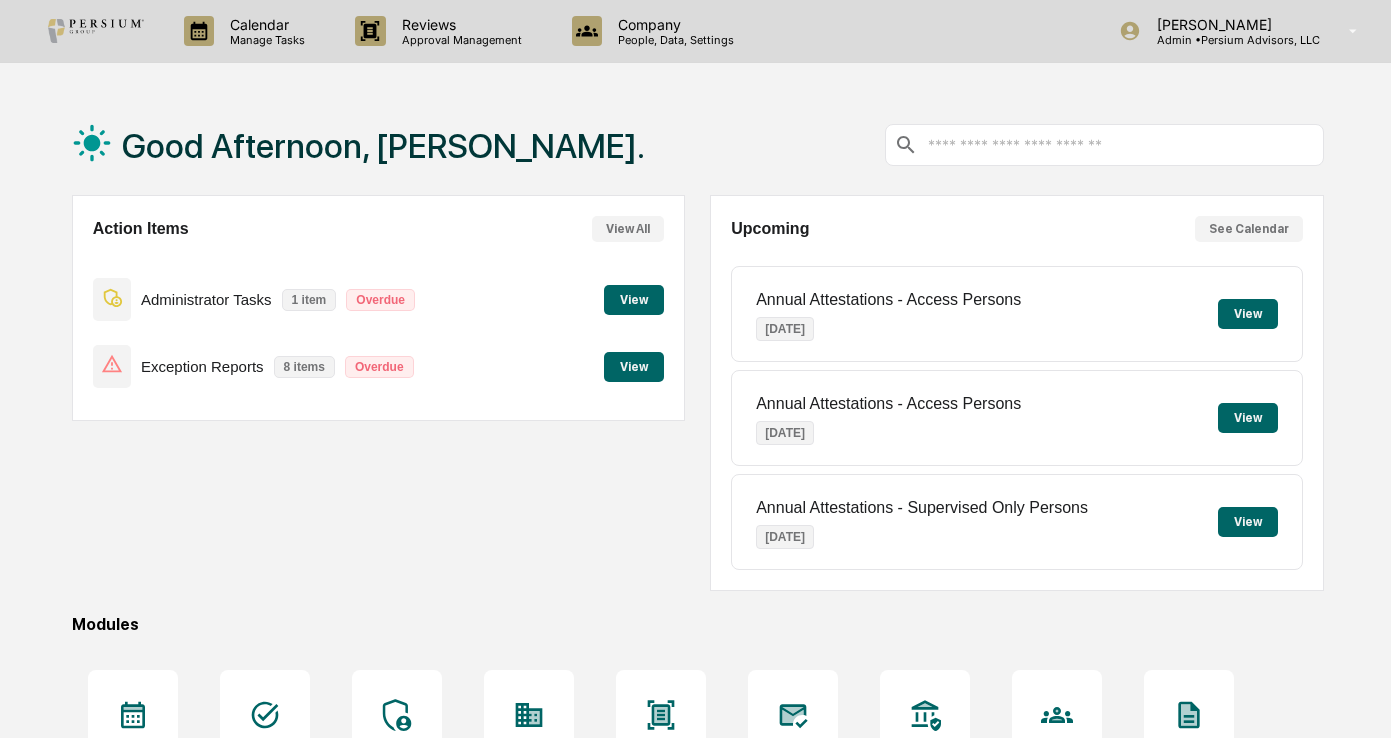 scroll, scrollTop: 0, scrollLeft: 0, axis: both 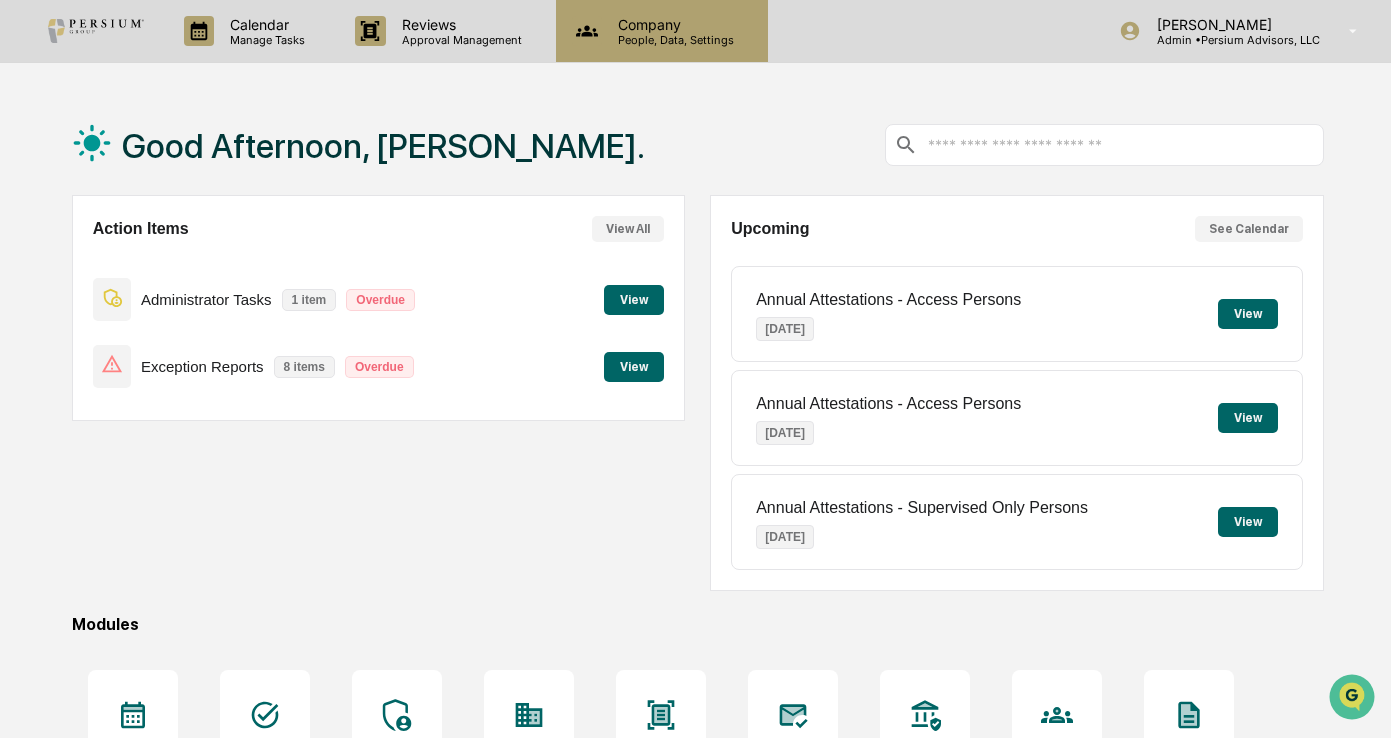 click on "Company People, Data, Settings" at bounding box center (660, 31) 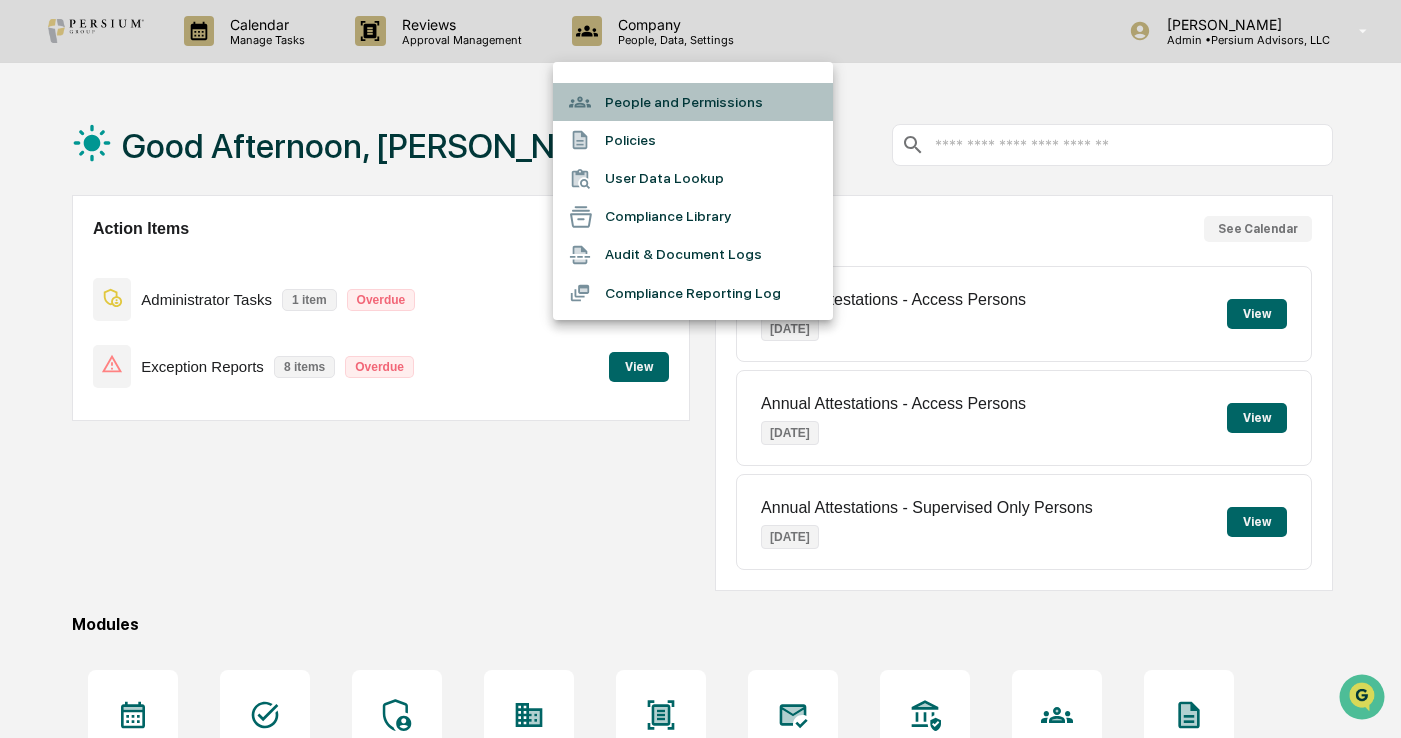 click on "People and Permissions" at bounding box center (693, 102) 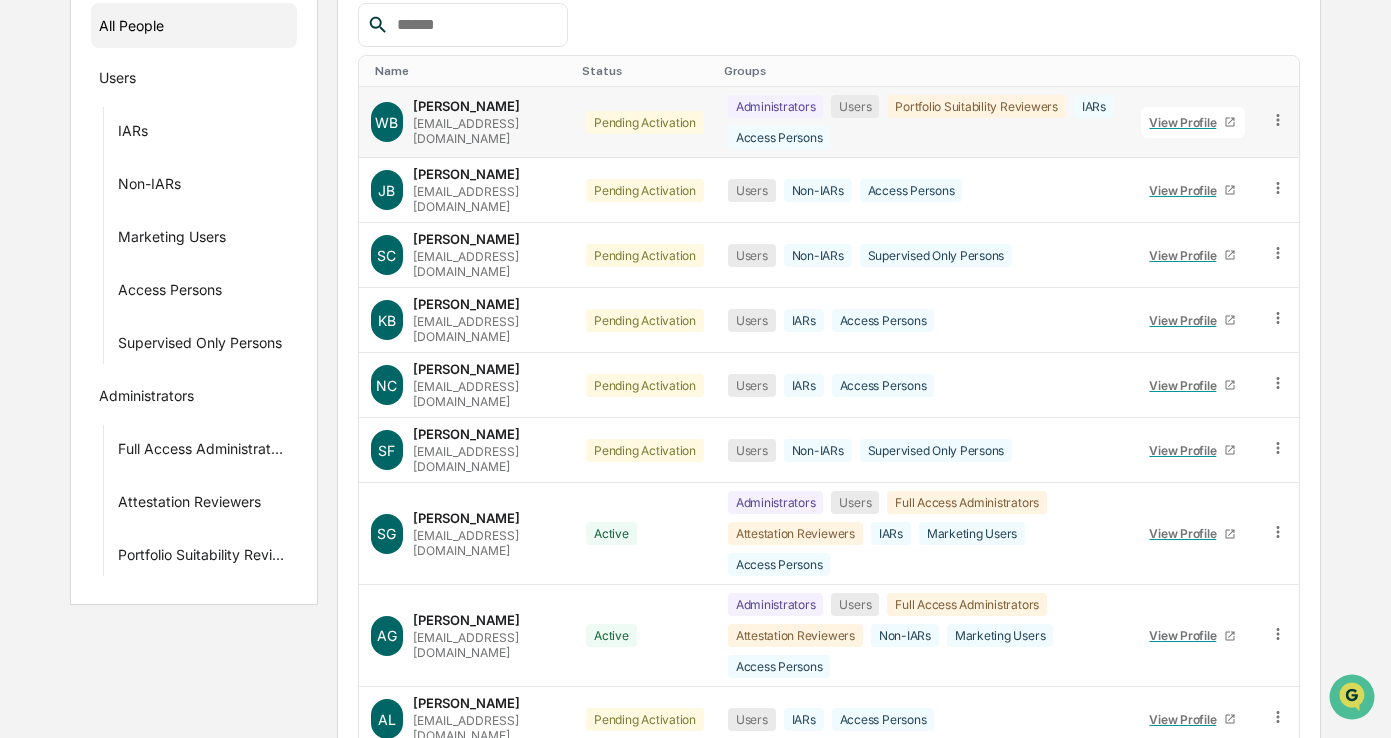 scroll, scrollTop: 300, scrollLeft: 0, axis: vertical 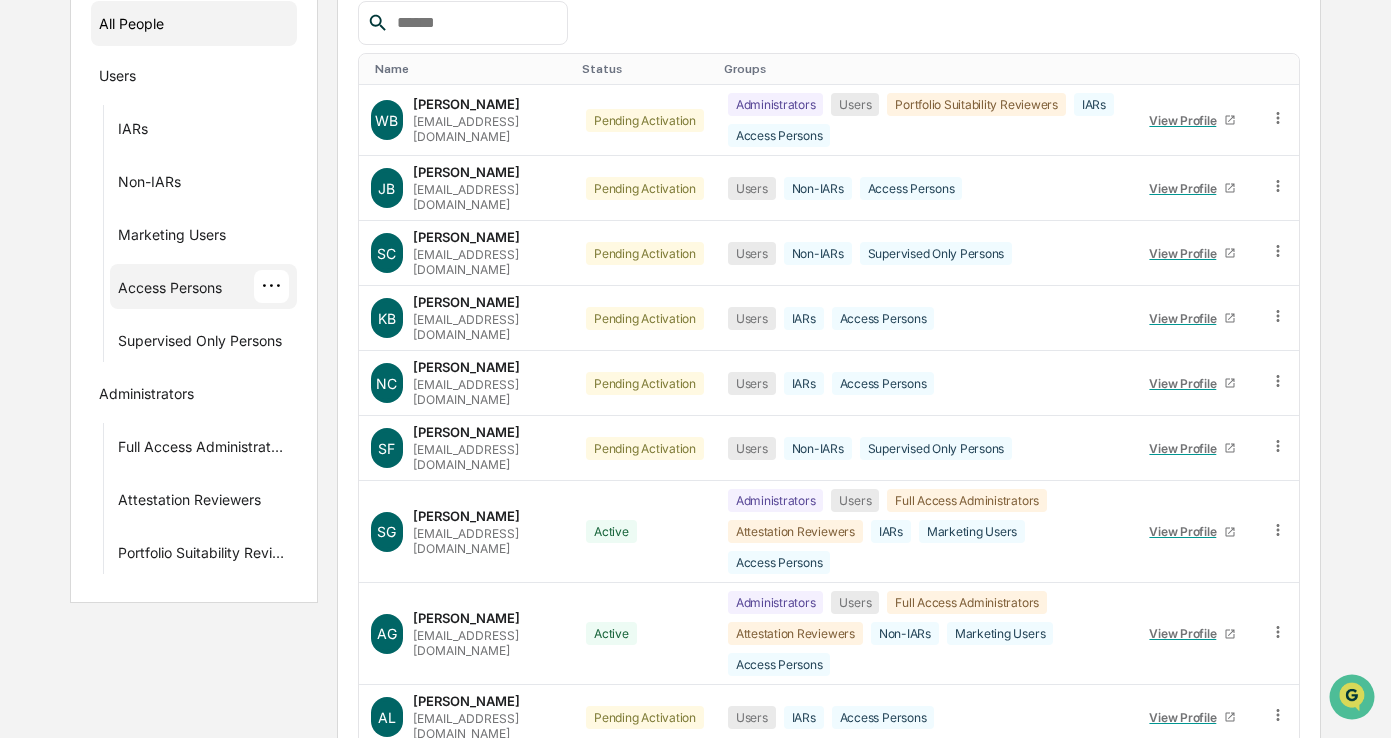 click on "Access Persons ···" at bounding box center [204, 286] 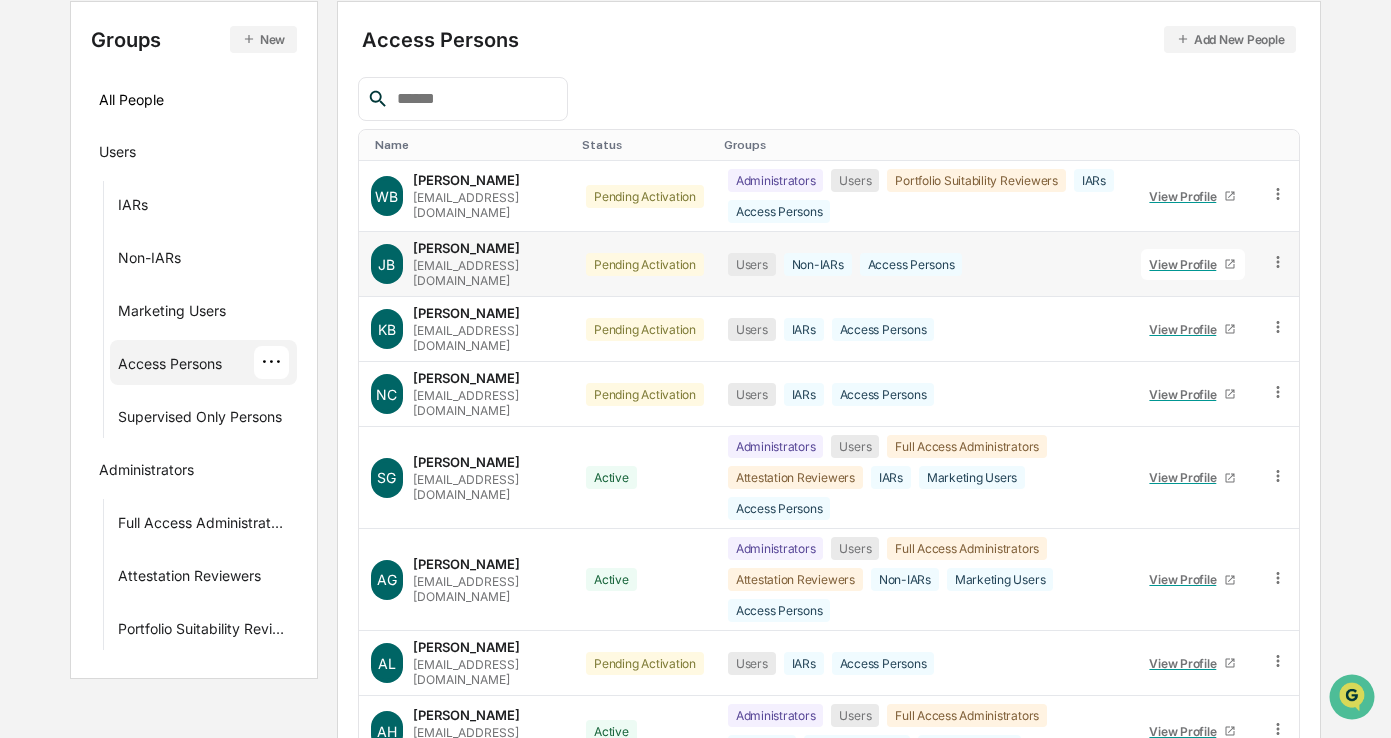 scroll, scrollTop: 424, scrollLeft: 0, axis: vertical 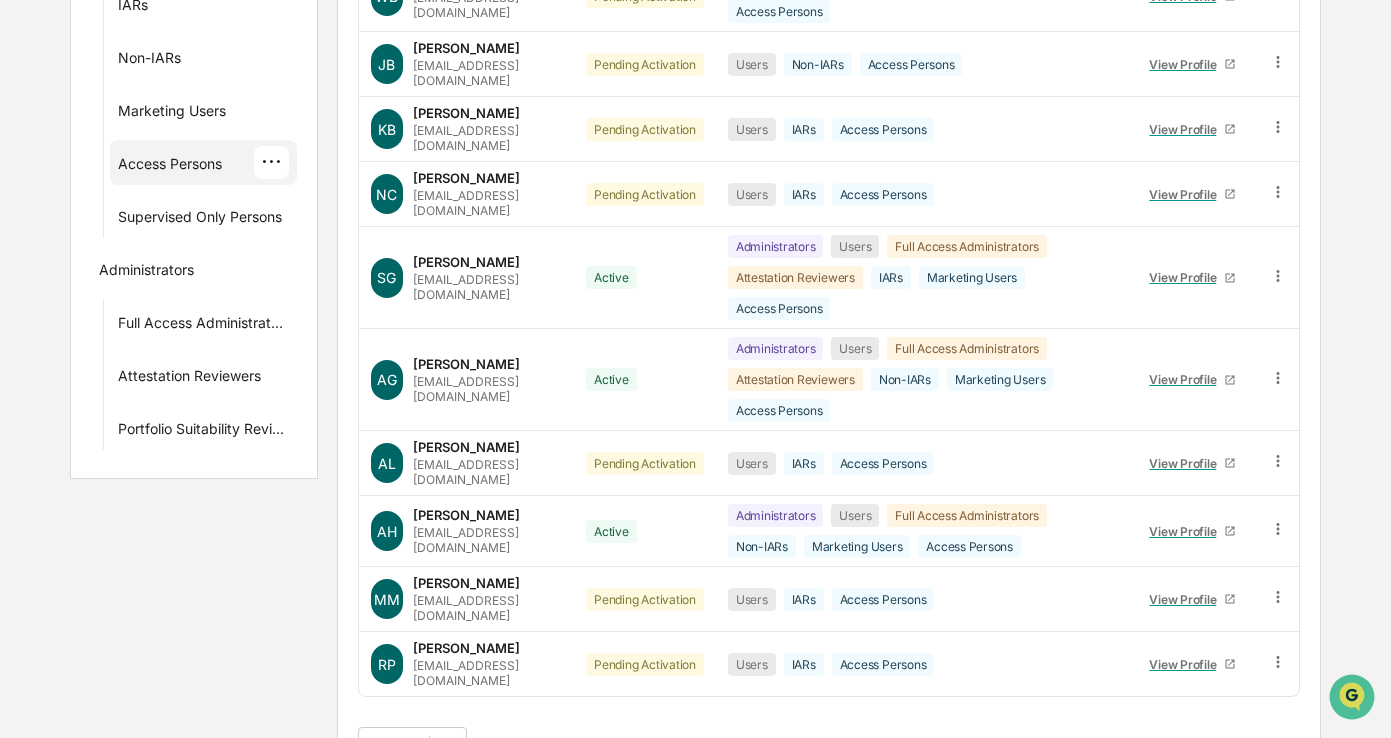 click on ">" at bounding box center (608, 746) 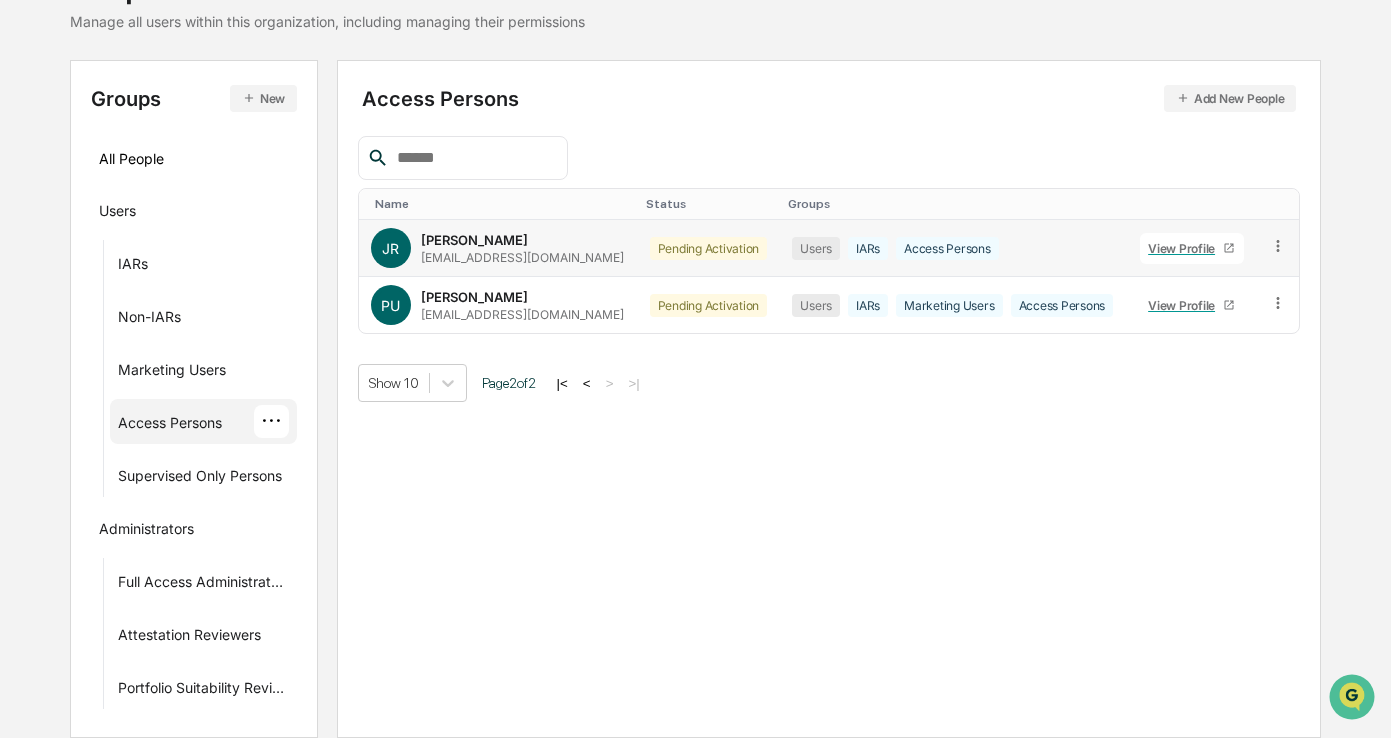 click 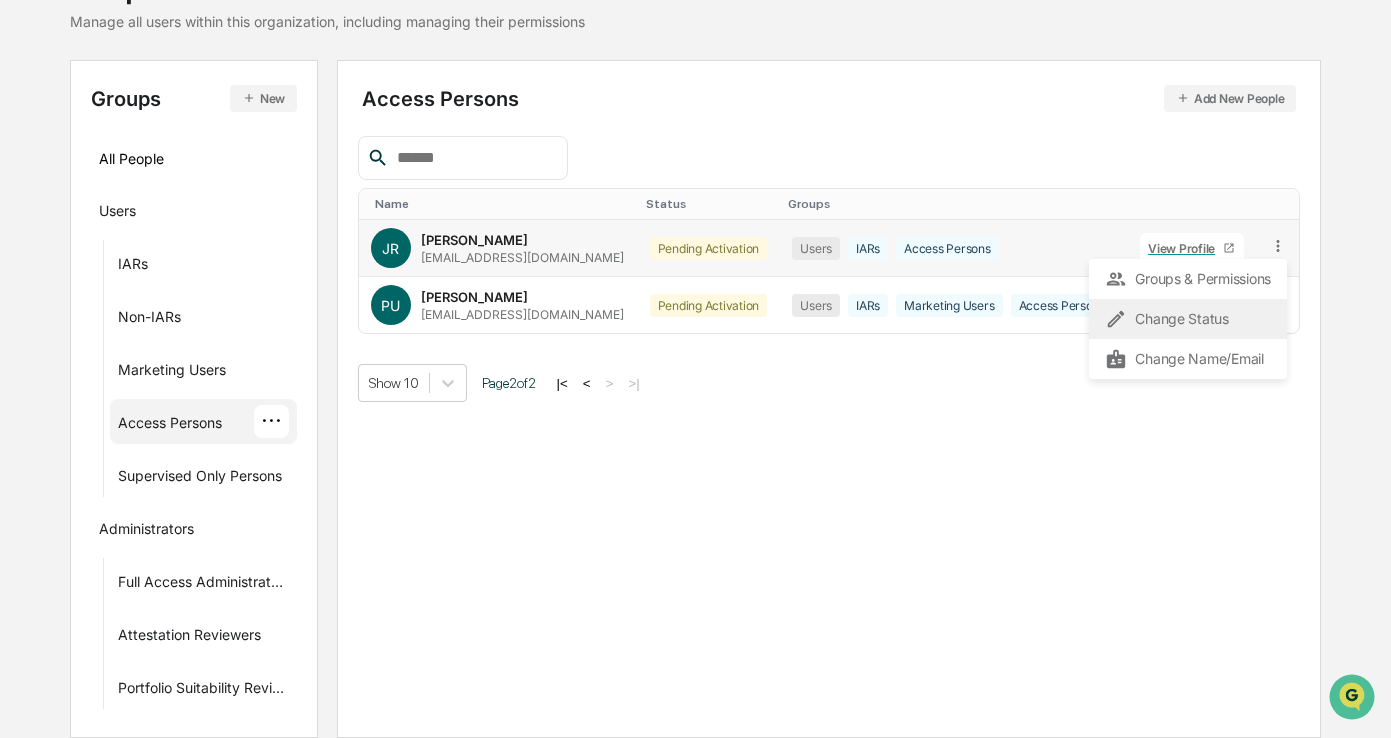 click on "Change Status" at bounding box center [1188, 319] 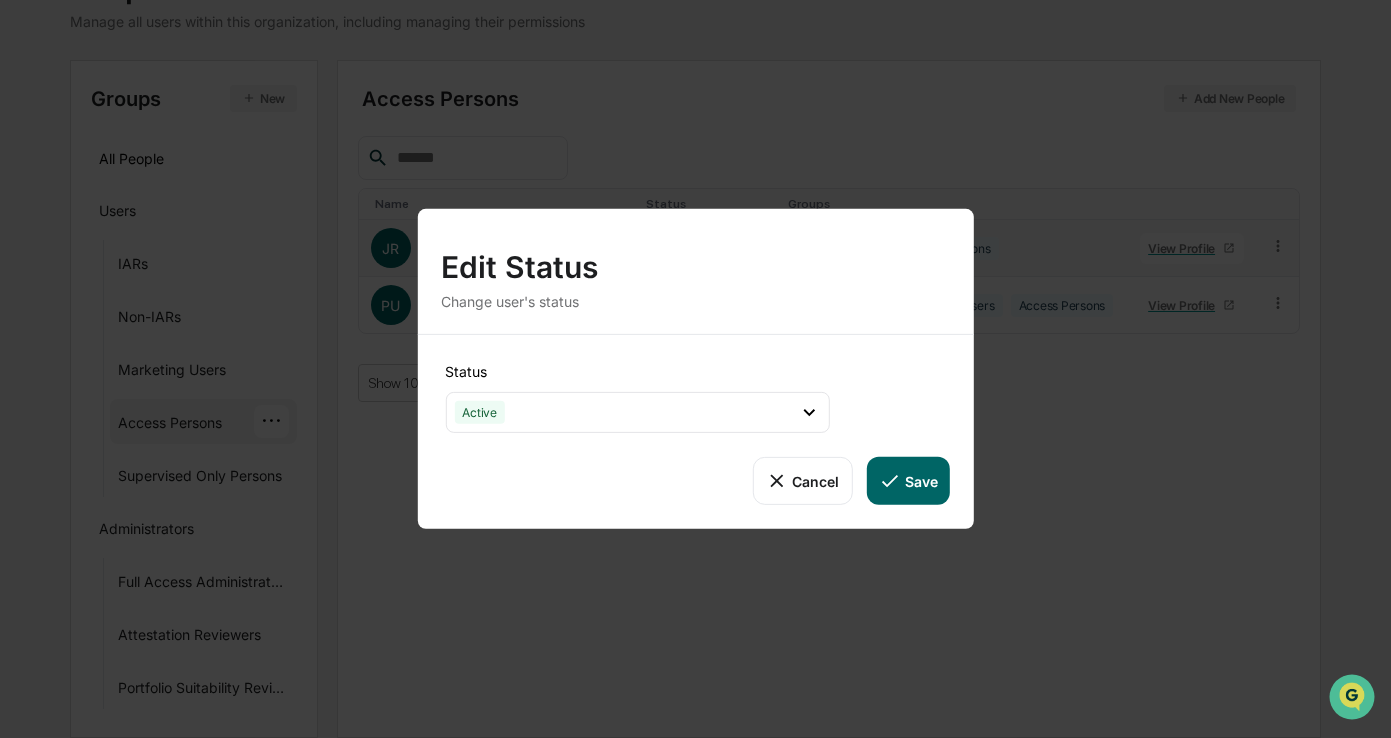 click on "Save" at bounding box center [907, 481] 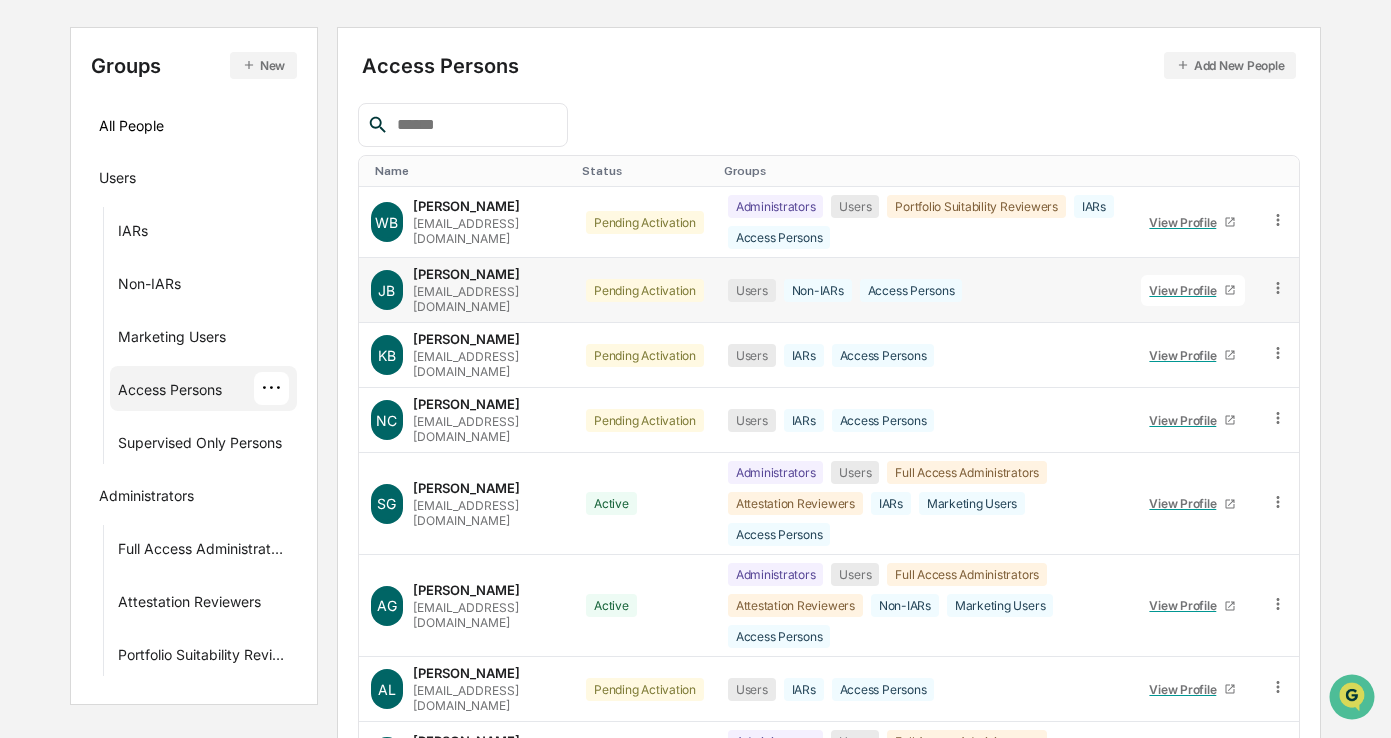 scroll, scrollTop: 424, scrollLeft: 0, axis: vertical 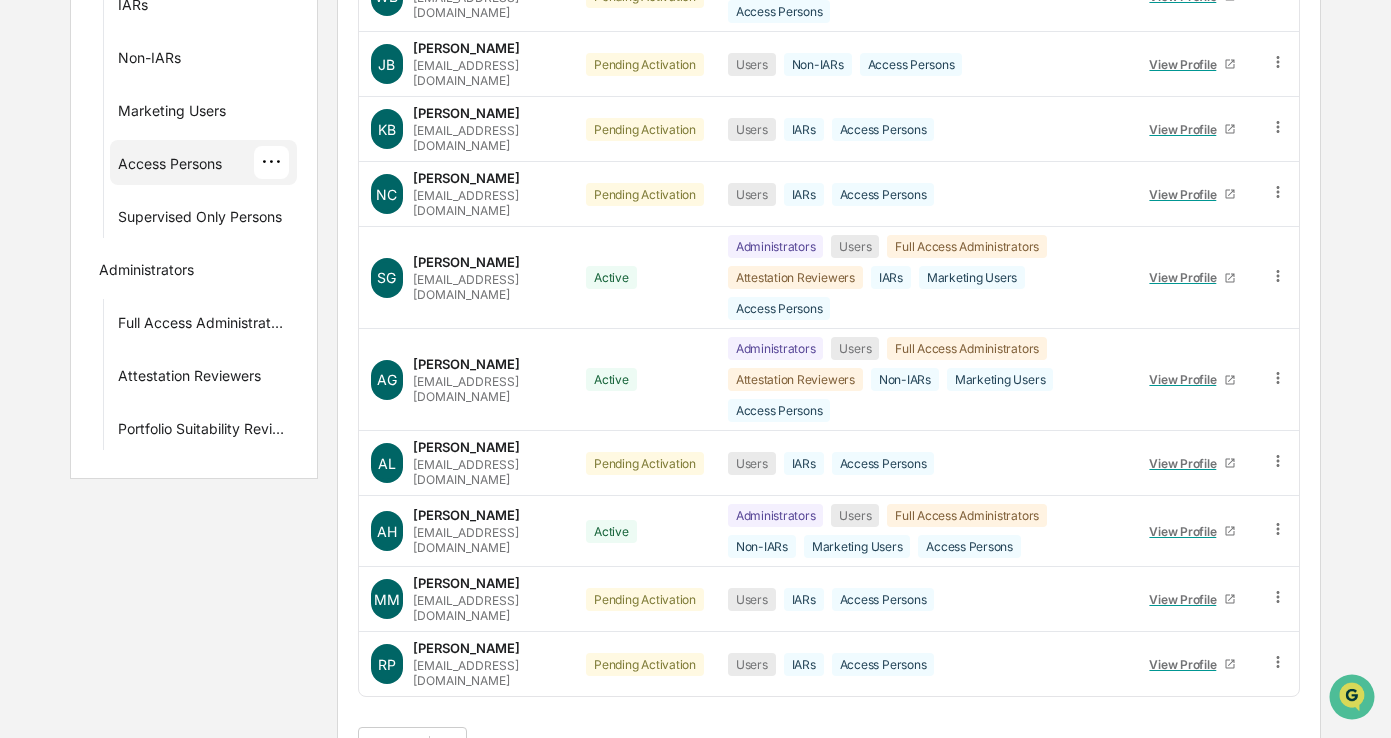 click on ">" at bounding box center (608, 746) 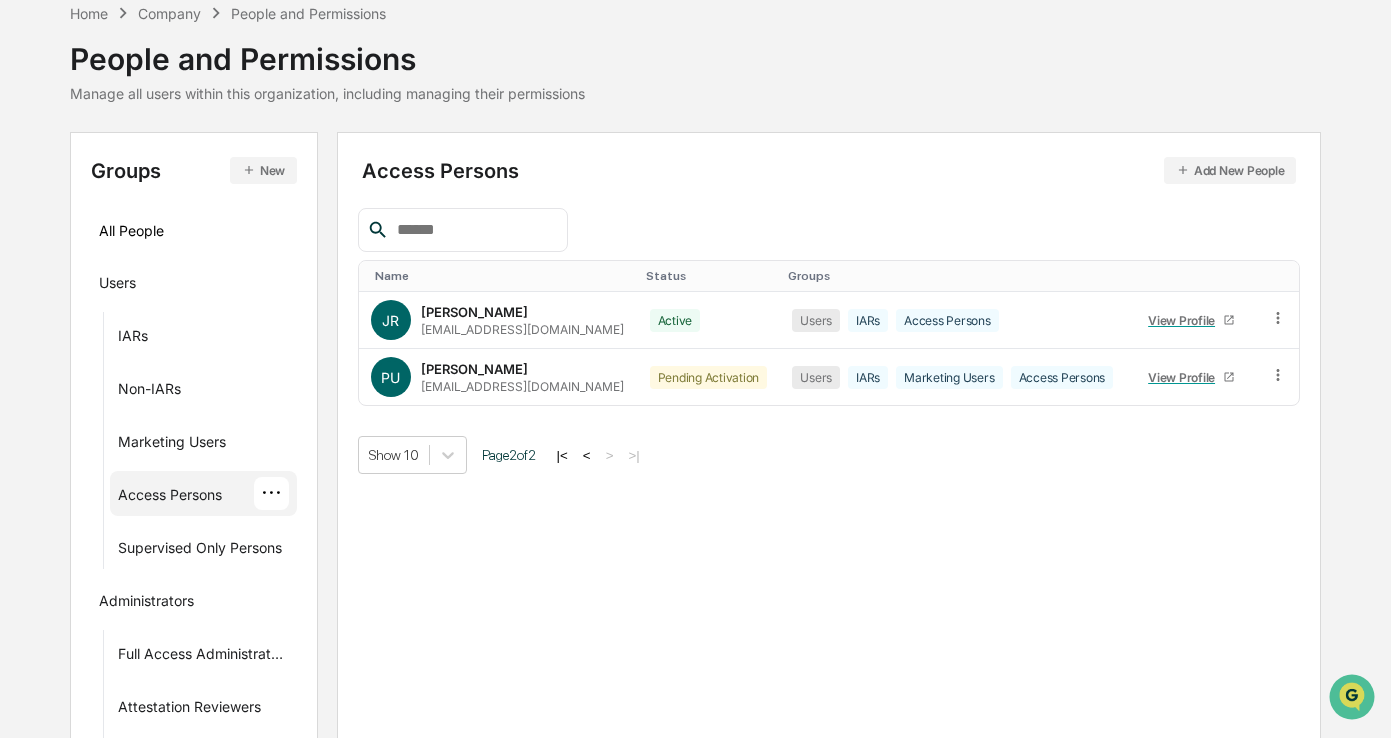 scroll, scrollTop: 0, scrollLeft: 0, axis: both 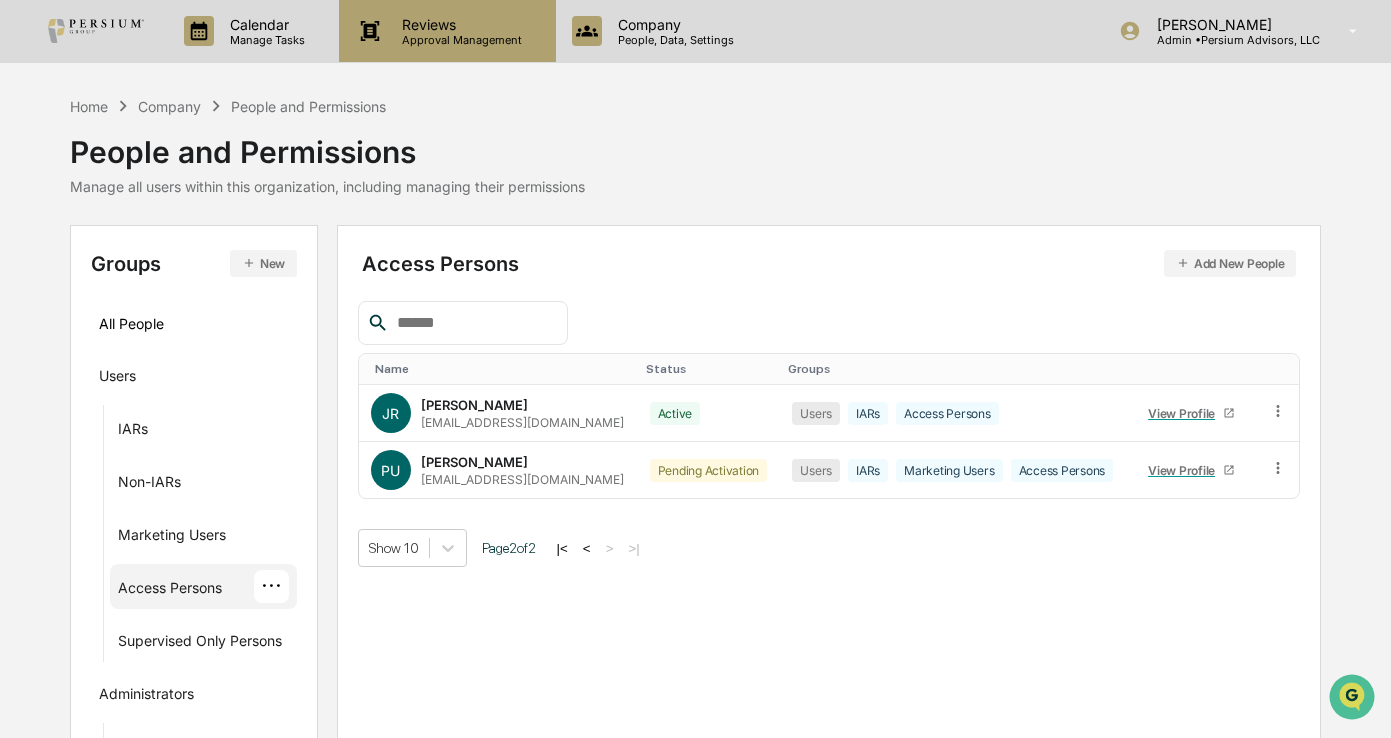 click on "Approval Management" at bounding box center (459, 40) 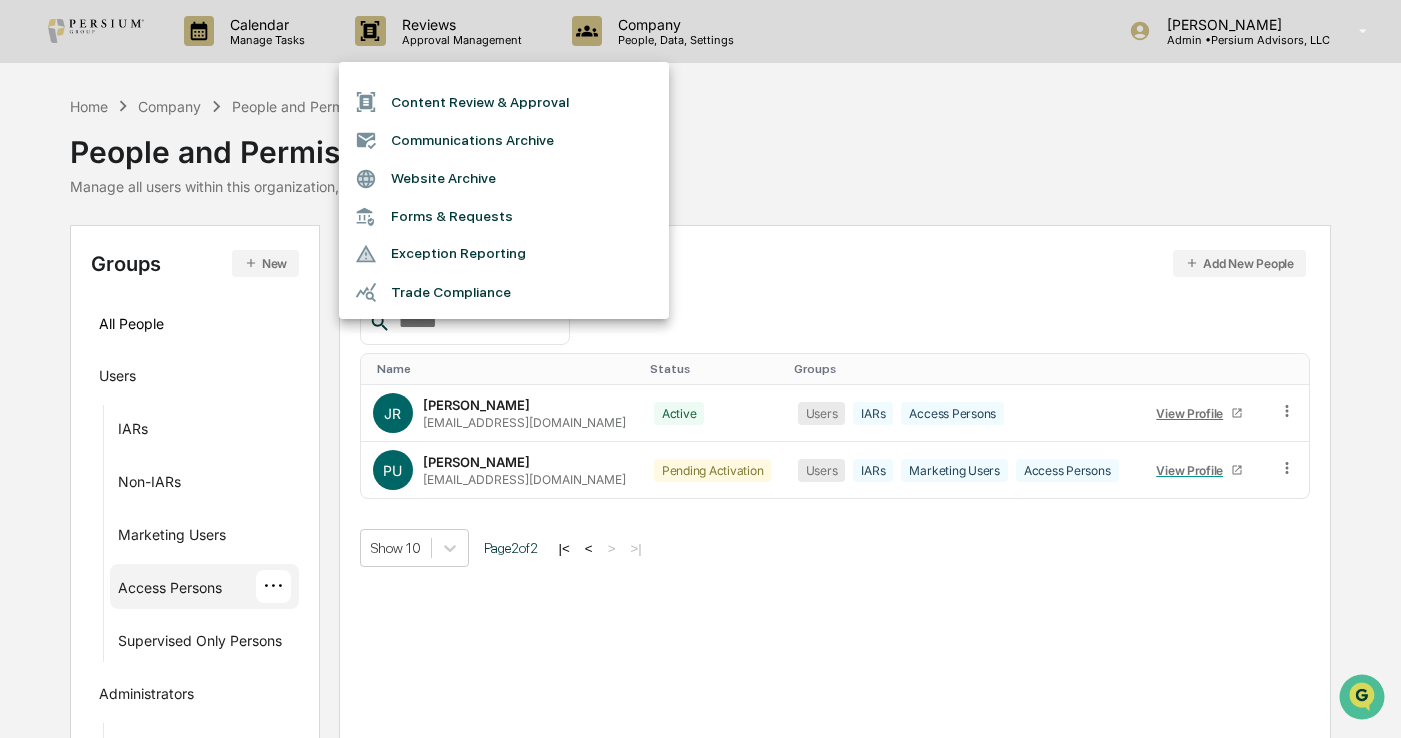 click at bounding box center [700, 369] 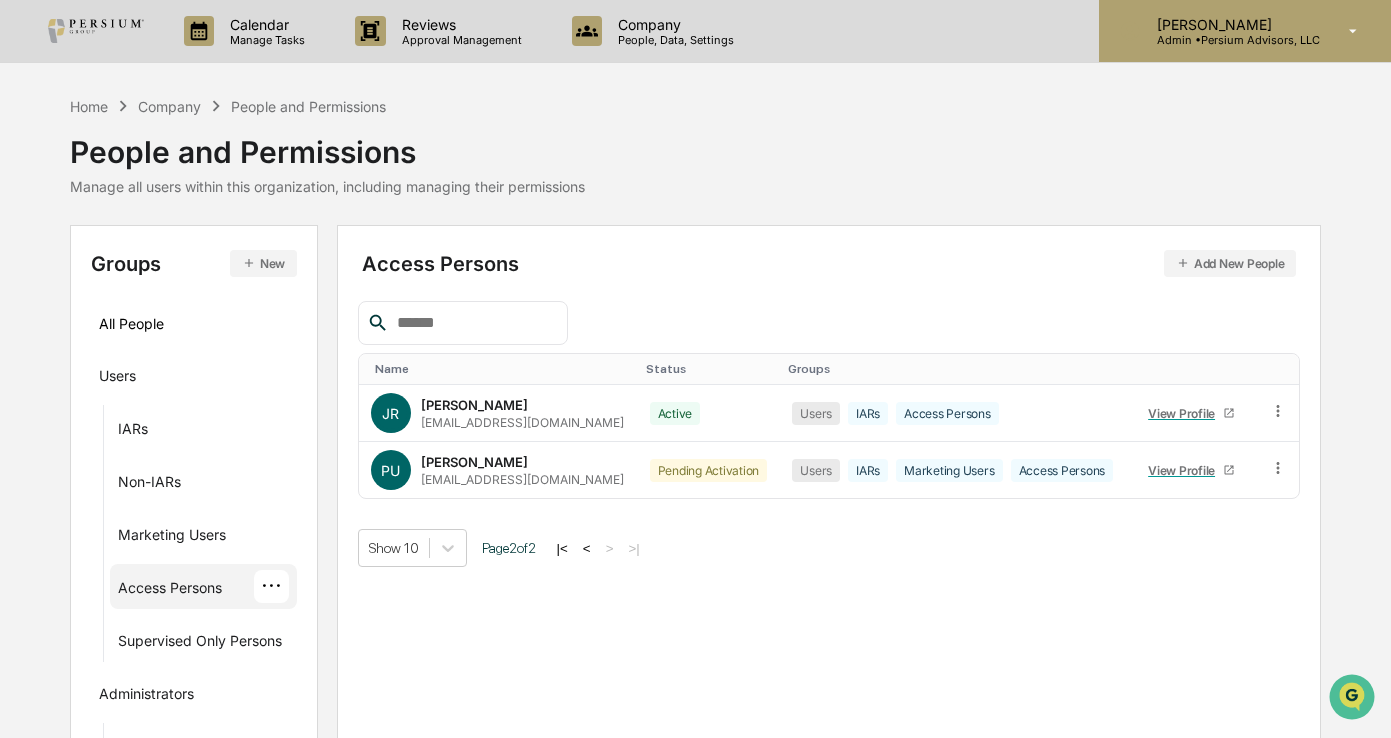 click on "Admin •  Persium Advisors, LLC" at bounding box center (1230, 40) 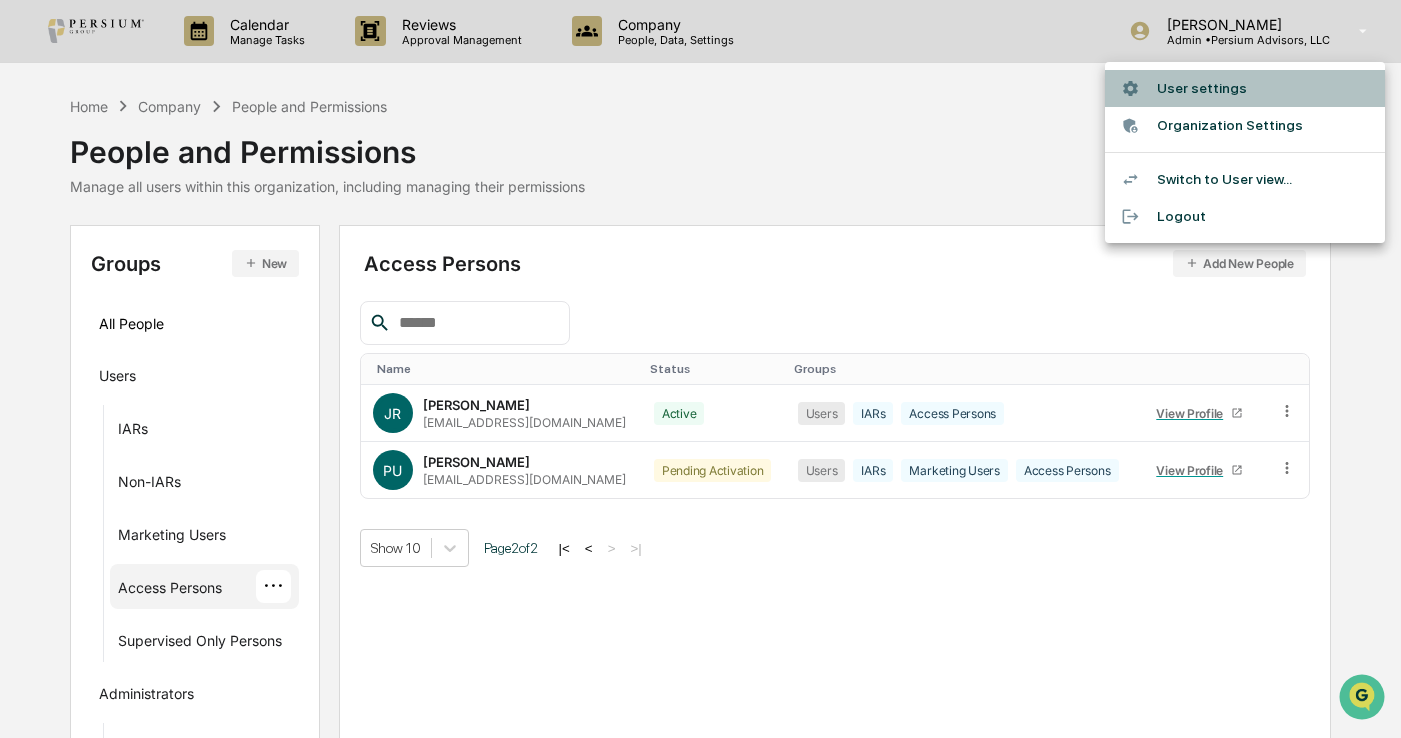 click on "User settings" at bounding box center [1245, 88] 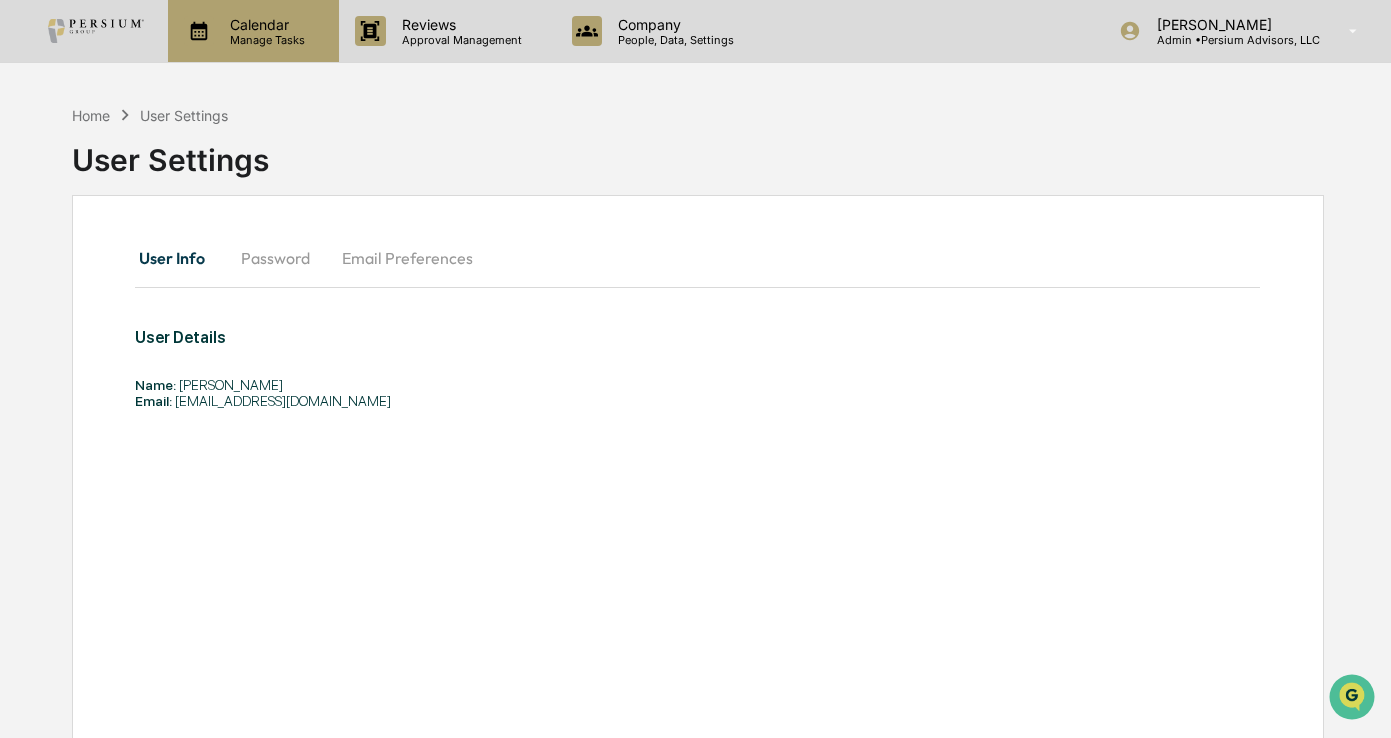 click on "Manage Tasks" at bounding box center [264, 40] 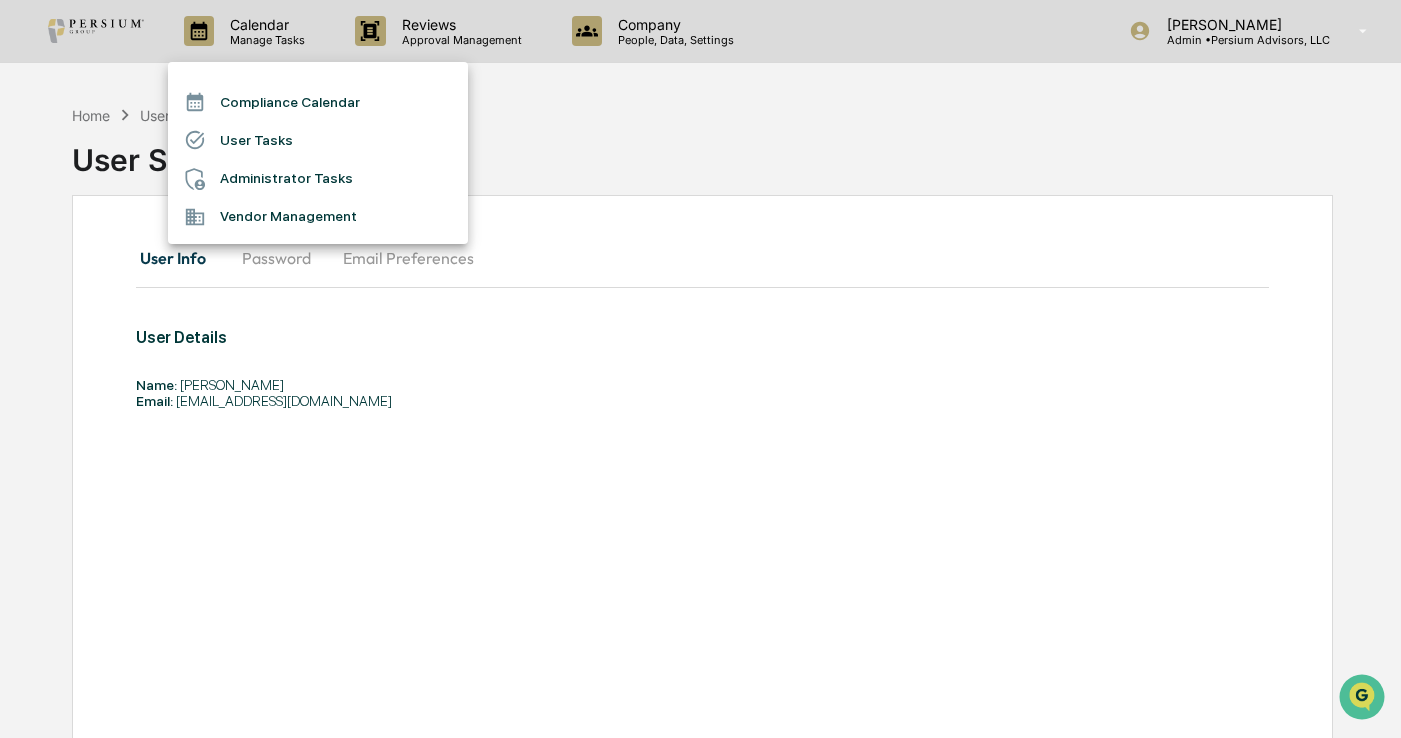 click at bounding box center (700, 369) 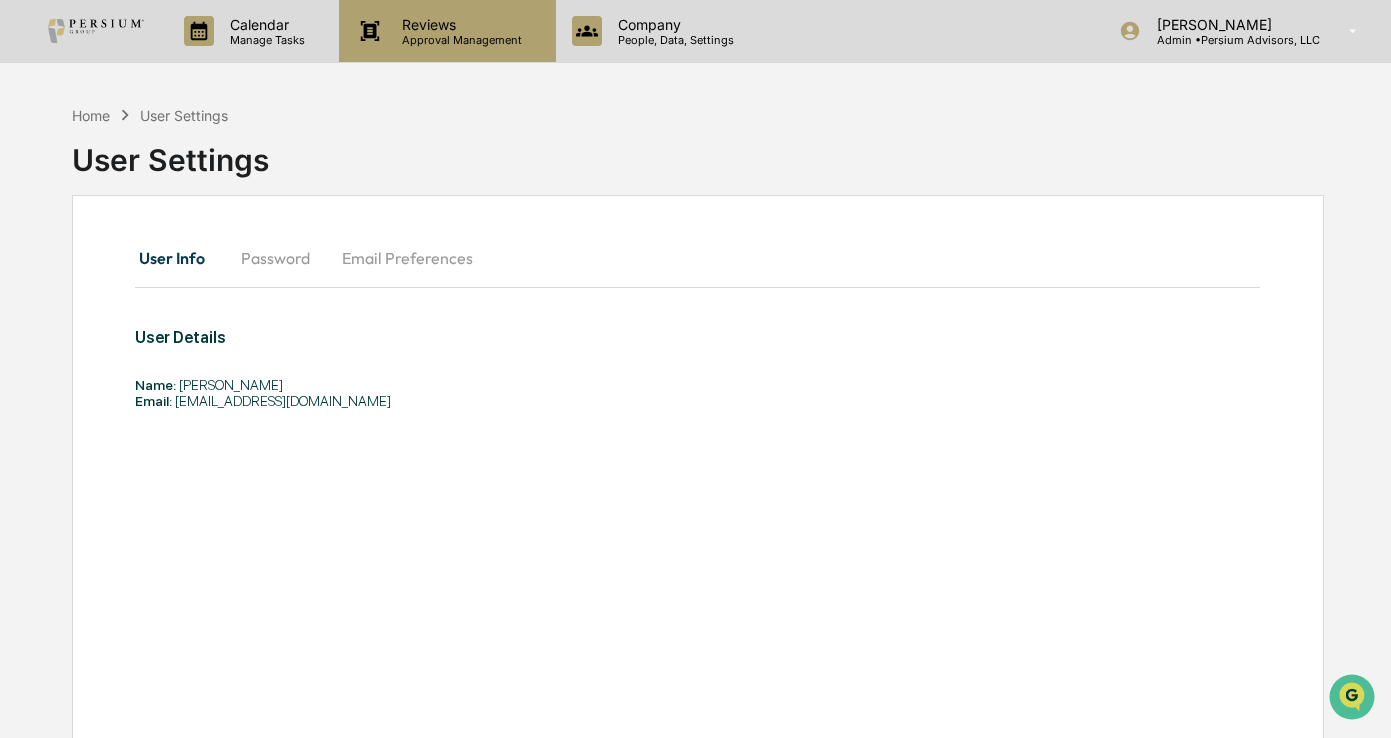 click on "Approval Management" at bounding box center [459, 40] 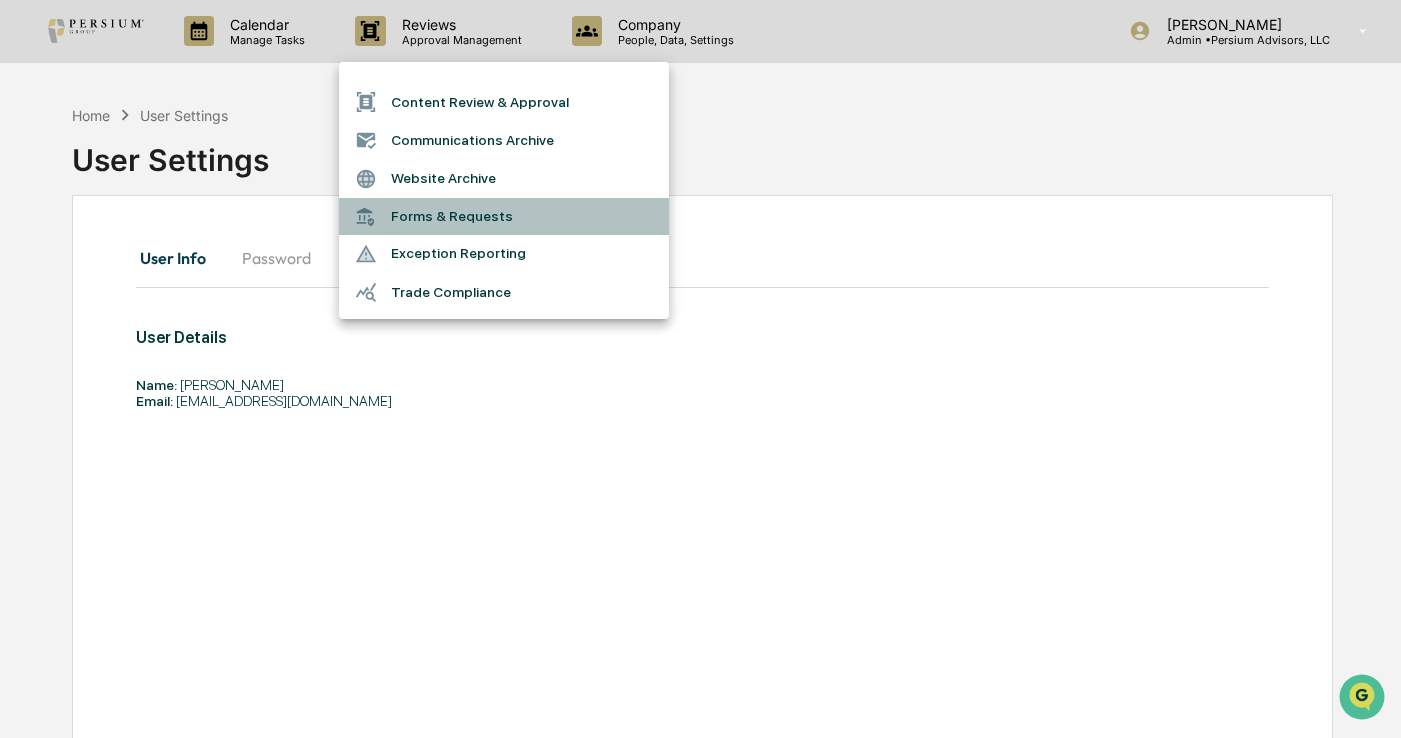 click on "Forms & Requests" at bounding box center [504, 216] 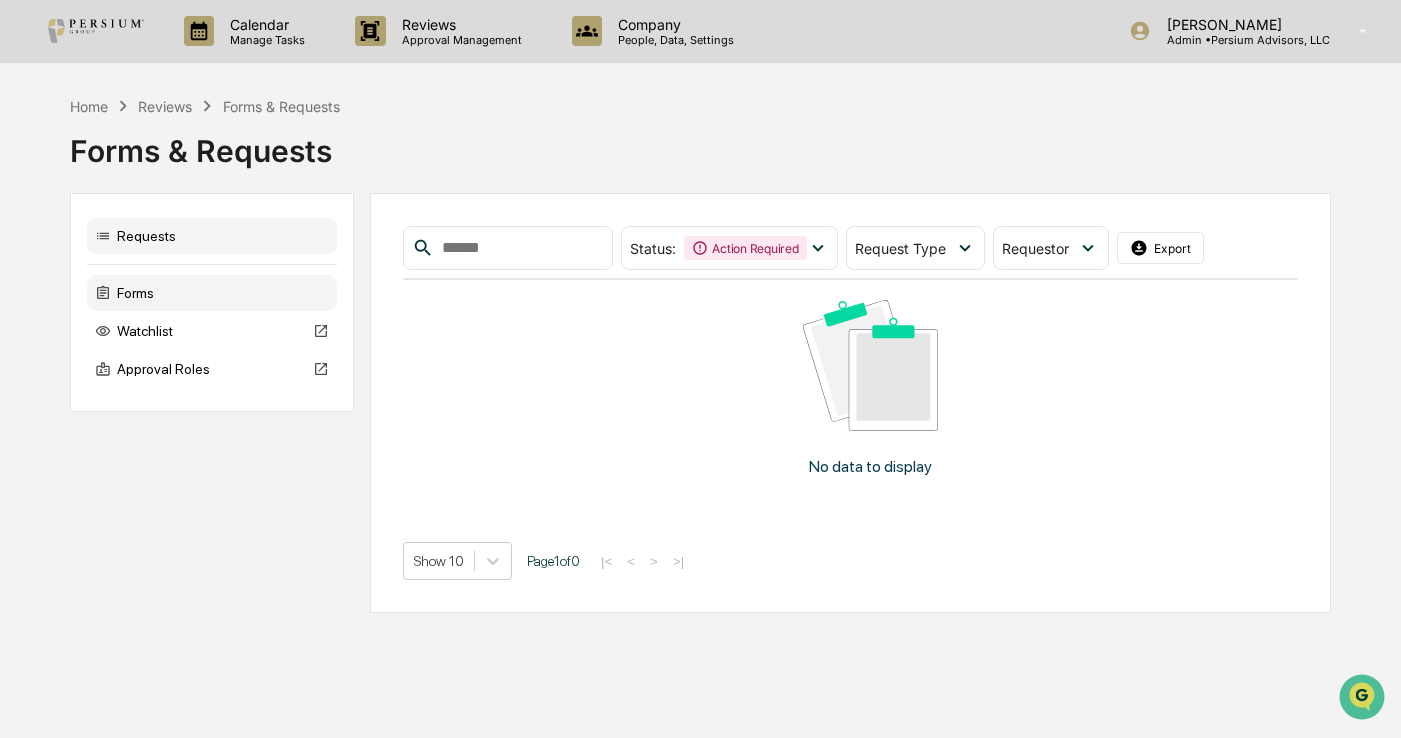click on "Forms" at bounding box center [212, 293] 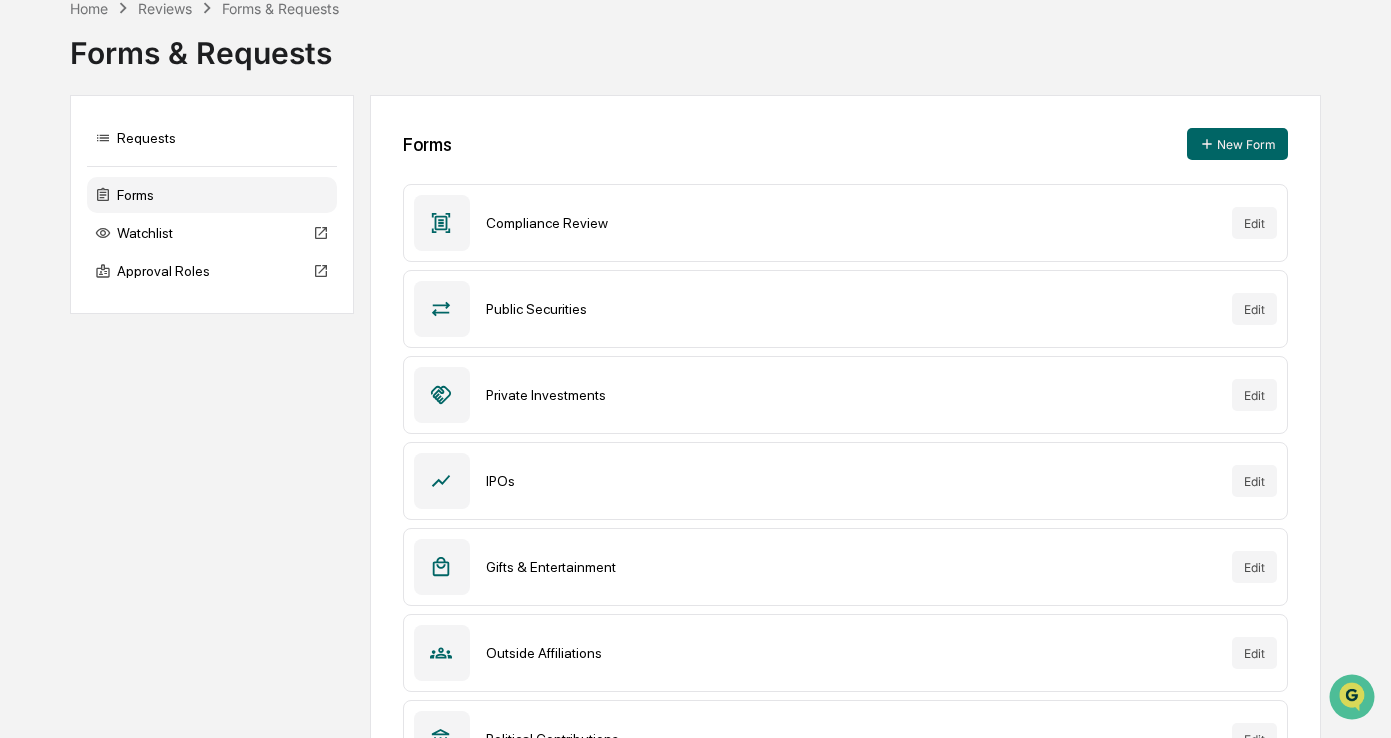 scroll, scrollTop: 0, scrollLeft: 0, axis: both 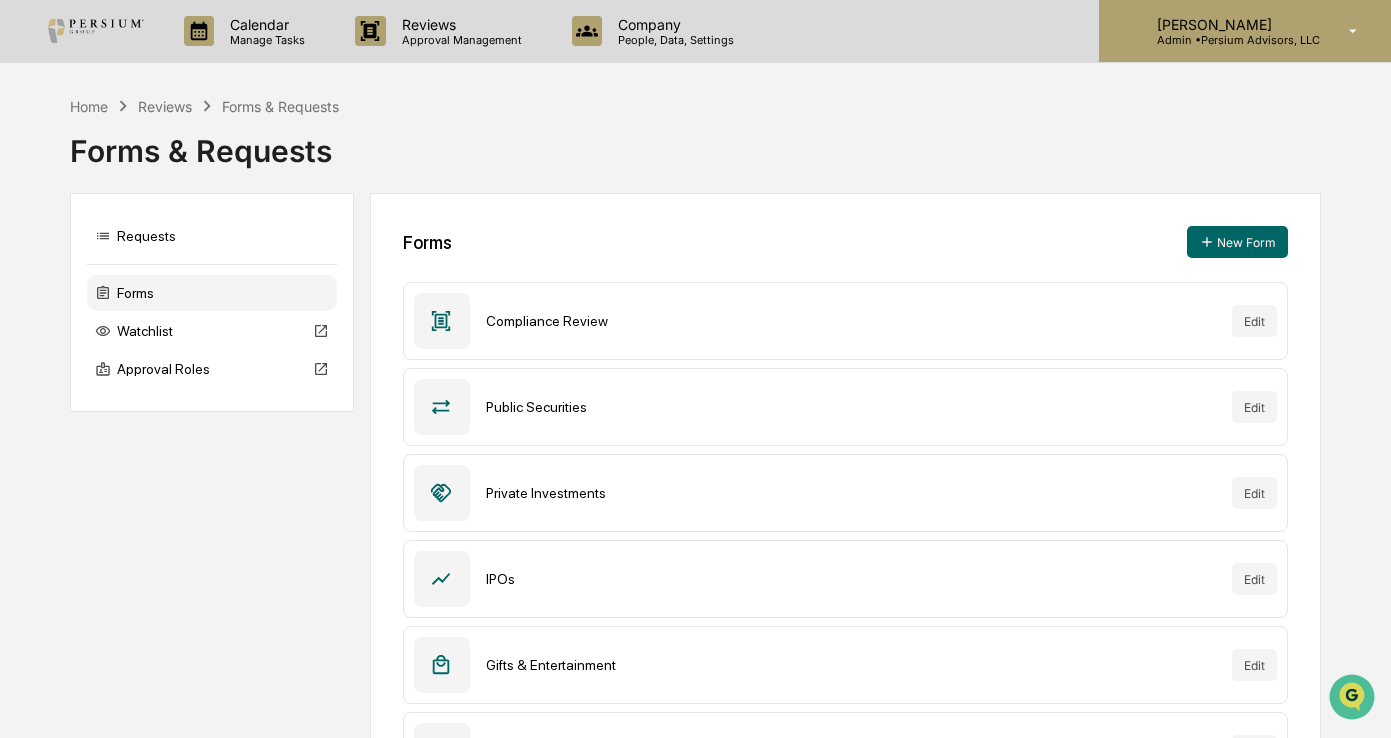 click on "[PERSON_NAME] Admin •  Persium Advisors, LLC" at bounding box center (1245, 31) 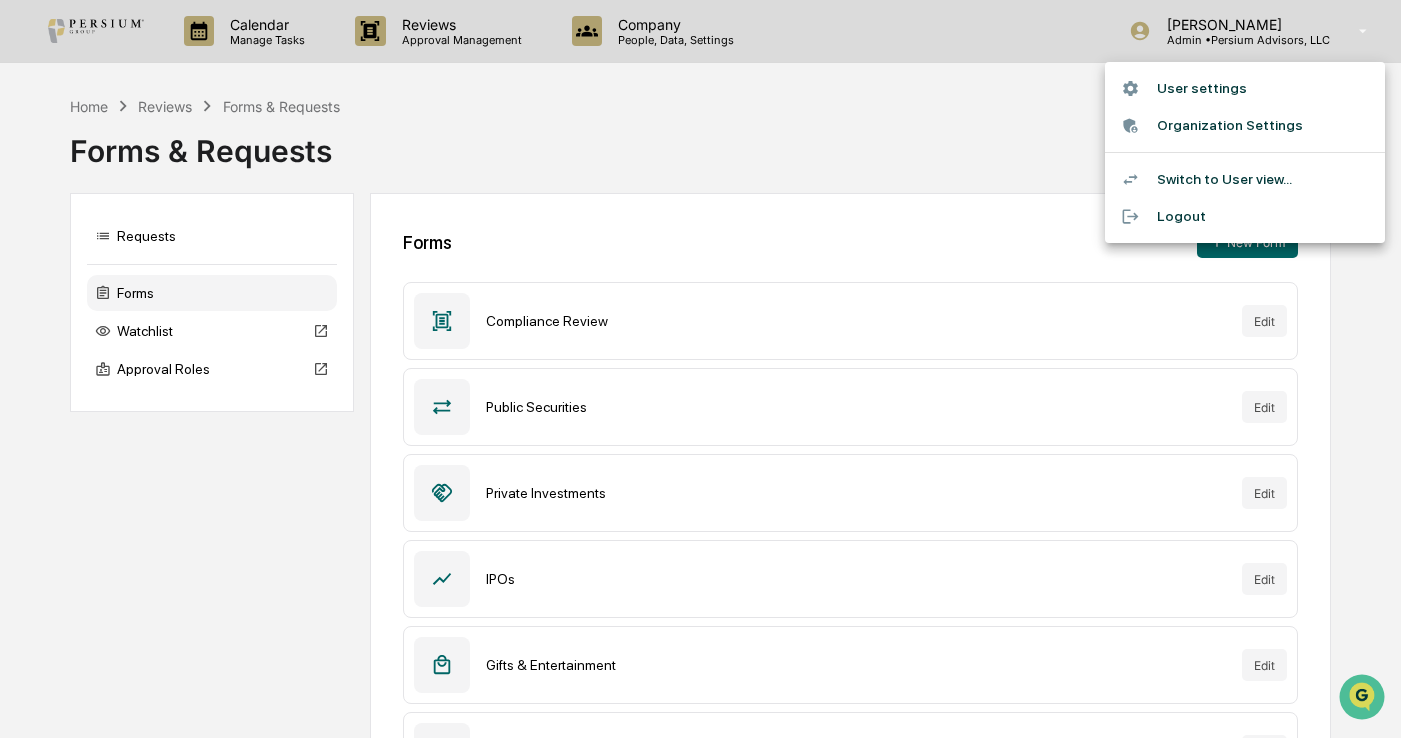 click on "Switch to User view..." at bounding box center (1245, 179) 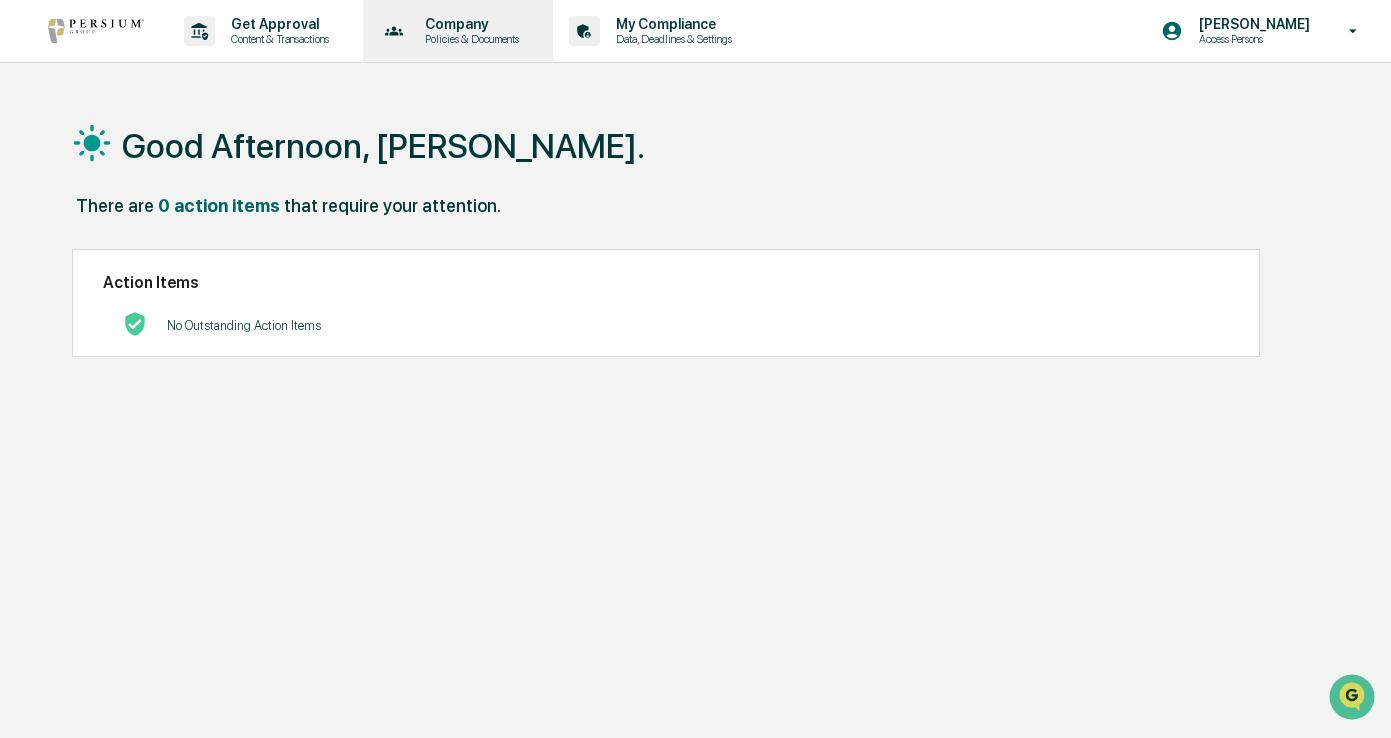 click on "Policies & Documents" at bounding box center (469, 39) 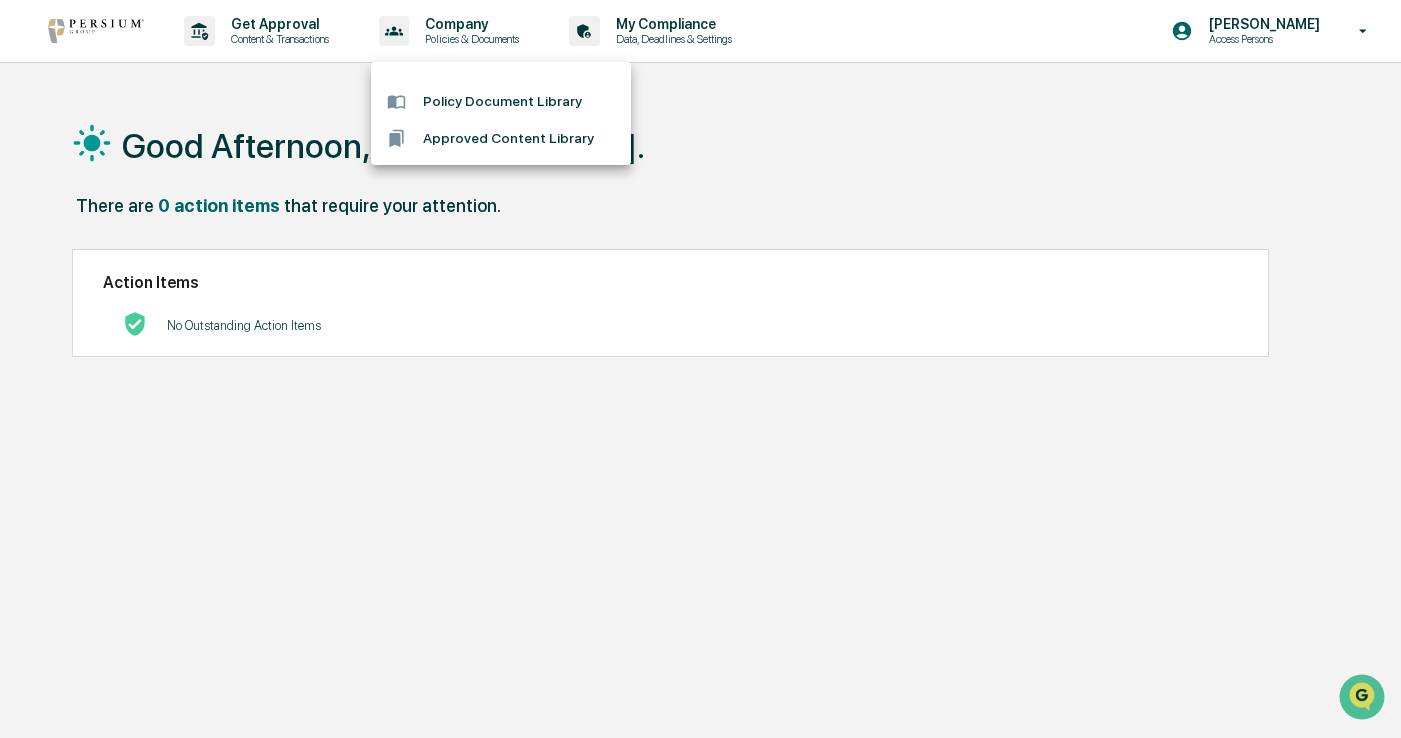 click at bounding box center (700, 369) 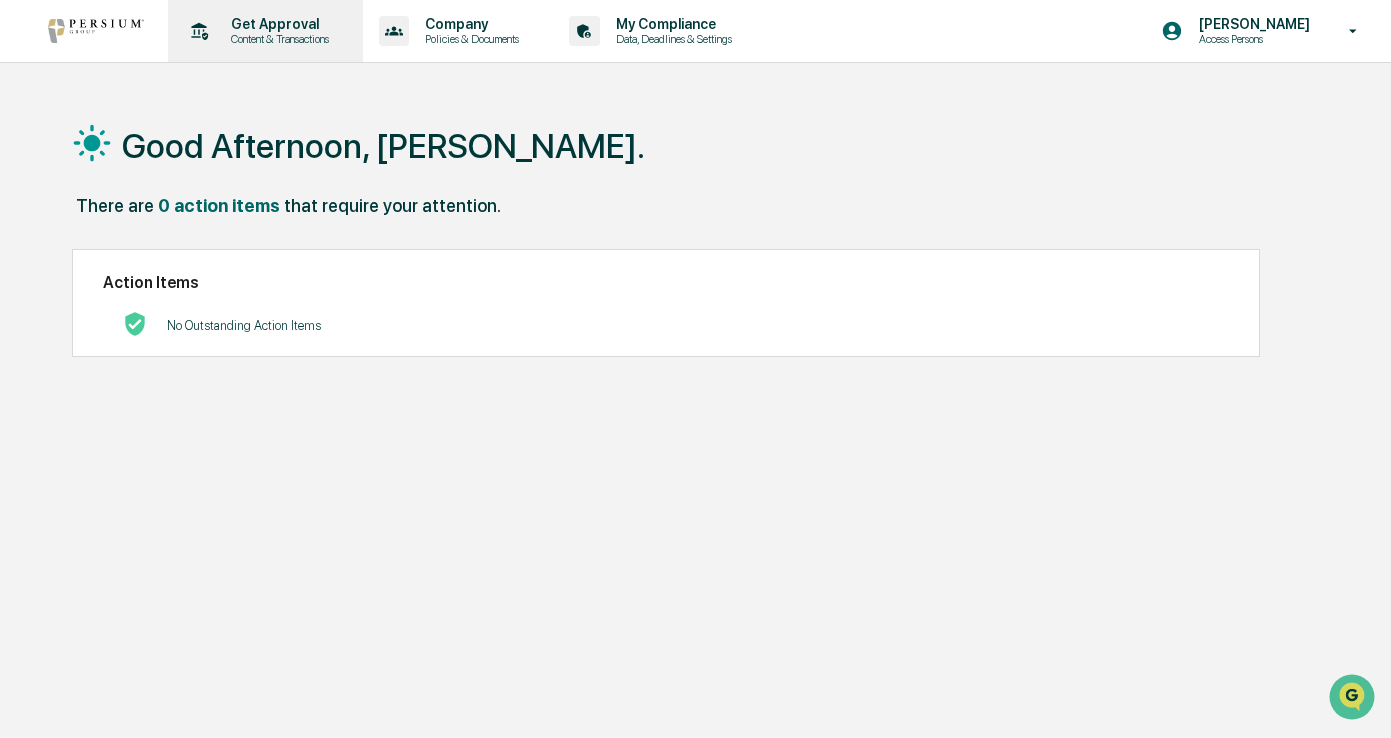 click on "Get Approval" at bounding box center [277, 24] 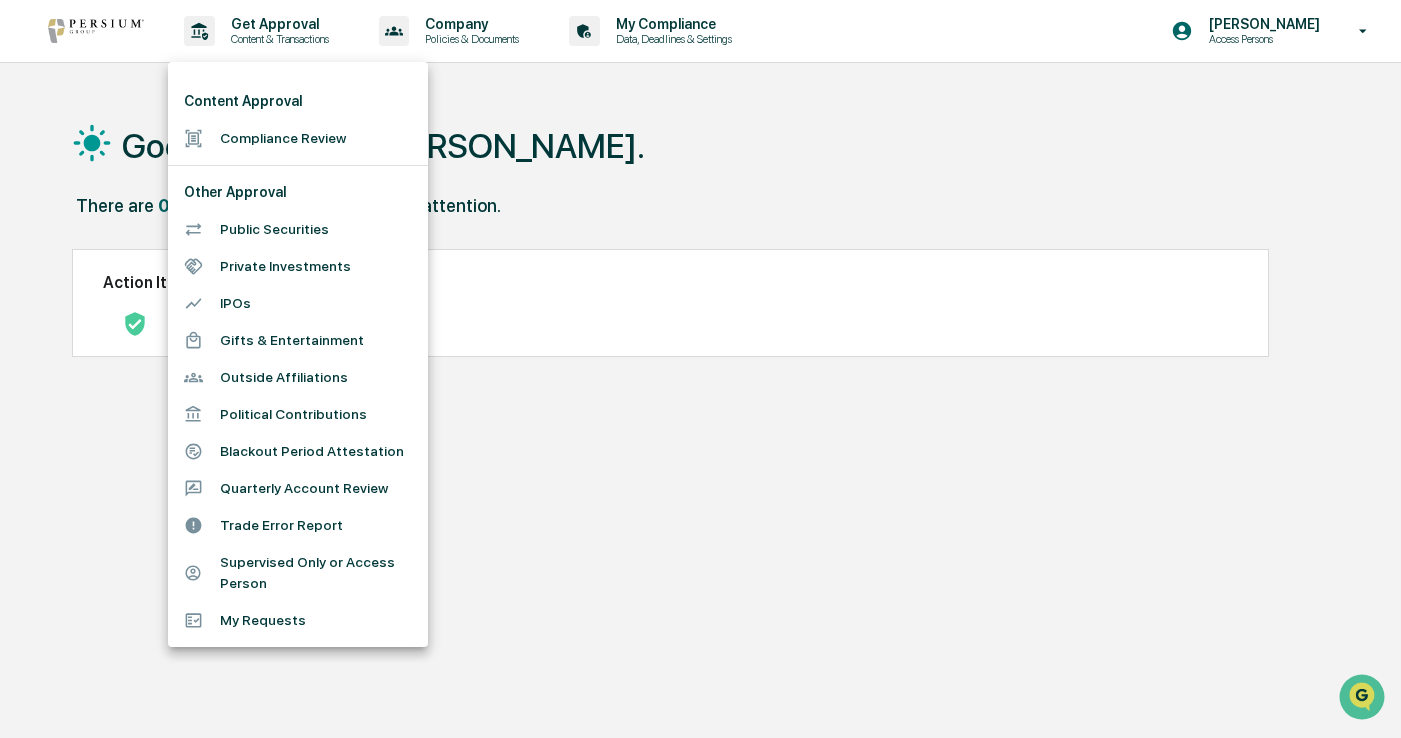 click at bounding box center [700, 369] 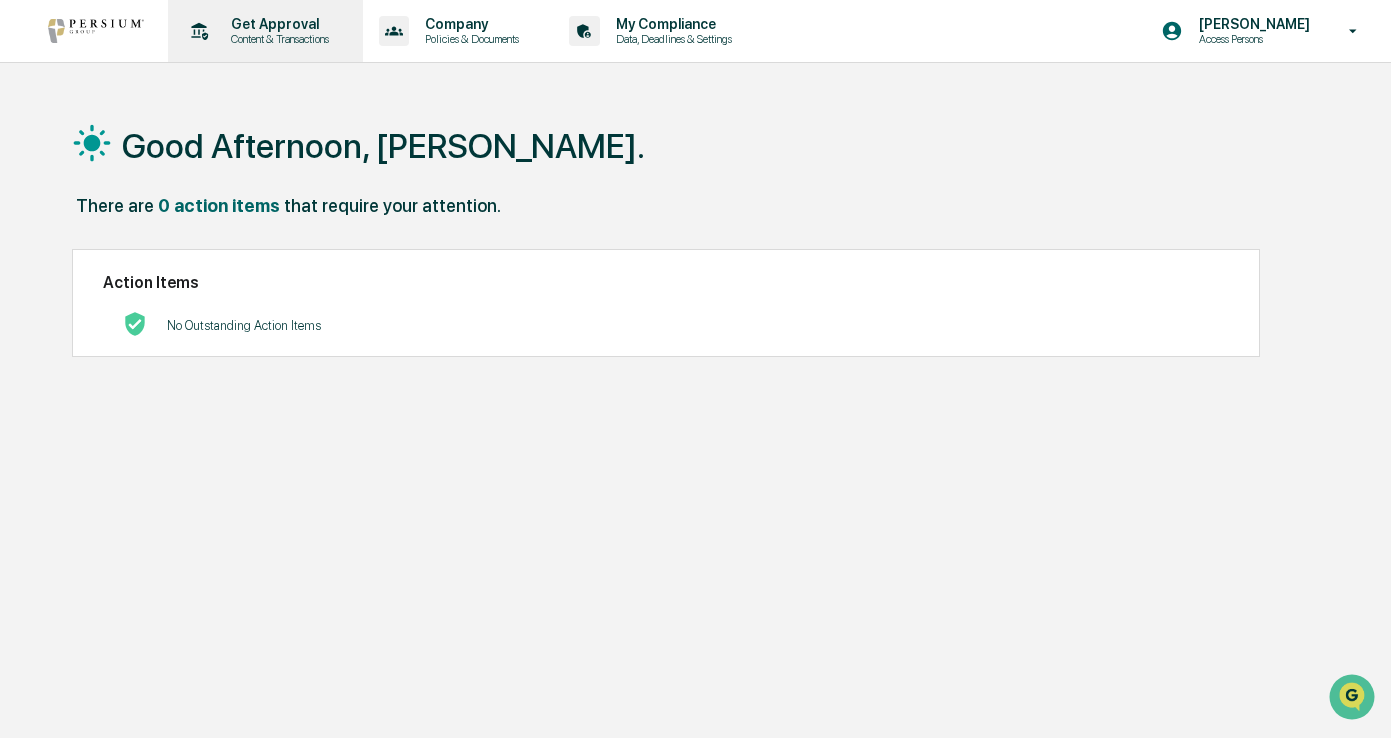 click on "Get Approval" at bounding box center [277, 24] 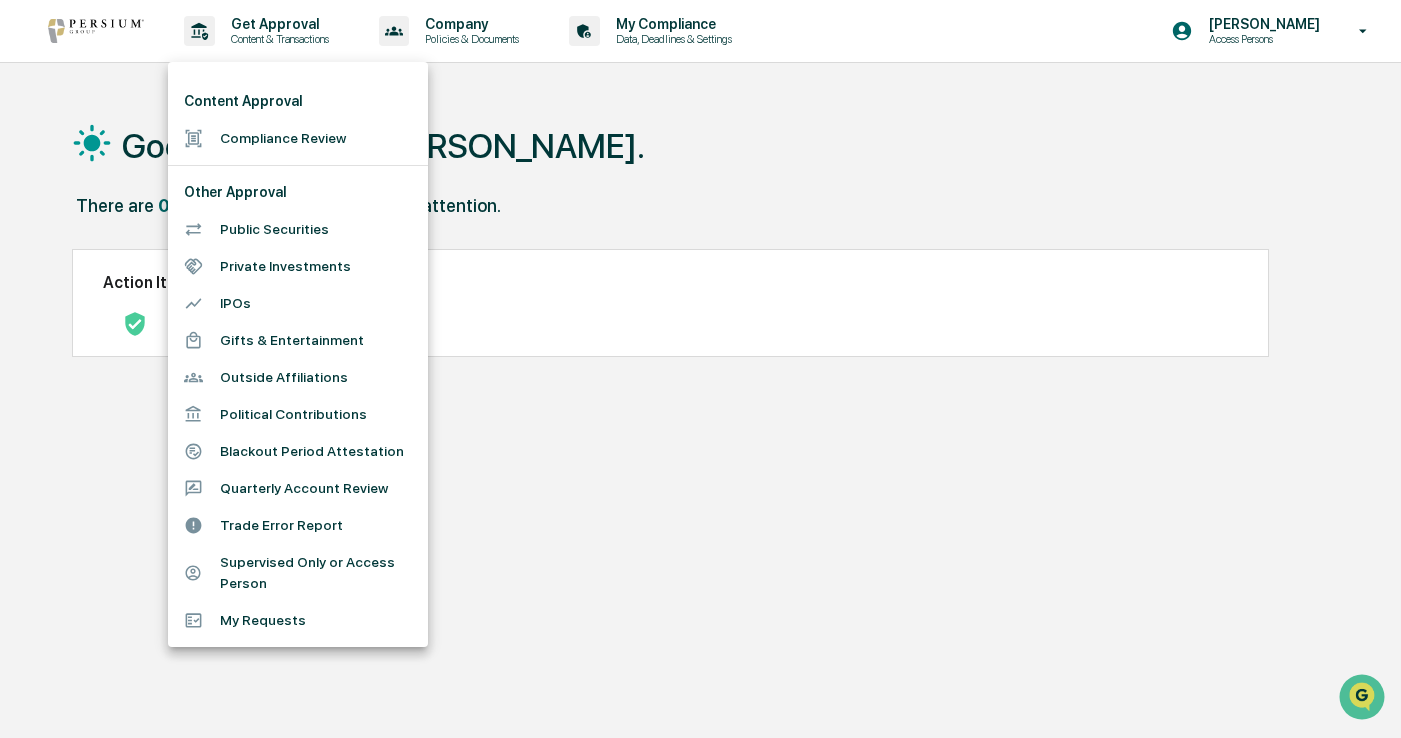 click on "Compliance Review" at bounding box center [298, 138] 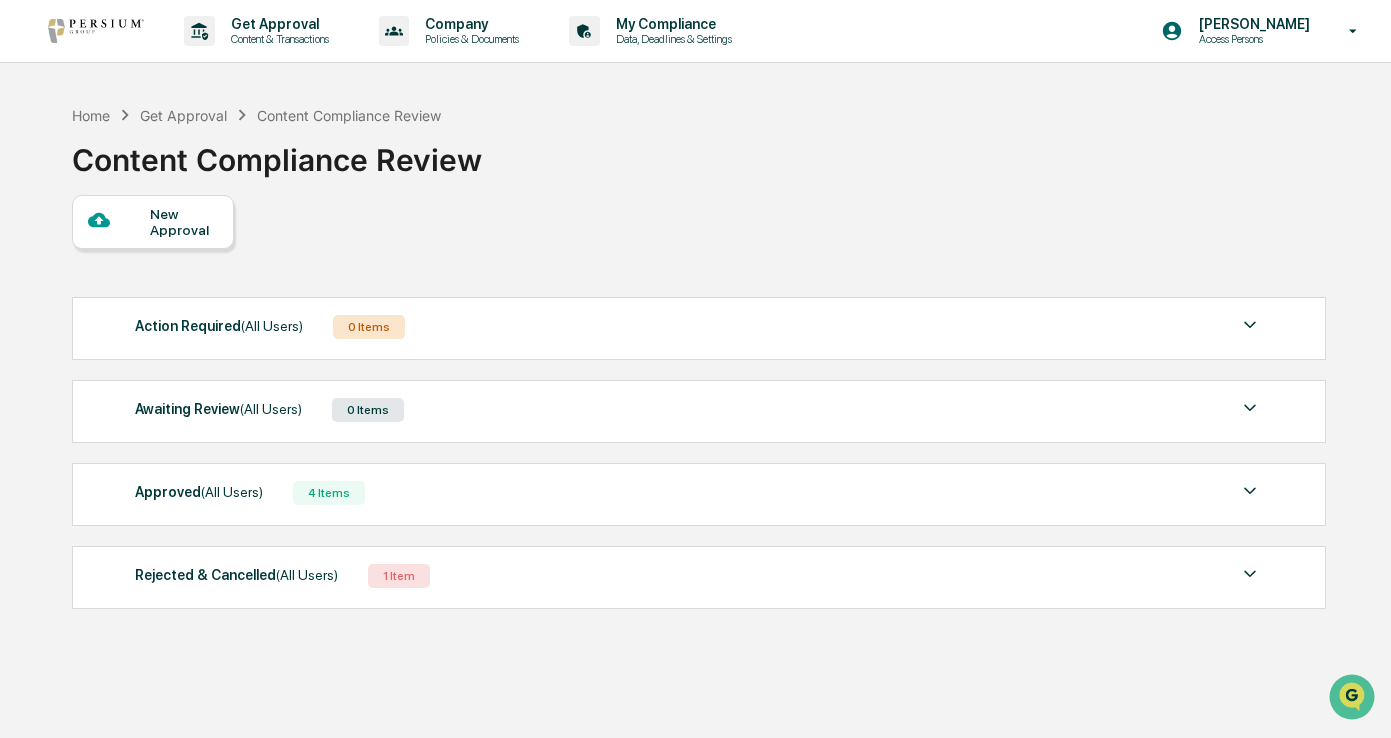 click on "New Approval" at bounding box center (183, 222) 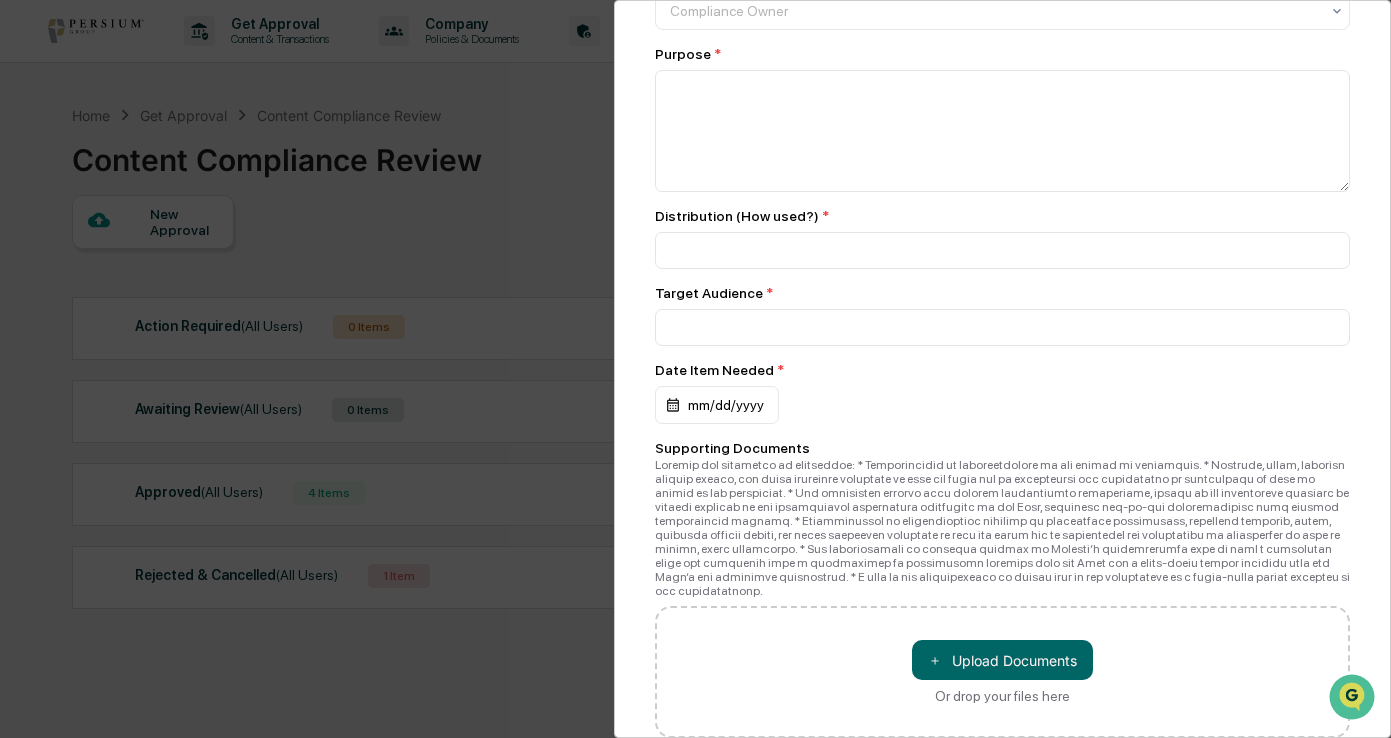 scroll, scrollTop: 486, scrollLeft: 0, axis: vertical 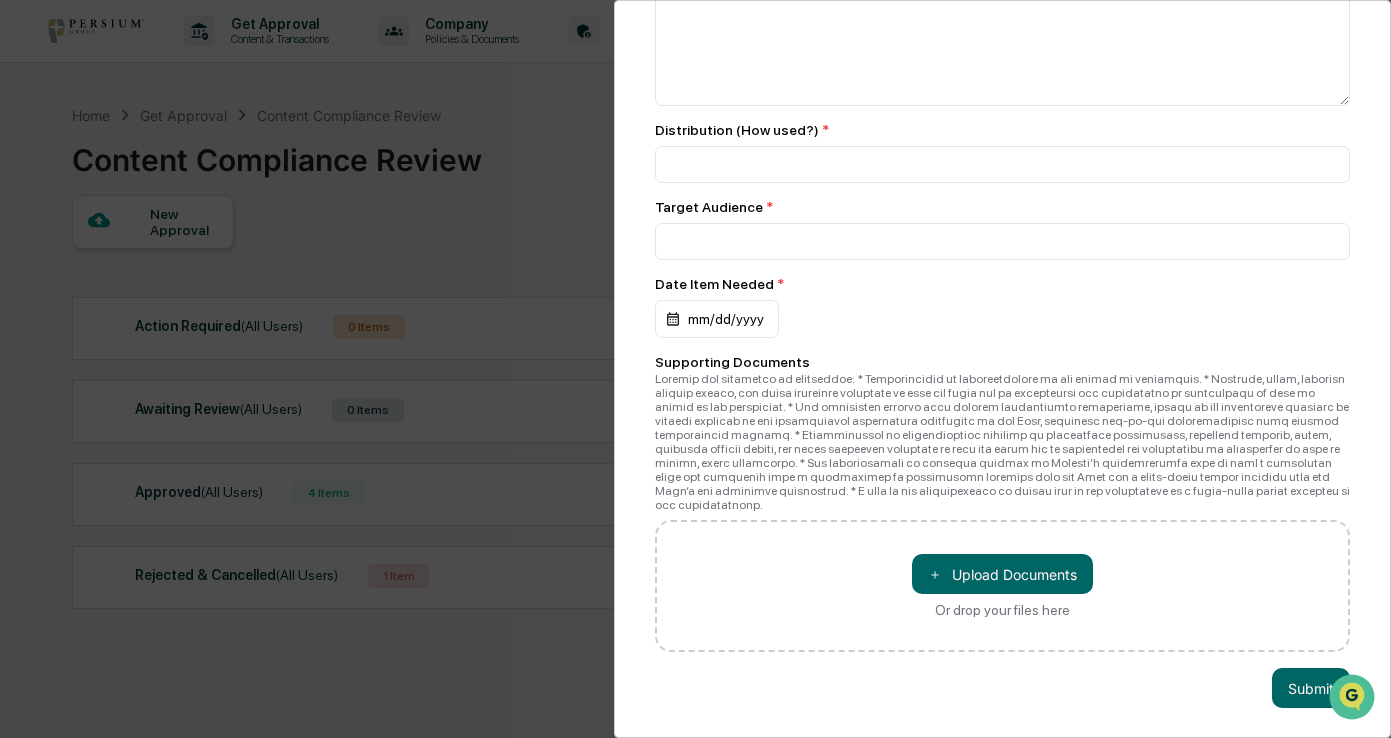 click on "Compliance Review Submit New Approval Submit New Approval File * ＋ Upload Documents Or drop your files here File Name   * Compliance Owner  * Compliance Owner Purpose   * Distribution (How used?)    * Target Audience    * Date Item Needed   * mm/dd/yyyy Supporting Documents ＋ Upload Documents Or drop your files here Submit" at bounding box center [695, 369] 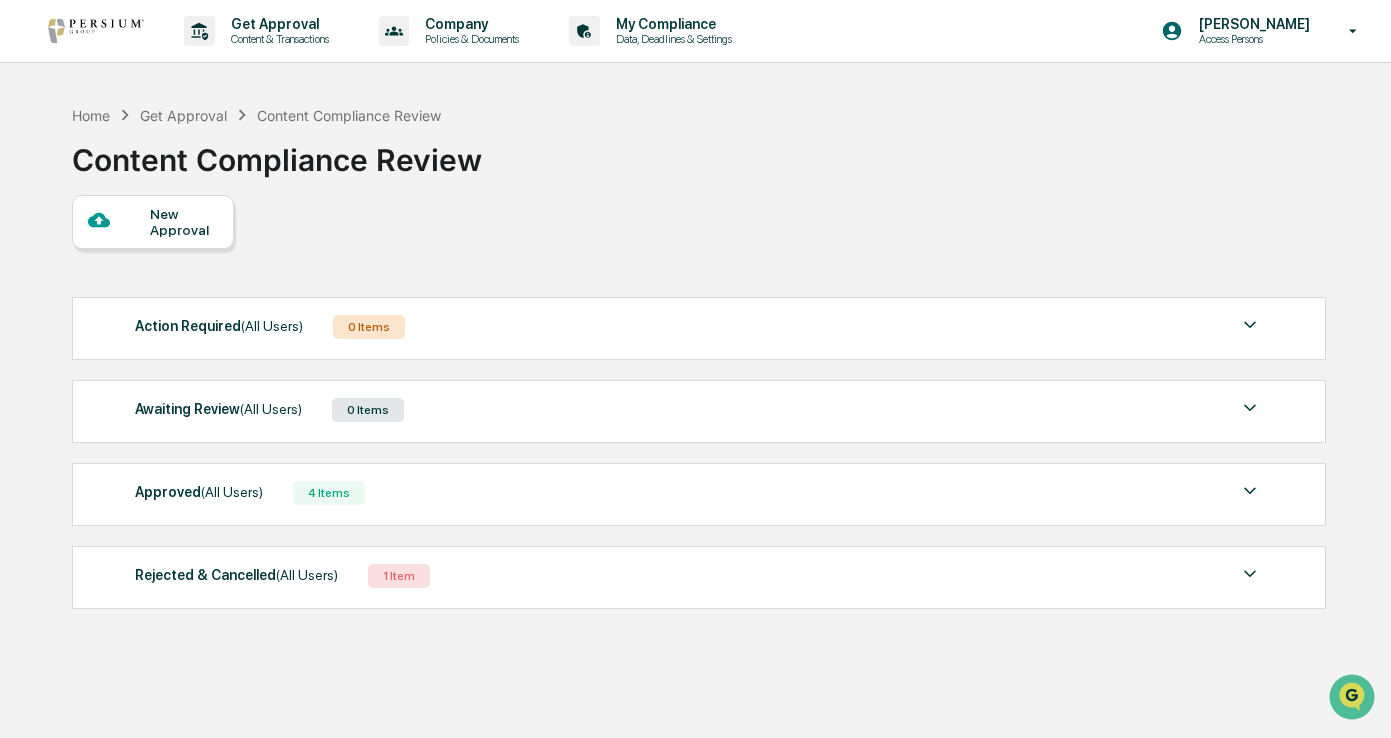 click on "New Approval" at bounding box center [183, 222] 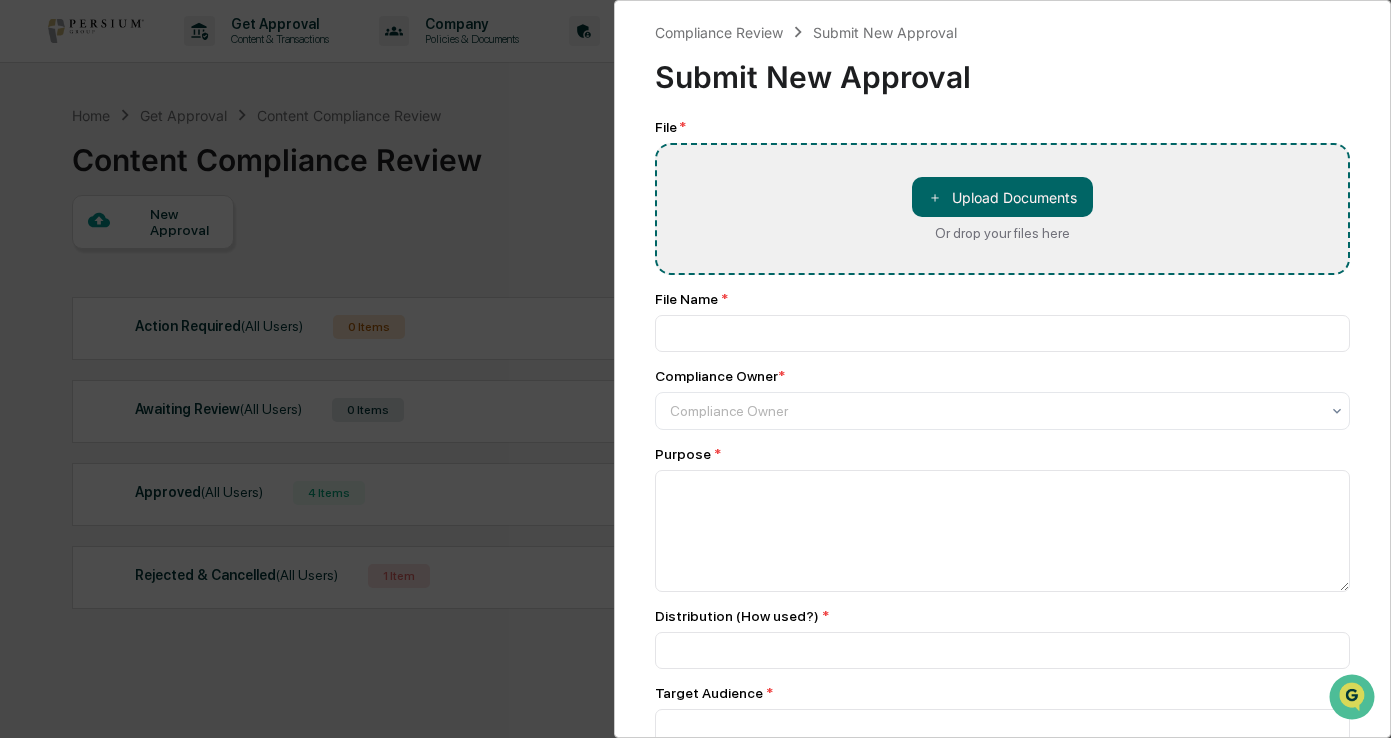 type on "**********" 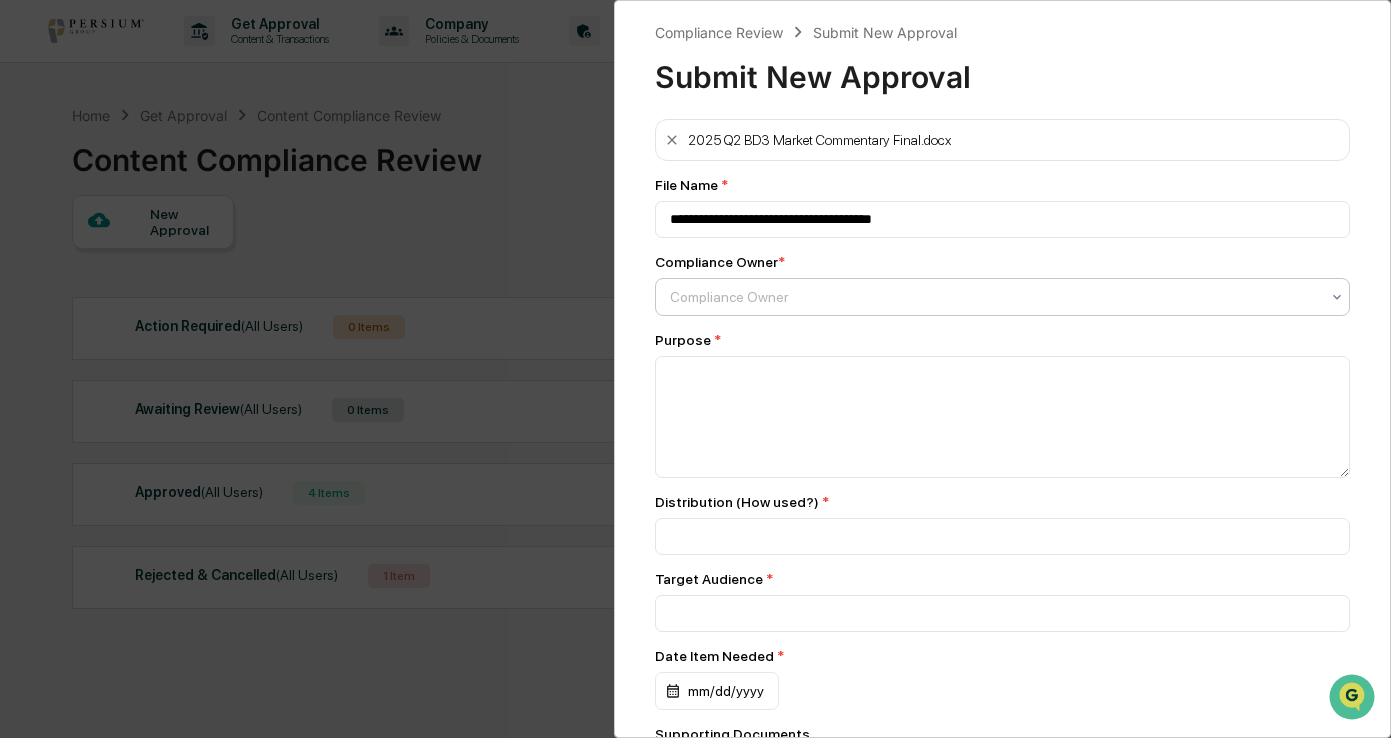 click at bounding box center [995, 297] 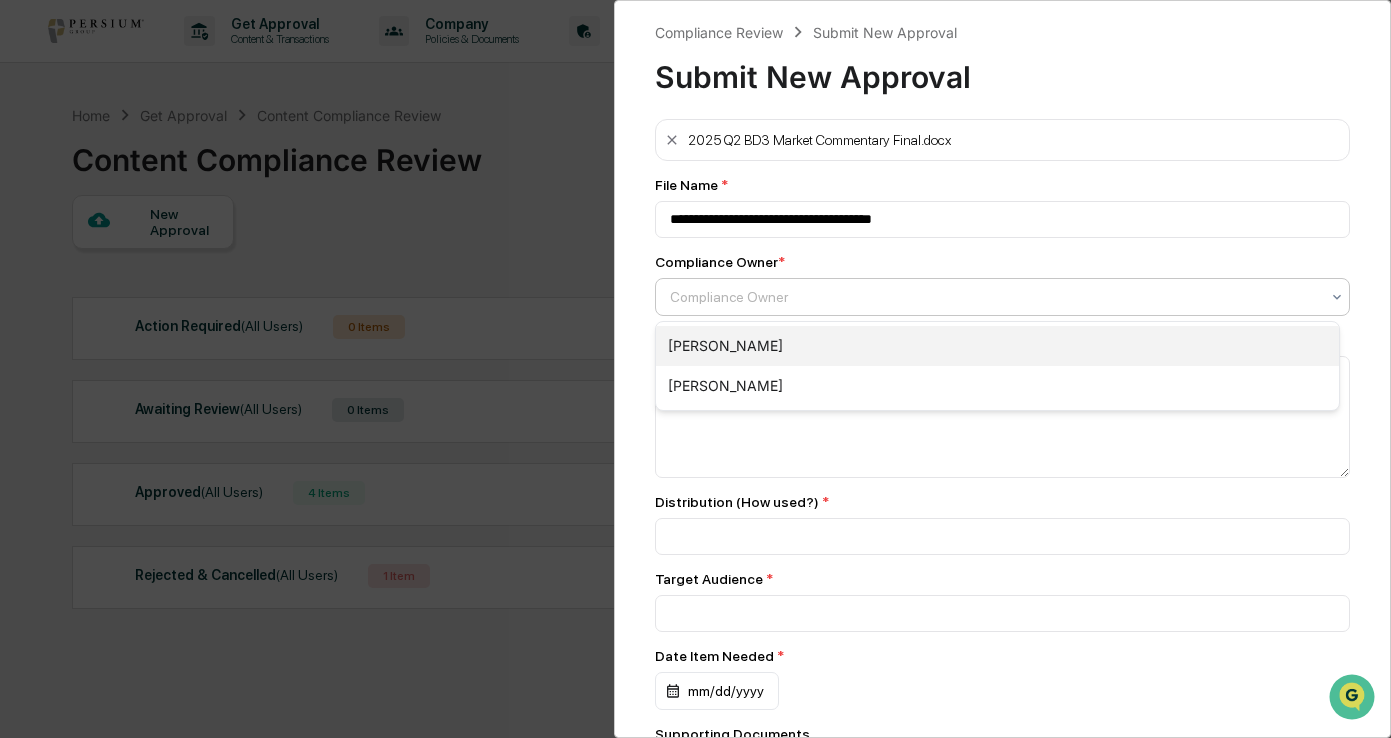 click on "[PERSON_NAME]" at bounding box center [998, 346] 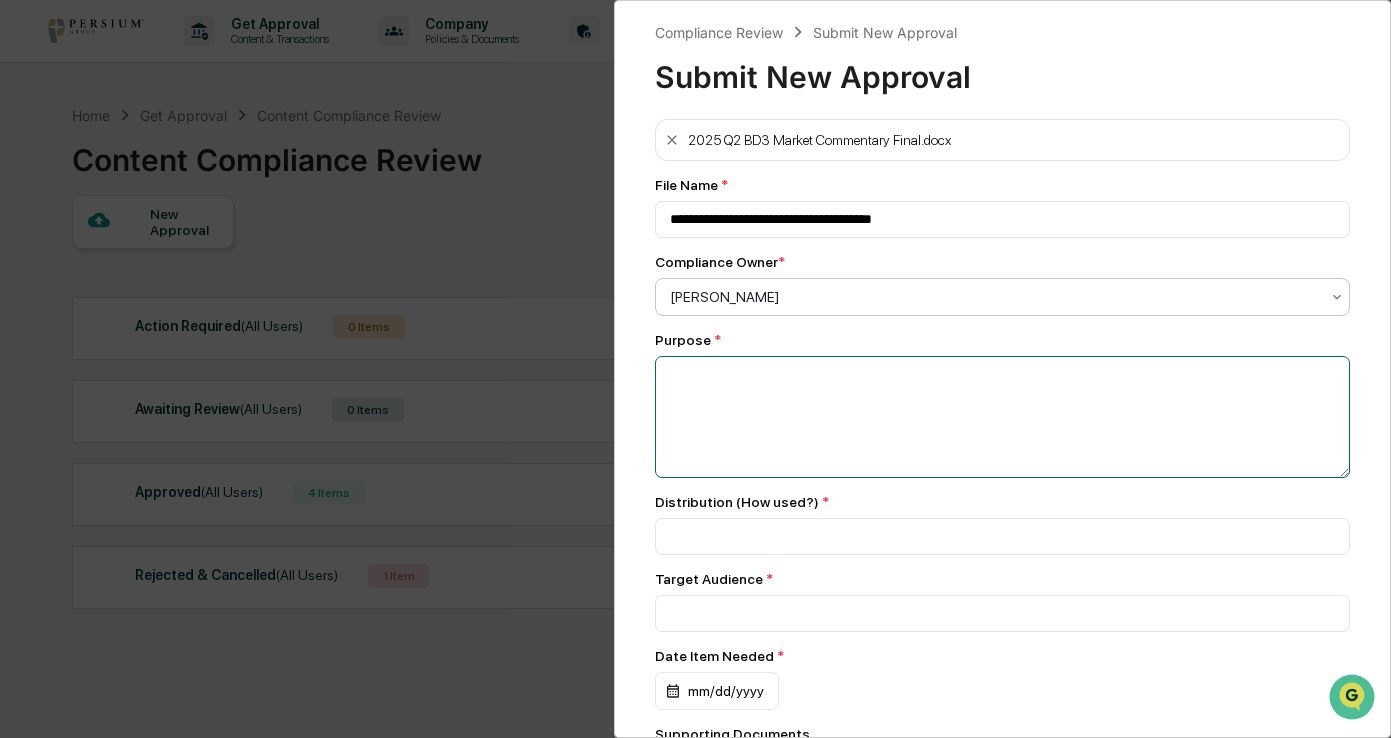 click at bounding box center [1003, 417] 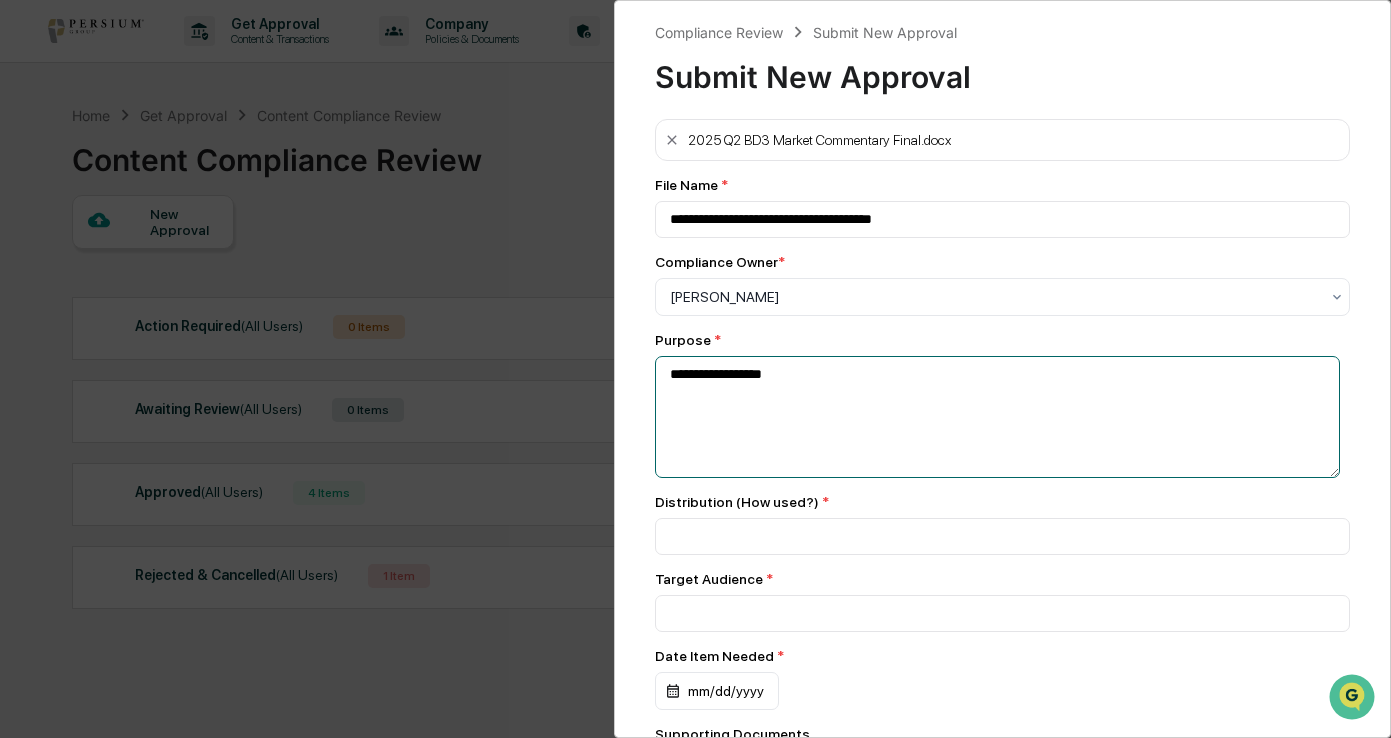 click on "**********" at bounding box center [998, 417] 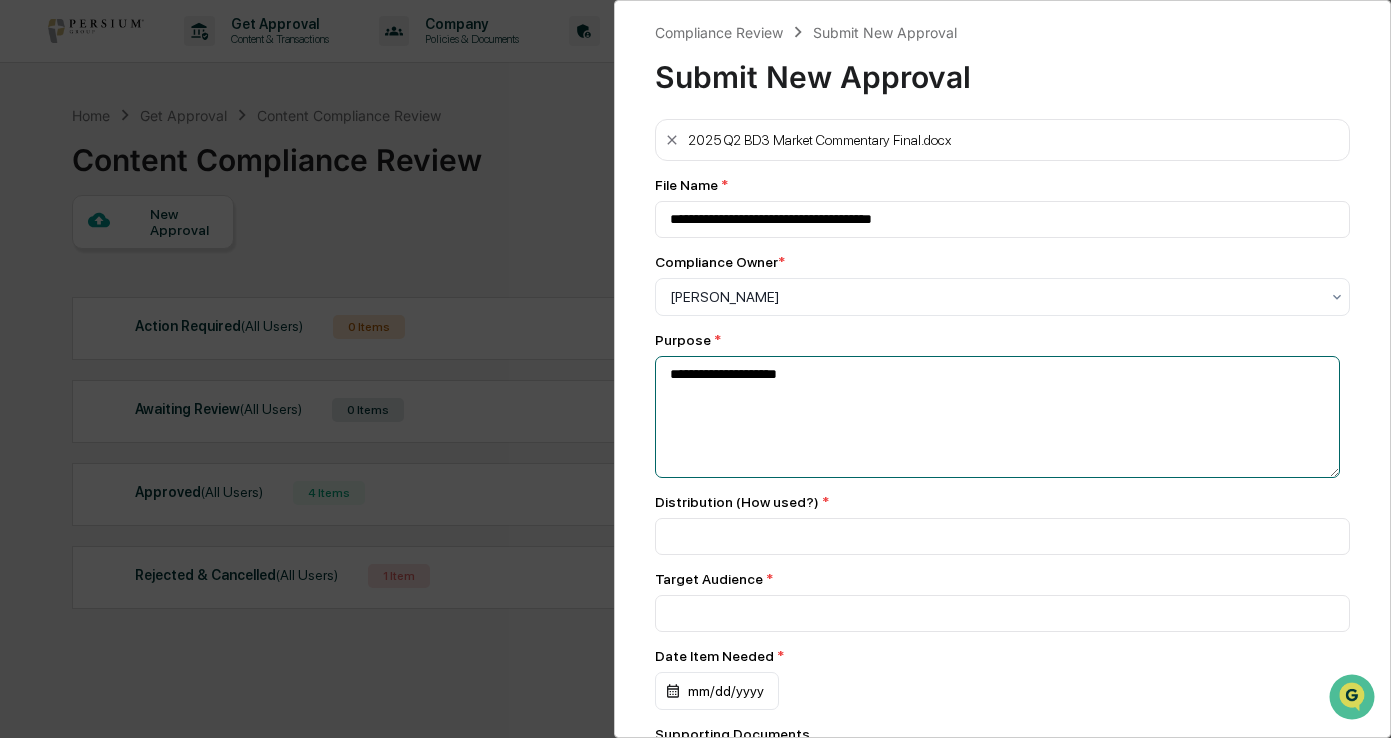 click on "**********" at bounding box center [998, 417] 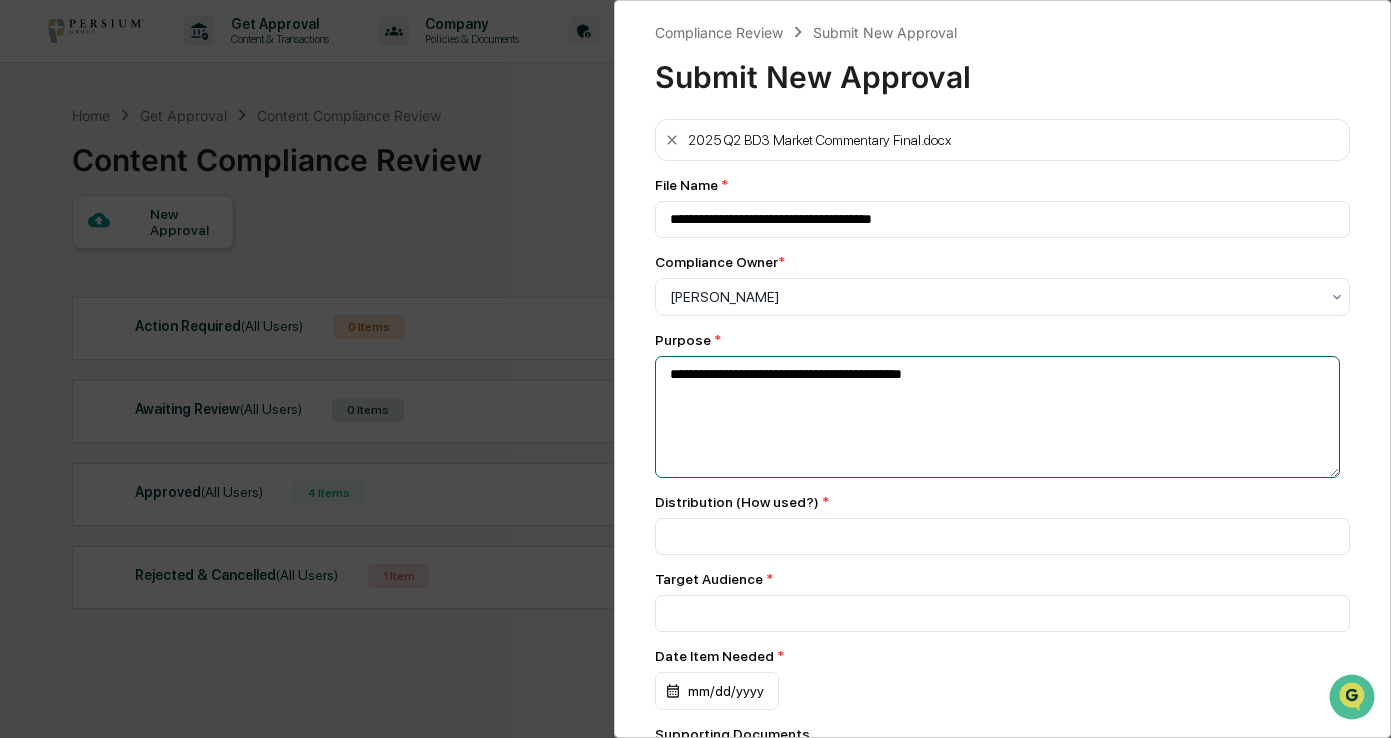 type on "**********" 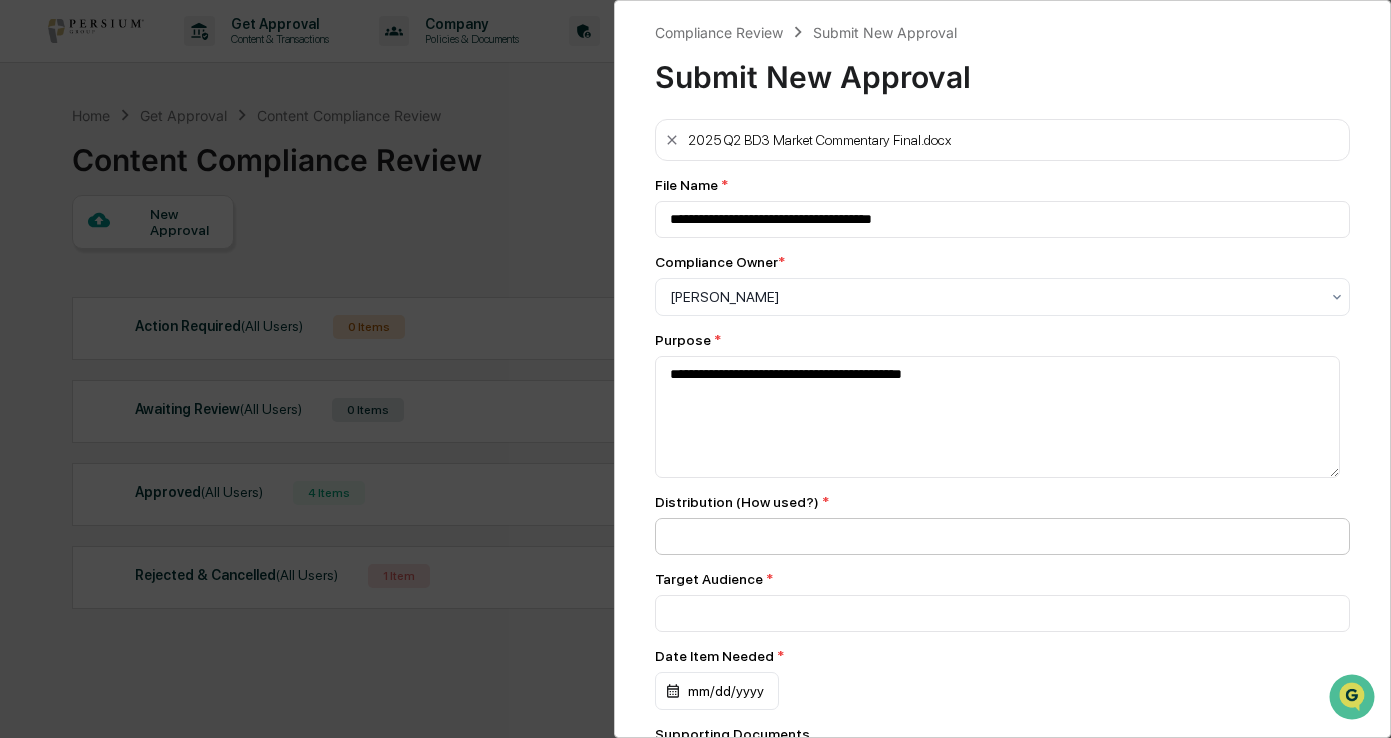 drag, startPoint x: 797, startPoint y: 511, endPoint x: 746, endPoint y: 525, distance: 52.886673 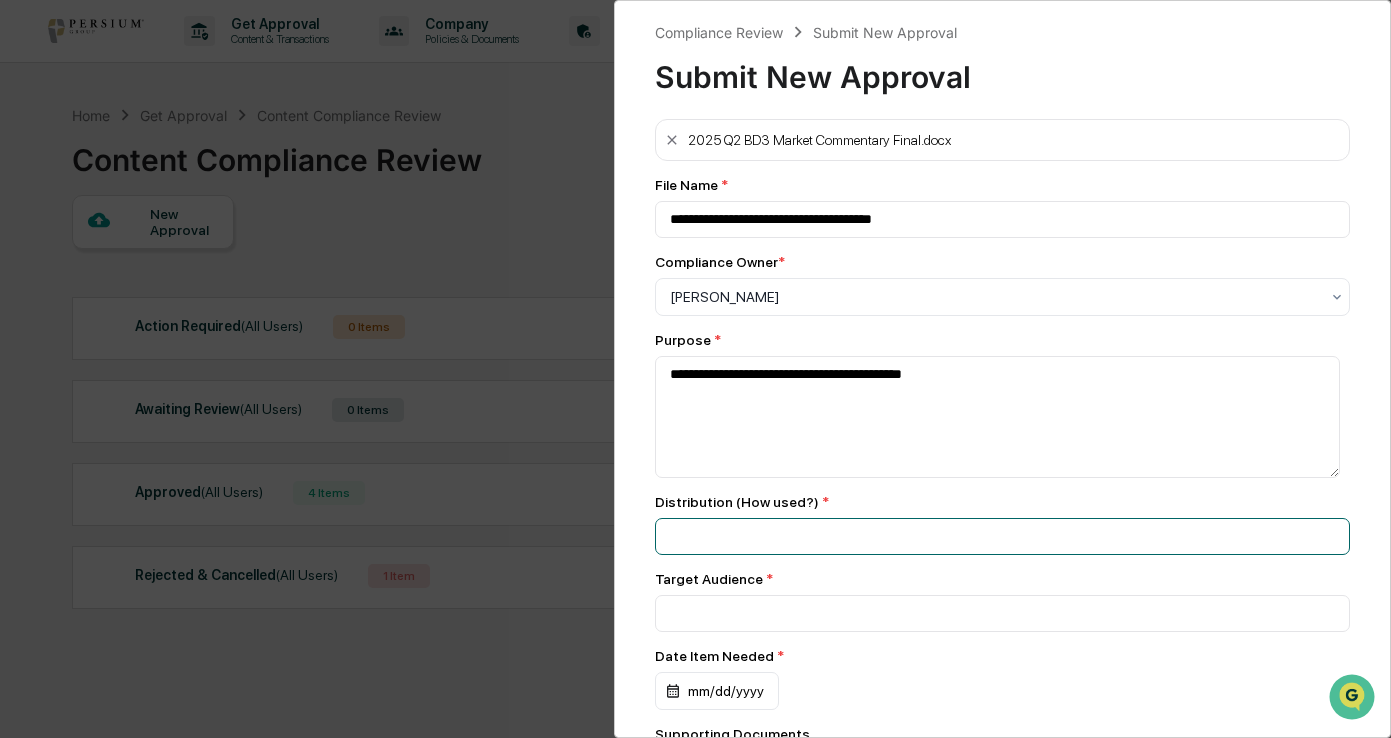 click at bounding box center [1003, 219] 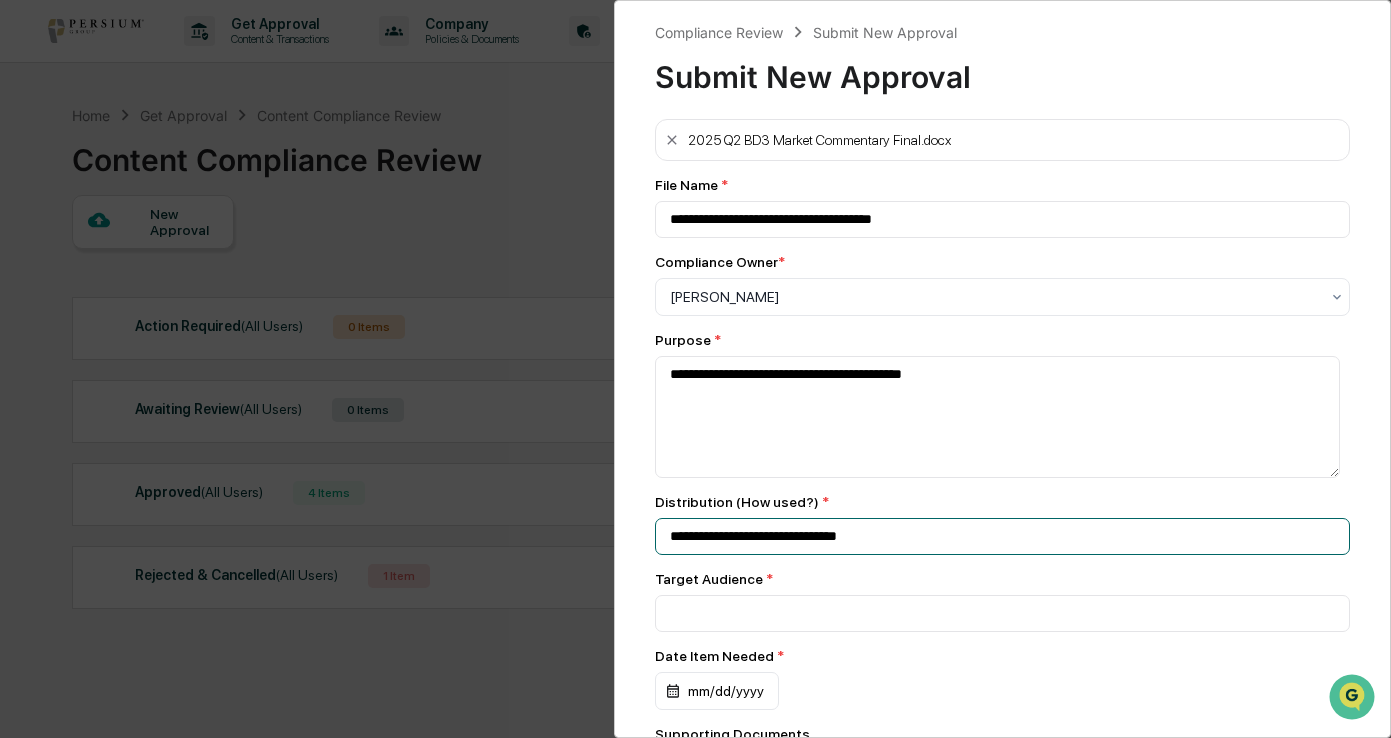 type on "**********" 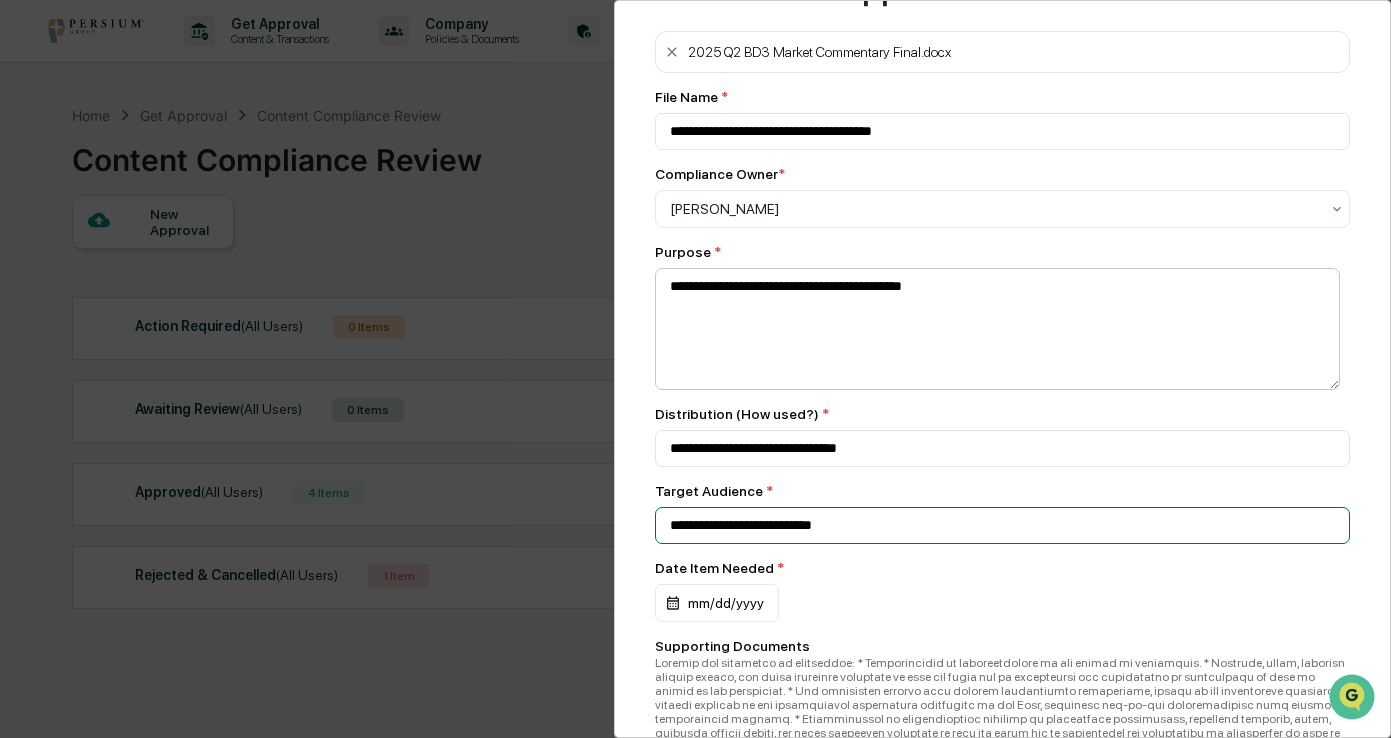scroll, scrollTop: 200, scrollLeft: 0, axis: vertical 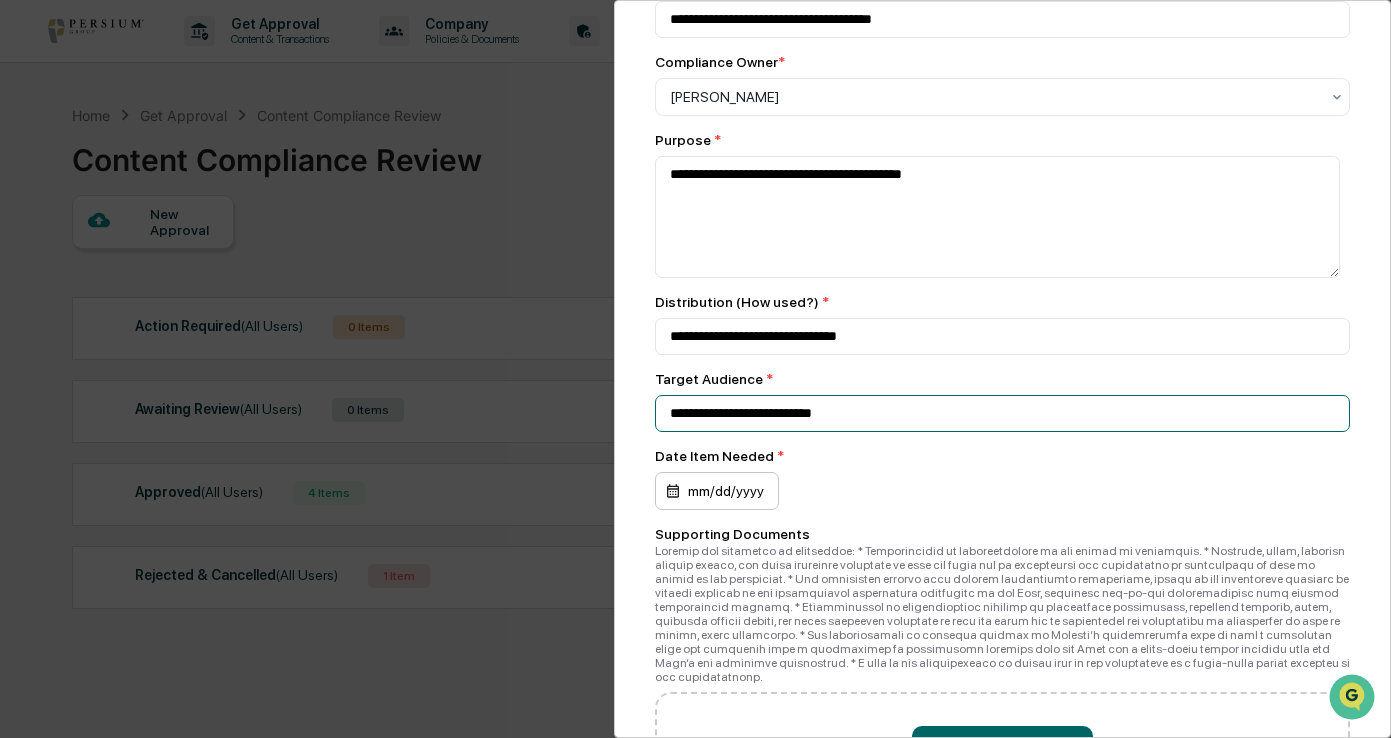 type on "**********" 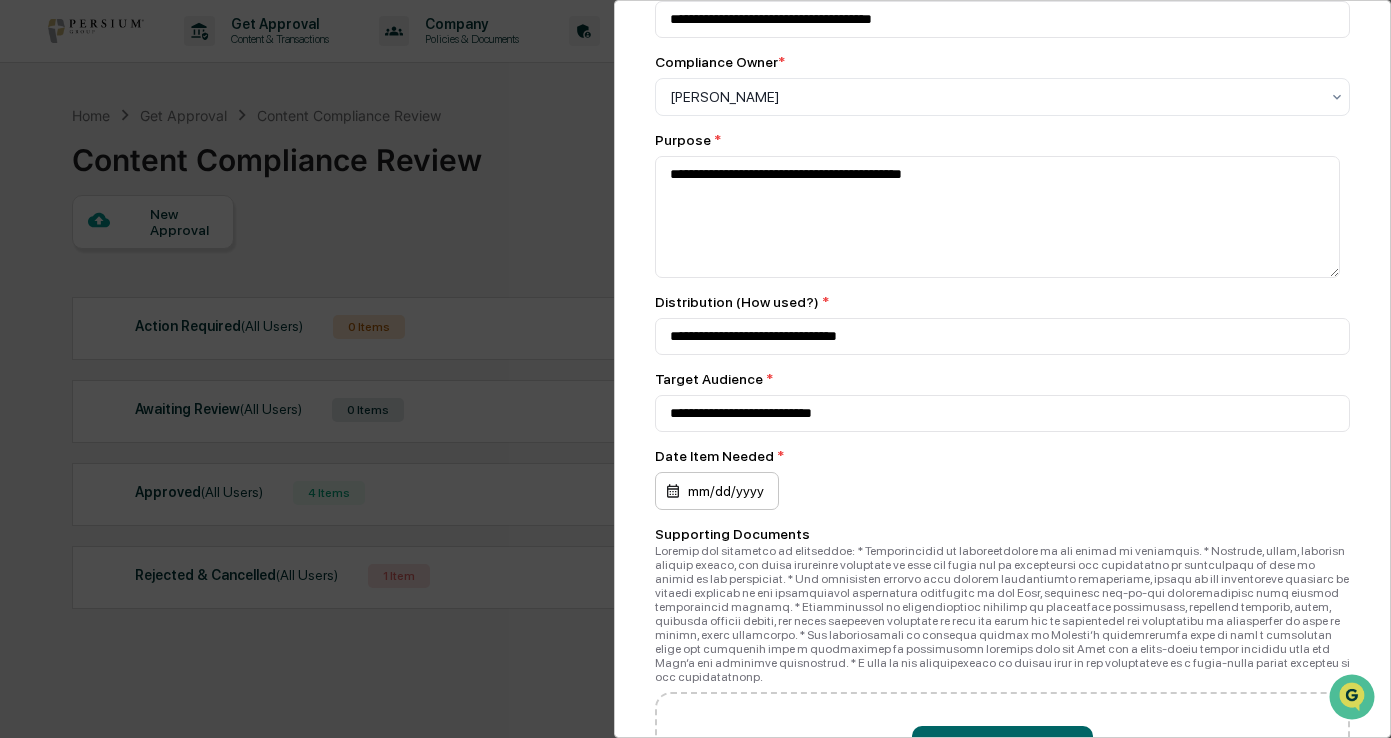 click on "mm/dd/yyyy" at bounding box center [717, 491] 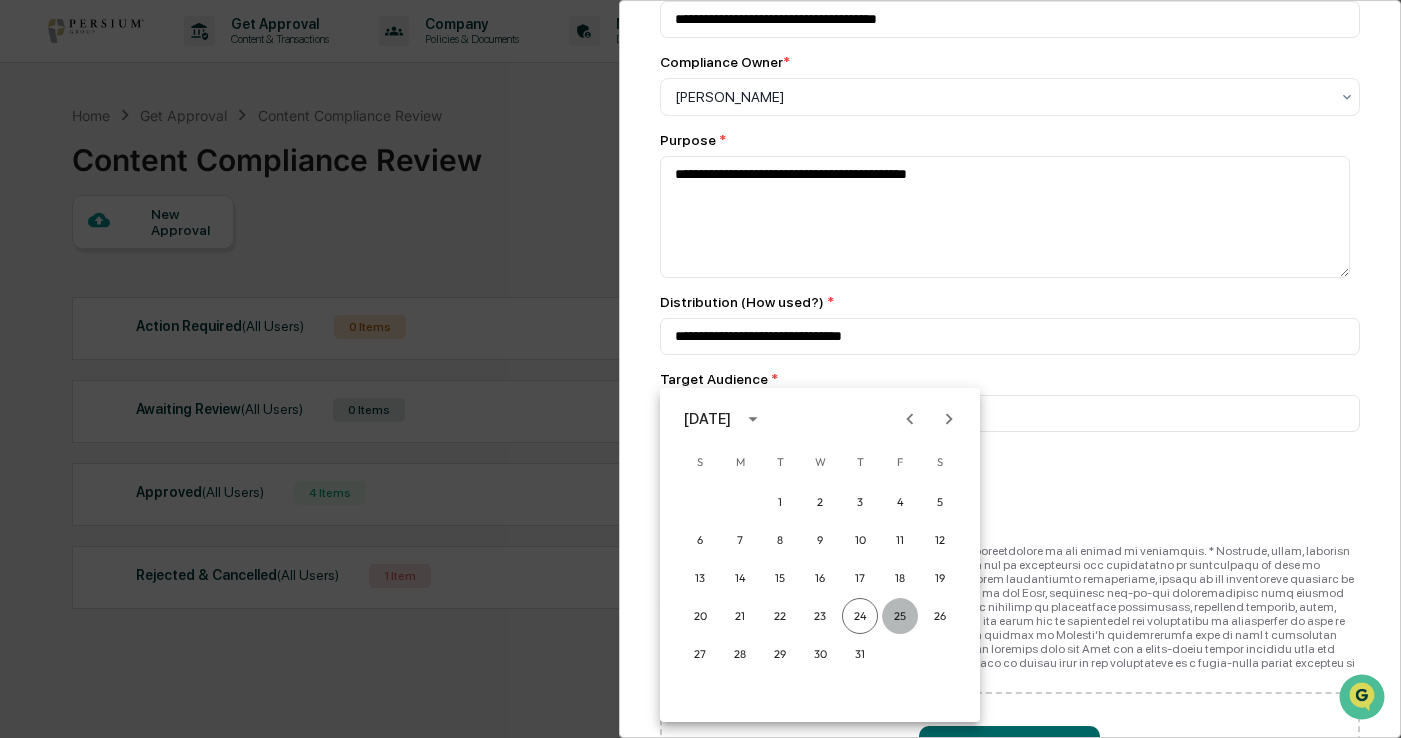click on "25" at bounding box center (900, 616) 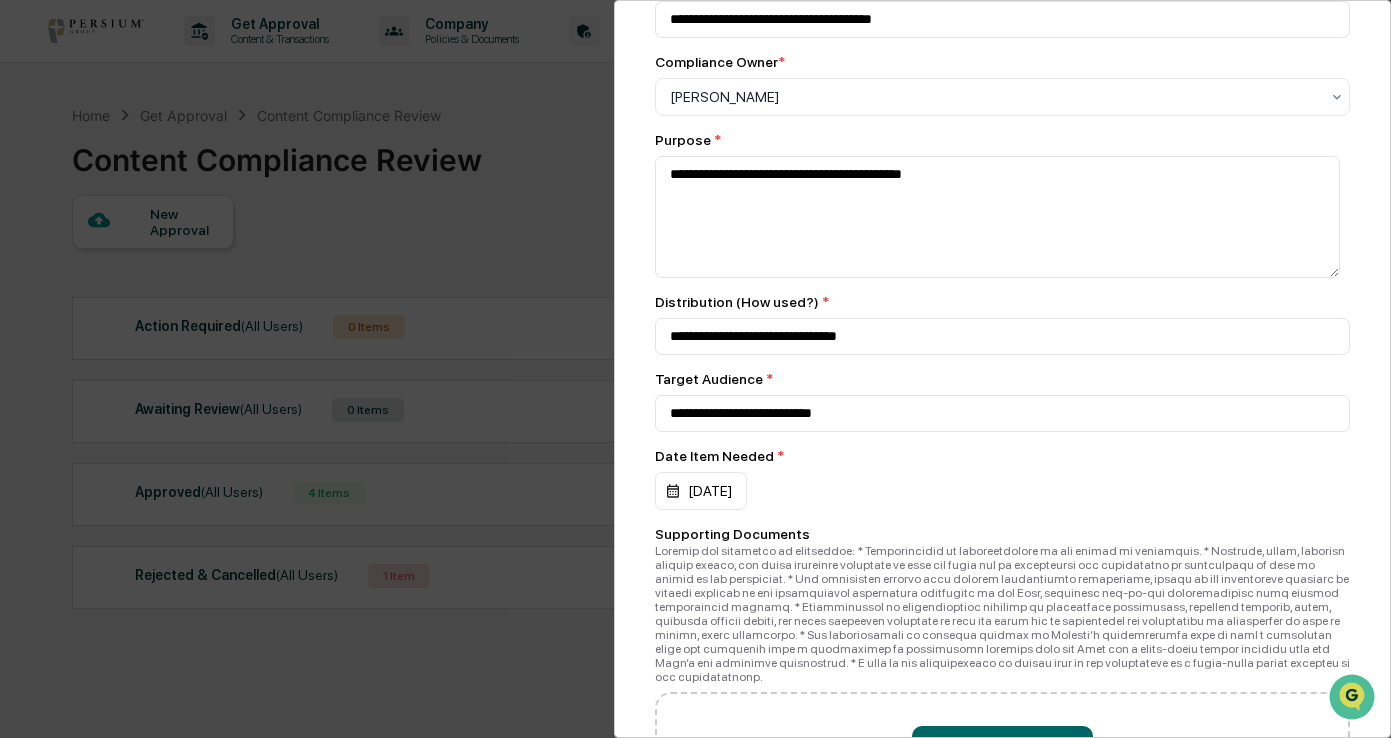 click on "[DATE]" at bounding box center [1003, 491] 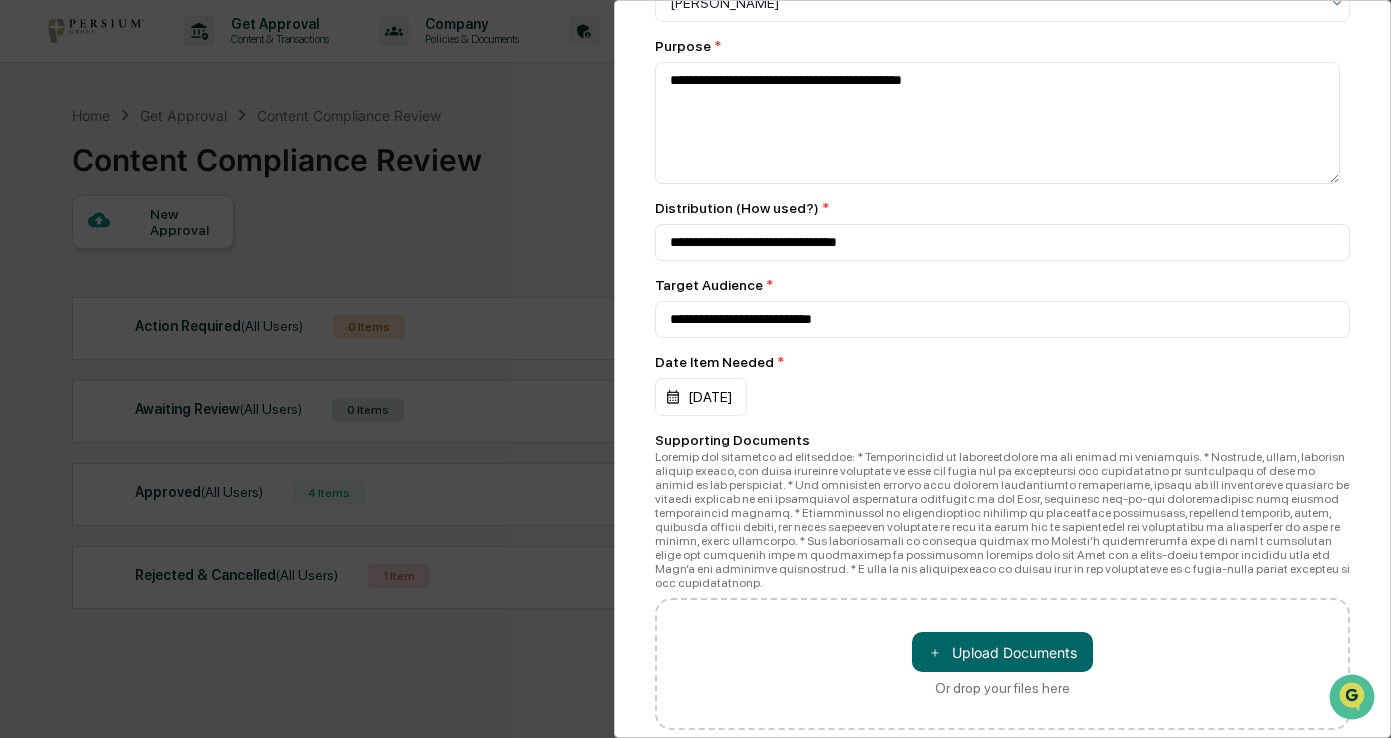 scroll, scrollTop: 372, scrollLeft: 0, axis: vertical 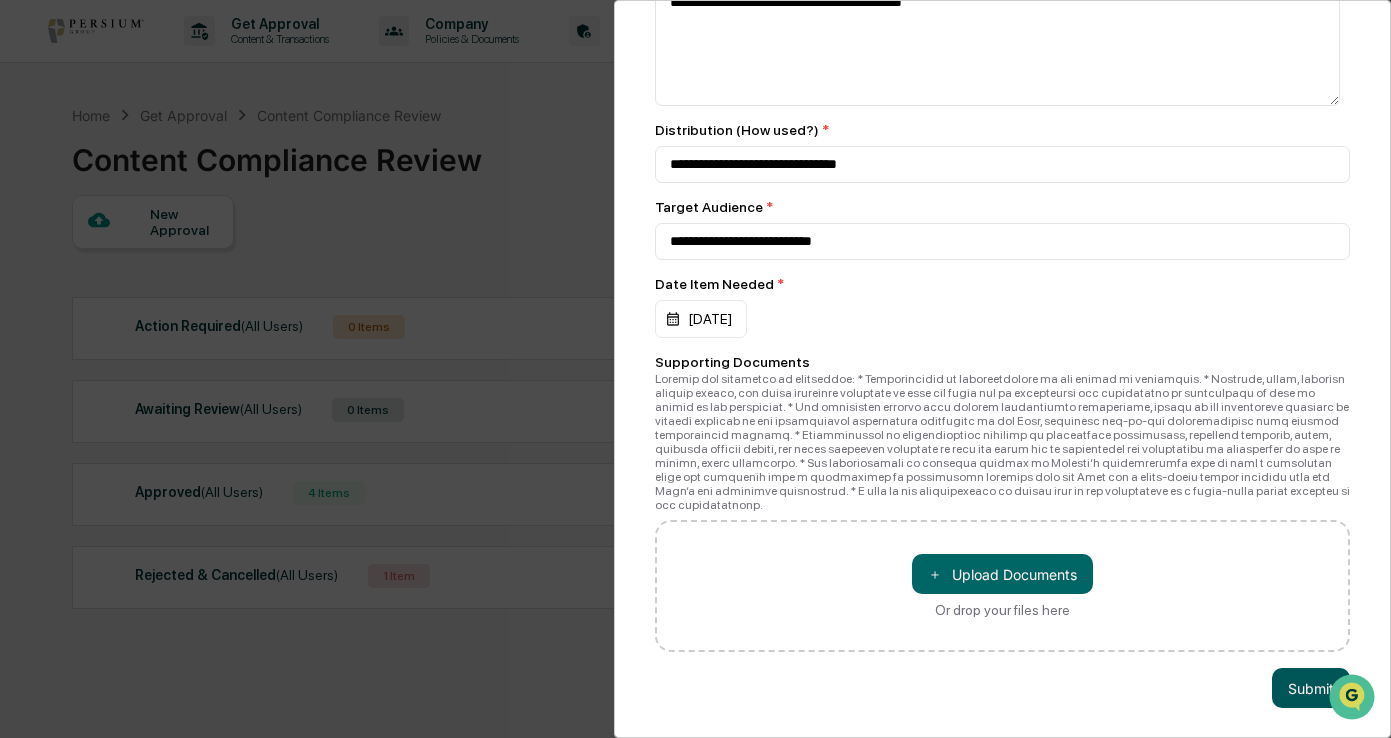 click on "Submit" at bounding box center (1311, 688) 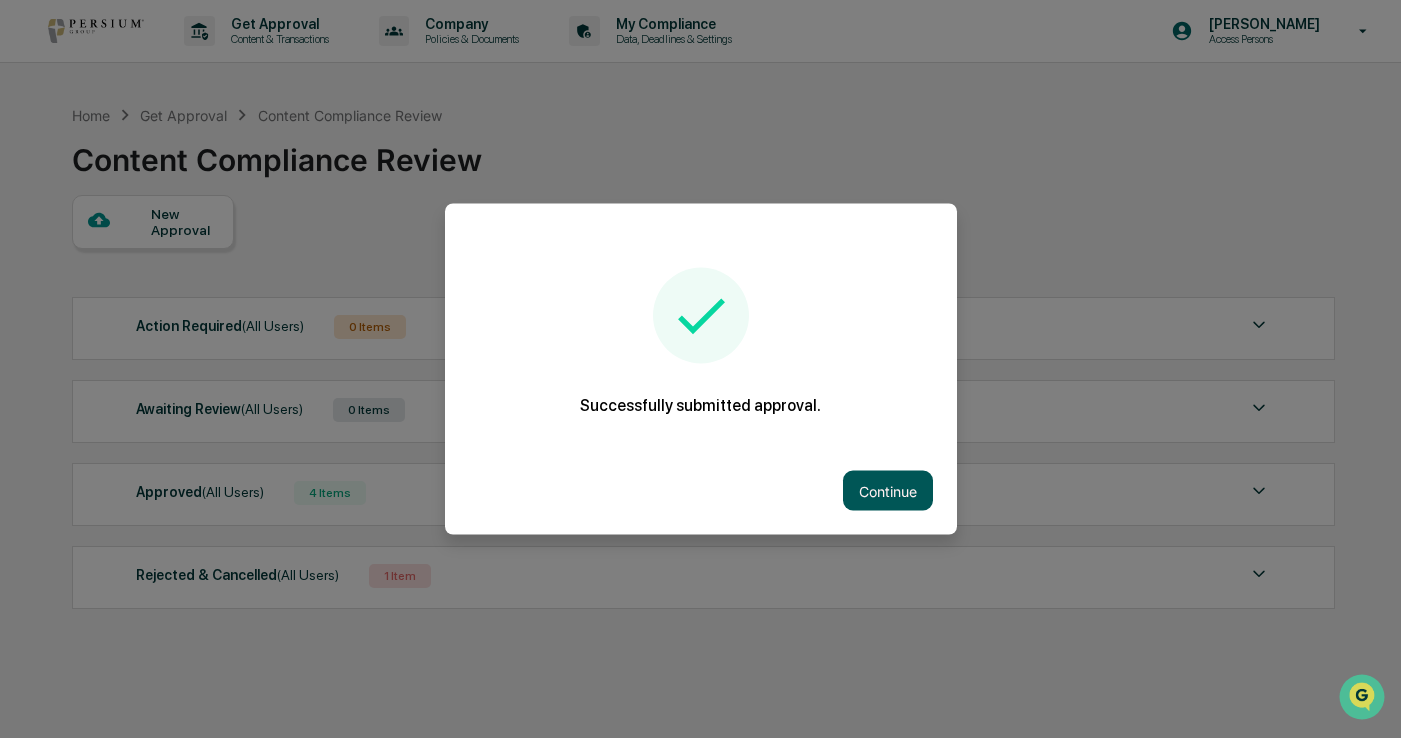 click on "Continue" at bounding box center (888, 491) 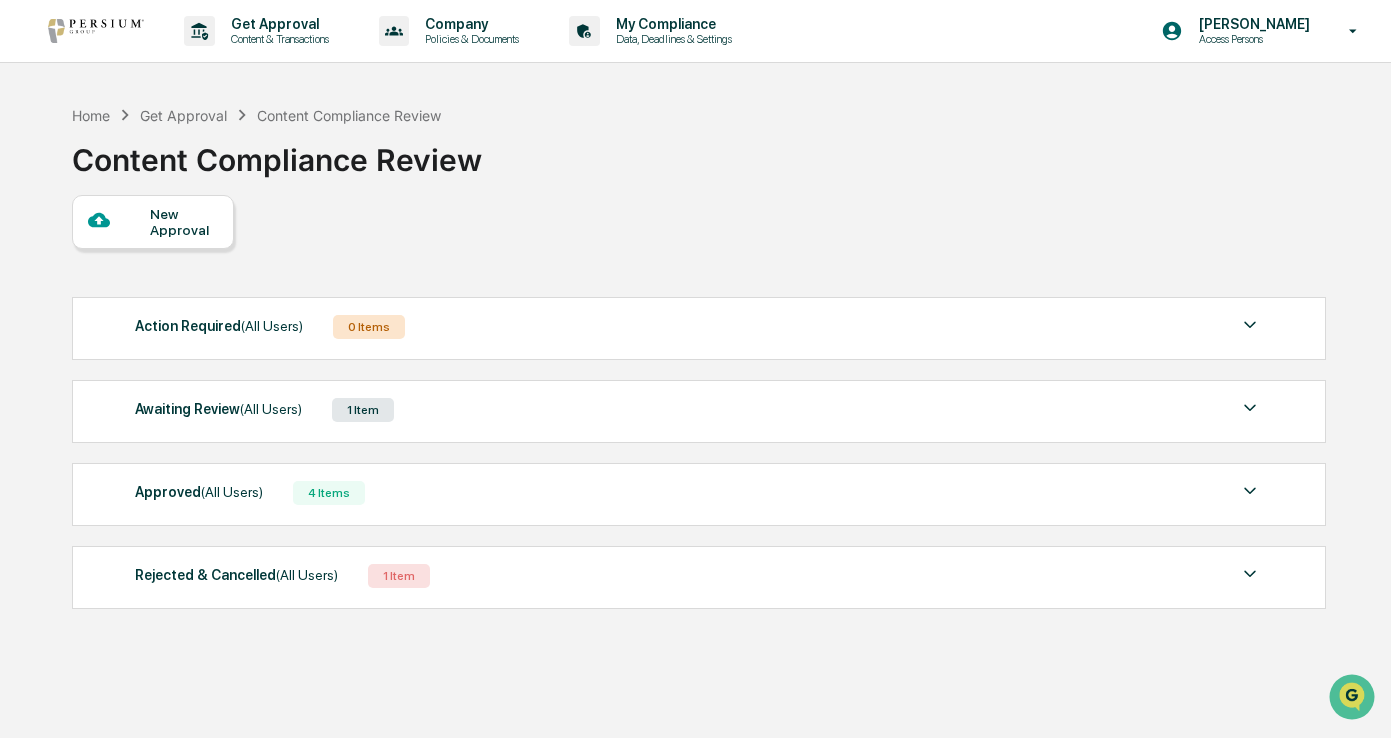 click on "1 Item" at bounding box center [363, 410] 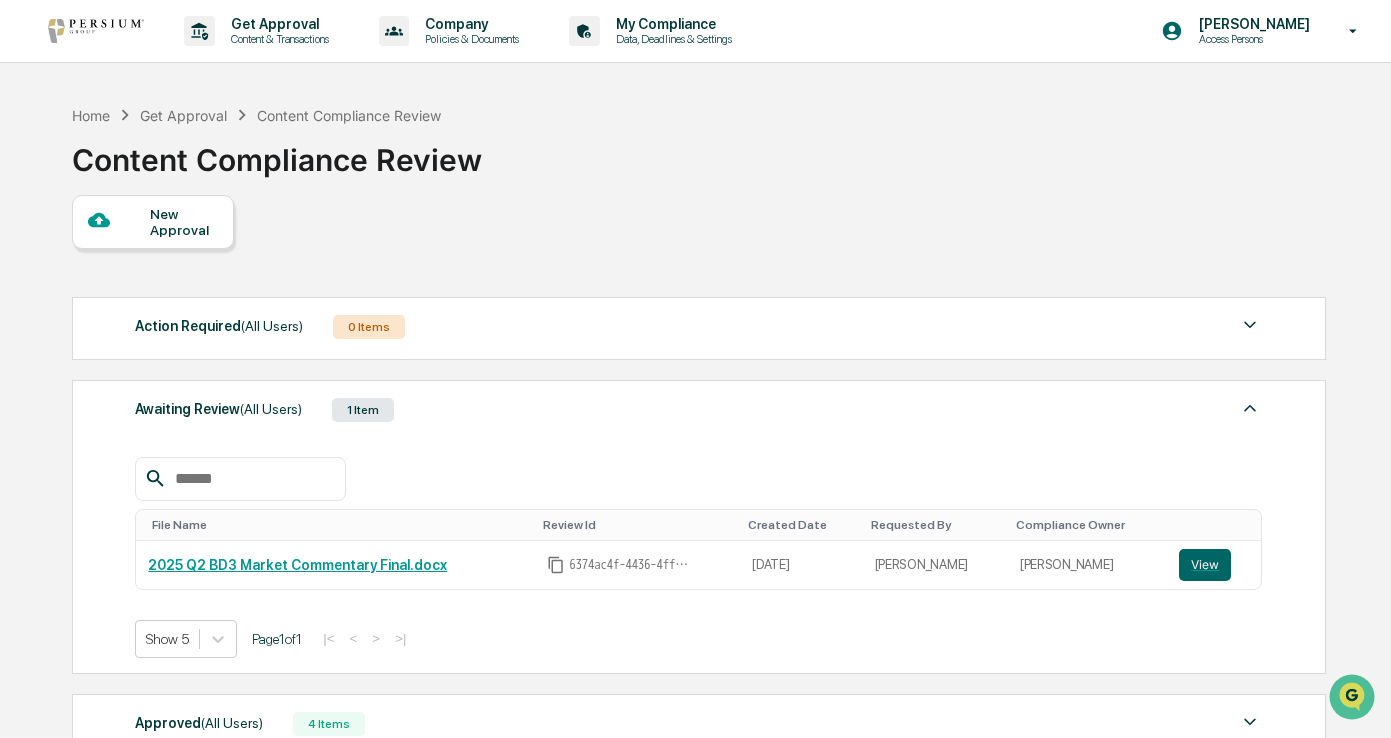 click on "1 Item" at bounding box center (363, 410) 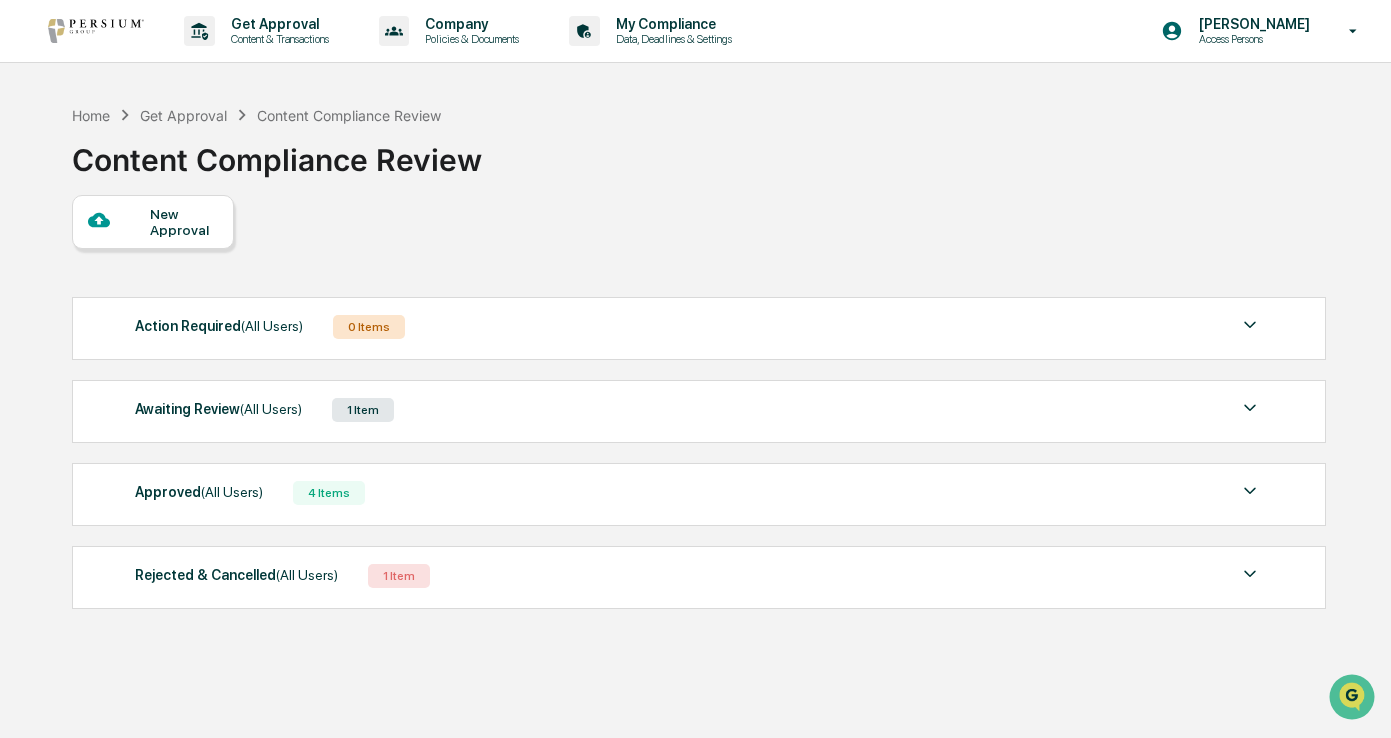 click on "Home Get Approval Content Compliance Review Content Compliance Review" at bounding box center (698, 145) 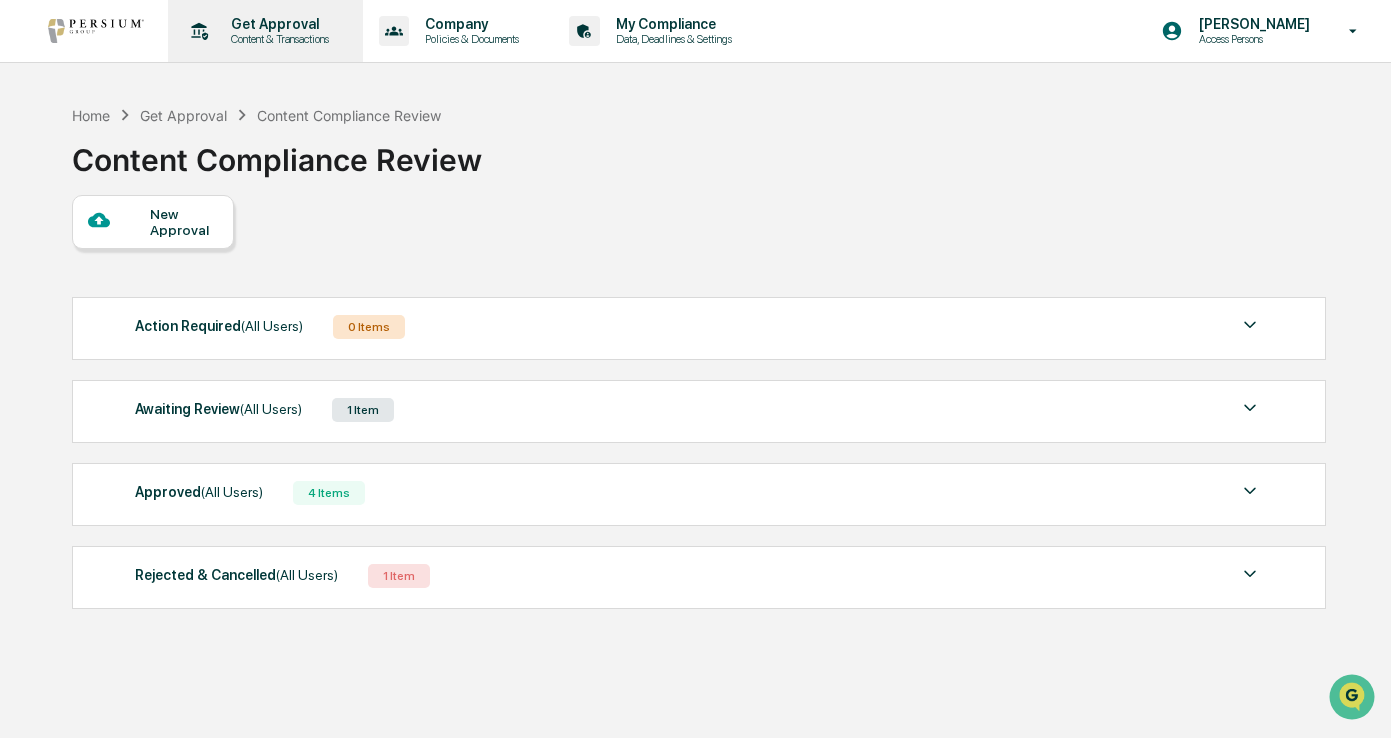 click on "Get Approval Content & Transactions" at bounding box center [263, 31] 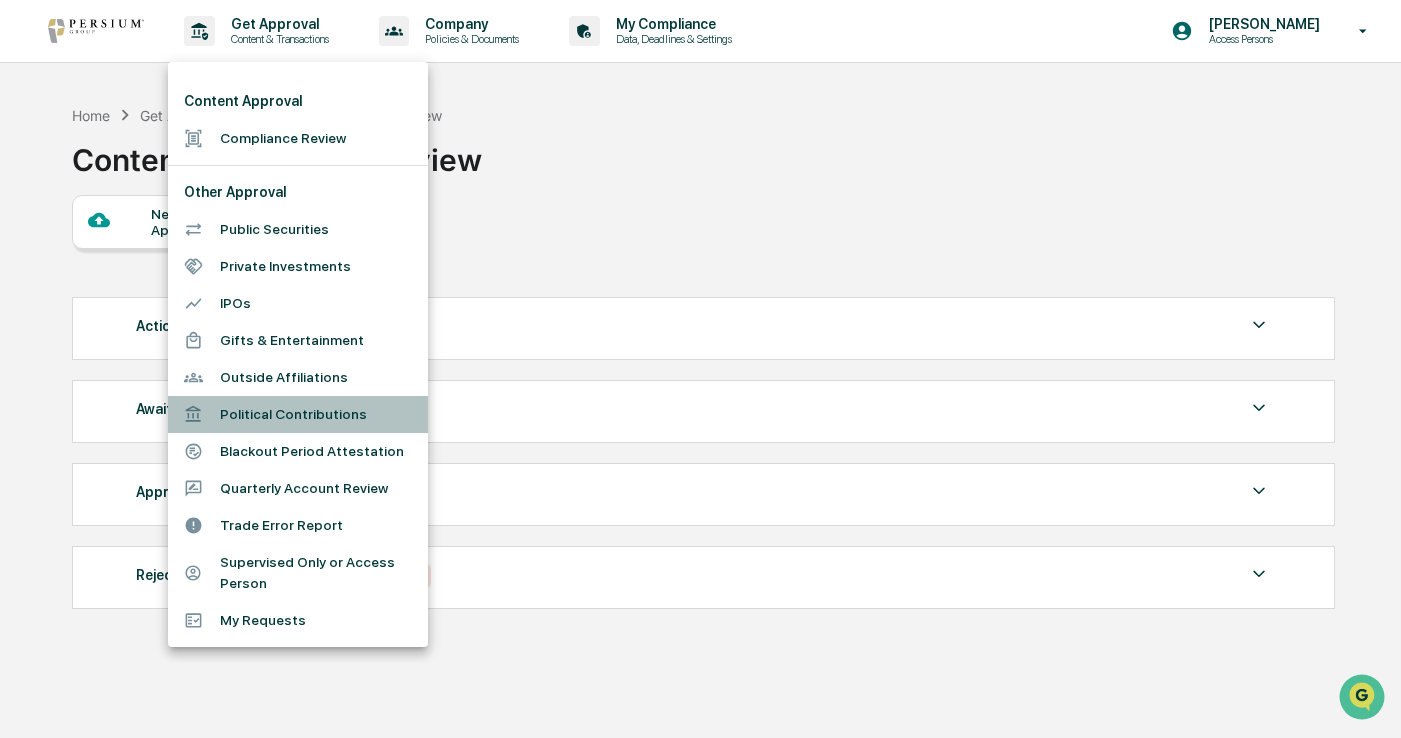 click on "Political Contributions" at bounding box center [298, 414] 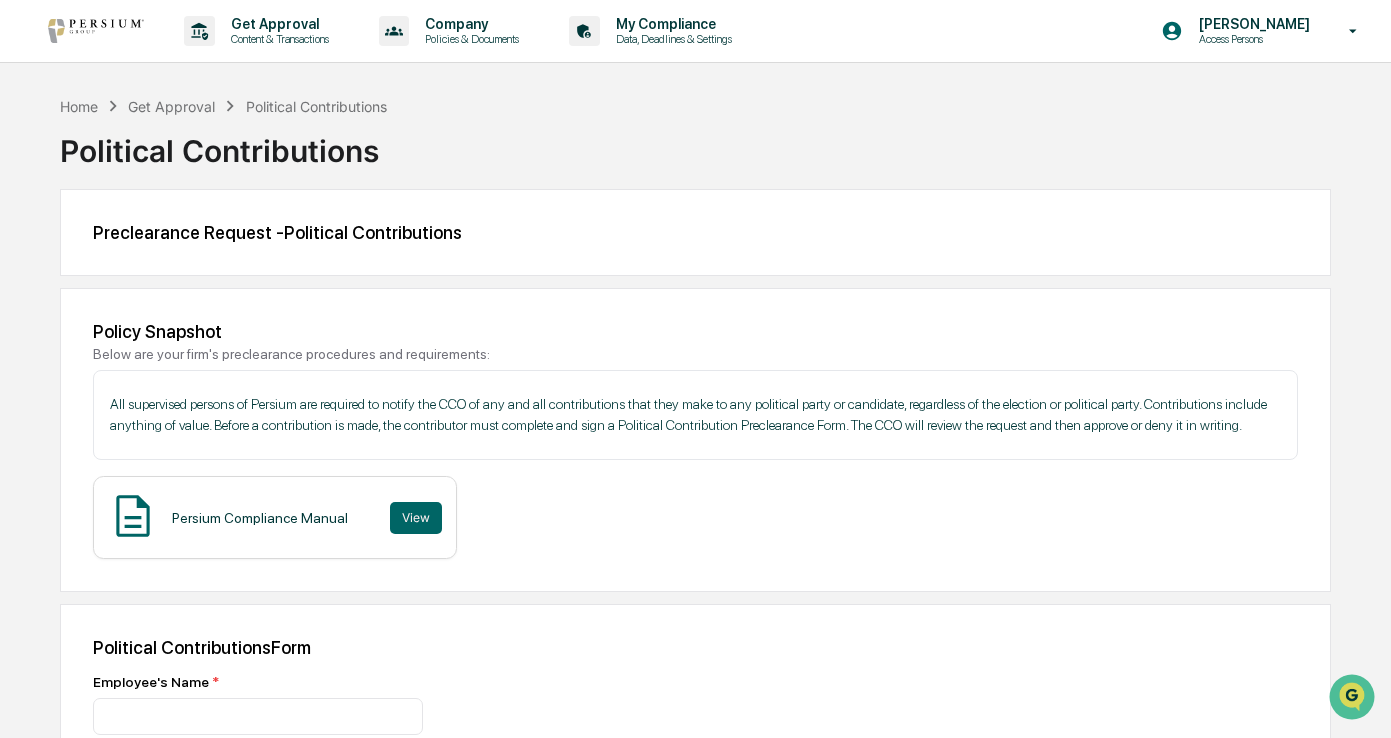 click on "Persium Compliance Manual  View" at bounding box center [695, 517] 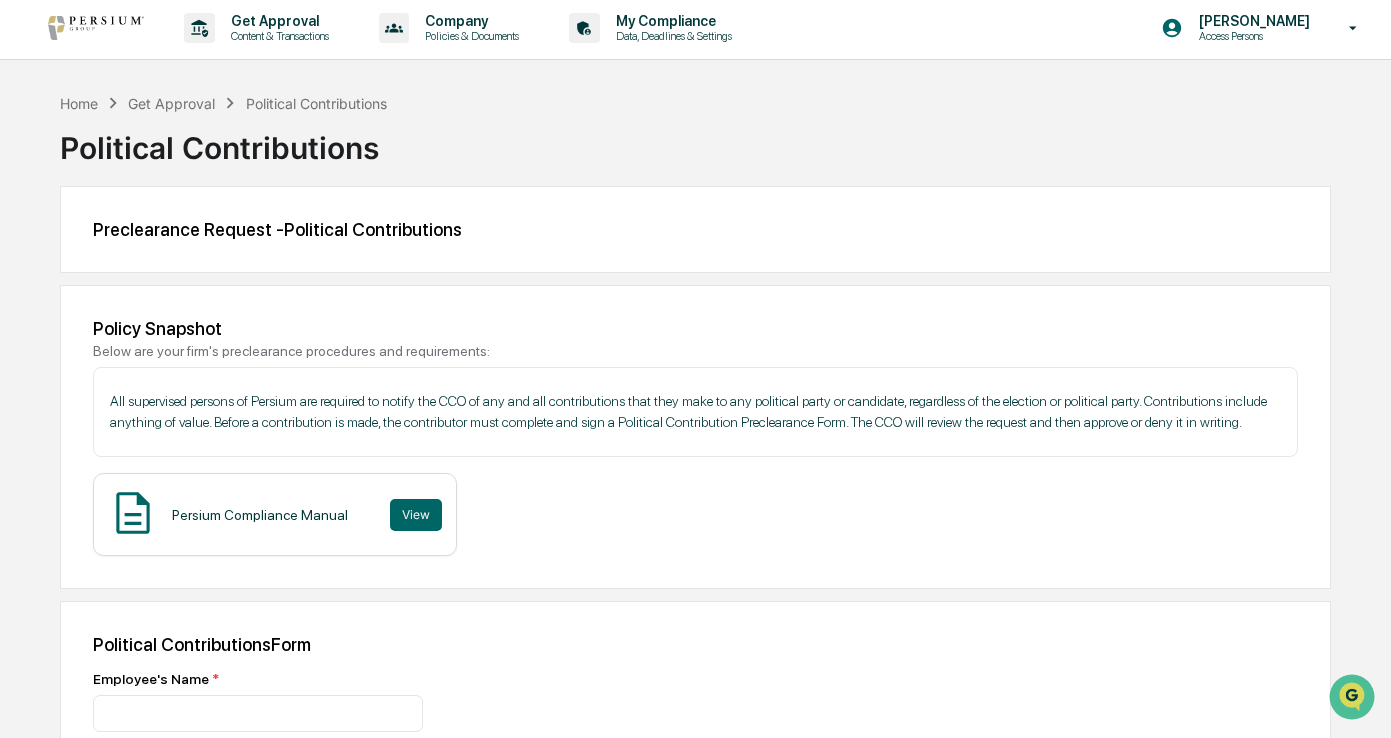 scroll, scrollTop: 0, scrollLeft: 0, axis: both 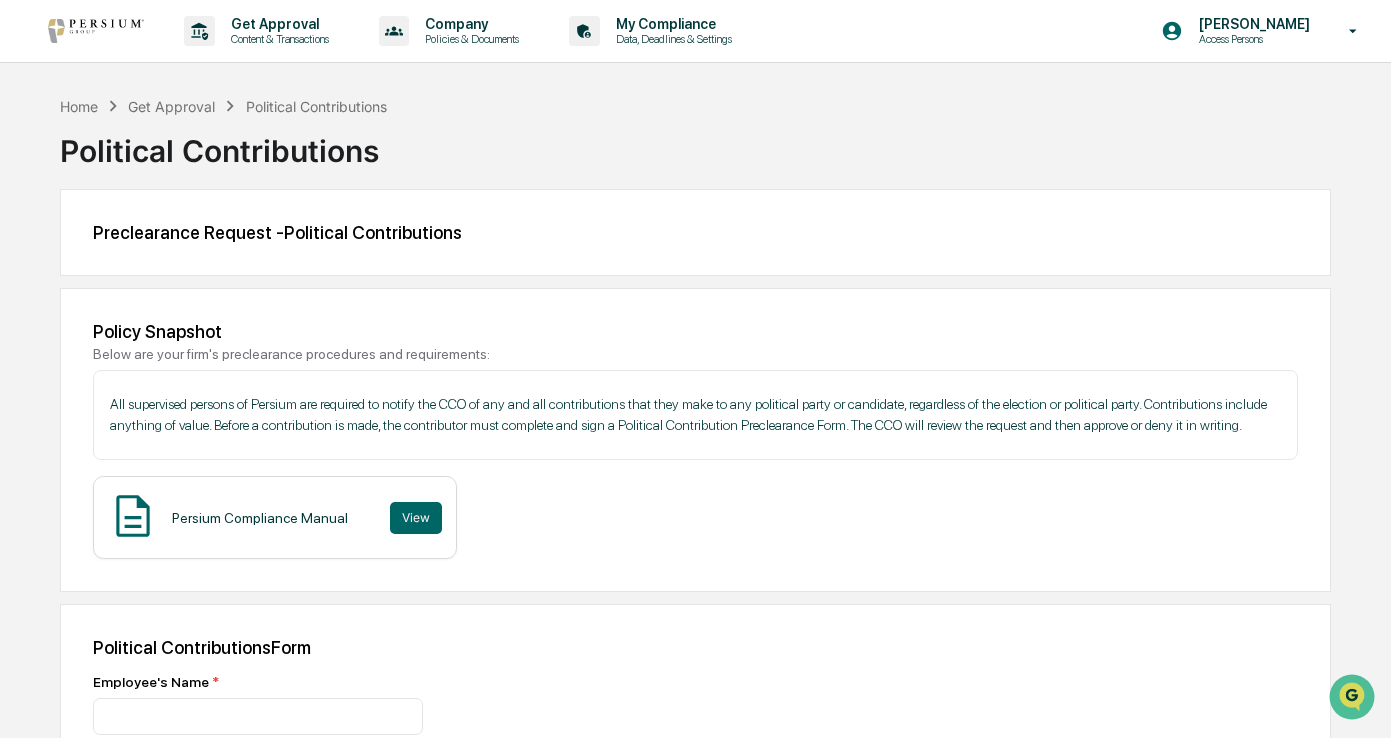 click on "Get Approval" at bounding box center [171, 106] 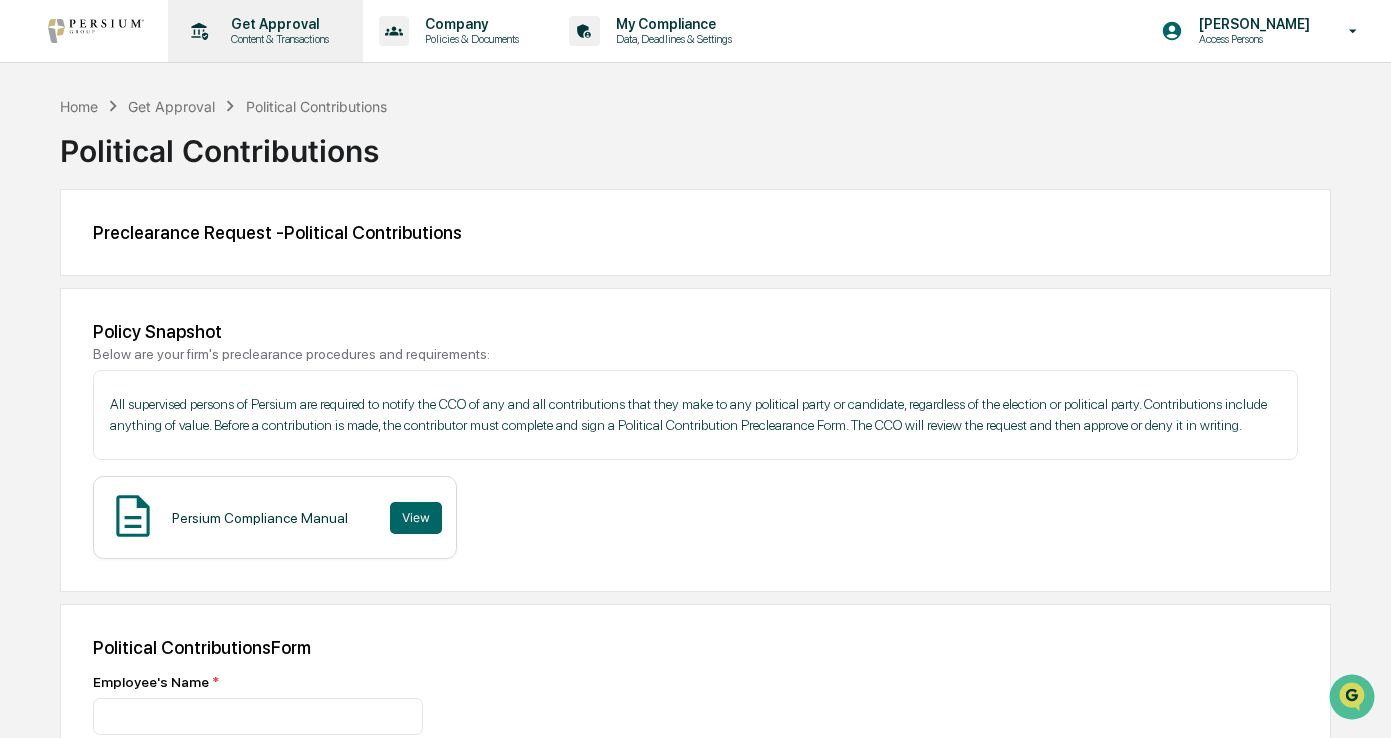 click on "Content & Transactions" at bounding box center (277, 39) 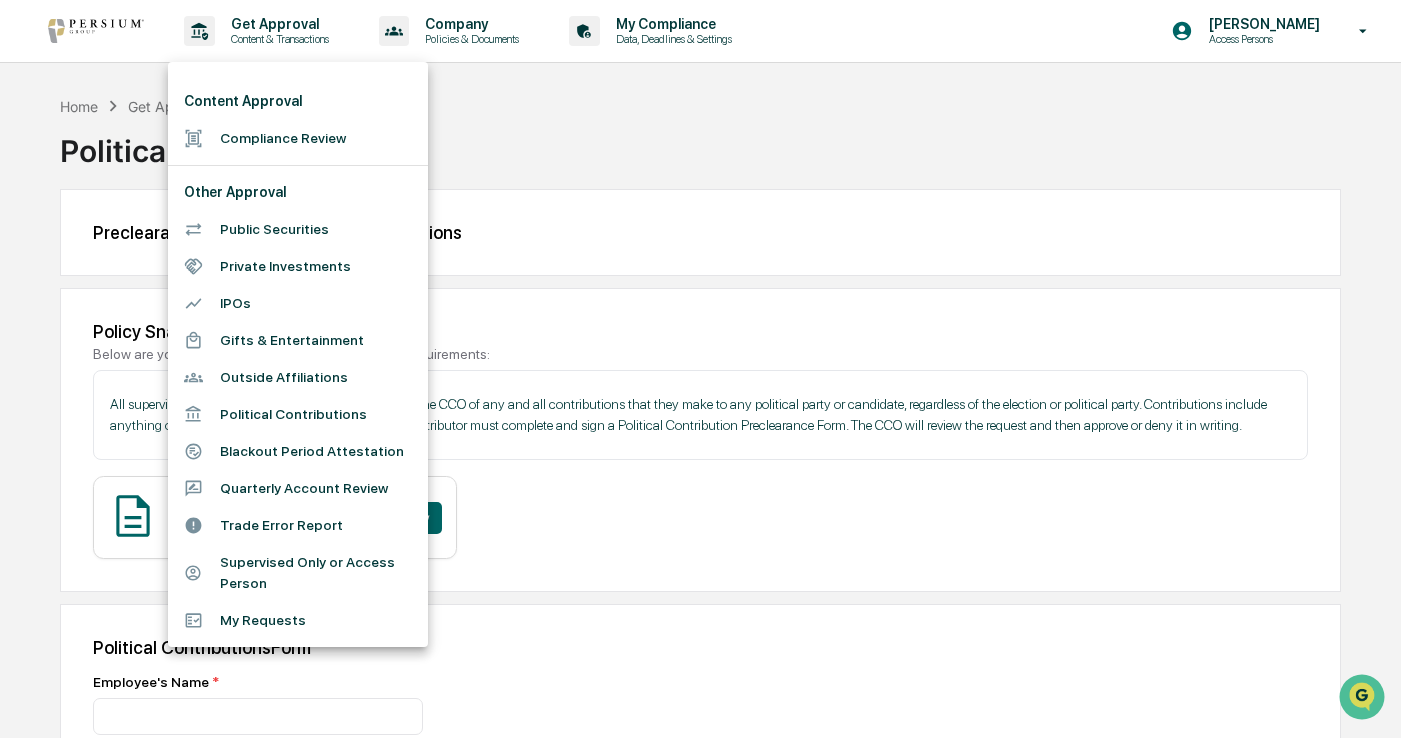 click on "Blackout Period Attestation" at bounding box center (298, 451) 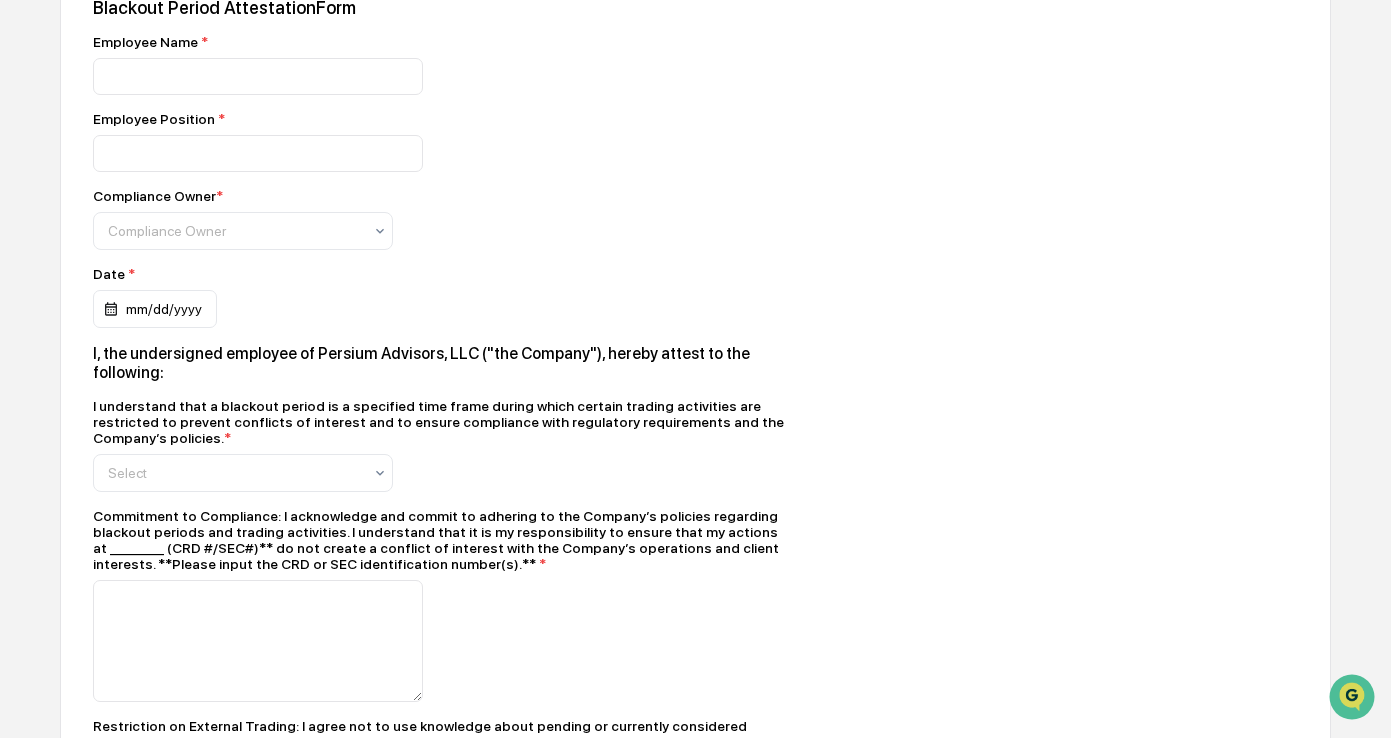 scroll, scrollTop: 299, scrollLeft: 0, axis: vertical 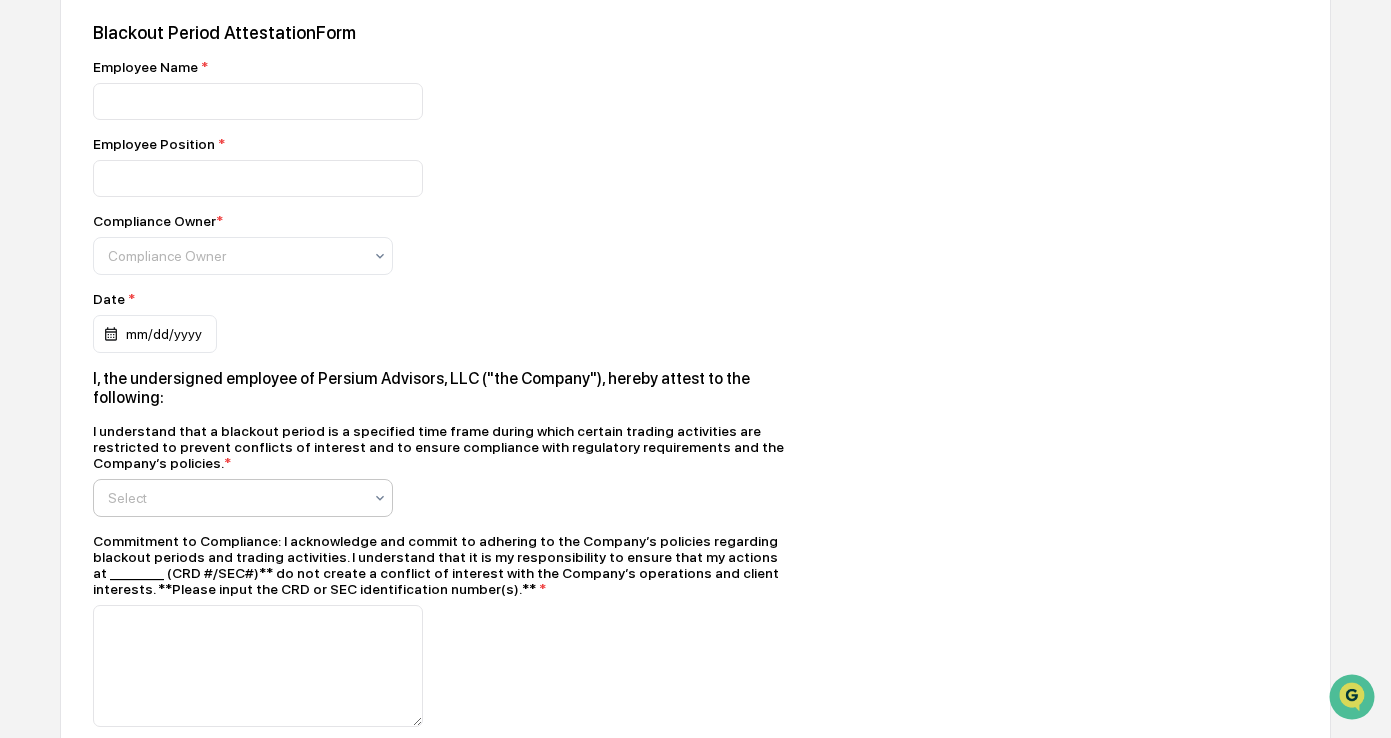 click at bounding box center [235, 256] 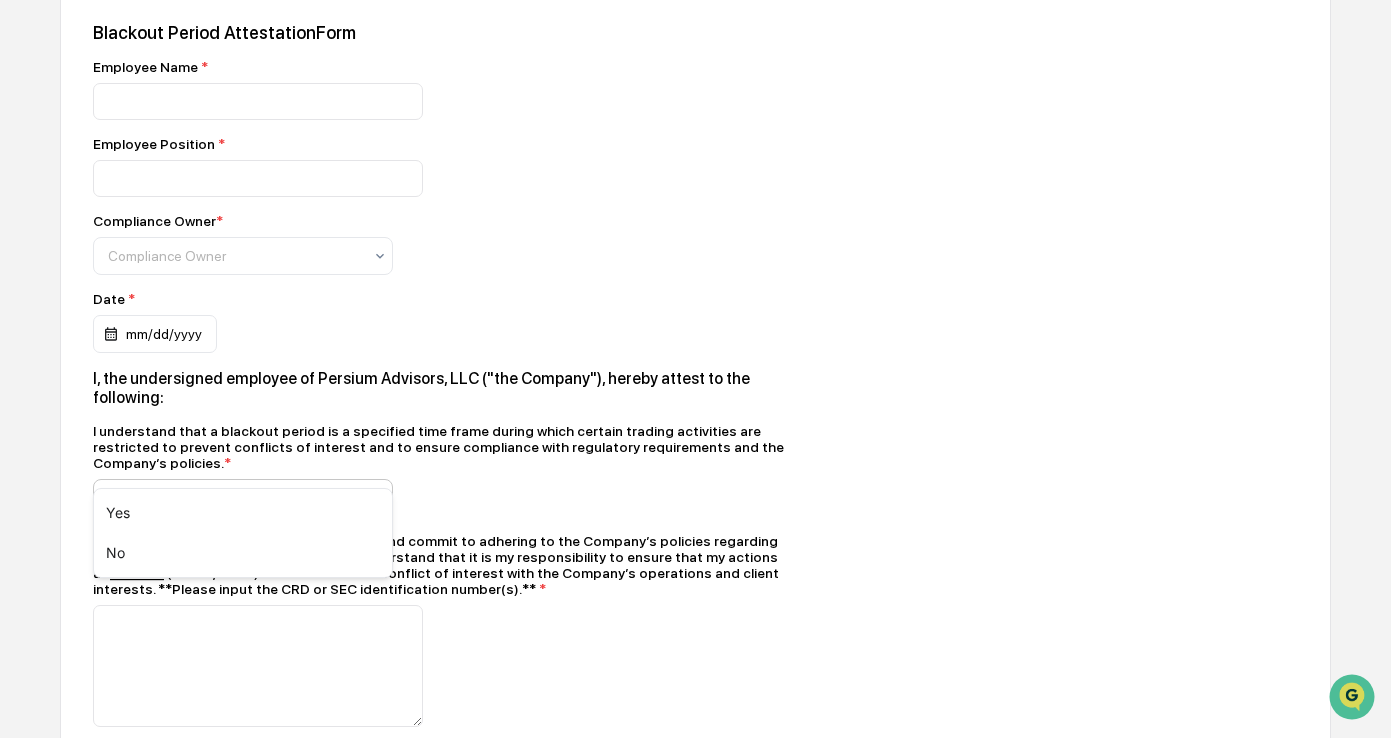 click on "I understand that a blackout period is a specified time frame during which certain trading activities are restricted to prevent conflicts of interest and to ensure compliance with regulatory requirements and the Company’s policies.  *" at bounding box center [443, 447] 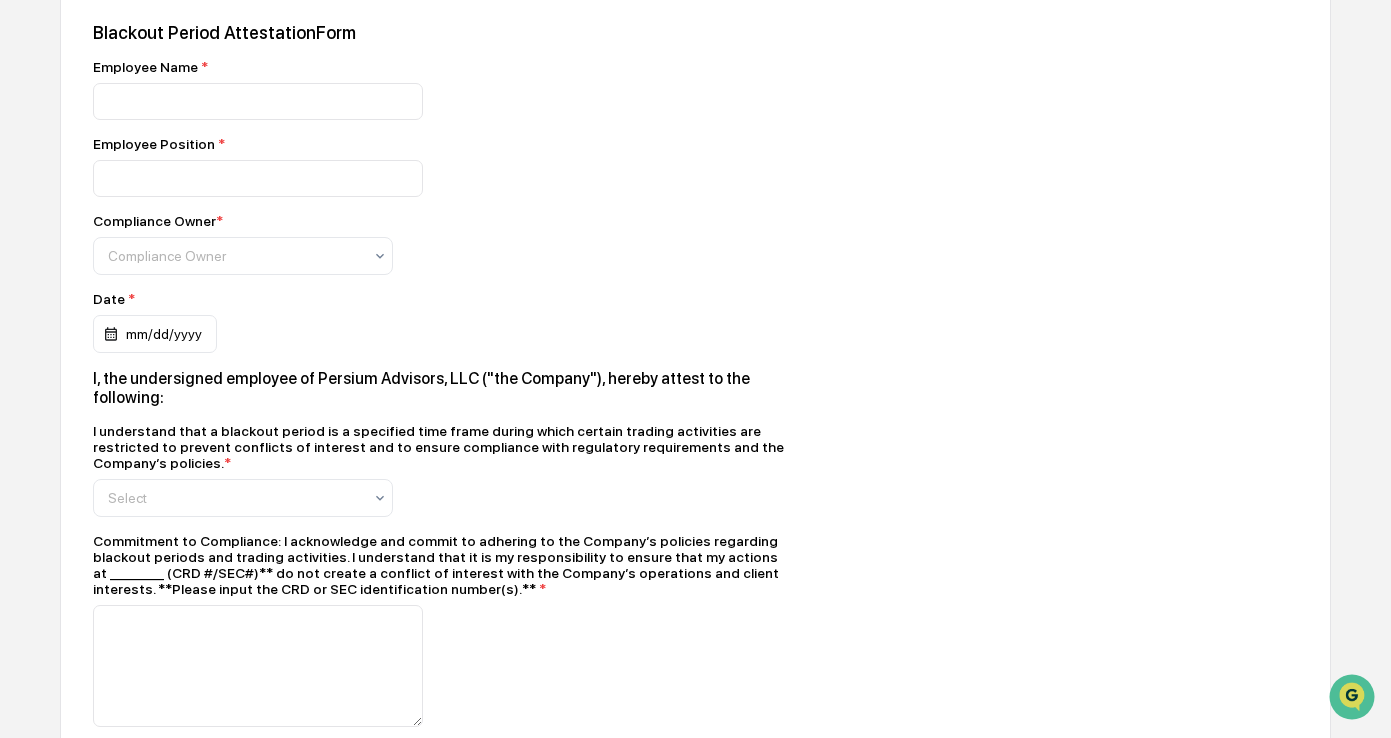 click on "Compliance Owner  * Compliance Owner" at bounding box center (443, 244) 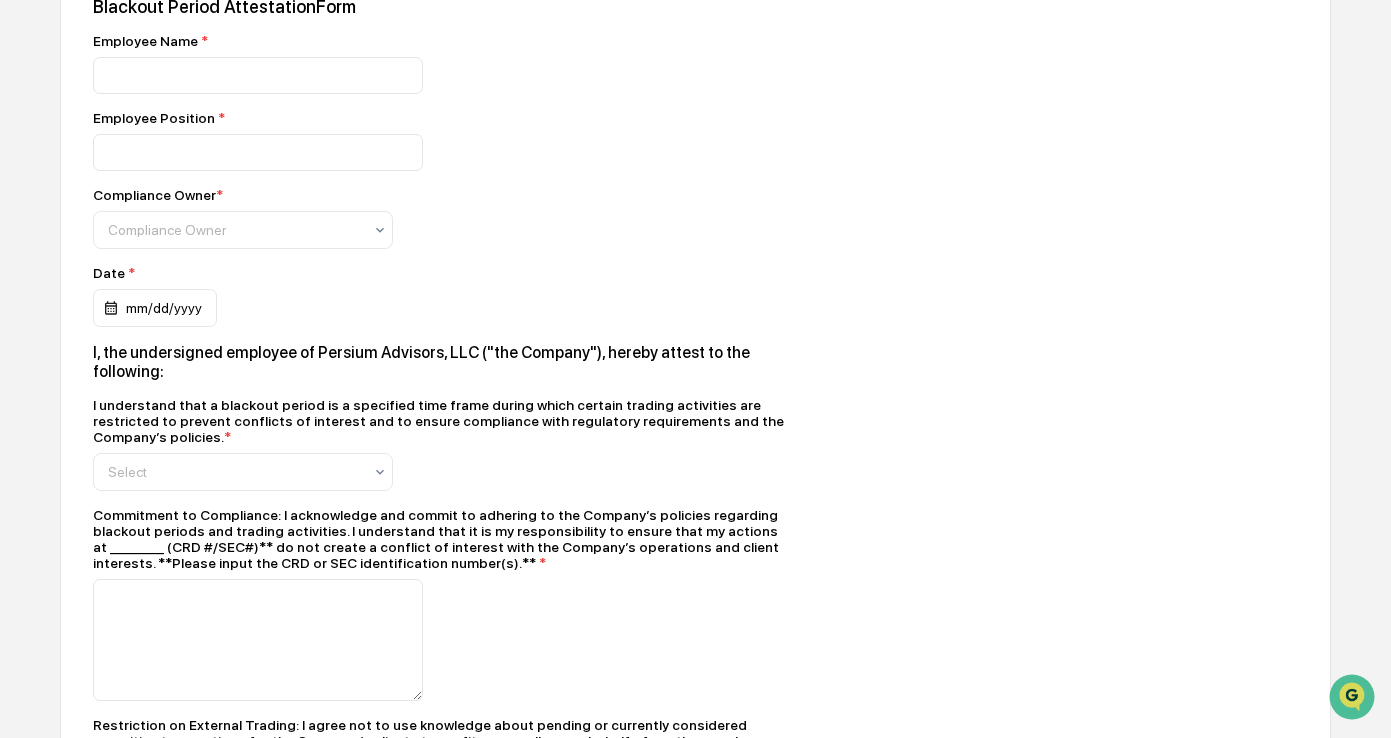 scroll, scrollTop: 0, scrollLeft: 0, axis: both 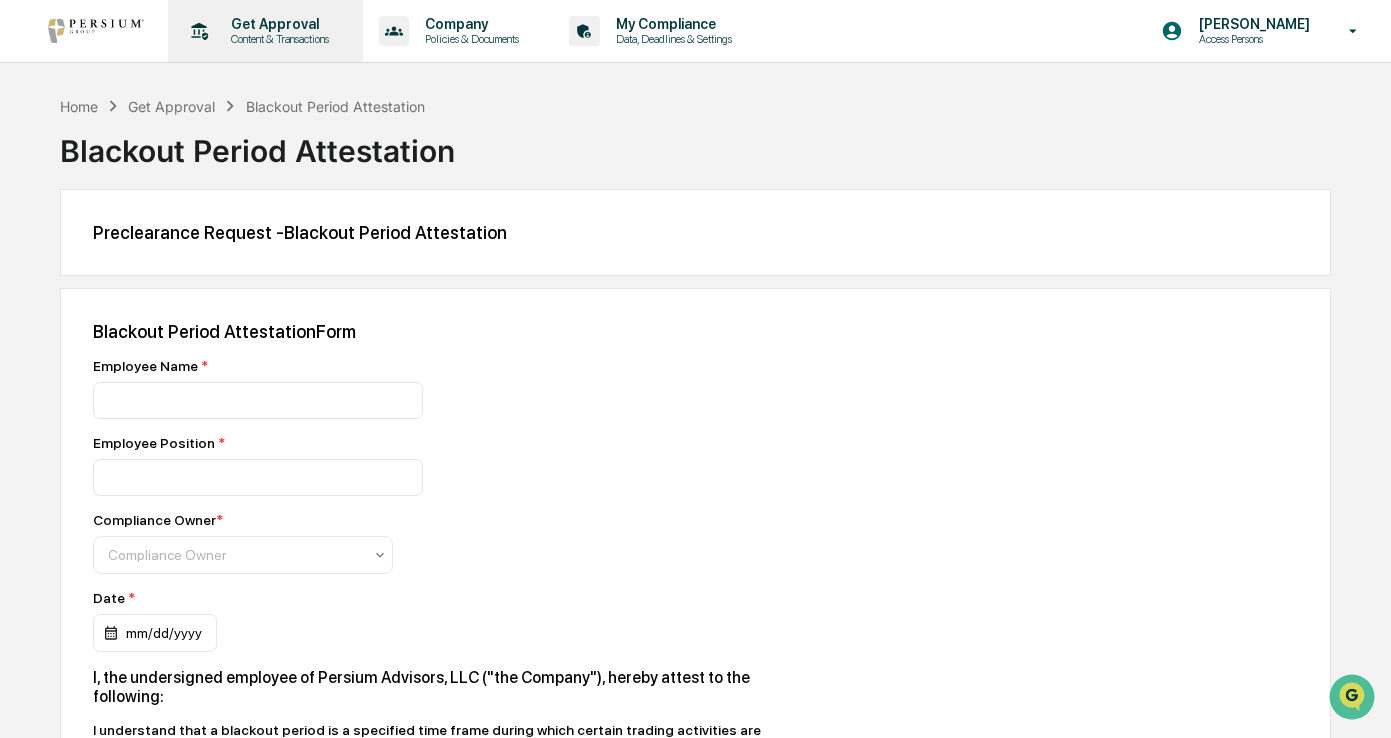 click on "Get Approval" at bounding box center (277, 24) 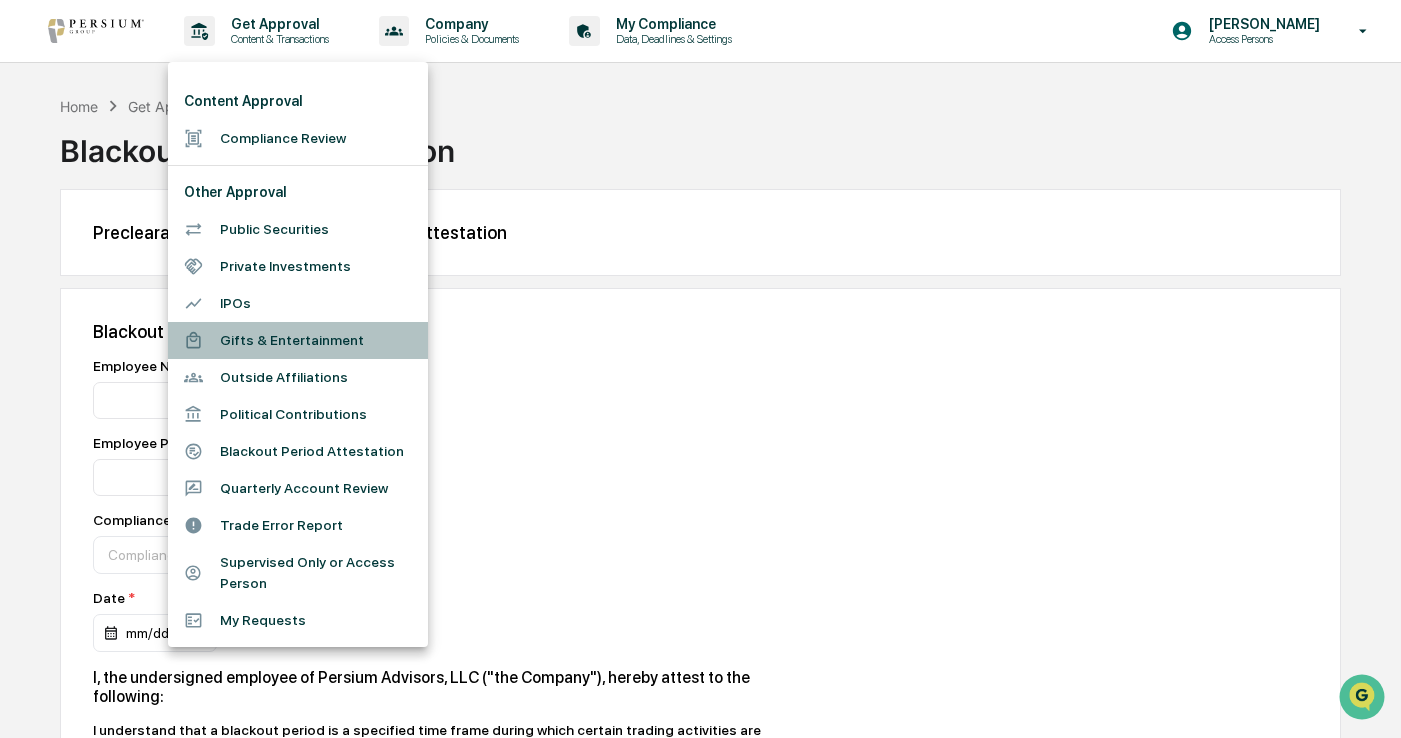 click on "Gifts & Entertainment" at bounding box center (298, 340) 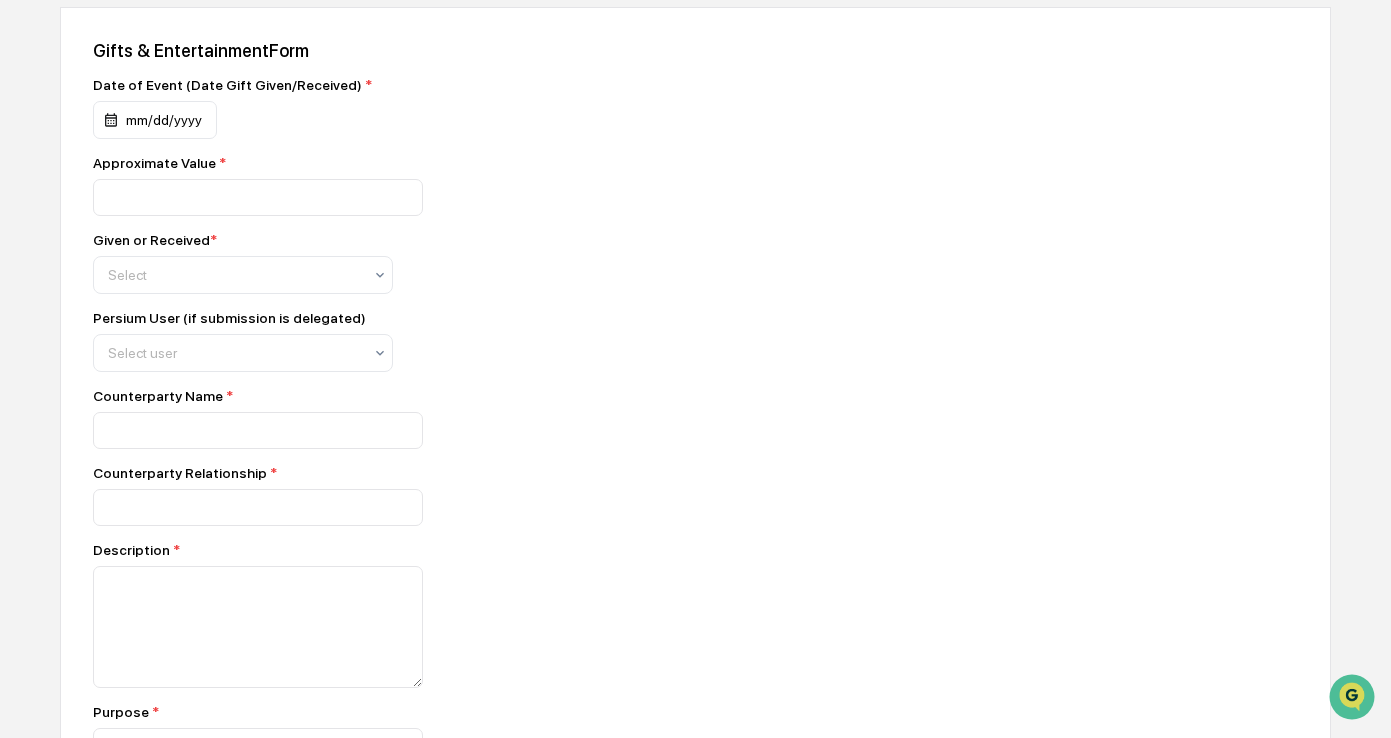 scroll, scrollTop: 800, scrollLeft: 0, axis: vertical 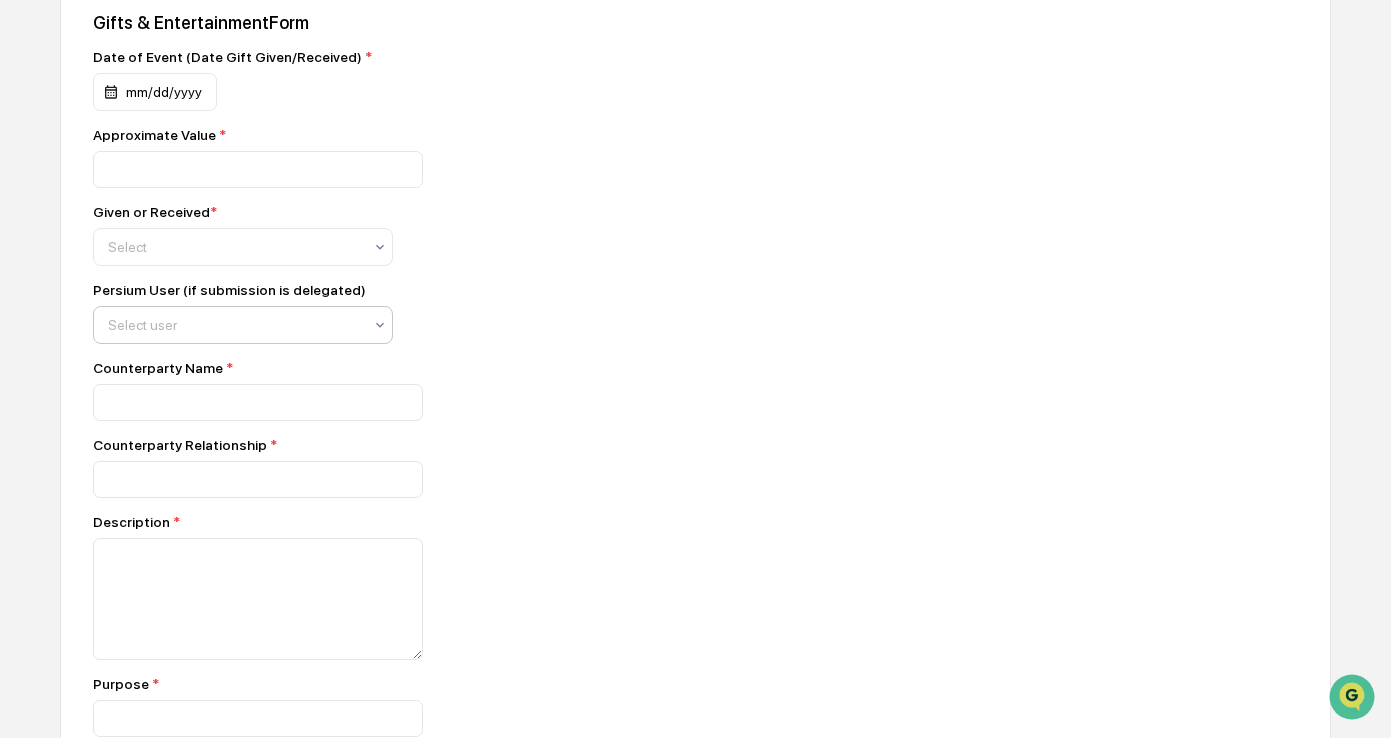 click at bounding box center [235, 247] 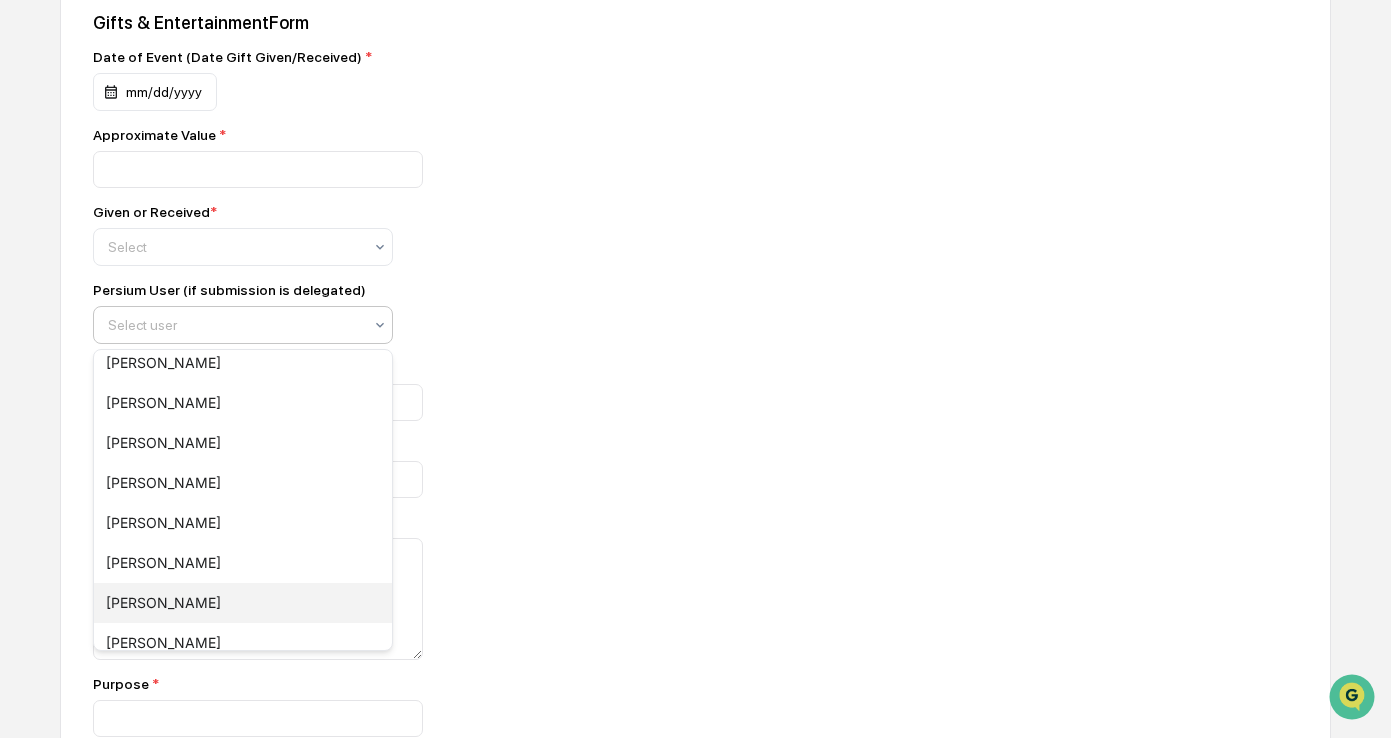 scroll, scrollTop: 388, scrollLeft: 0, axis: vertical 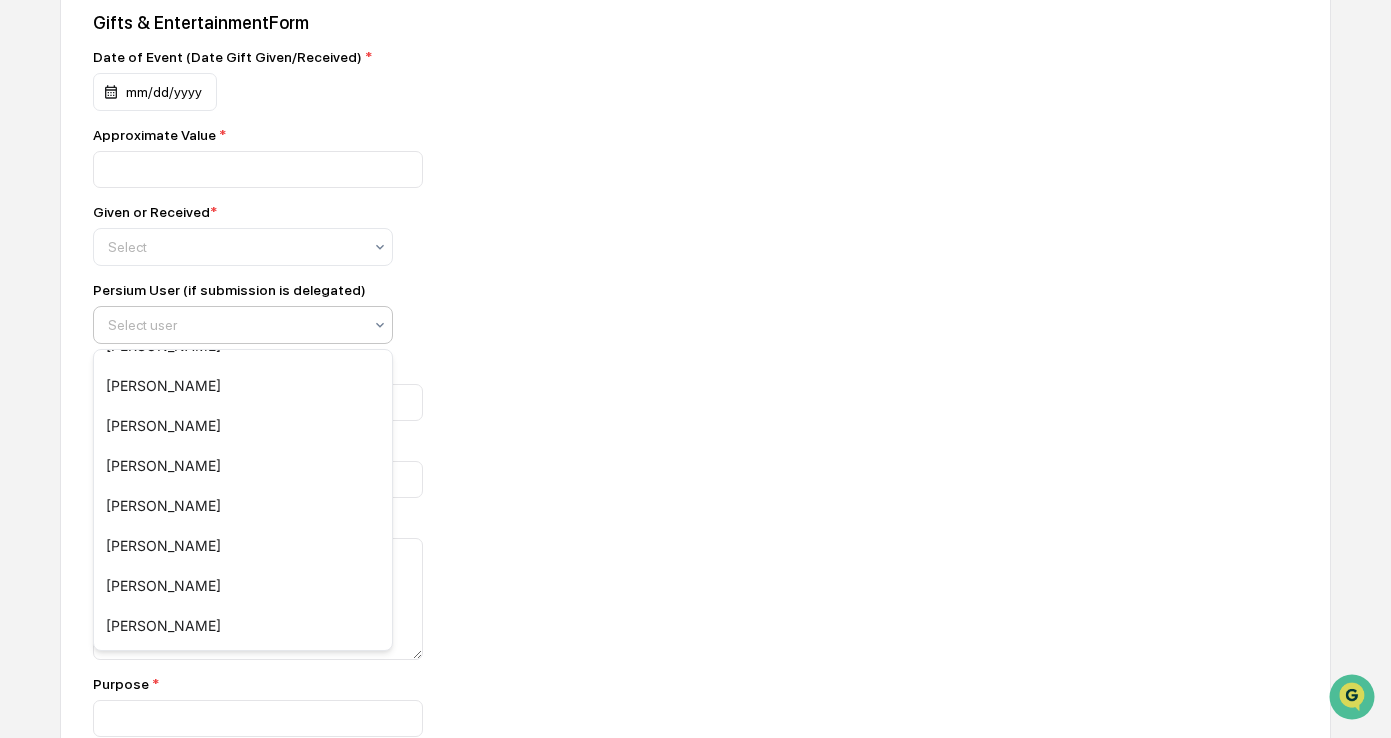 click on "Persium User (if submission is delegated) 17 results available. Use Up and Down to choose options, press Enter to select the currently focused option, press Escape to exit the menu, press Tab to select the option and exit the menu. Select user" at bounding box center (443, 313) 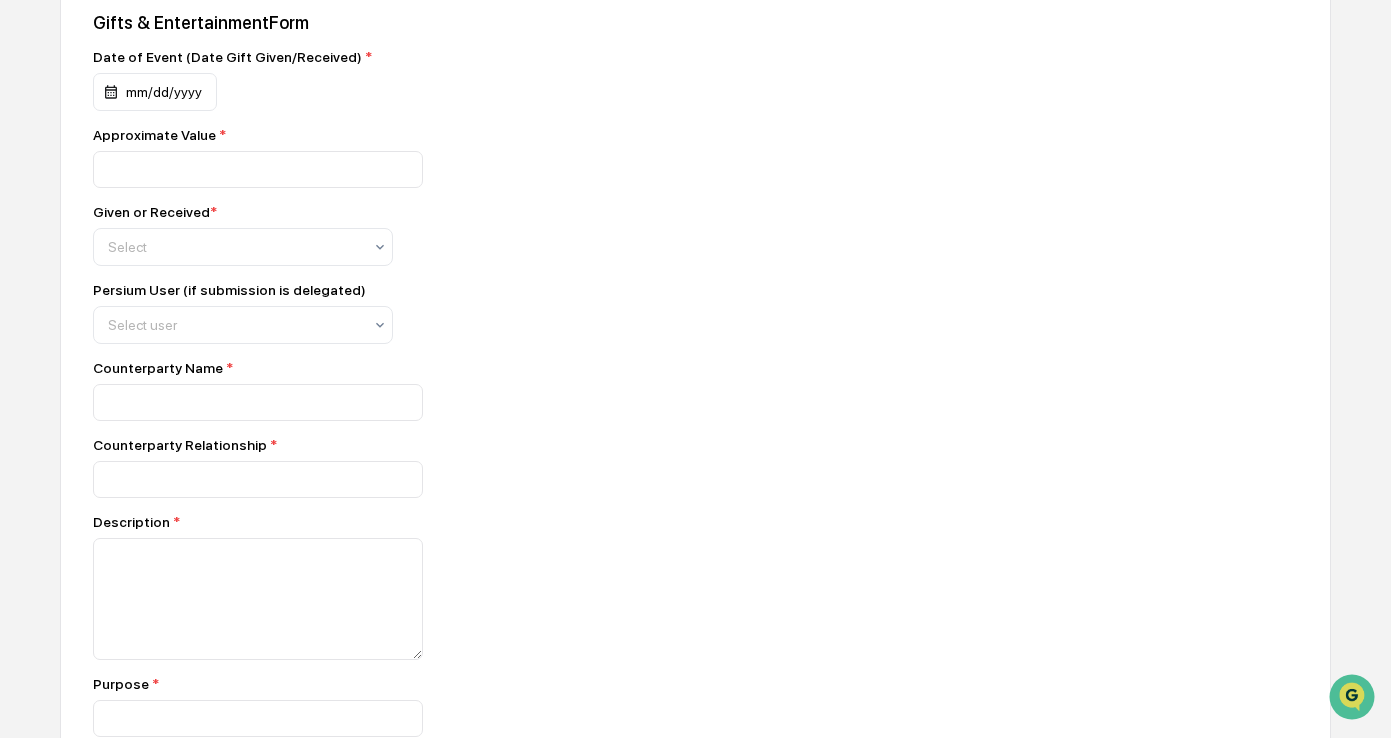 click on "Persium User (if submission is delegated) Select user" at bounding box center [443, 313] 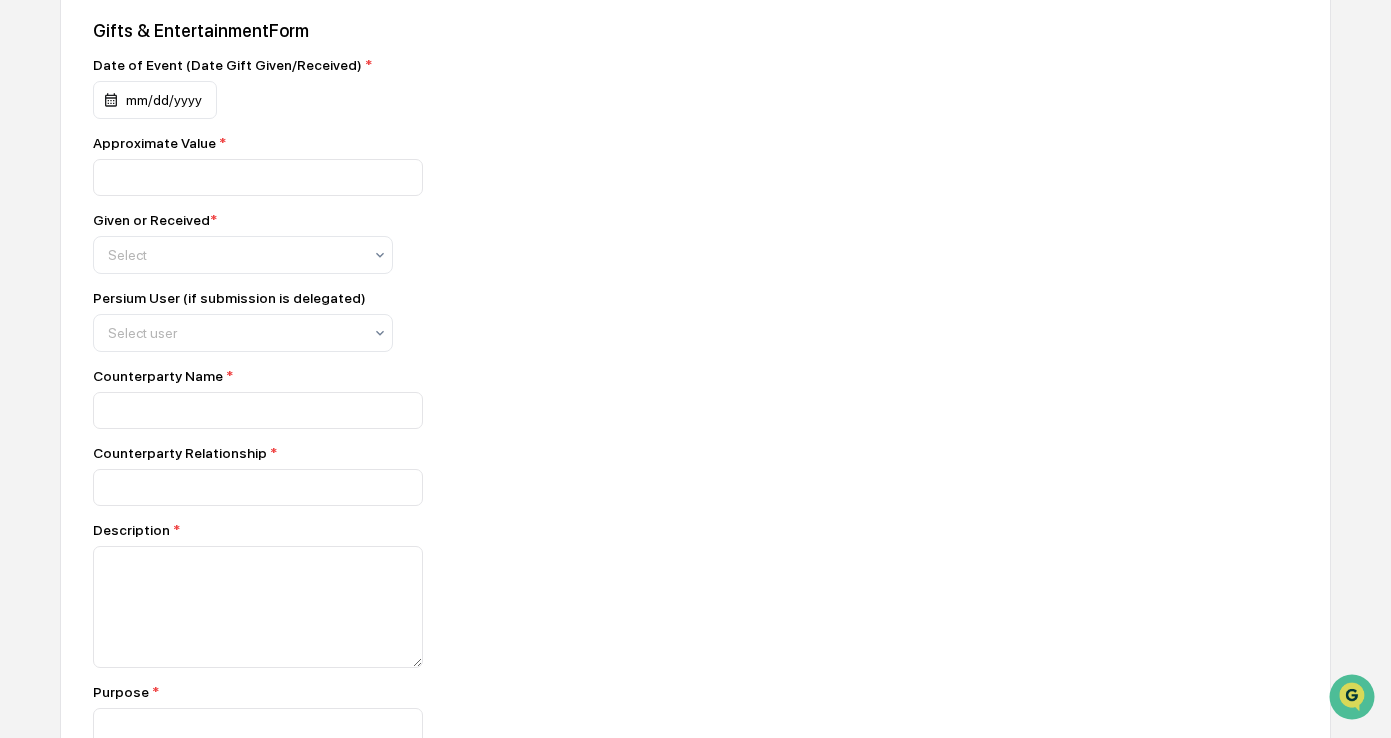 scroll, scrollTop: 800, scrollLeft: 0, axis: vertical 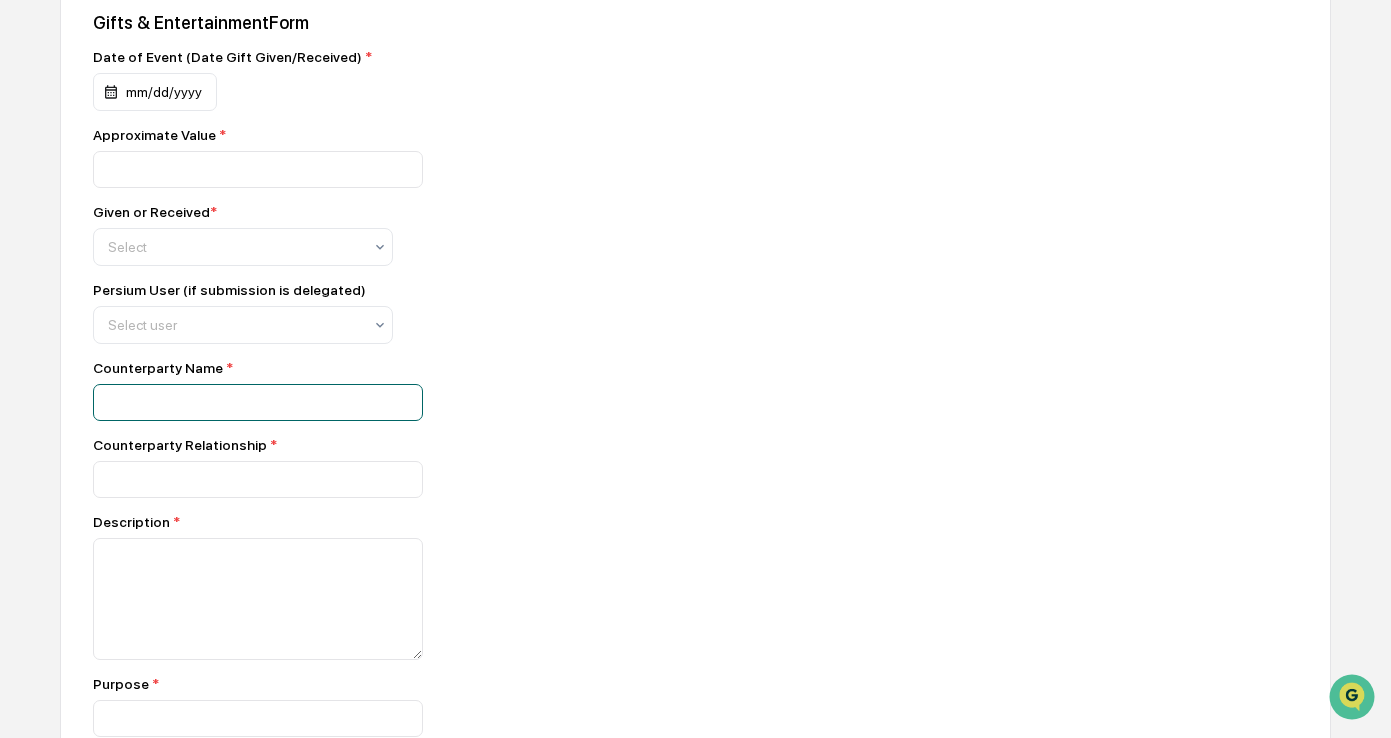 click at bounding box center [258, 169] 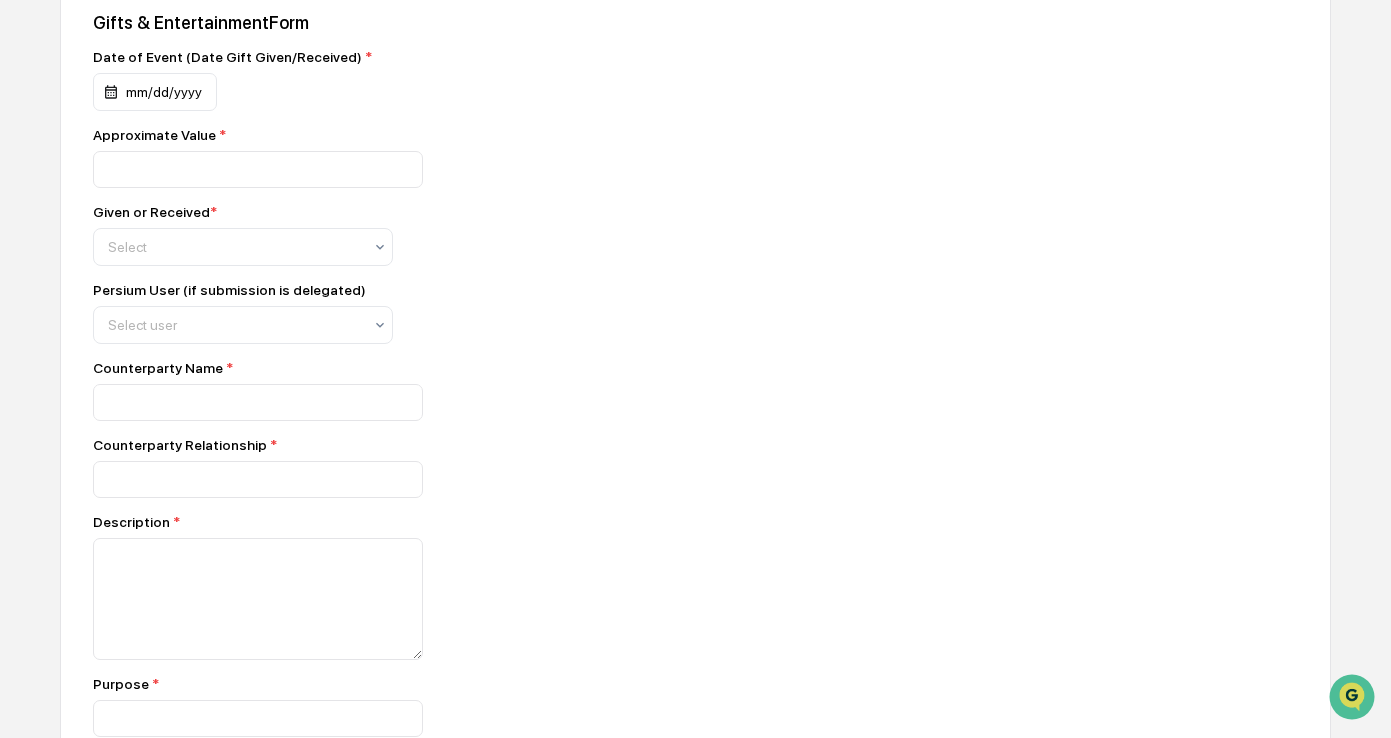 click on "Date of Event (Date Gift Given/Received)   * mm/dd/yyyy Approximate Value   * Given or Received  * Select Persium User (if submission is delegated) Select user Counterparty Name   * Counterparty Relationship   * Description   * Purpose   * Compliance Owner  * Compliance Owner Supporting Documents ＋ Upload Documents Or drop your files here" at bounding box center (443, 518) 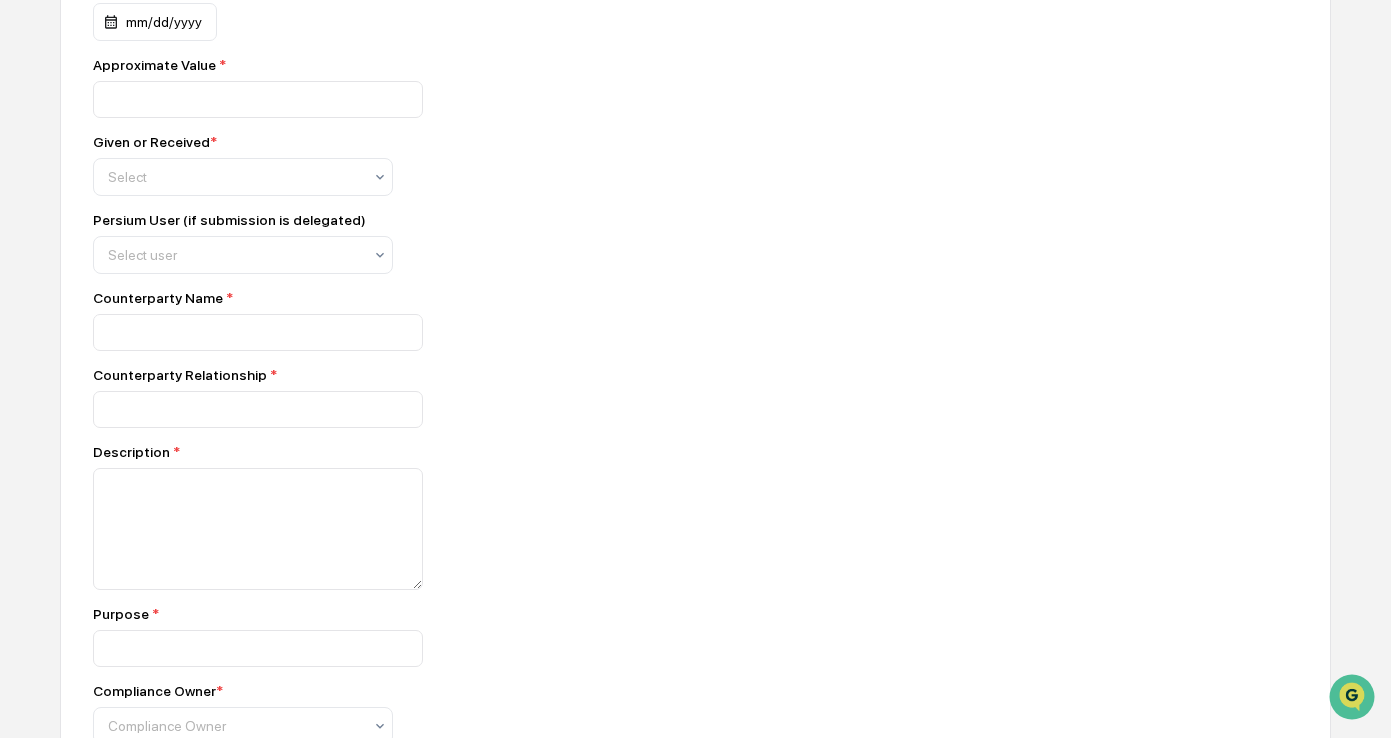 scroll, scrollTop: 900, scrollLeft: 0, axis: vertical 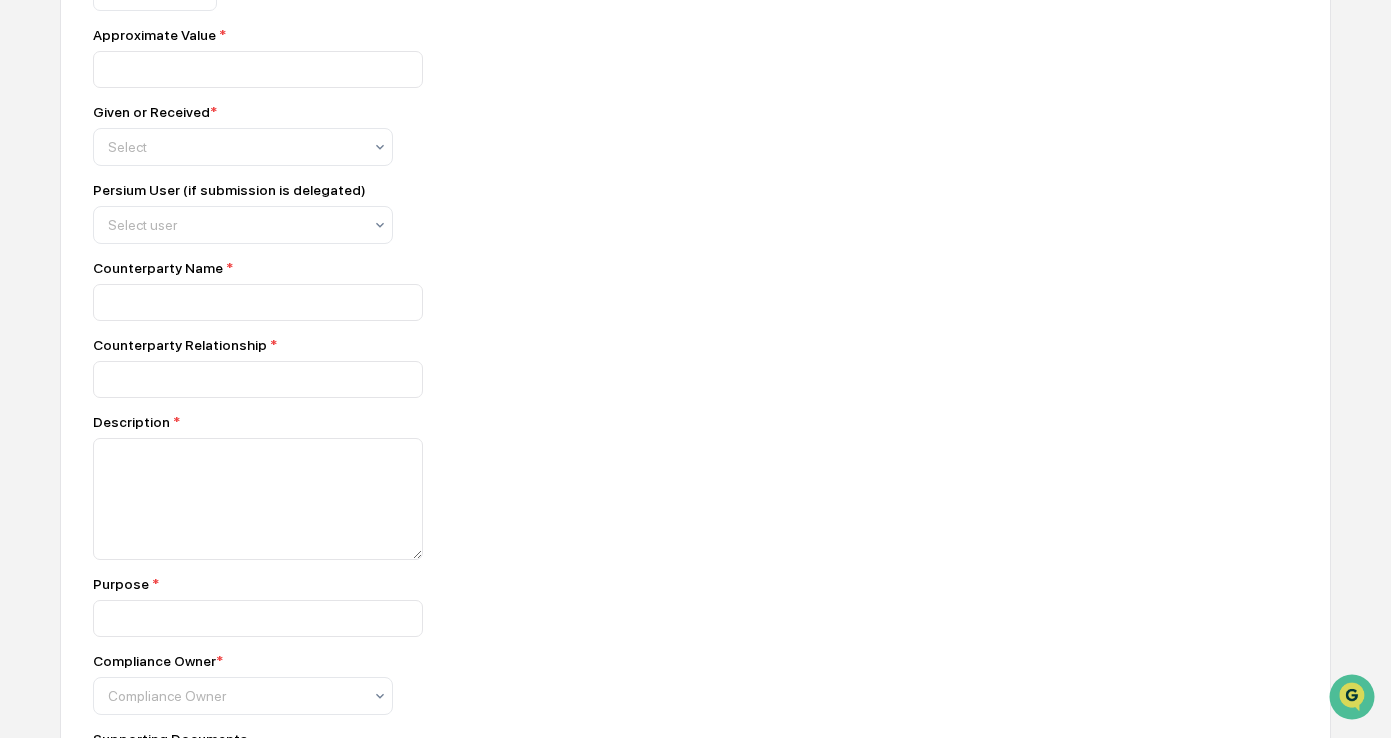 click on "Counterparty Name   *" at bounding box center (443, 268) 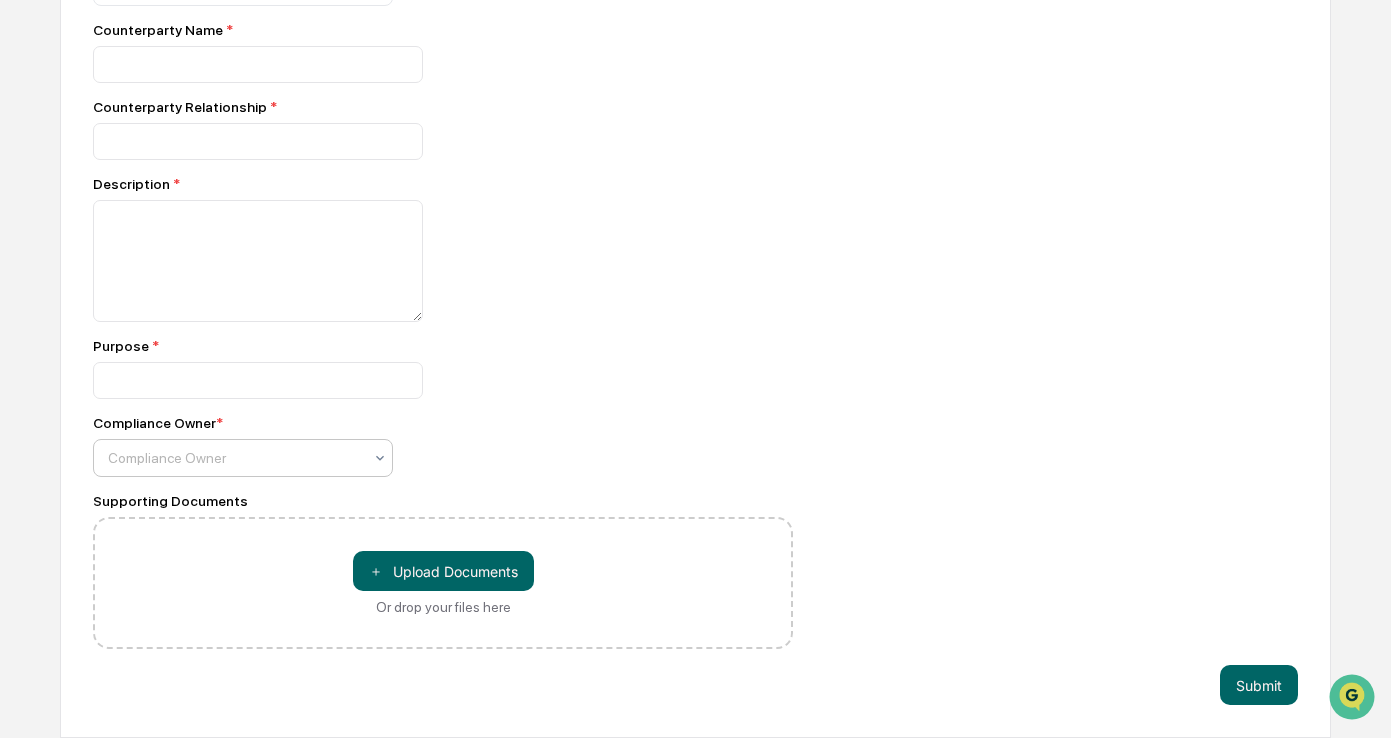 click on "Compliance Owner" at bounding box center [243, -91] 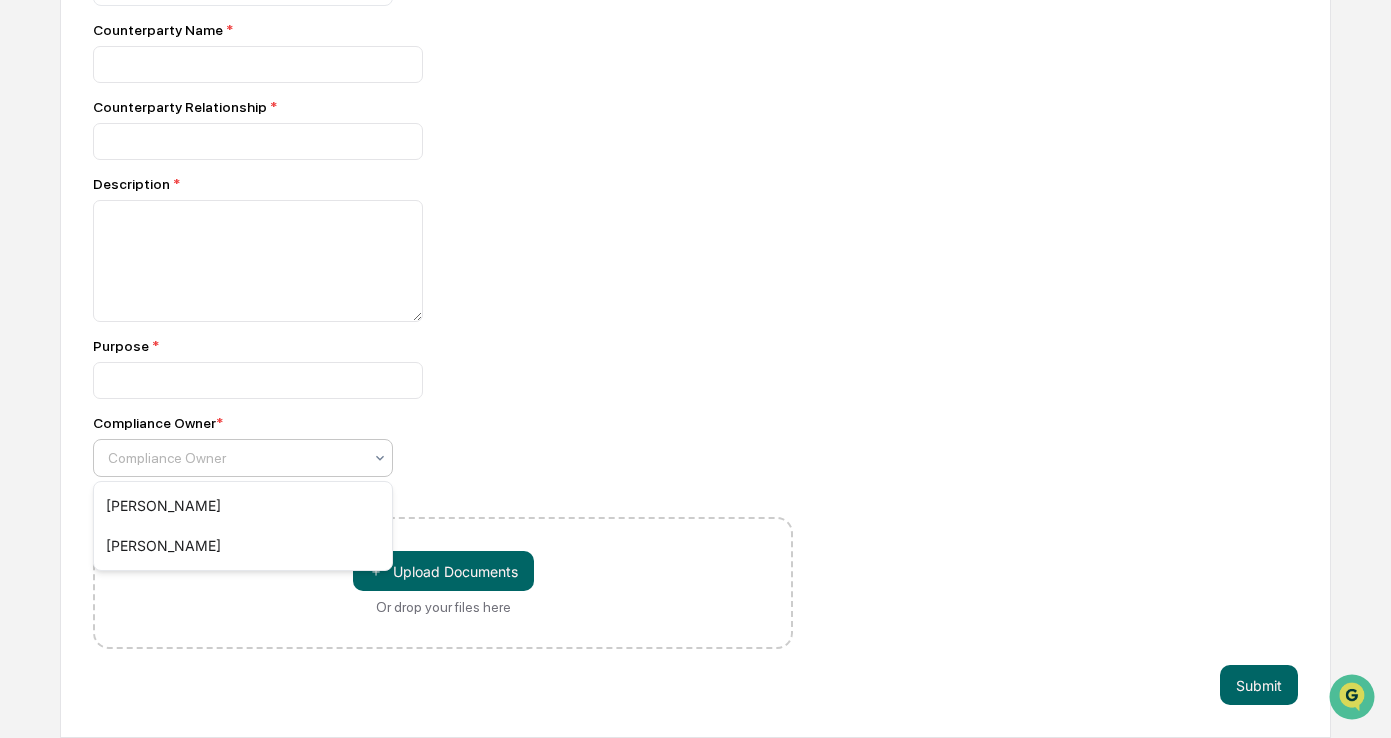 click at bounding box center [443, 261] 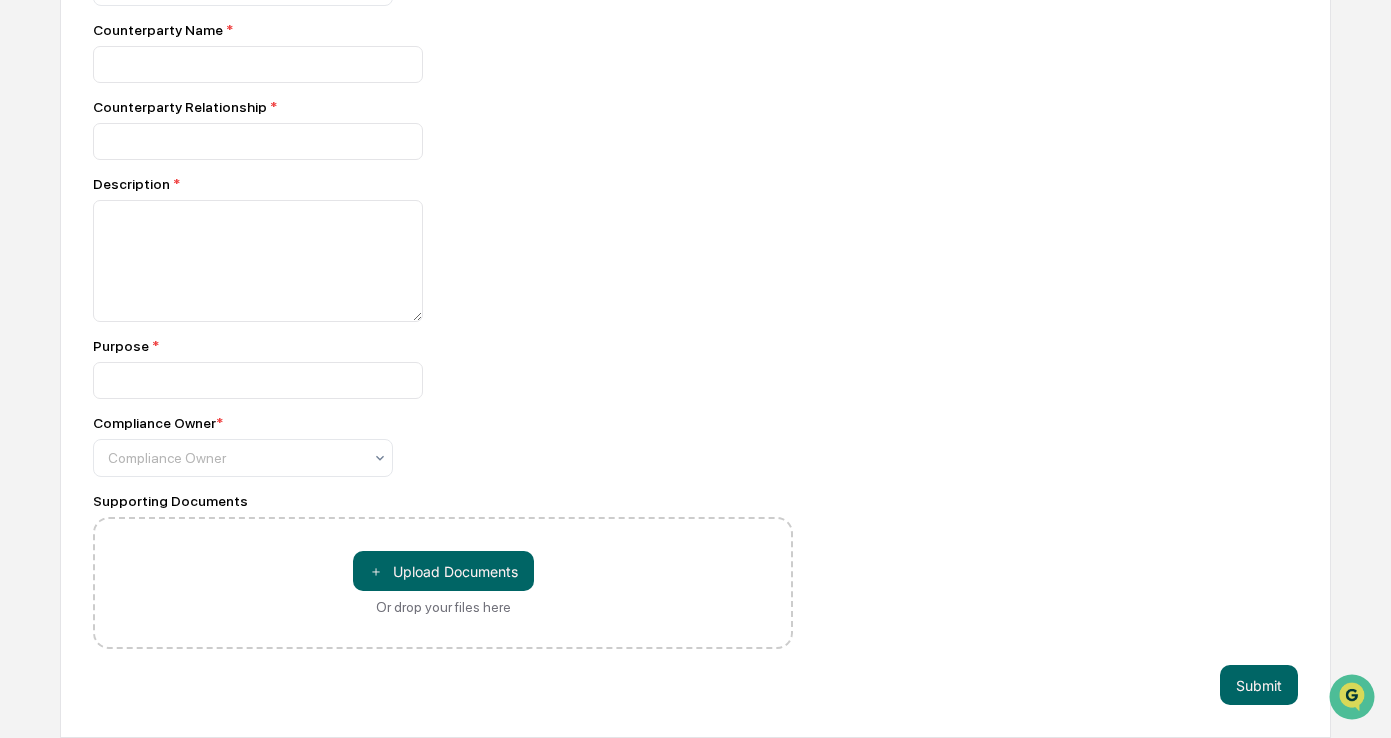 click at bounding box center (443, 261) 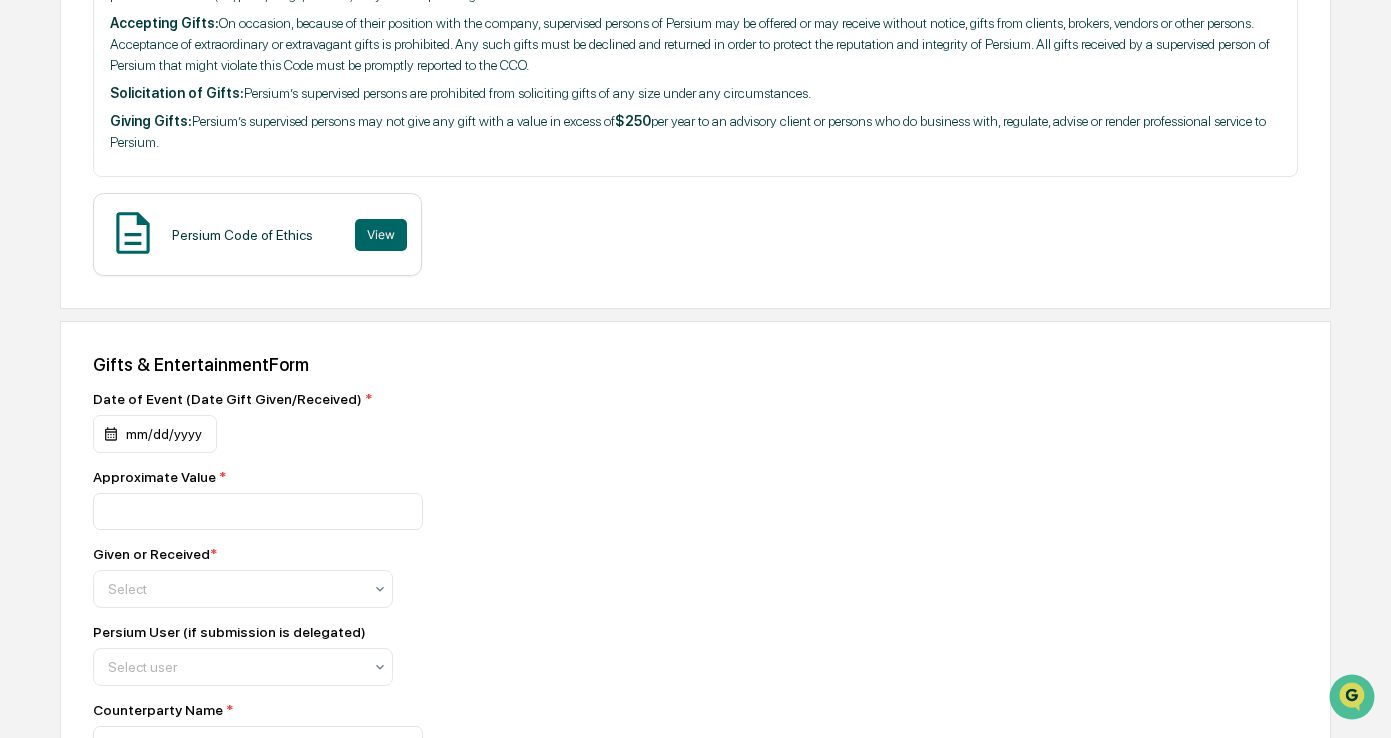 scroll, scrollTop: 0, scrollLeft: 0, axis: both 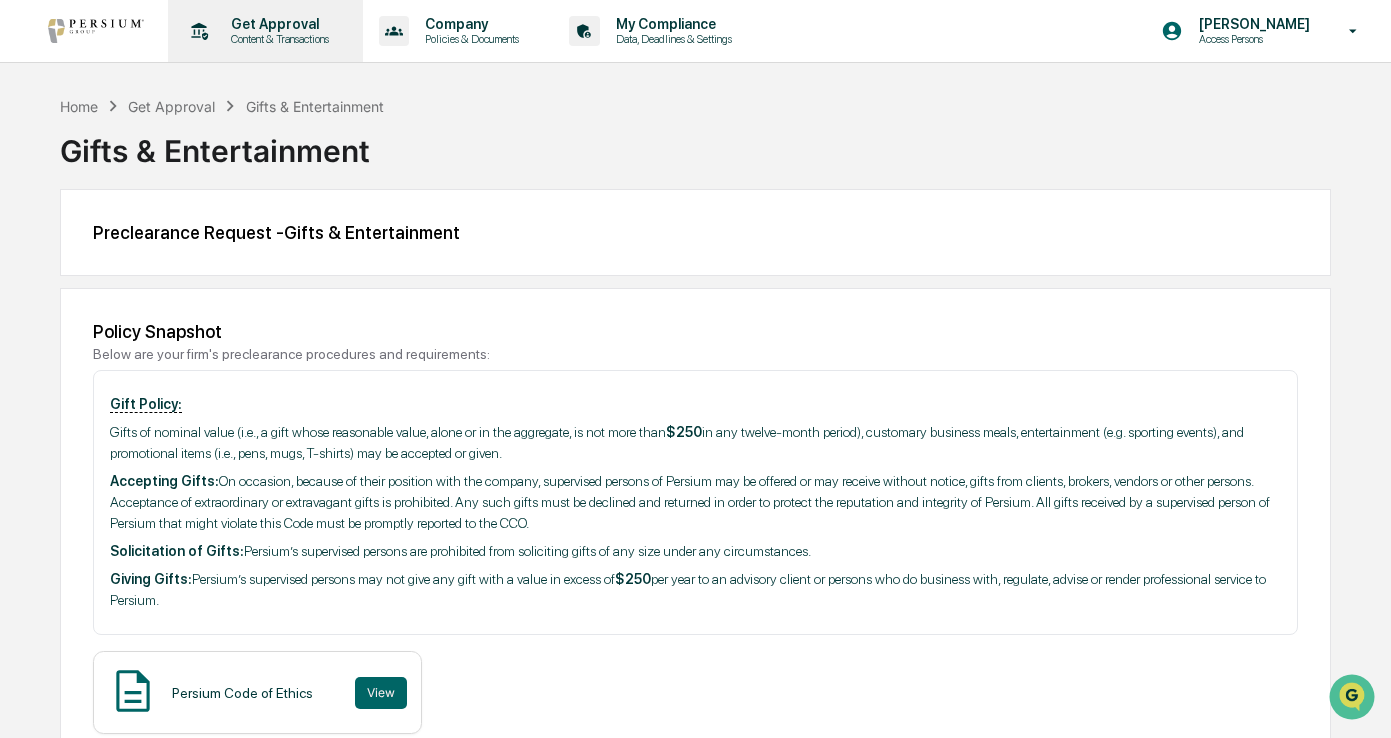 click on "Content & Transactions" at bounding box center [277, 39] 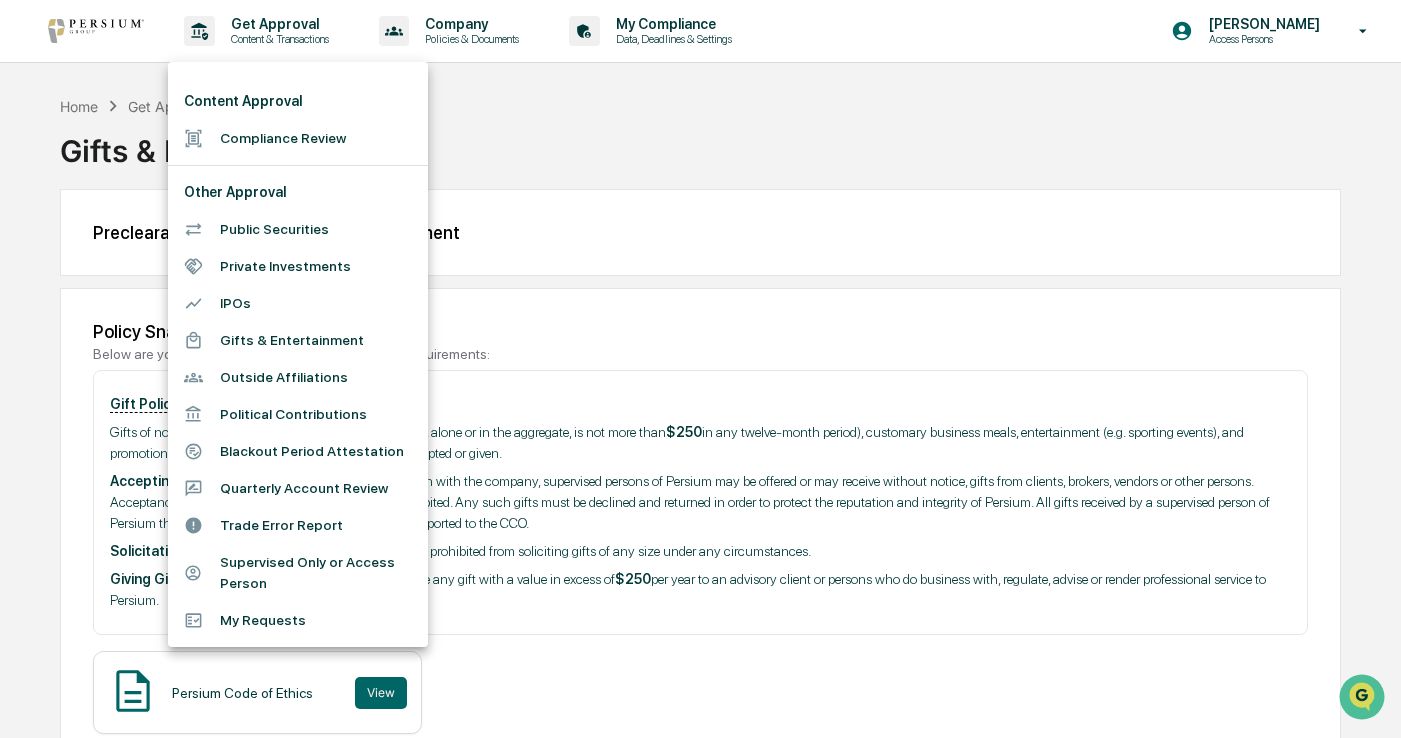 click on "Outside Affiliations" at bounding box center (298, 377) 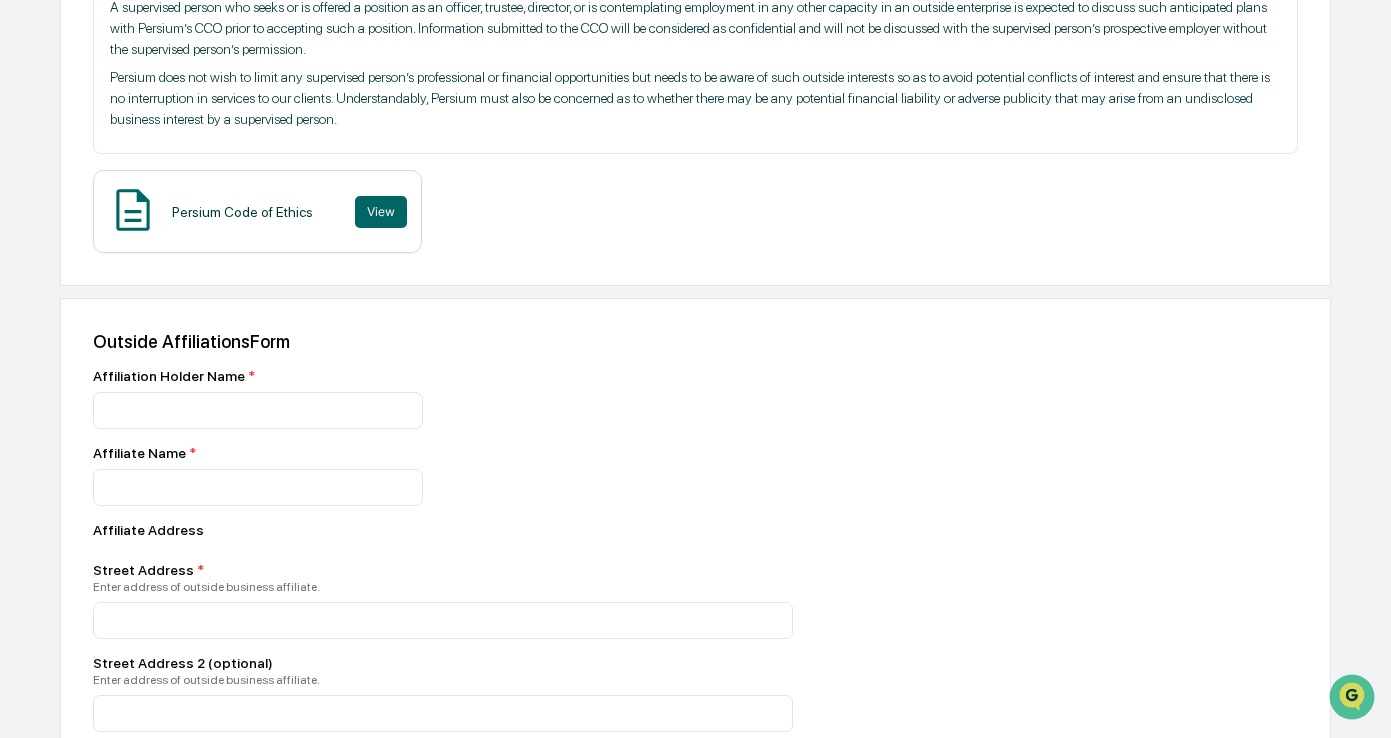 scroll, scrollTop: 500, scrollLeft: 0, axis: vertical 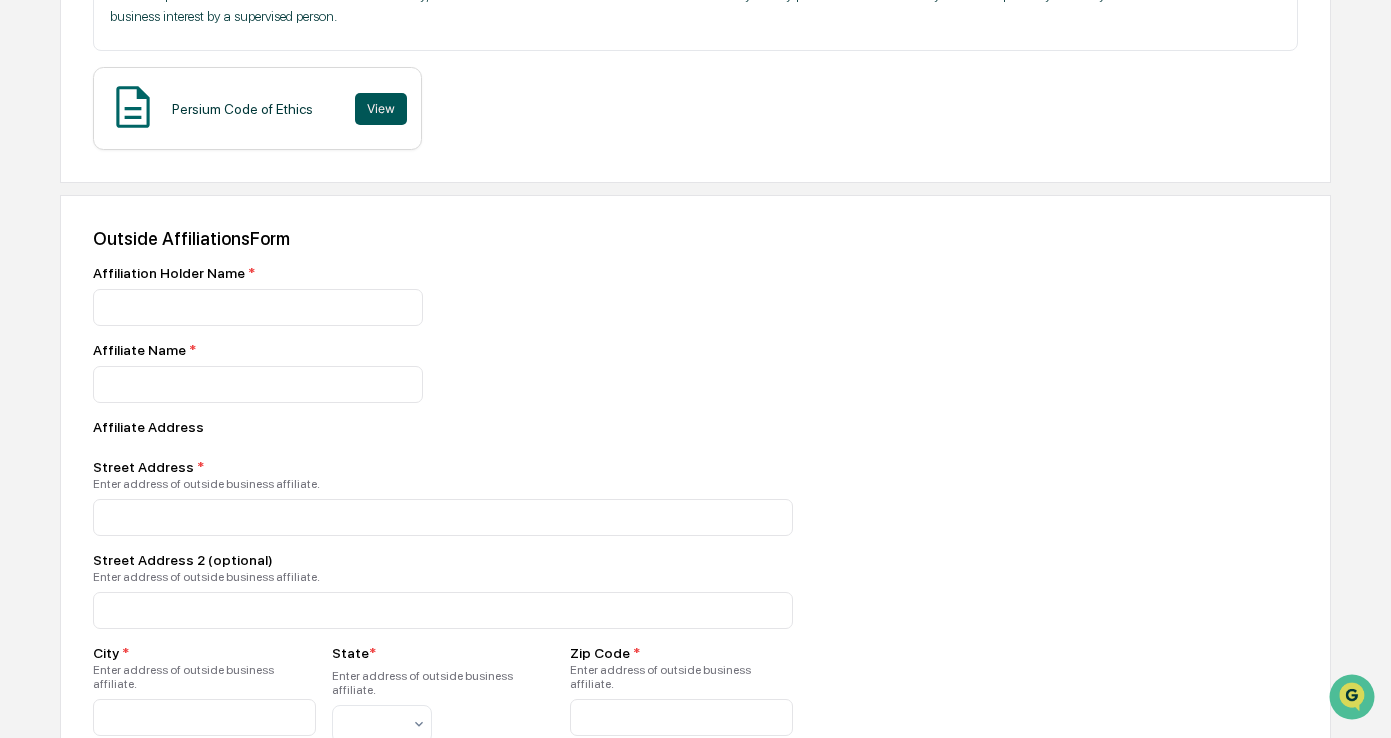 click on "View" at bounding box center [381, 109] 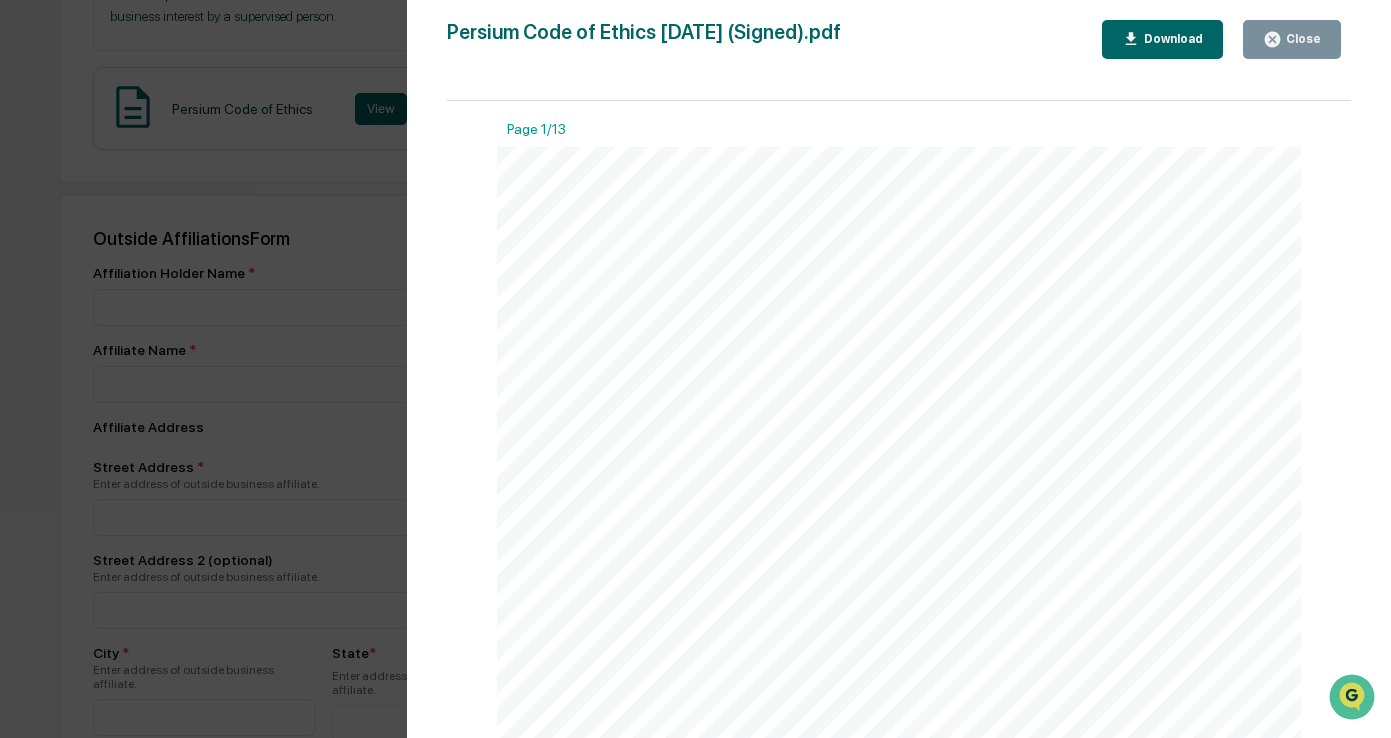 click on "Close" at bounding box center [1301, 39] 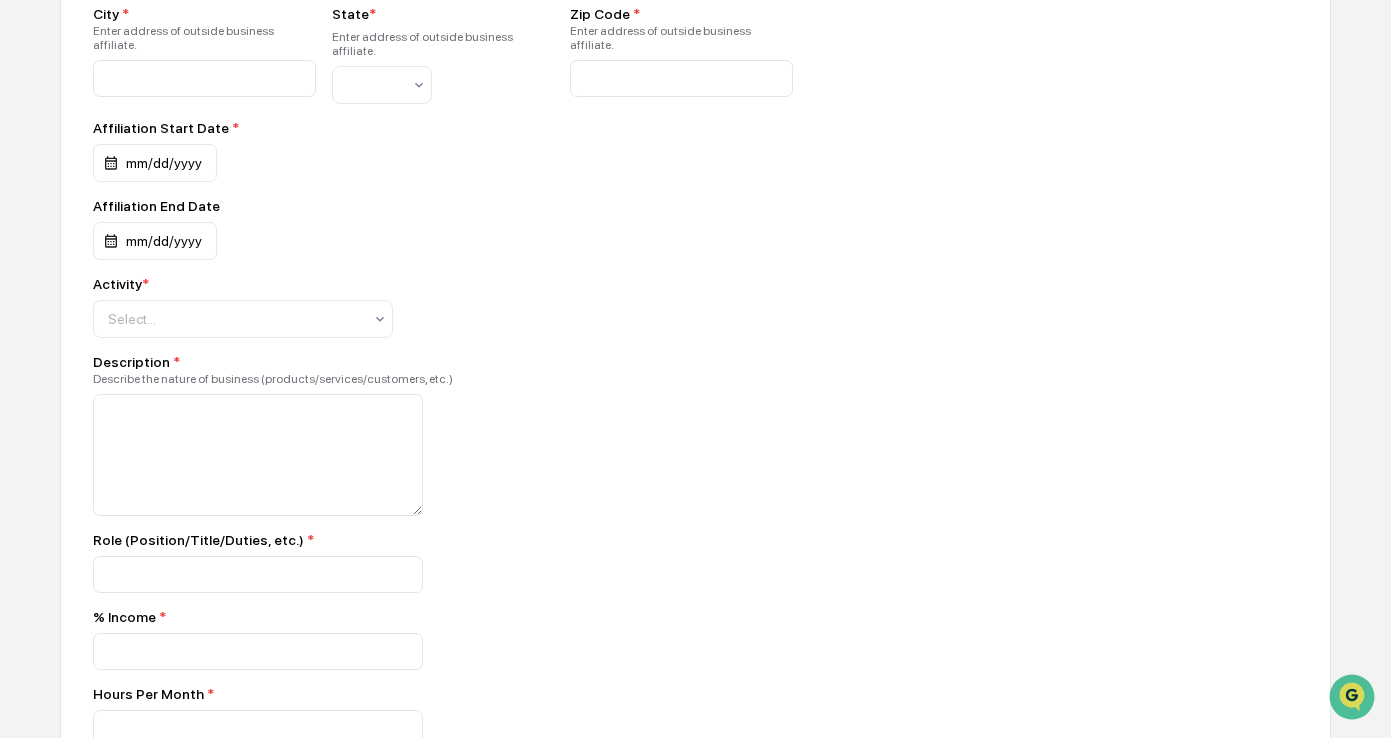 scroll, scrollTop: 1300, scrollLeft: 0, axis: vertical 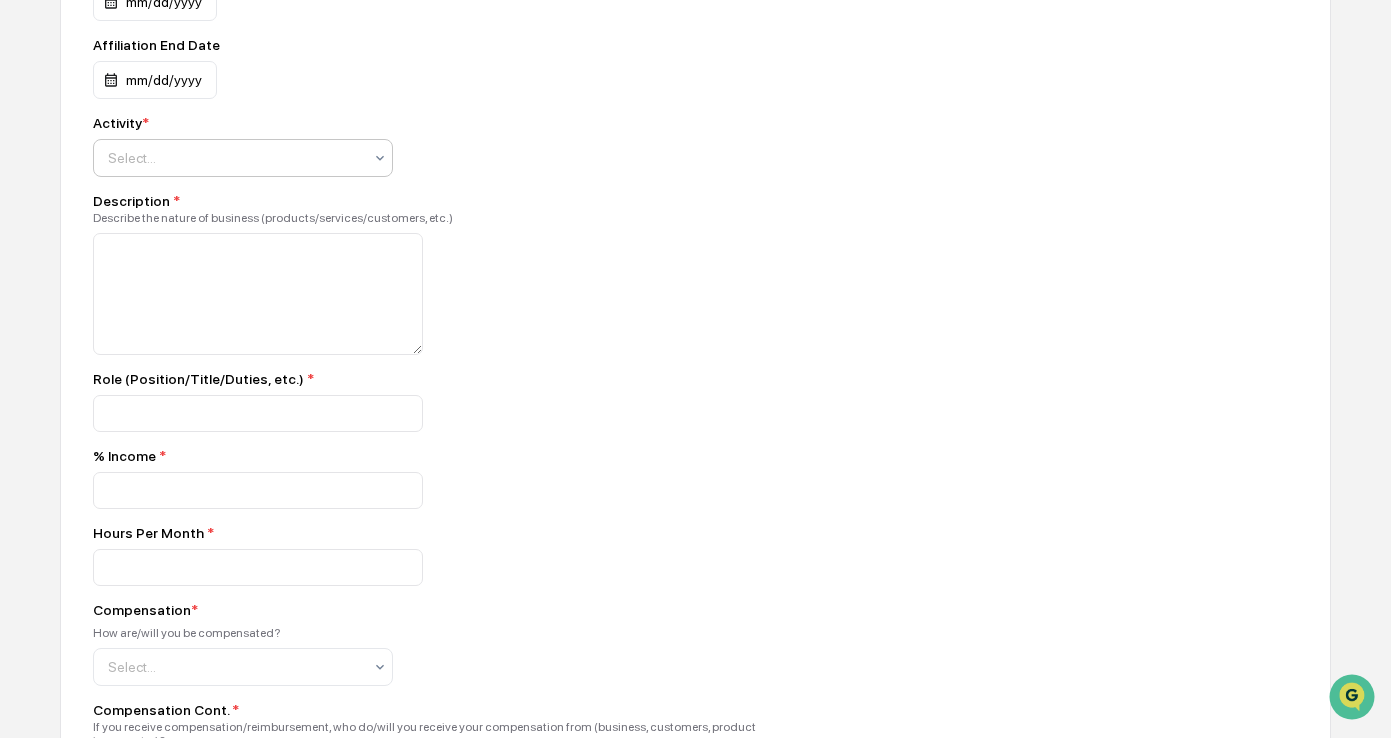 click on "Select..." at bounding box center [235, 158] 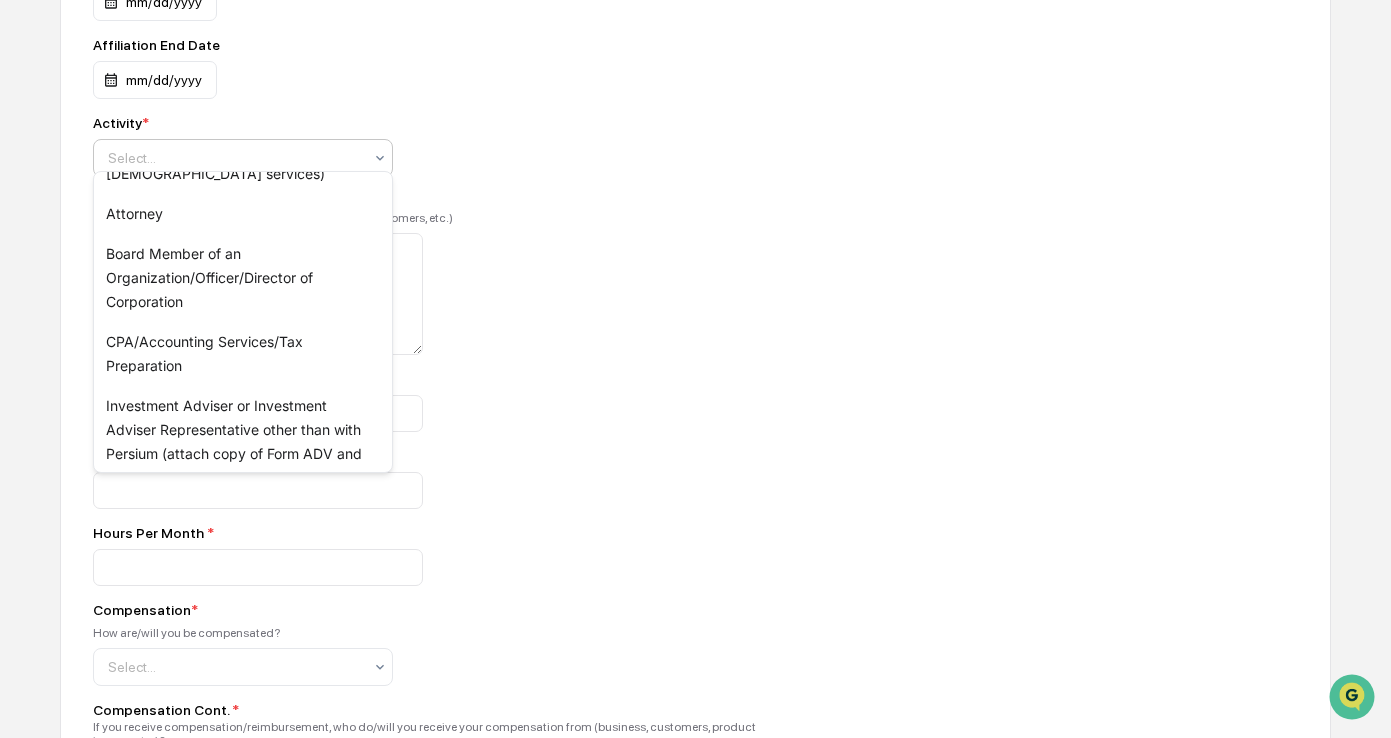 scroll, scrollTop: 40, scrollLeft: 0, axis: vertical 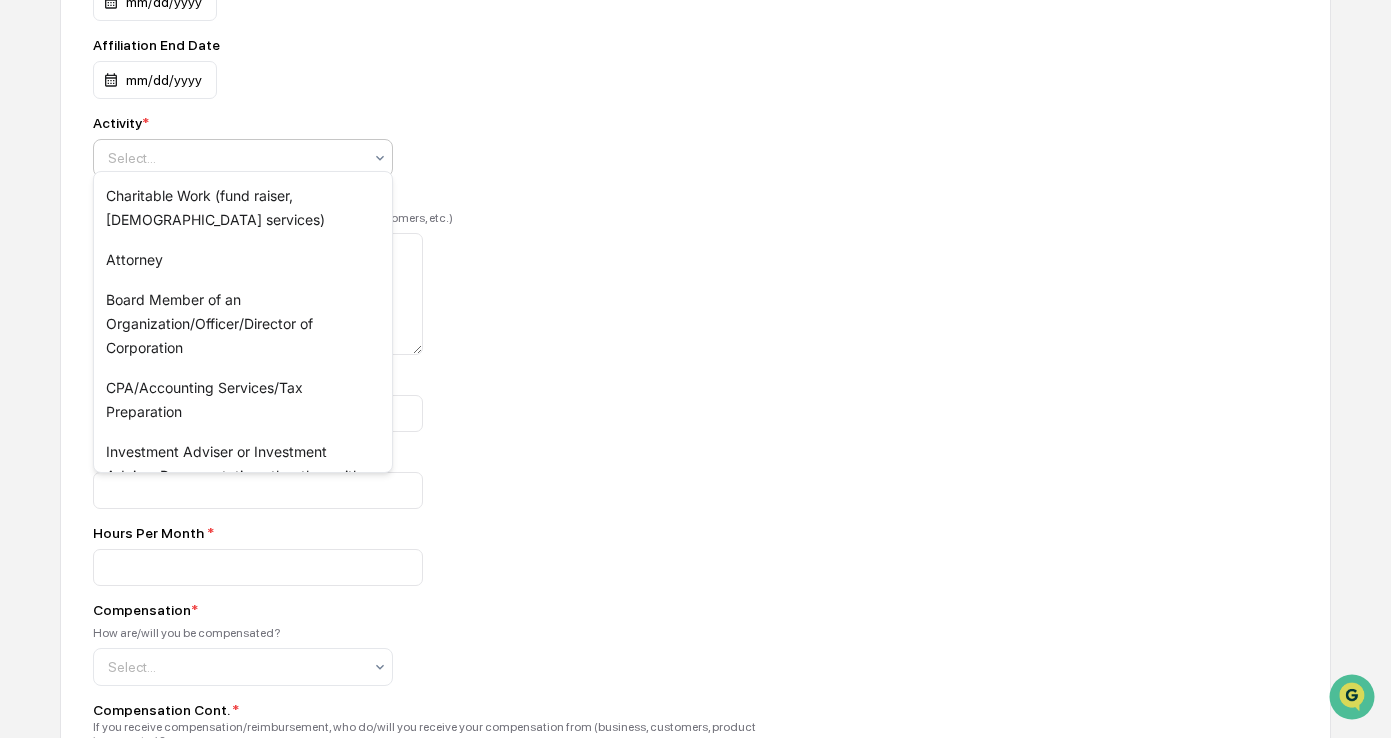 click at bounding box center [443, 294] 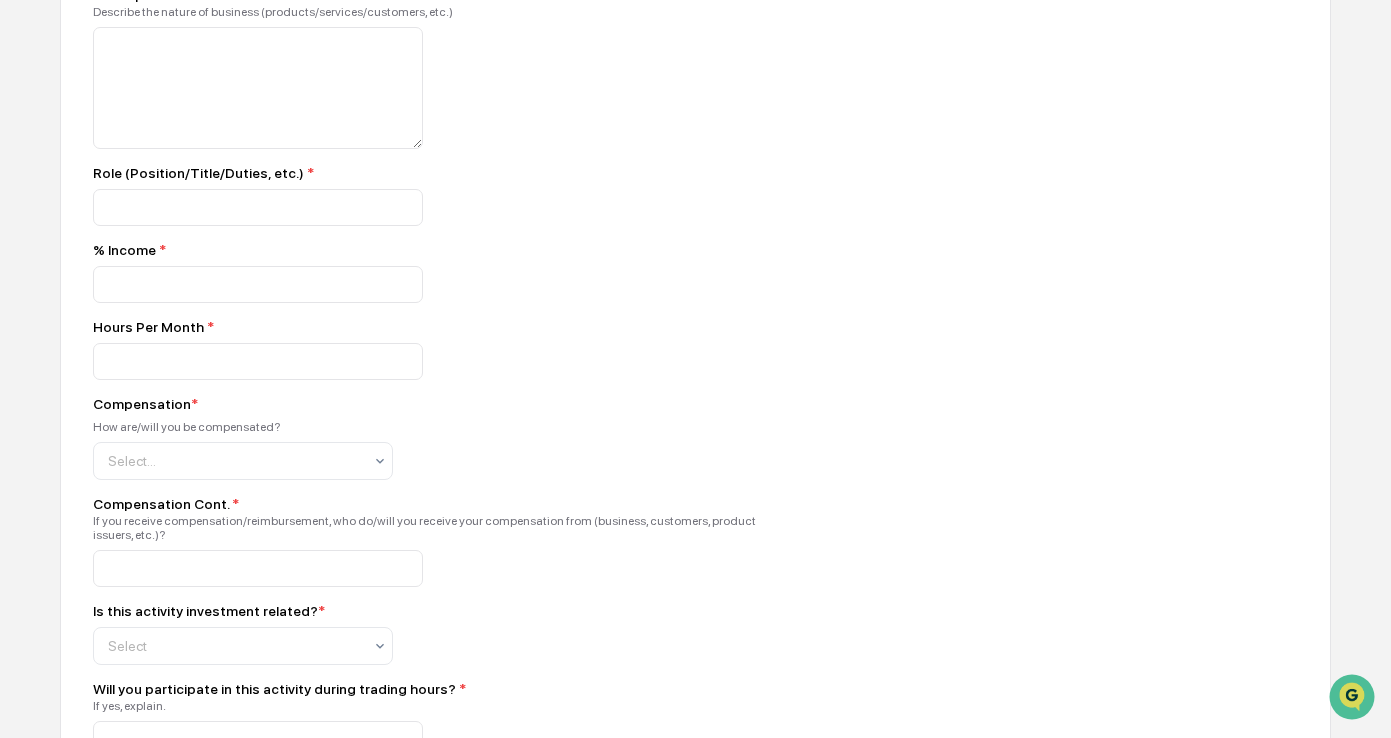 scroll, scrollTop: 1700, scrollLeft: 0, axis: vertical 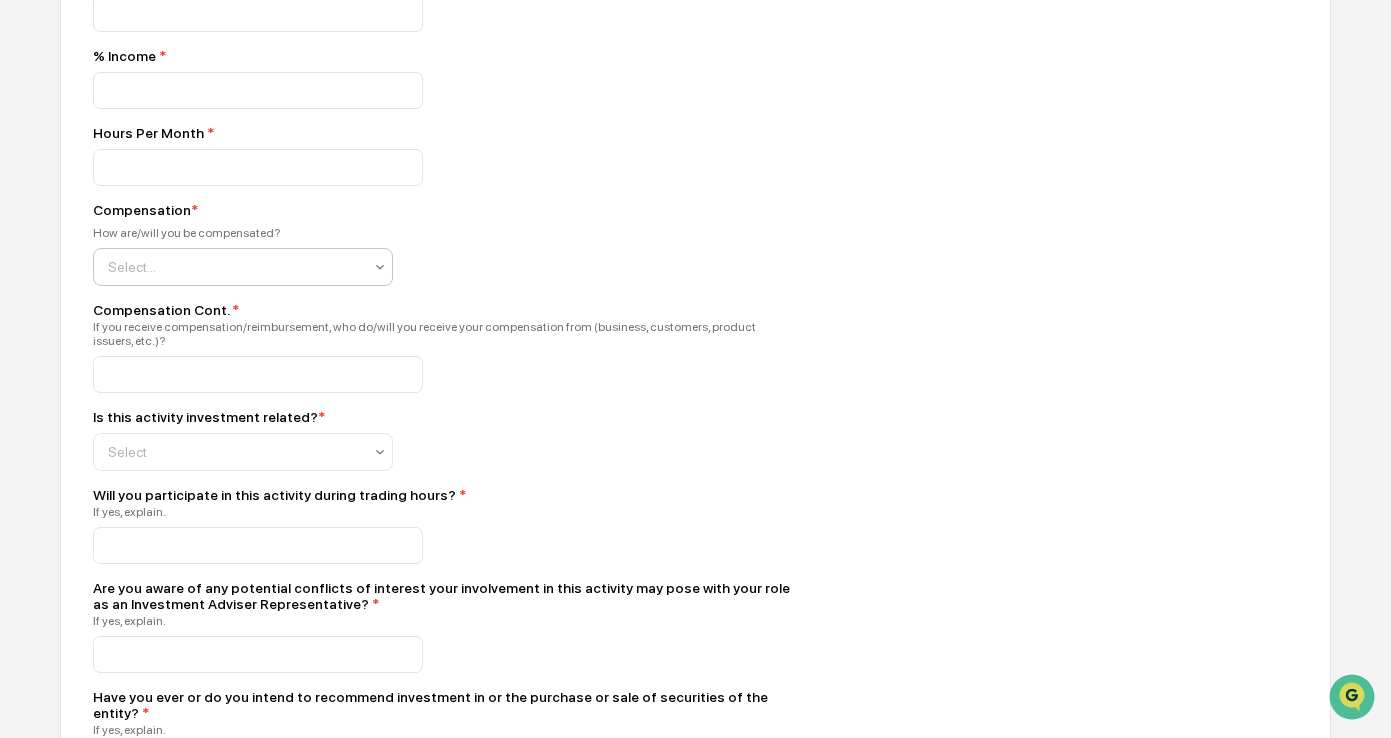 click at bounding box center [235, -242] 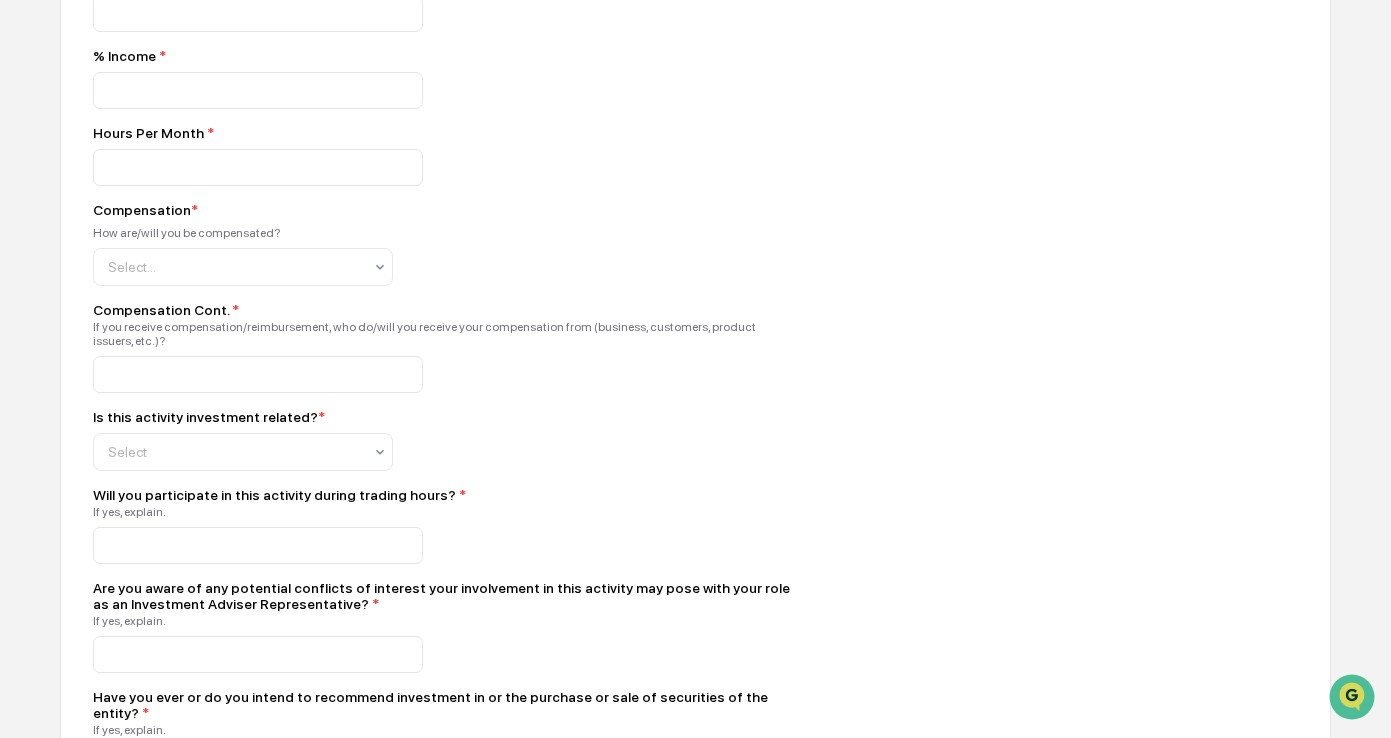 click at bounding box center [443, 167] 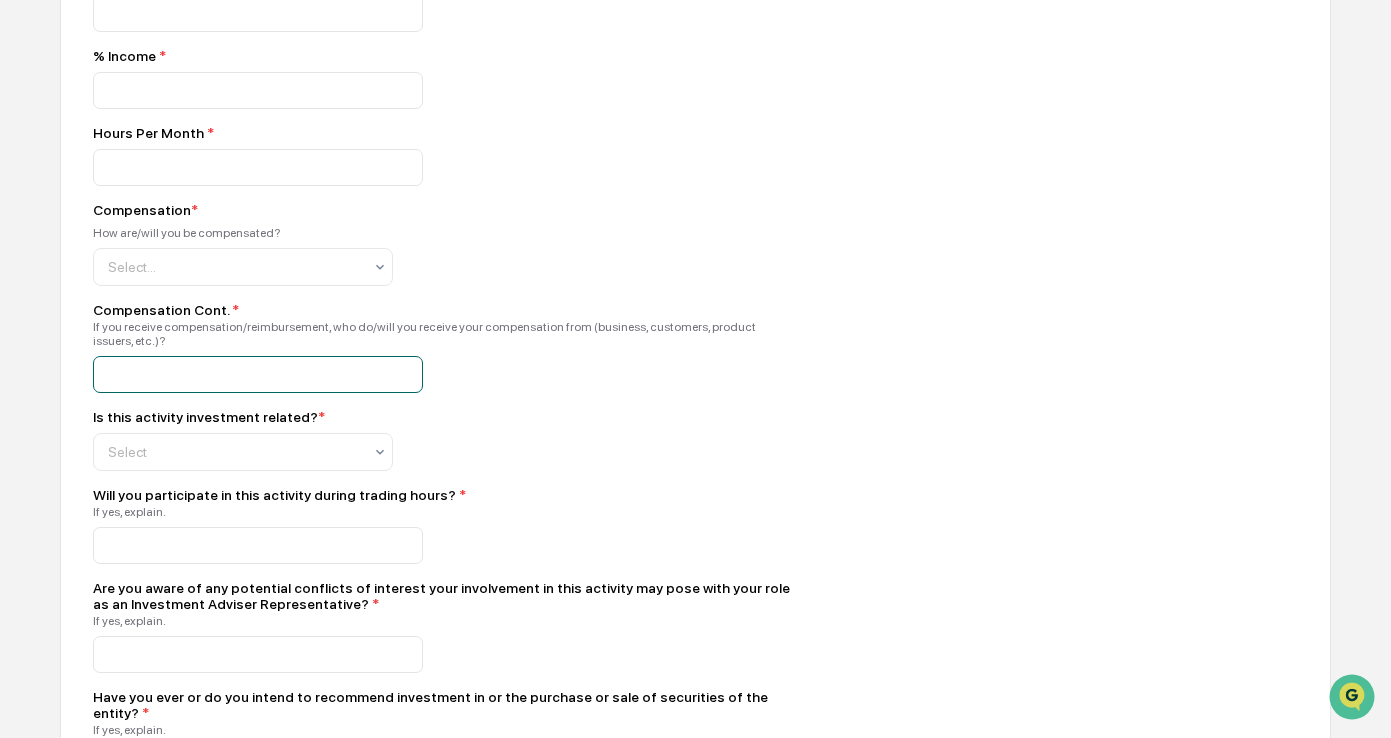click at bounding box center [258, -893] 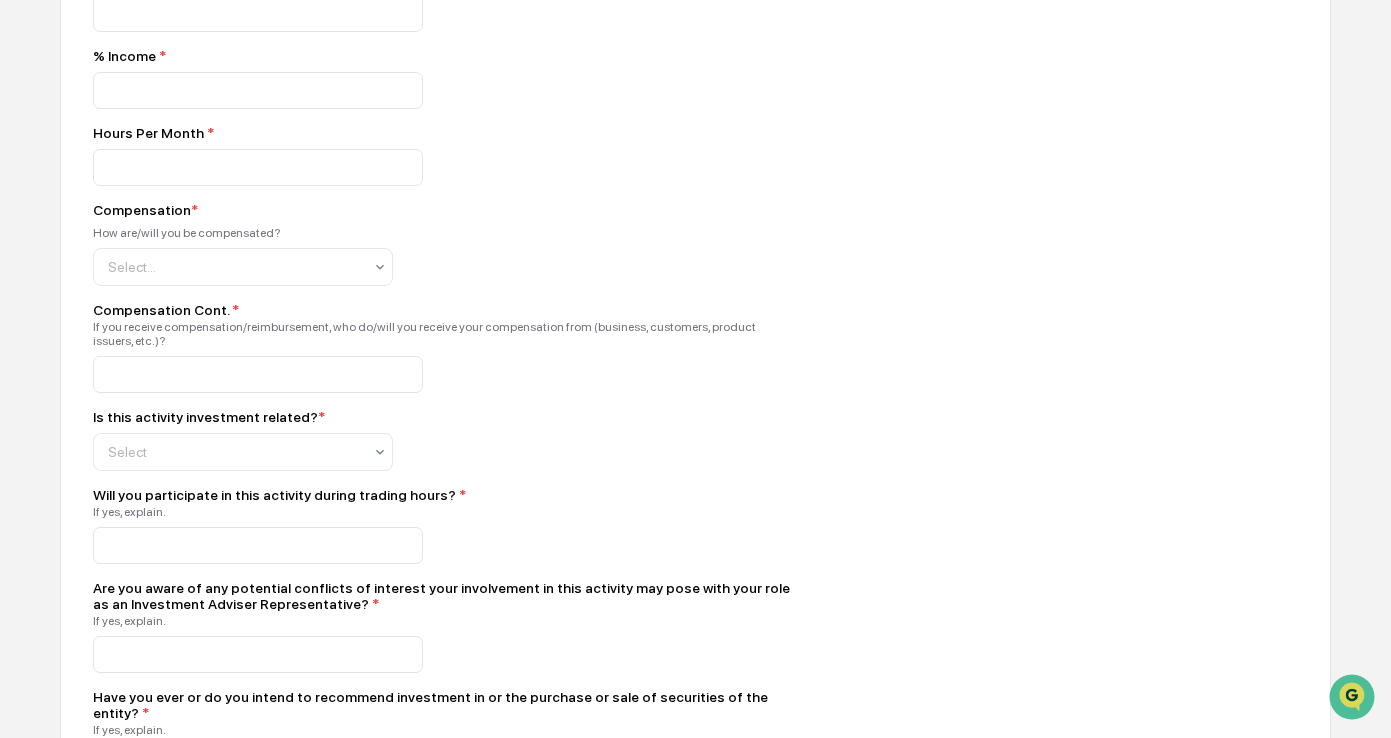 click on "How are/will you be compensated?" at bounding box center (443, 233) 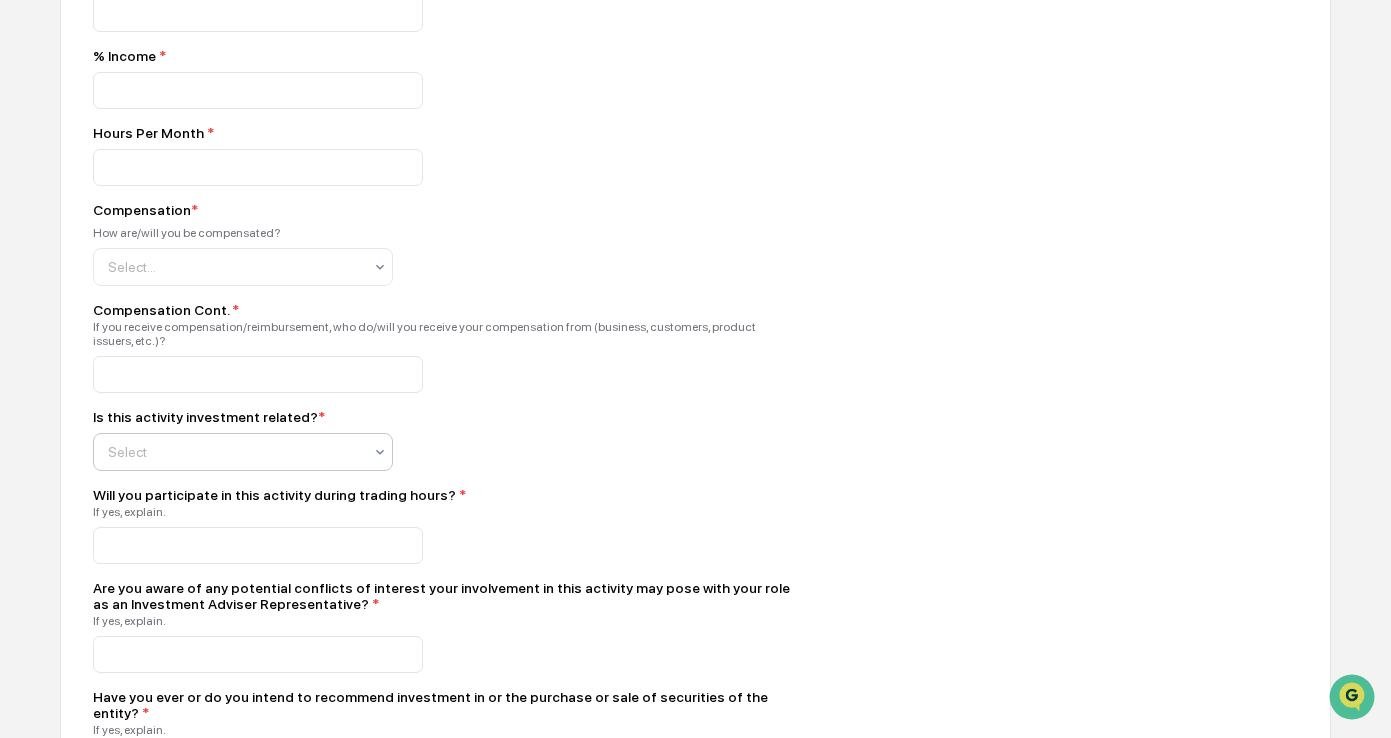click at bounding box center (235, 452) 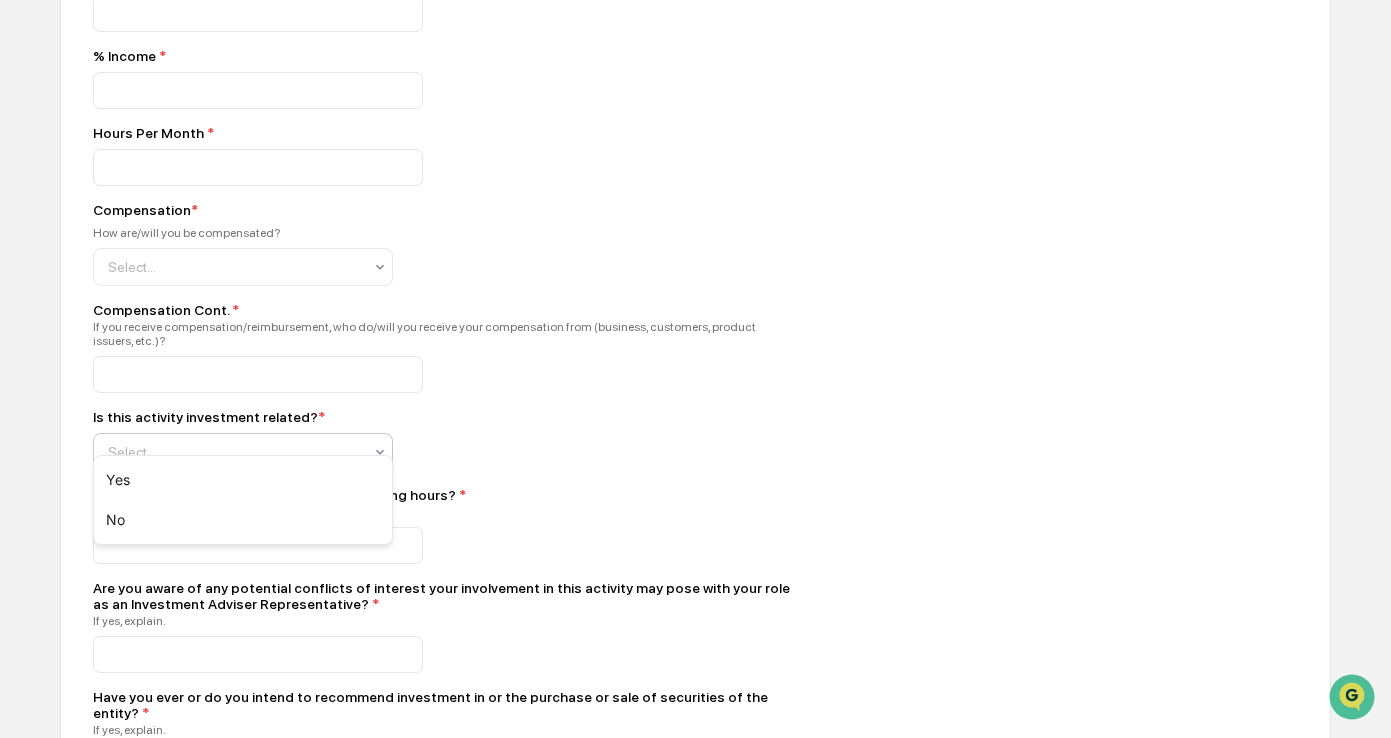 click on "Affiliation Holder Name   * Affiliate Name   * Affiliate Address Street Address   * Enter address of outside business affiliate. Street Address 2 (optional)   Enter address of outside business affiliate. City   * Enter address of outside business affiliate. State  * Enter address of outside business affiliate. Zip Code   * Enter address of outside business affiliate. Affiliation Start Date   * mm/dd/yyyy Affiliation End Date   mm/dd/yyyy Activity  * Select... Description   * Describe the nature of business (products/services/customers, etc.) Role (Position/Title/Duties, etc.)   * % Income   * Hours Per Month   * Compensation  * How are/will you be compensated? Select... Compensation Cont.   * If you receive compensation/reimbursement, who do/will you receive your compensation from (business, customers, product issuers, etc.)? Is this activity investment related?   * 2 results available. Select Will you participate in this activity during trading hours?   * If yes, explain.    * If yes, explain.    *   *  *" at bounding box center (443, 241) 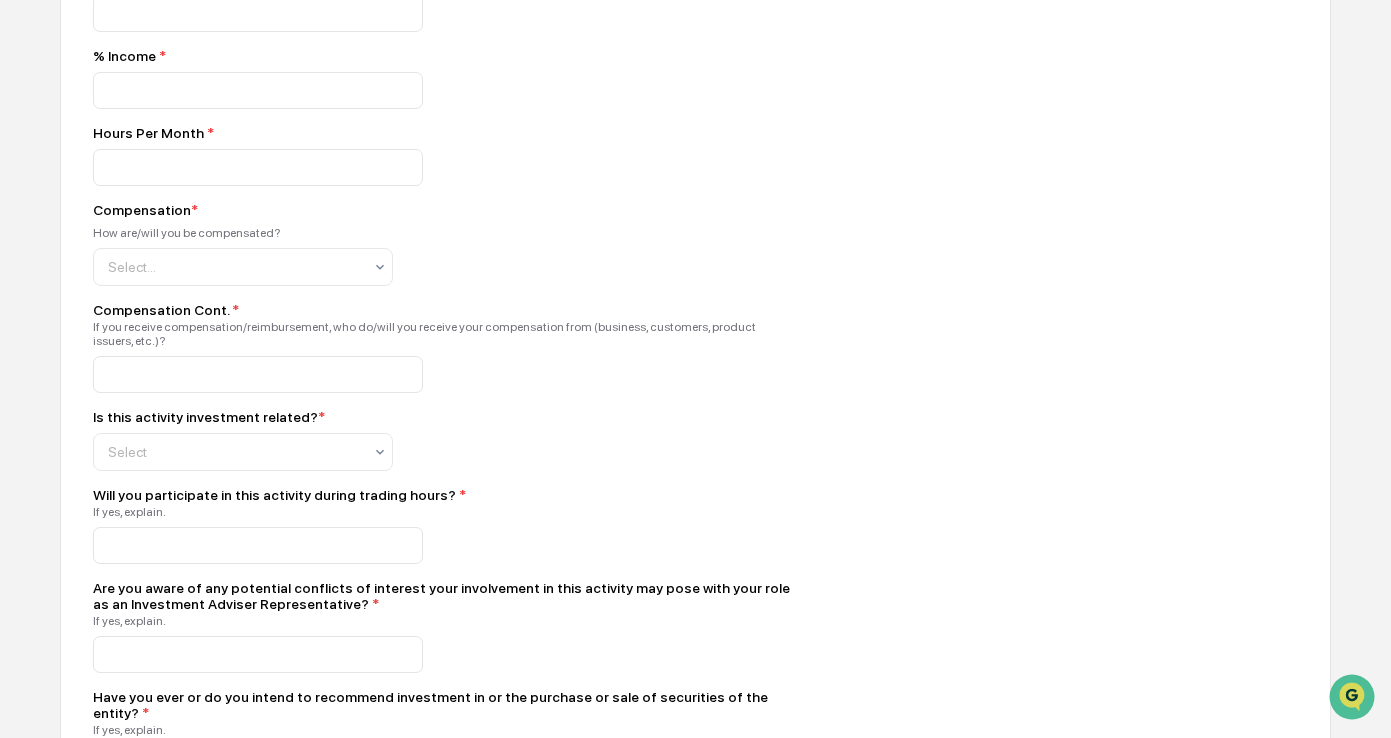 click at bounding box center (443, 374) 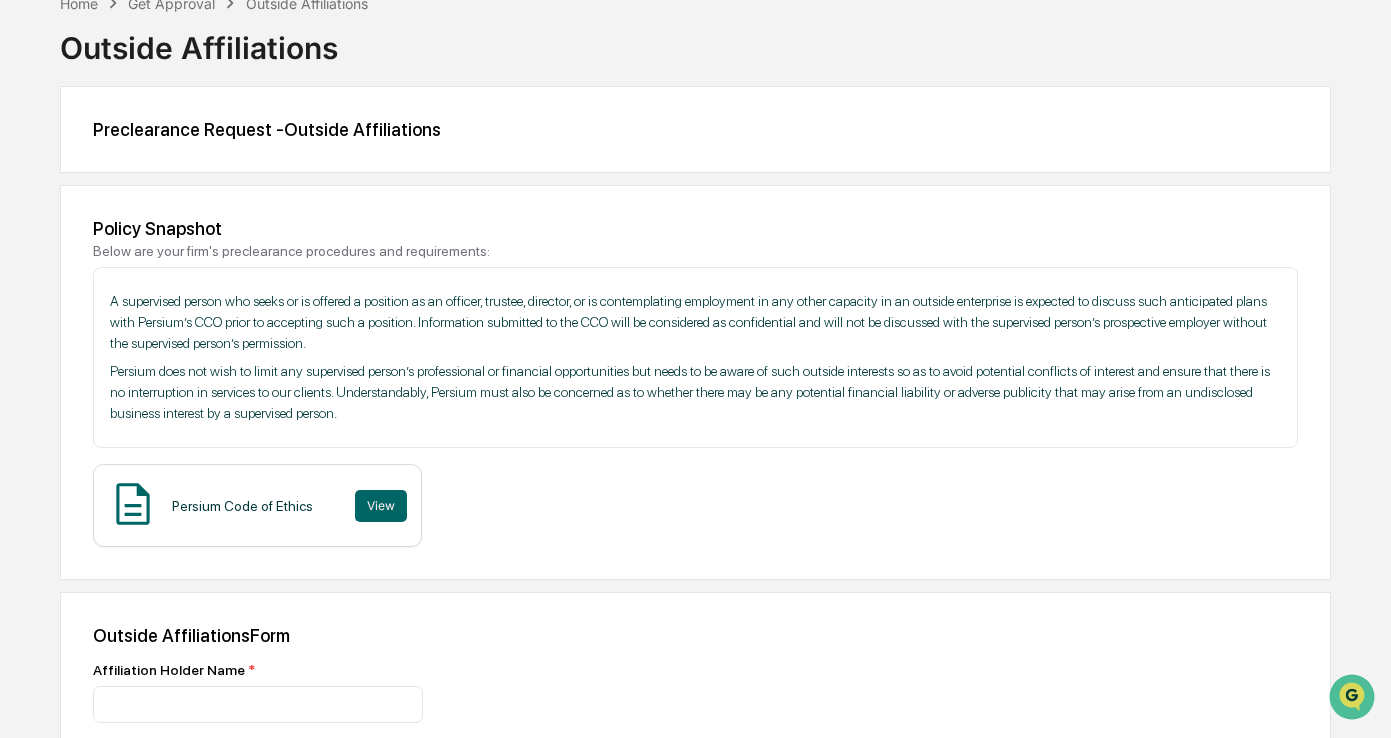 scroll, scrollTop: 0, scrollLeft: 0, axis: both 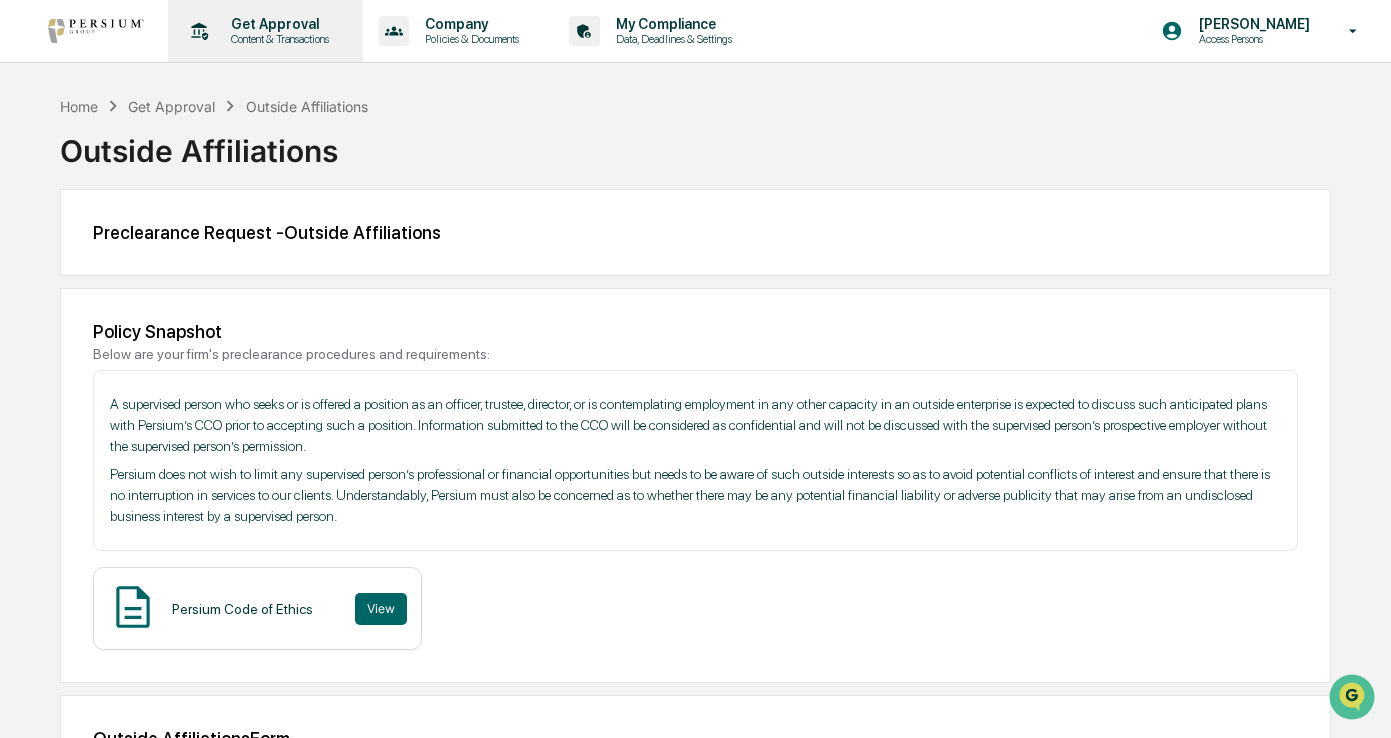 click on "Get Approval" at bounding box center [277, 24] 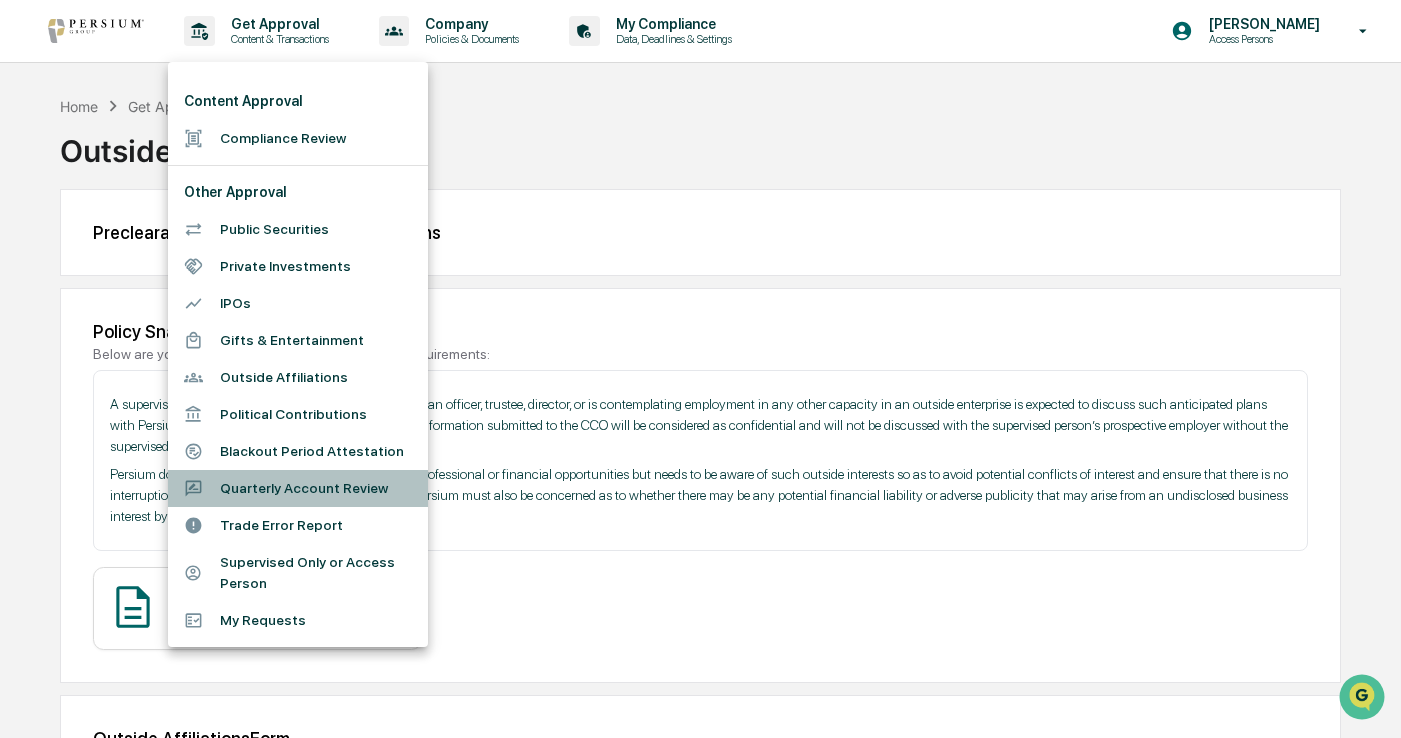 click on "Quarterly Account Review" at bounding box center (298, 488) 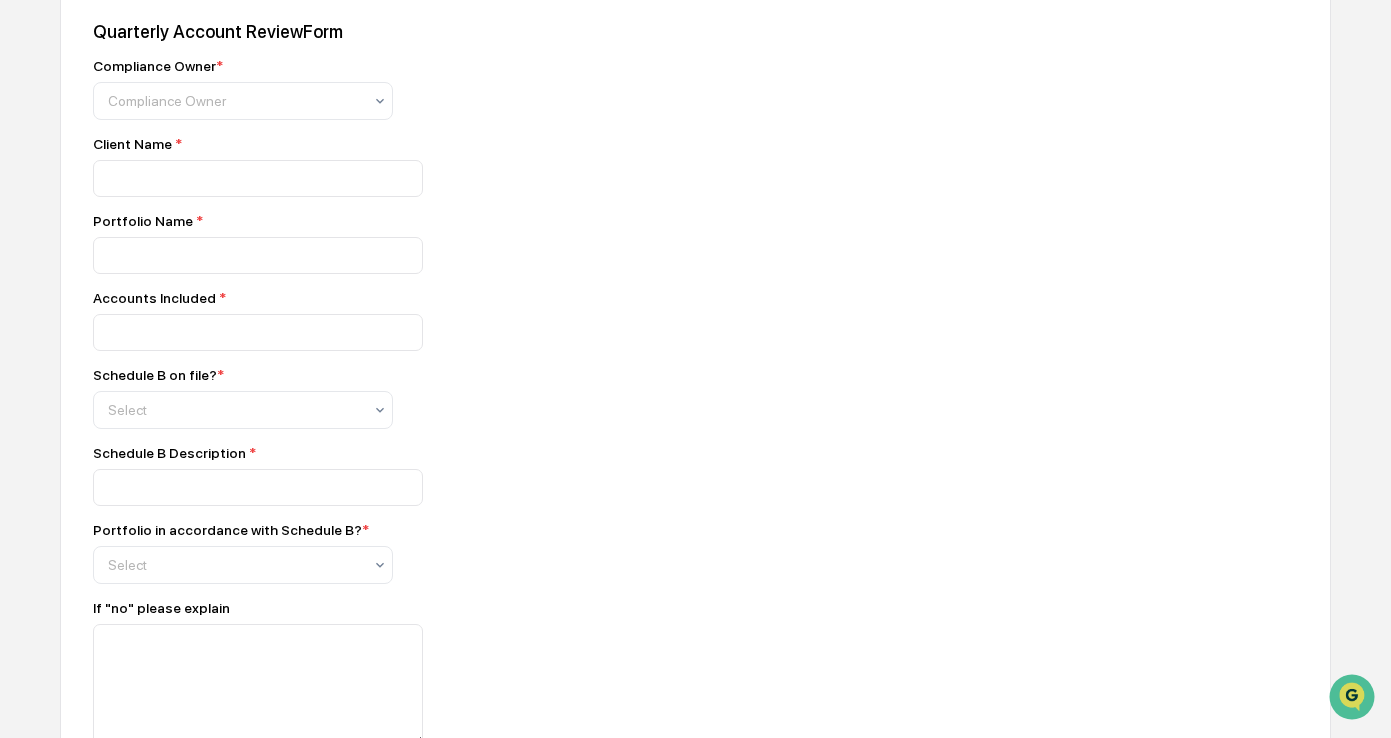 scroll, scrollTop: 400, scrollLeft: 0, axis: vertical 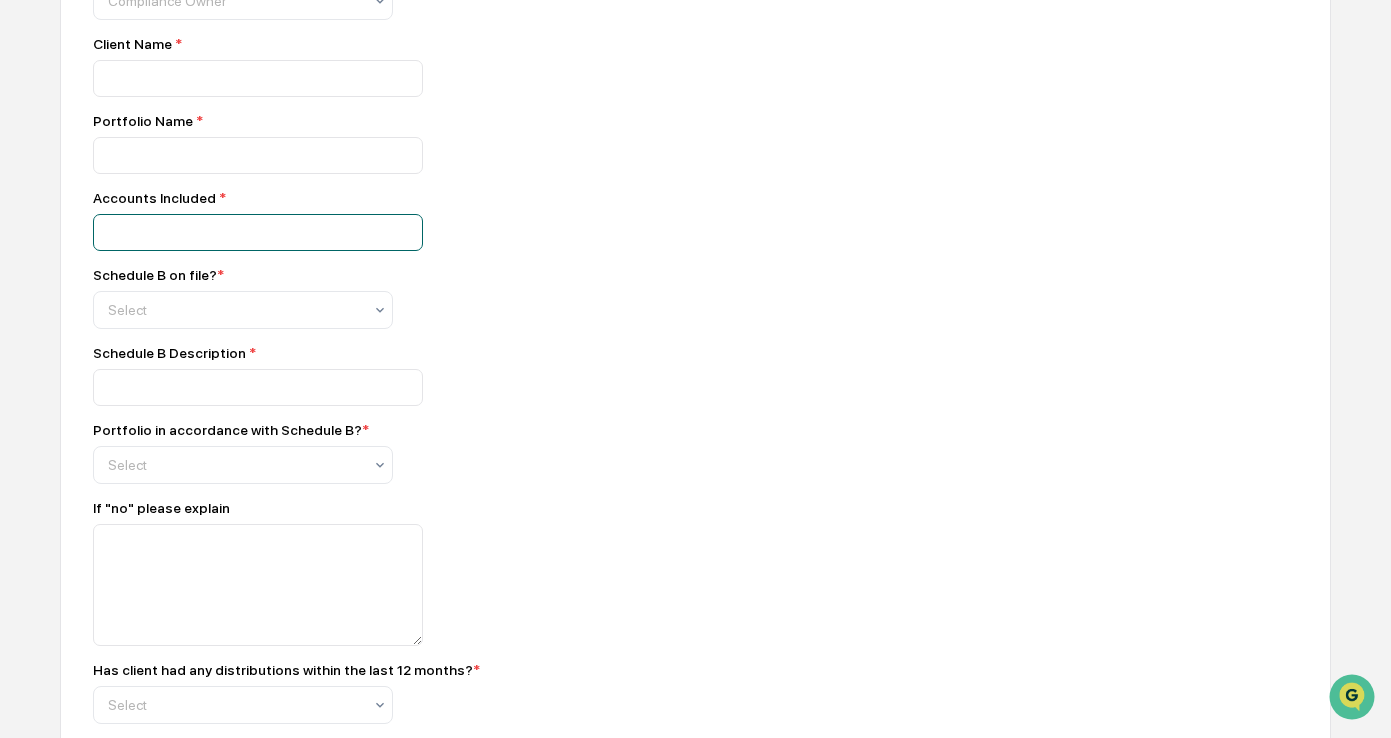 click at bounding box center (258, 78) 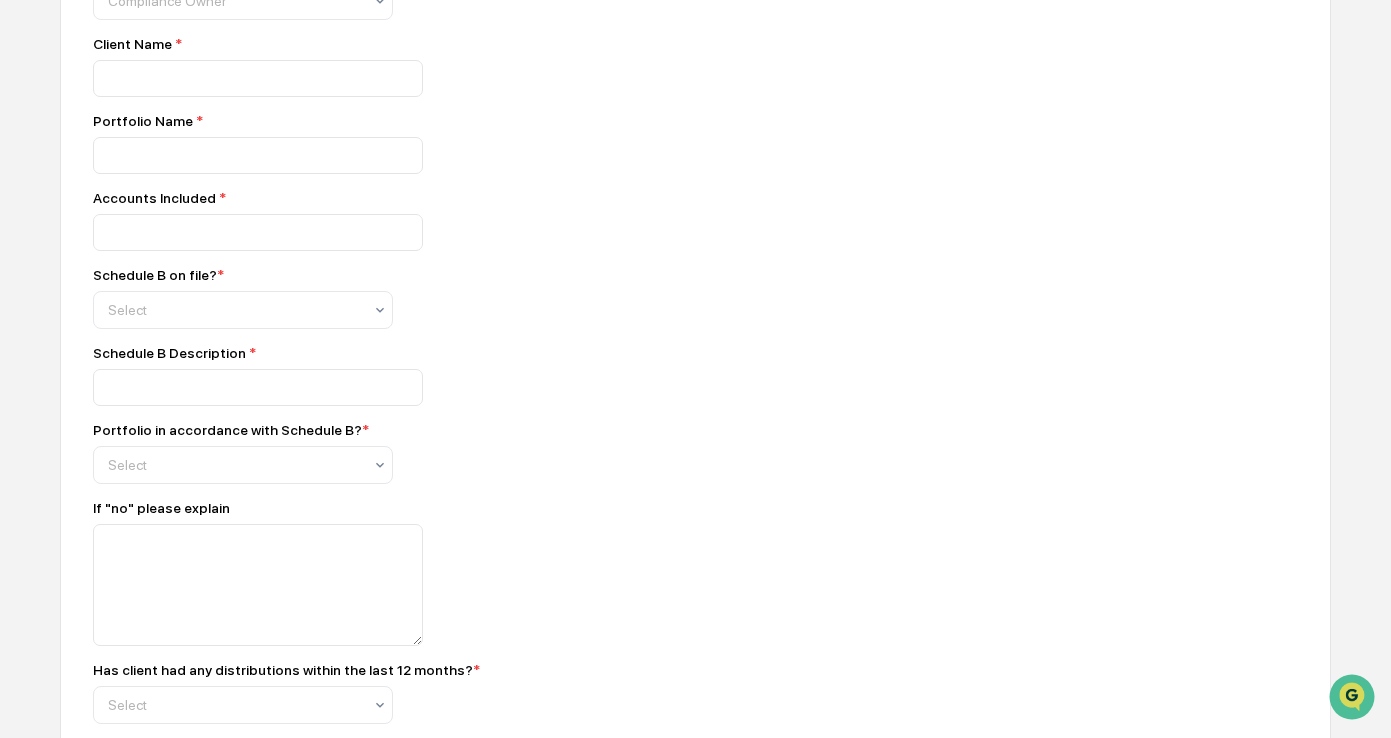 click at bounding box center [443, 232] 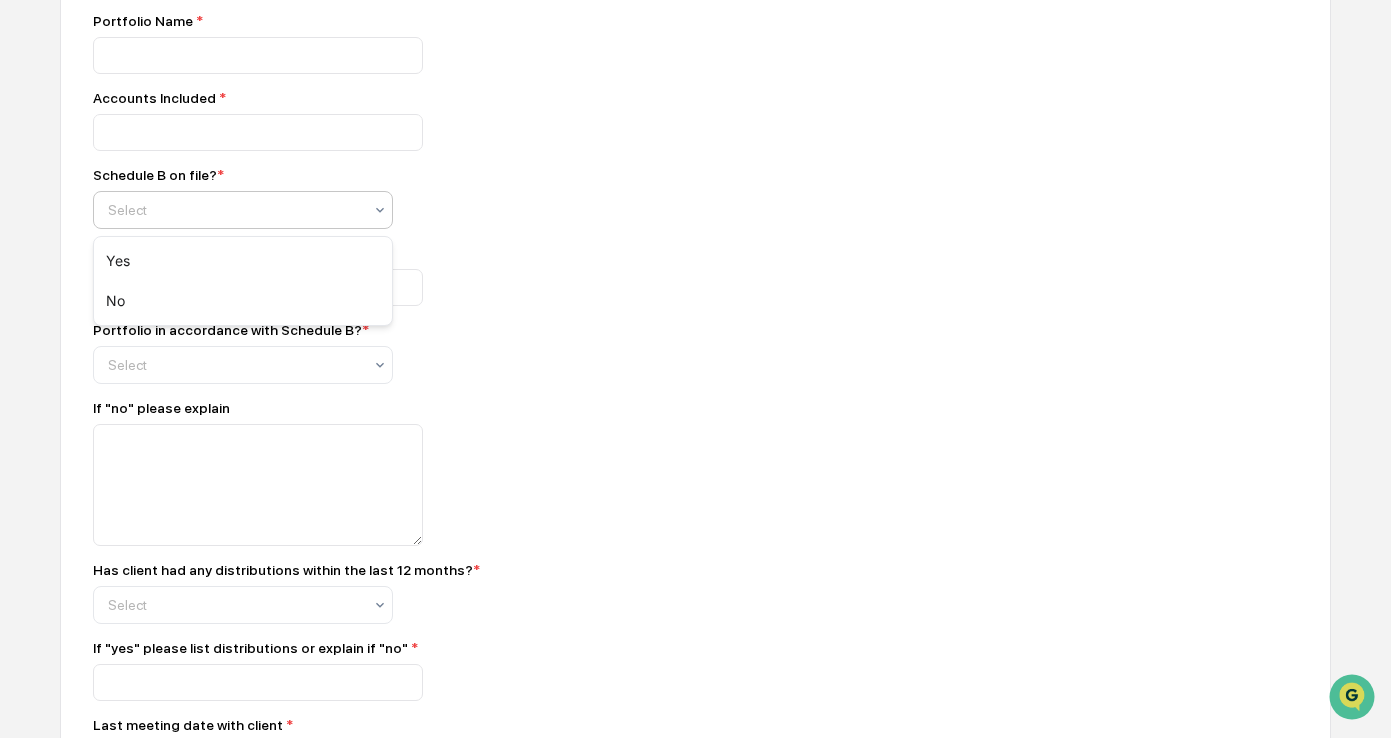 click on "Select" at bounding box center (235, 210) 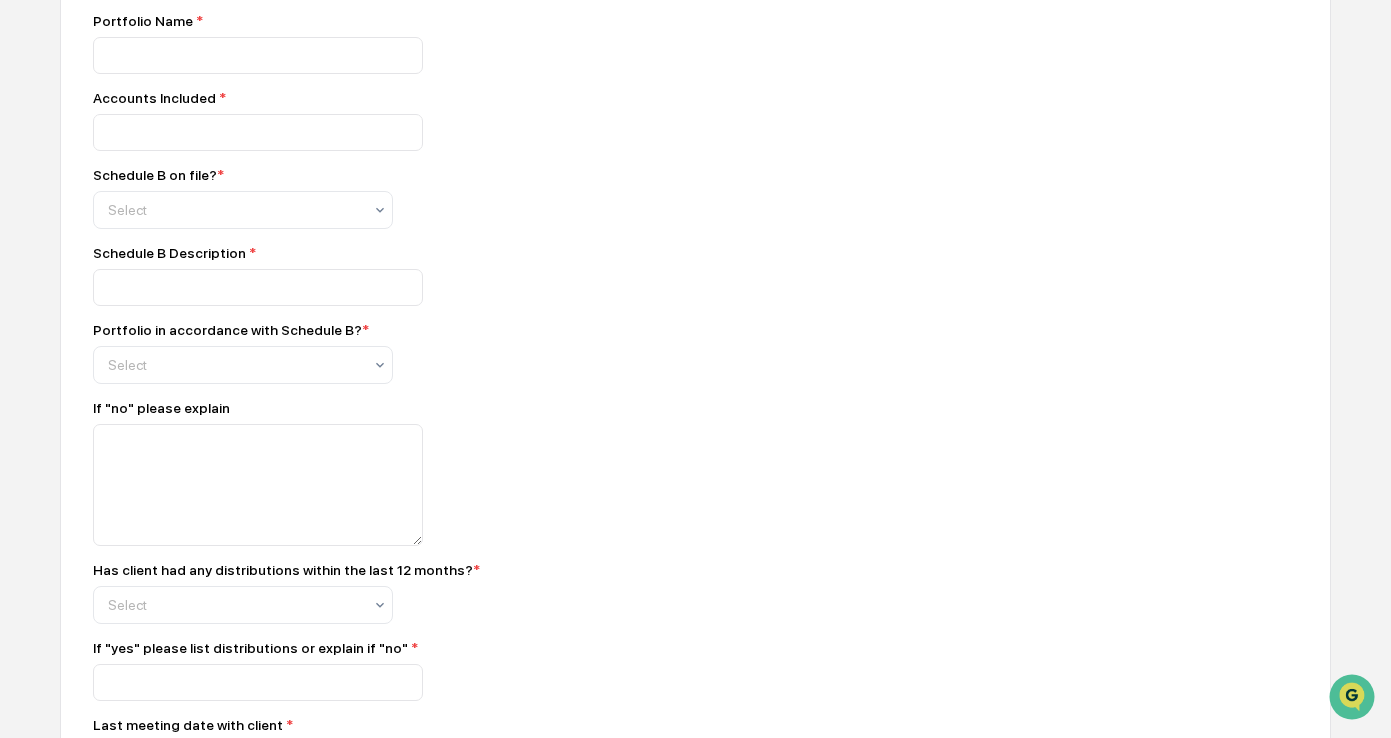 click on "Schedule B on file?   * Select" at bounding box center [443, 198] 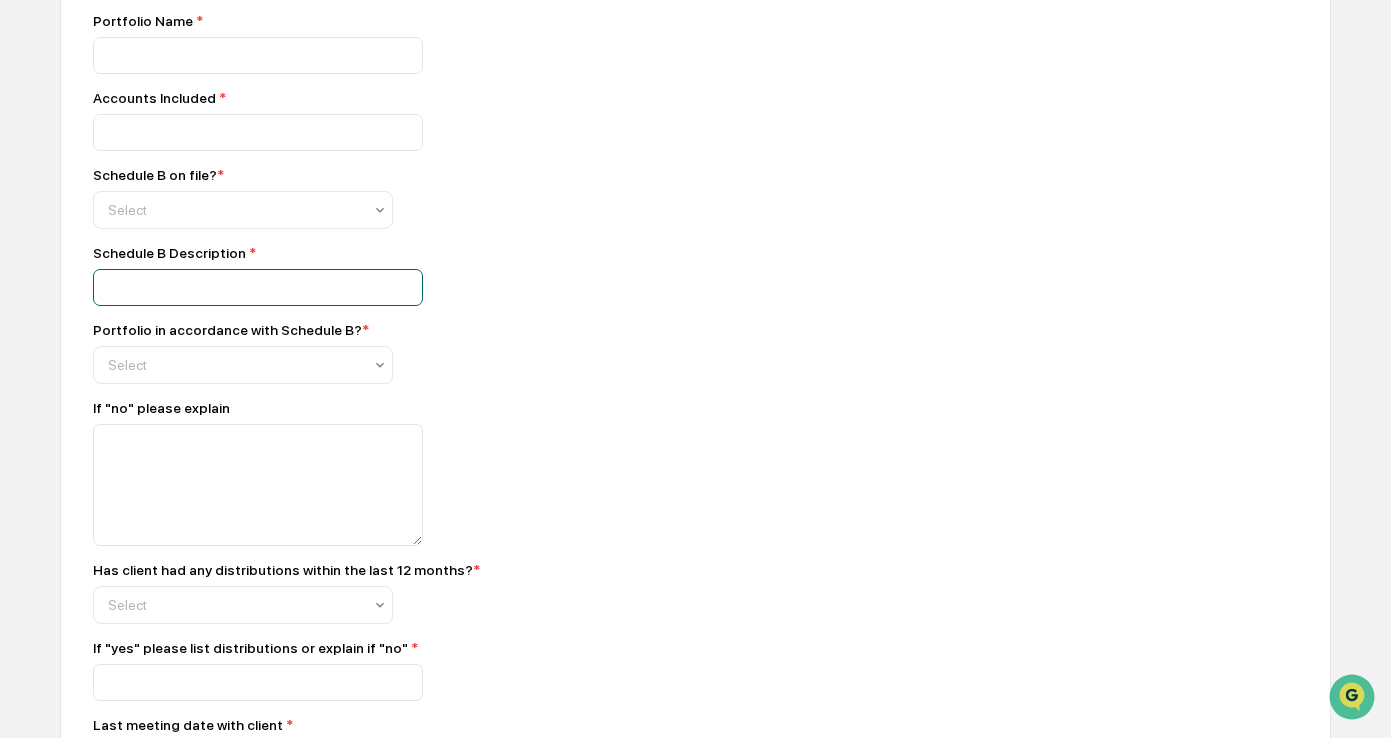 click at bounding box center [258, -22] 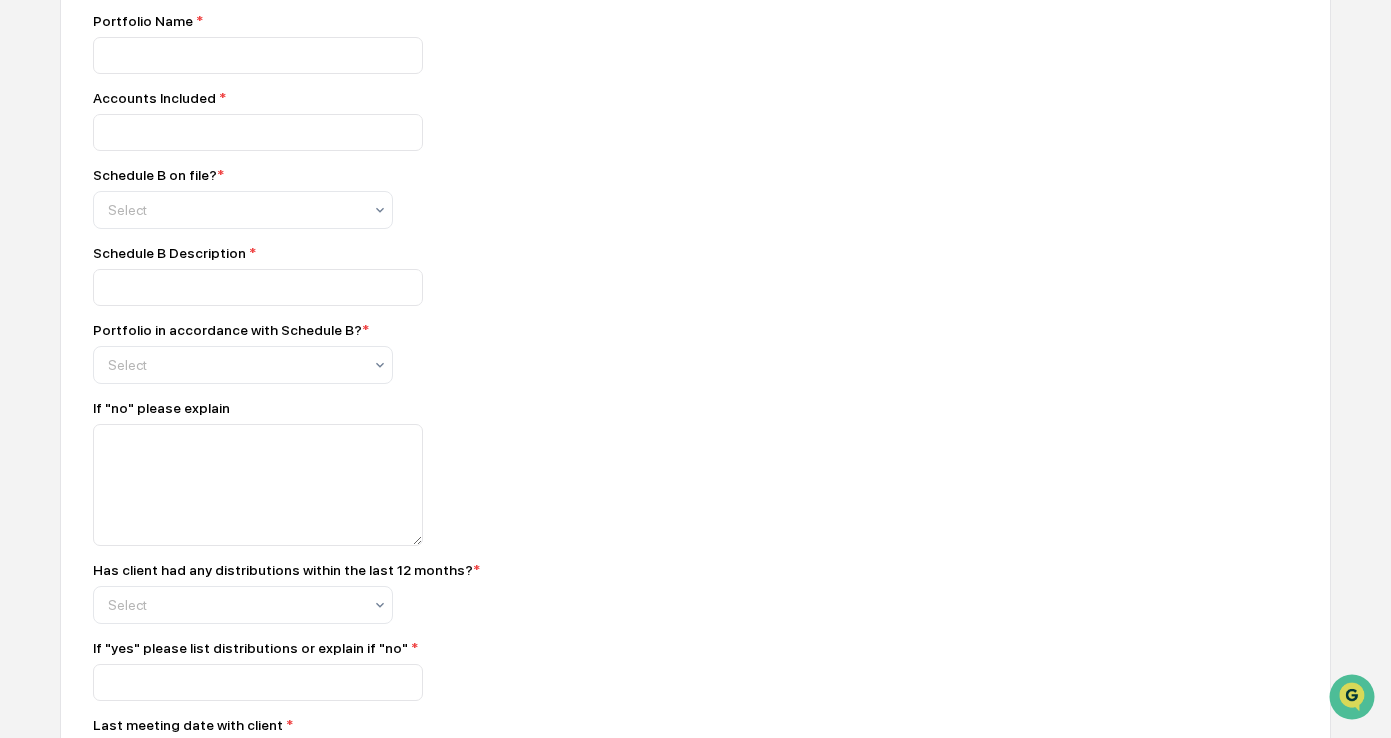 click on "Schedule B Description   *" at bounding box center (443, 253) 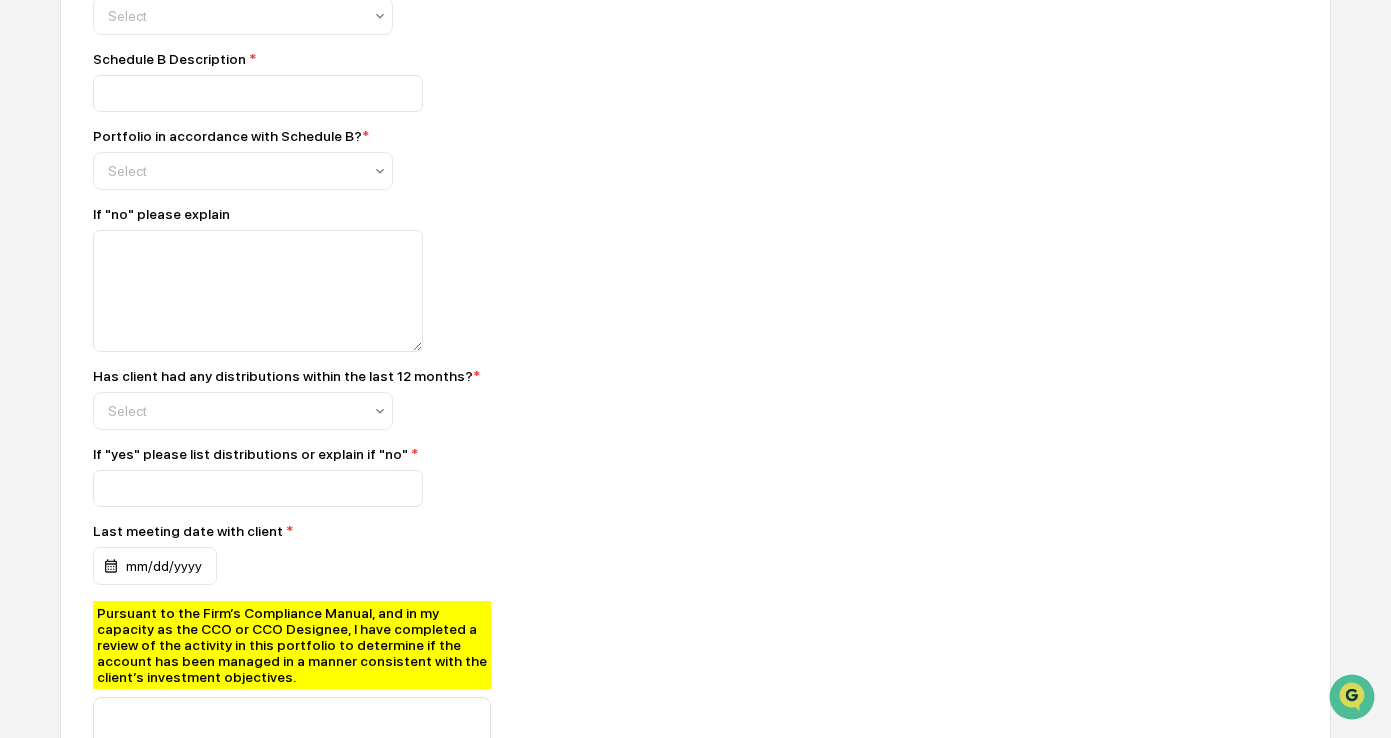 scroll, scrollTop: 700, scrollLeft: 0, axis: vertical 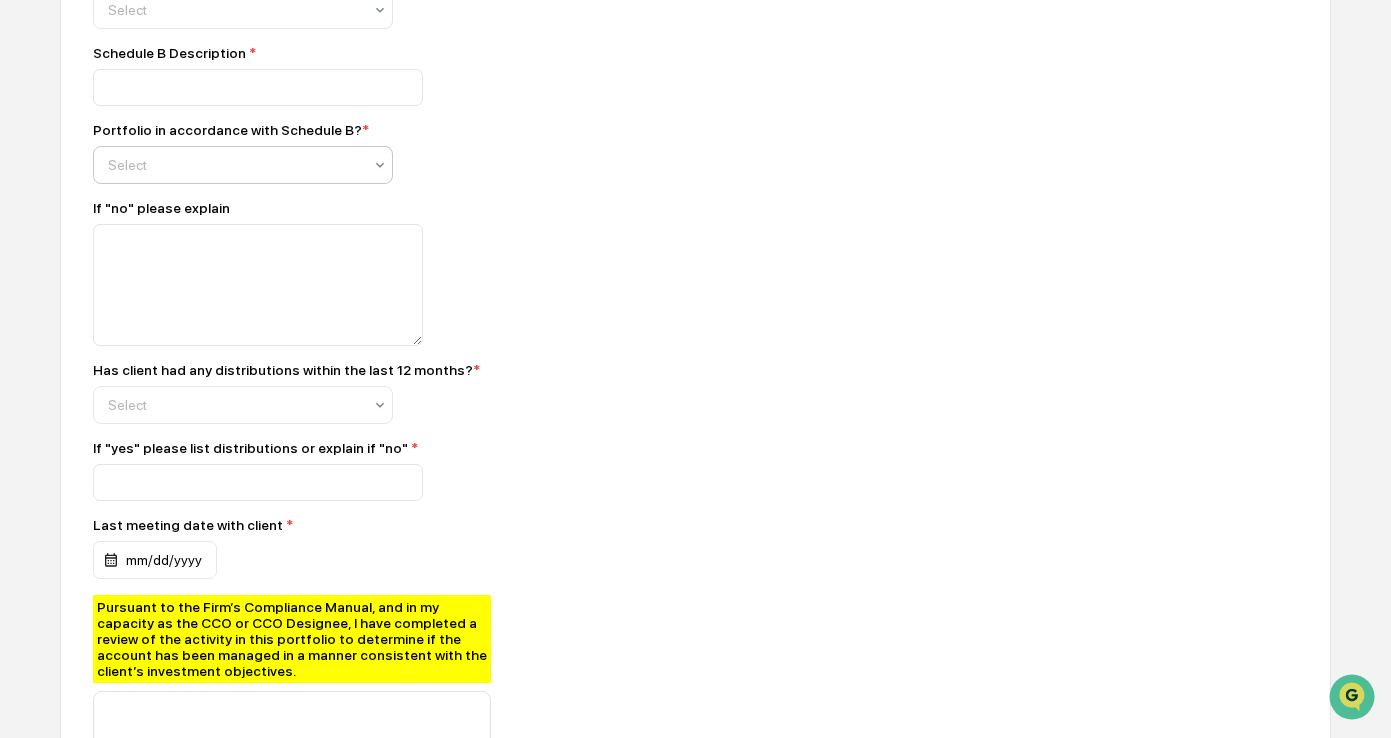 click on "Select" at bounding box center [235, -299] 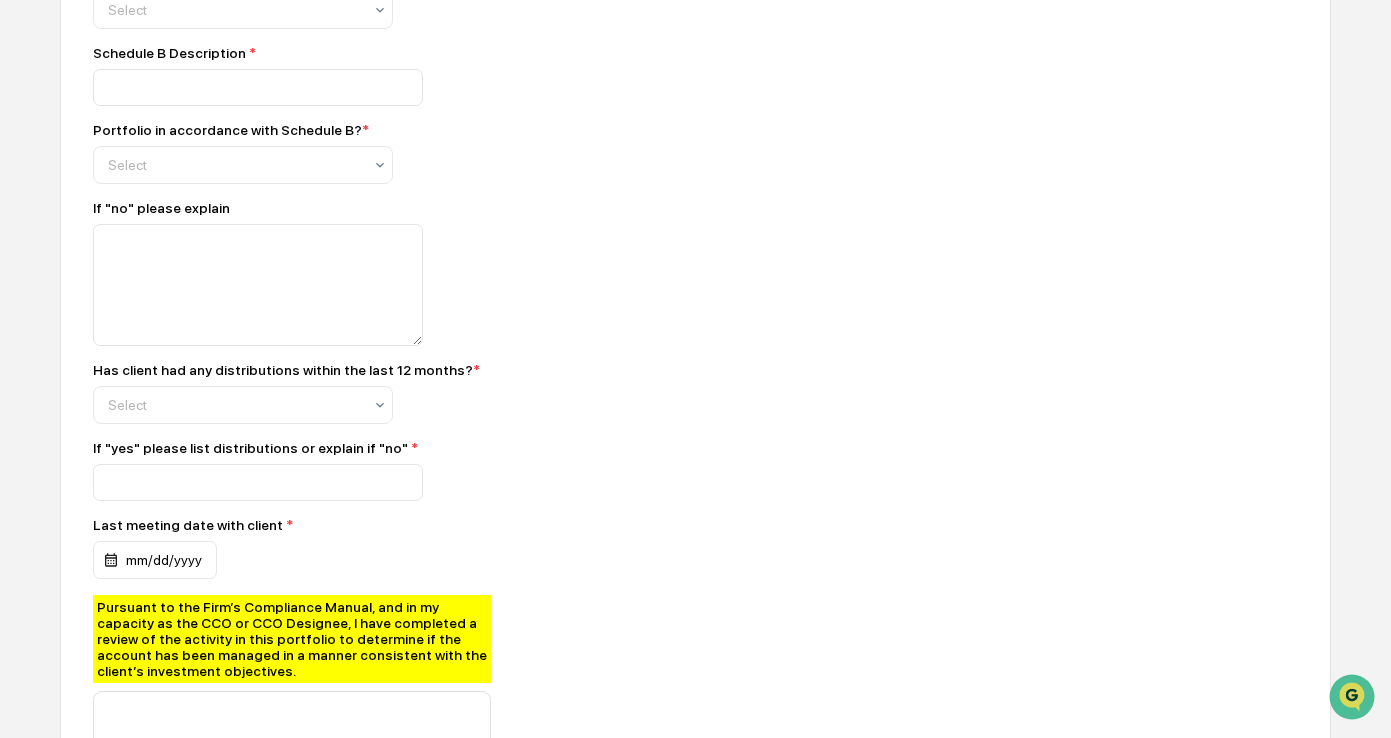 click on "Portfolio in accordance with Schedule B?   * Select" at bounding box center [443, 153] 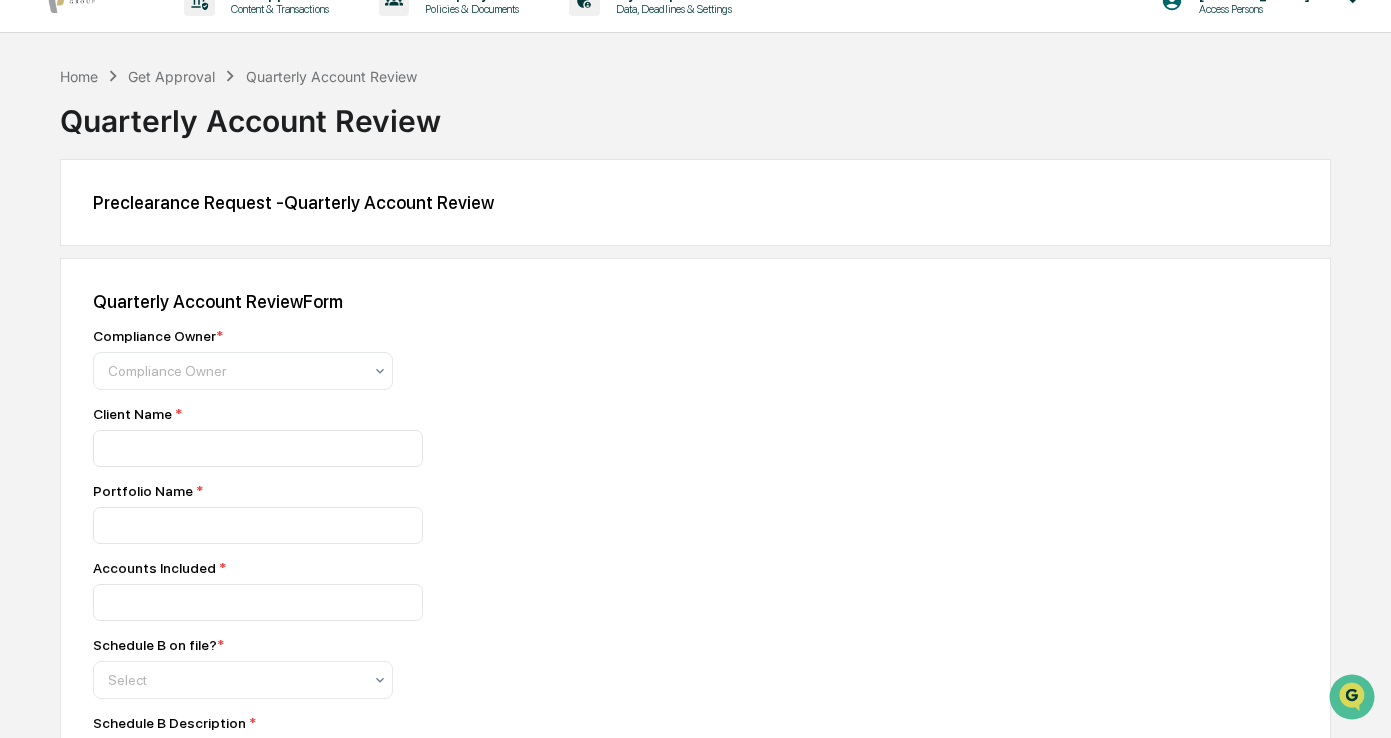 scroll, scrollTop: 0, scrollLeft: 0, axis: both 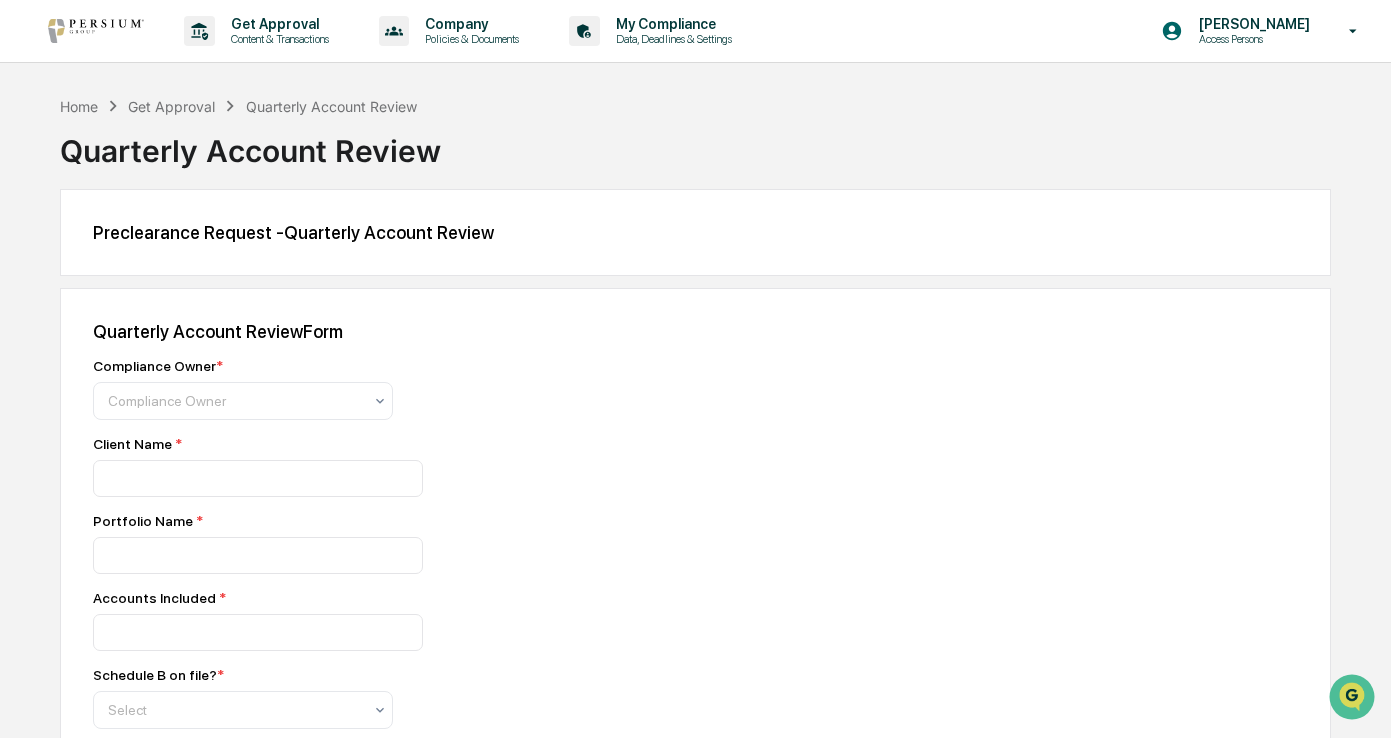 click on "Quarterly Account Review" at bounding box center [331, 106] 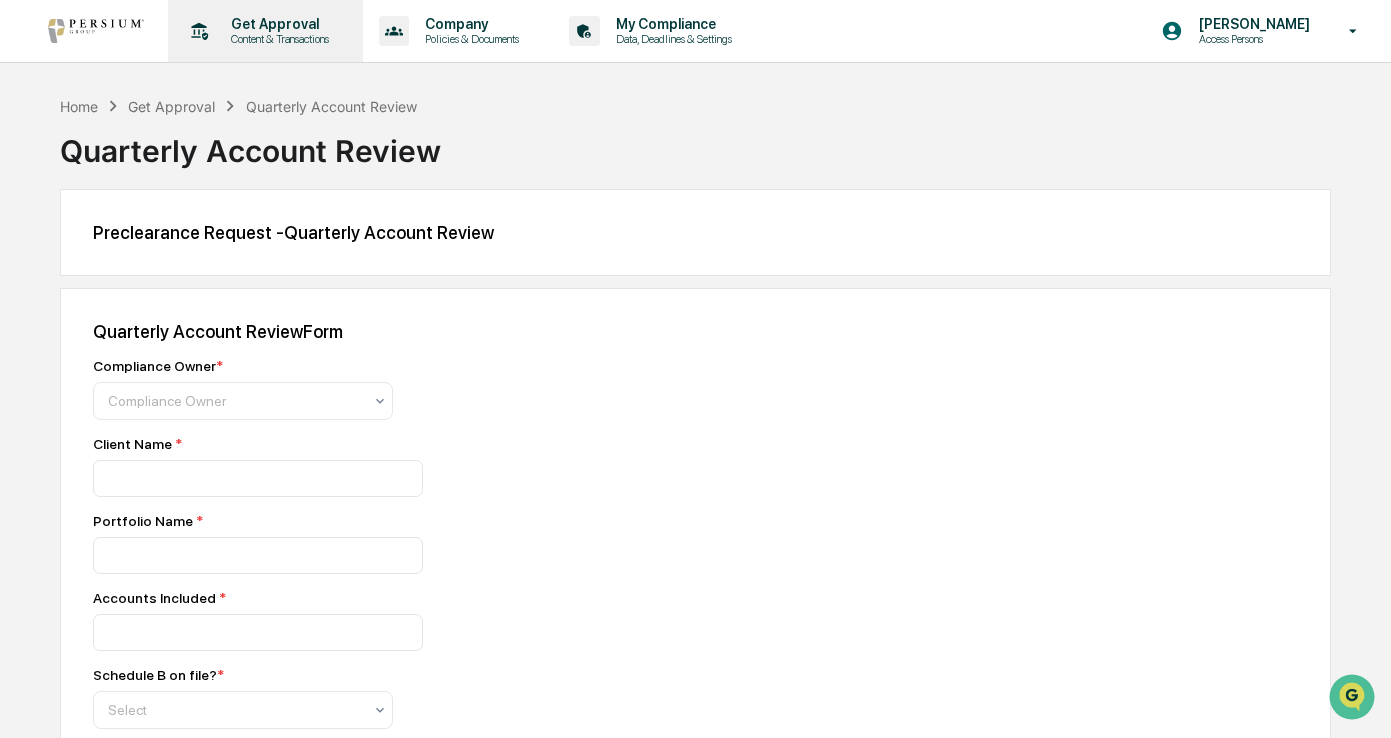 click on "Get Approval" at bounding box center [277, 24] 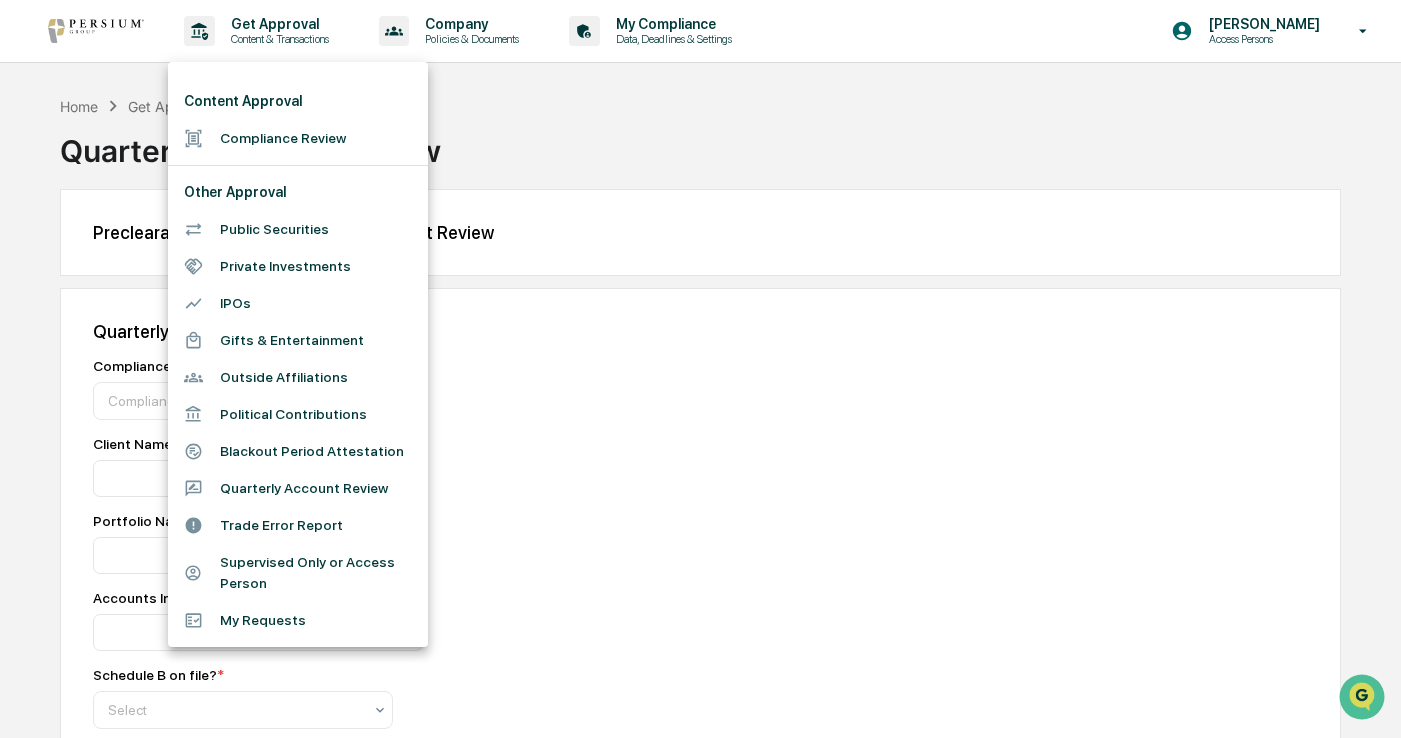 click on "Supervised Only or Access Person" at bounding box center (298, 573) 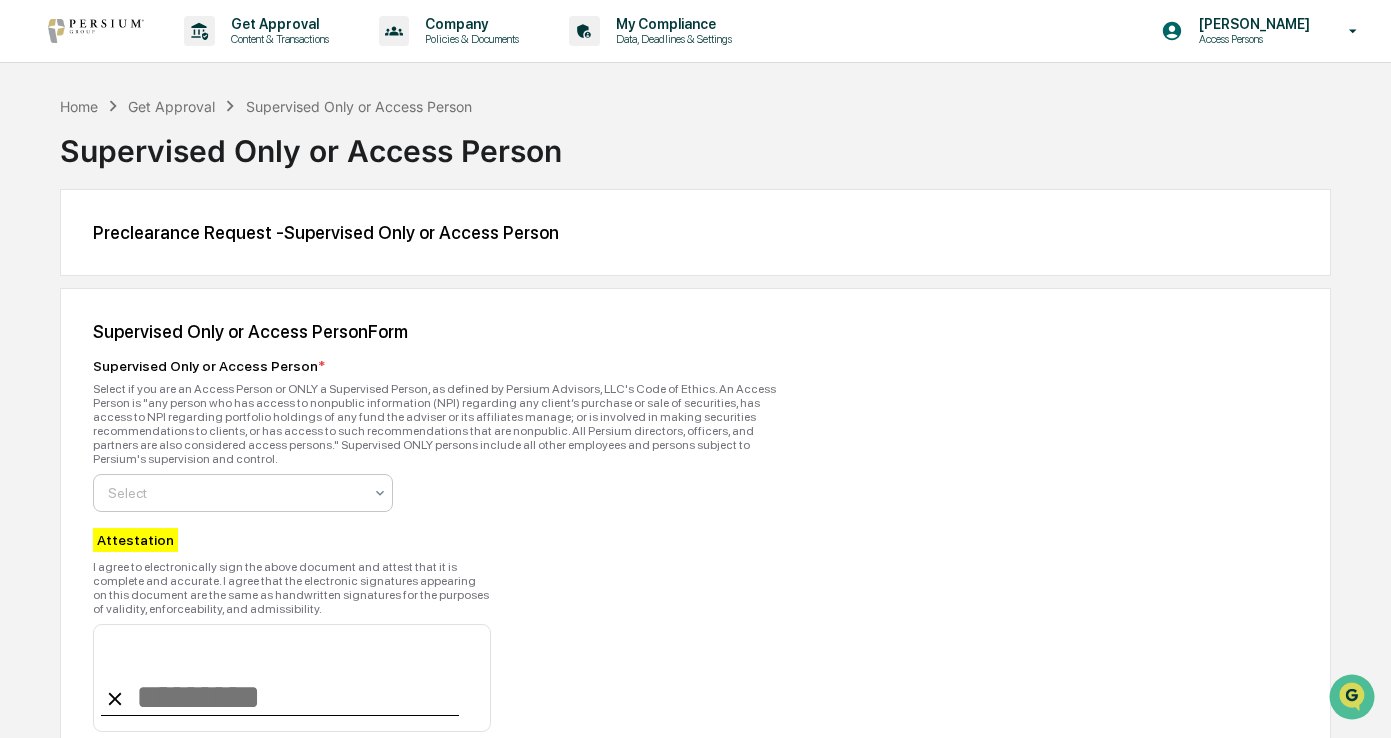 click at bounding box center (235, 493) 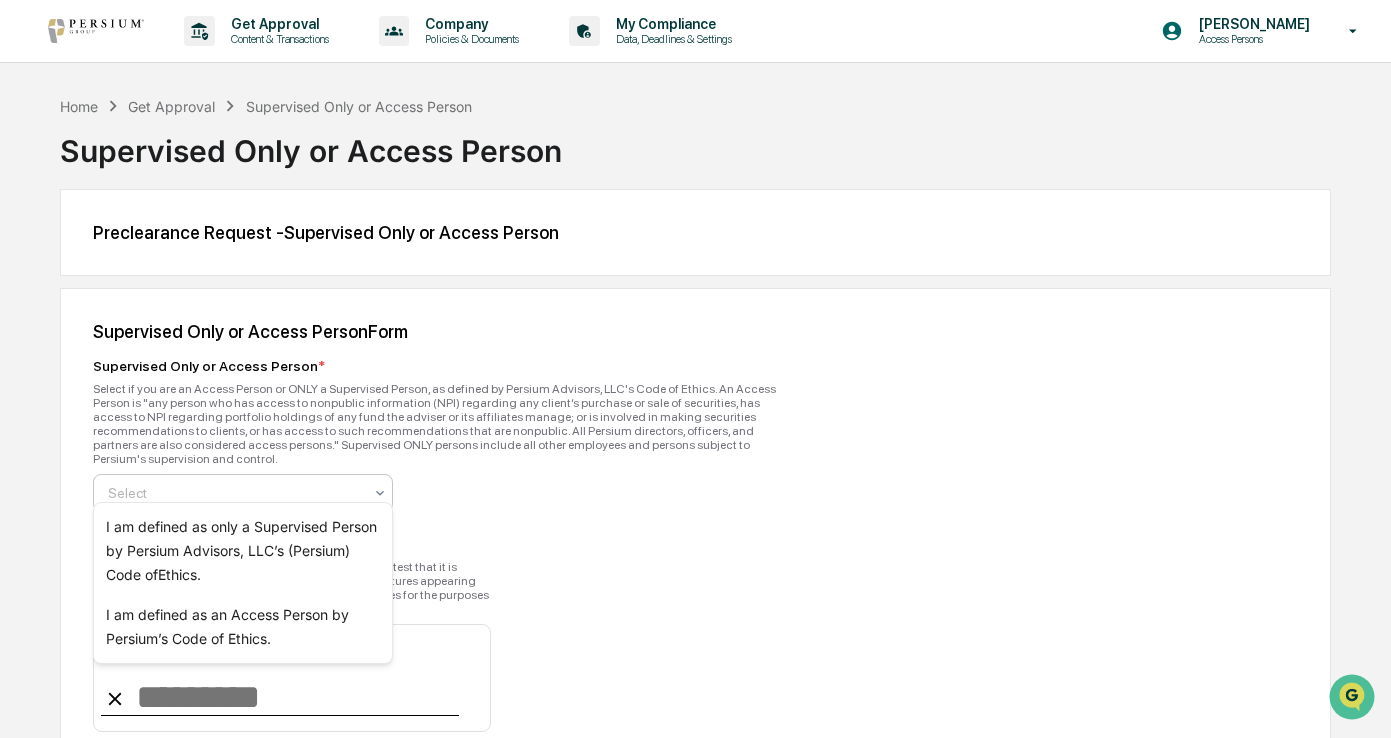 click on "Supervised Only or Access Person  * Select if you are an Access Person or ONLY a Supervised Person, as defined by Persium Advisors, LLC's Code of Ethics.
An Access Person is "any person who has access to nonpublic information (NPI) regarding any client’s purchase or sale of securities, has access to NPI regarding portfolio holdings of any fund the adviser or its affiliates manage; or is involved in making securities recommendations to clients, or has access to such recommendations that are nonpublic. All Persium directors, officers, and partners are also considered access persons."
Supervised ONLY persons include all other employees and persons subject to Persium's supervision and control. 2 results available. Use Up and Down to choose options, press Enter to select the currently focused option, press Escape to exit the menu, press Tab to select the option and exit the menu. Select" at bounding box center (443, 435) 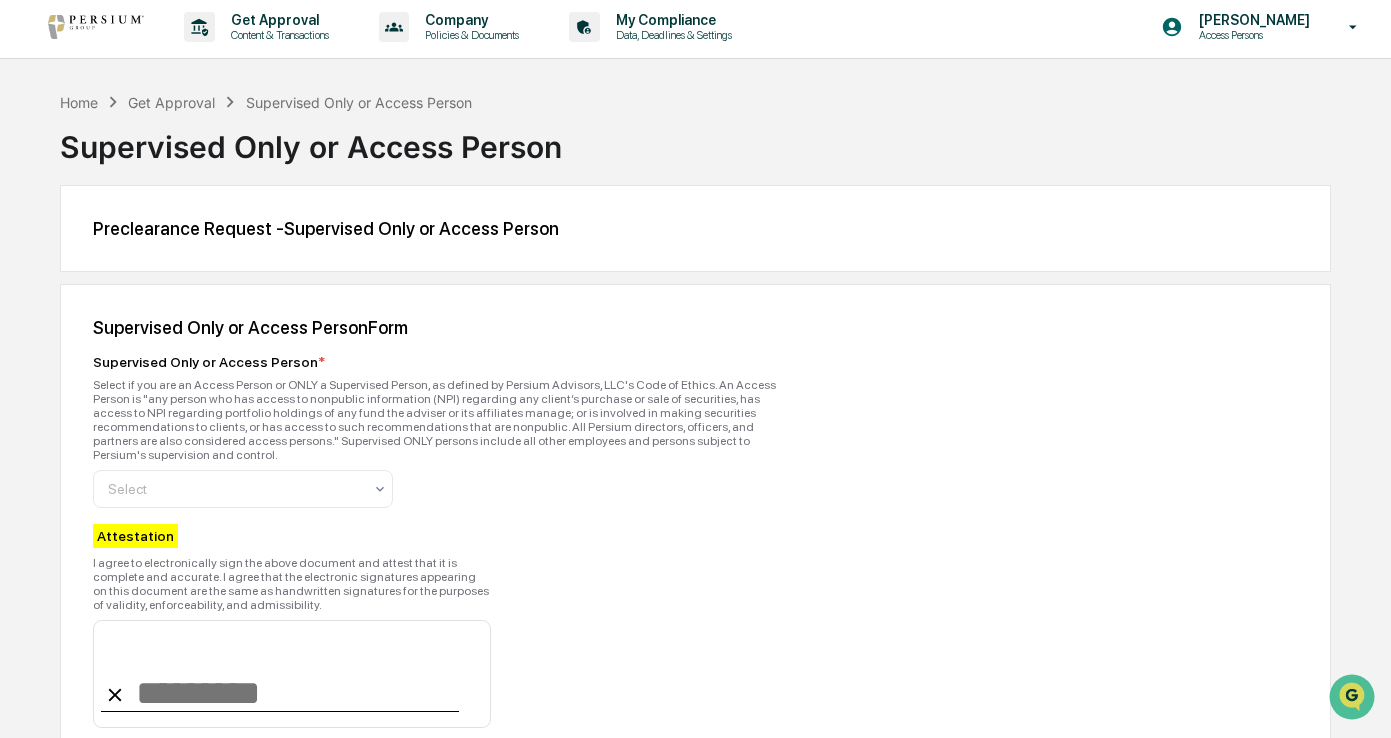 scroll, scrollTop: 0, scrollLeft: 0, axis: both 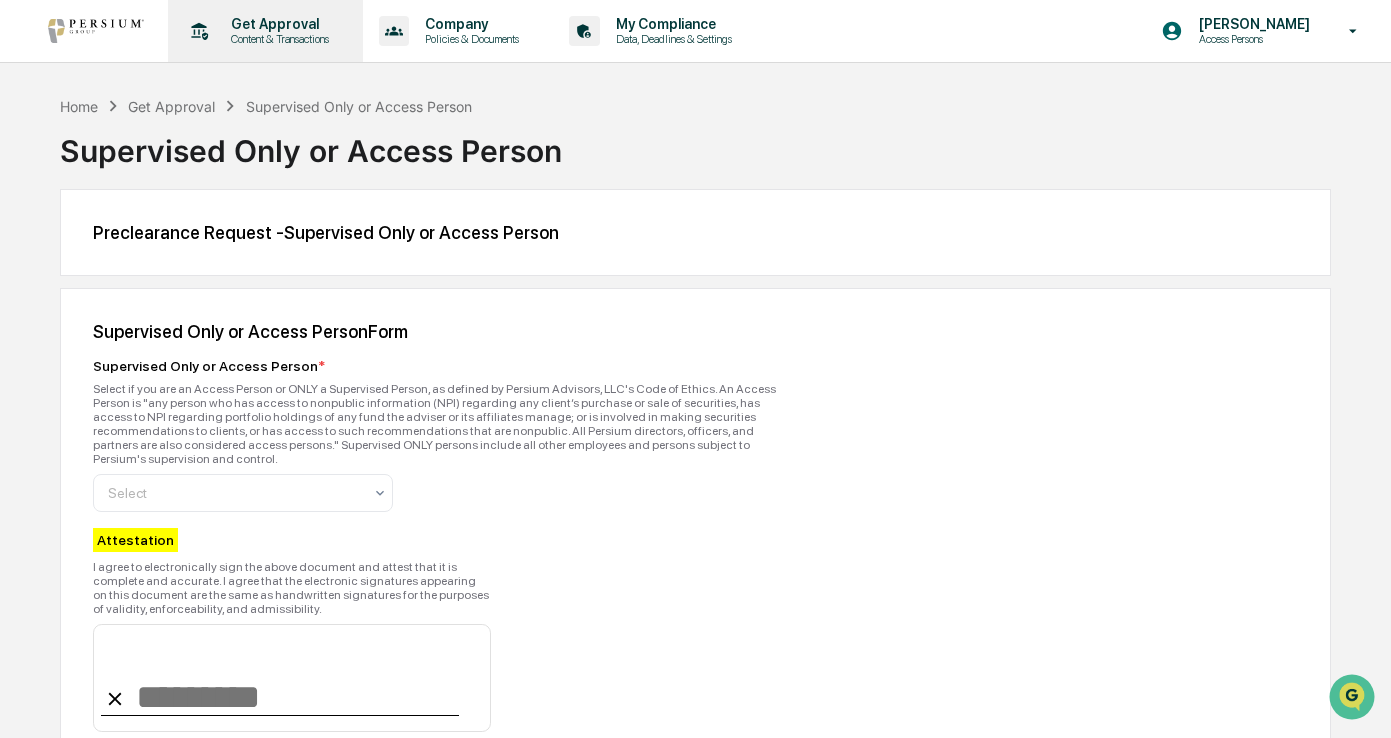 click on "Content & Transactions" at bounding box center (277, 39) 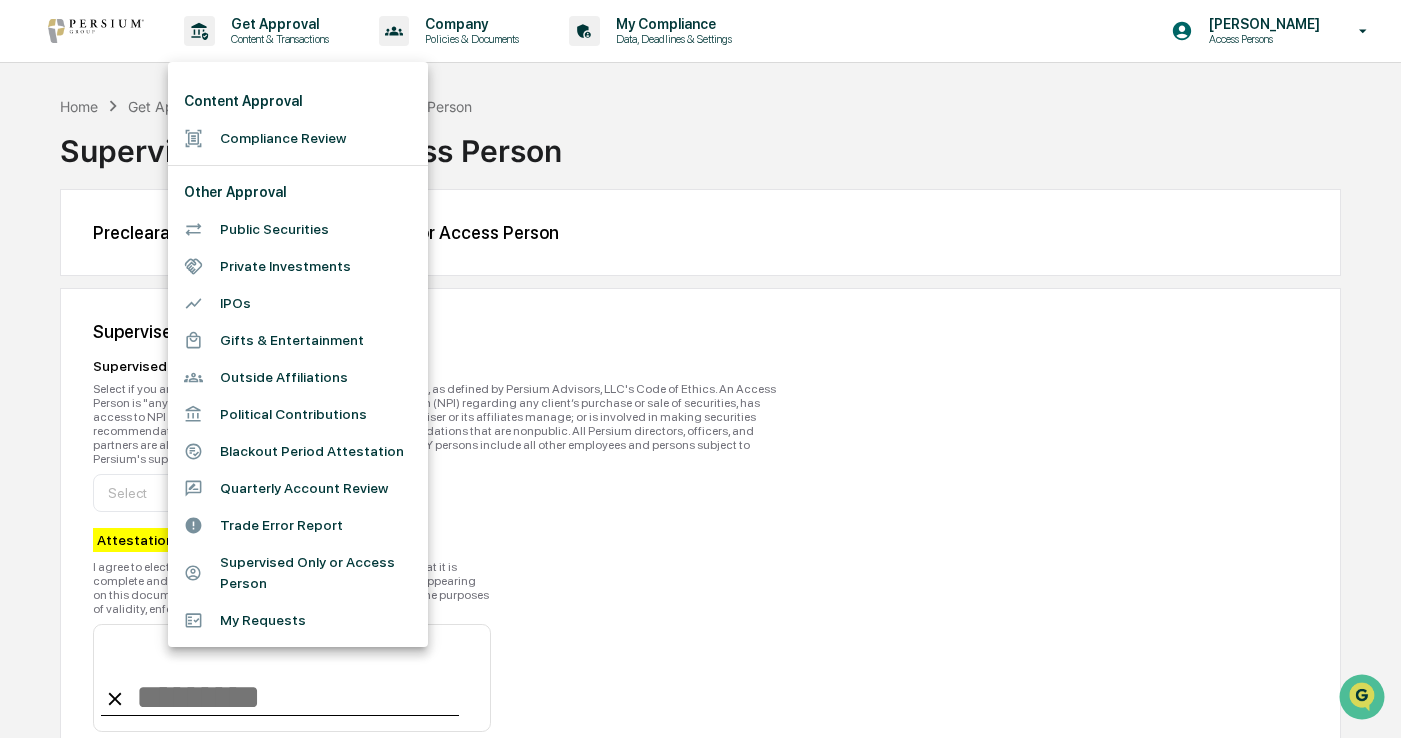 click on "My Requests" at bounding box center [298, 620] 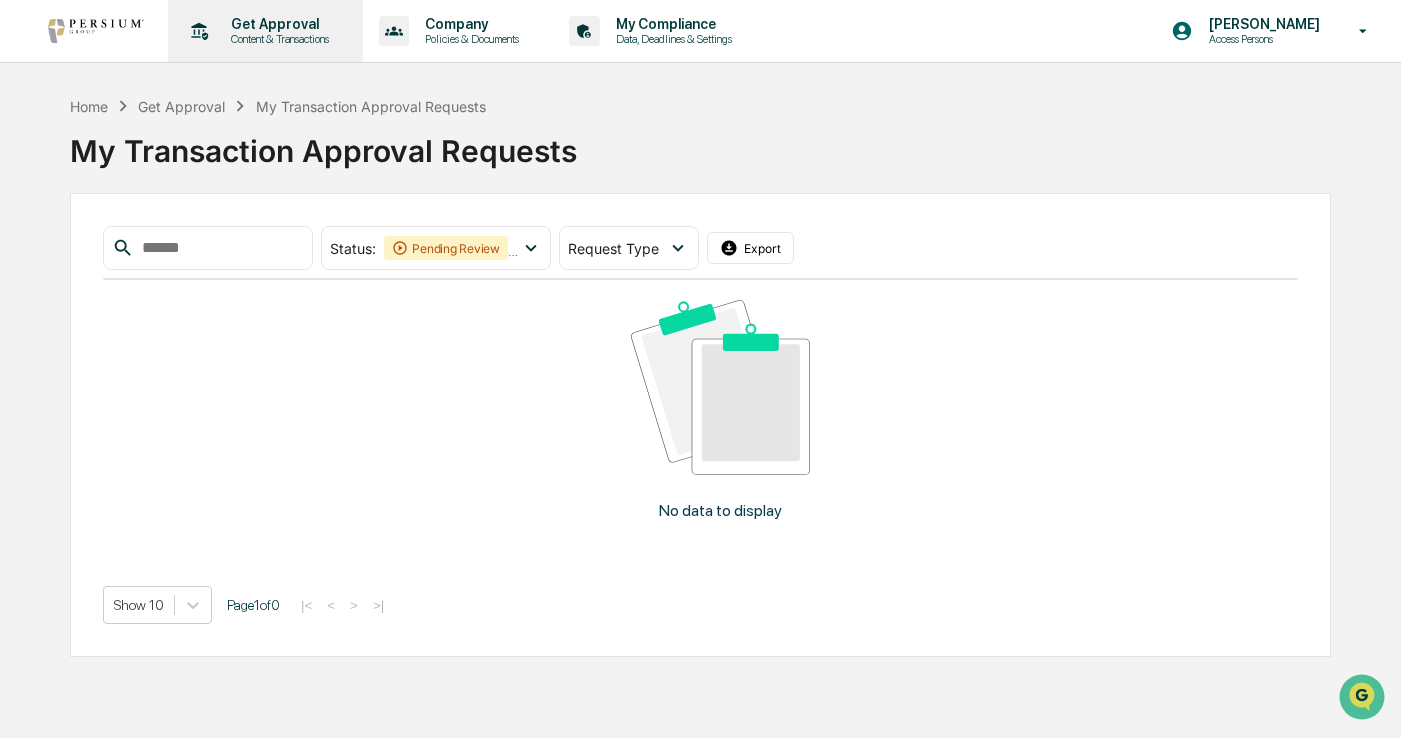click on "Get Approval Content & Transactions" at bounding box center (263, 31) 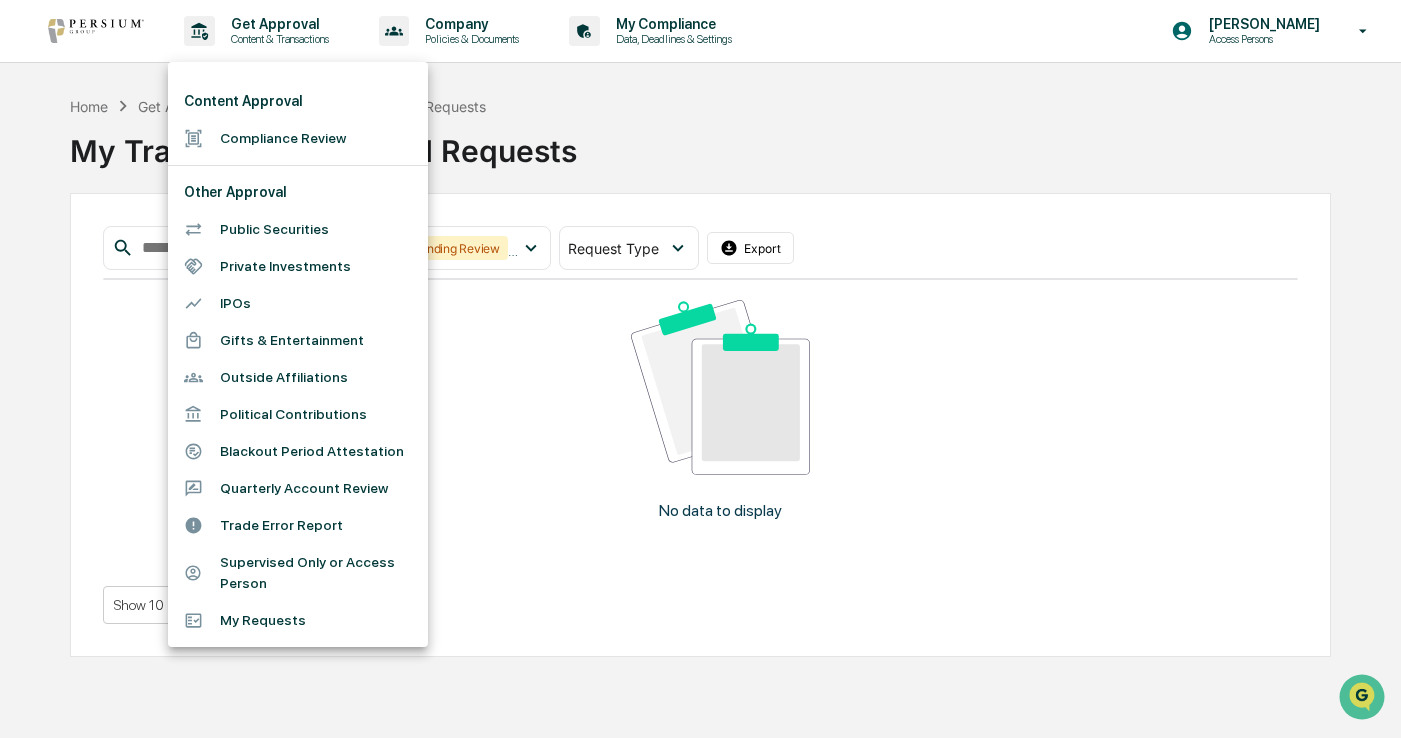 click on "IPOs" at bounding box center [298, 303] 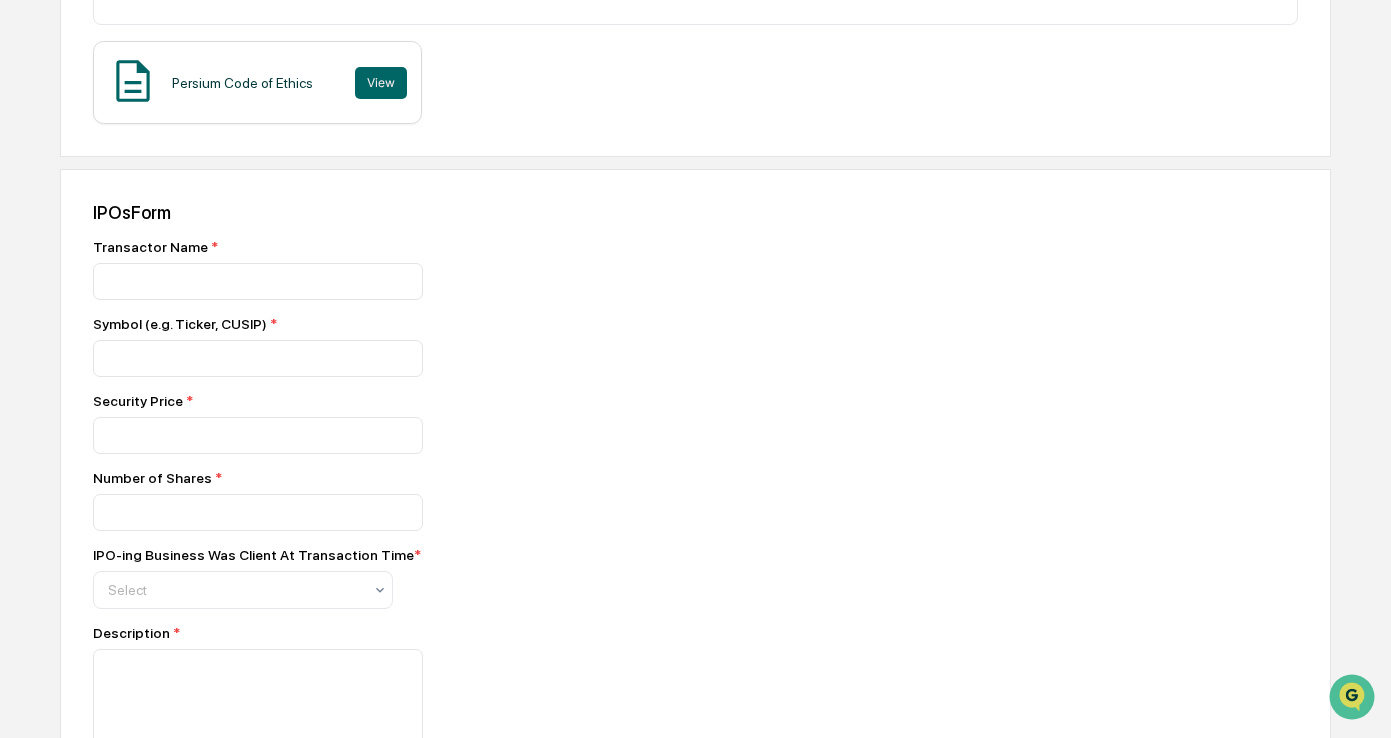 scroll, scrollTop: 800, scrollLeft: 0, axis: vertical 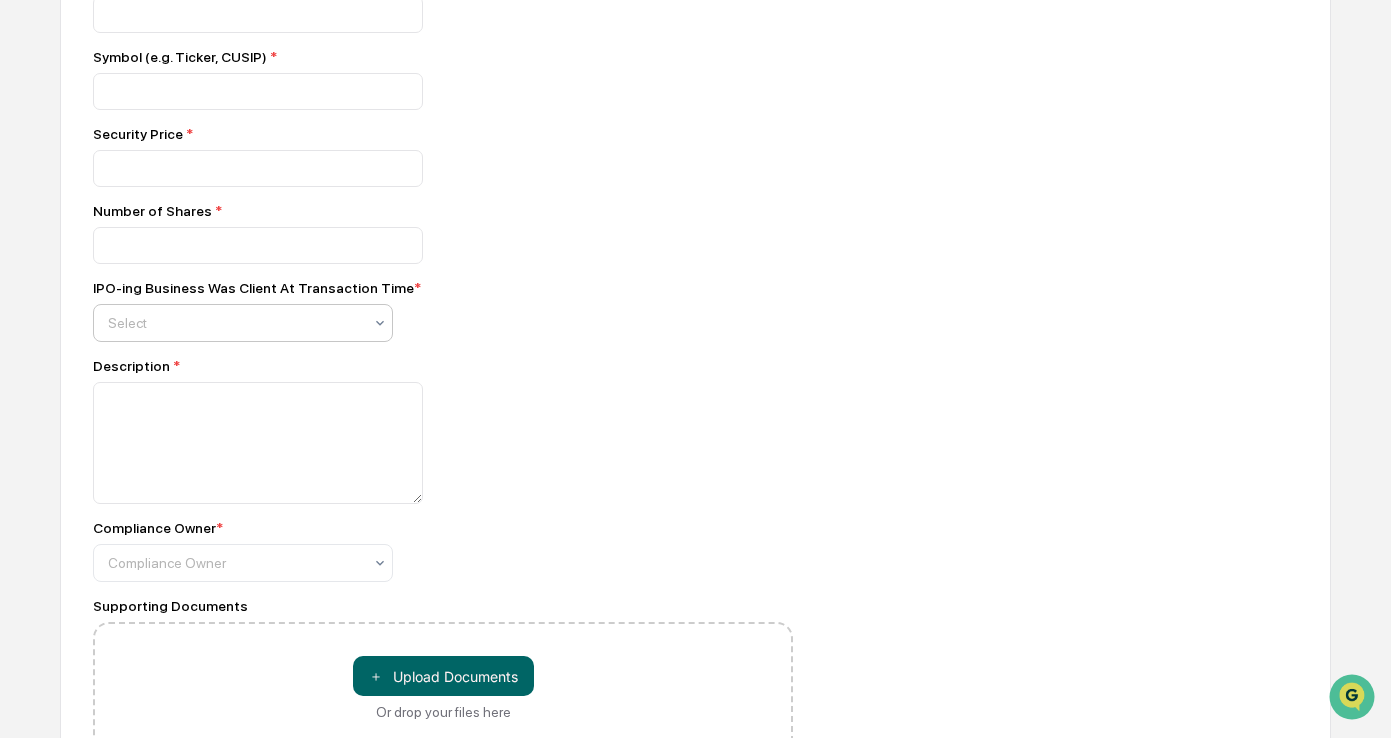 click at bounding box center [235, 323] 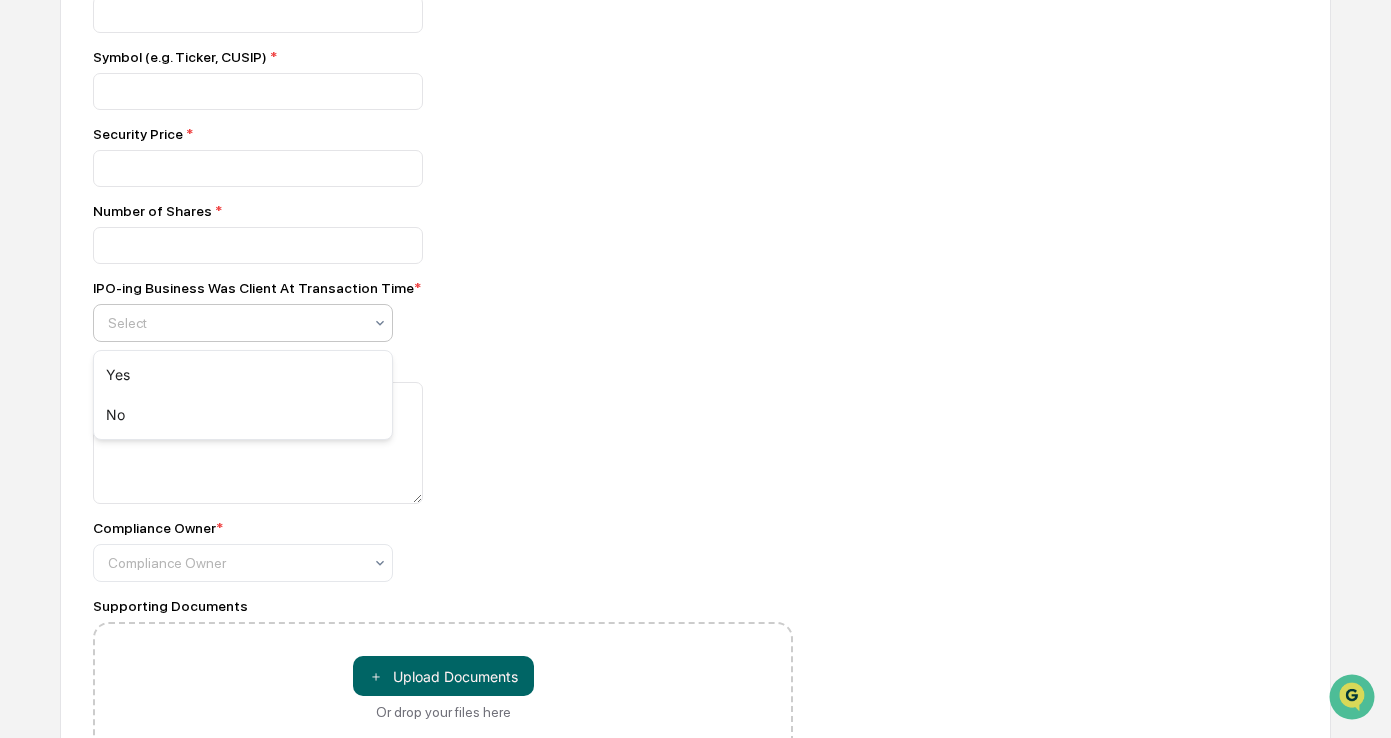 click on "IPO-ing Business Was Client At Transaction Time  *" at bounding box center [443, 288] 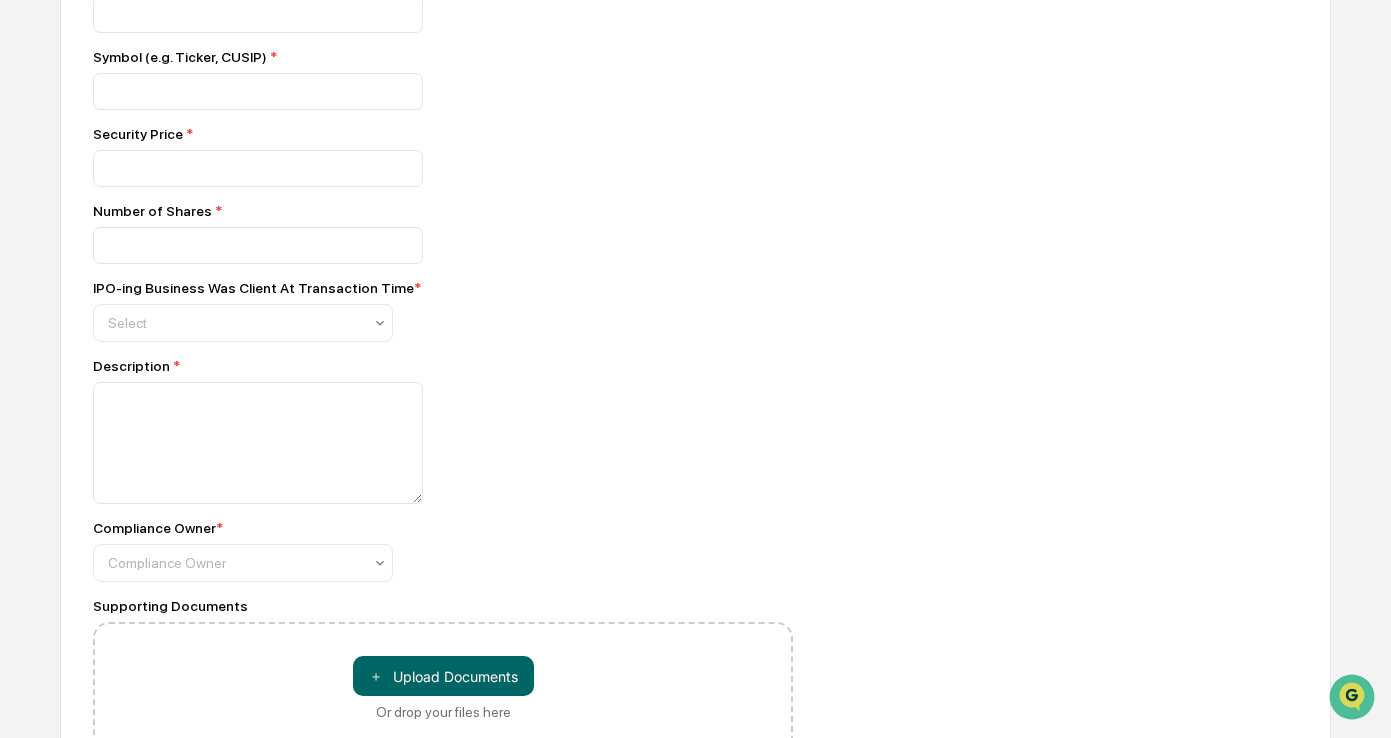 click at bounding box center (443, 245) 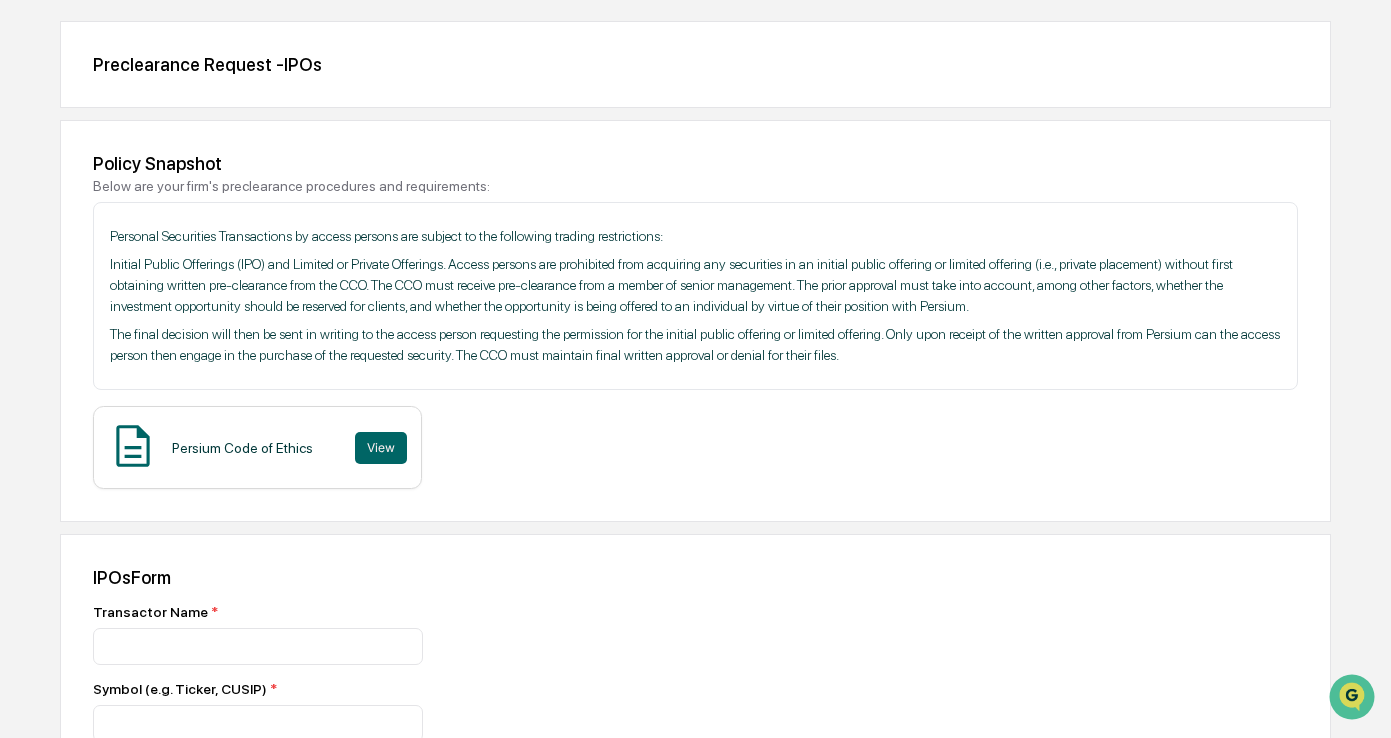 scroll, scrollTop: 0, scrollLeft: 0, axis: both 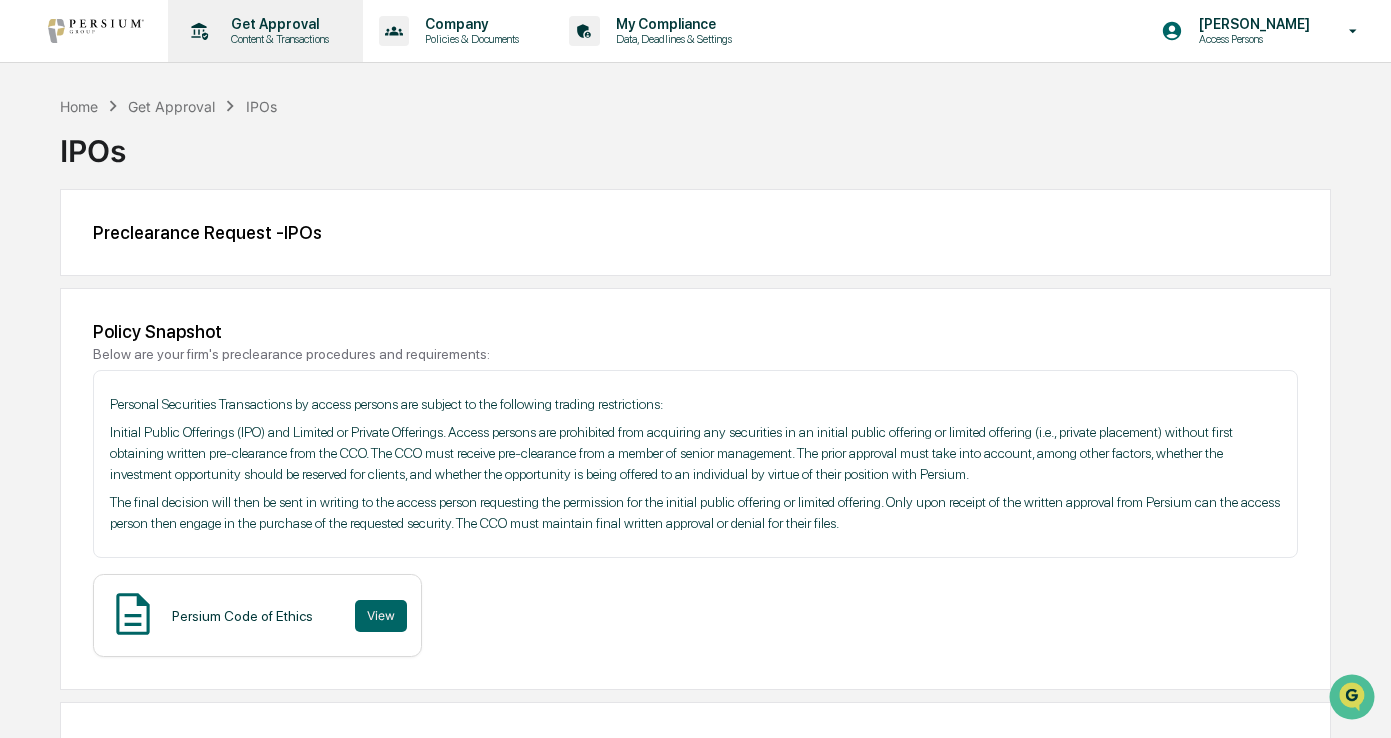 click on "Content & Transactions" at bounding box center (277, 39) 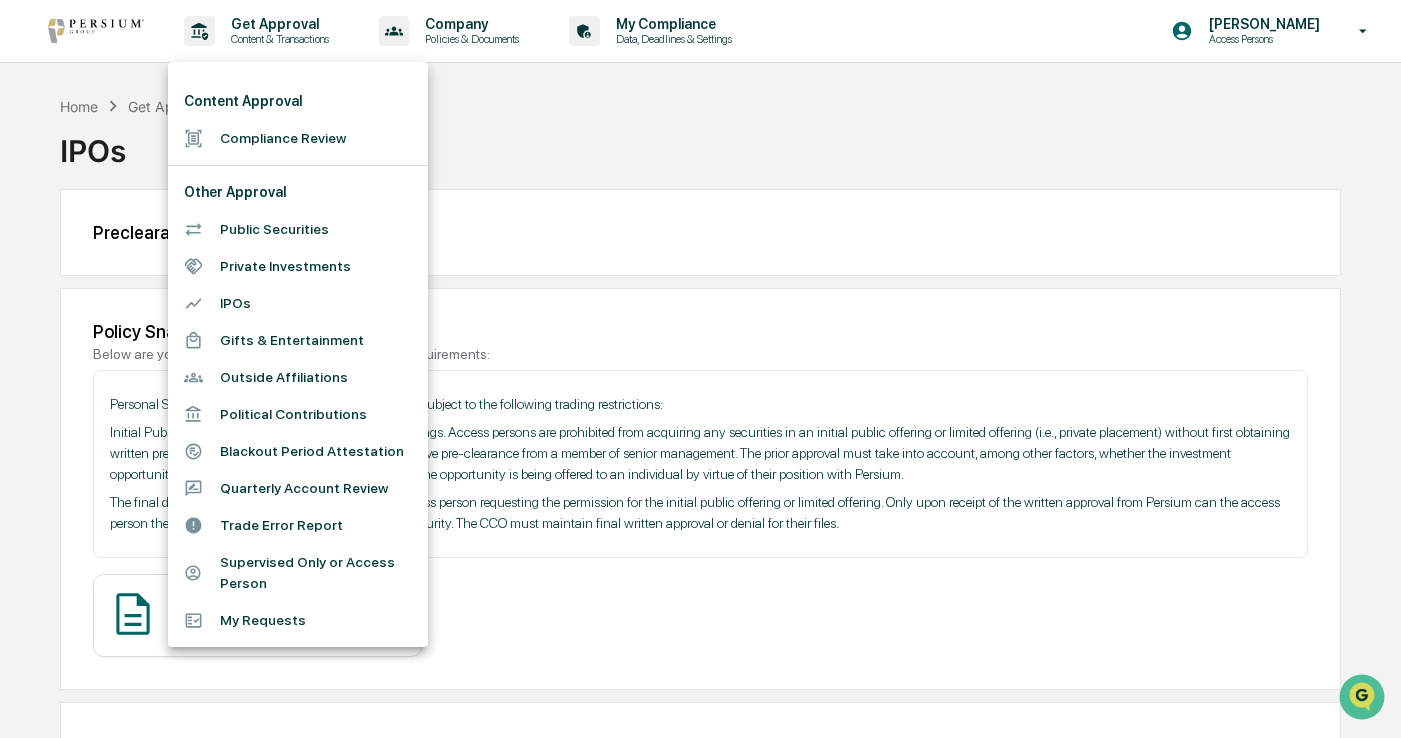 click at bounding box center (700, 369) 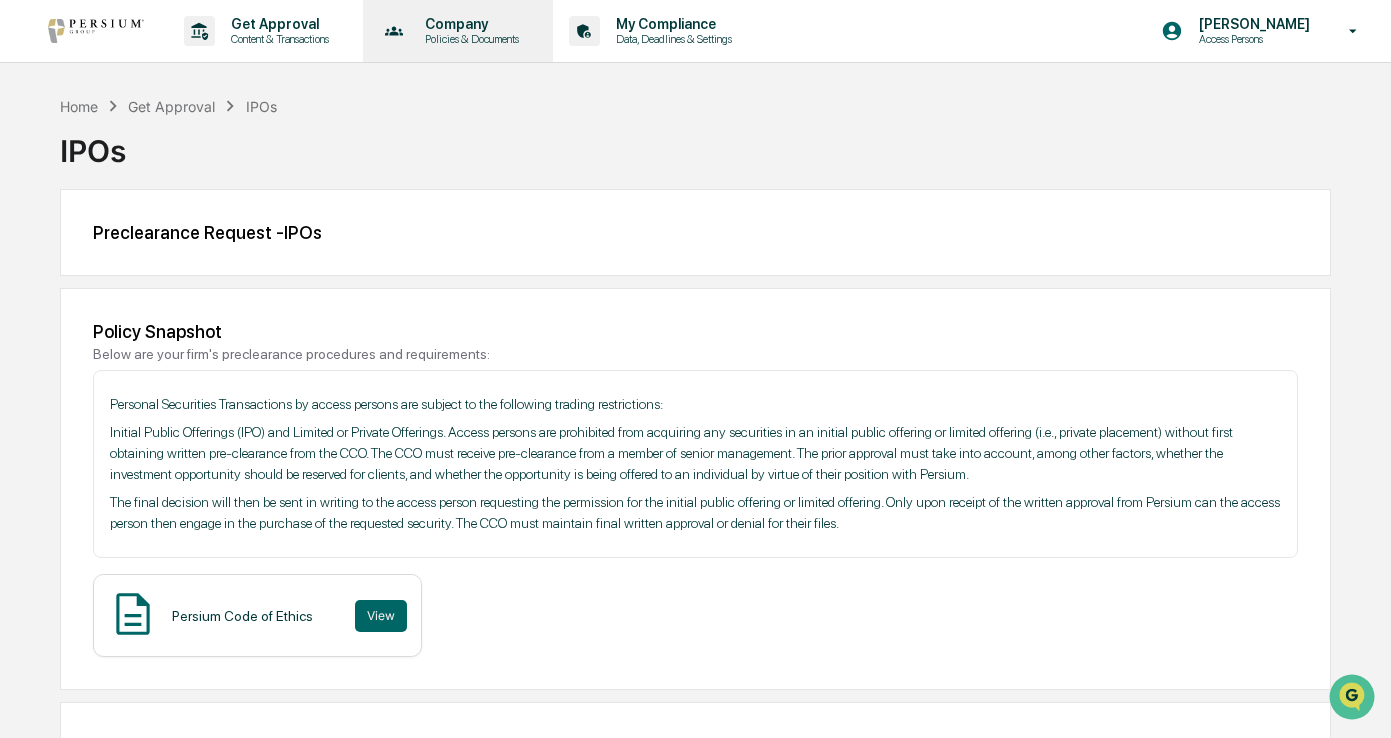 click on "Policies & Documents" at bounding box center [469, 39] 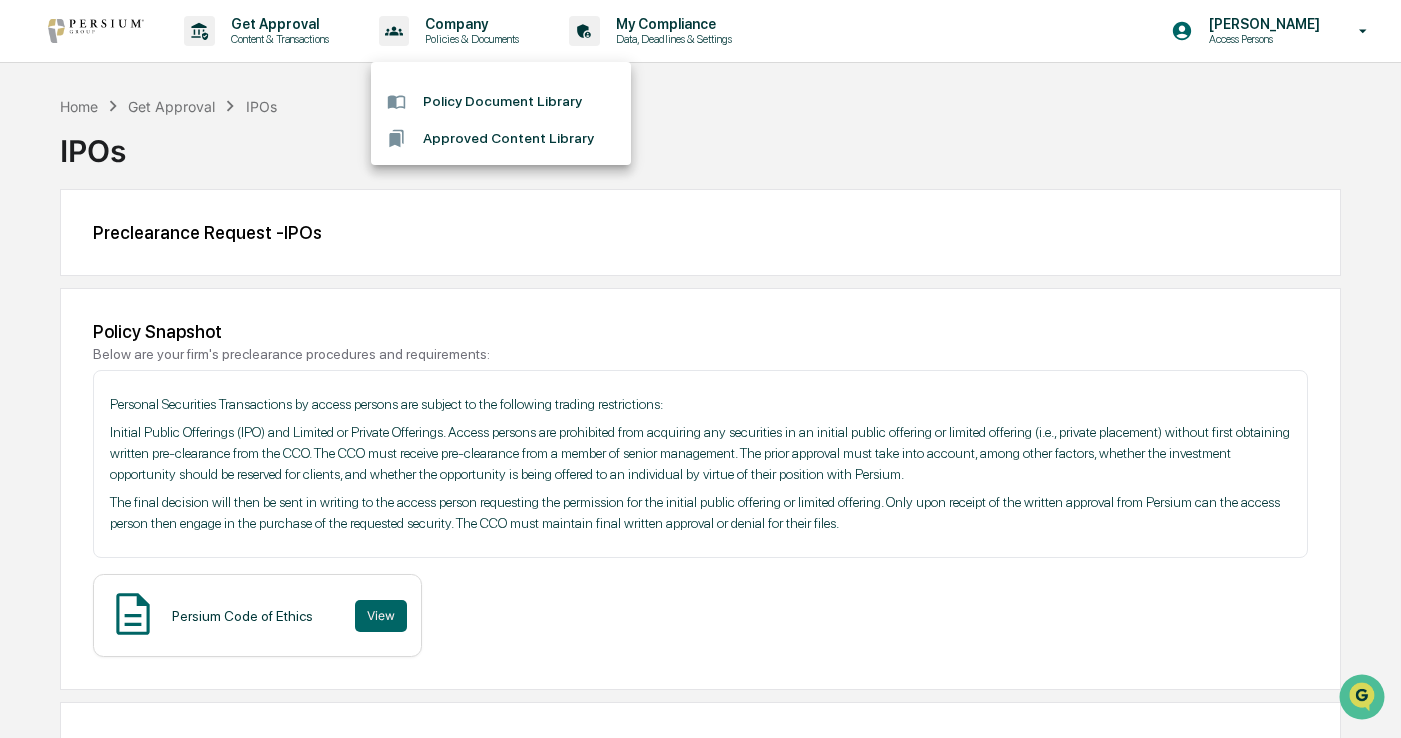 click on "Policy Document Library" at bounding box center [501, 101] 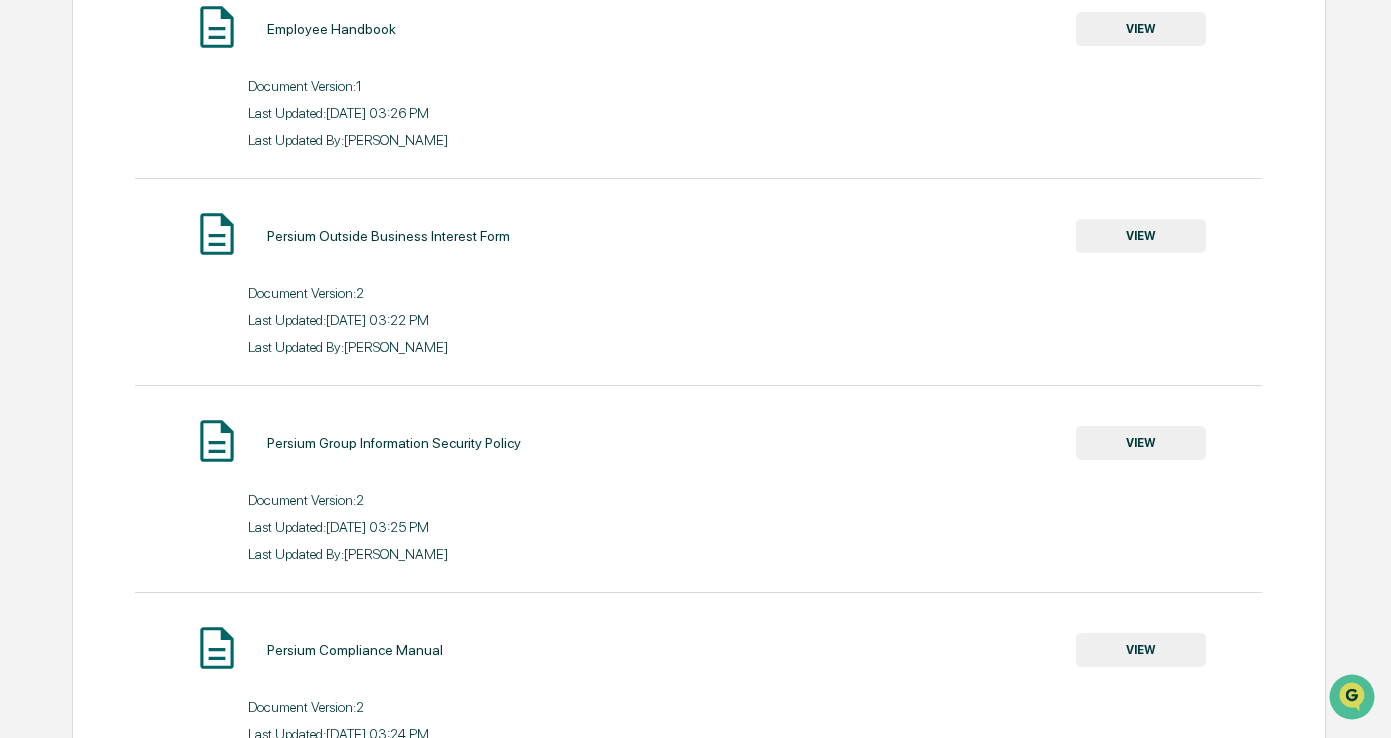scroll, scrollTop: 700, scrollLeft: 0, axis: vertical 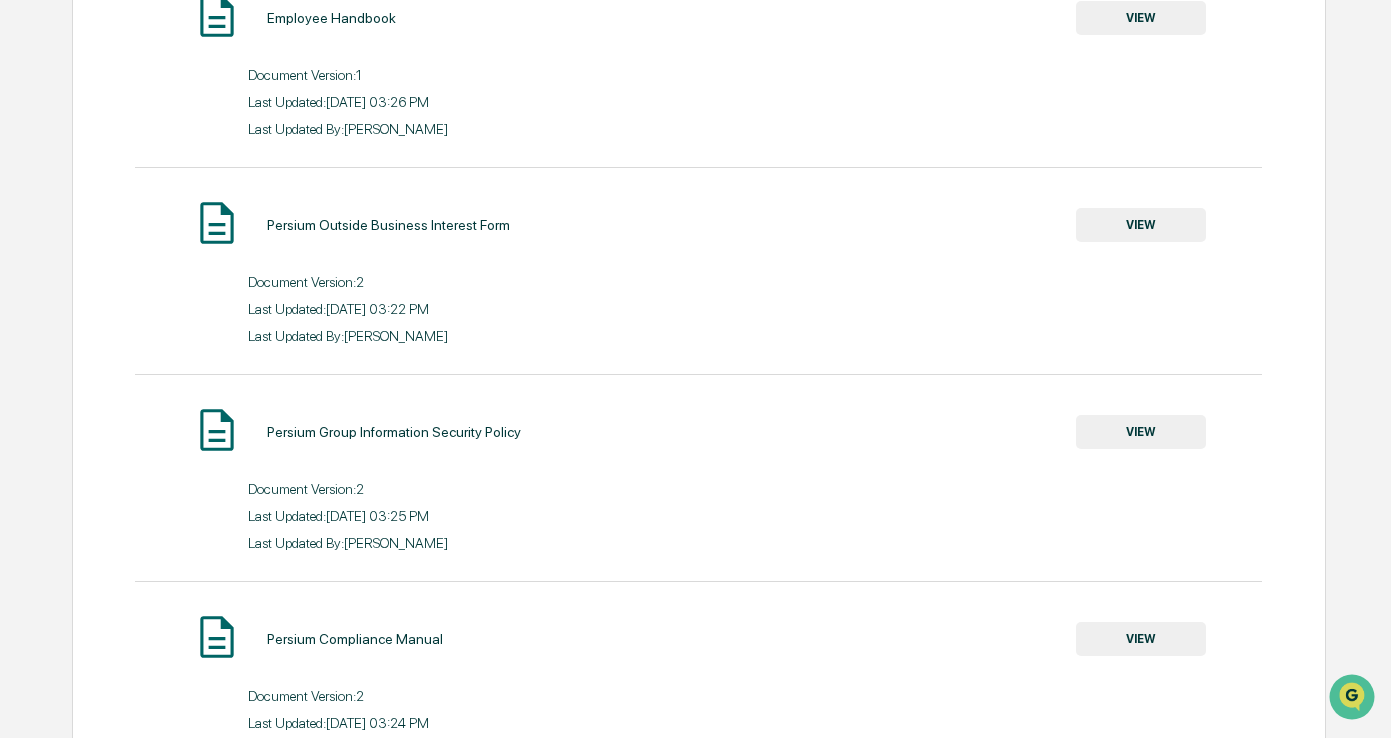 click on "VIEW" at bounding box center (1141, 225) 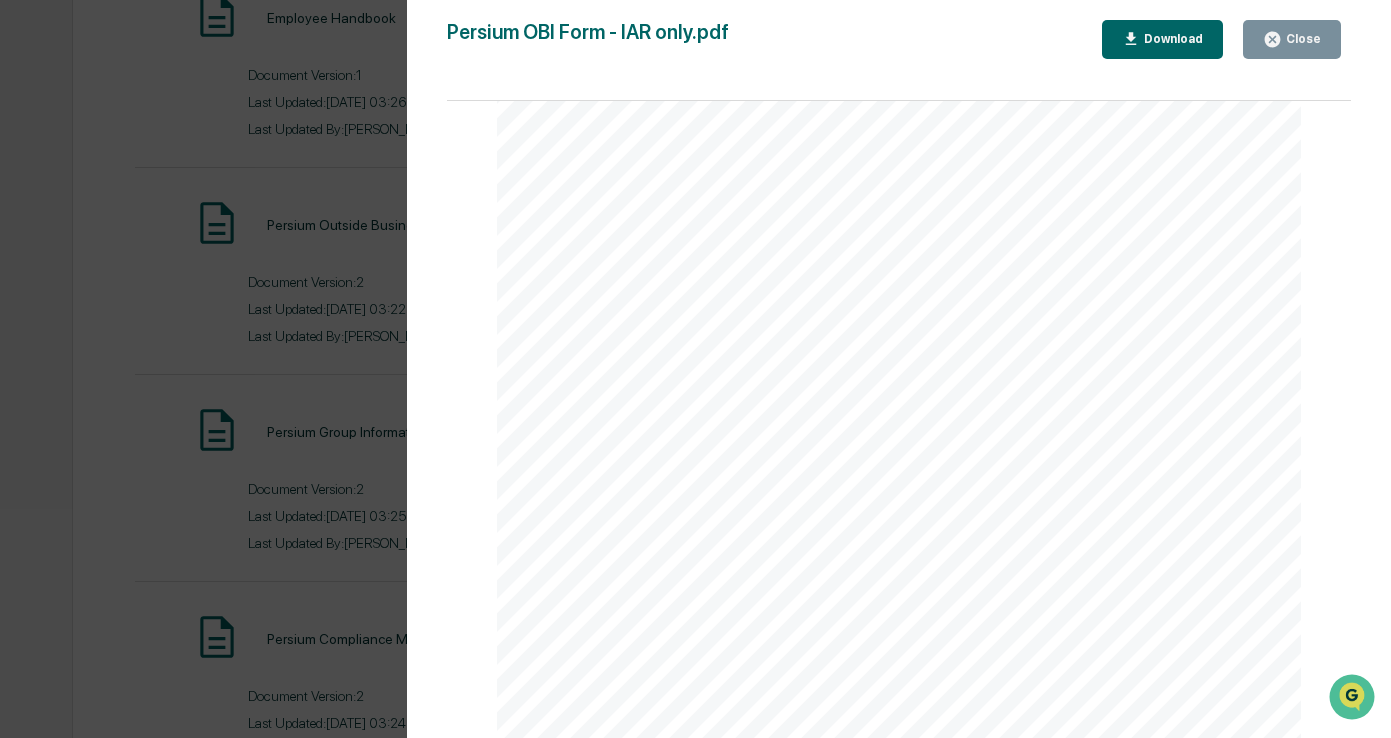 scroll, scrollTop: 500, scrollLeft: 0, axis: vertical 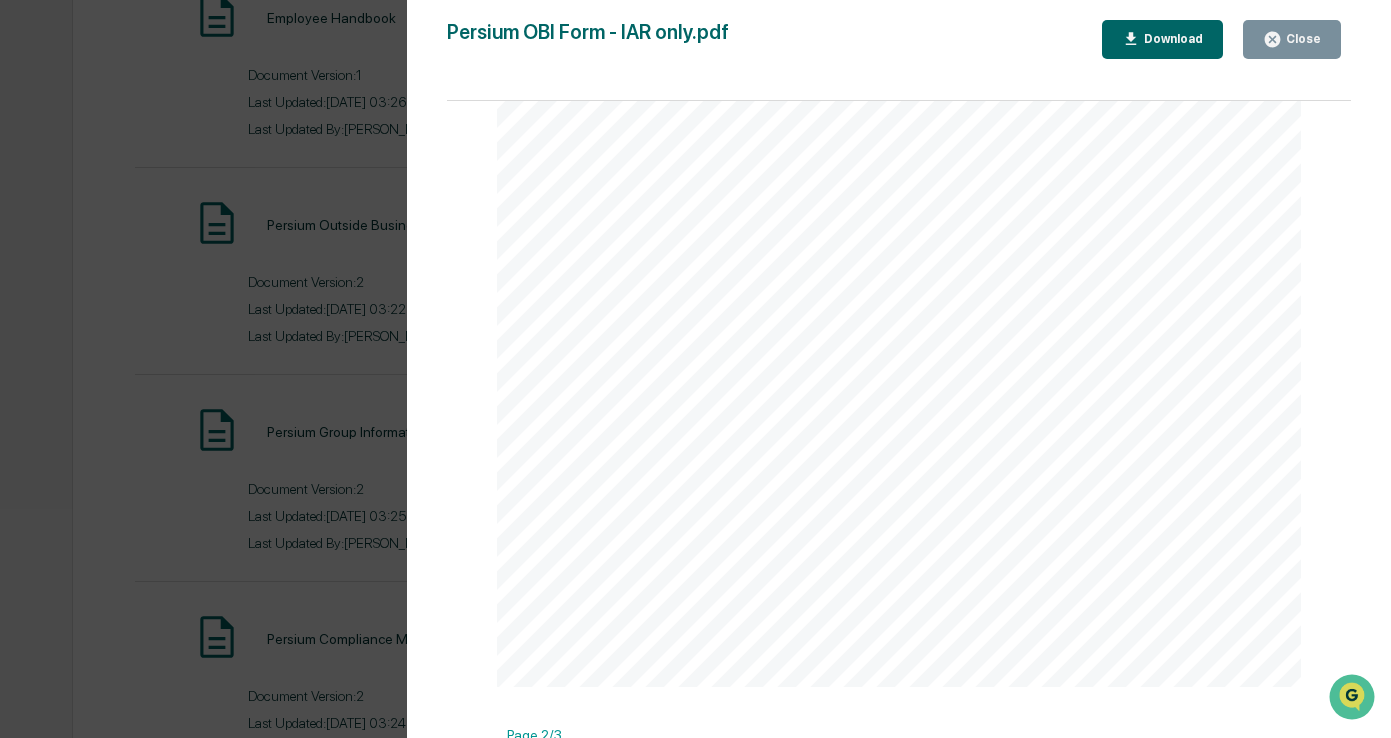 click on "Close" at bounding box center (1292, 39) 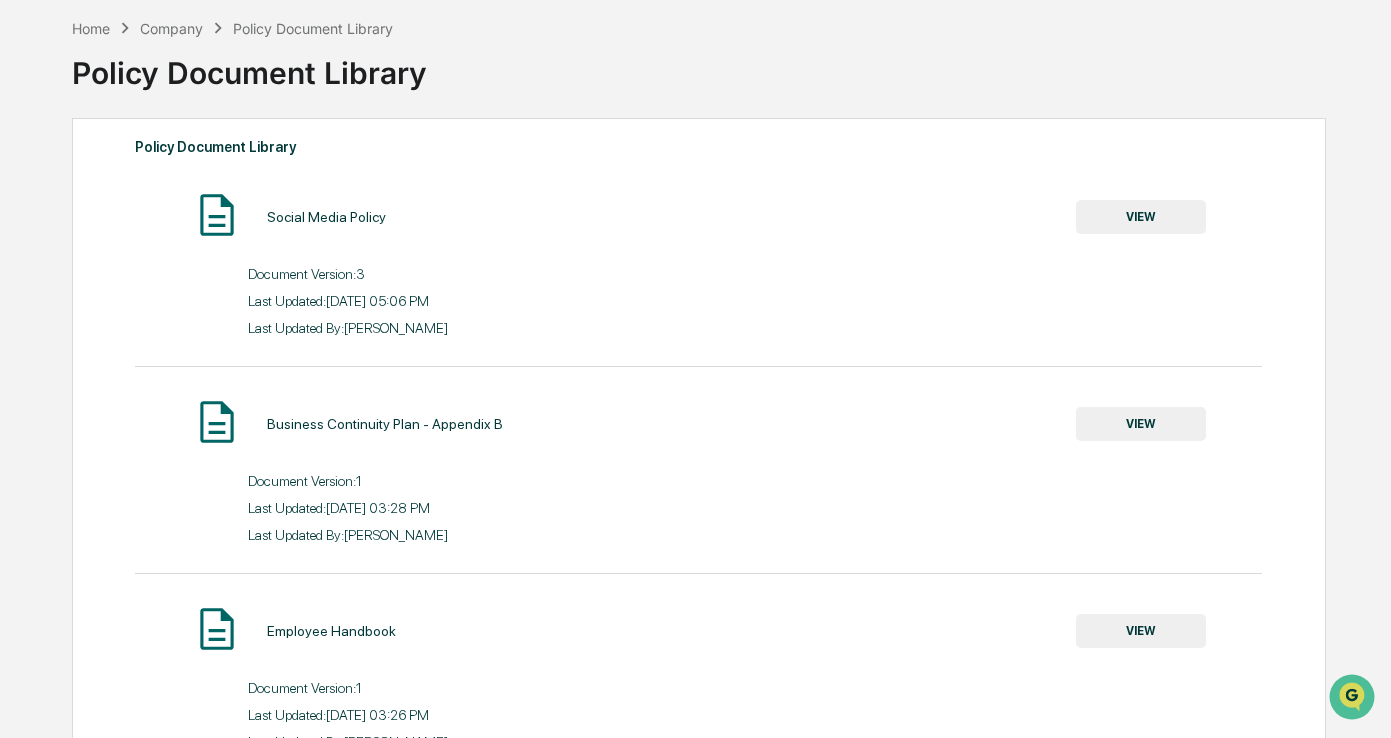 scroll, scrollTop: 0, scrollLeft: 0, axis: both 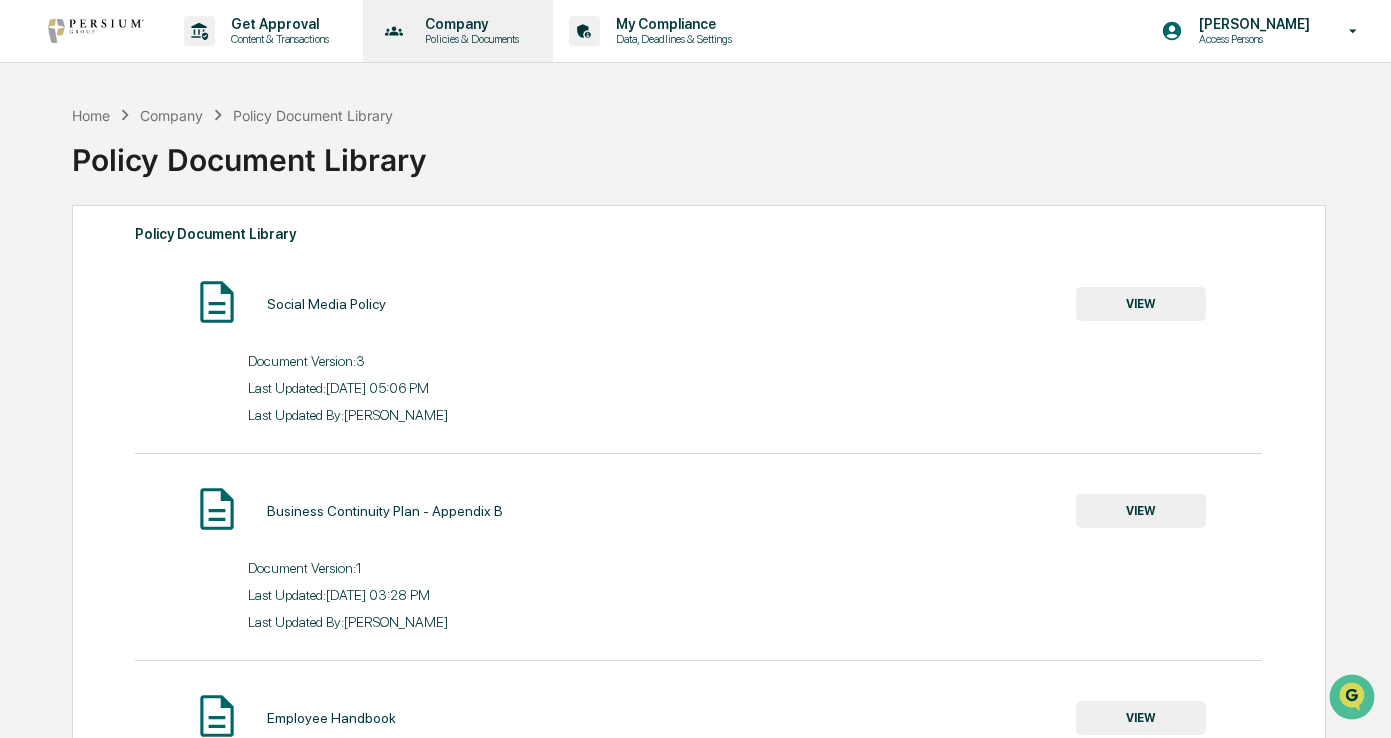 click on "Policies & Documents" at bounding box center (469, 39) 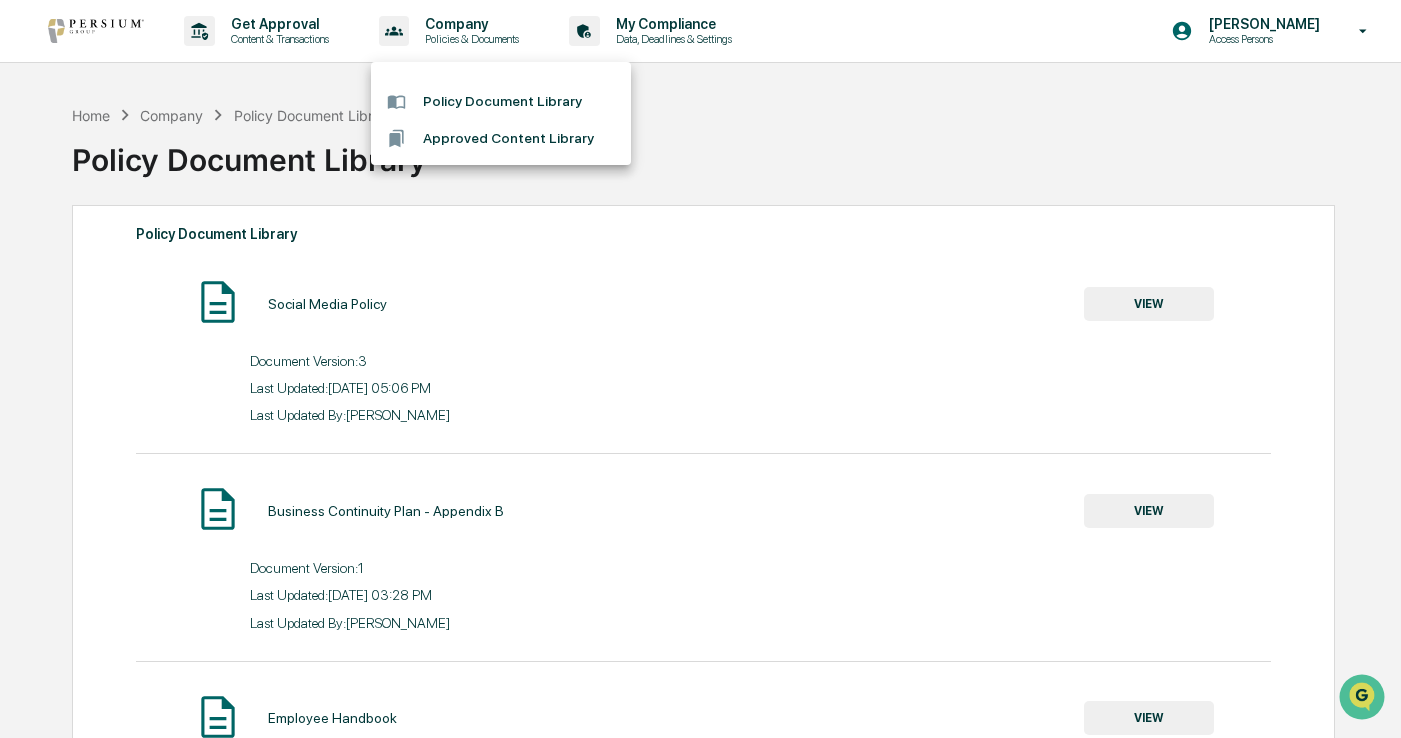 click on "Approved Content Library" at bounding box center [501, 138] 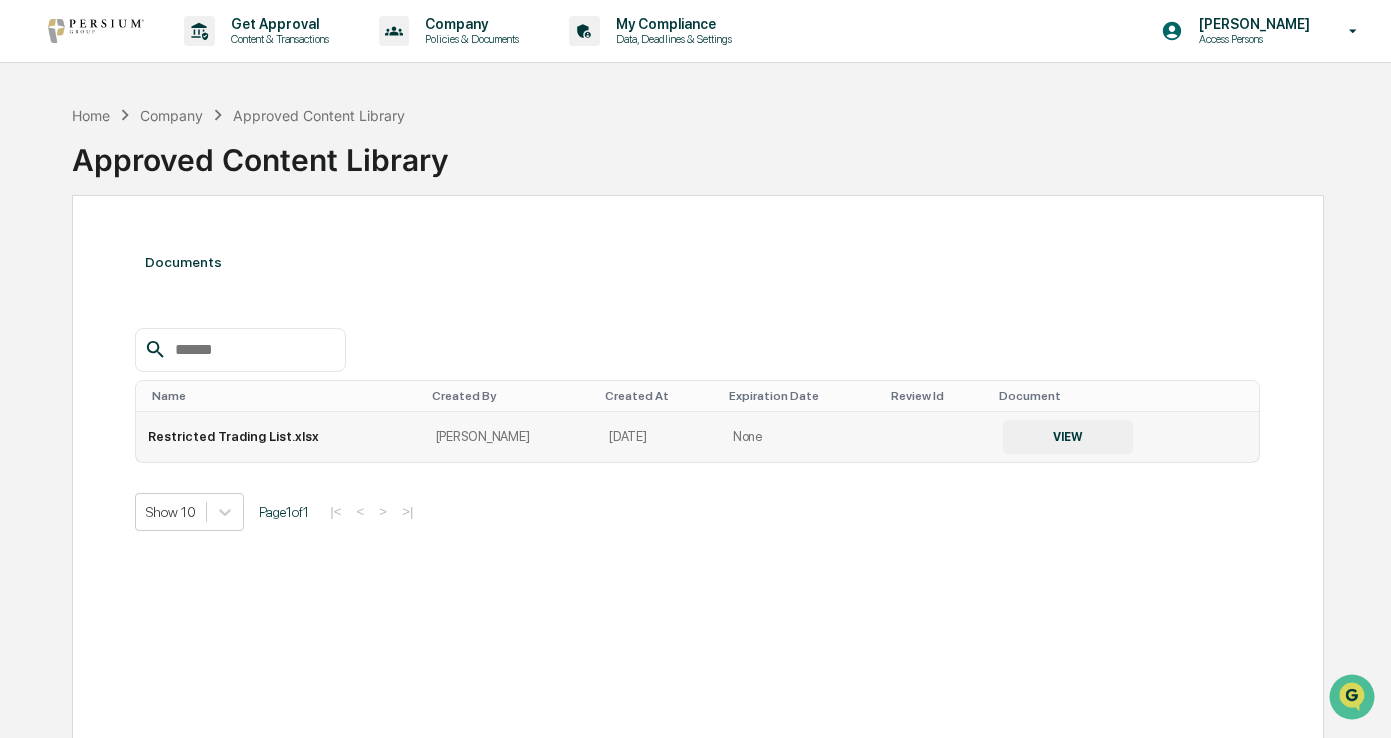 click on "VIEW" at bounding box center [1068, 437] 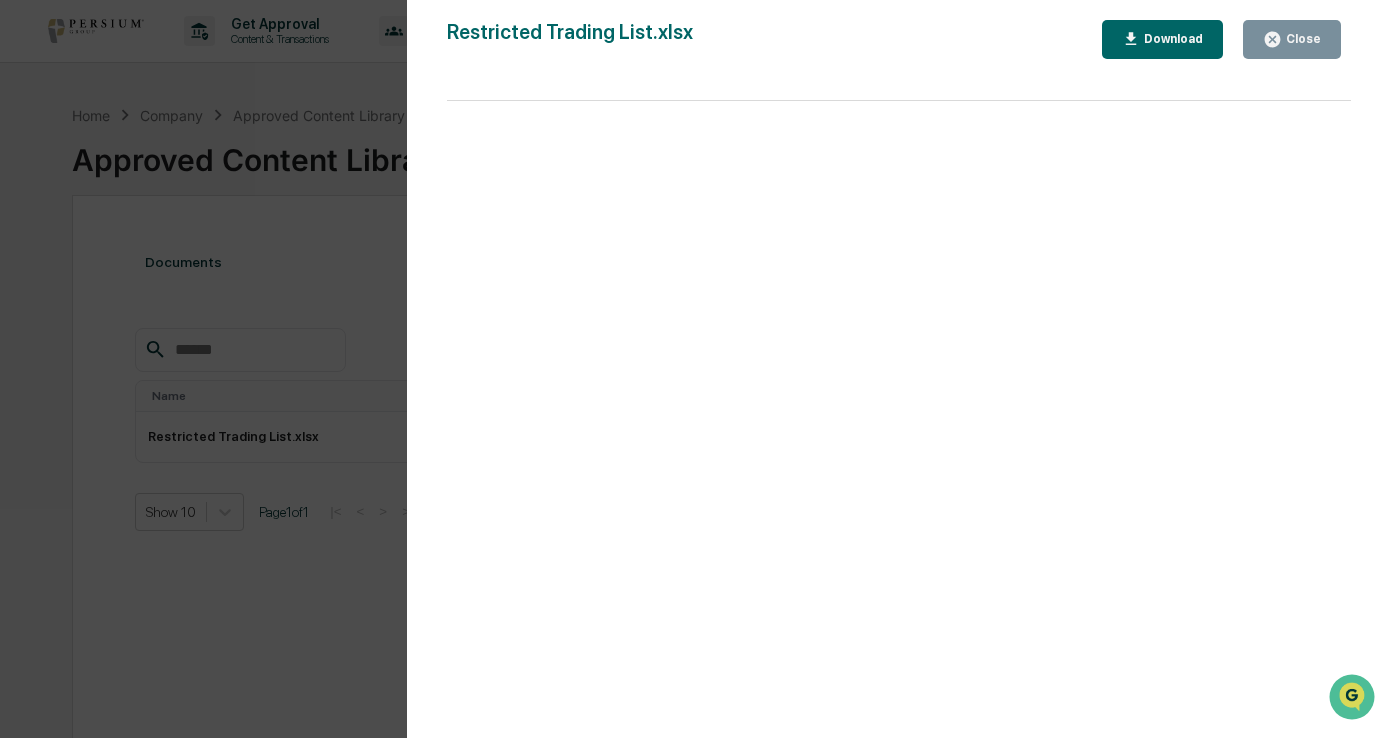 click on "Close" at bounding box center (1301, 39) 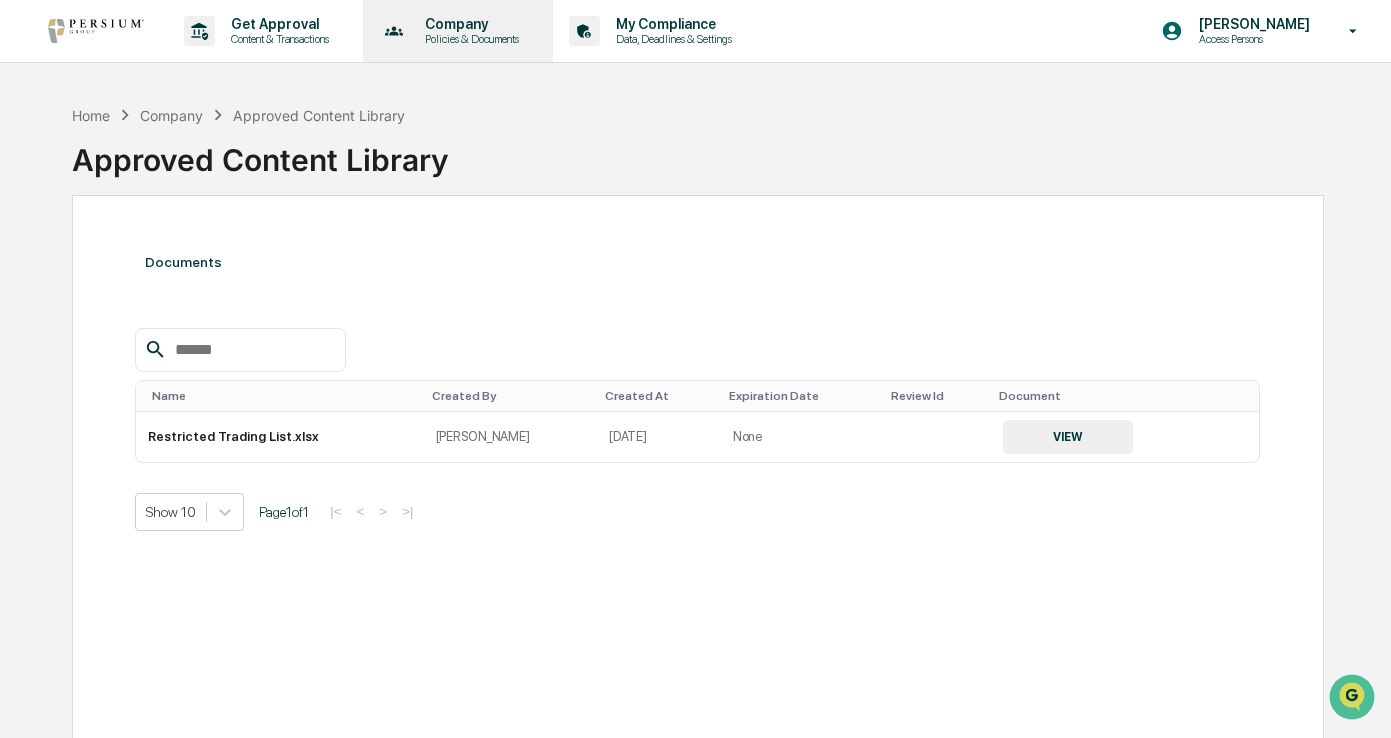 click on "Company" at bounding box center [469, 24] 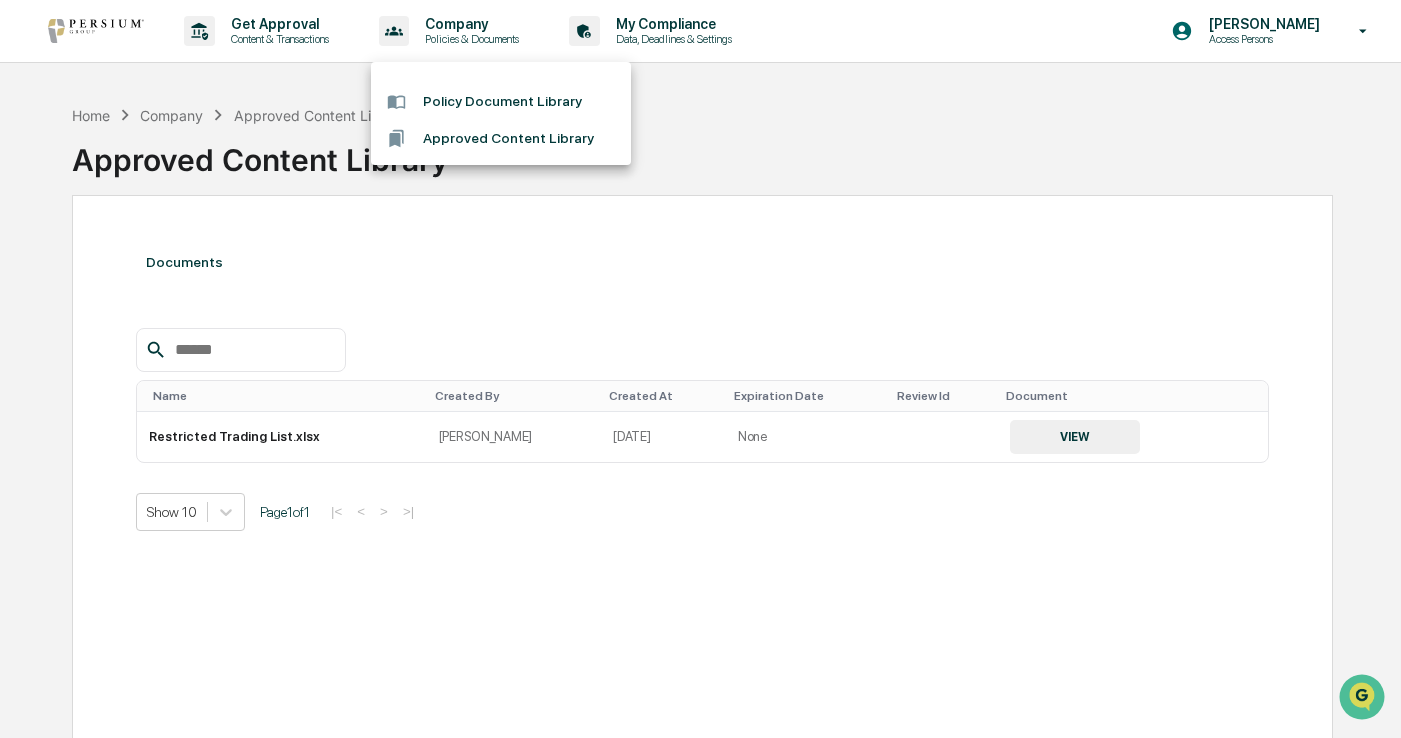 click at bounding box center [700, 369] 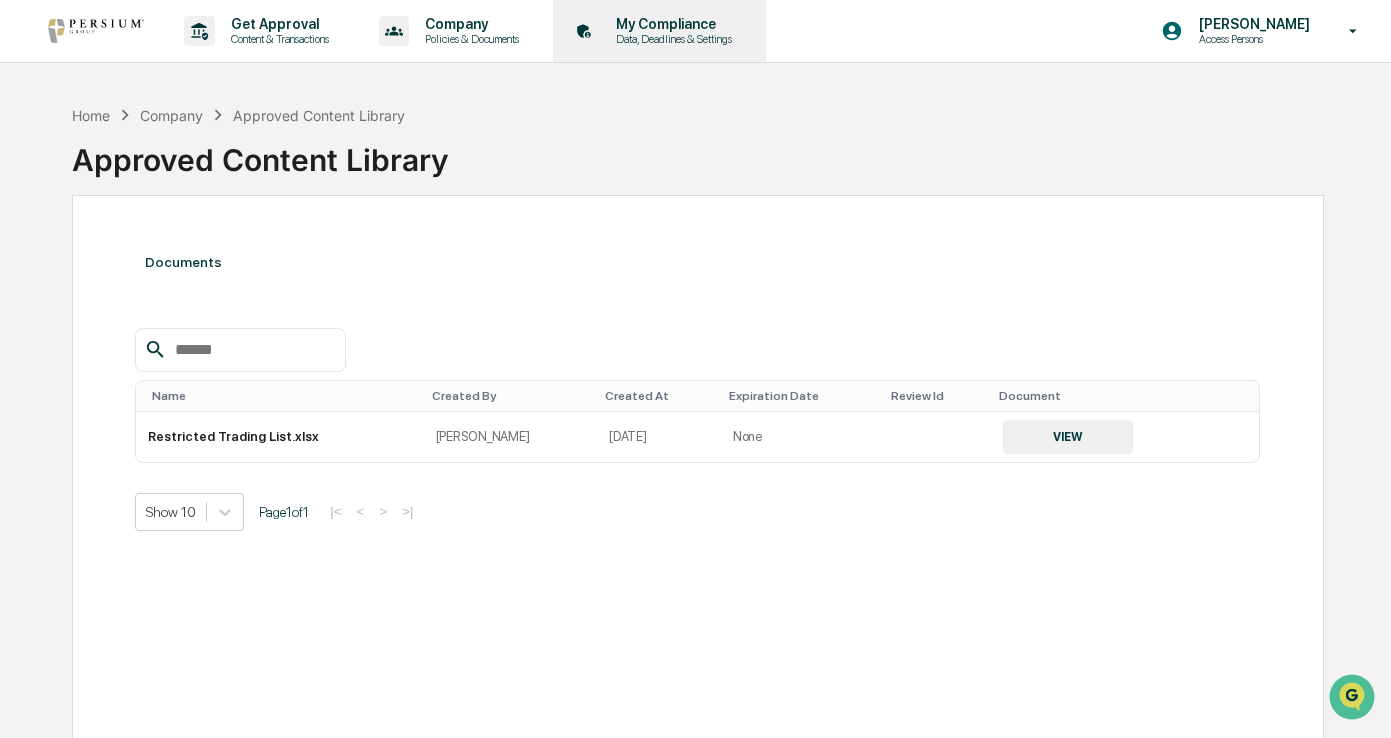 click on "Data, Deadlines & Settings" at bounding box center (671, 39) 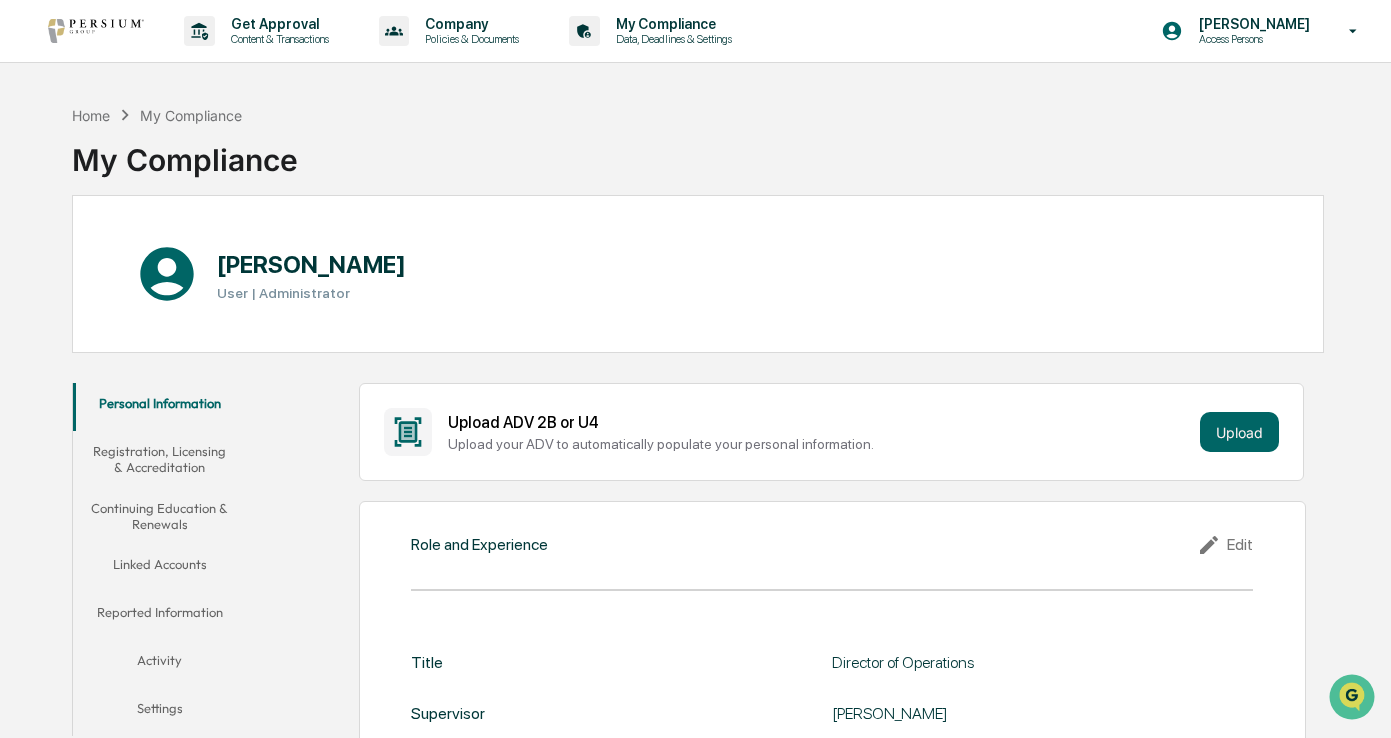 click on "Personal Information" at bounding box center (160, 407) 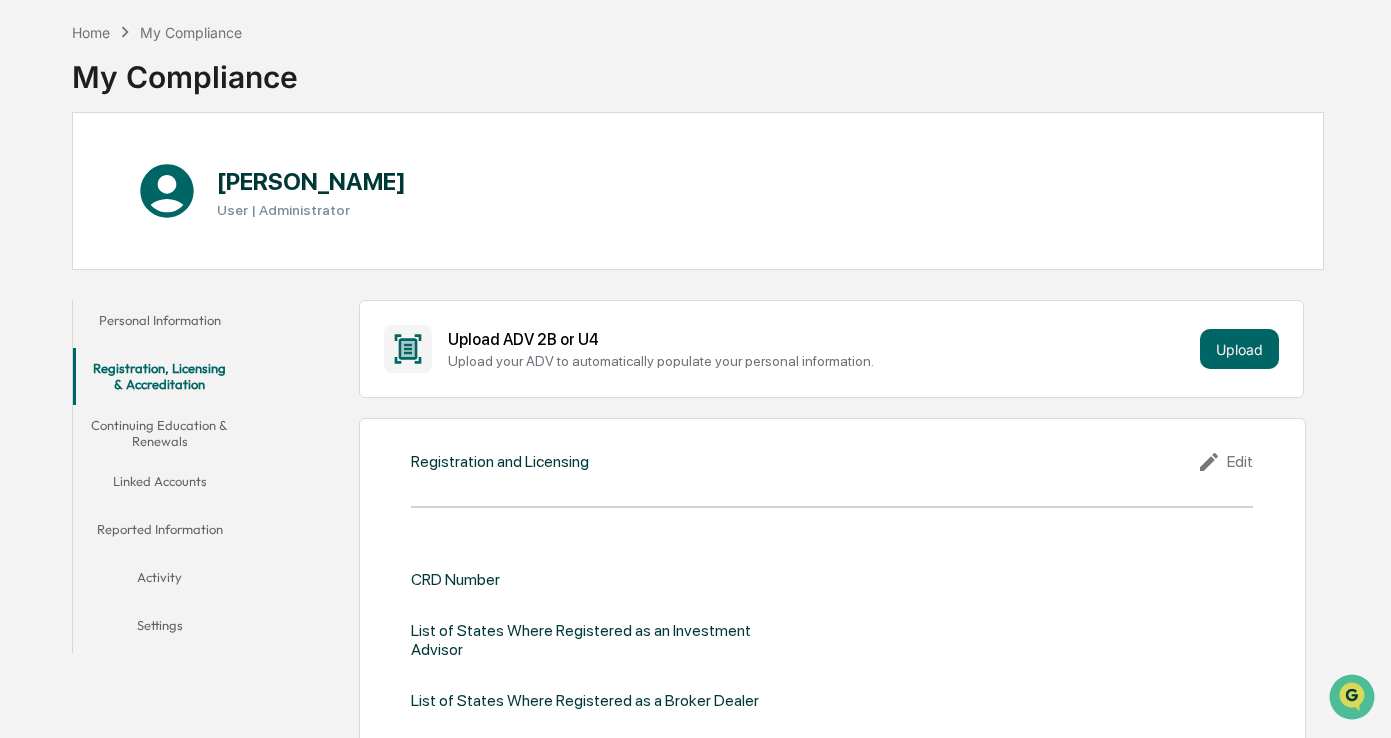 scroll, scrollTop: 300, scrollLeft: 0, axis: vertical 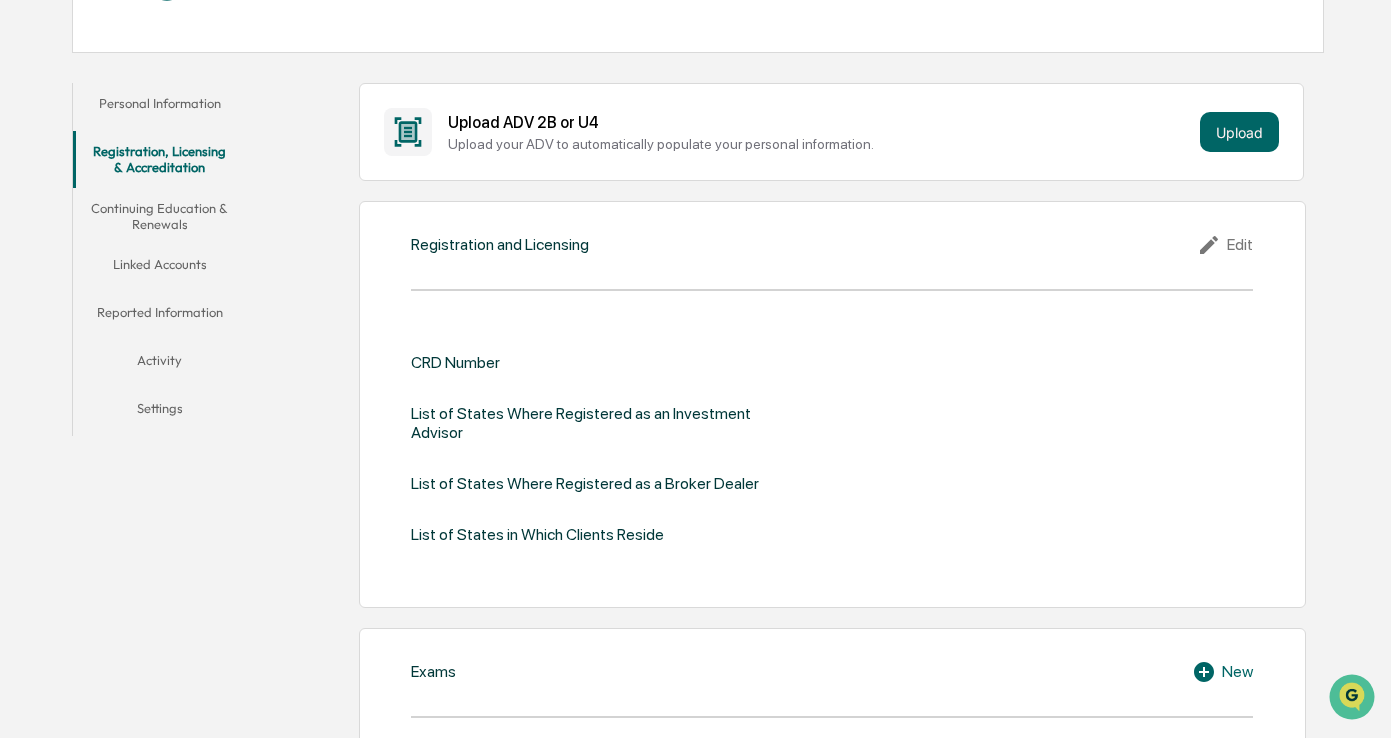 click on "Continuing Education & Renewals" at bounding box center [160, 216] 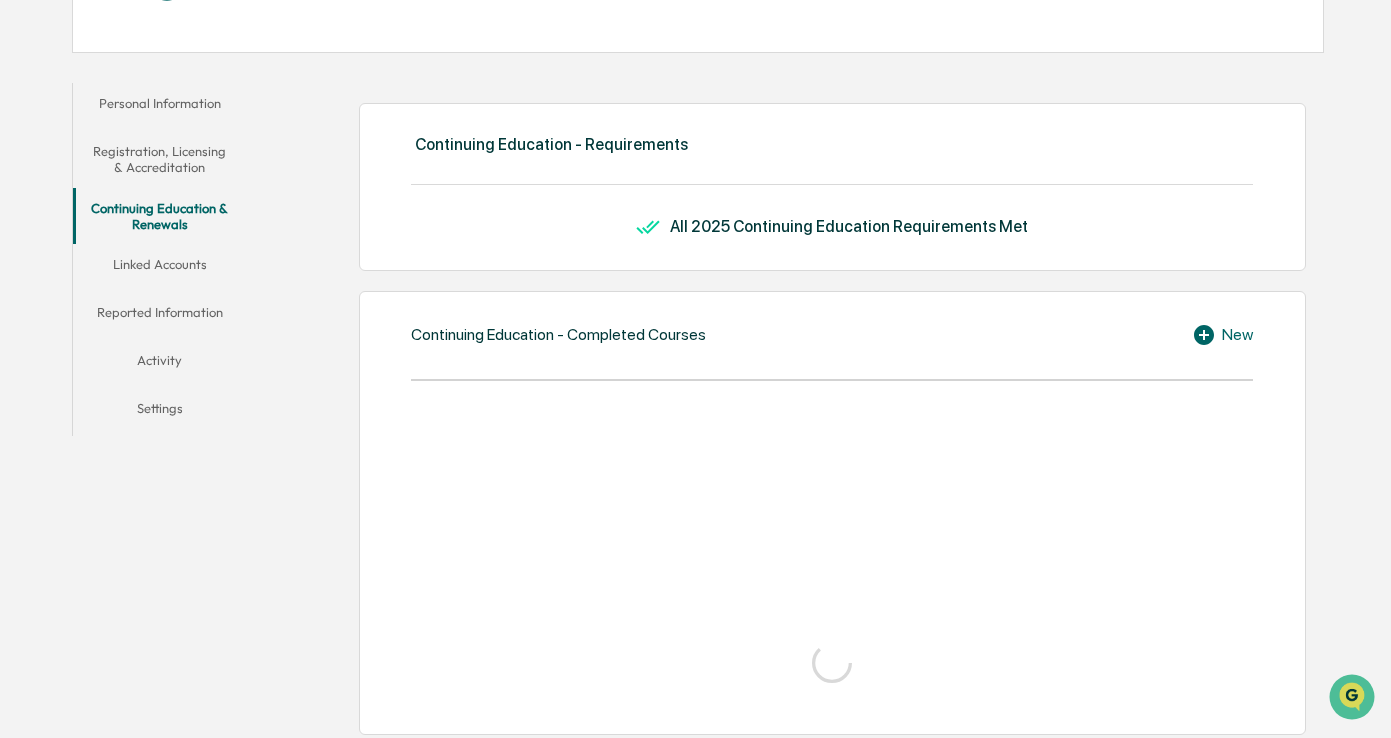 click on "Linked Accounts" at bounding box center (160, 268) 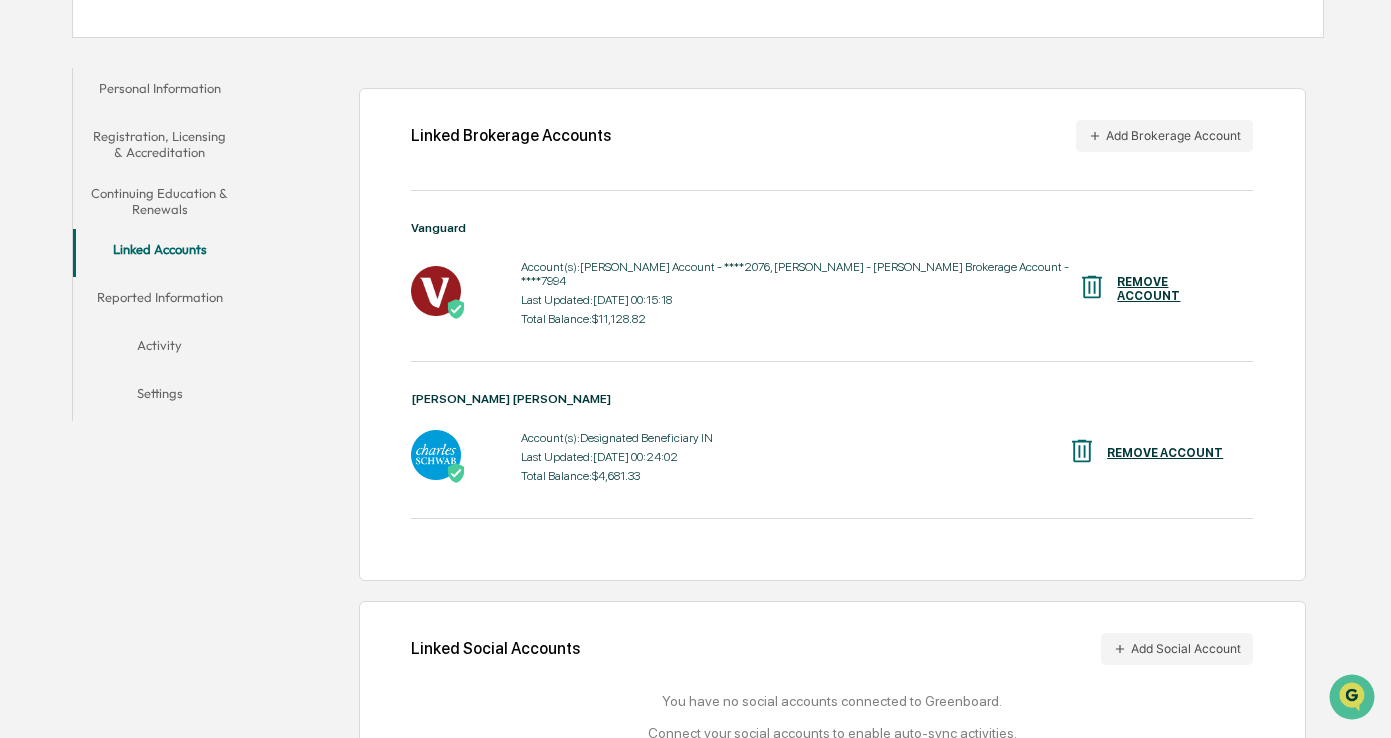 scroll, scrollTop: 279, scrollLeft: 0, axis: vertical 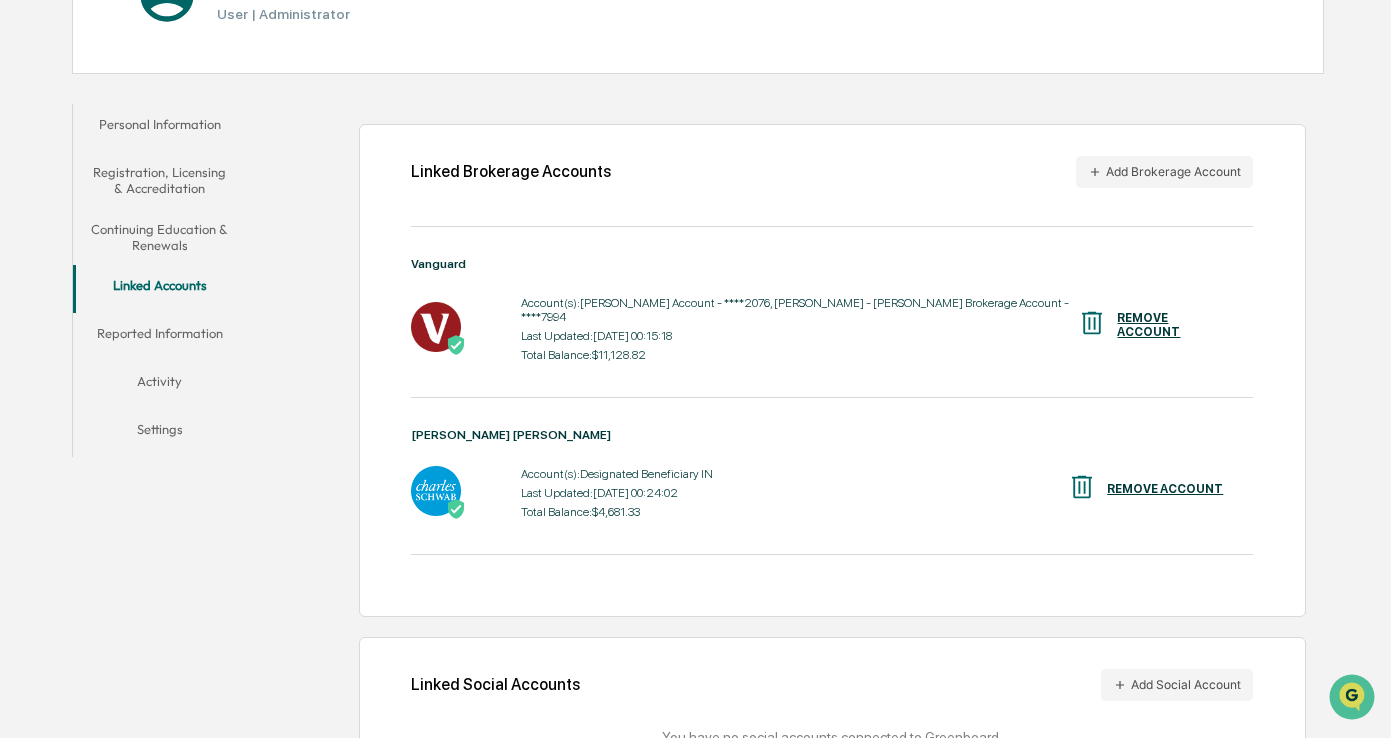 click on "Reported Information" at bounding box center [160, 337] 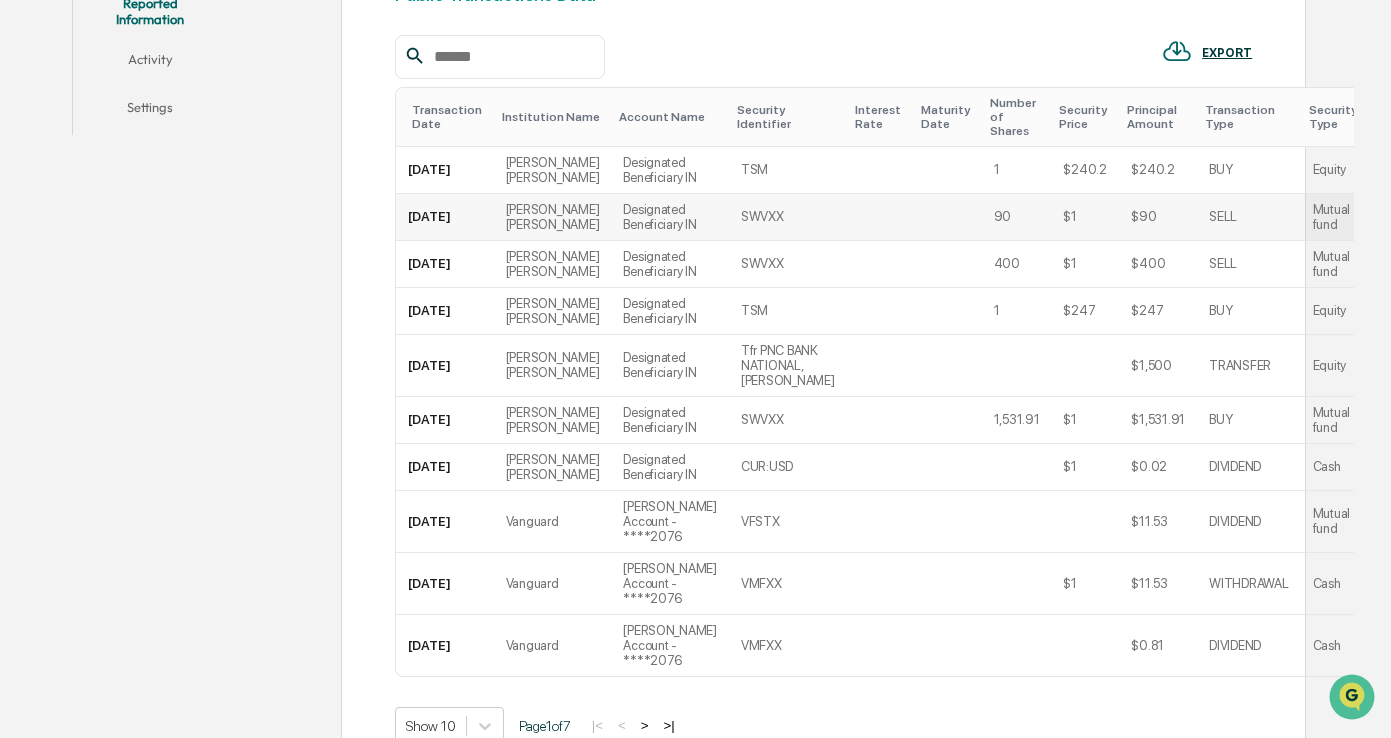 scroll, scrollTop: 270, scrollLeft: 0, axis: vertical 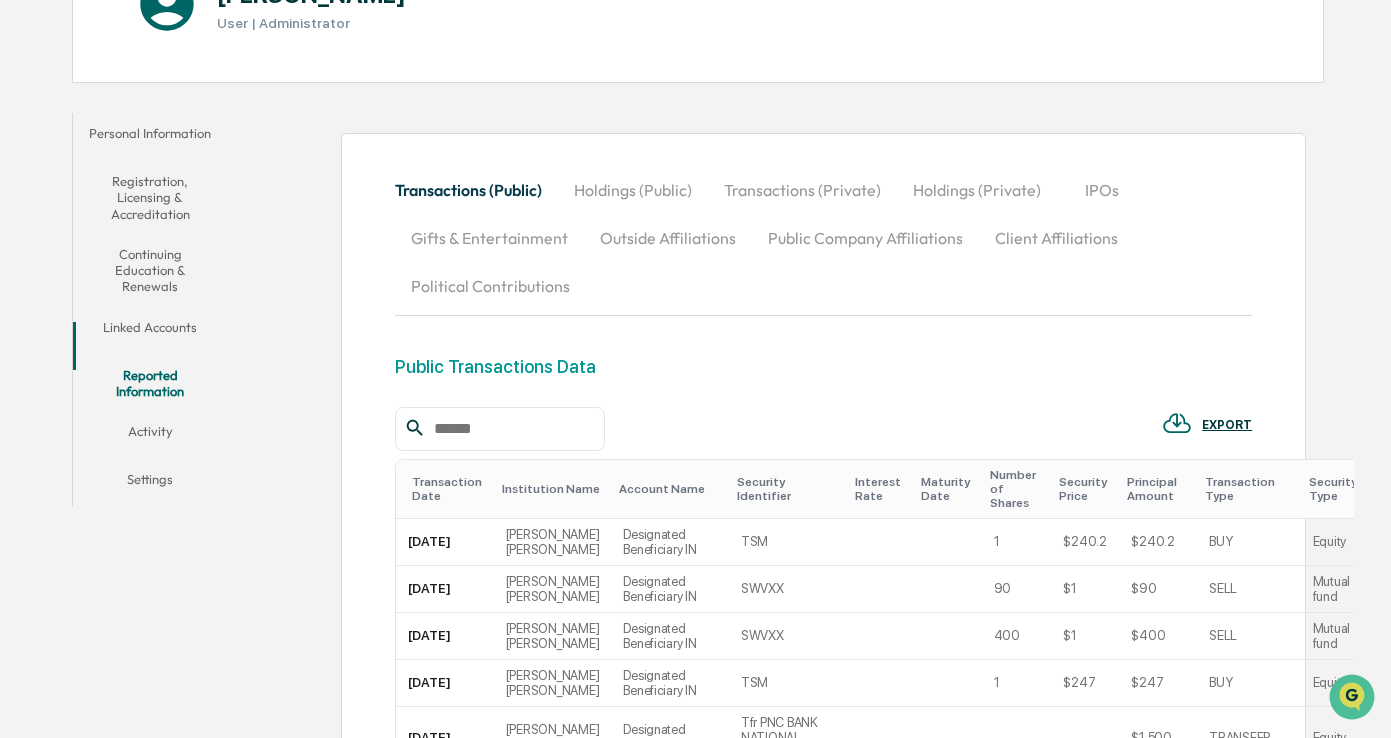 click on "Holdings (Public)" at bounding box center [633, 190] 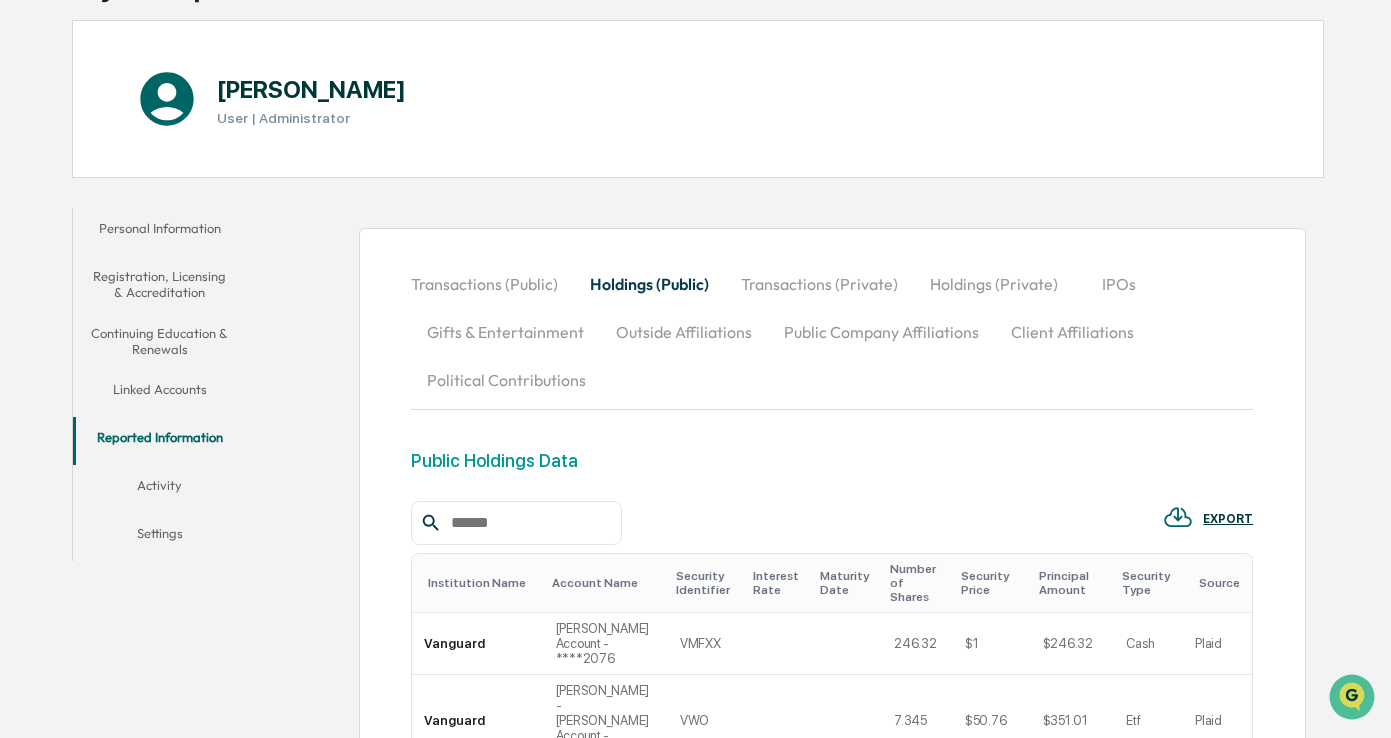 scroll, scrollTop: 170, scrollLeft: 0, axis: vertical 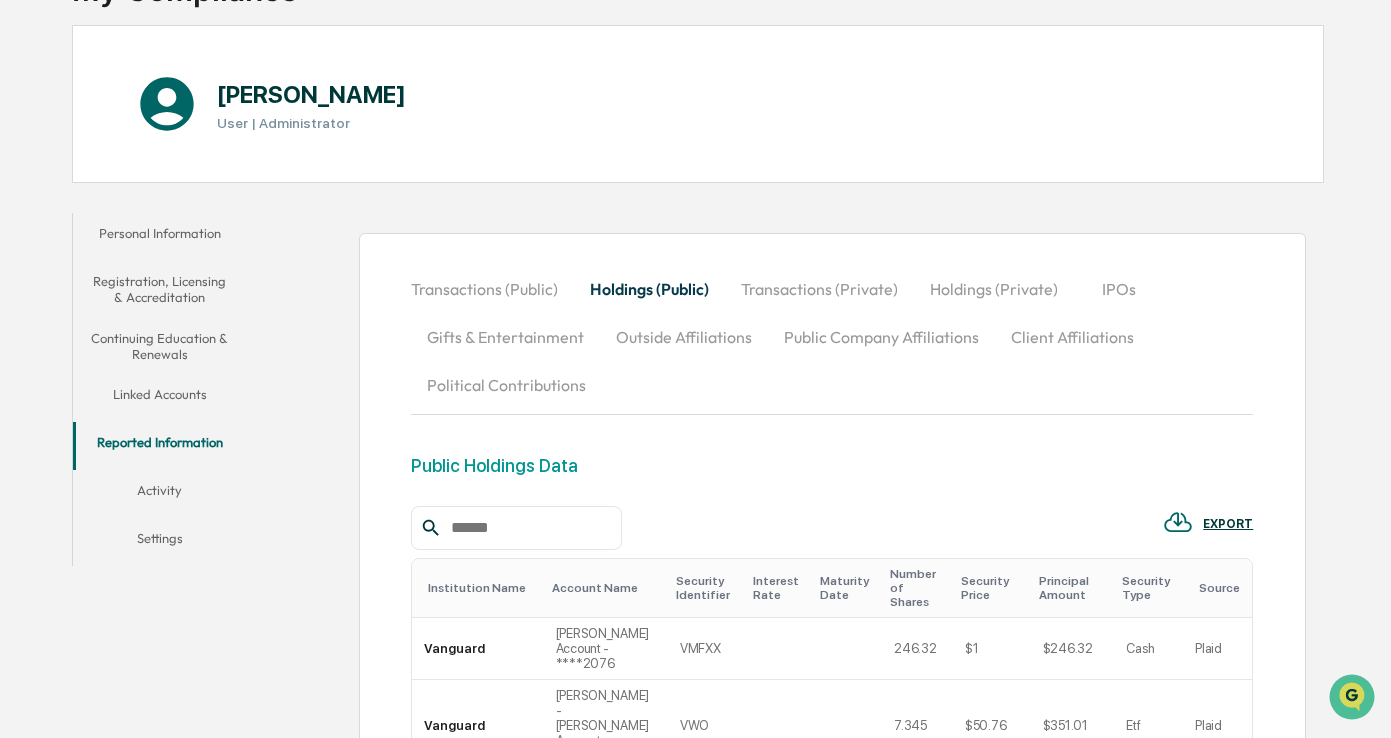 click on "Transactions (Private)" at bounding box center (819, 289) 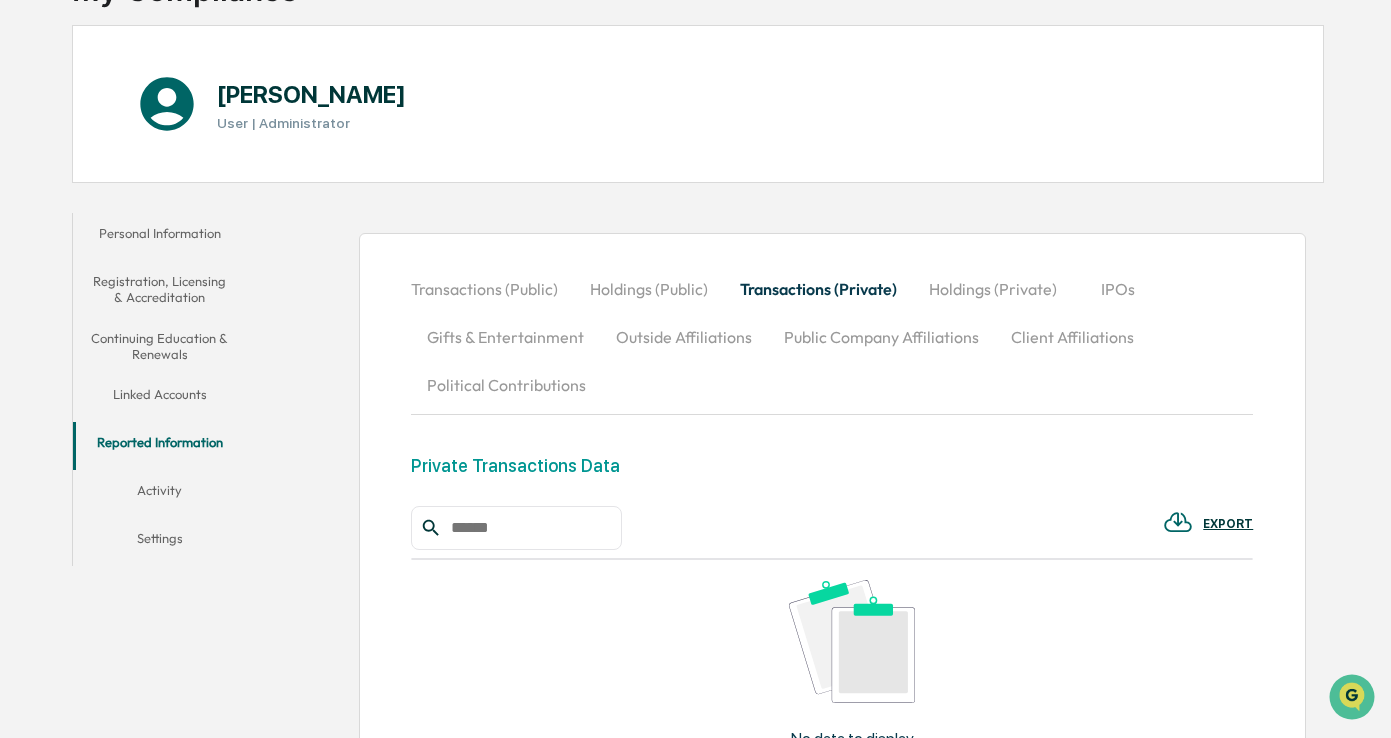 click on "Holdings (Private)" at bounding box center [993, 289] 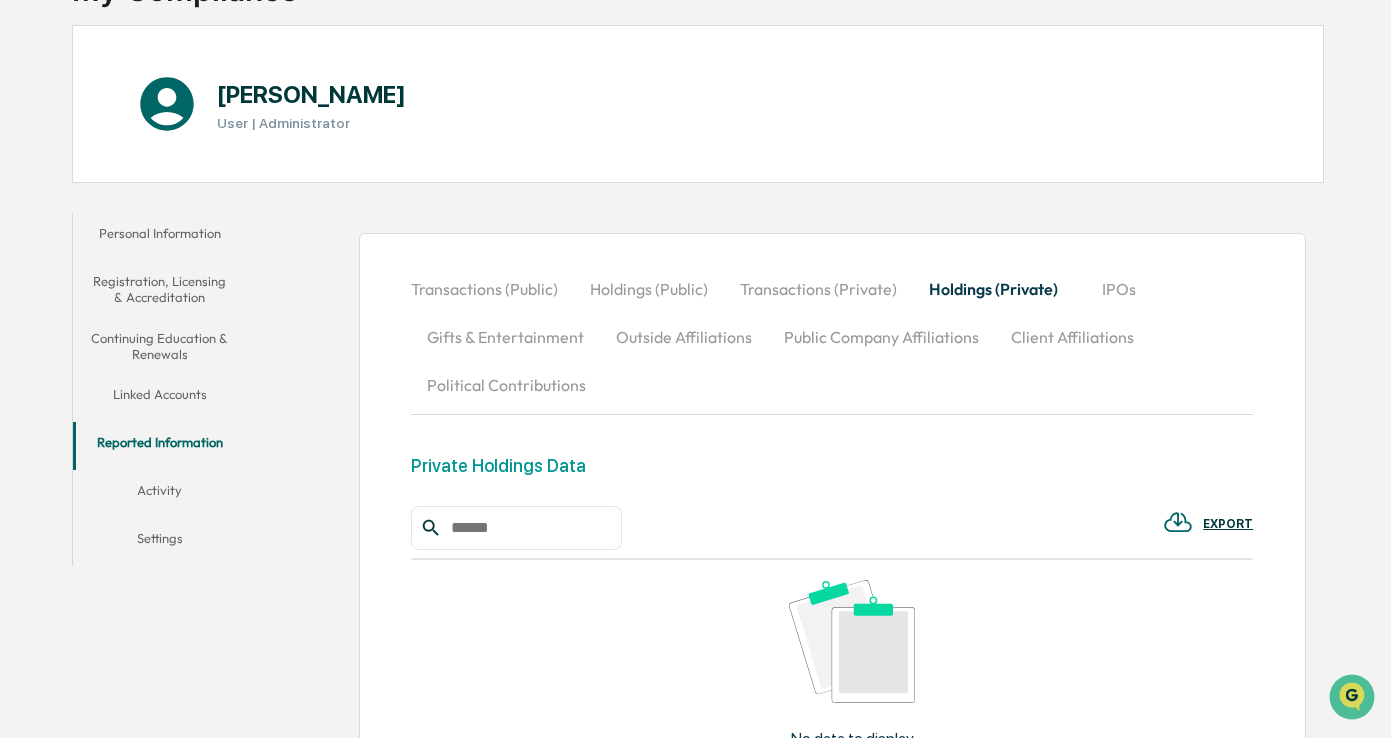 click on "IPOs" at bounding box center [1119, 289] 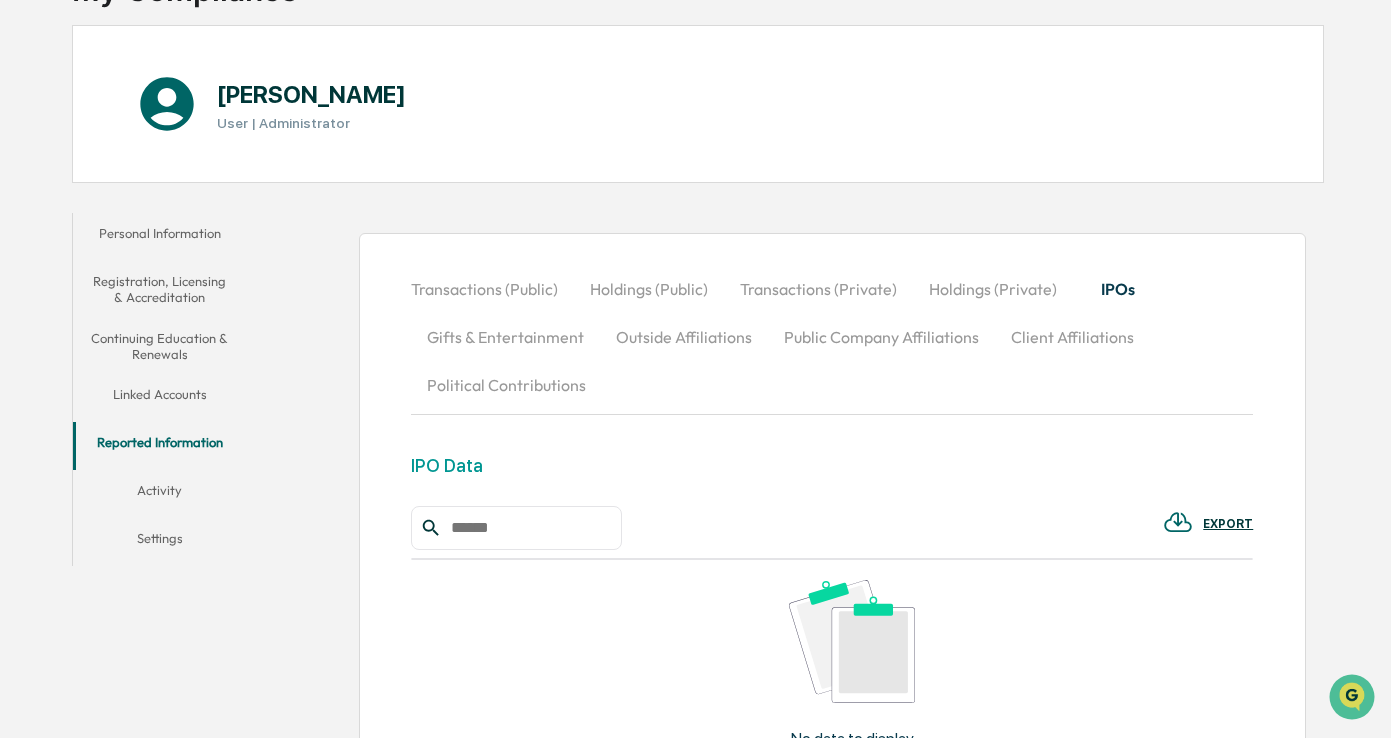 click on "Gifts & Entertainment" at bounding box center (505, 337) 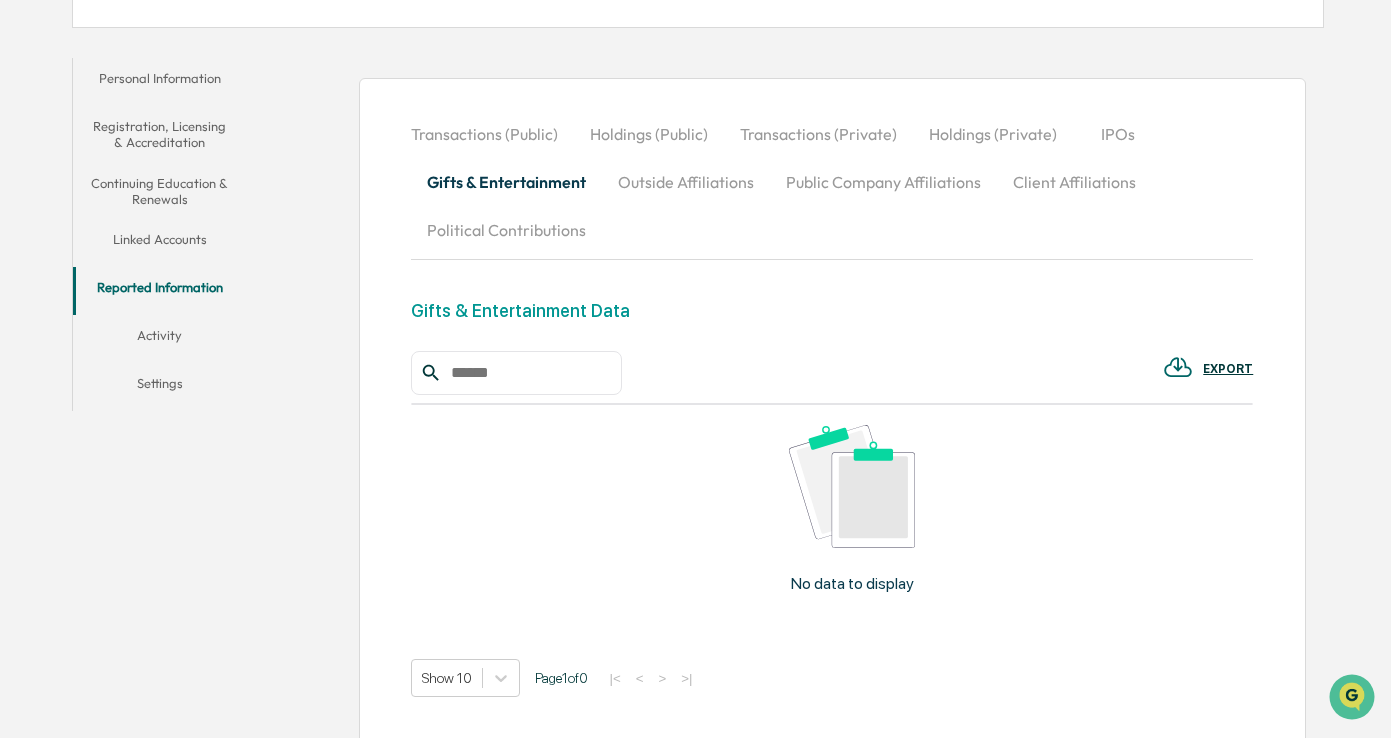 scroll, scrollTop: 210, scrollLeft: 0, axis: vertical 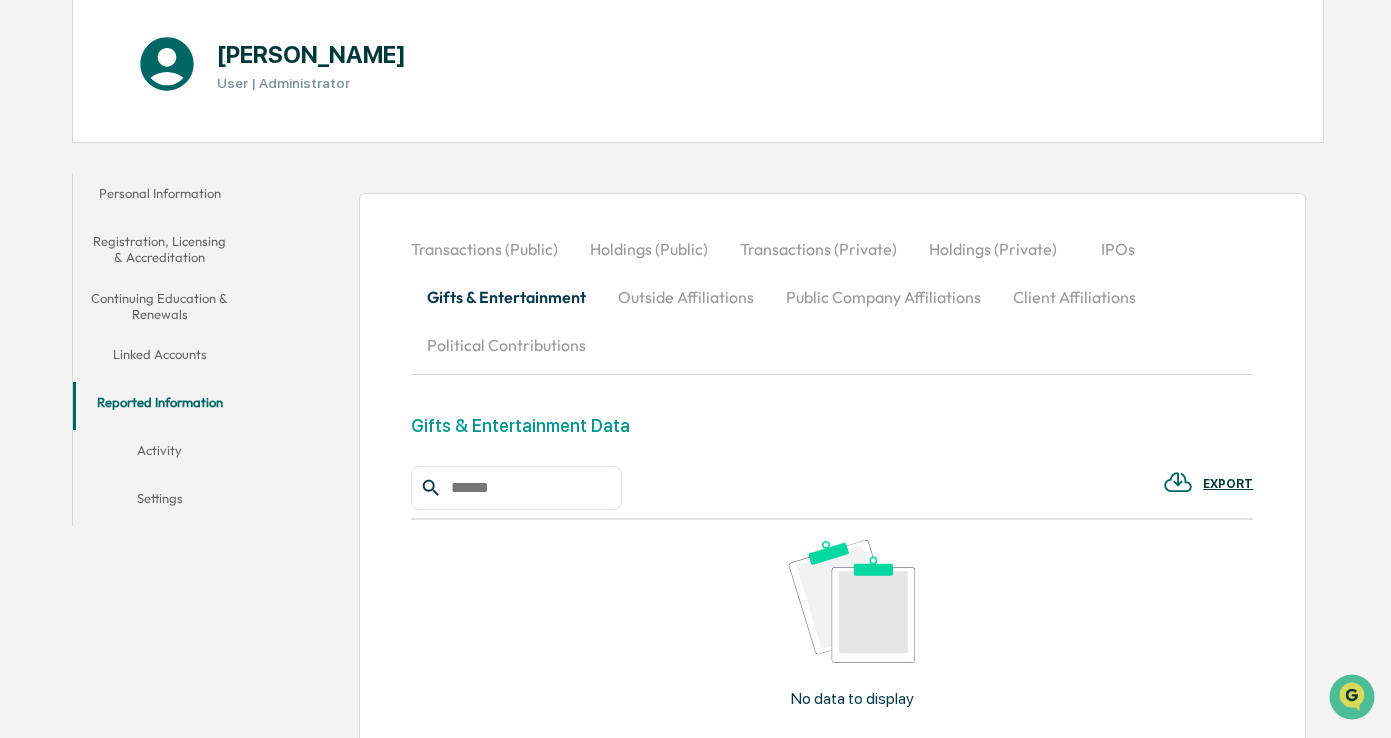 click on "Outside Affiliations" at bounding box center (686, 297) 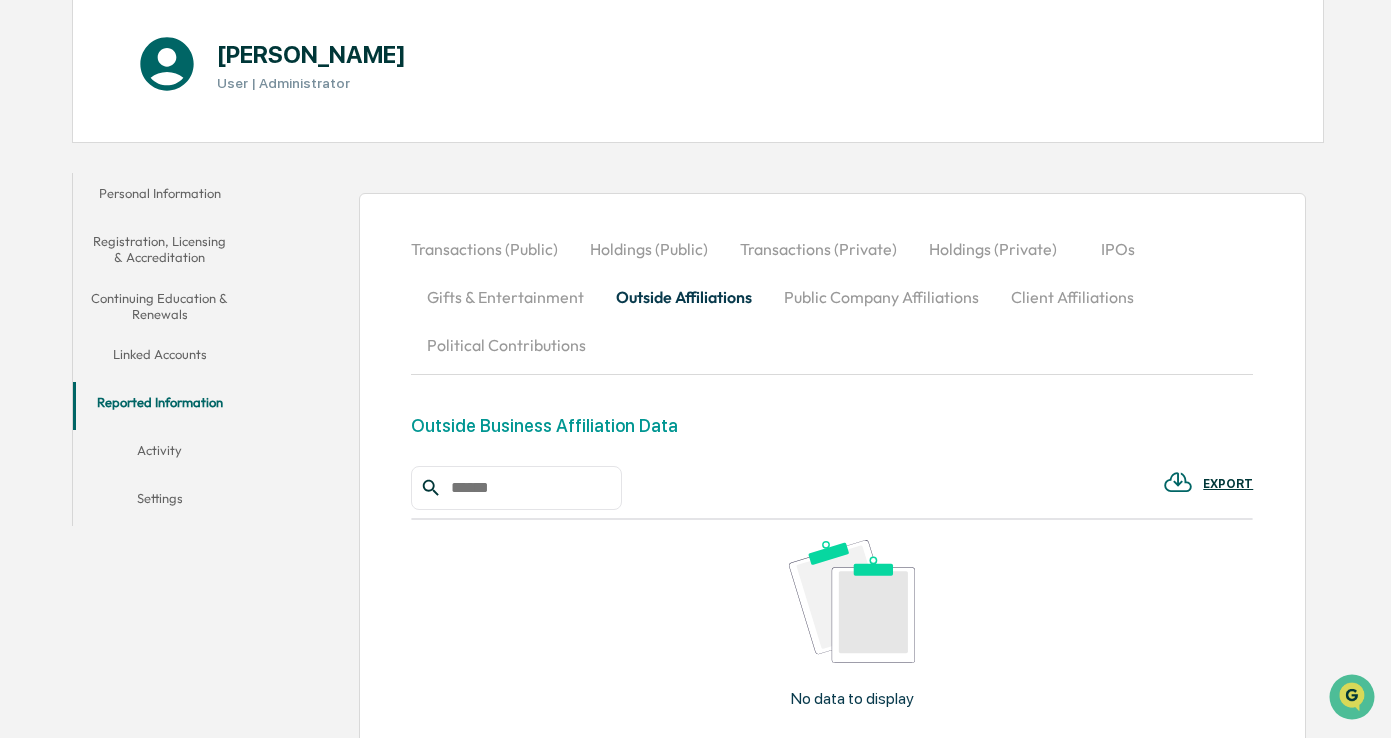 click on "Public Company Affiliations" at bounding box center (881, 297) 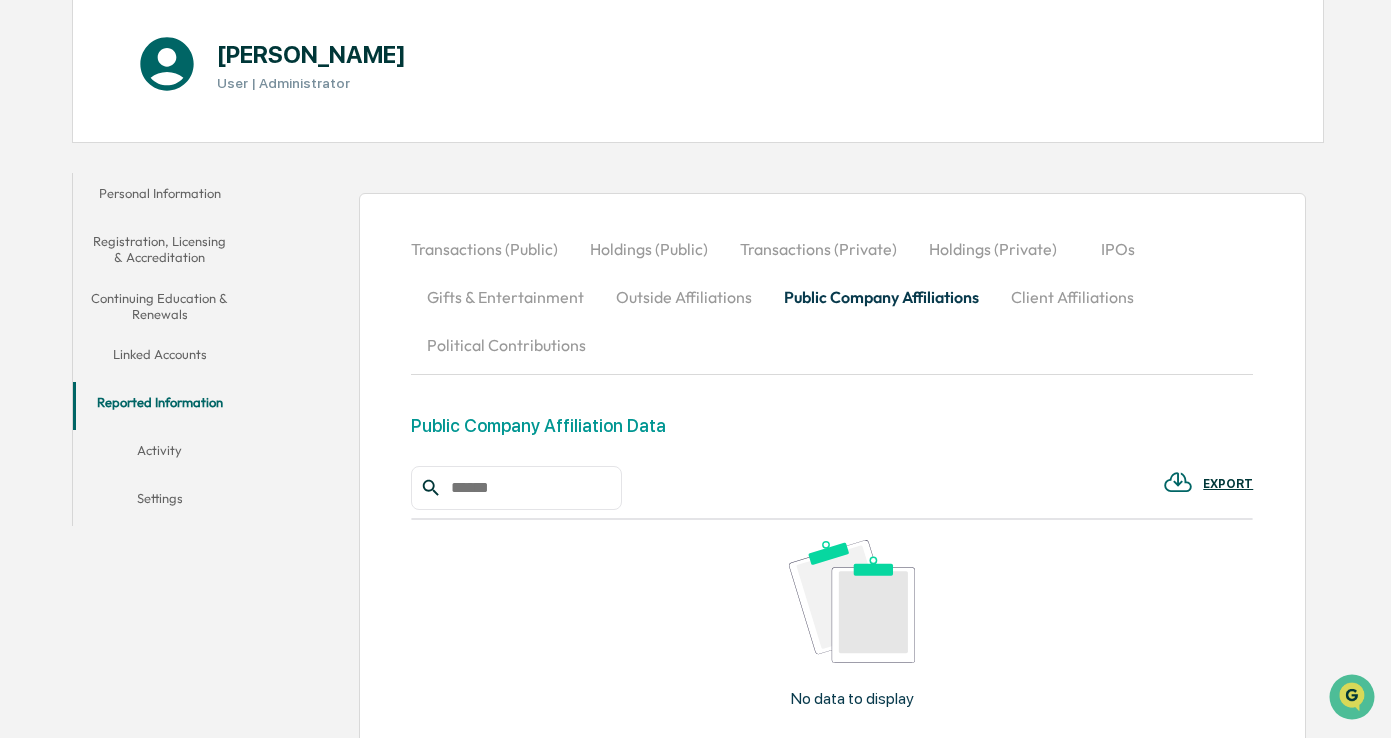 click on "Client Affiliations" at bounding box center (1072, 297) 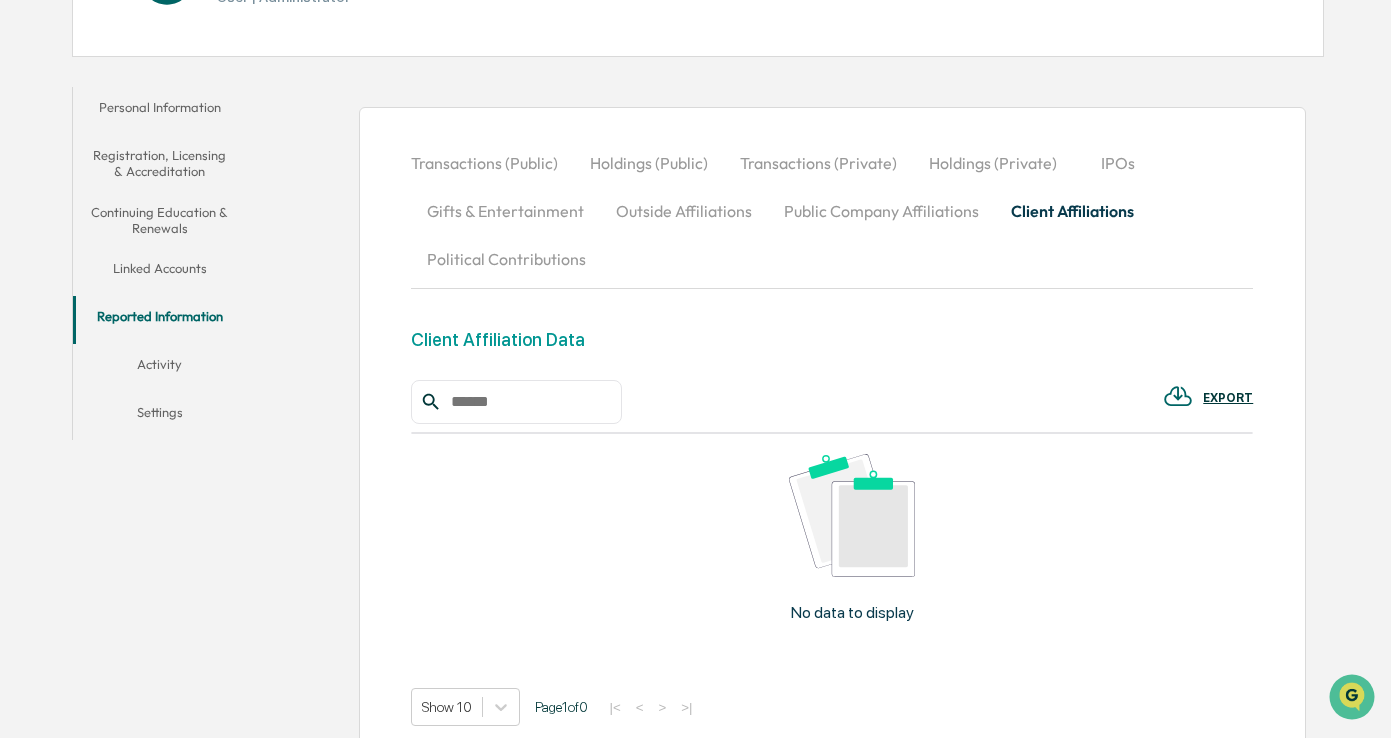 scroll, scrollTop: 410, scrollLeft: 0, axis: vertical 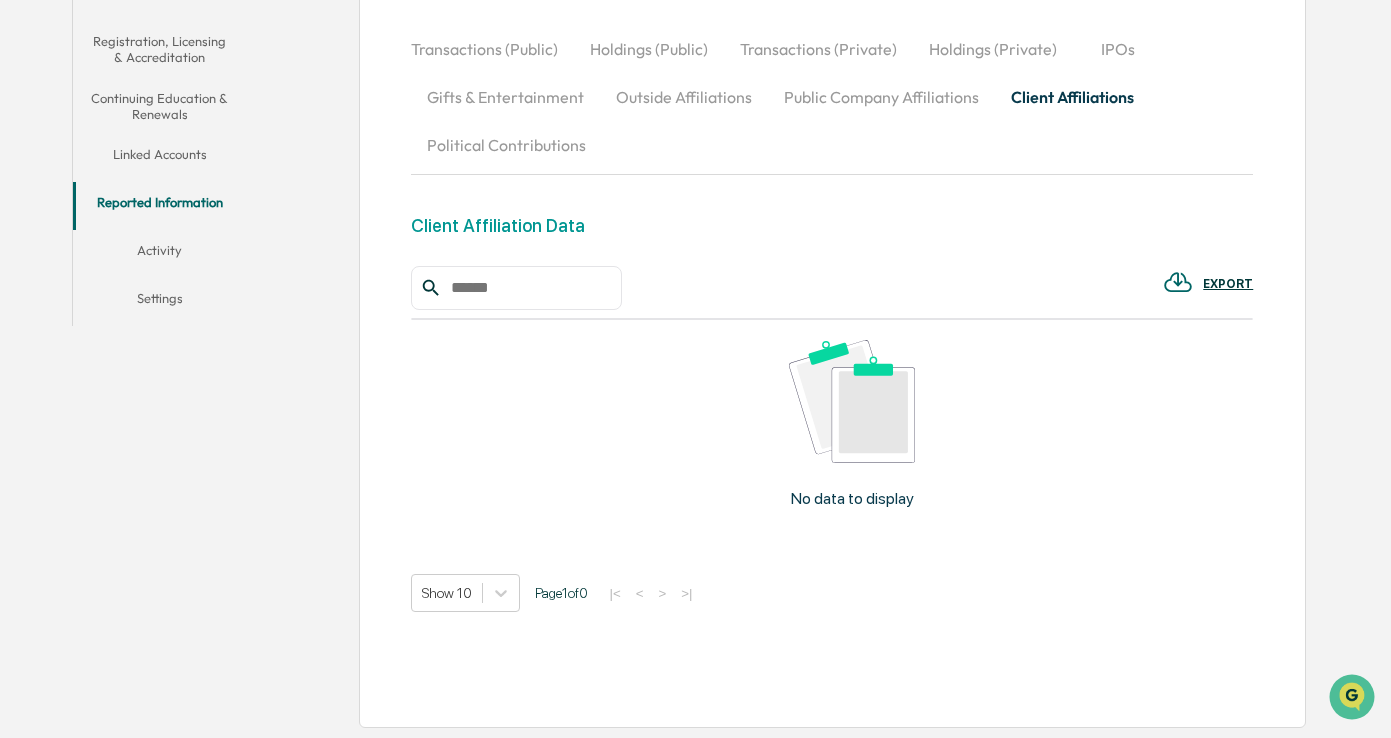 click on "Political Contributions" at bounding box center (506, 145) 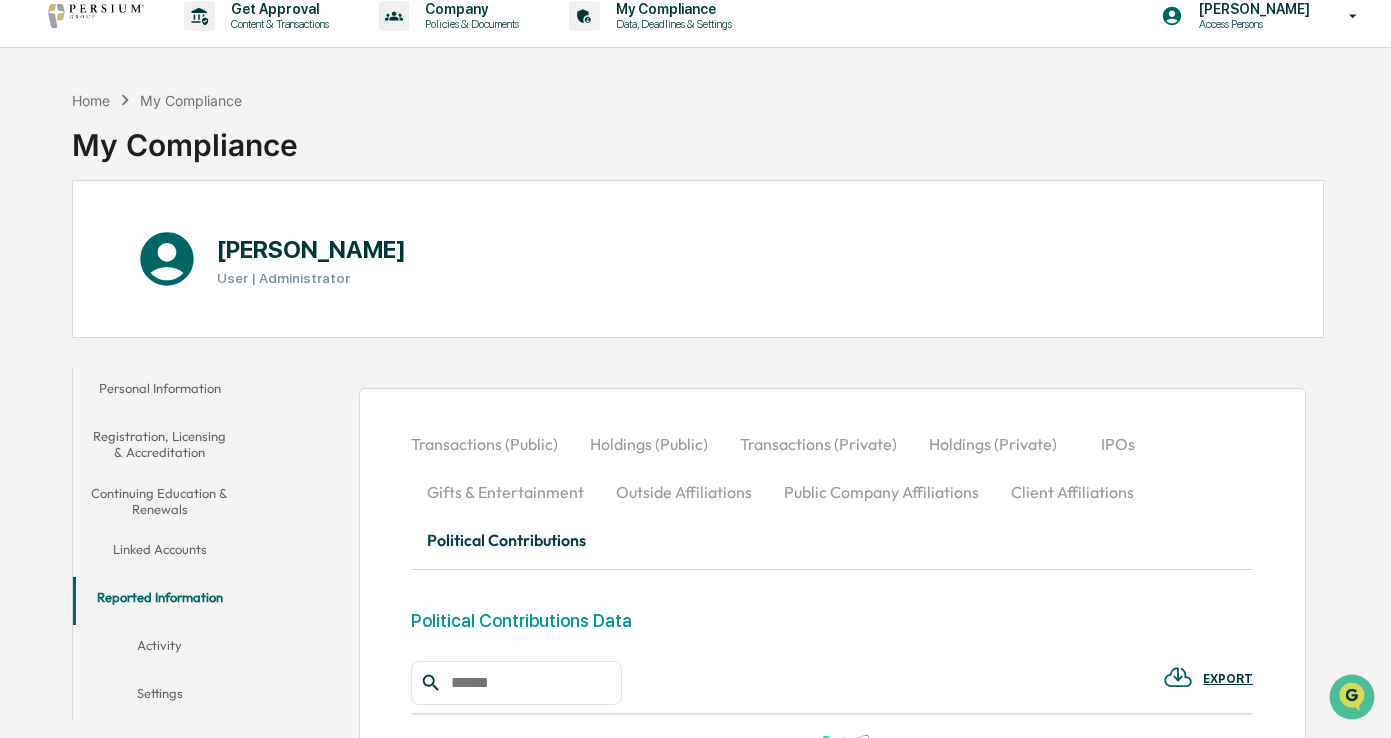scroll, scrollTop: 0, scrollLeft: 0, axis: both 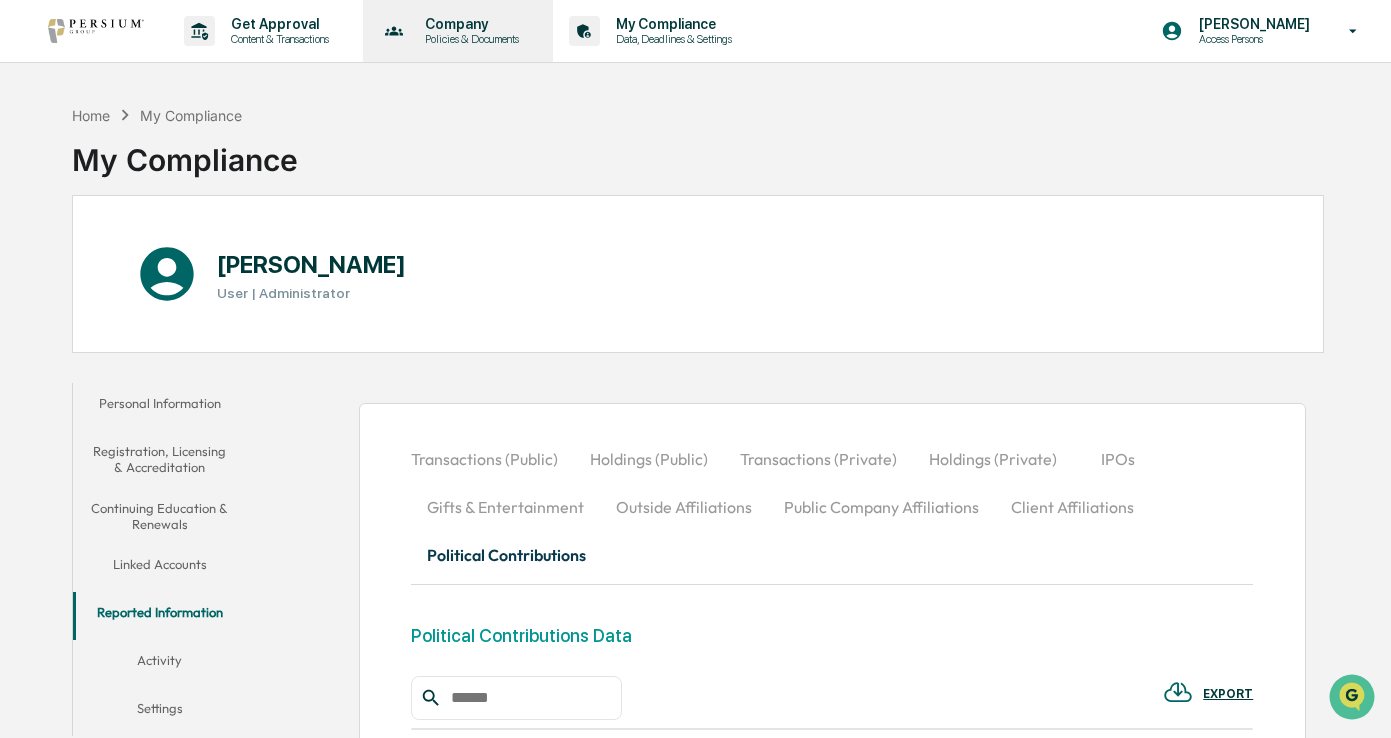 click on "Company Policies & Documents" at bounding box center (456, 31) 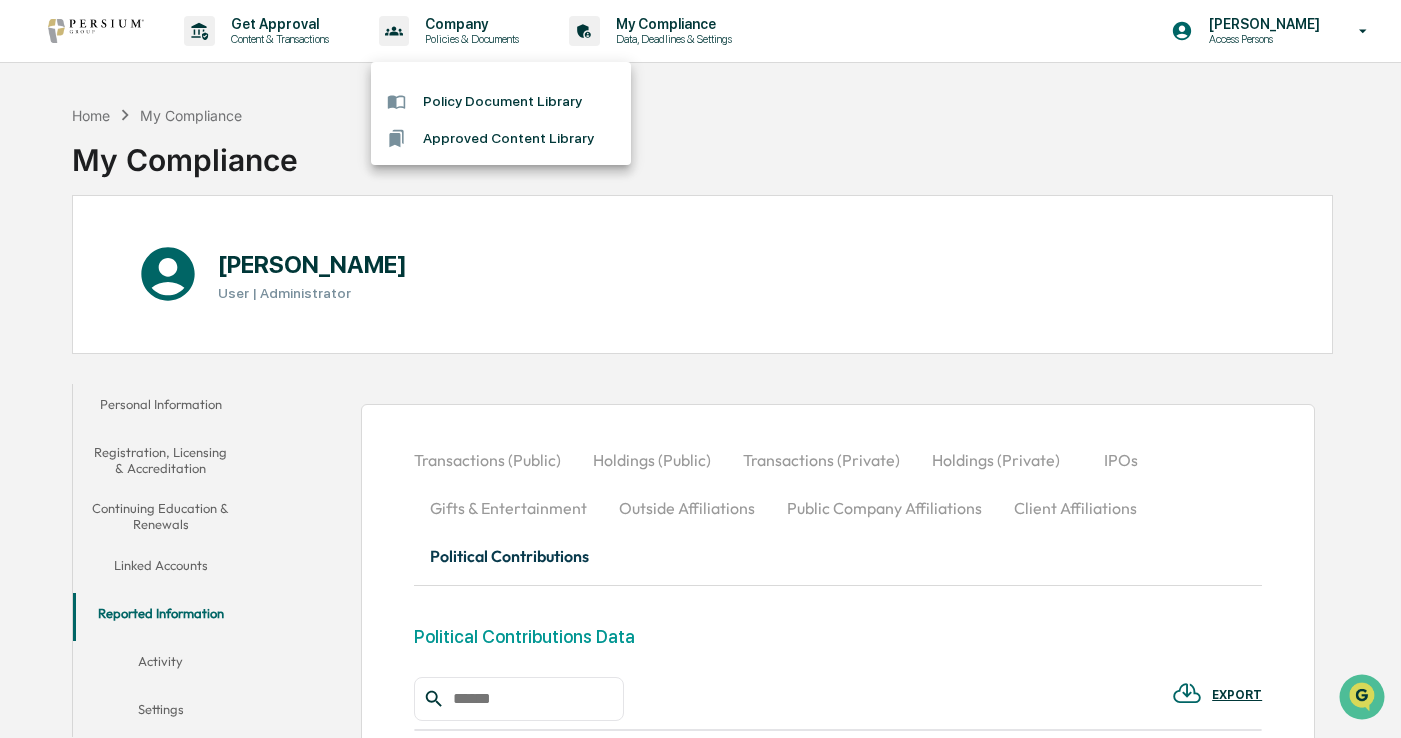 click at bounding box center (700, 369) 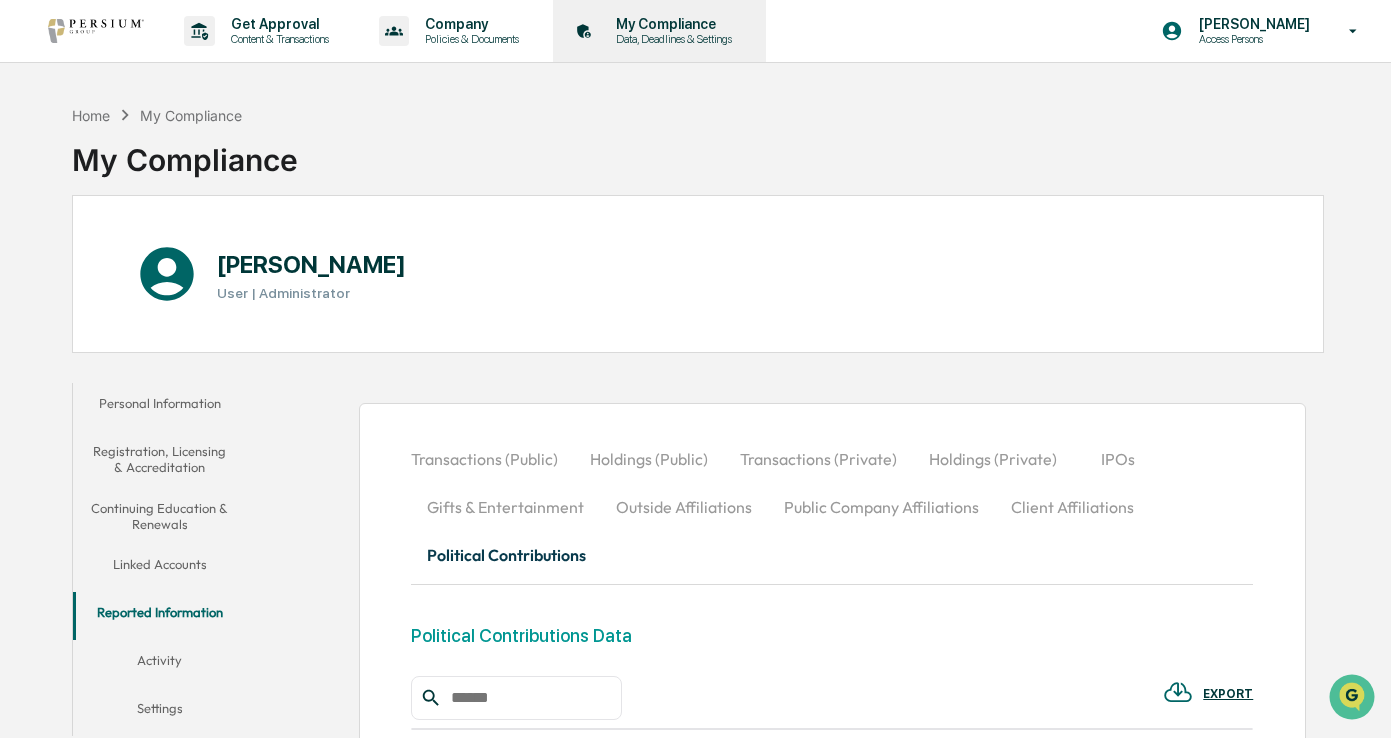 click on "Data, Deadlines & Settings" at bounding box center (671, 39) 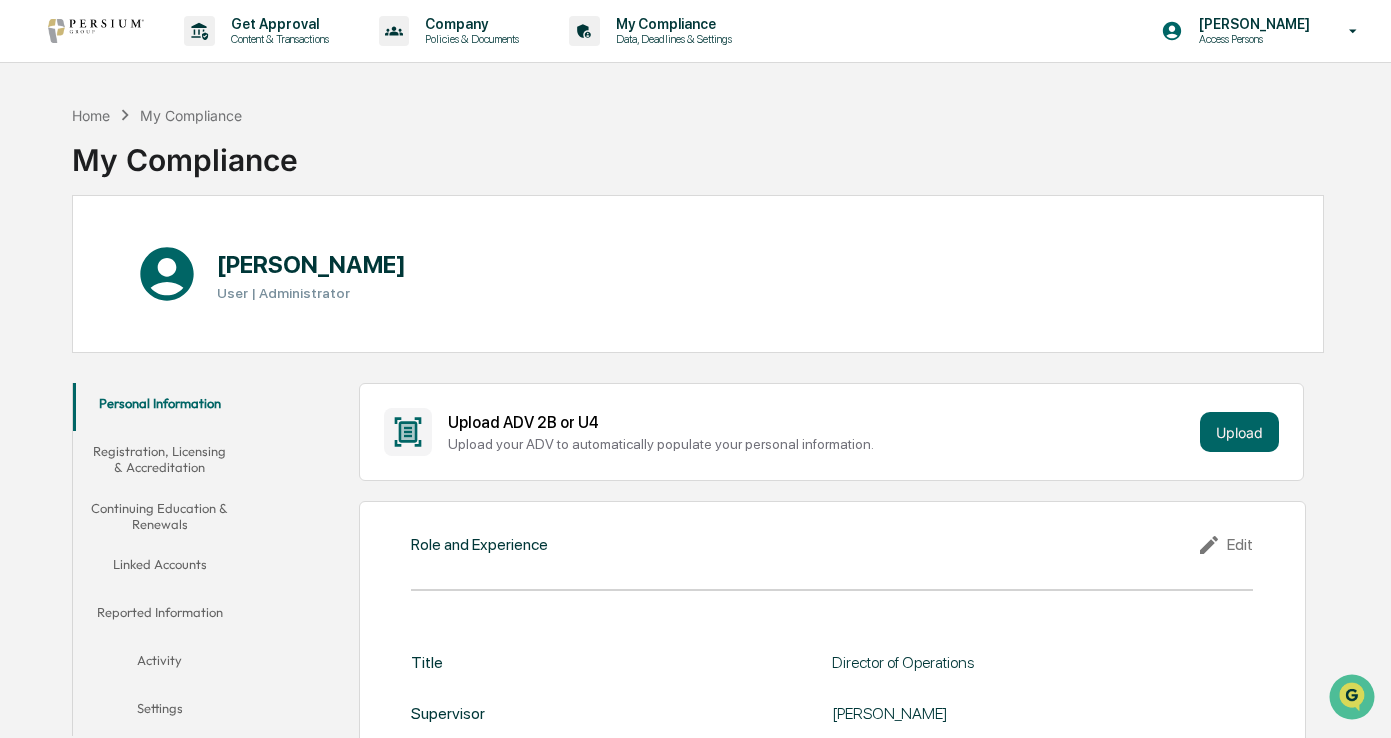 click on "Data, Deadlines & Settings" at bounding box center (671, 39) 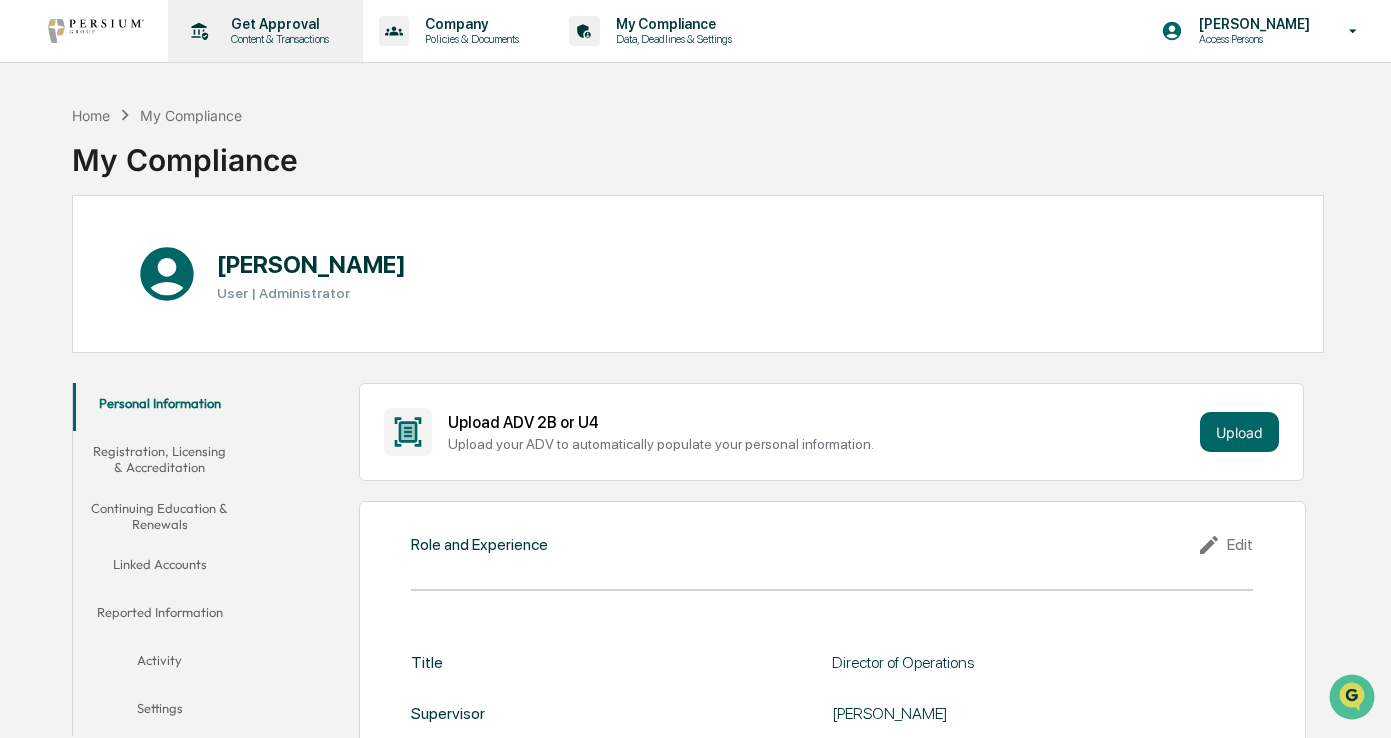 click on "Get Approval" at bounding box center [277, 24] 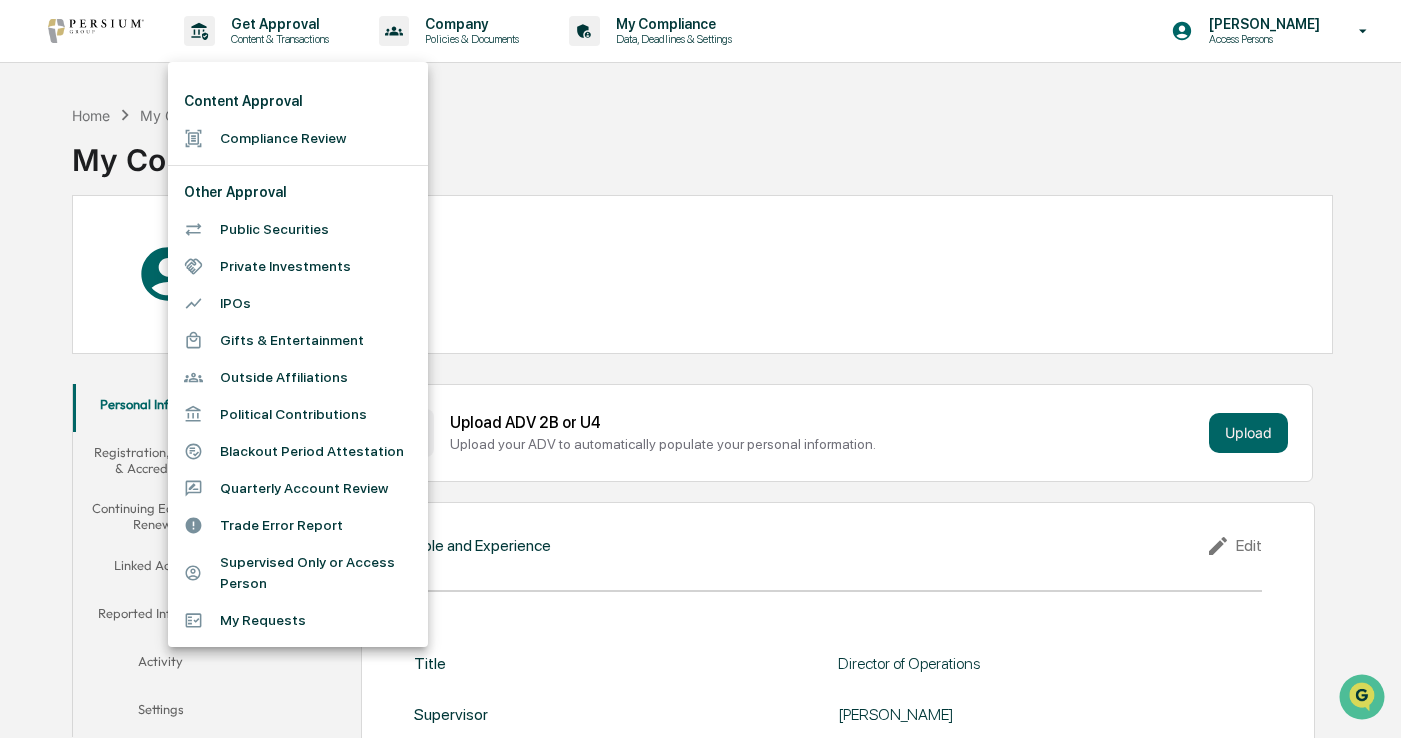 click at bounding box center (700, 369) 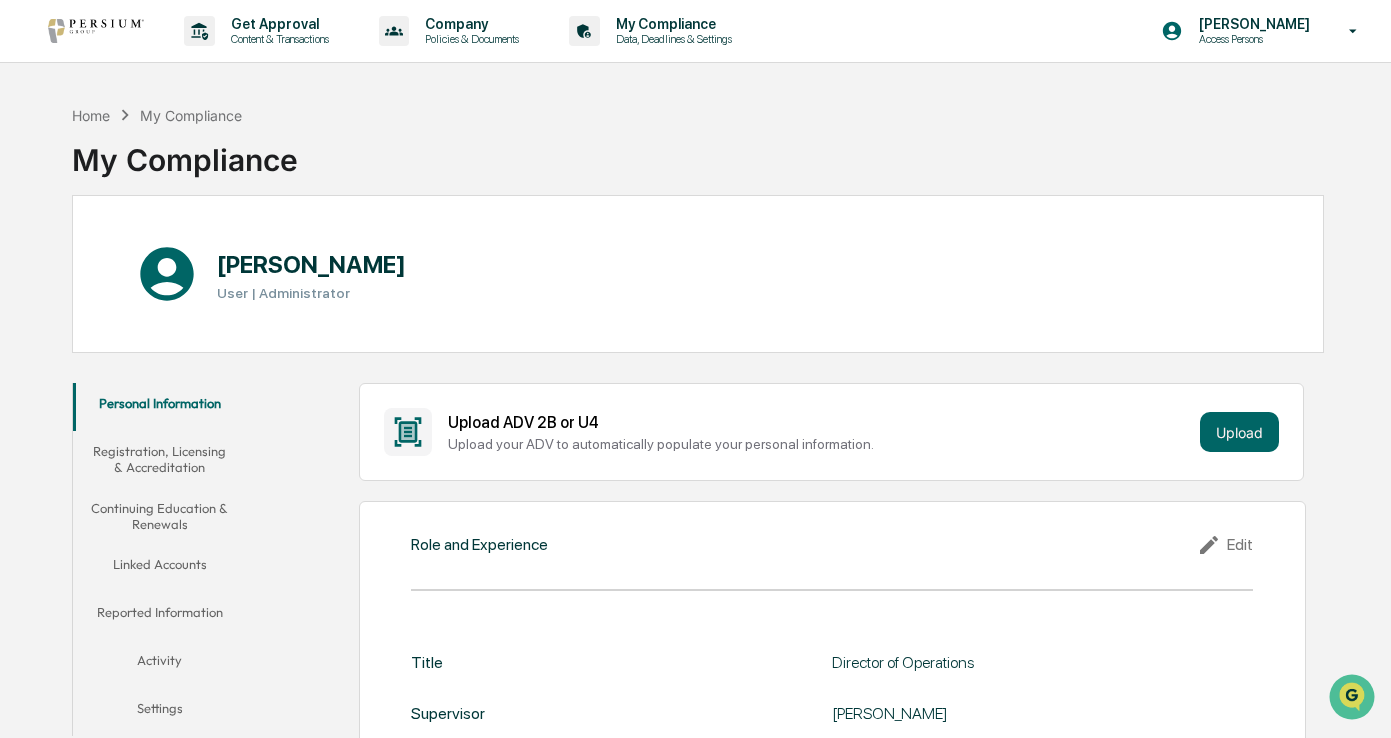 click on "Content Approval  Compliance Review Other Approval Public Securities Private Investments IPOs Gifts & Entertainment Outside Affiliations Political Contributions Blackout Period Attestation  Quarterly Account Review Trade Error Report Supervised Only or Access Person My Requests" at bounding box center [695, 369] 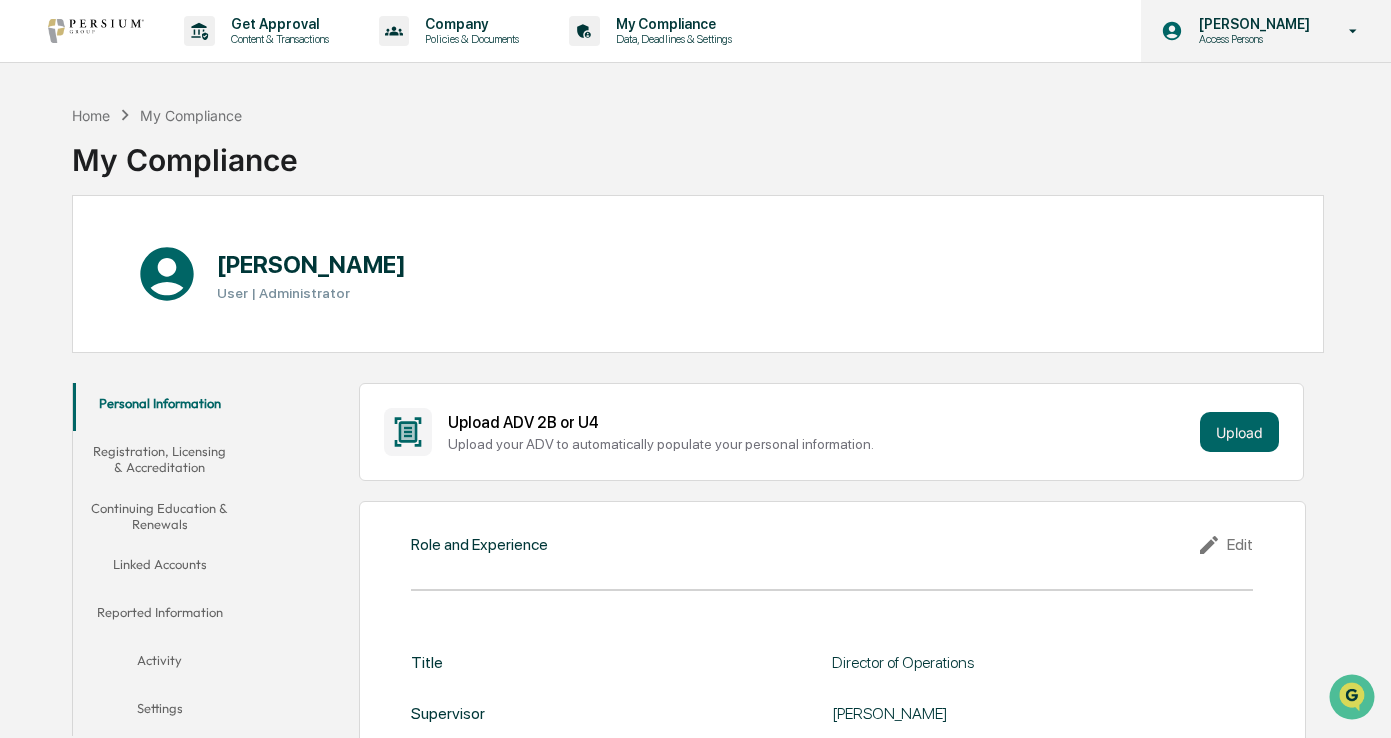 click on "Access Persons" at bounding box center (1251, 39) 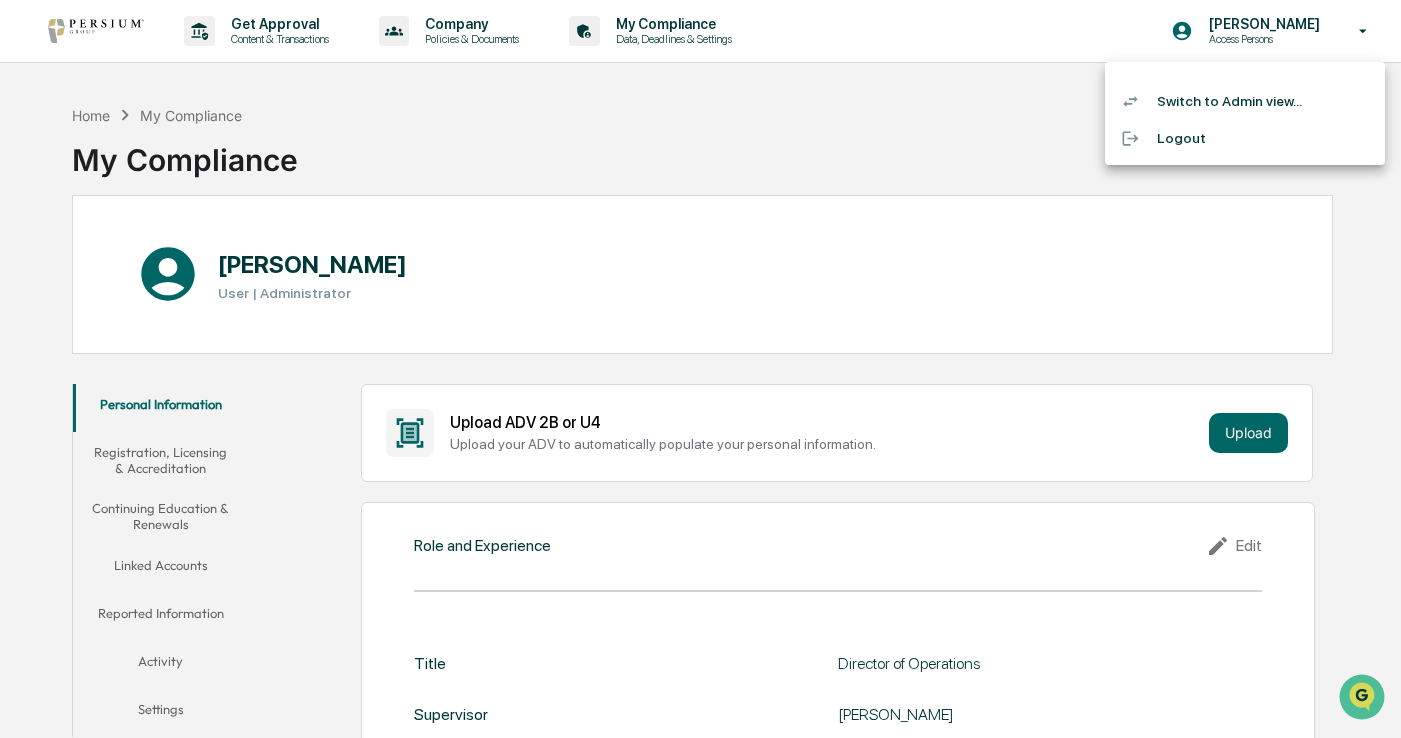 click on "Switch to Admin view..." at bounding box center (1245, 101) 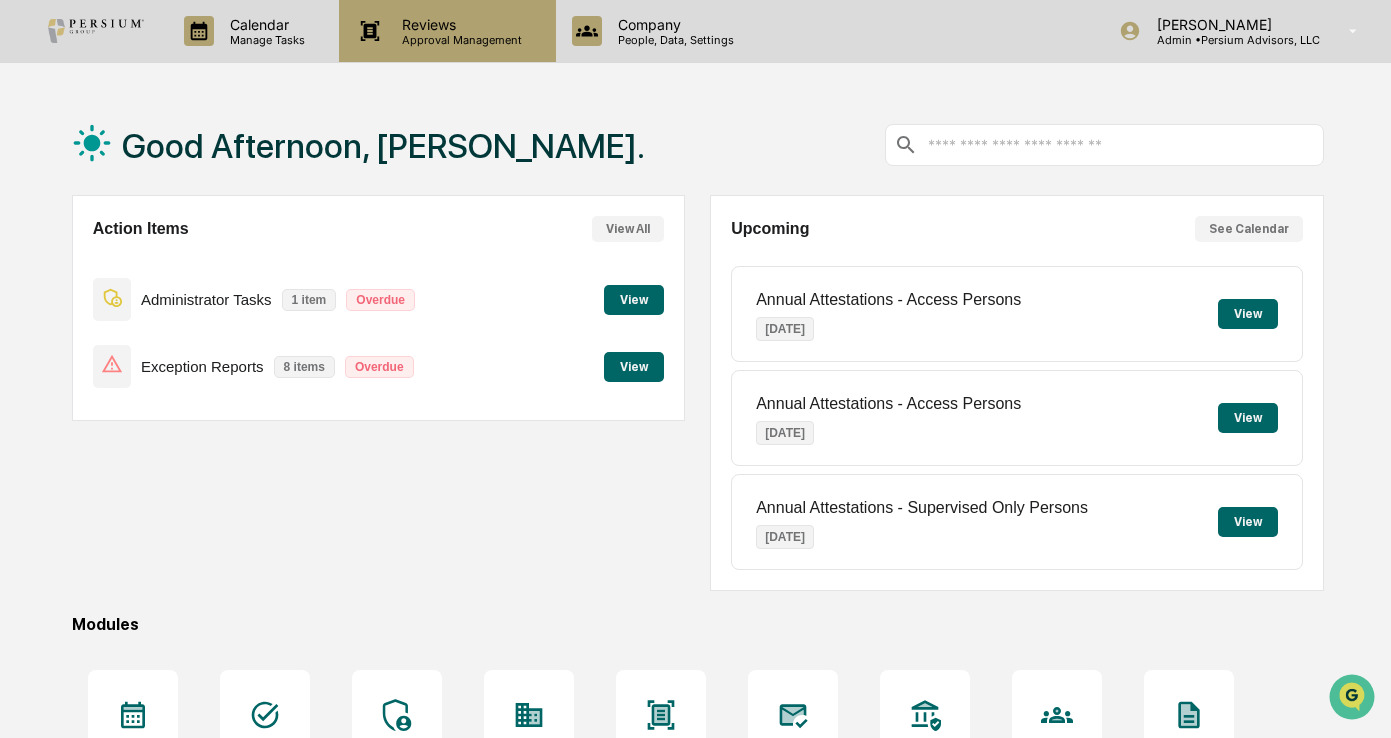click on "Reviews Approval Management" at bounding box center (447, 31) 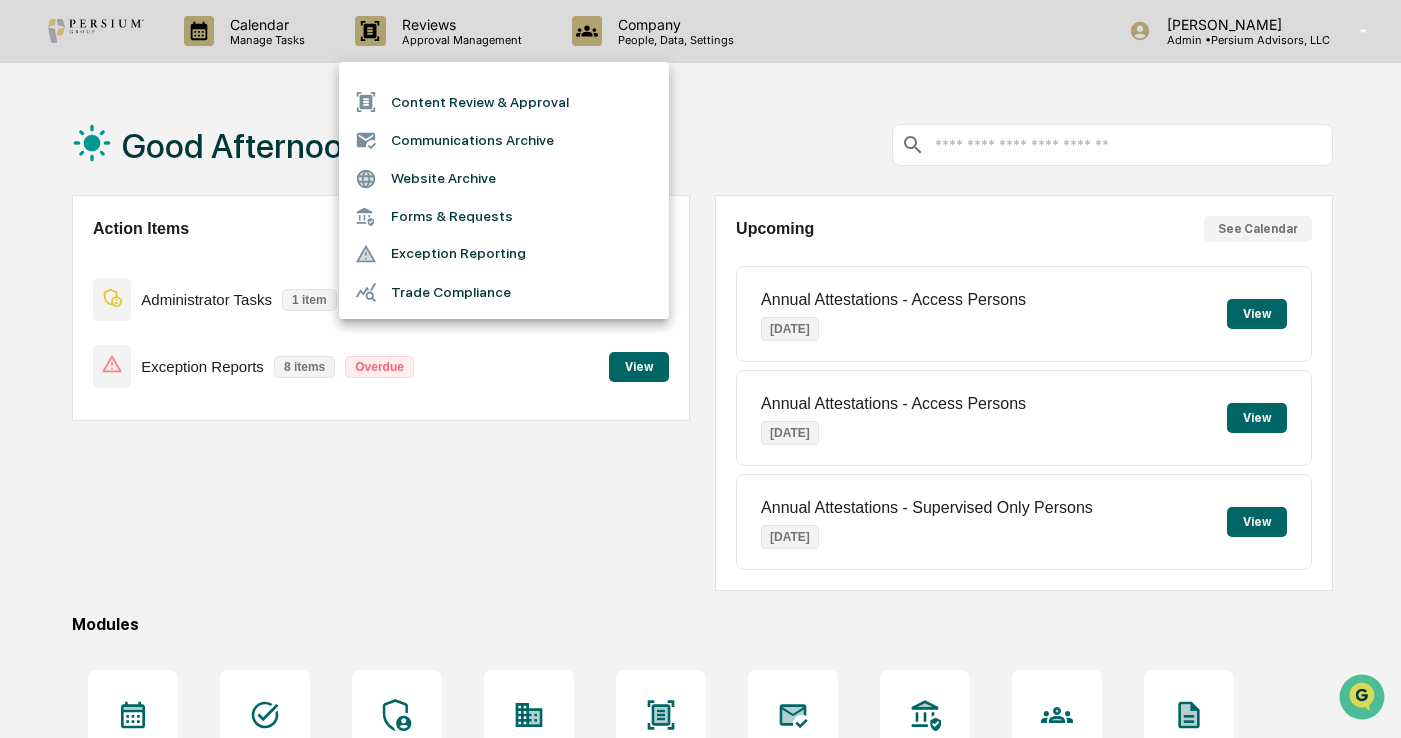 click on "Forms & Requests" at bounding box center (504, 216) 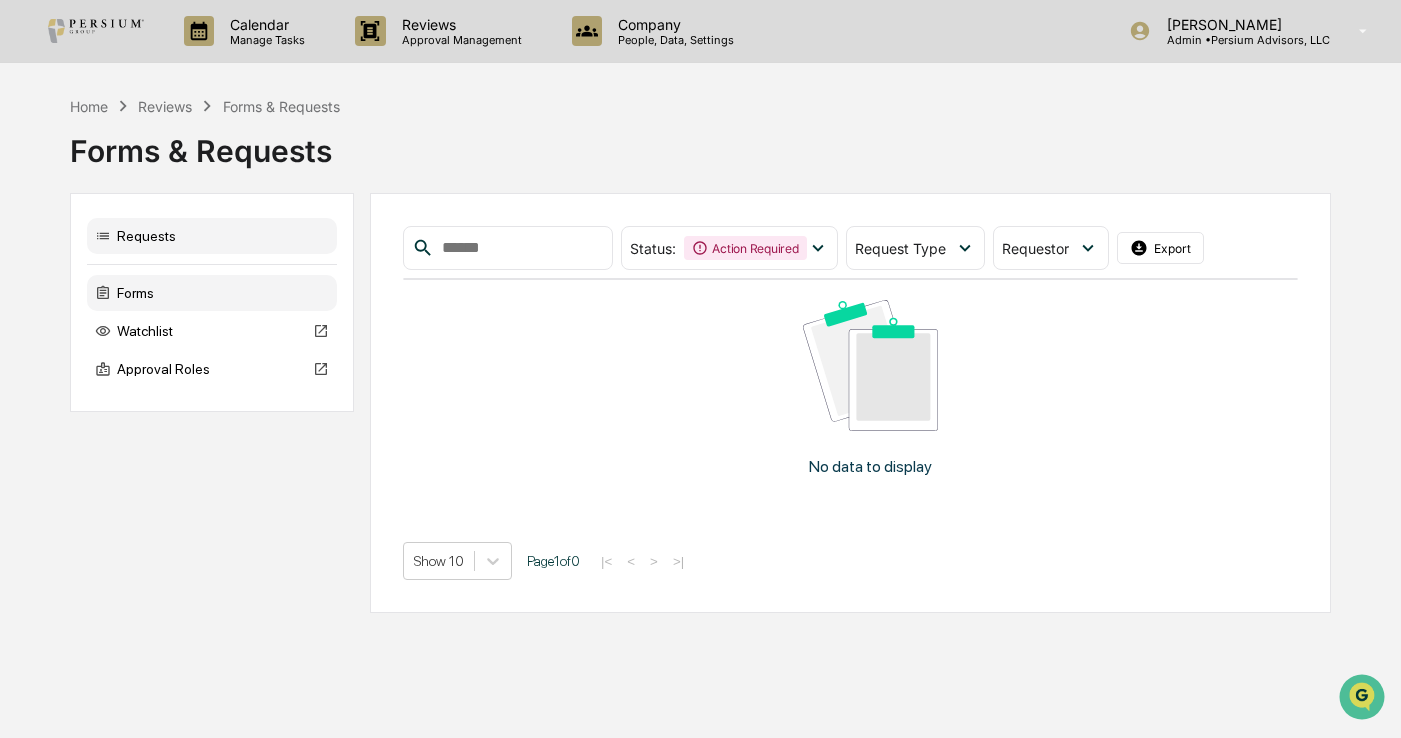 click on "Forms" at bounding box center [212, 293] 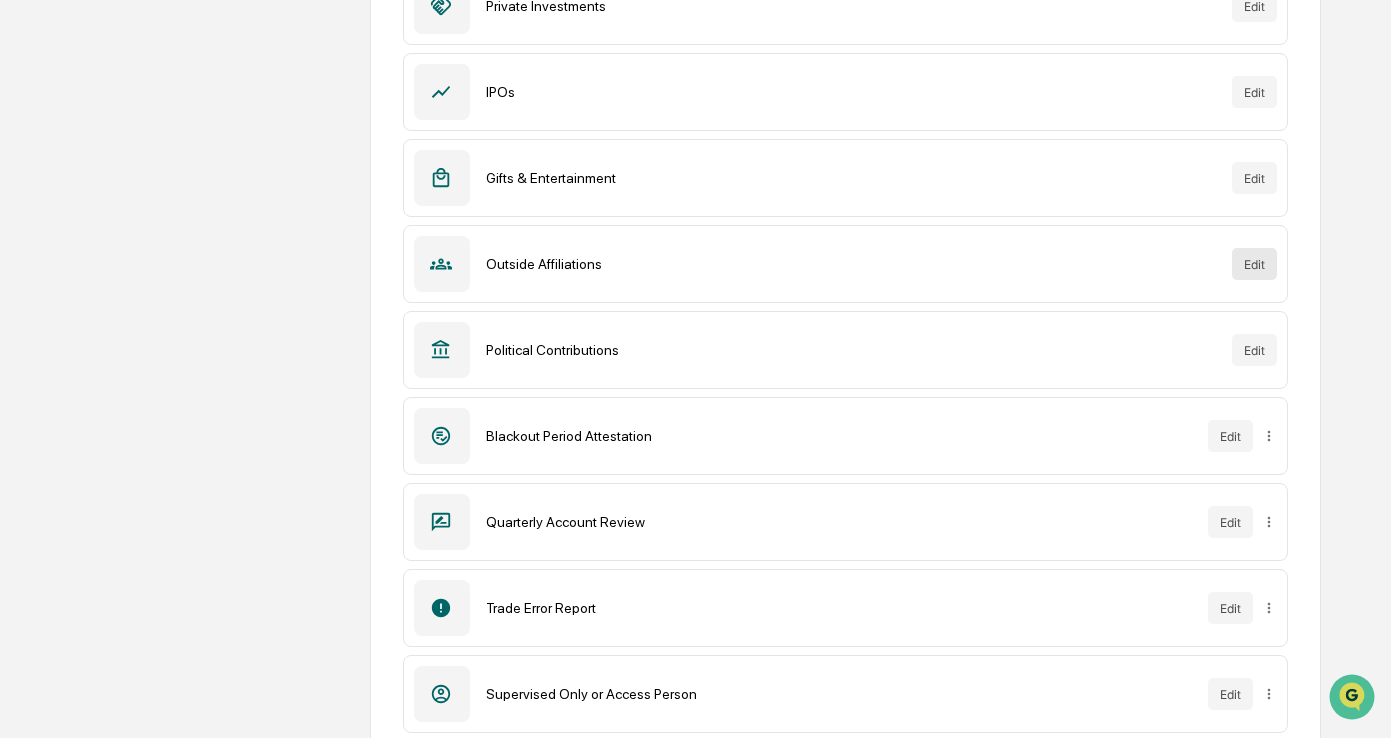 scroll, scrollTop: 523, scrollLeft: 0, axis: vertical 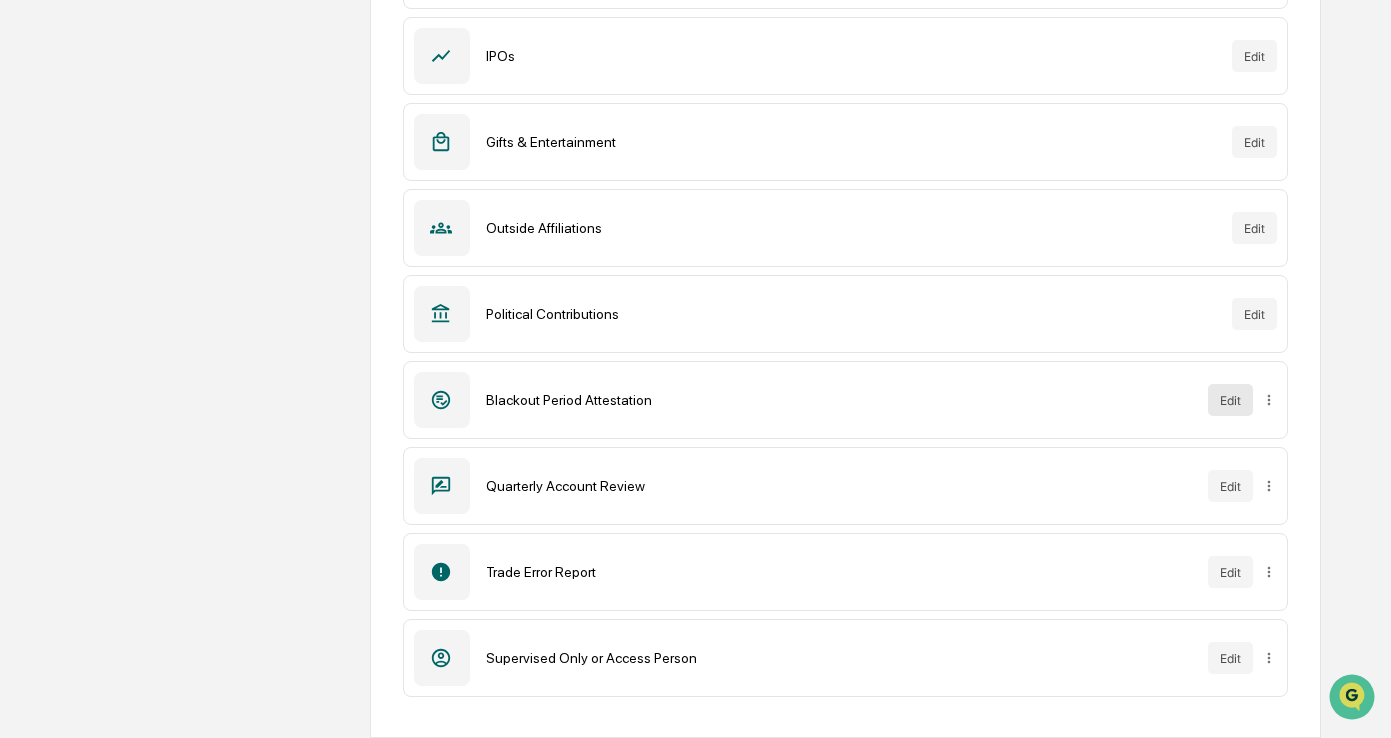 click on "Edit" at bounding box center [1230, 400] 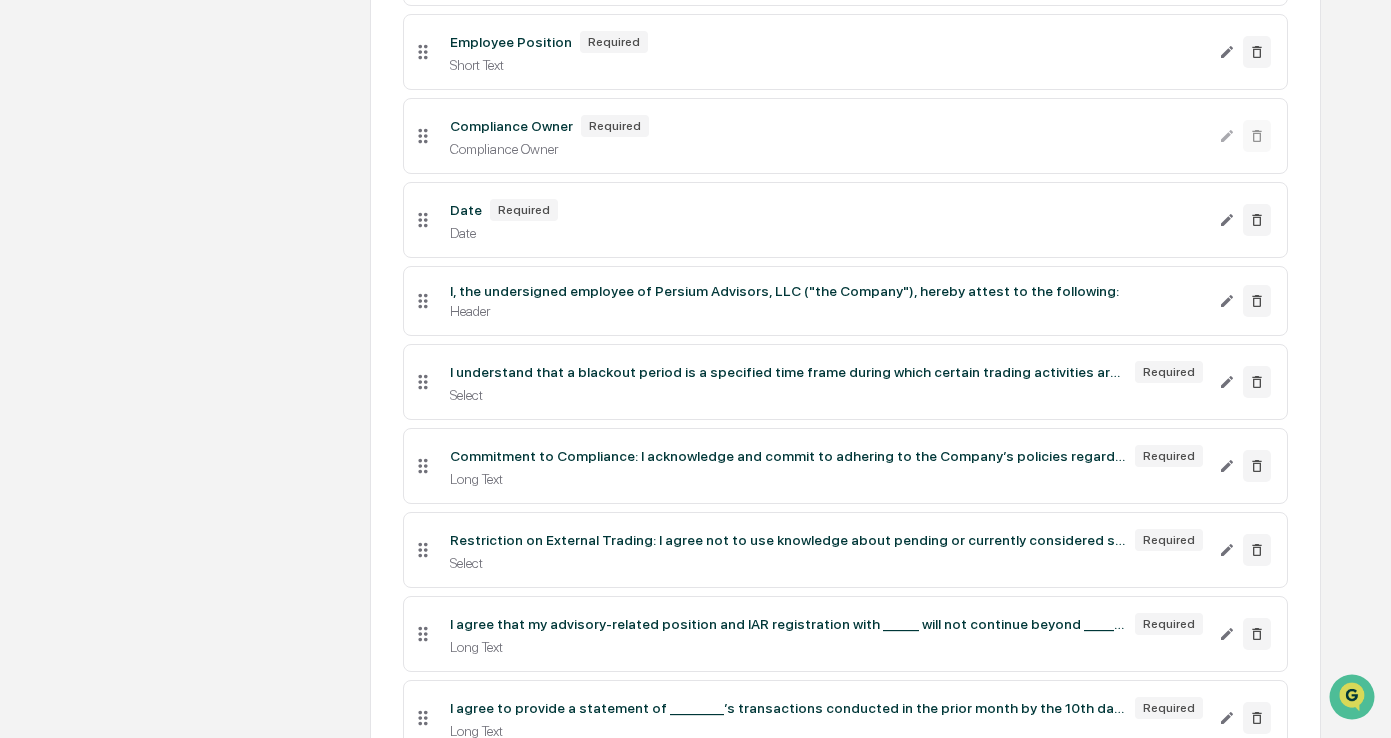 scroll, scrollTop: 500, scrollLeft: 0, axis: vertical 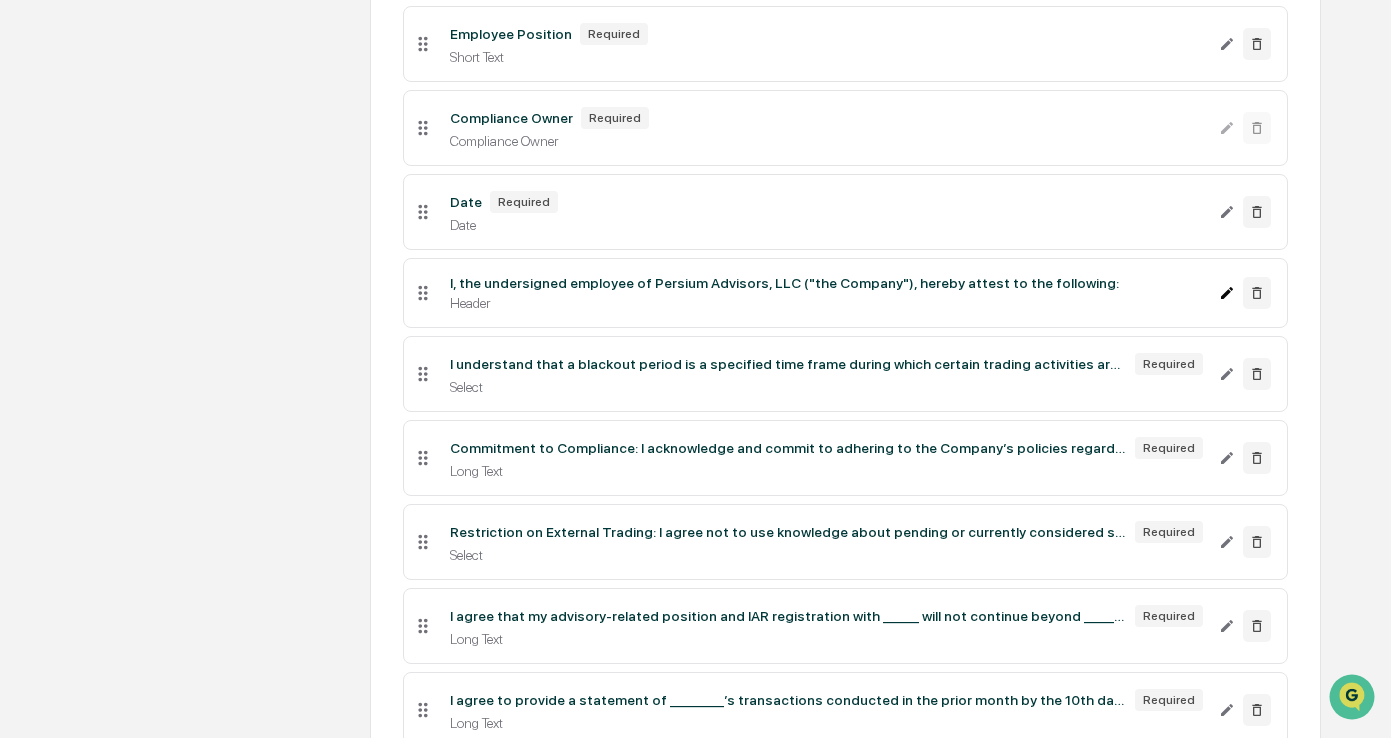 click 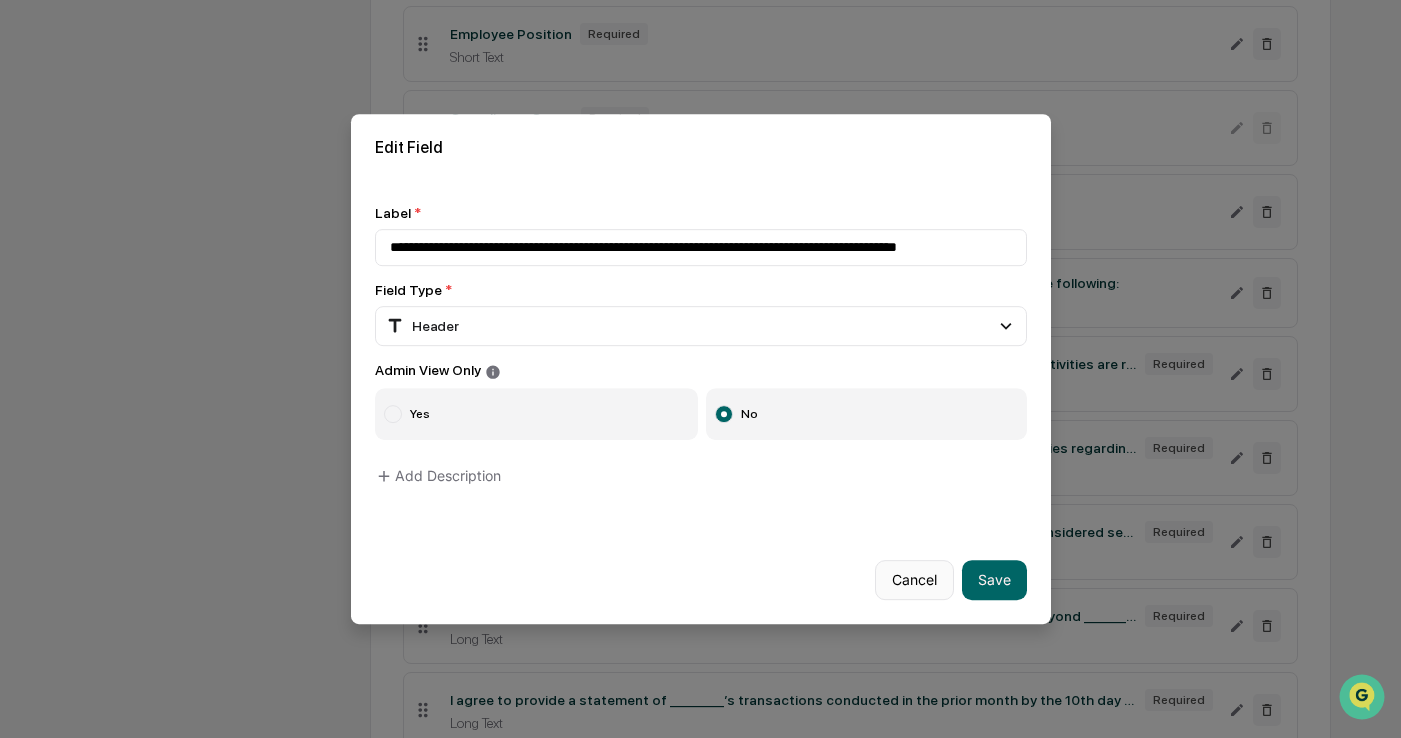 click on "Cancel" at bounding box center [914, 580] 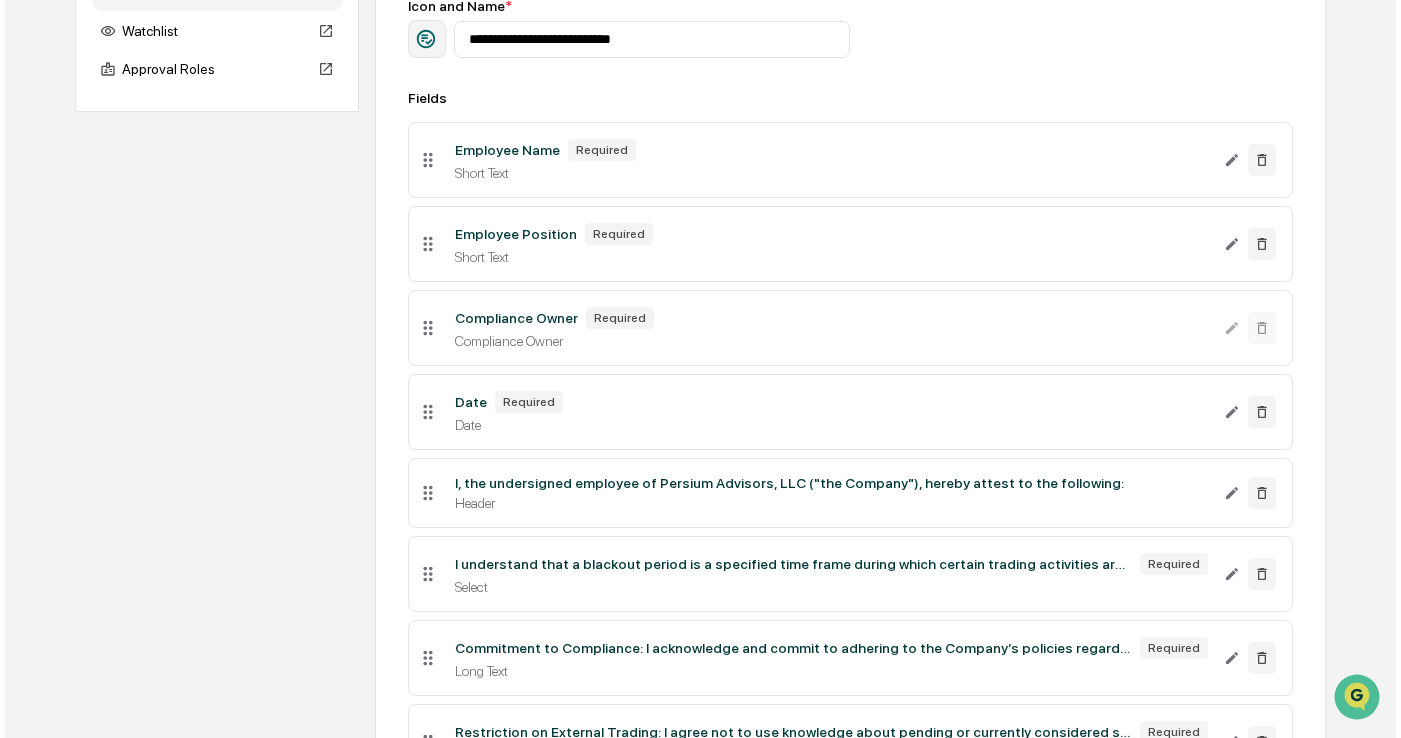 scroll, scrollTop: 400, scrollLeft: 0, axis: vertical 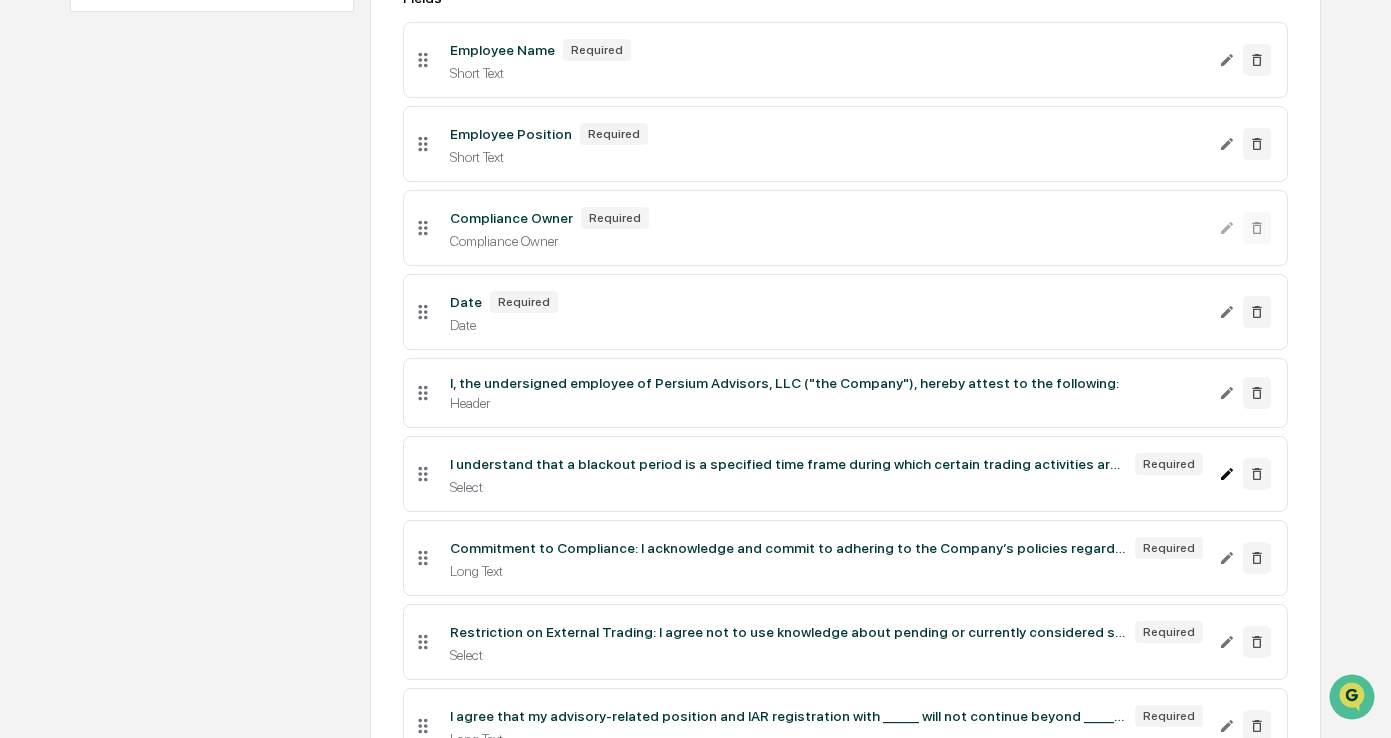 click 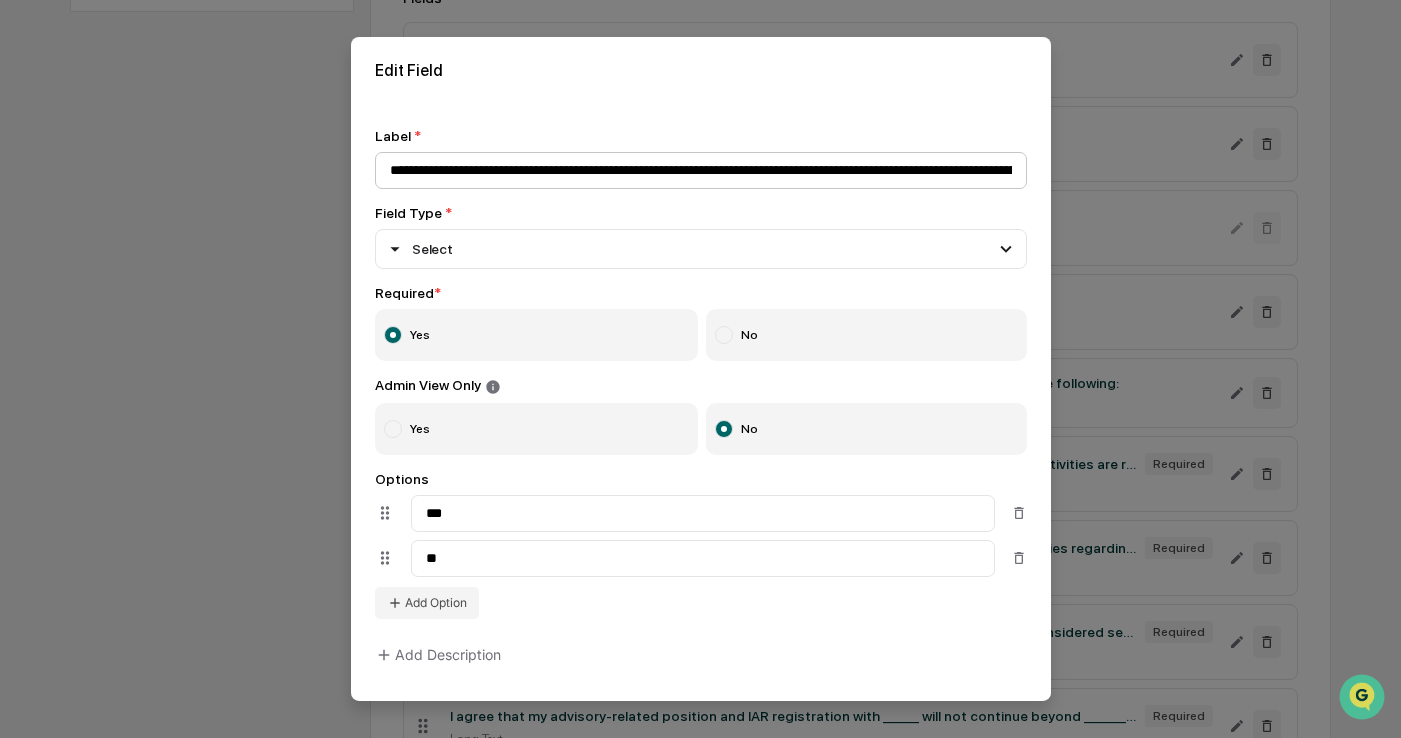 click on "**********" at bounding box center (701, 170) 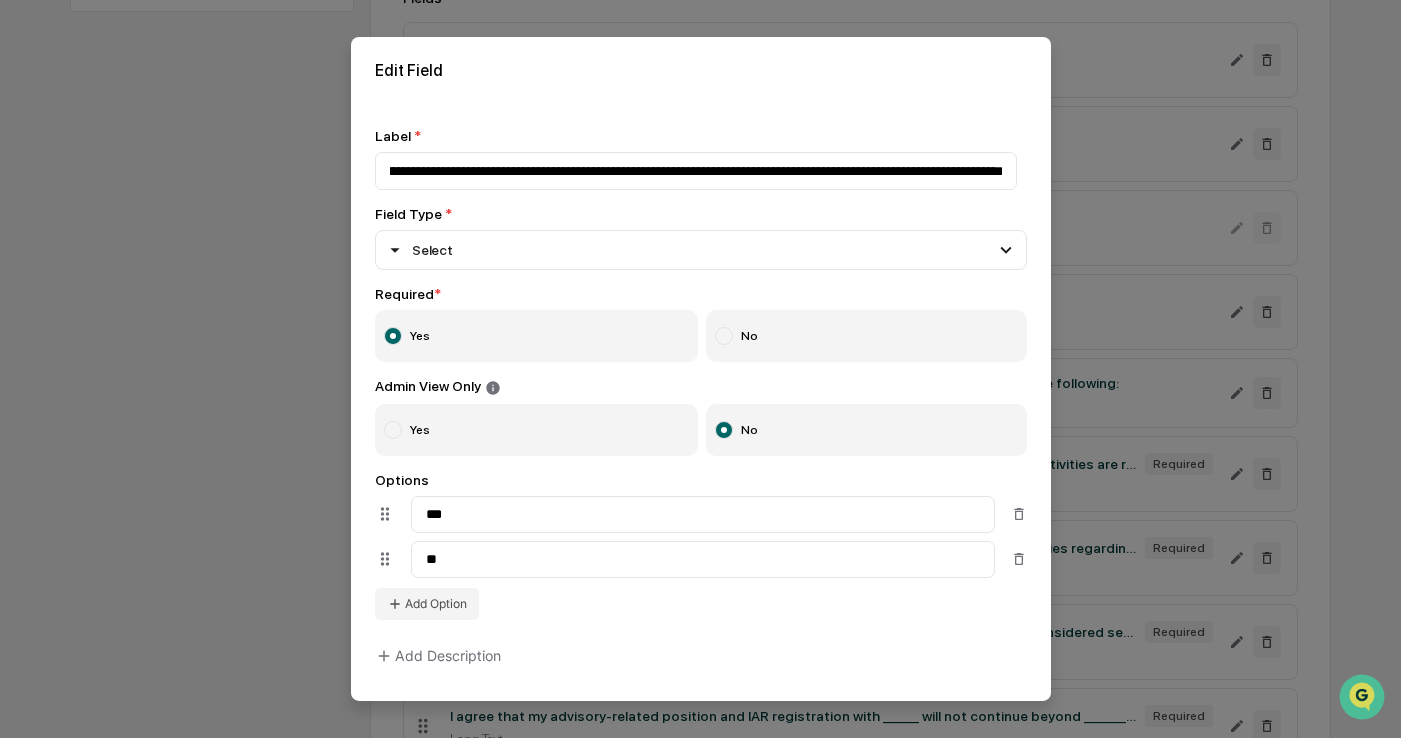 scroll, scrollTop: 0, scrollLeft: 786, axis: horizontal 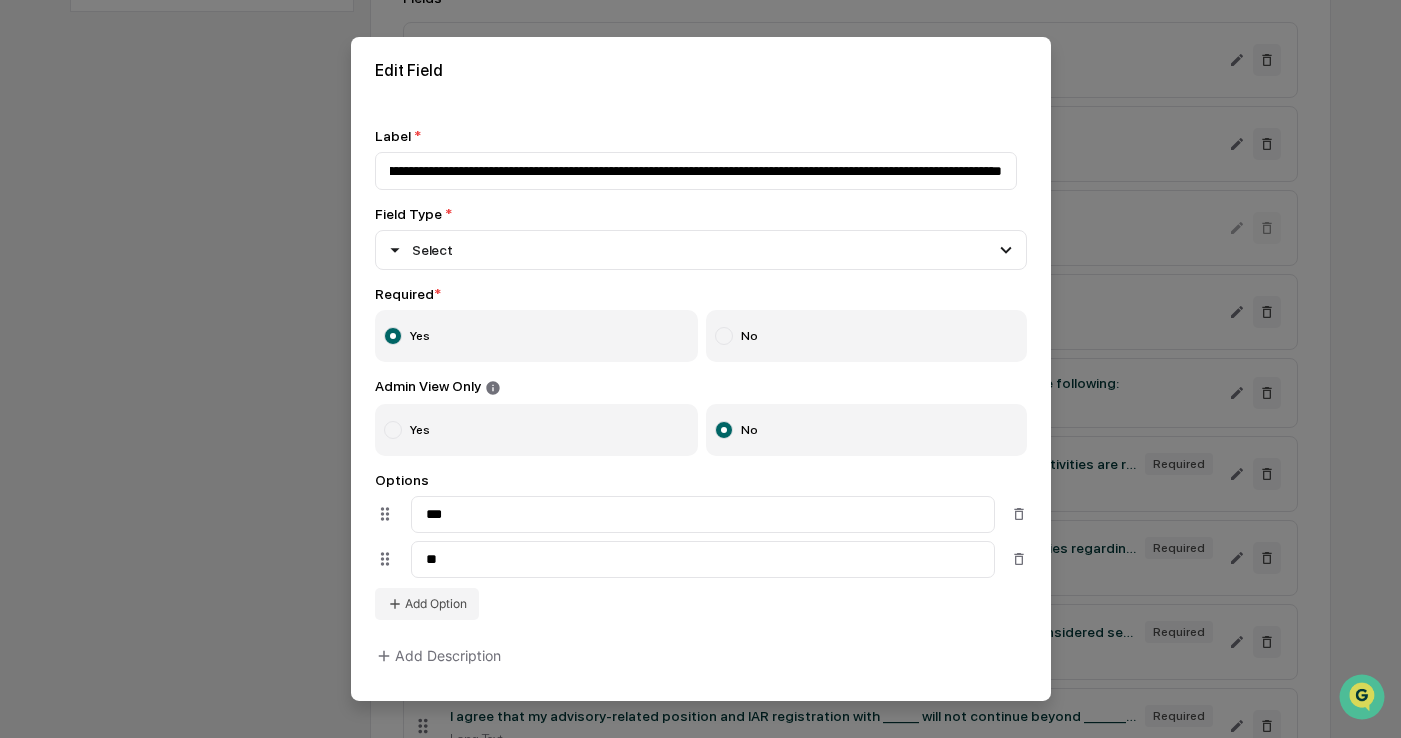 drag, startPoint x: 713, startPoint y: 166, endPoint x: 1316, endPoint y: 160, distance: 603.02985 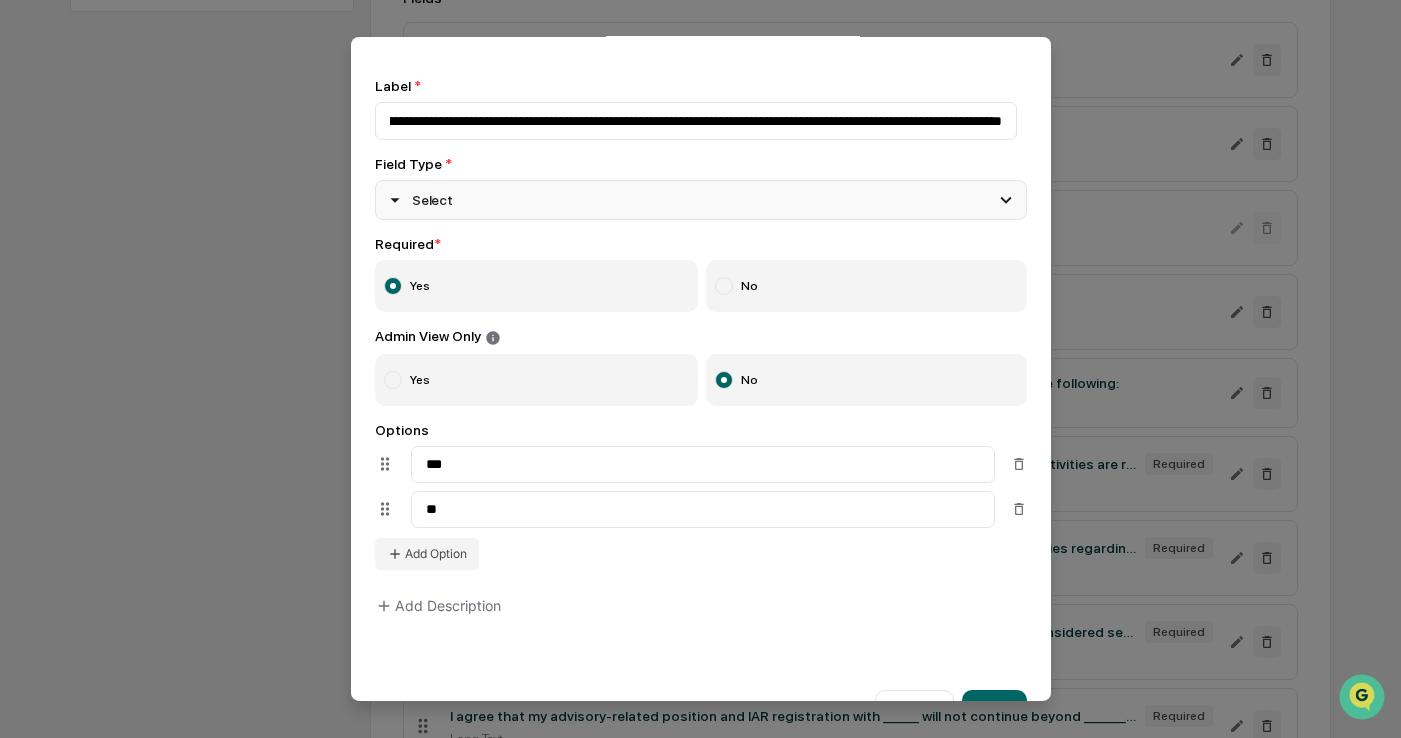 scroll, scrollTop: 0, scrollLeft: 0, axis: both 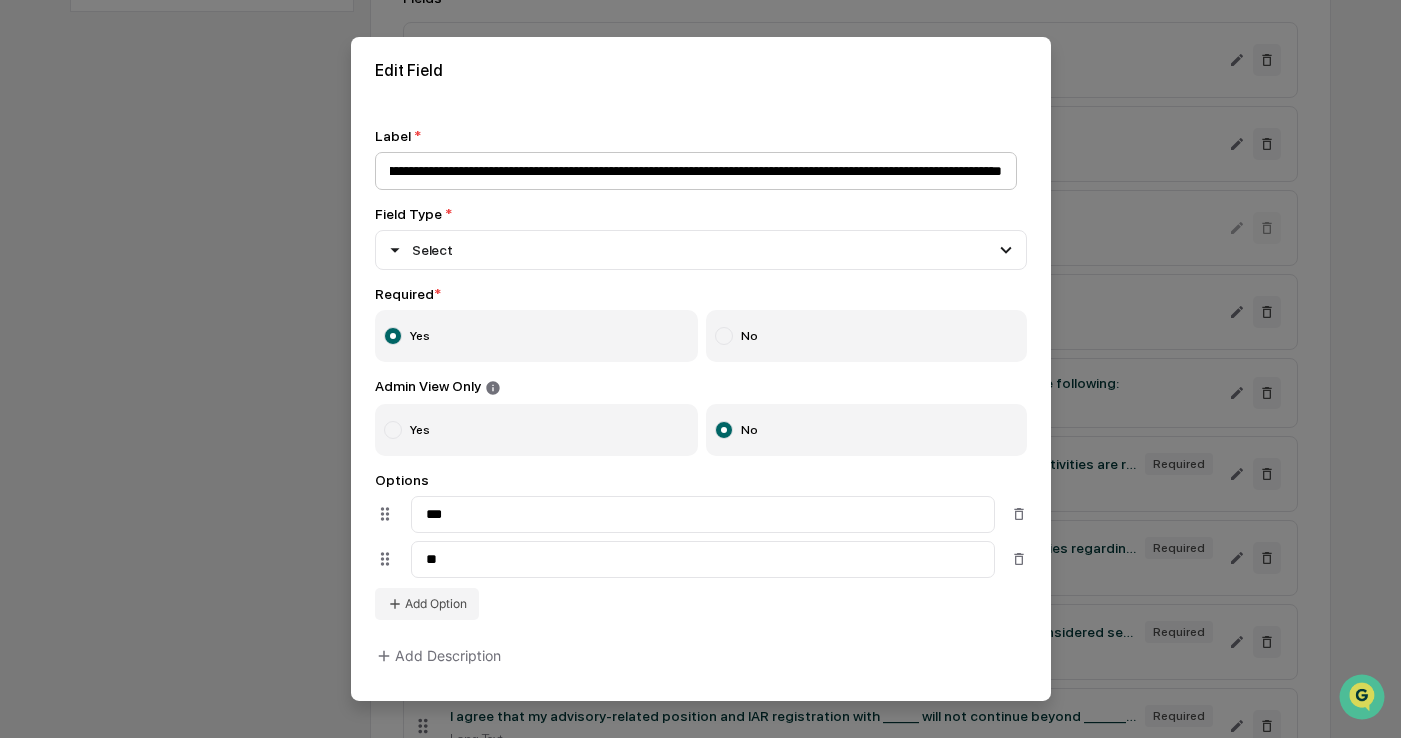 click on "**********" at bounding box center [696, 171] 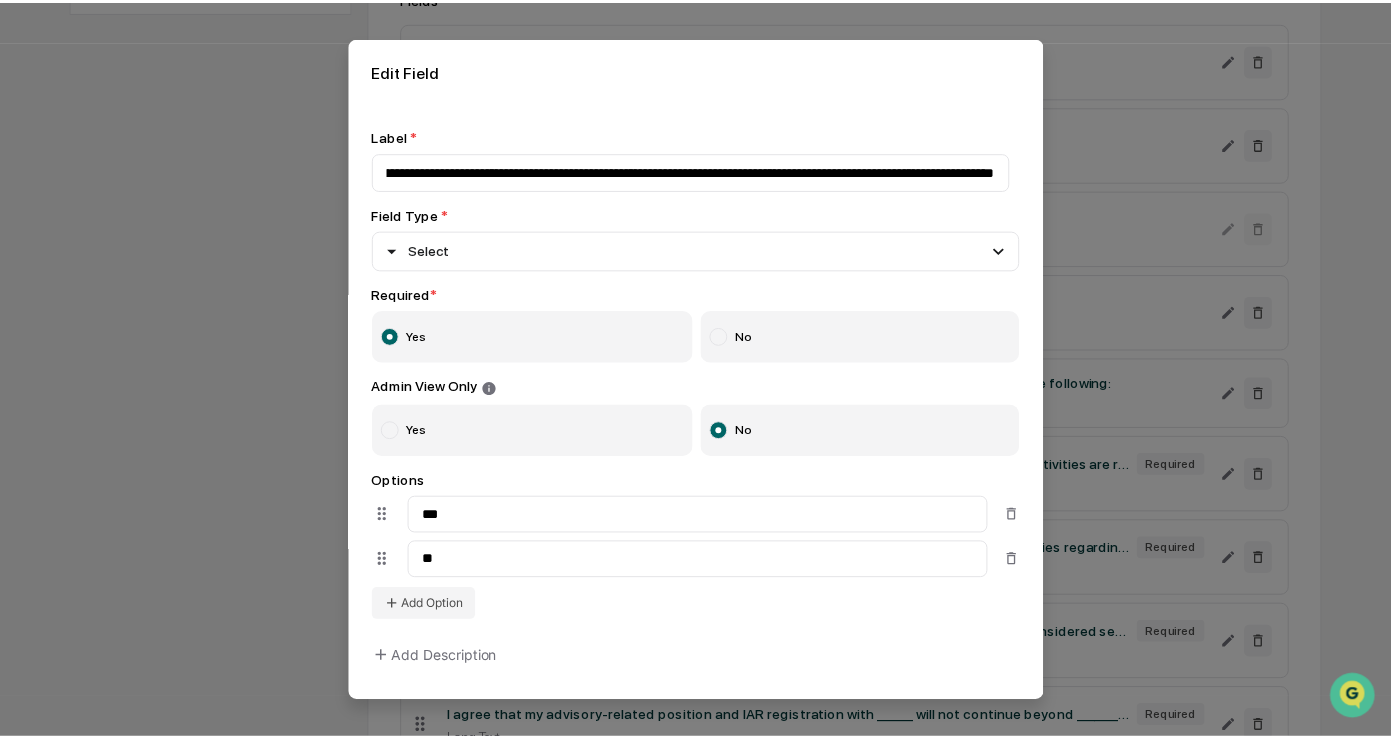 scroll, scrollTop: 0, scrollLeft: 0, axis: both 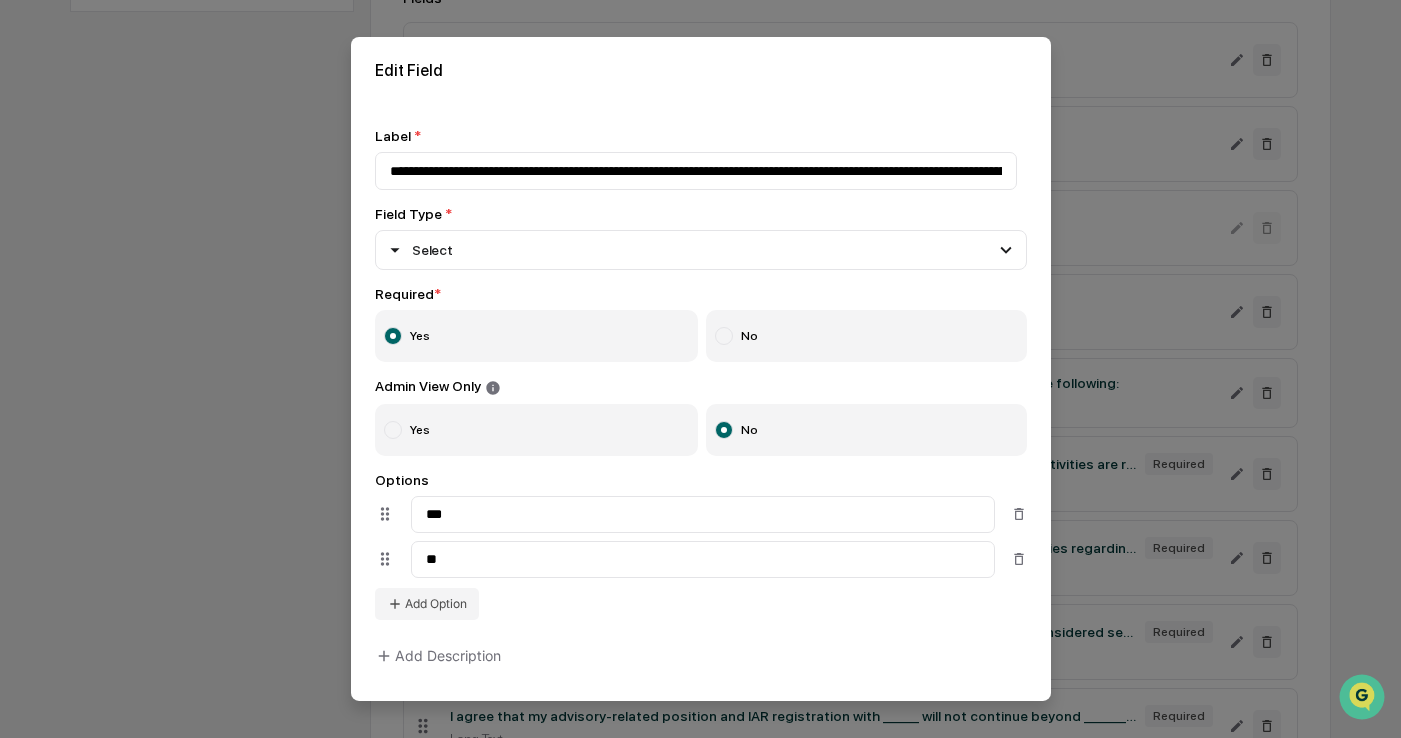 drag, startPoint x: 449, startPoint y: 170, endPoint x: -157, endPoint y: 217, distance: 607.8199 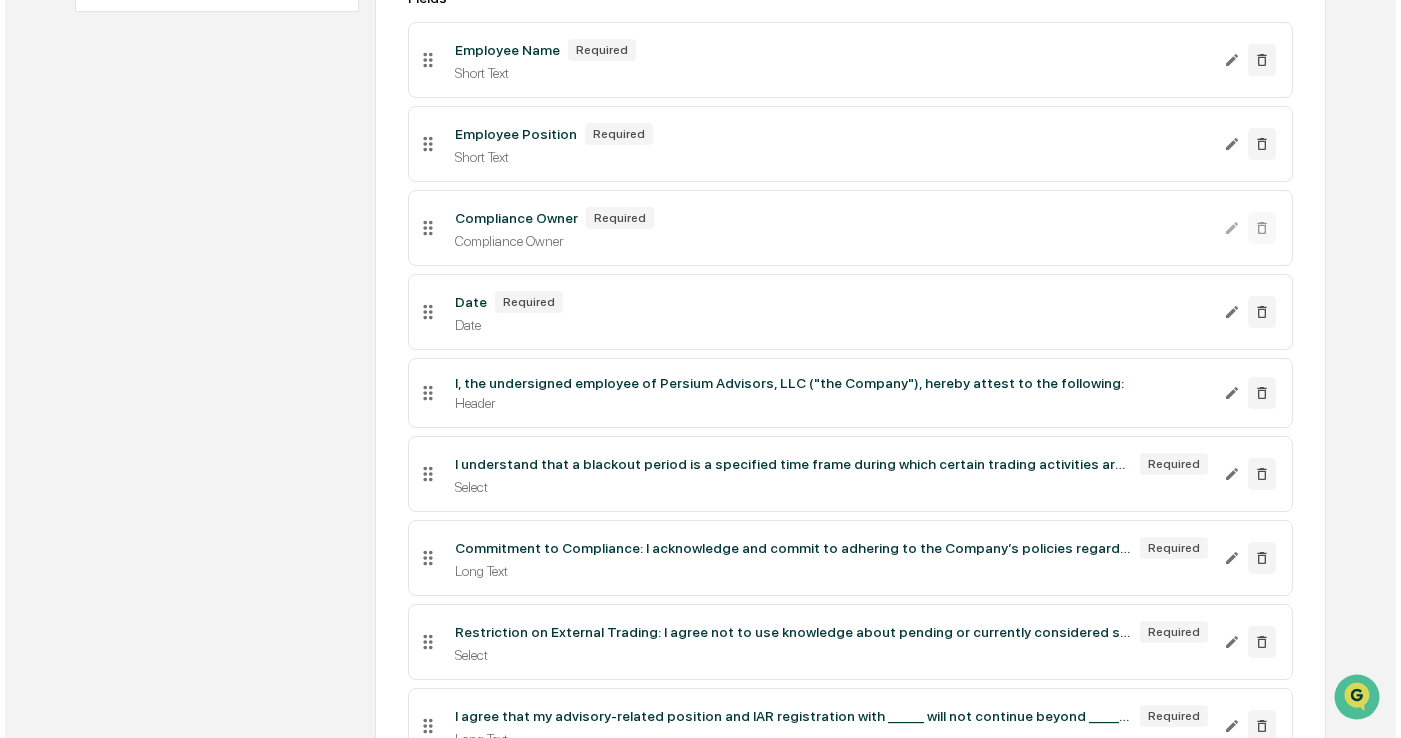 scroll, scrollTop: 500, scrollLeft: 0, axis: vertical 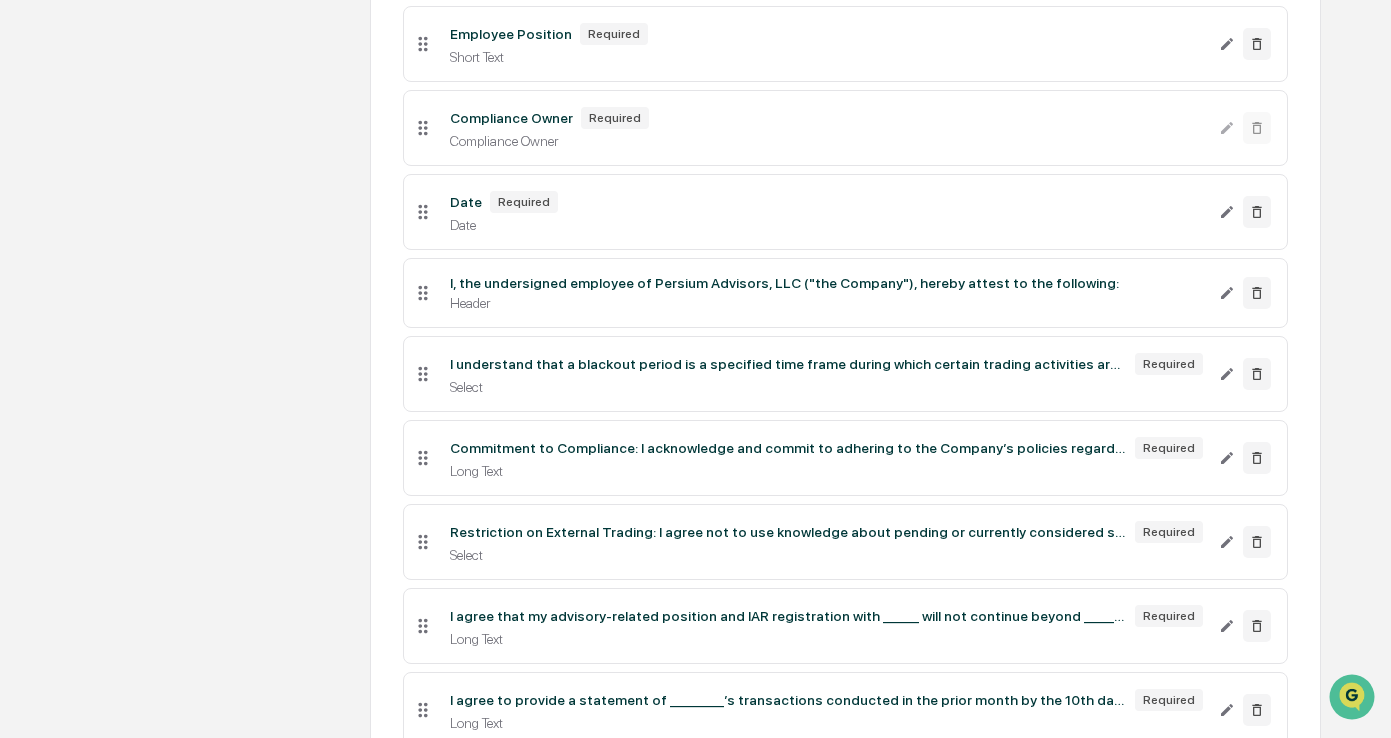 click on "Commitment to Compliance: I acknowledge and commit to adhering to the Company’s policies regarding blackout periods and trading activities. I understand that it is my responsibility to ensure that my actions at  _________ (CRD #/SEC#)** do not create a conflict of interest with the Company’s operations and client interests. **Please input the CRD or SEC identification number(s).**  Required Long Text" at bounding box center (827, 458) 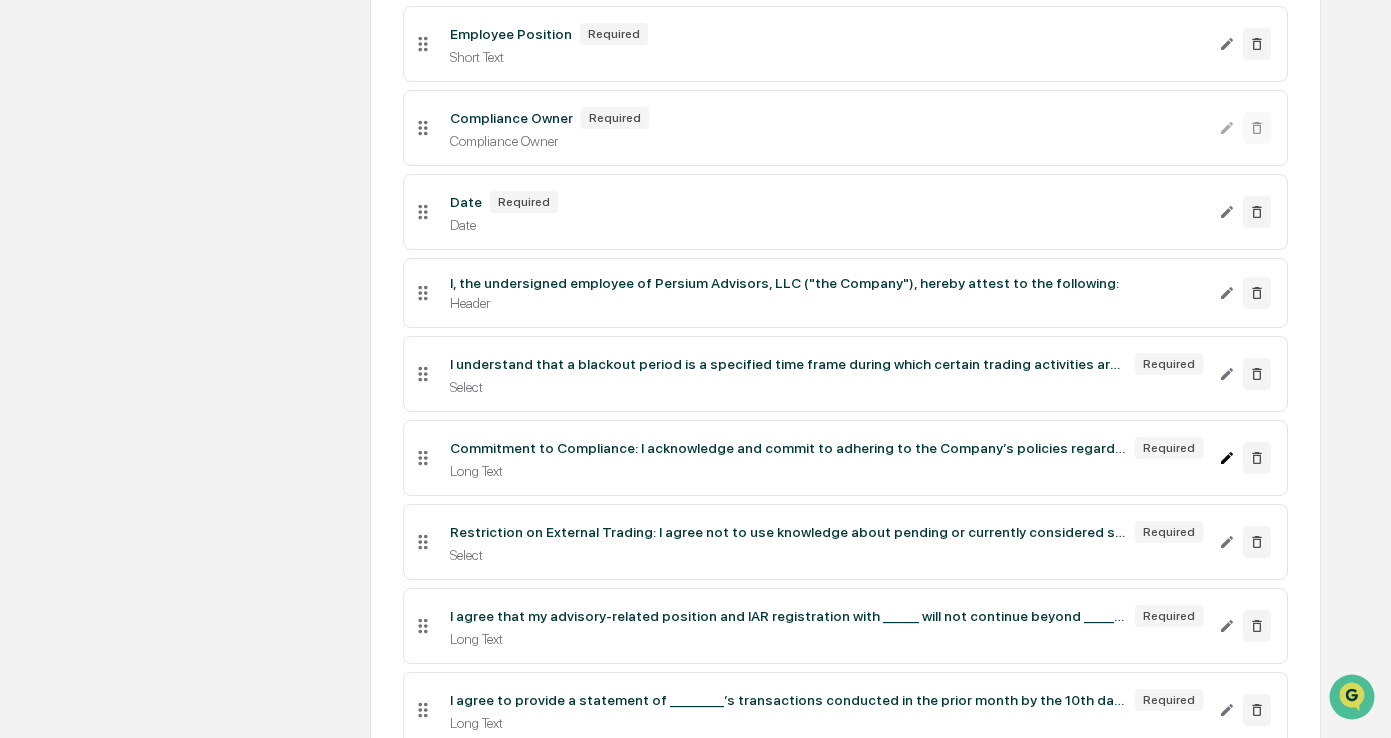 click 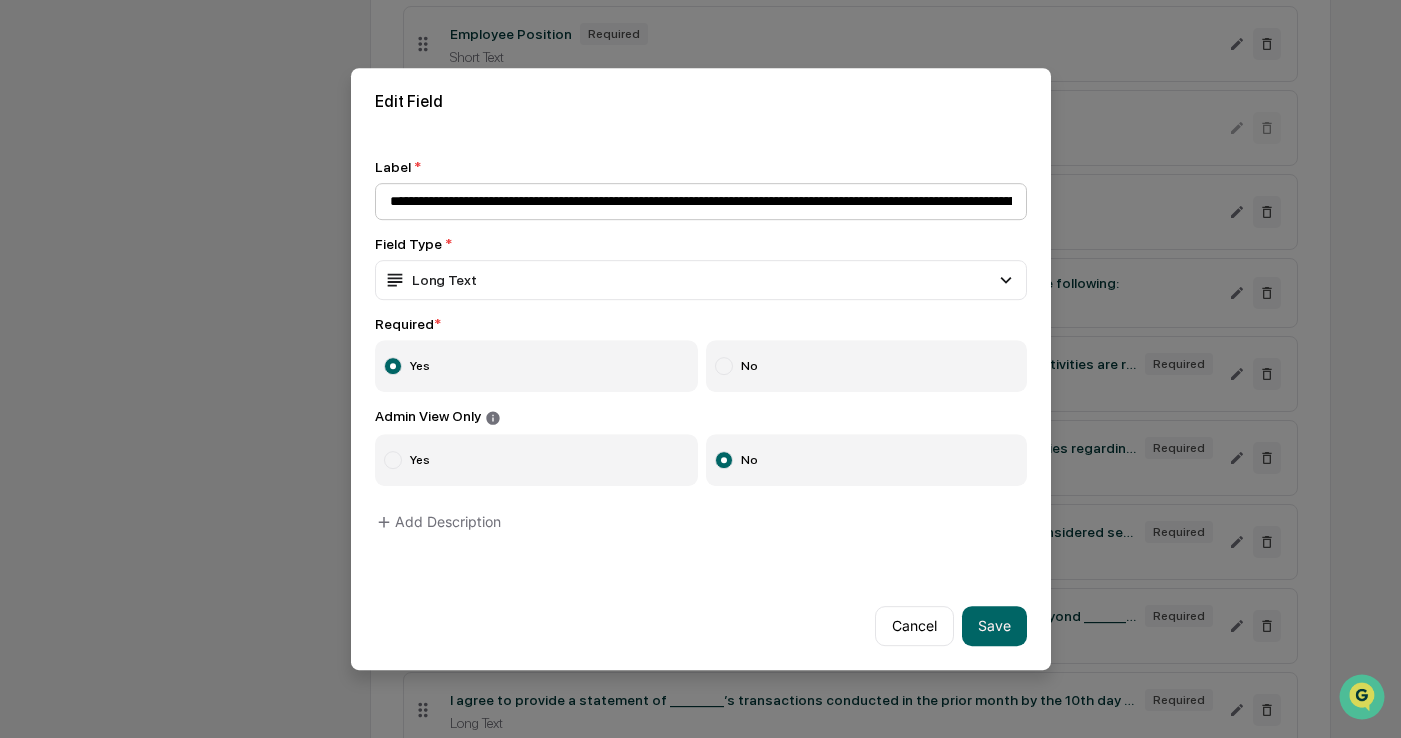 click on "**********" at bounding box center (701, 201) 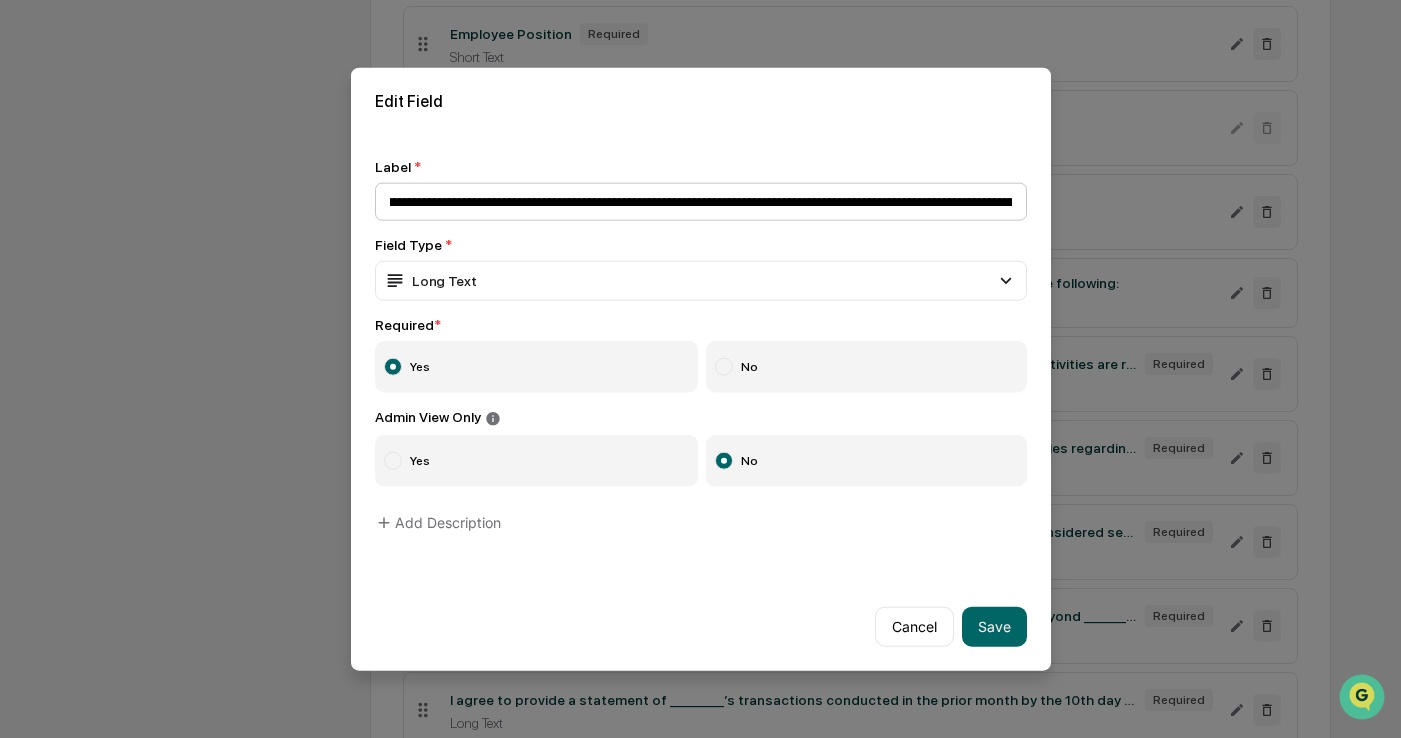 scroll, scrollTop: 0, scrollLeft: 1143, axis: horizontal 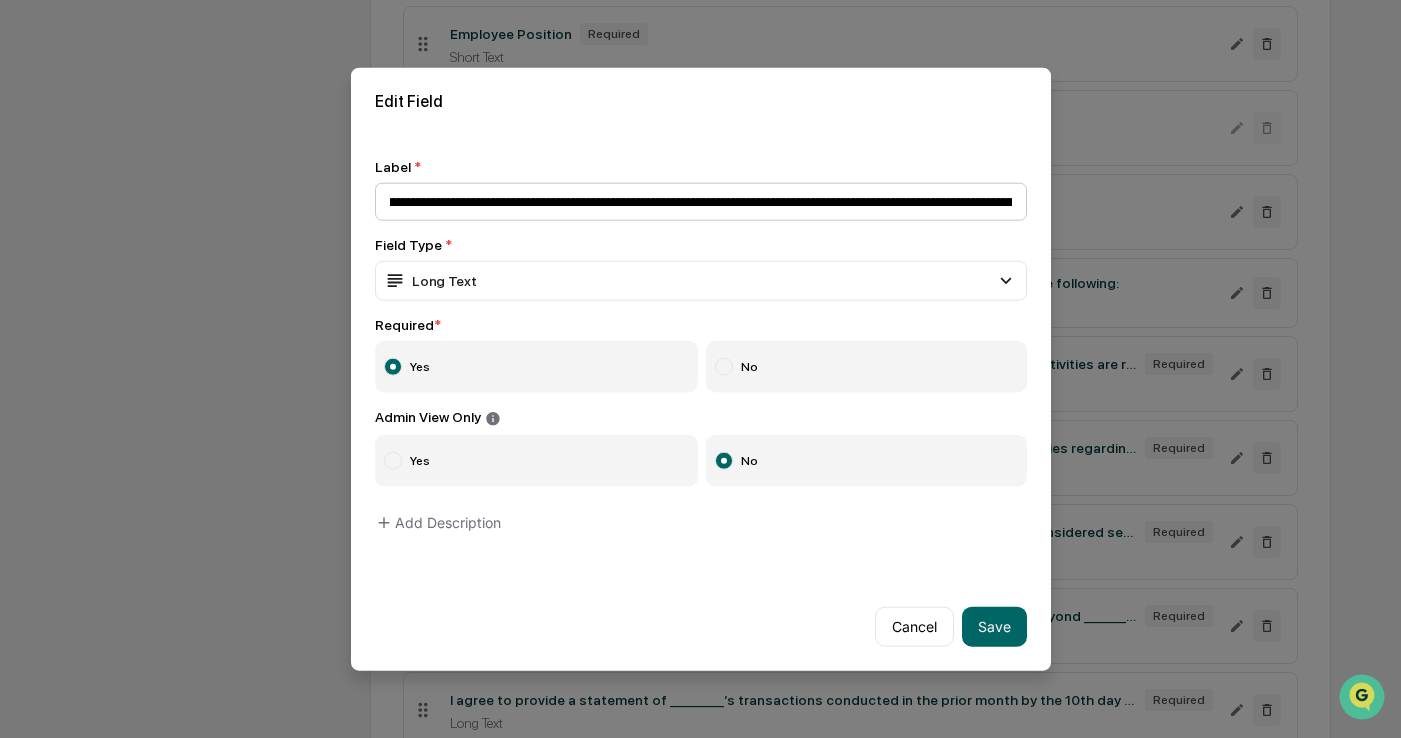 drag, startPoint x: 710, startPoint y: 201, endPoint x: 480, endPoint y: 193, distance: 230.13908 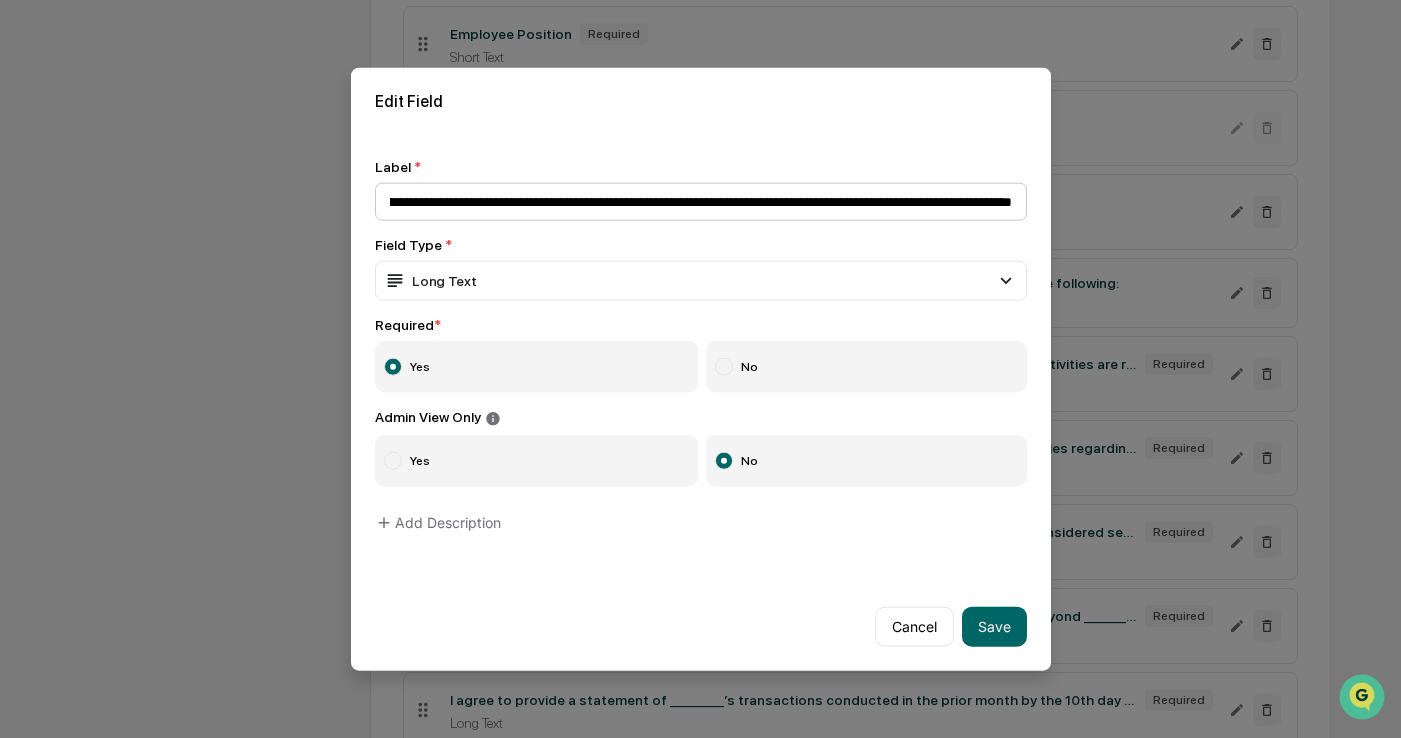 scroll, scrollTop: 0, scrollLeft: 1602, axis: horizontal 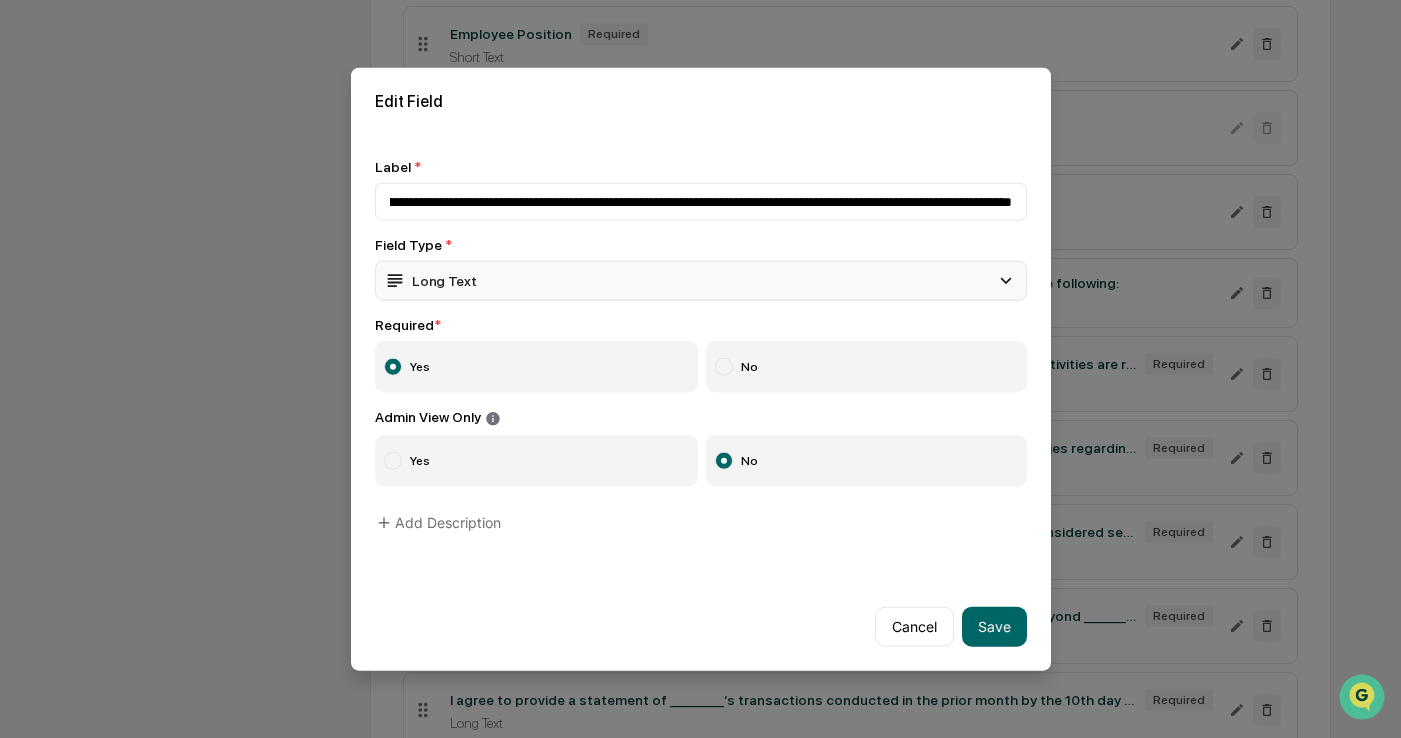 type on "**********" 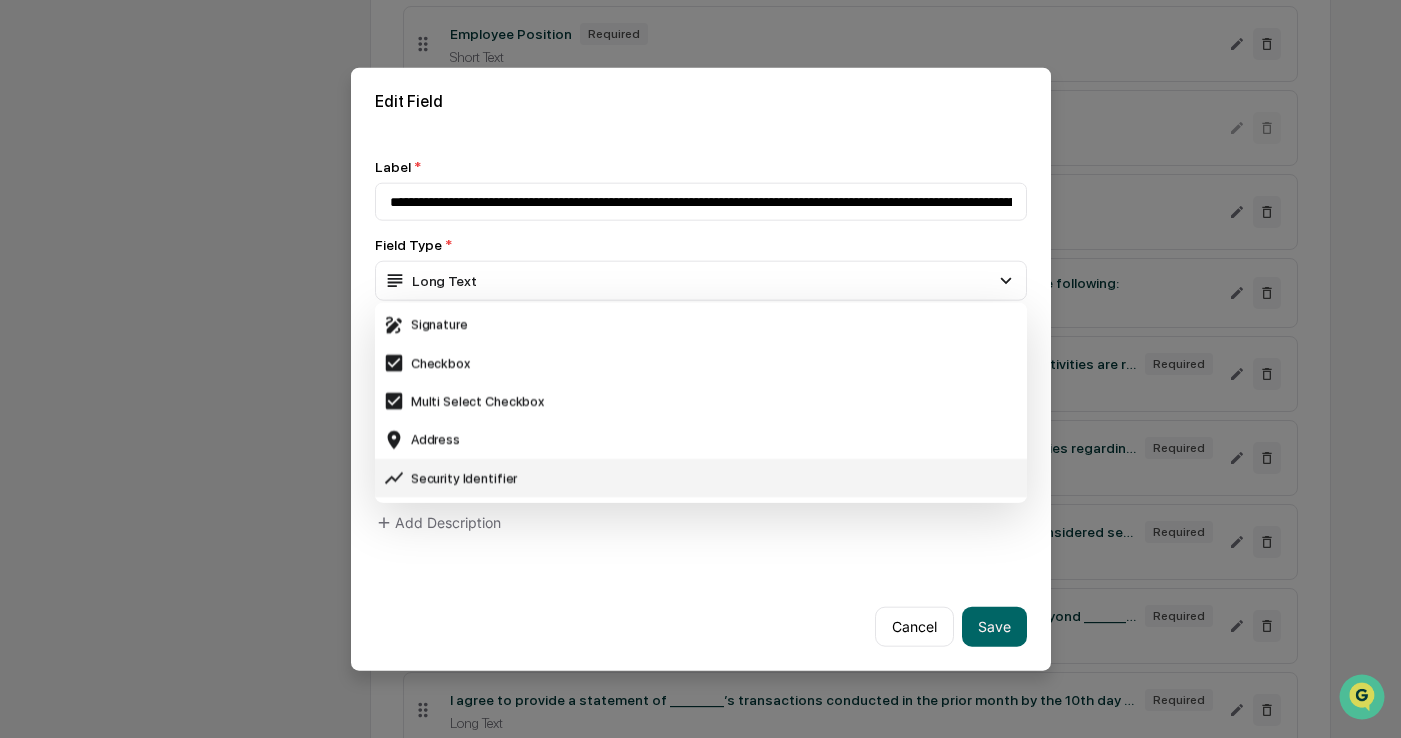 scroll, scrollTop: 657, scrollLeft: 0, axis: vertical 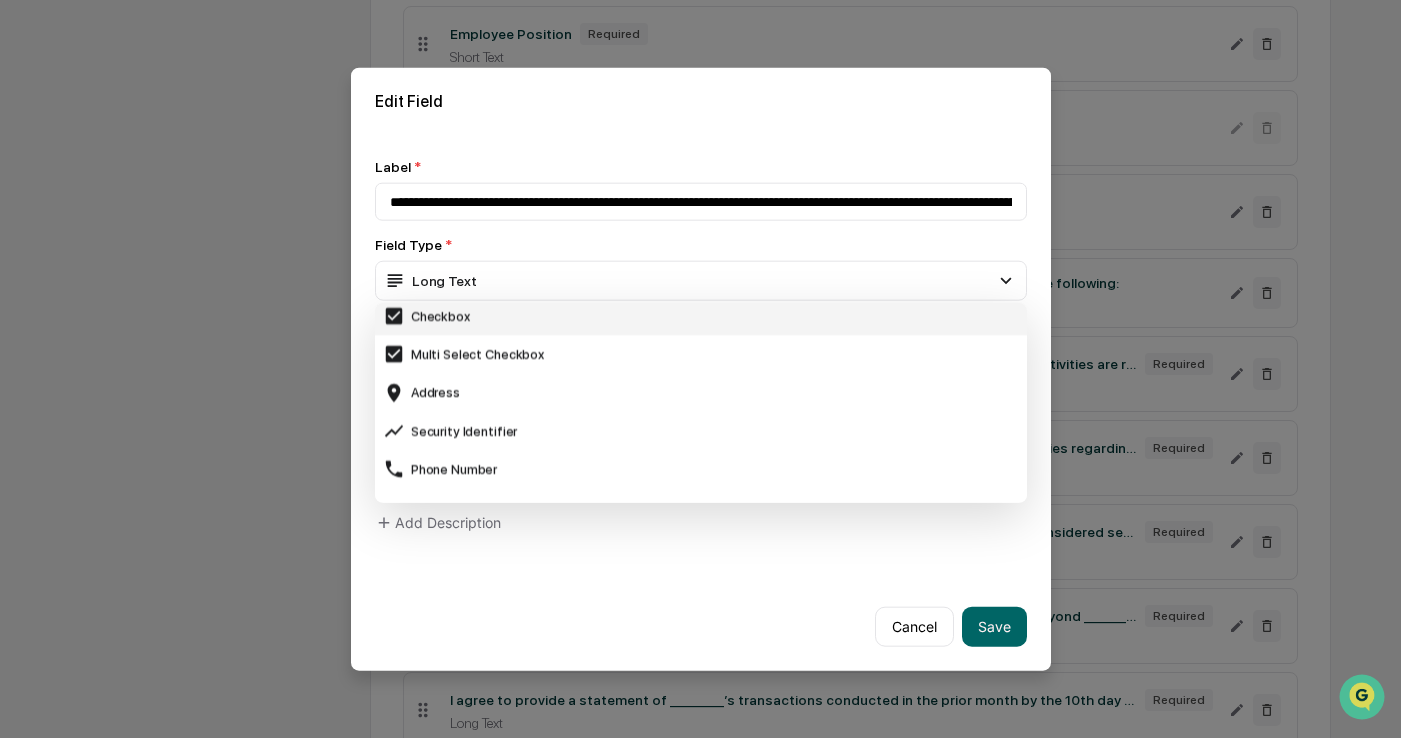 click on "Checkbox" at bounding box center [701, 316] 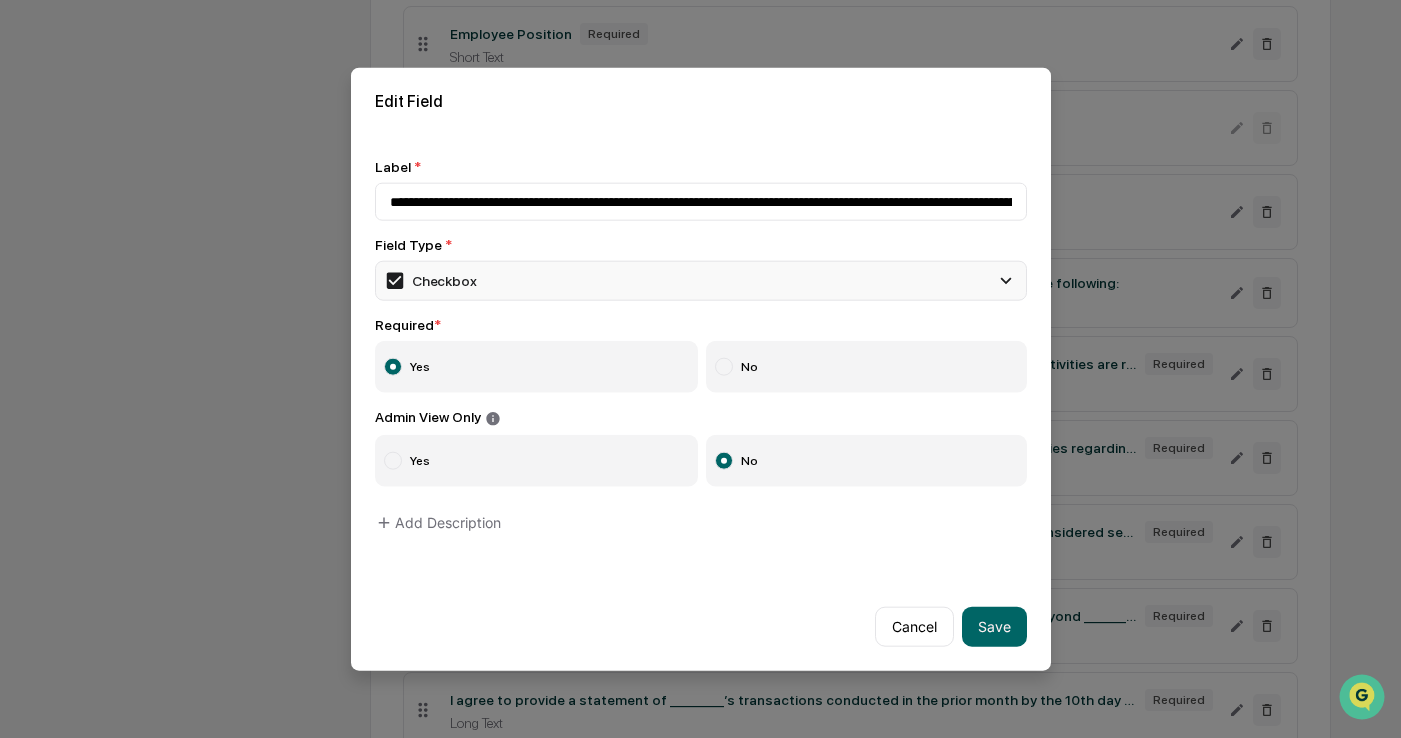 click on "Checkbox" at bounding box center (701, 281) 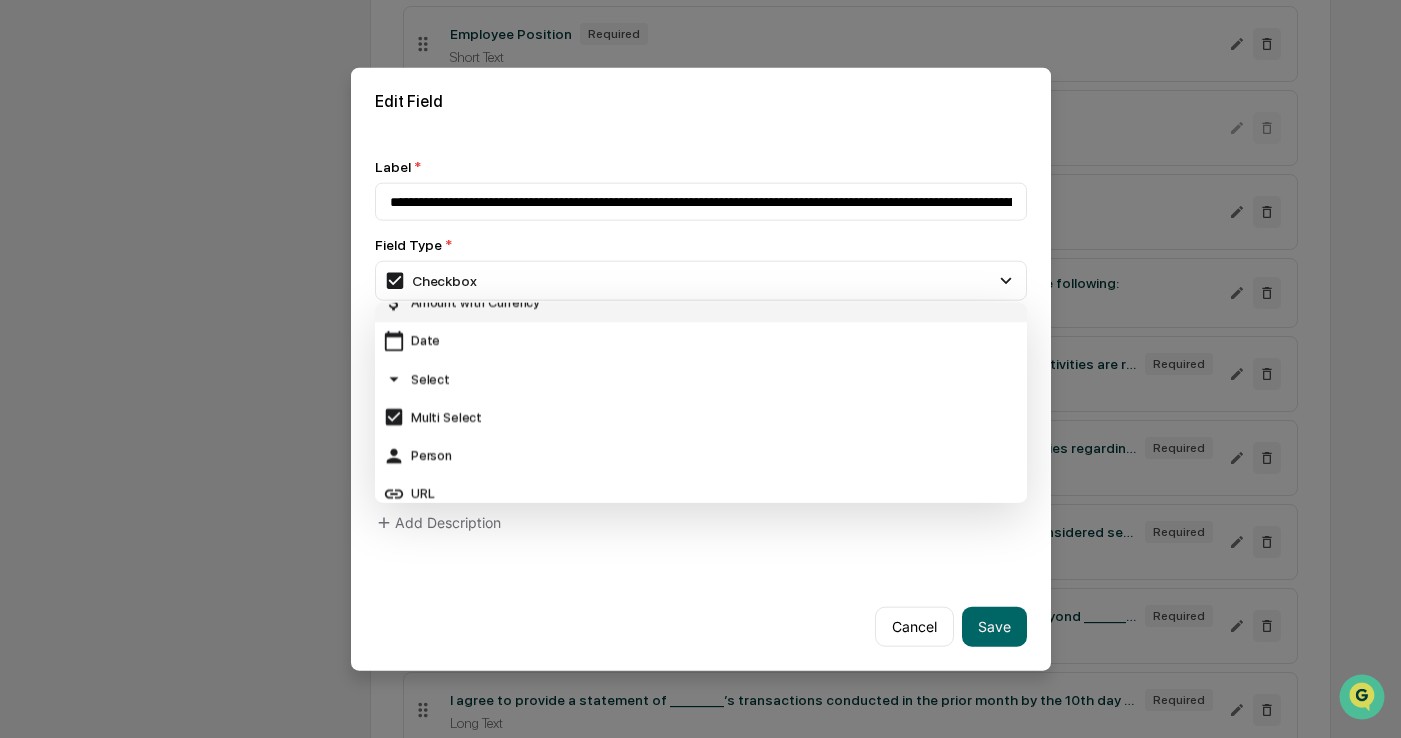 scroll, scrollTop: 200, scrollLeft: 0, axis: vertical 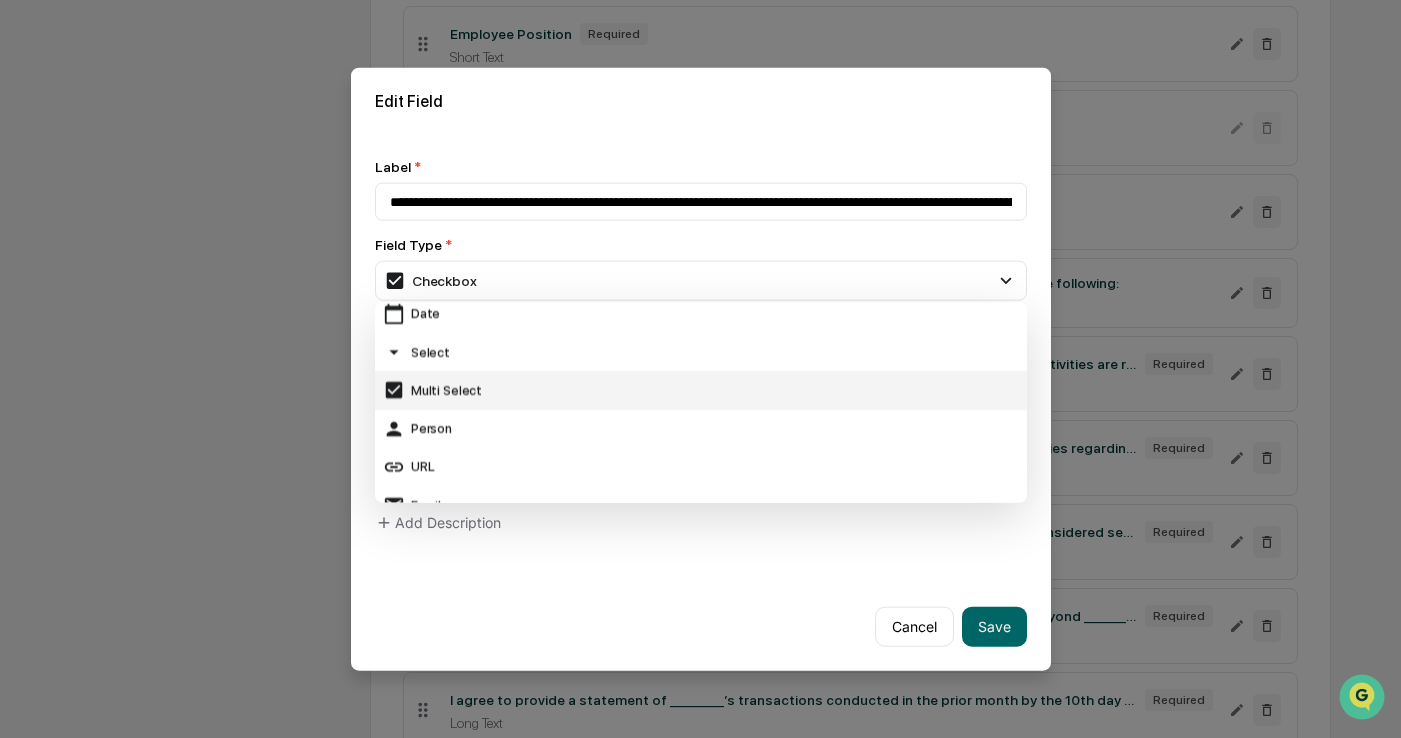 click on "Multi Select" at bounding box center [701, 390] 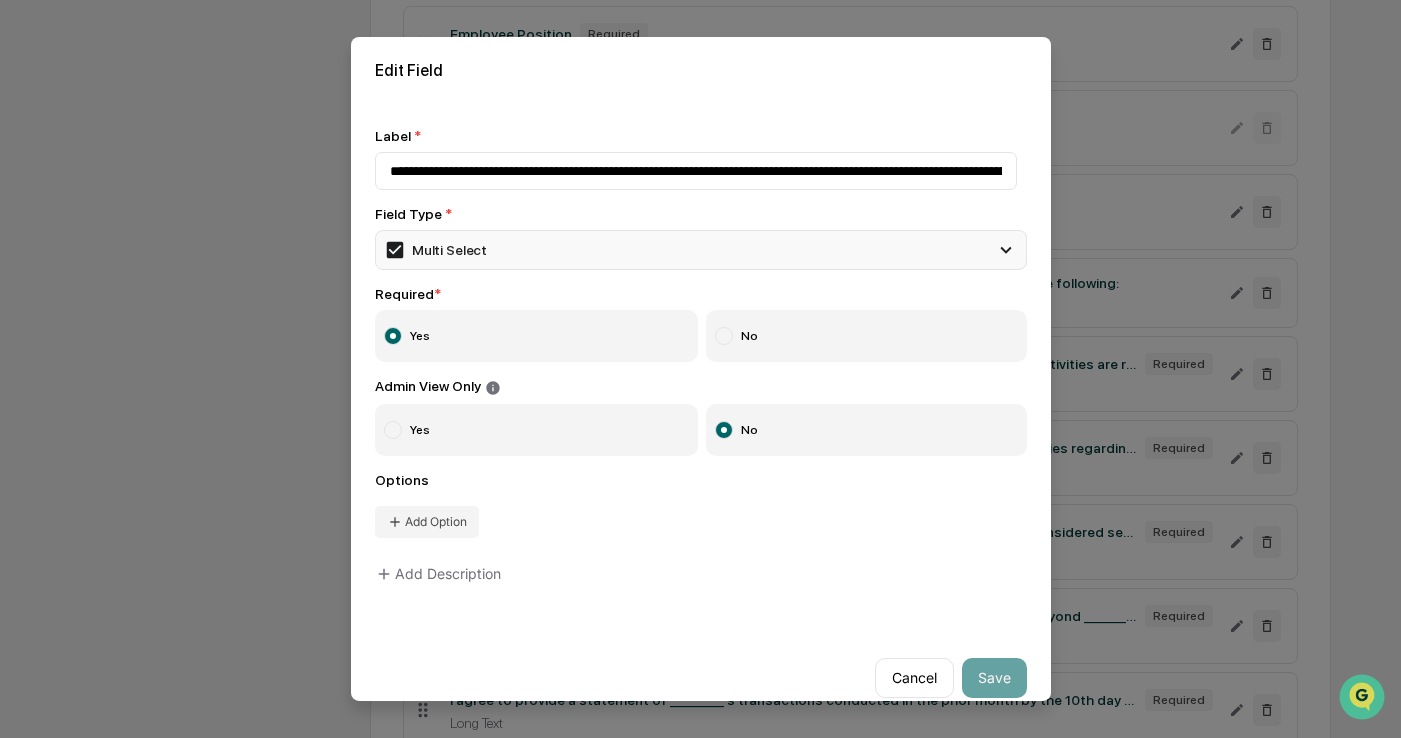 click on "Multi Select" at bounding box center [436, 250] 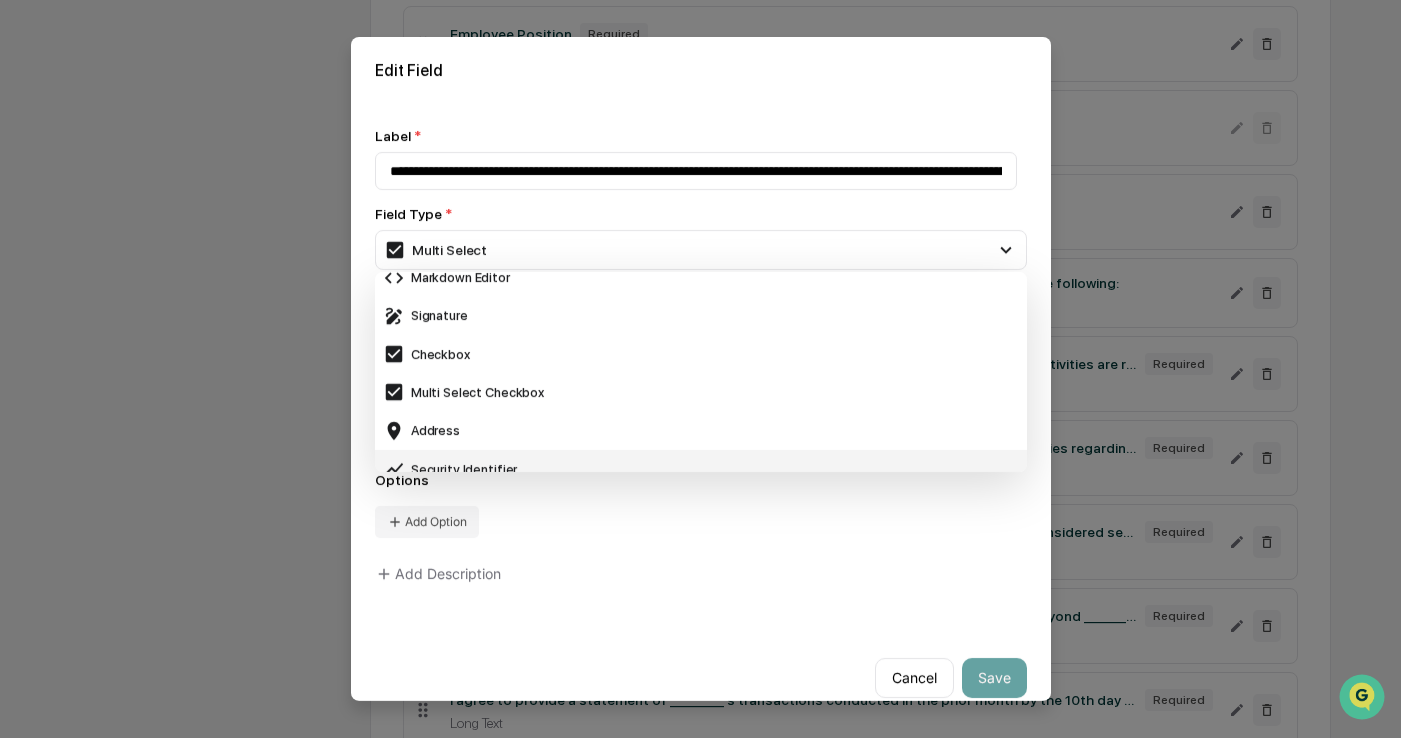 scroll, scrollTop: 557, scrollLeft: 0, axis: vertical 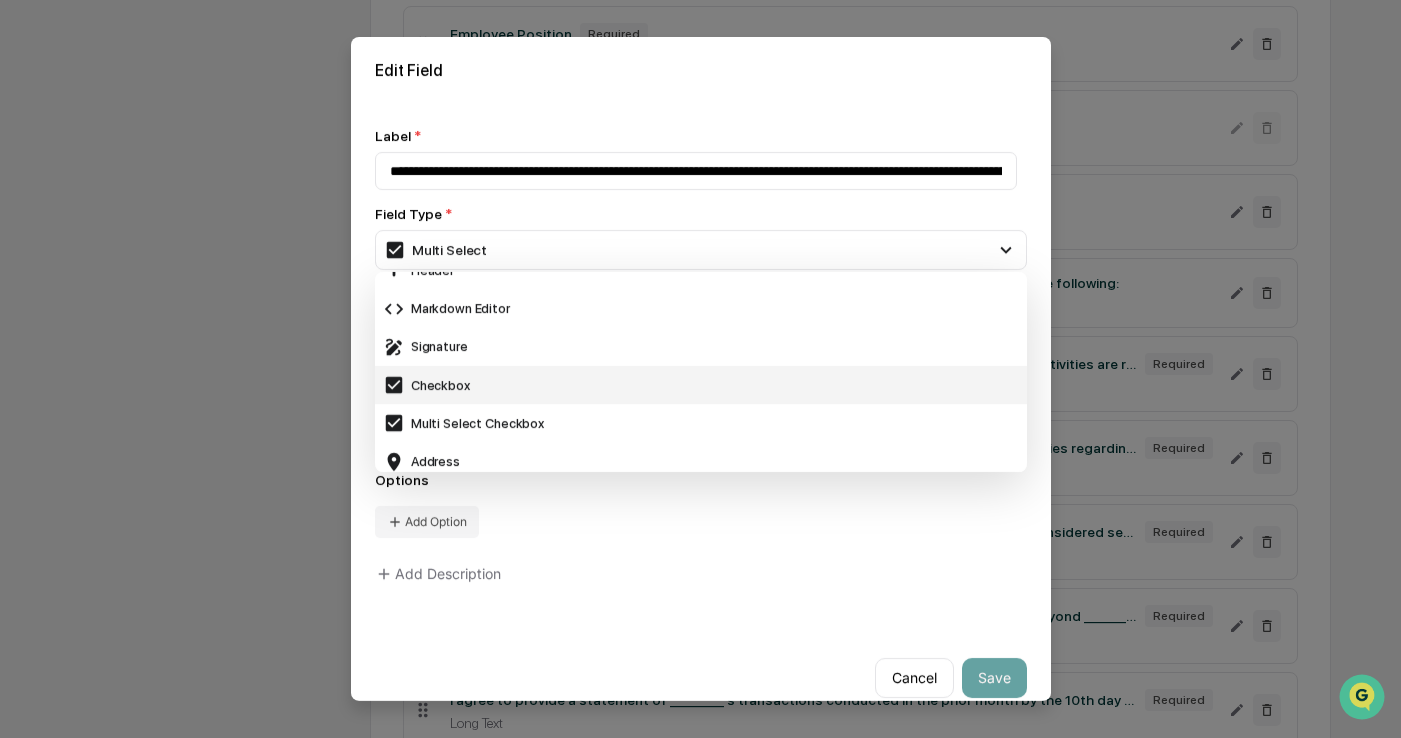 click on "Checkbox" at bounding box center (701, 385) 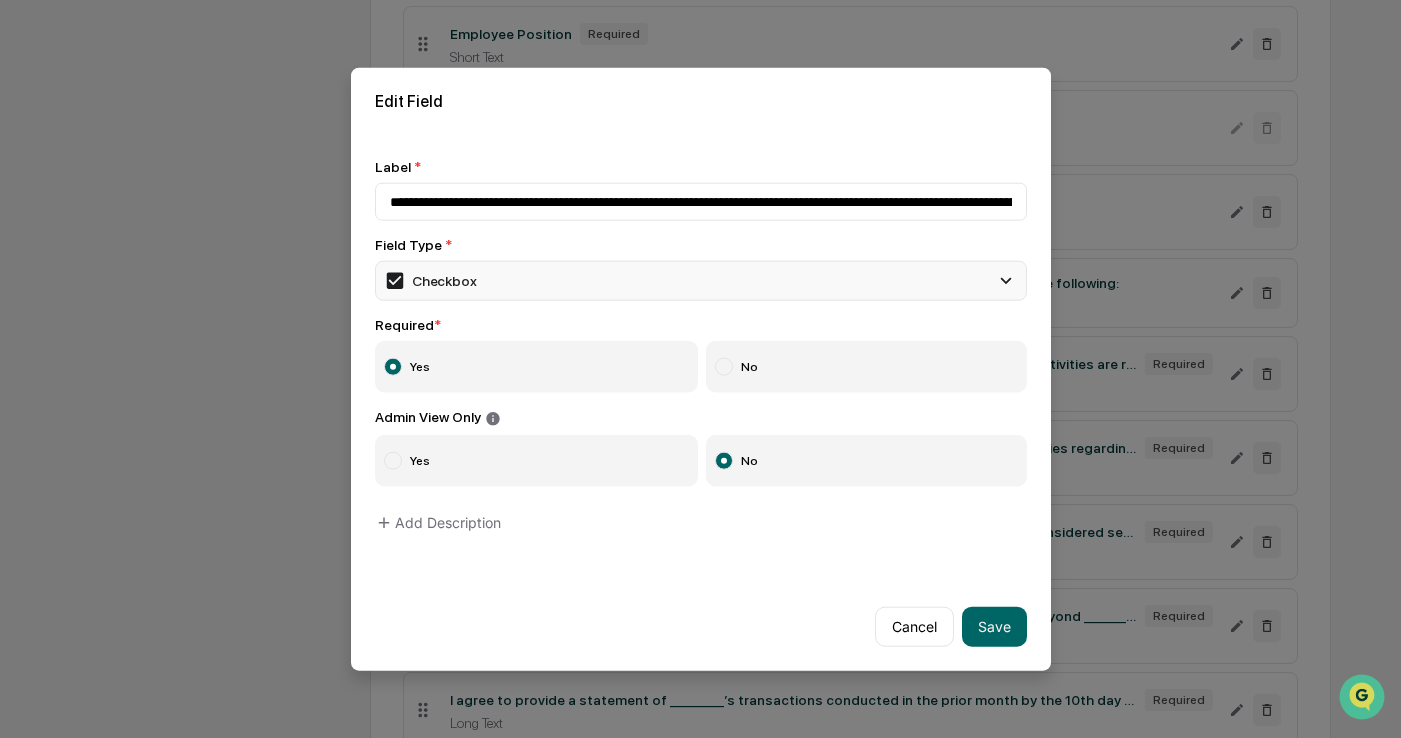 click on "Checkbox" at bounding box center [430, 281] 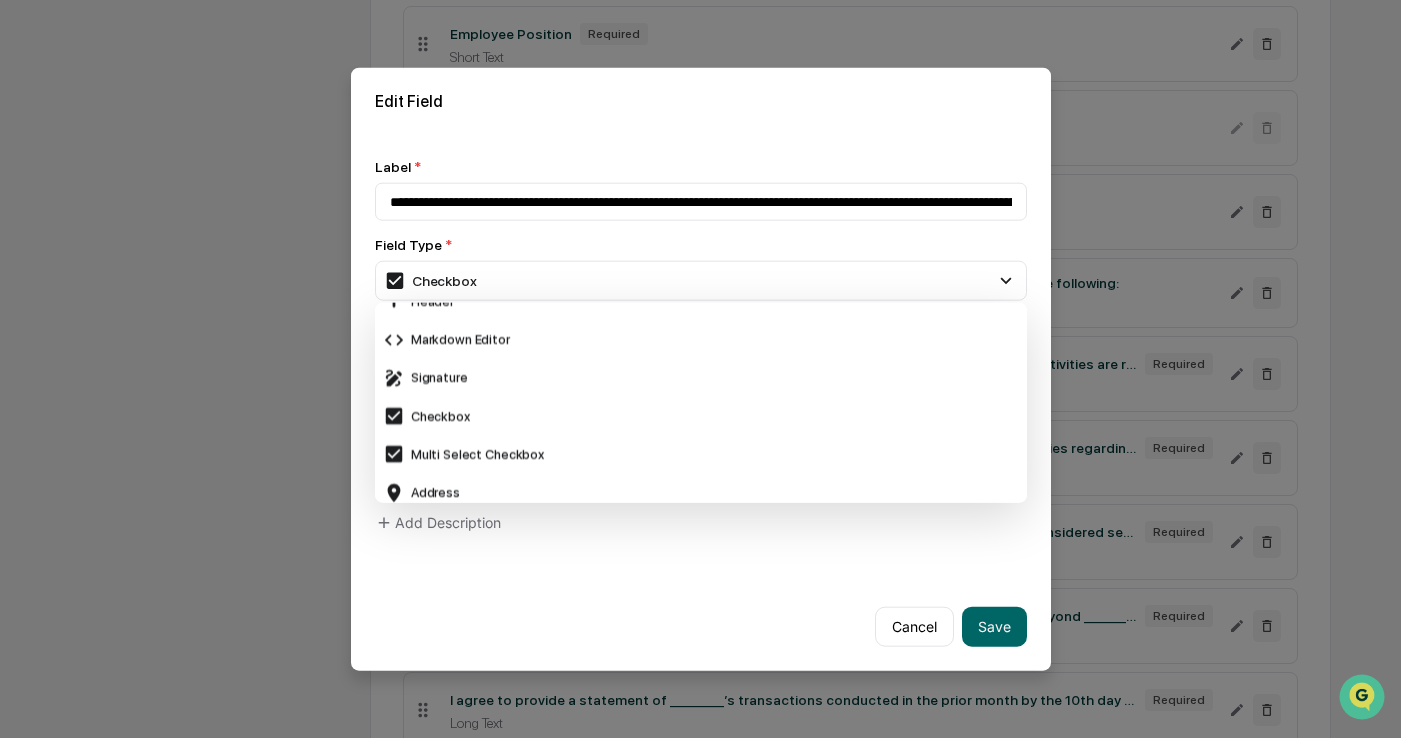 click on "Edit Field" at bounding box center [701, 101] 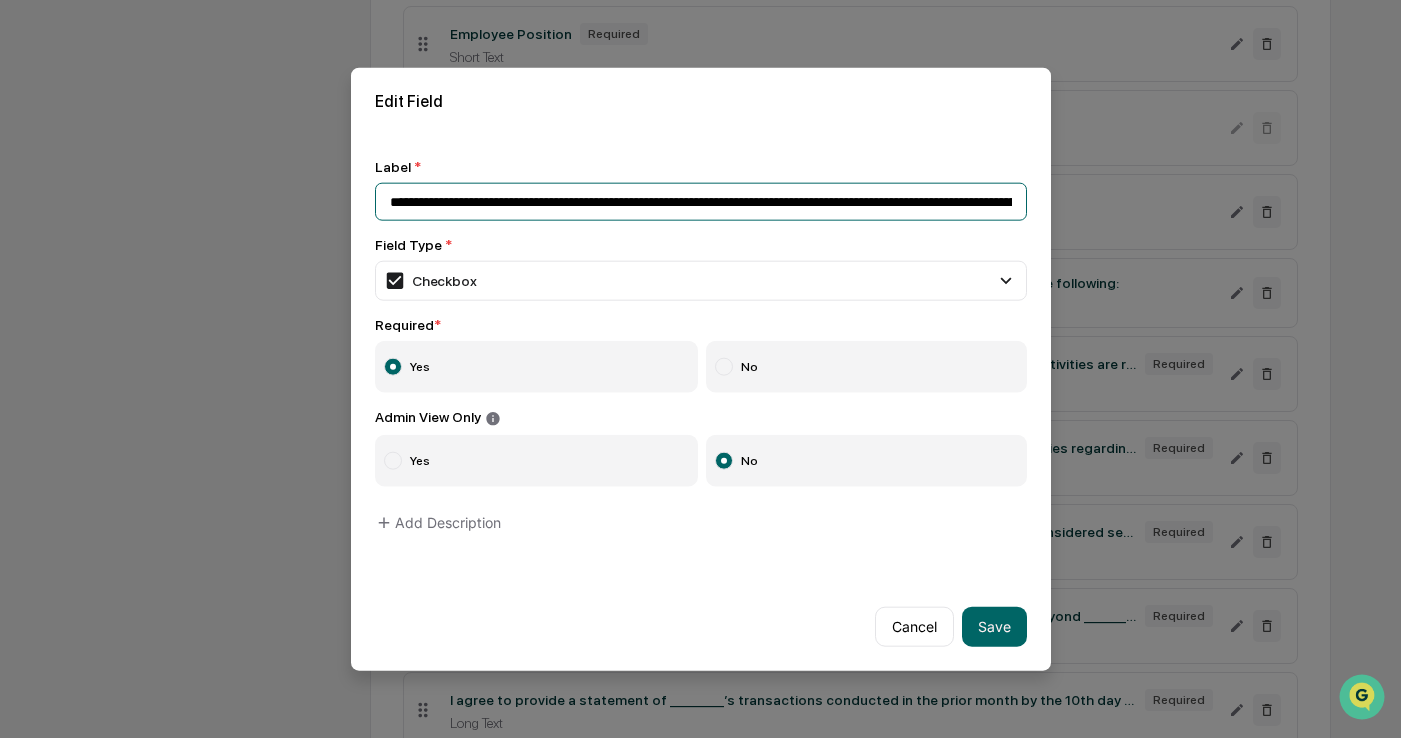 click on "**********" at bounding box center [701, 202] 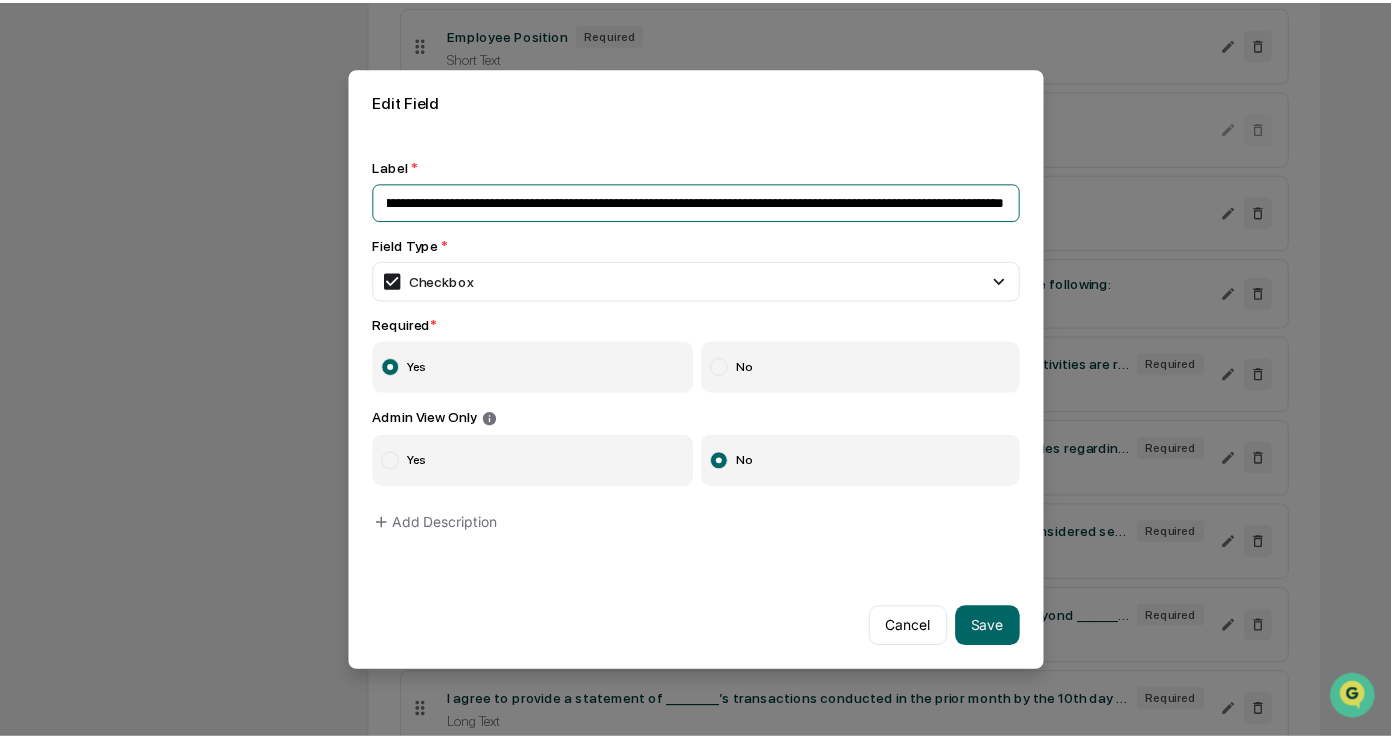 scroll, scrollTop: 0, scrollLeft: 0, axis: both 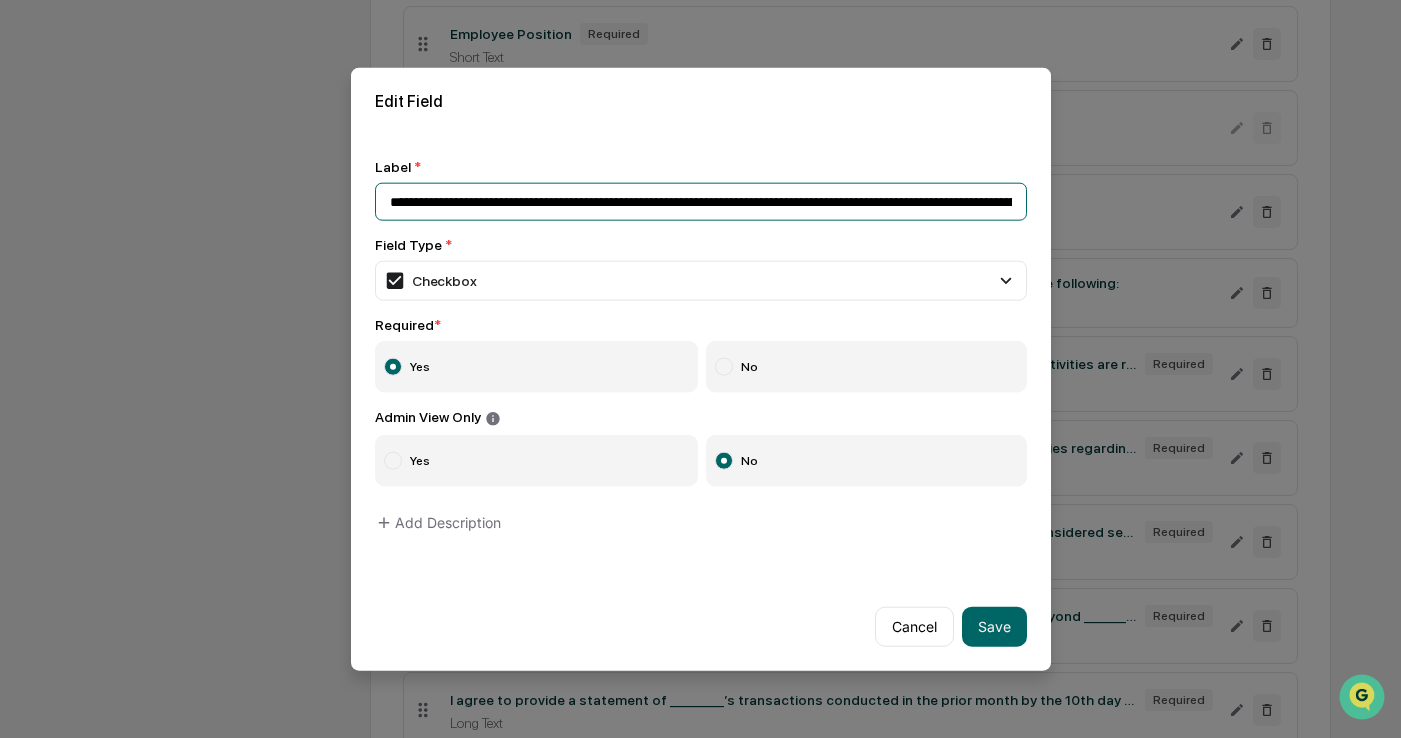 drag, startPoint x: 597, startPoint y: 201, endPoint x: -26, endPoint y: 208, distance: 623.0393 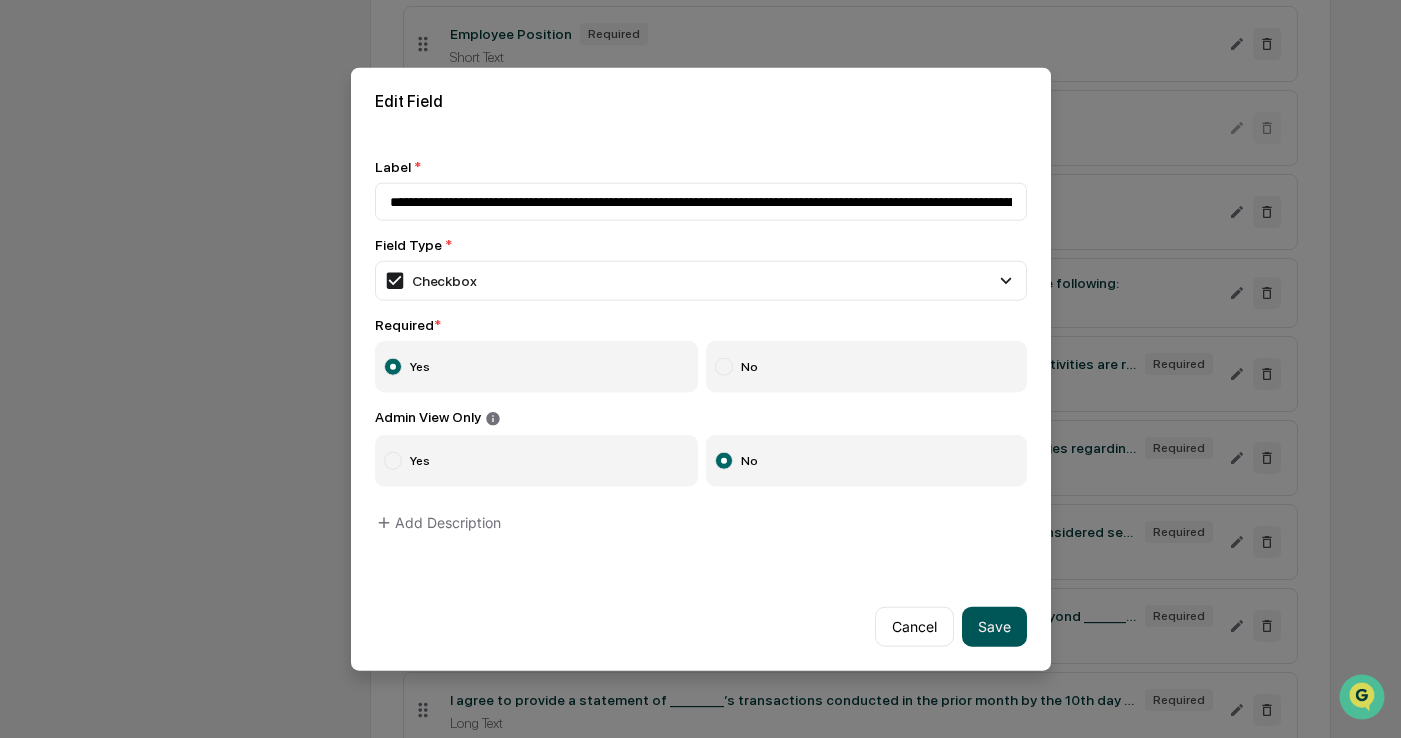 click on "Save" at bounding box center [994, 626] 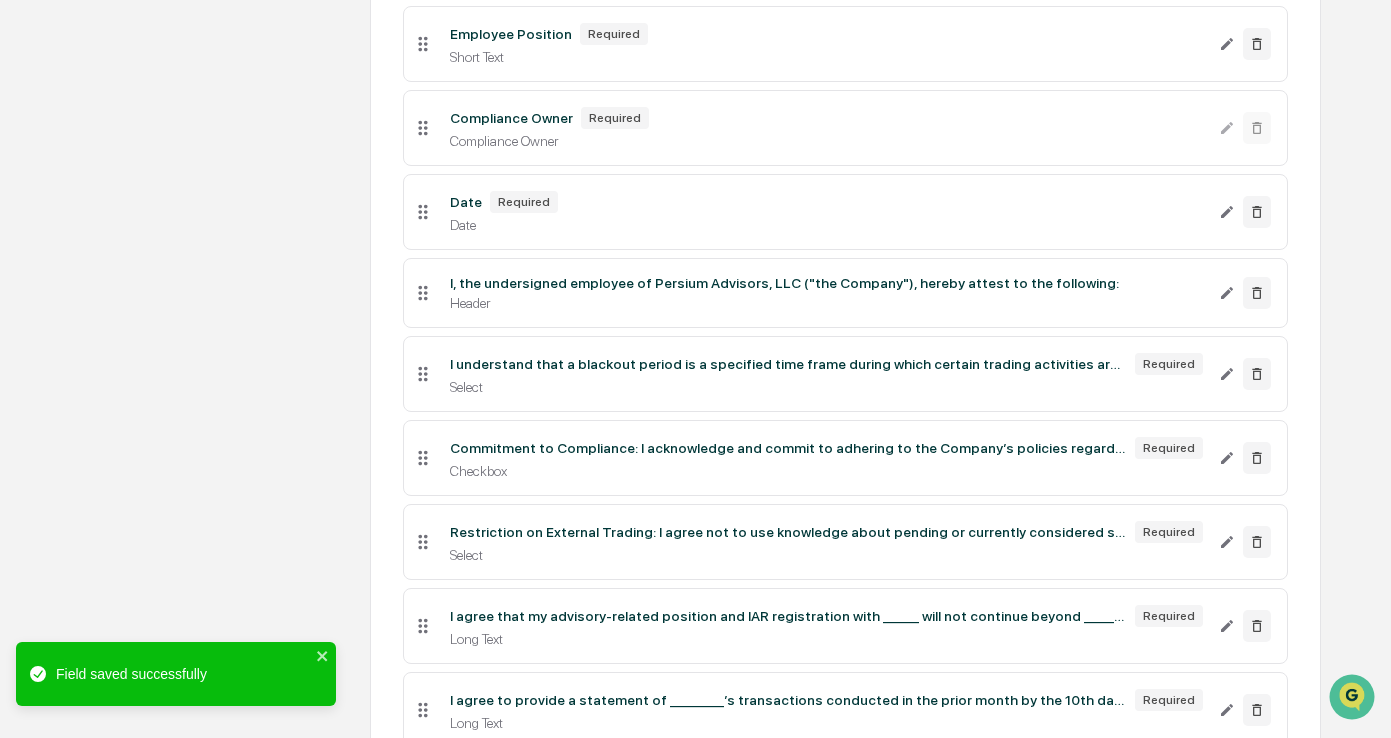 scroll, scrollTop: 831, scrollLeft: 0, axis: vertical 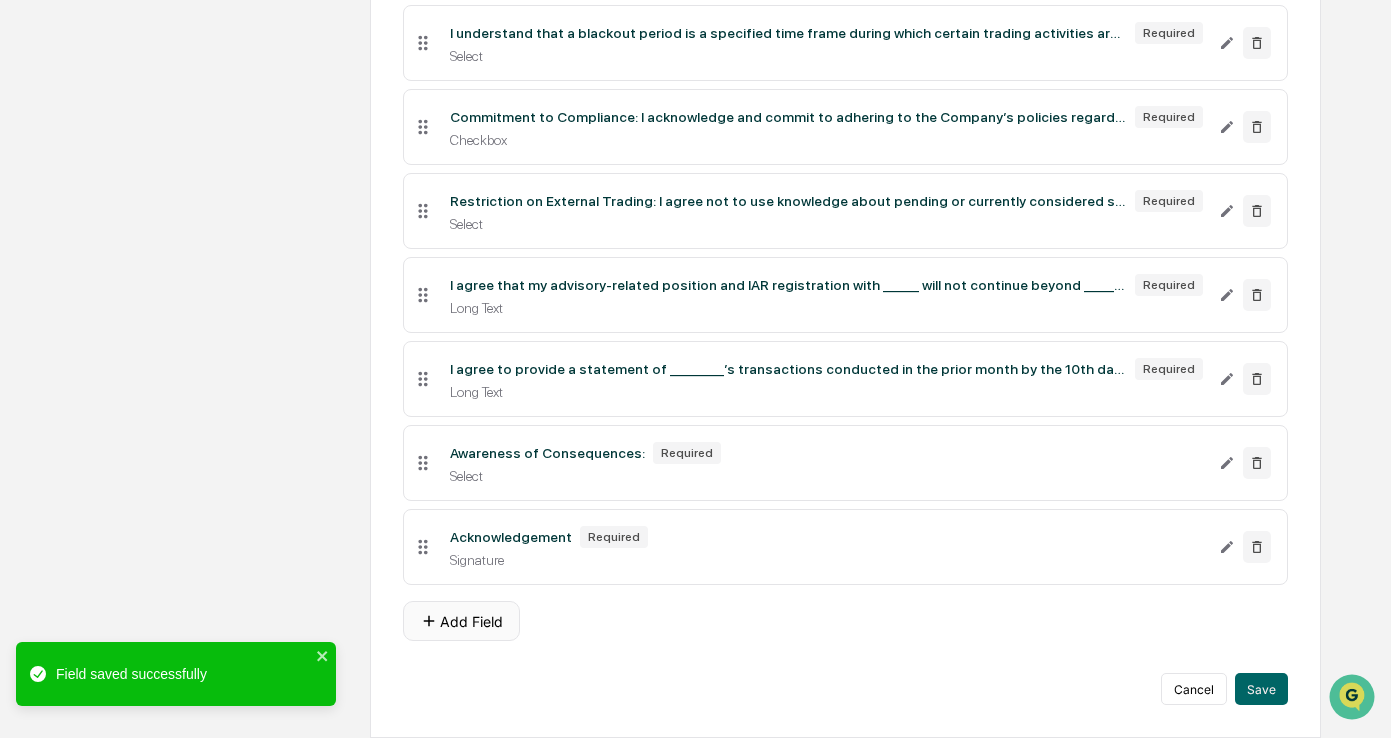 click on "Add Field" at bounding box center (461, 621) 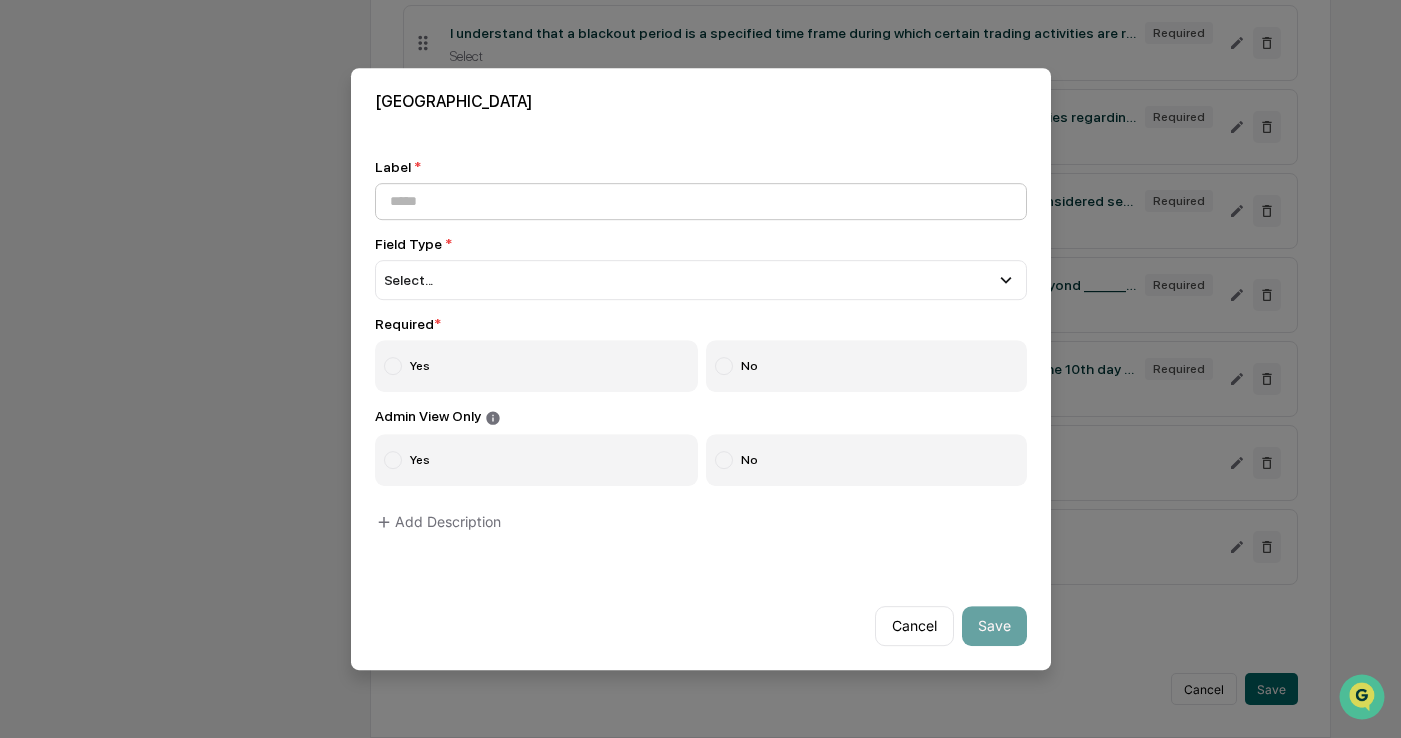 click at bounding box center [701, 201] 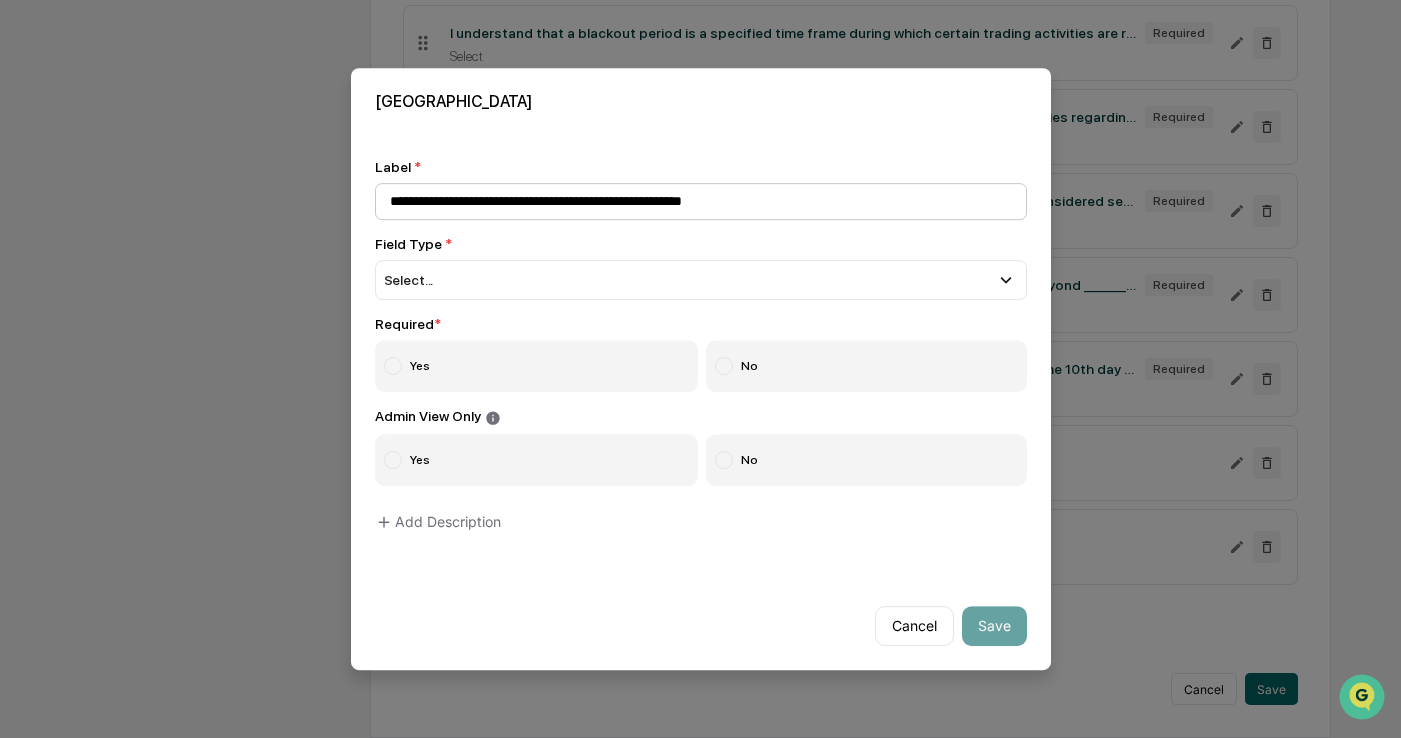 drag, startPoint x: 404, startPoint y: 205, endPoint x: 381, endPoint y: 199, distance: 23.769728 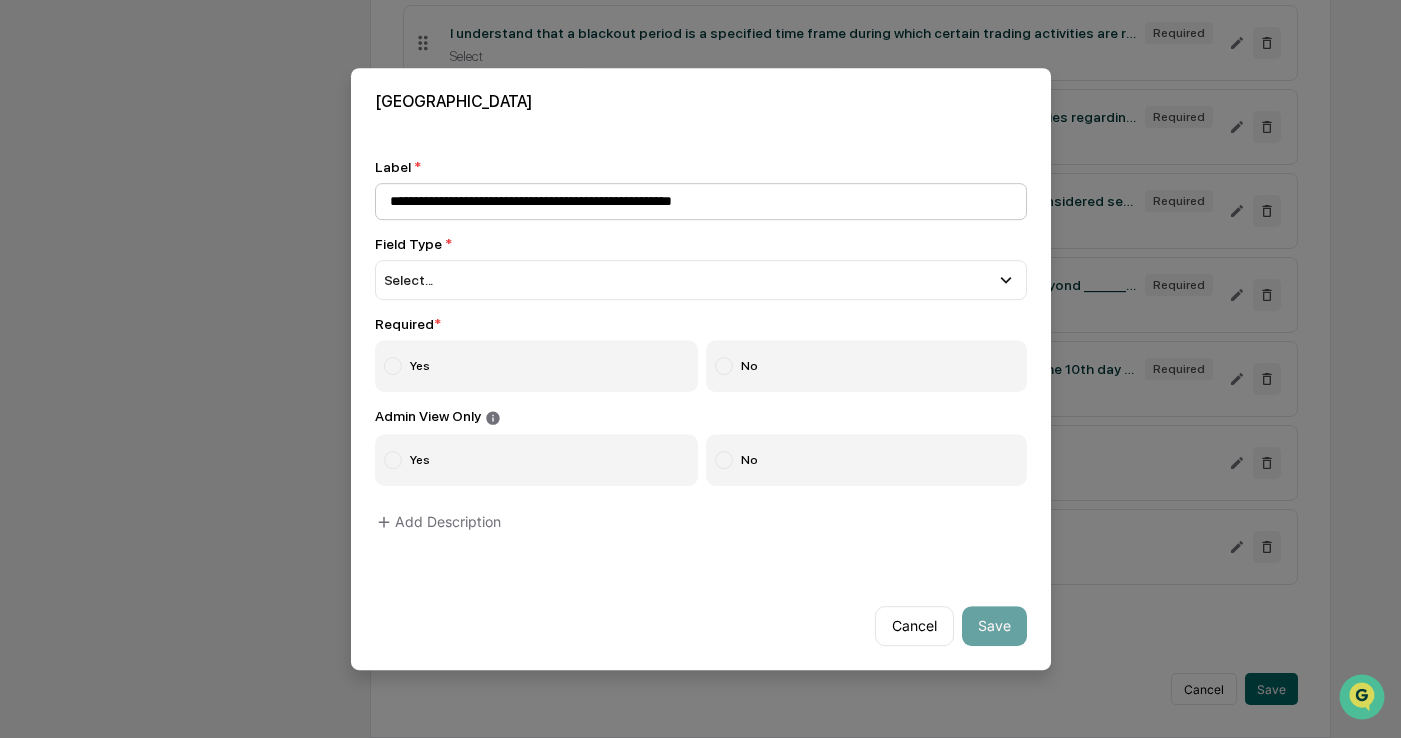click on "**********" at bounding box center (701, 201) 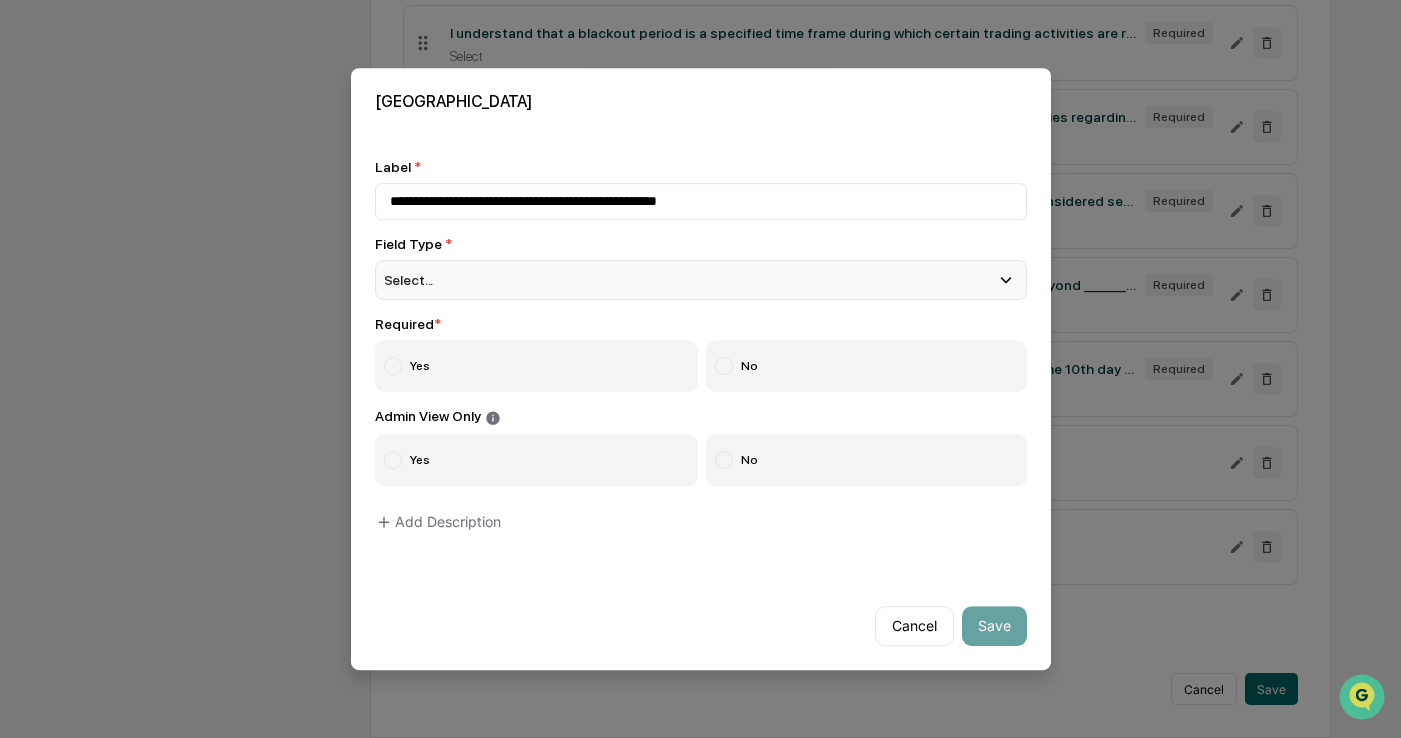 click on "Select..." at bounding box center (701, 280) 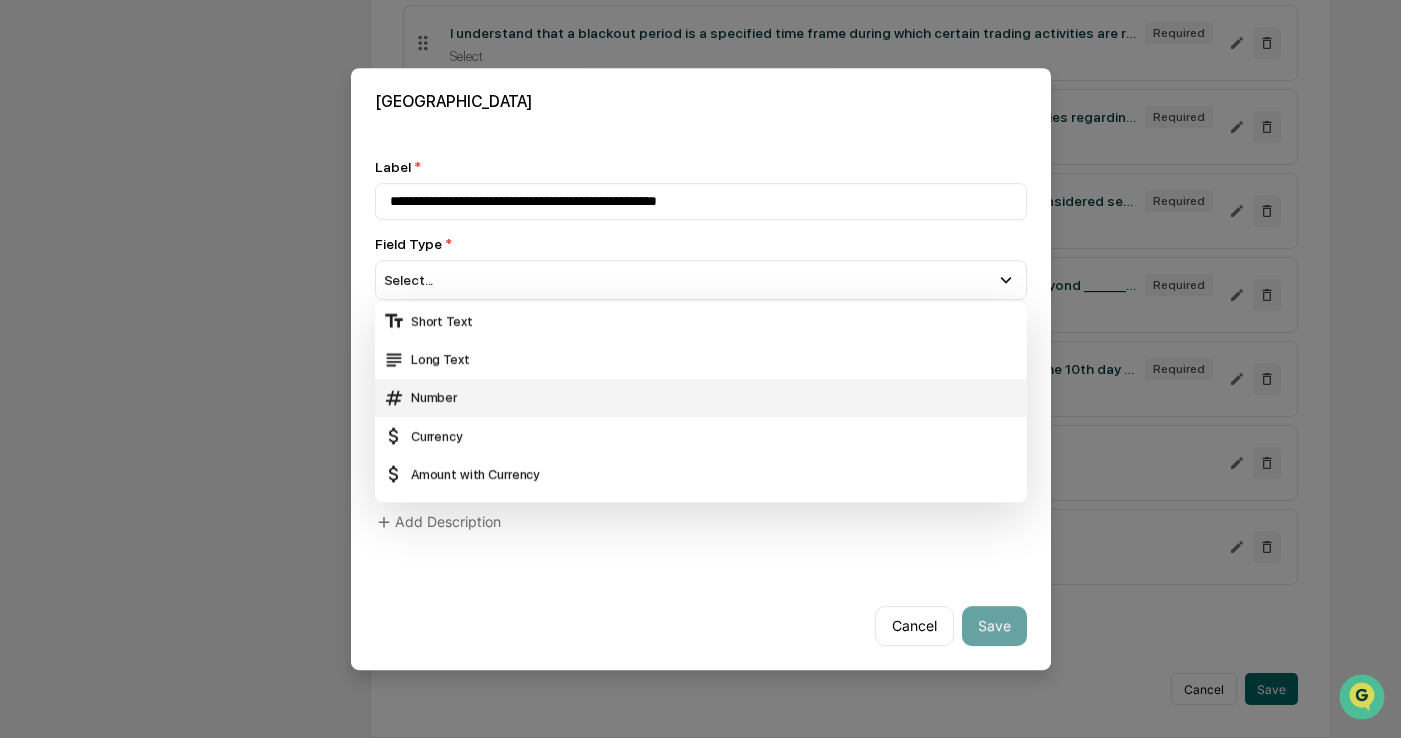 click on "Number" at bounding box center (701, 398) 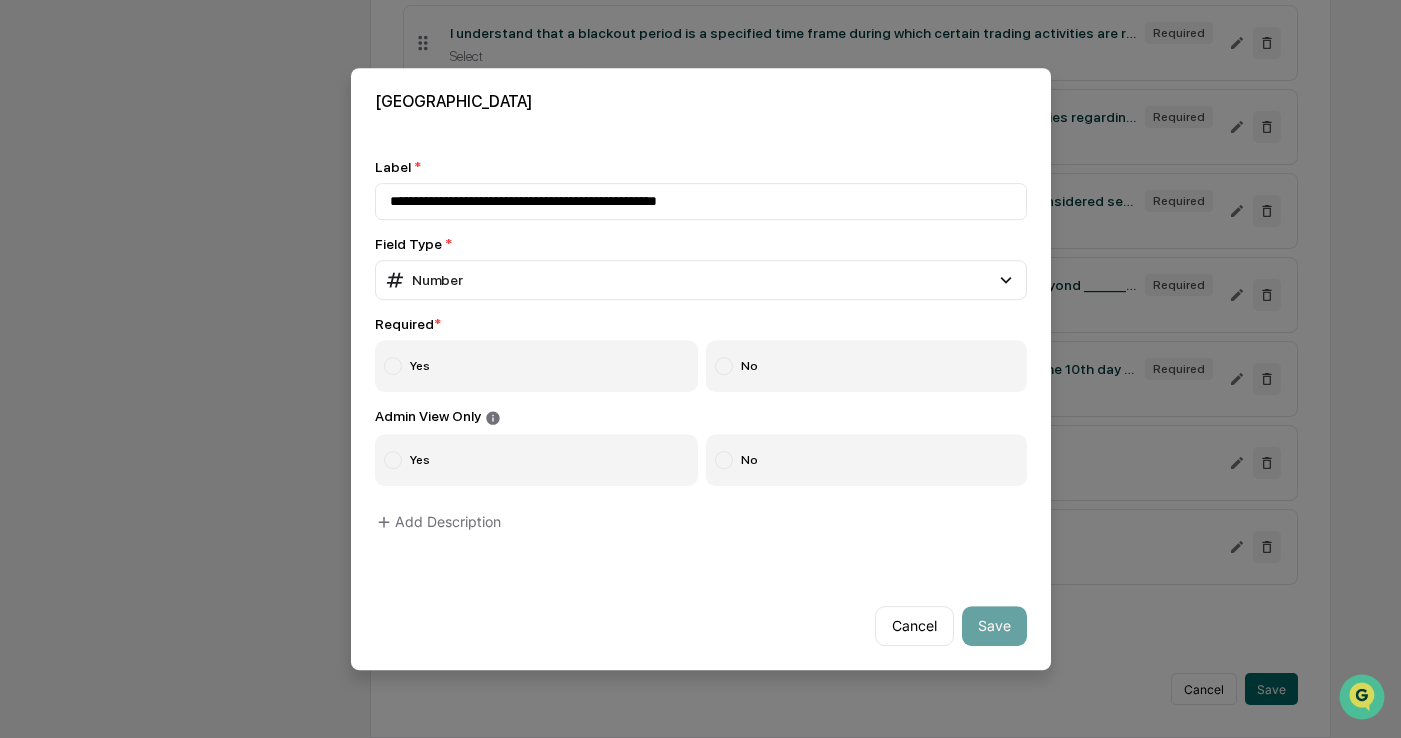 click at bounding box center (393, 366) 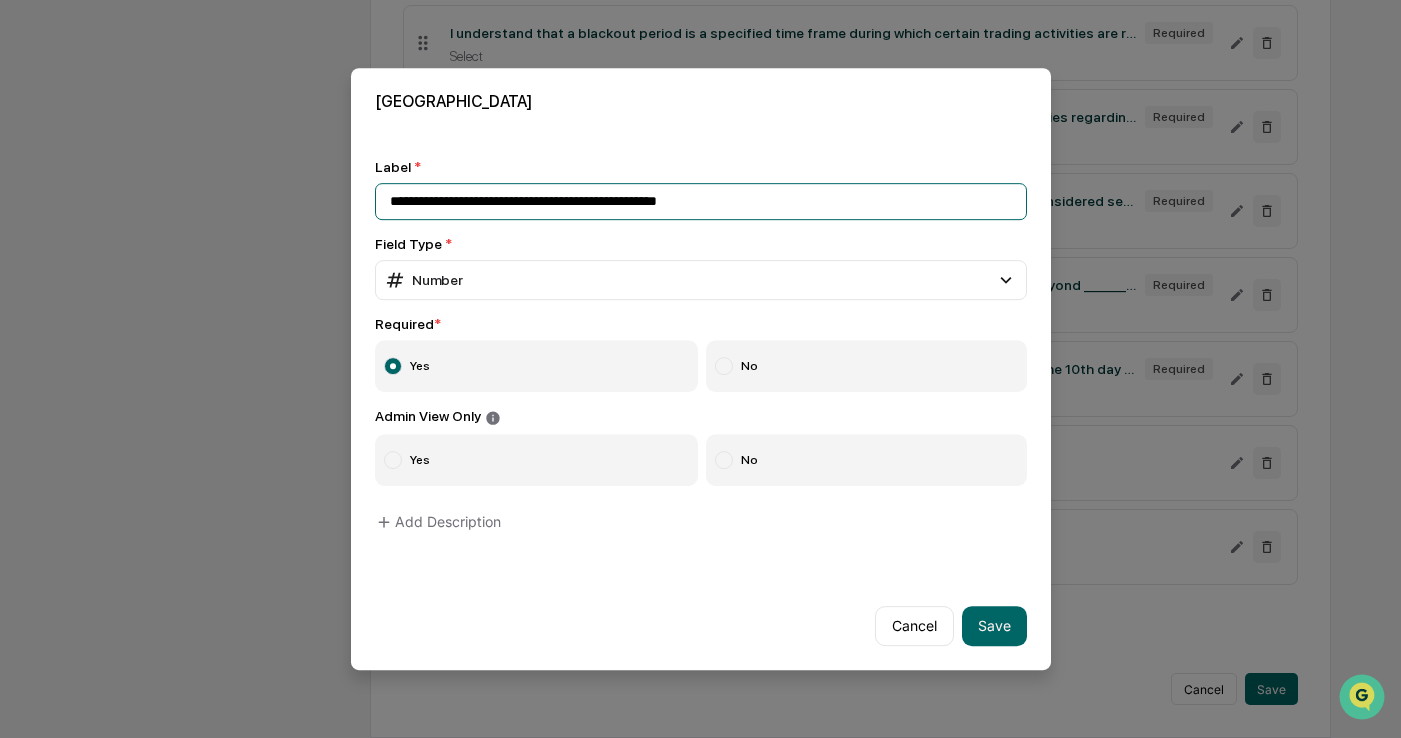 click on "**********" at bounding box center [701, 201] 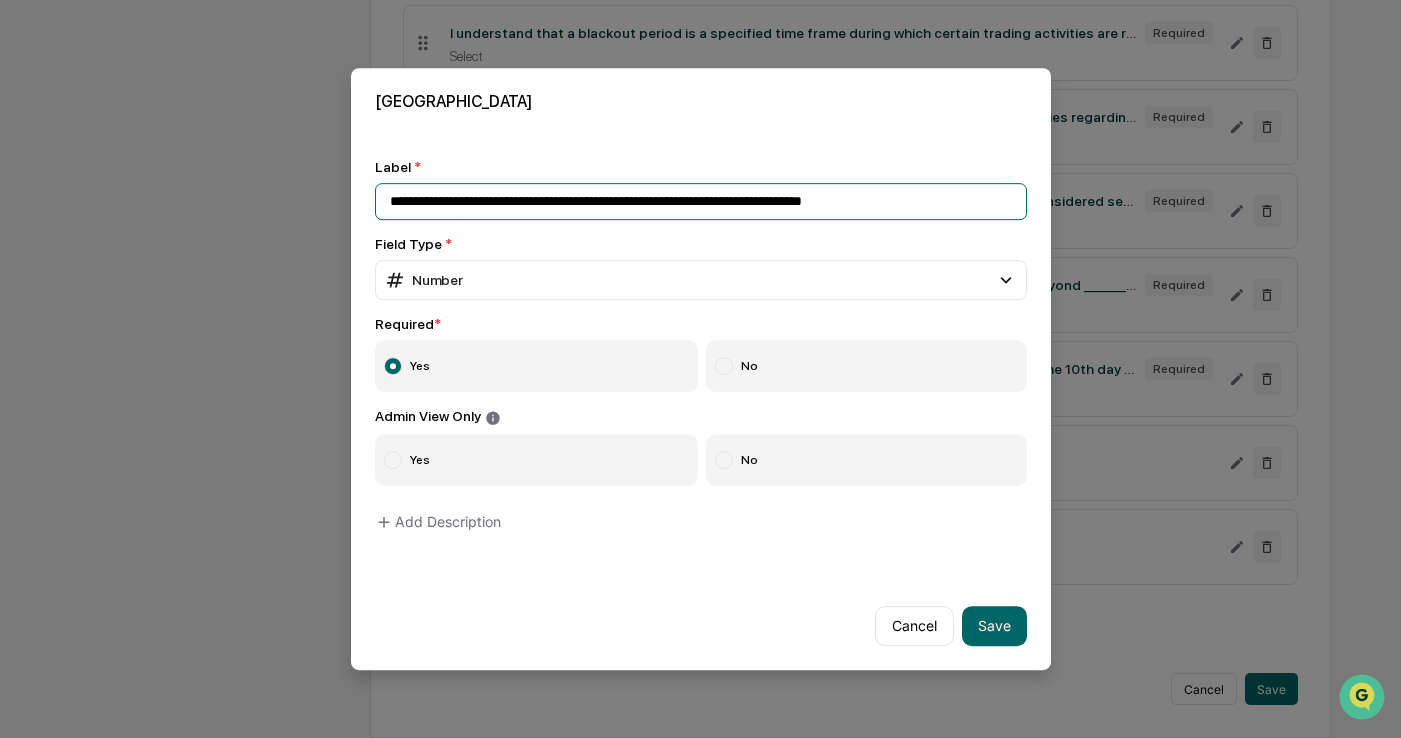 type on "**********" 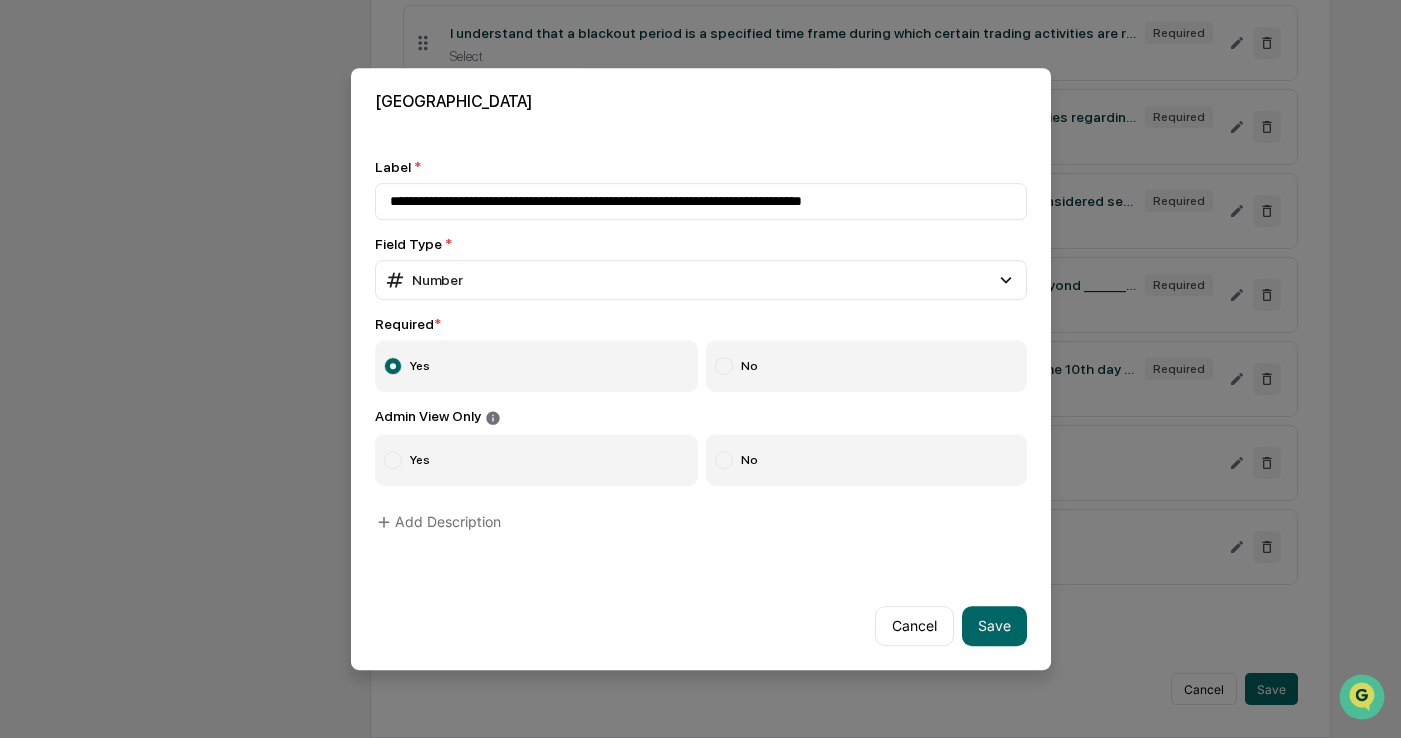 click at bounding box center (724, 460) 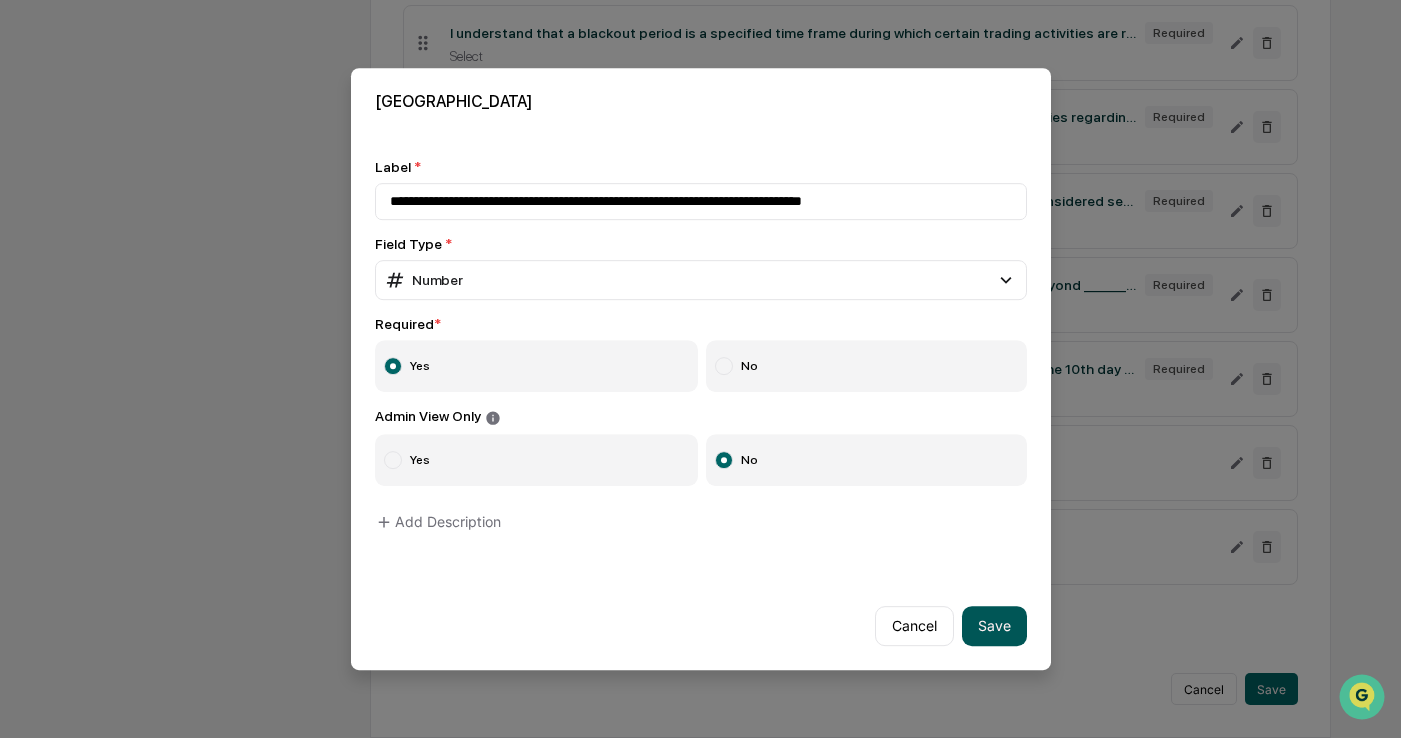 click on "Save" at bounding box center [994, 626] 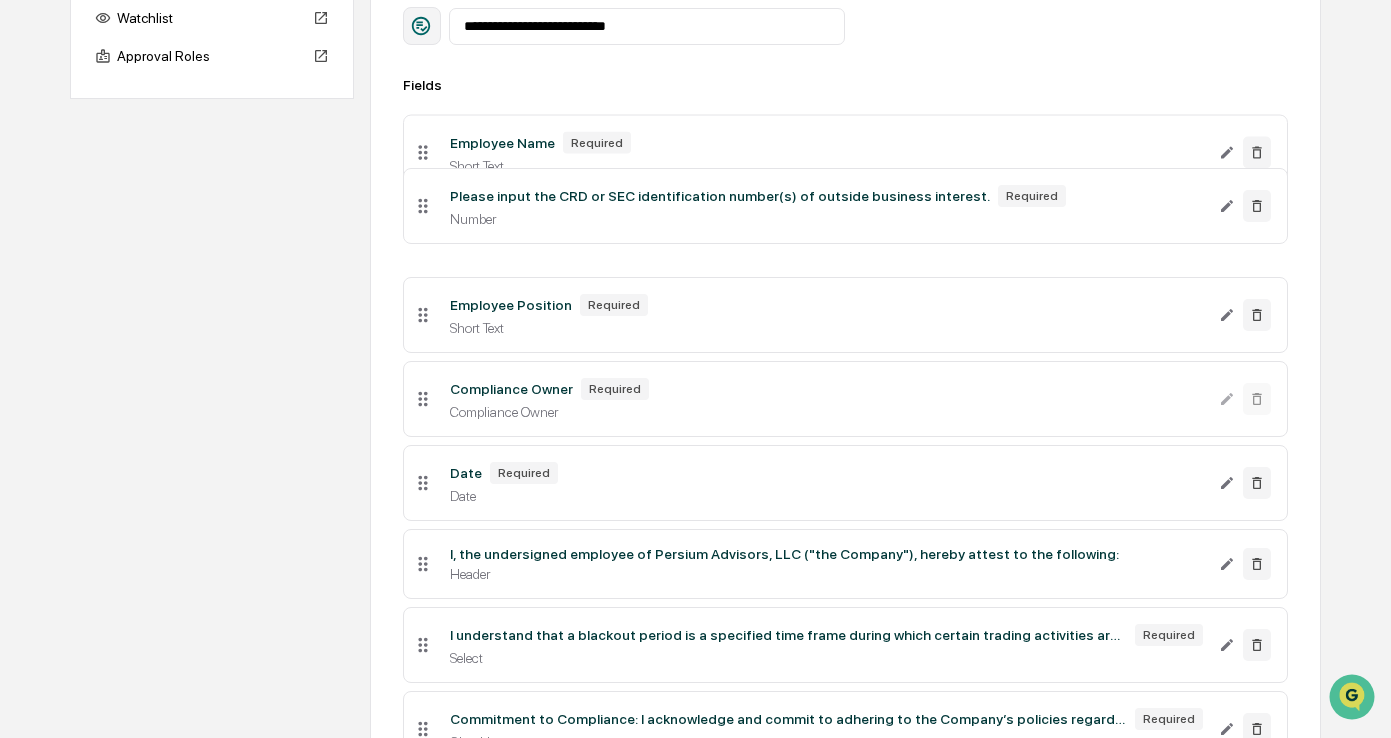 scroll, scrollTop: 315, scrollLeft: 0, axis: vertical 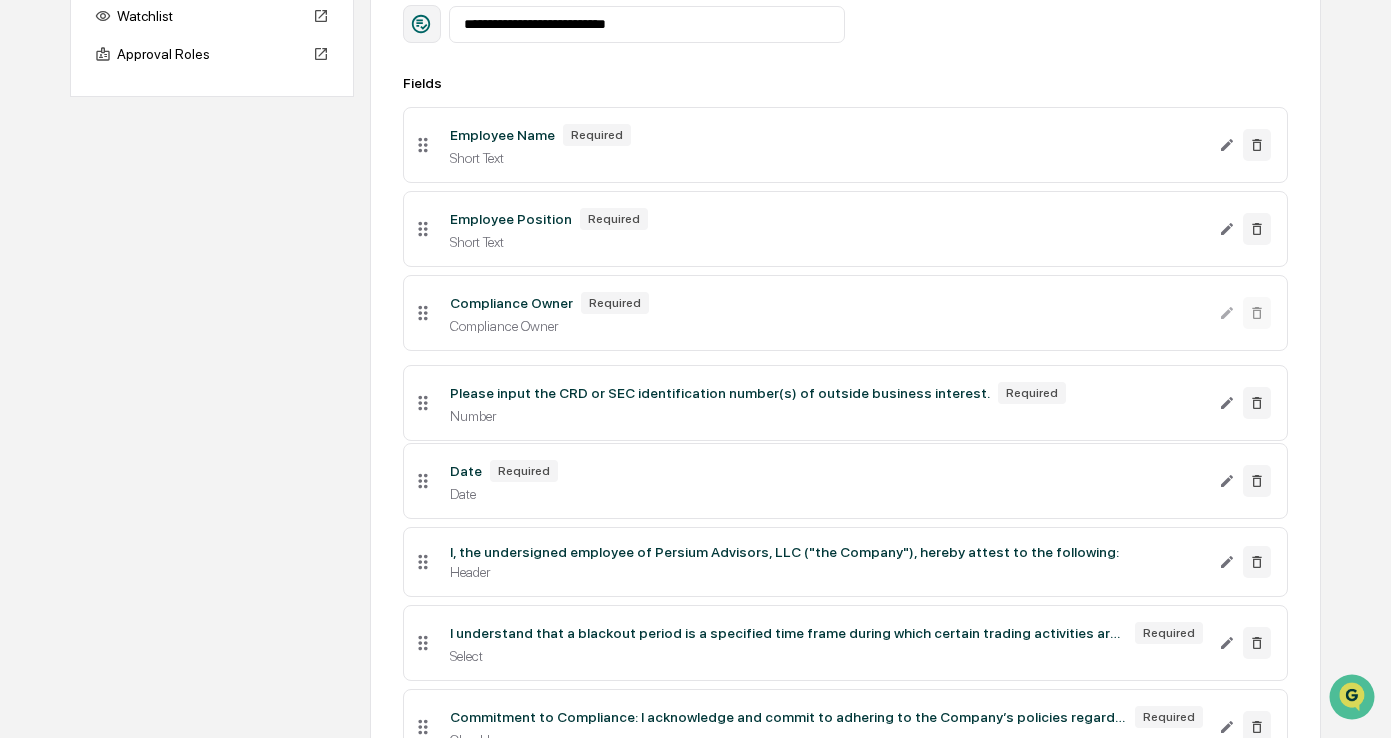 drag, startPoint x: 431, startPoint y: 527, endPoint x: 493, endPoint y: 410, distance: 132.41223 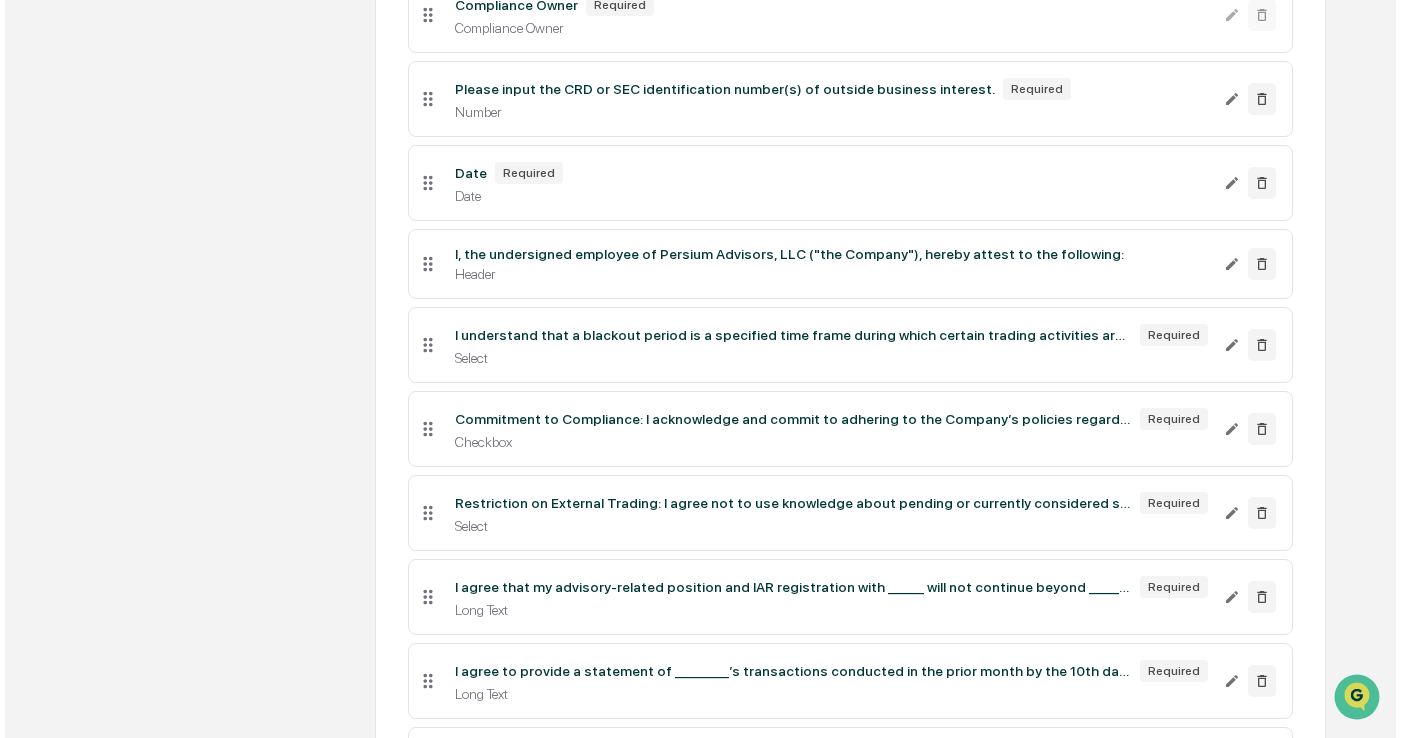 scroll, scrollTop: 615, scrollLeft: 0, axis: vertical 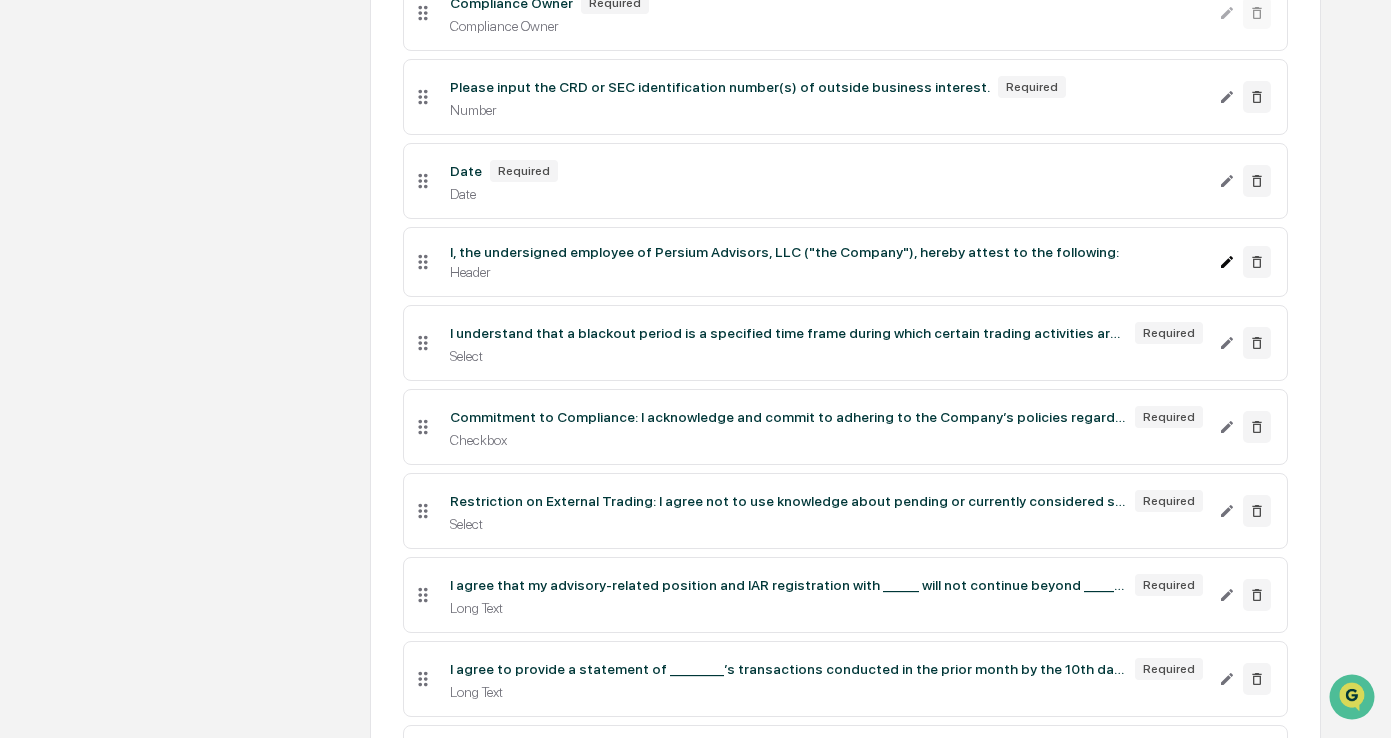 click 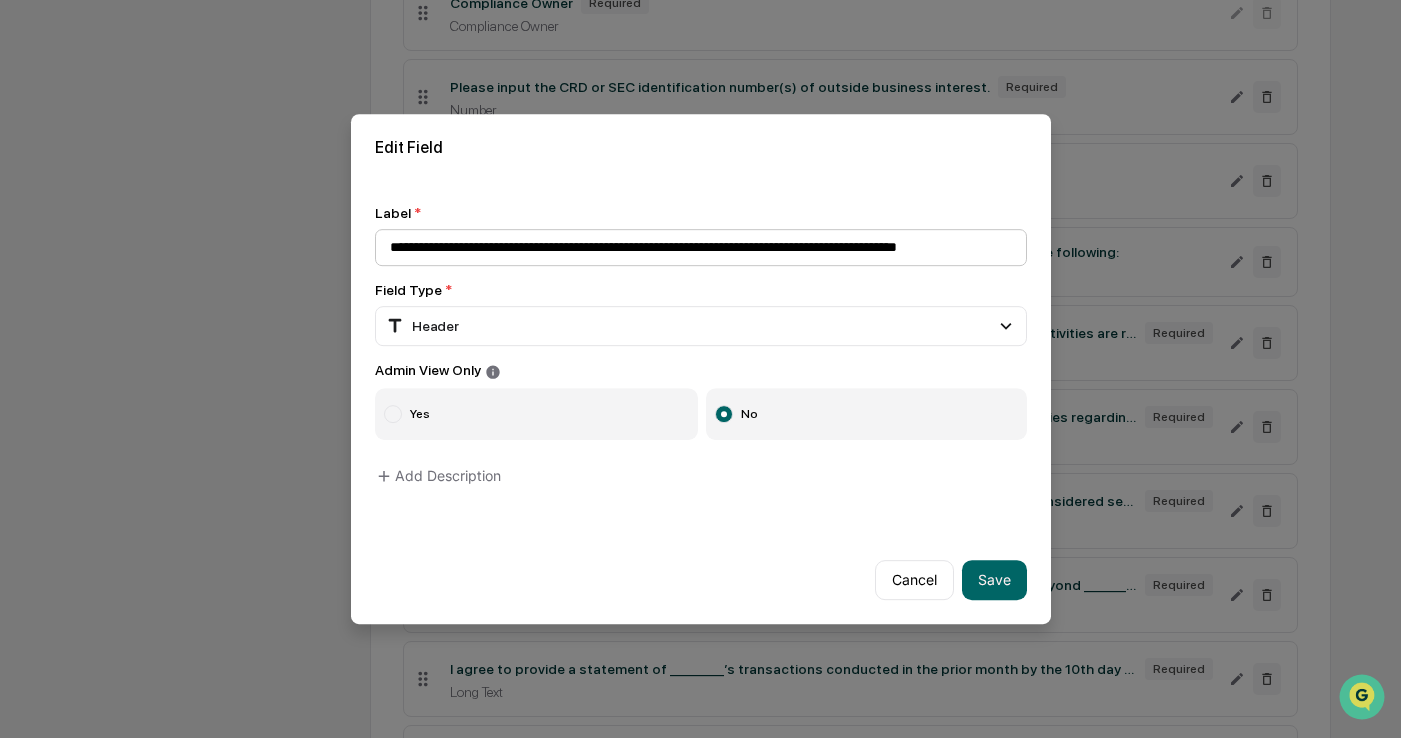 click on "**********" at bounding box center (701, 247) 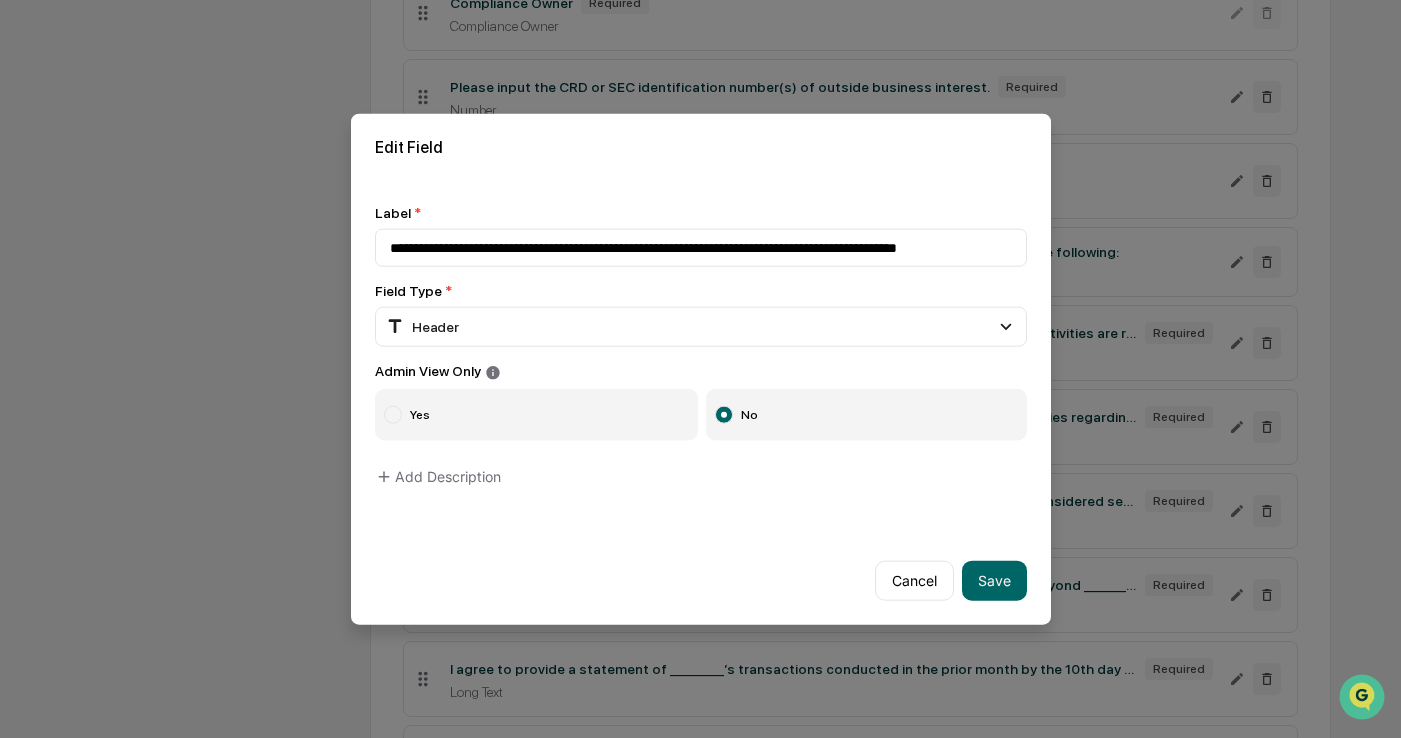 scroll, scrollTop: 0, scrollLeft: 0, axis: both 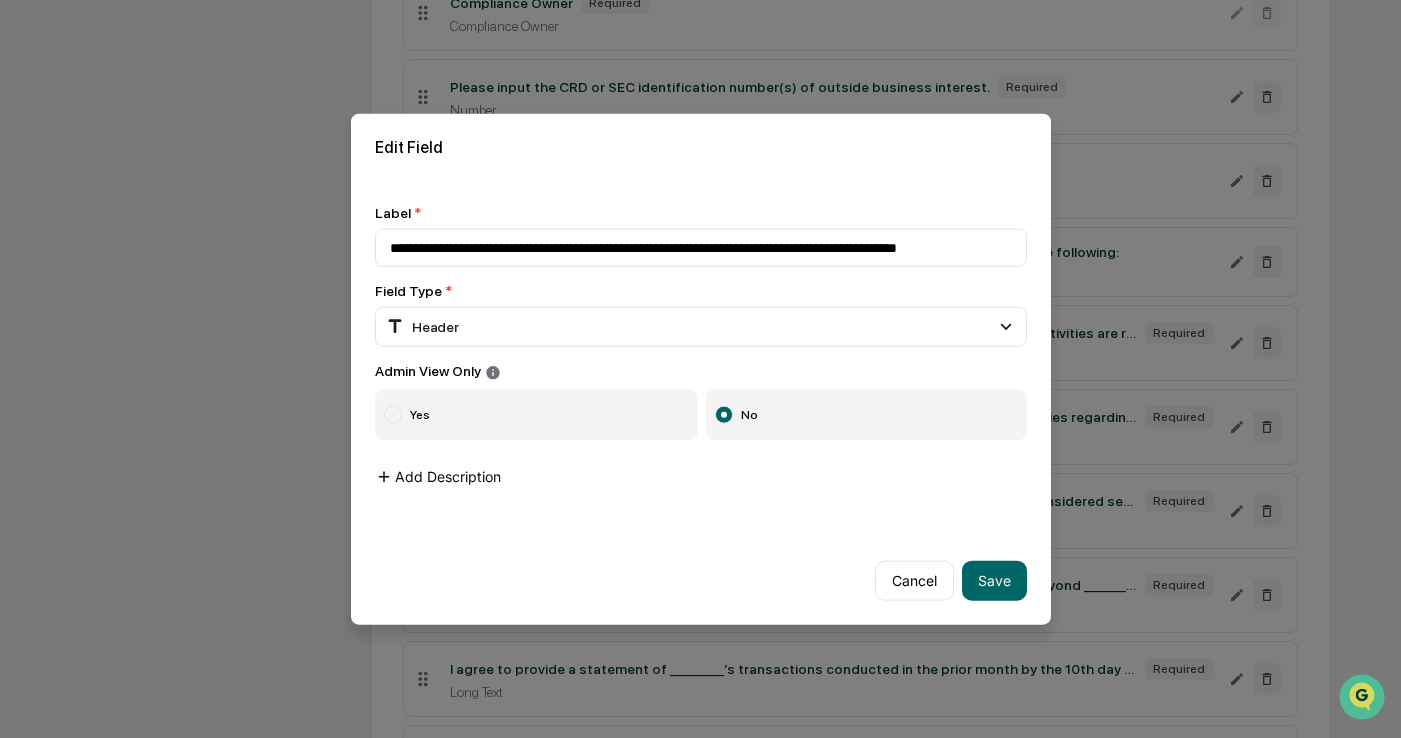 click 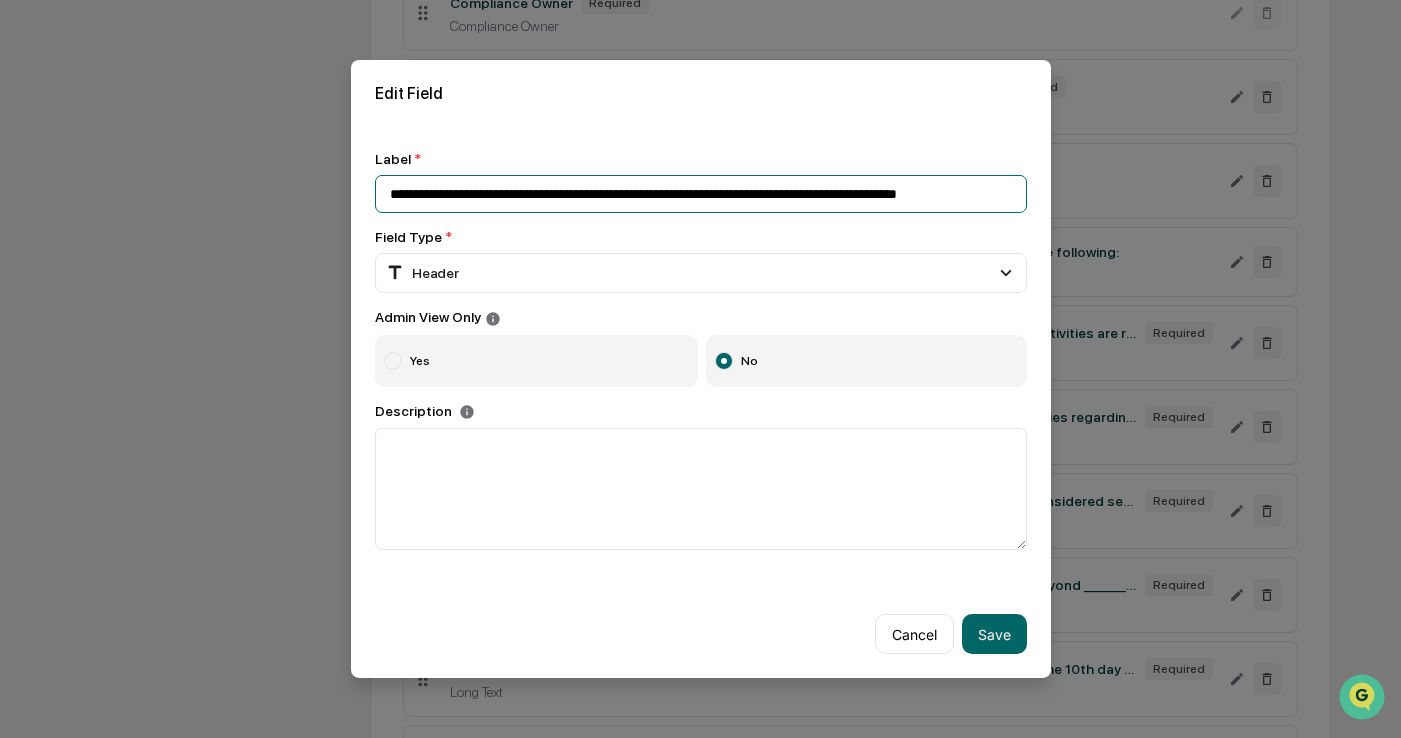click on "**********" at bounding box center (701, 194) 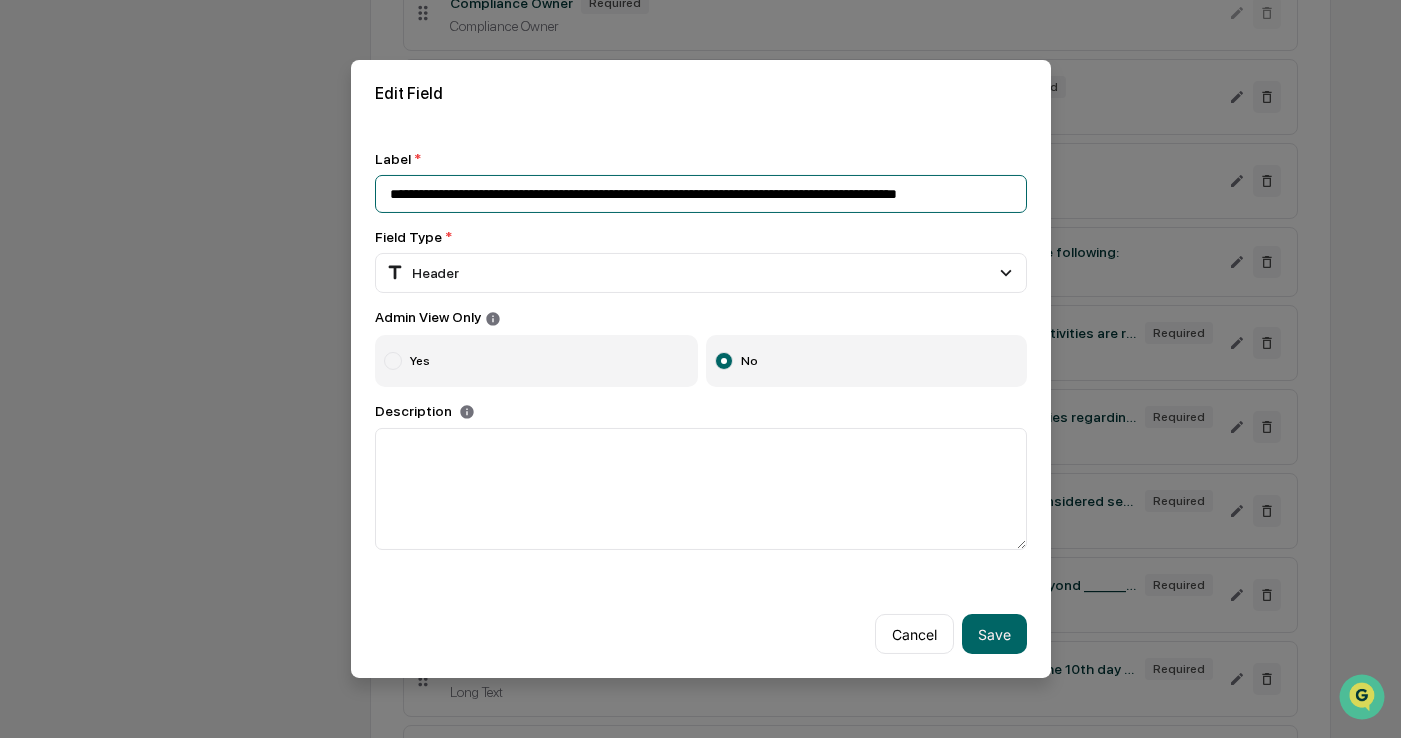 scroll, scrollTop: 0, scrollLeft: 12, axis: horizontal 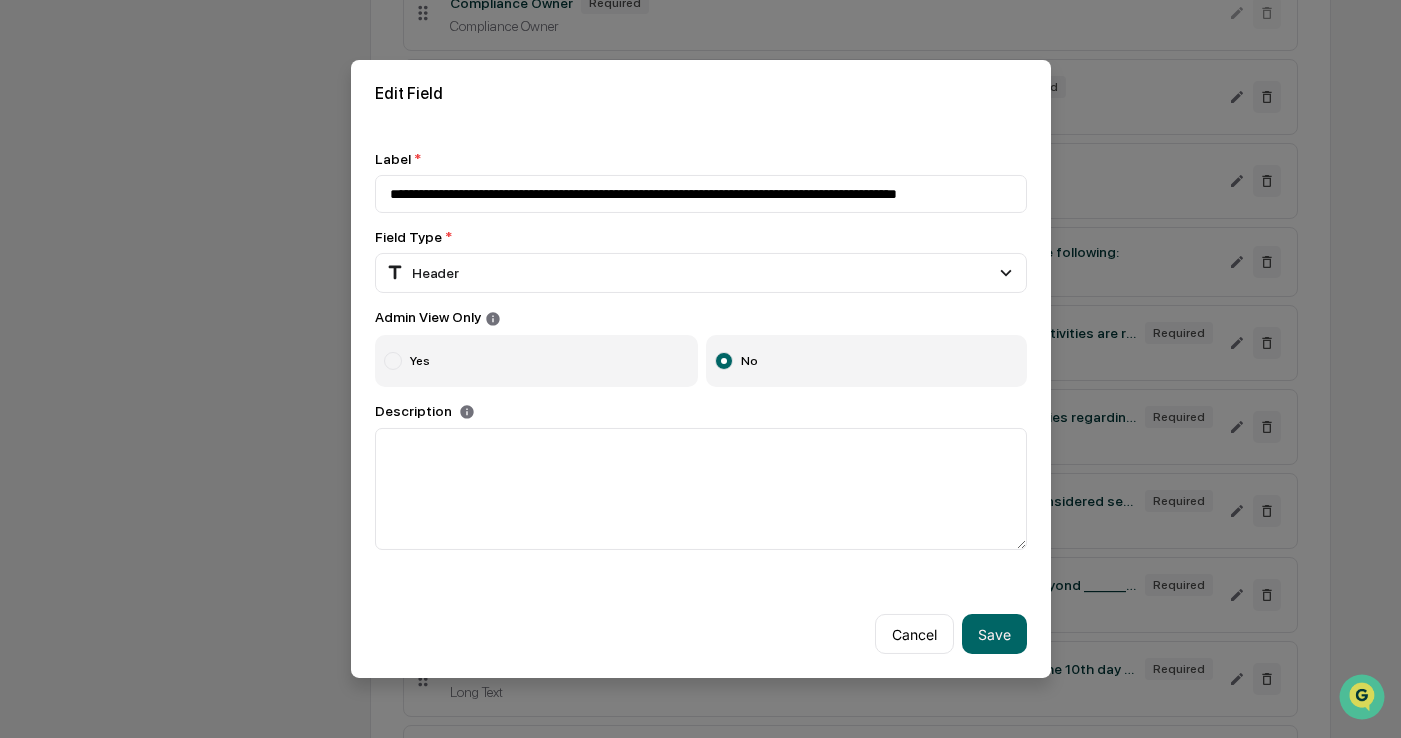 click on "Edit Field" at bounding box center (701, 93) 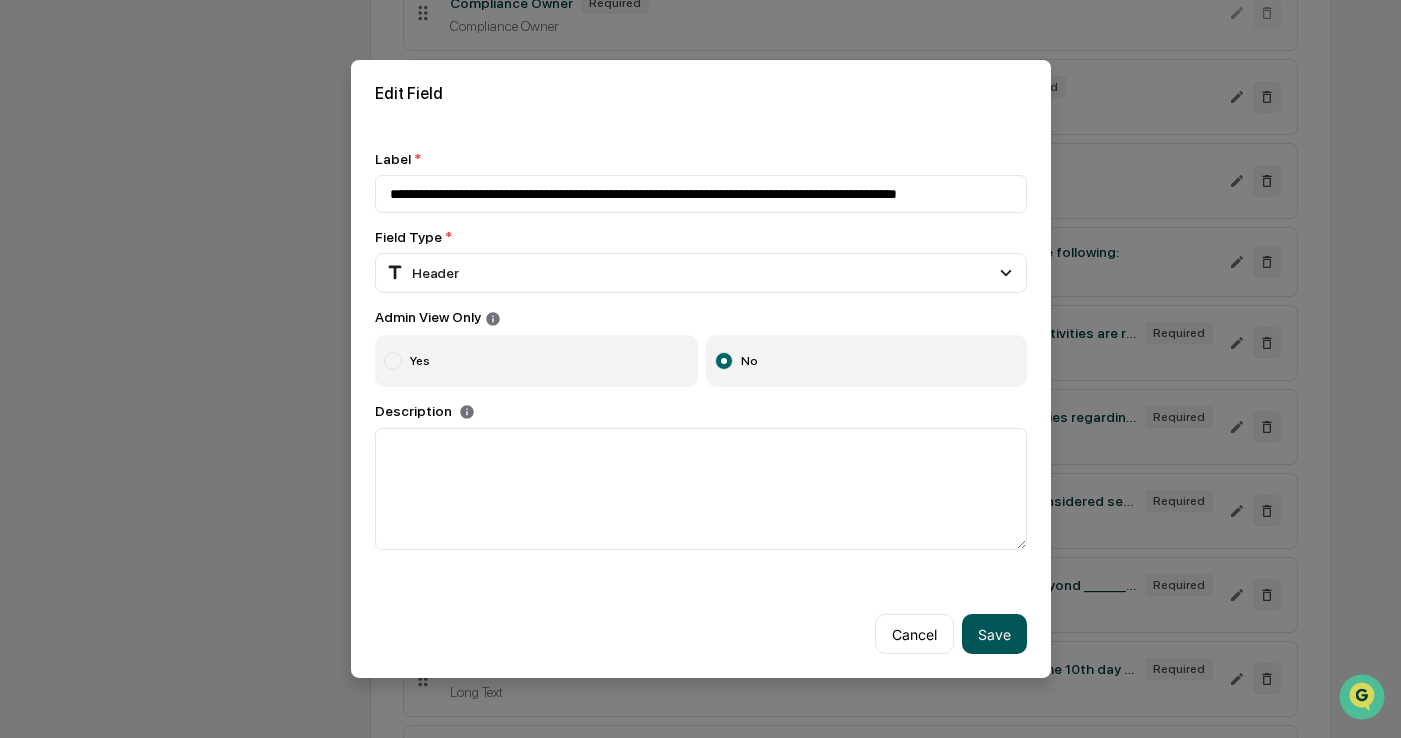 click on "Save" at bounding box center (994, 634) 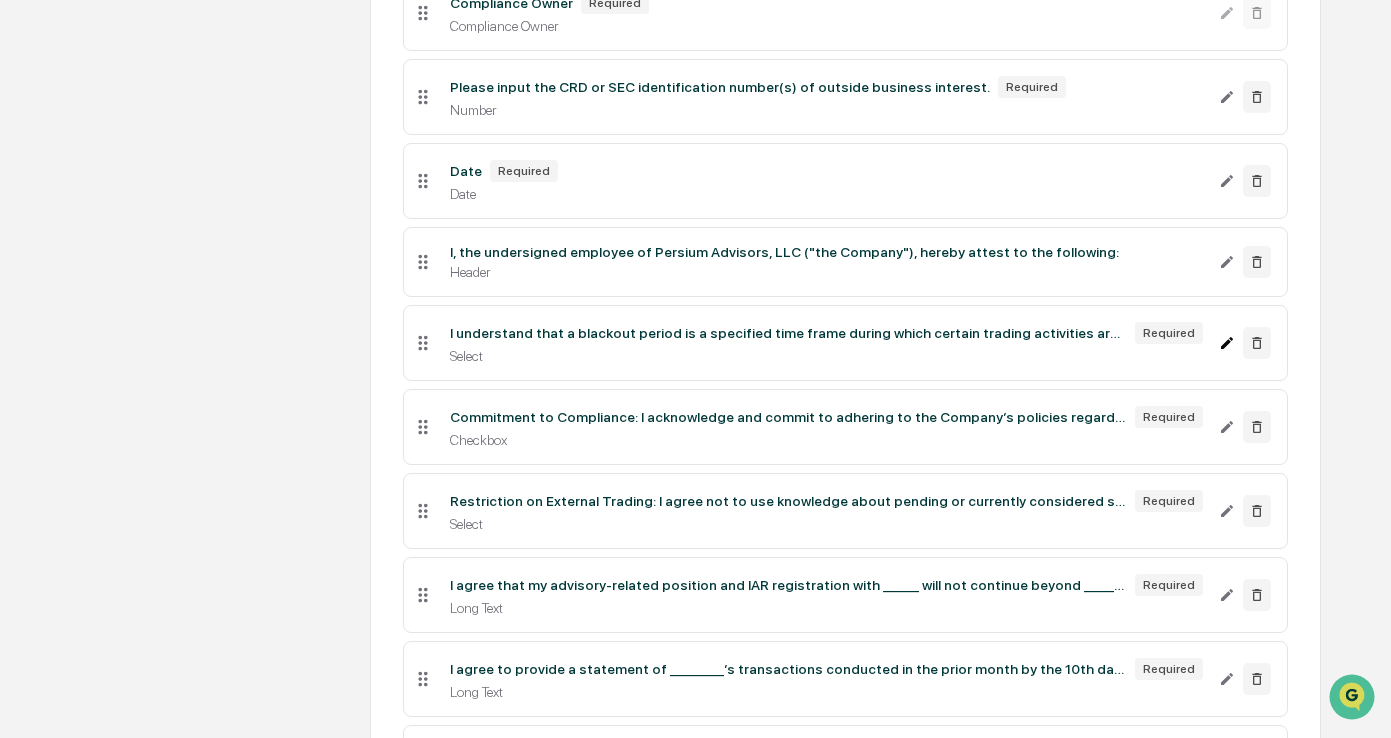 click 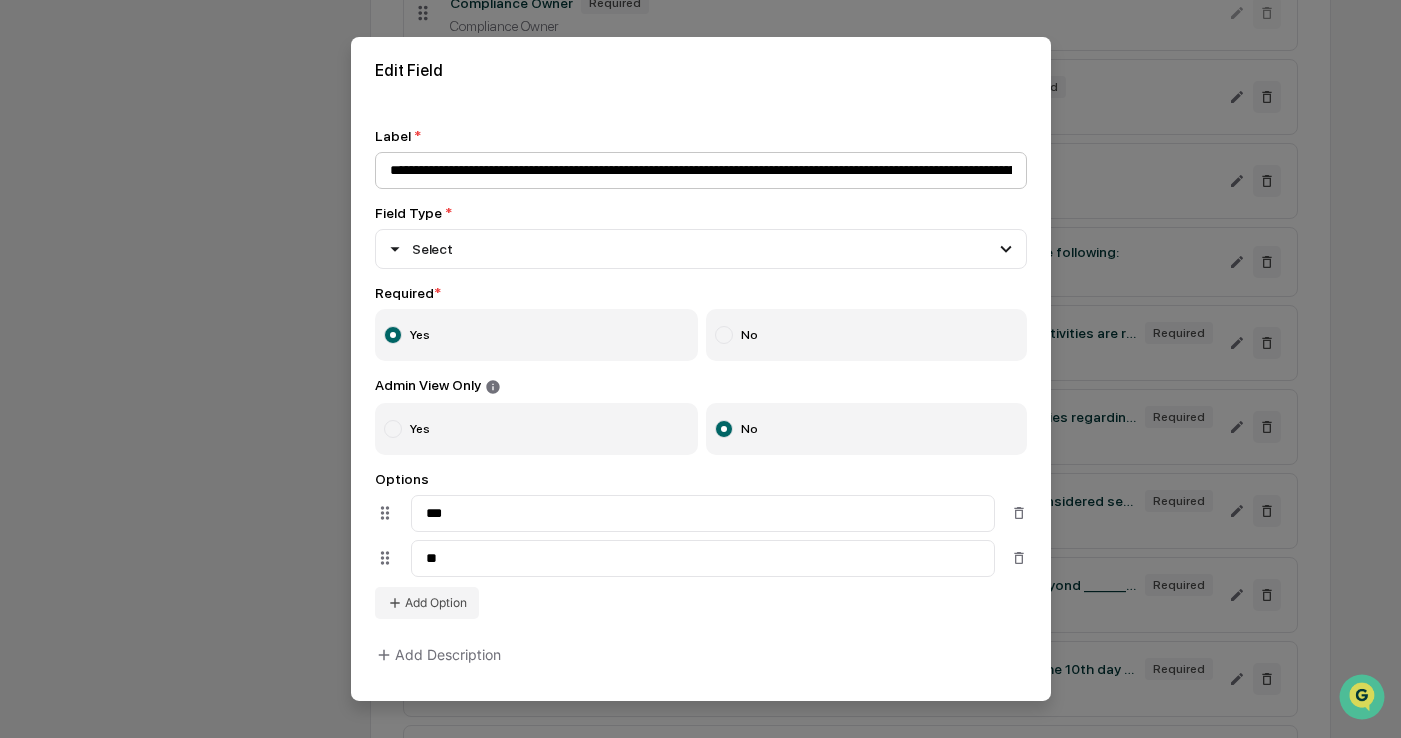 click on "**********" at bounding box center (701, 170) 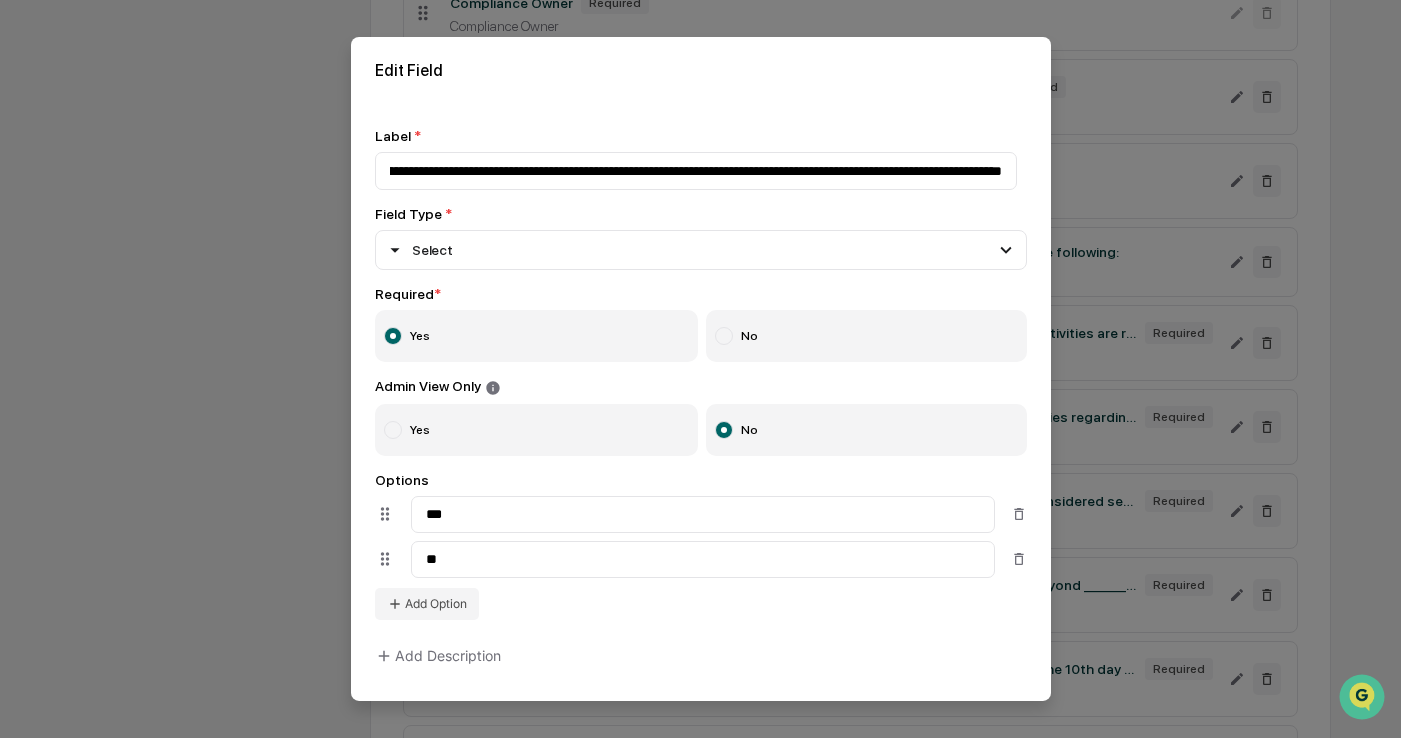 scroll, scrollTop: 0, scrollLeft: 786, axis: horizontal 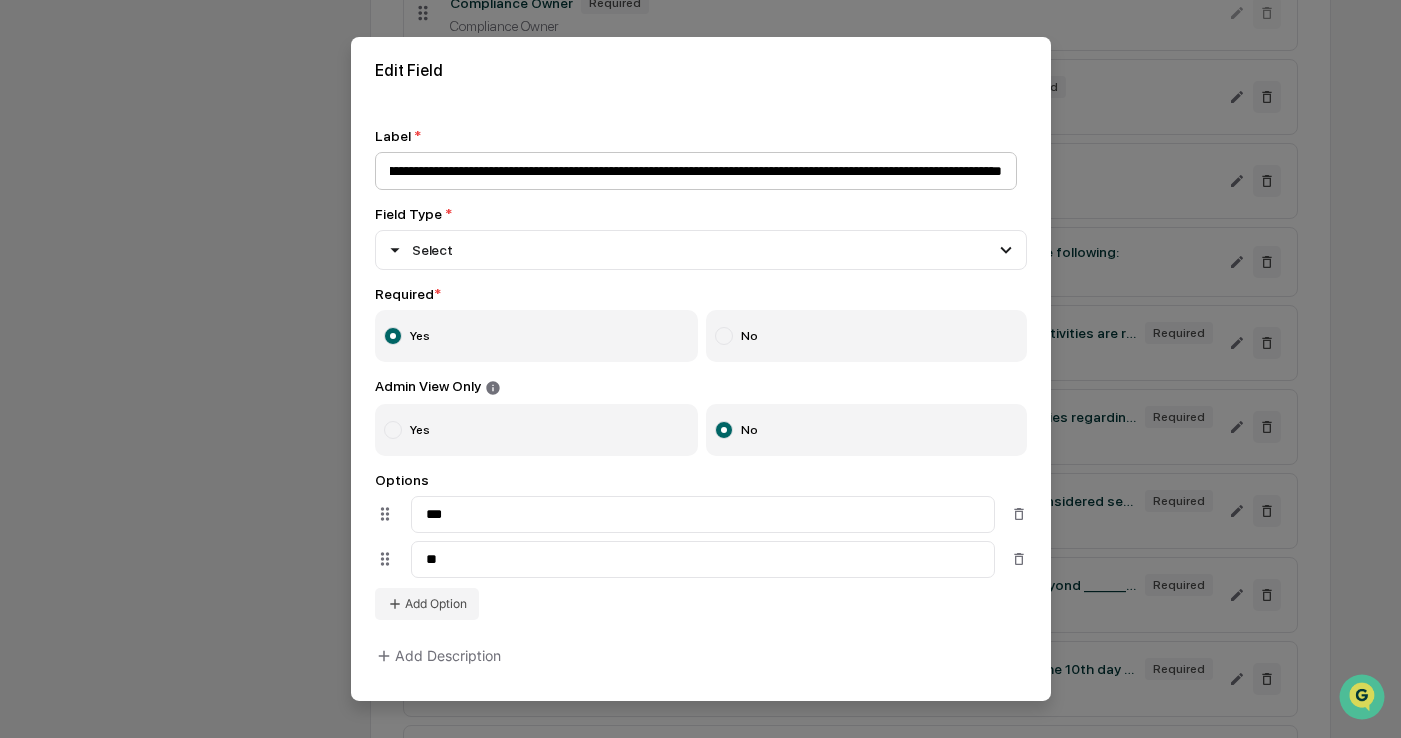 drag, startPoint x: 689, startPoint y: 180, endPoint x: 926, endPoint y: 152, distance: 238.64827 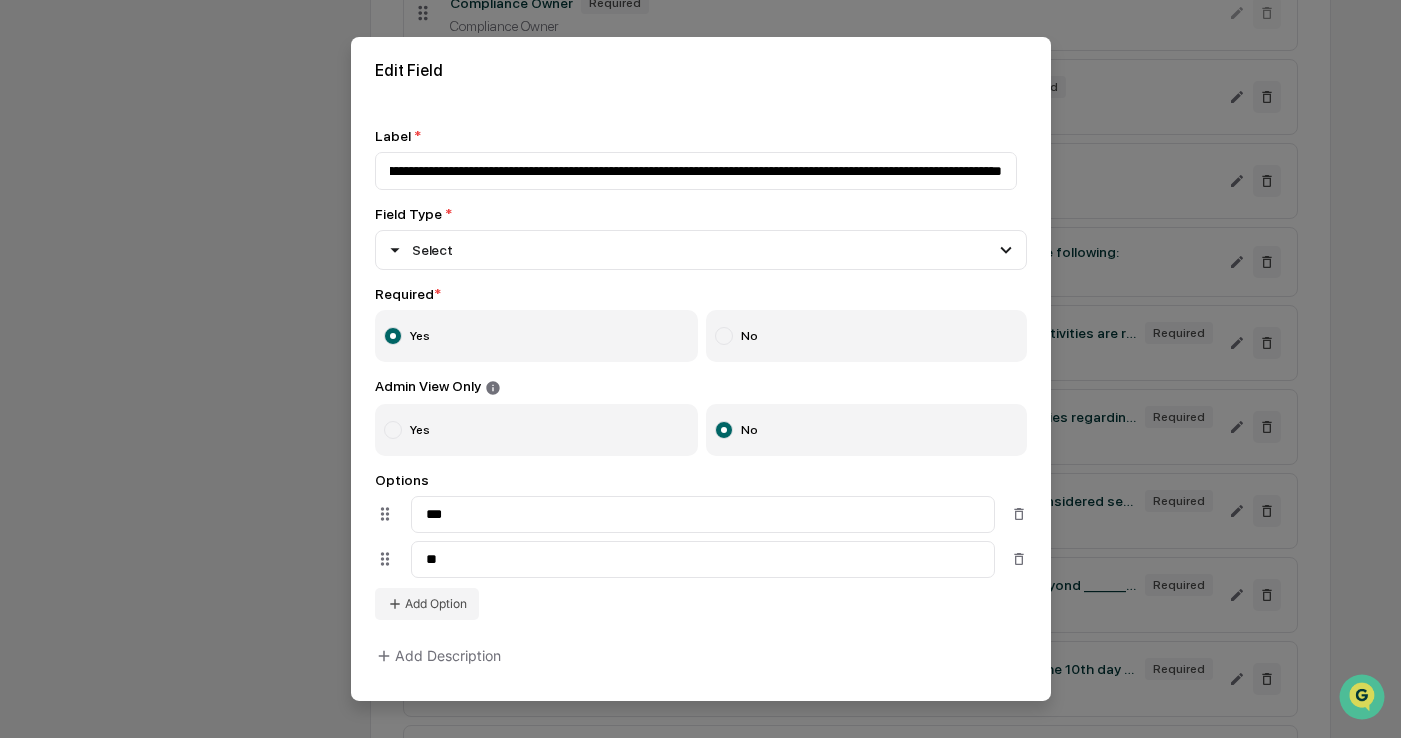 click on "**********" at bounding box center [701, 402] 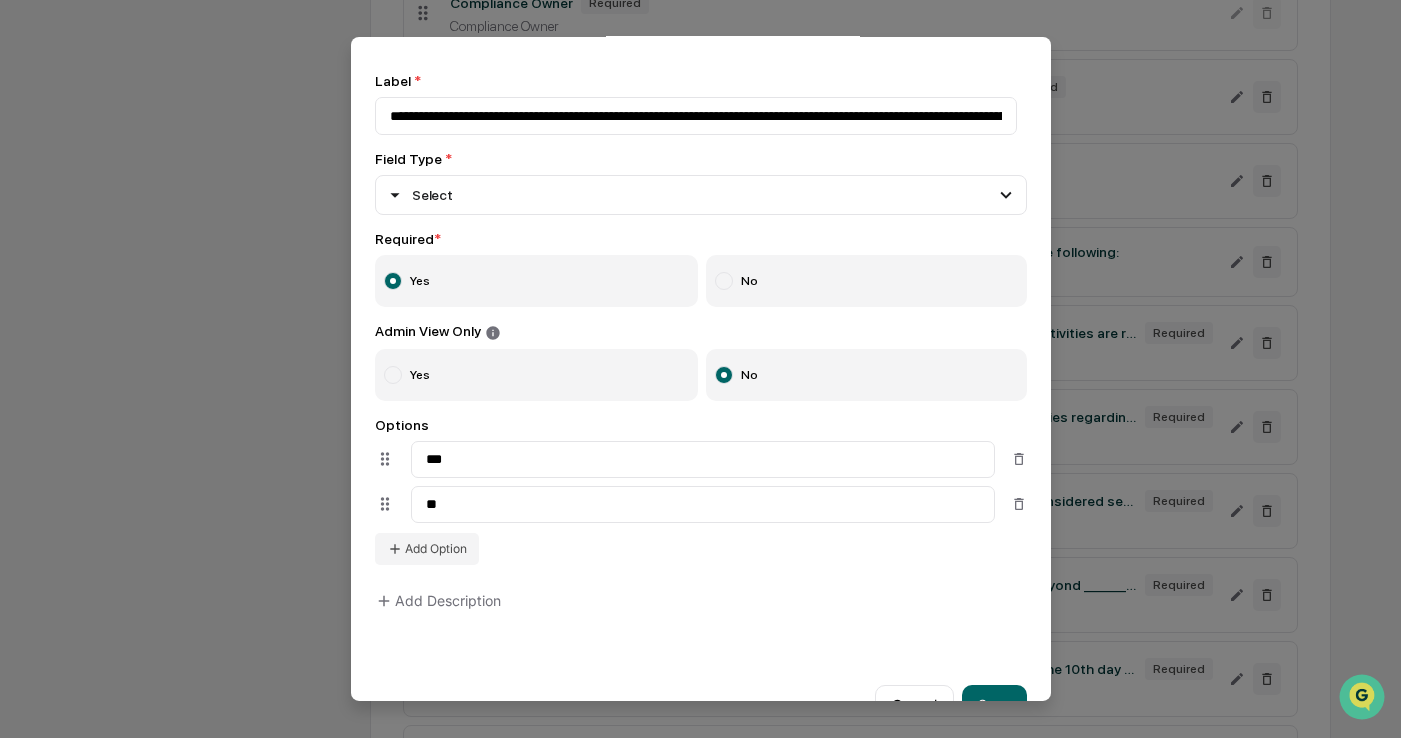 scroll, scrollTop: 100, scrollLeft: 0, axis: vertical 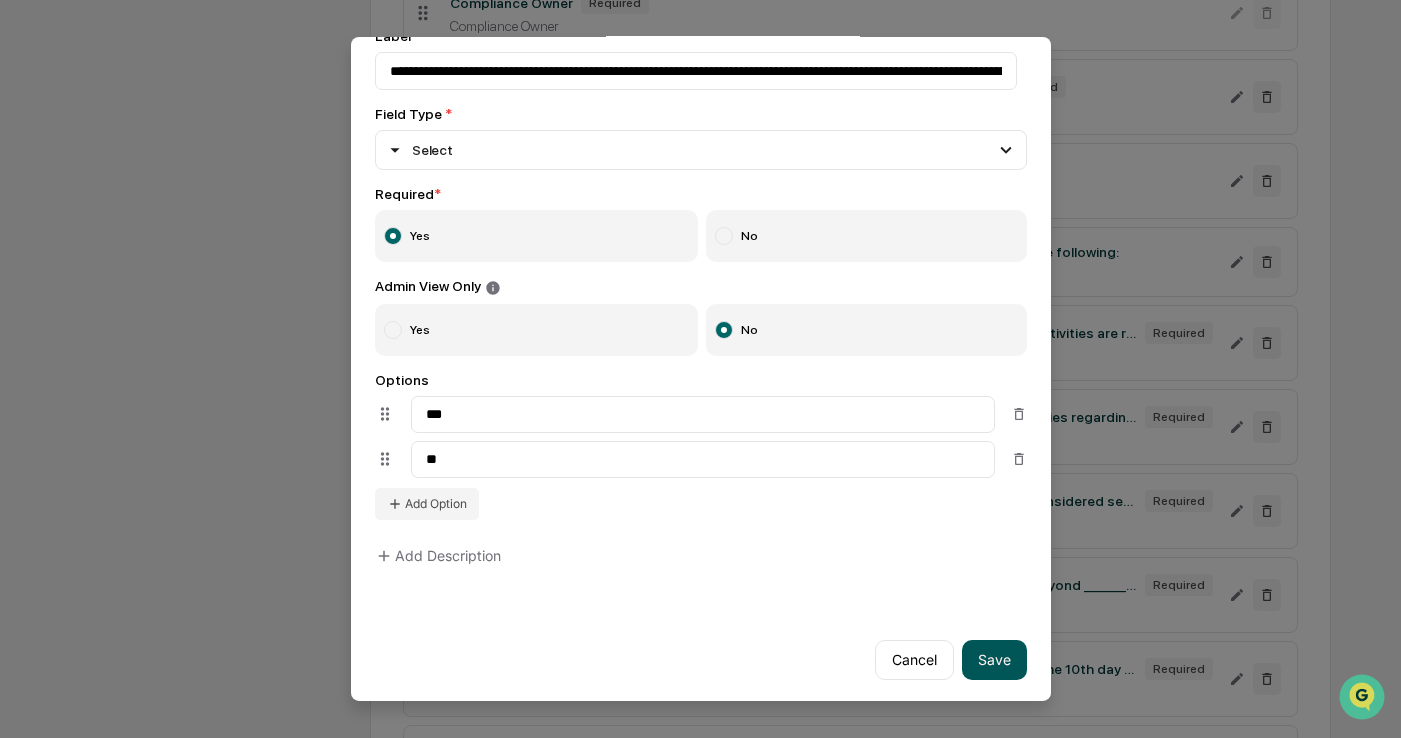 click on "Save" at bounding box center [994, 660] 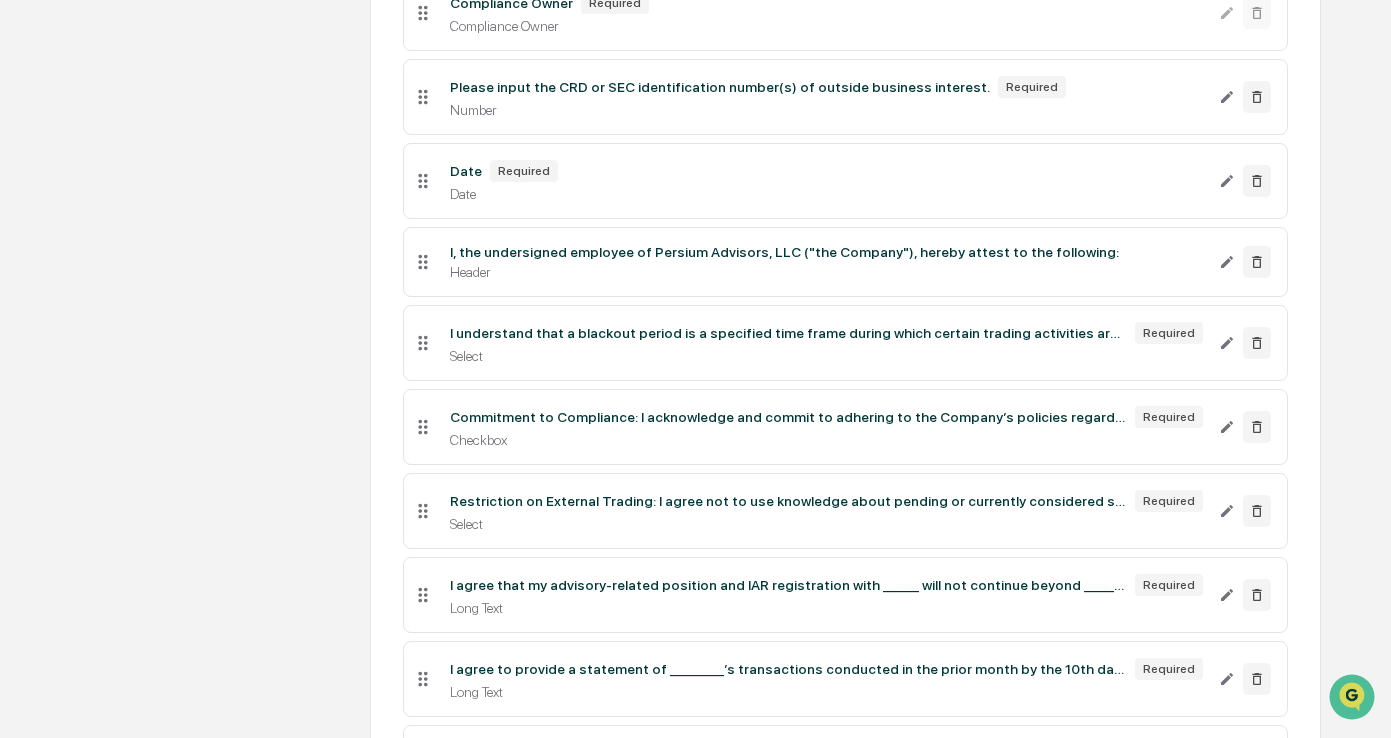 click on "I understand that a blackout period is a specified time frame during which certain trading activities are restricted to prevent conflicts of interest and to ensure compliance with regulatory requirements and the Company’s policies." at bounding box center (789, 333) 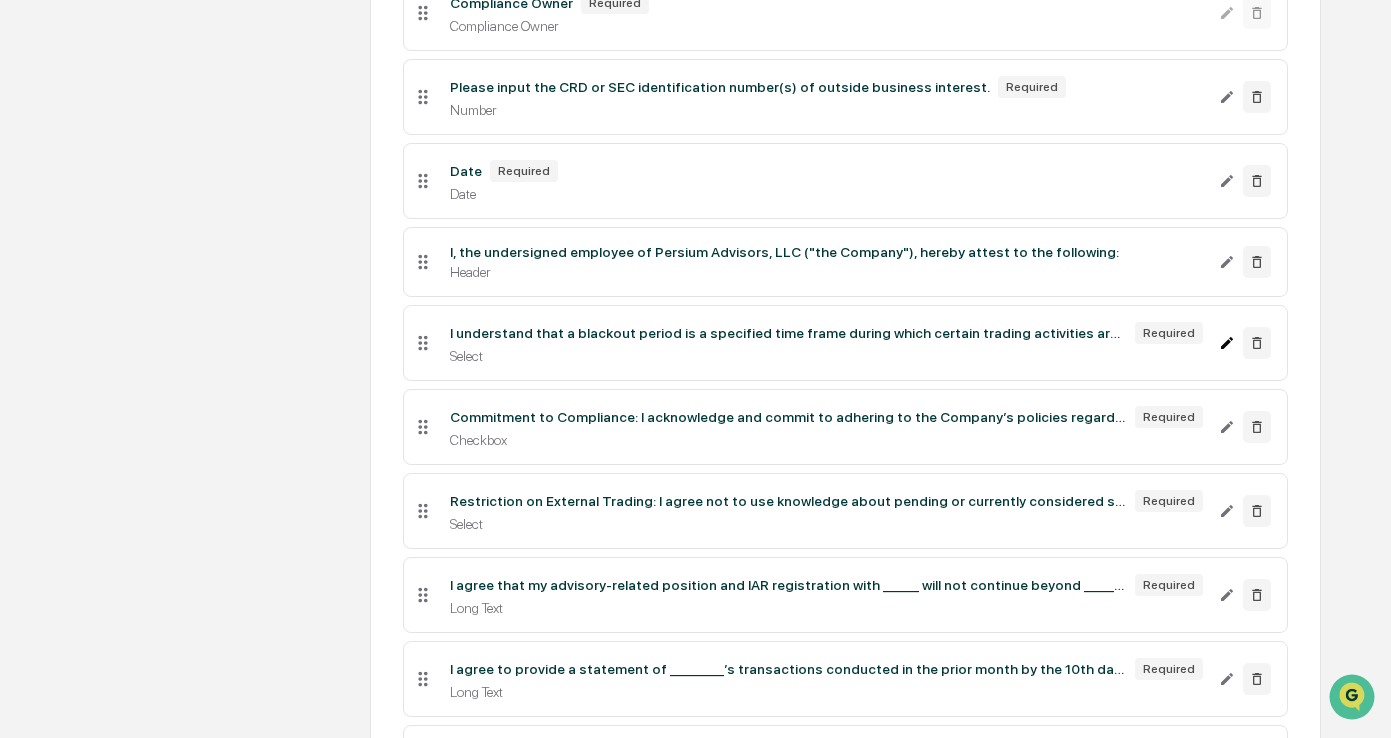 click 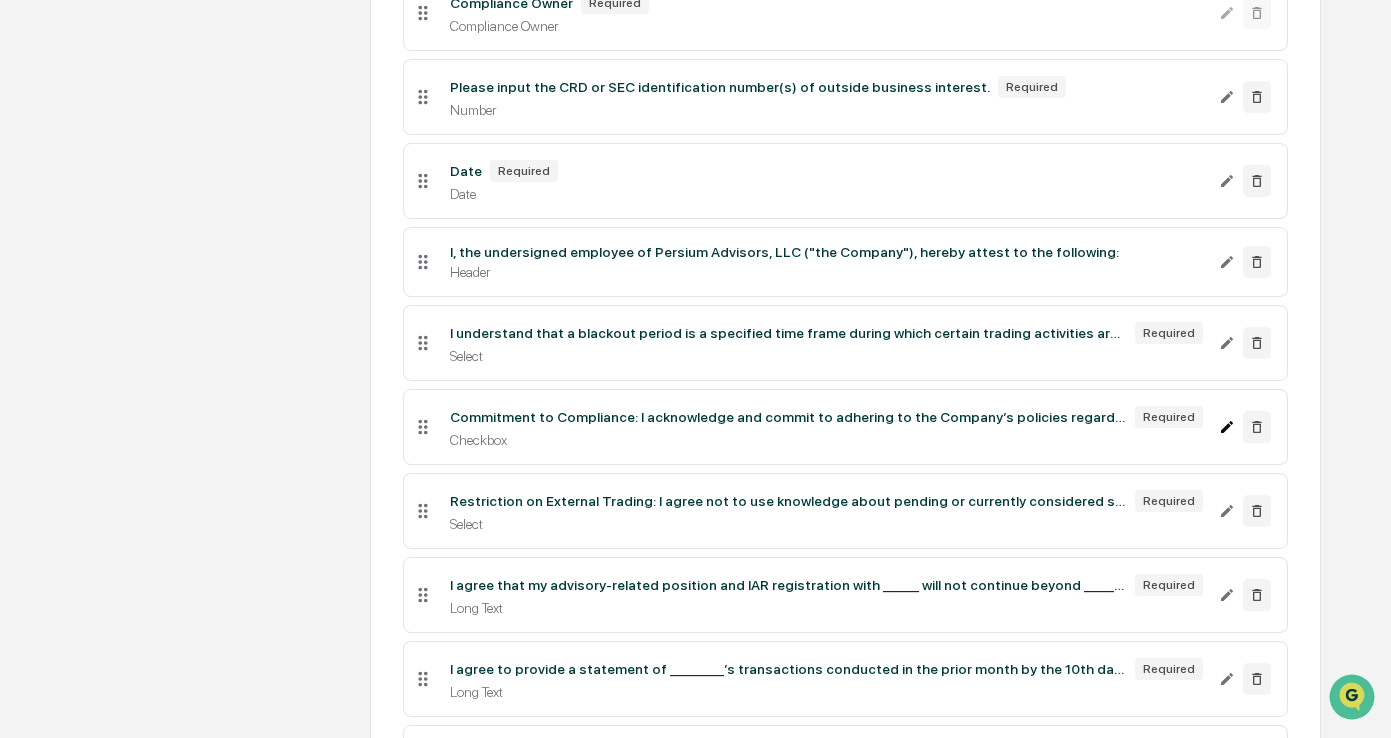 click 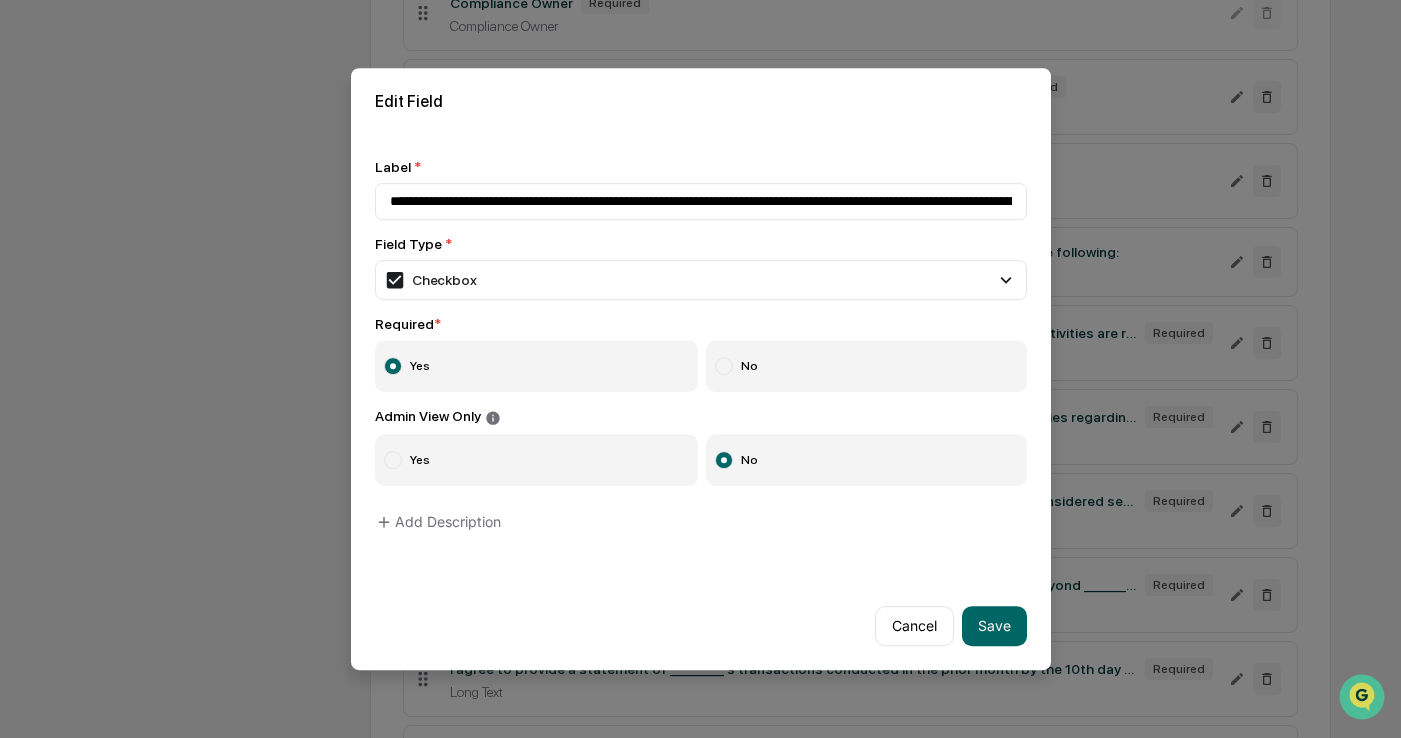 click on "**********" at bounding box center [701, 350] 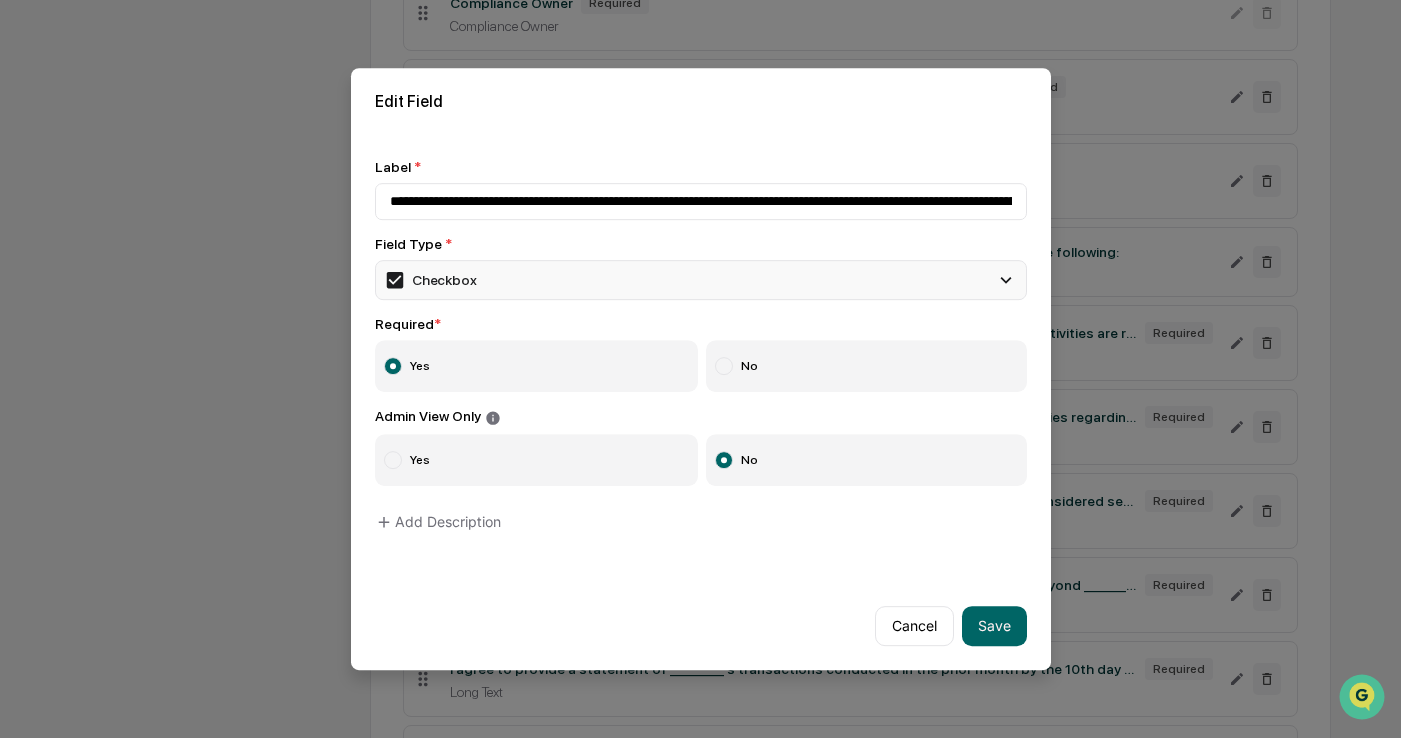 click on "Checkbox" at bounding box center (430, 280) 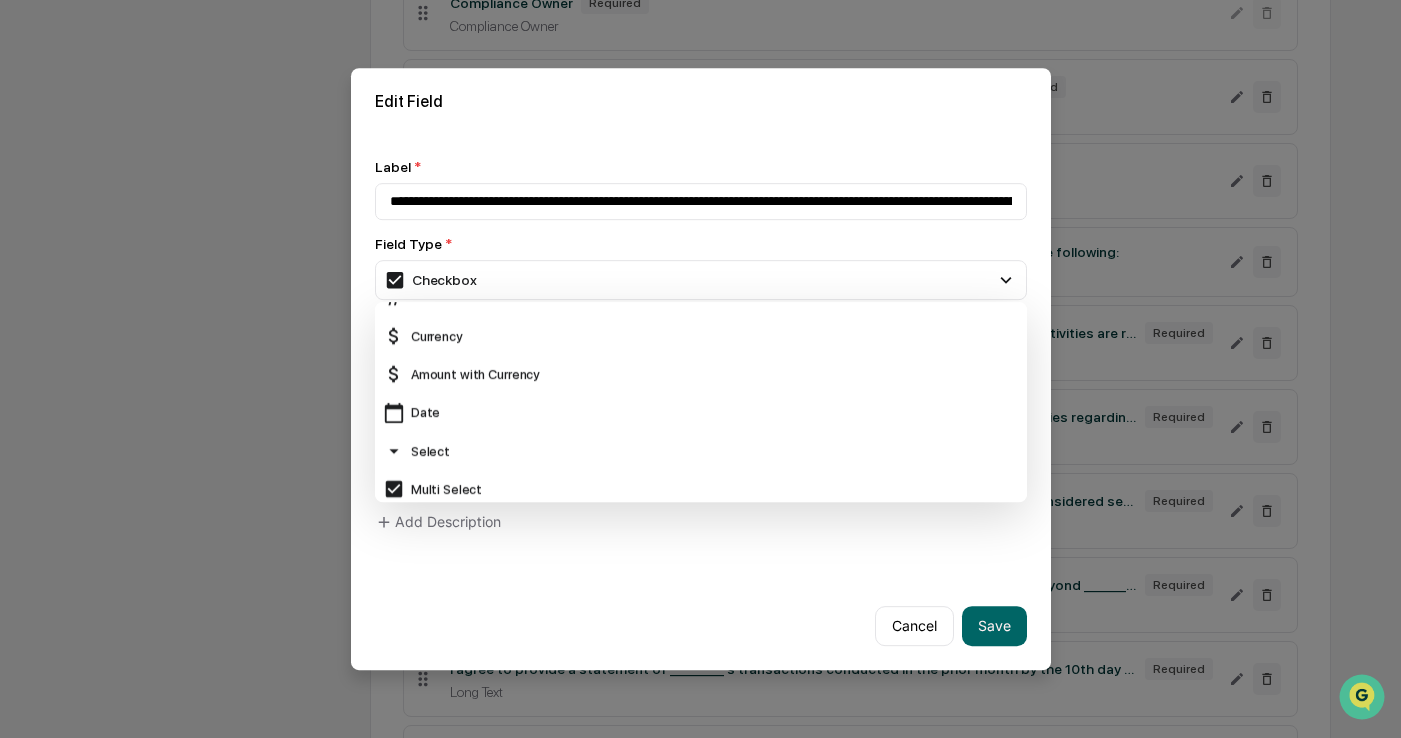 scroll, scrollTop: 200, scrollLeft: 0, axis: vertical 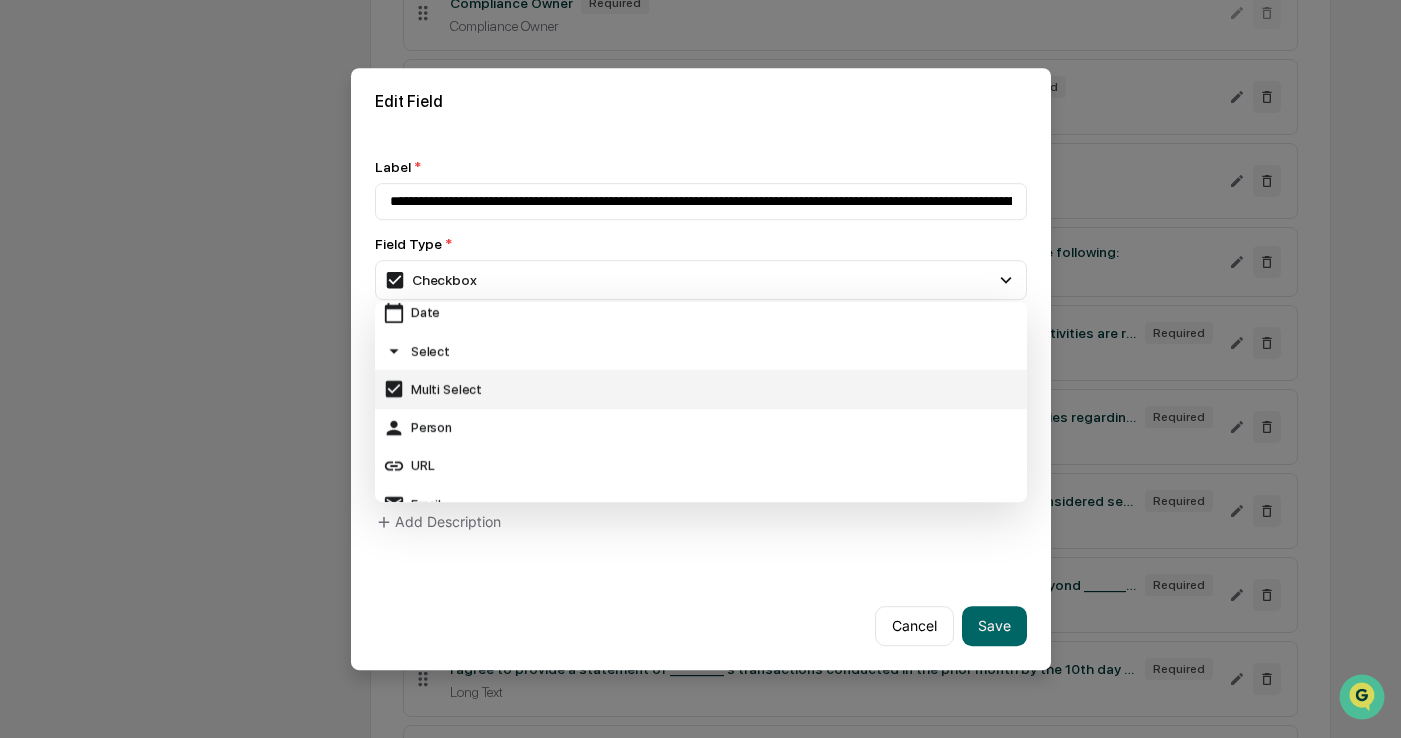 click on "Multi Select" at bounding box center [701, 389] 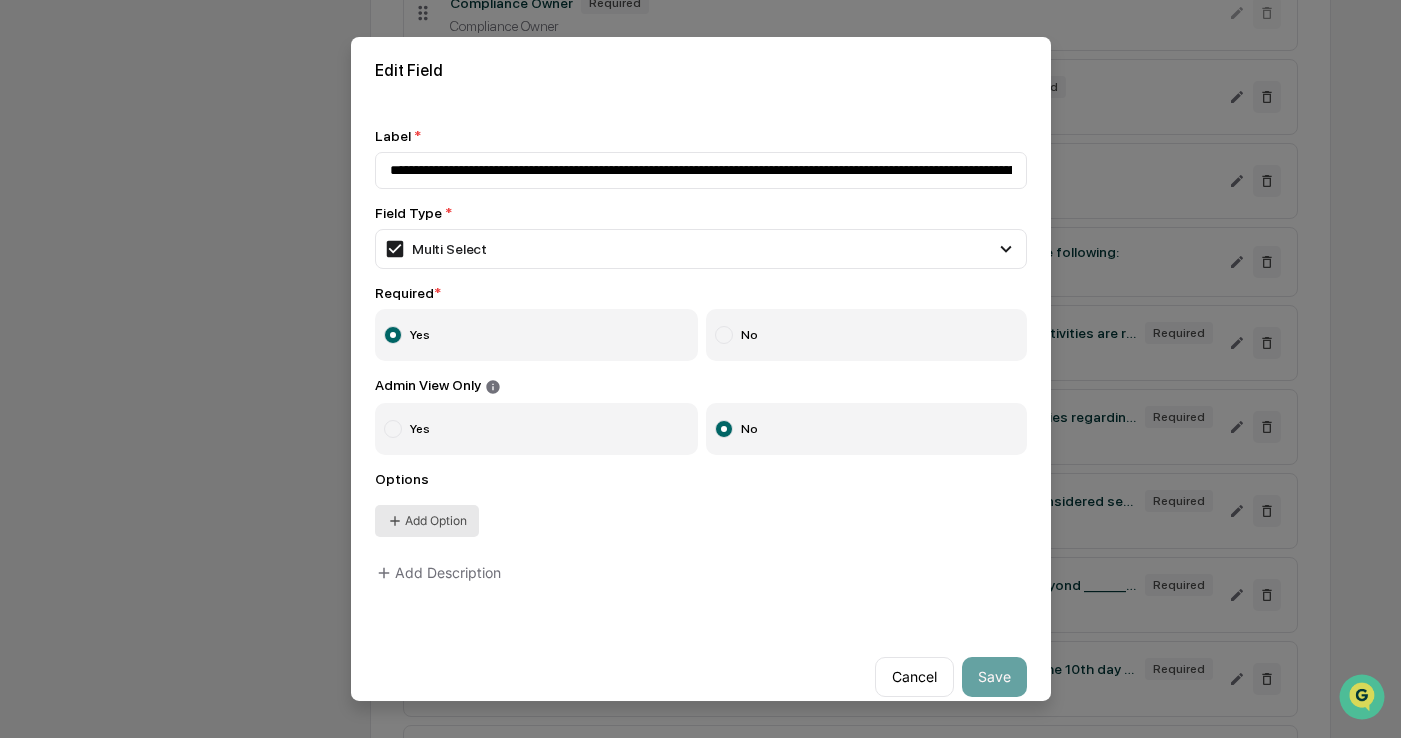 click on "Add Option" at bounding box center [427, 521] 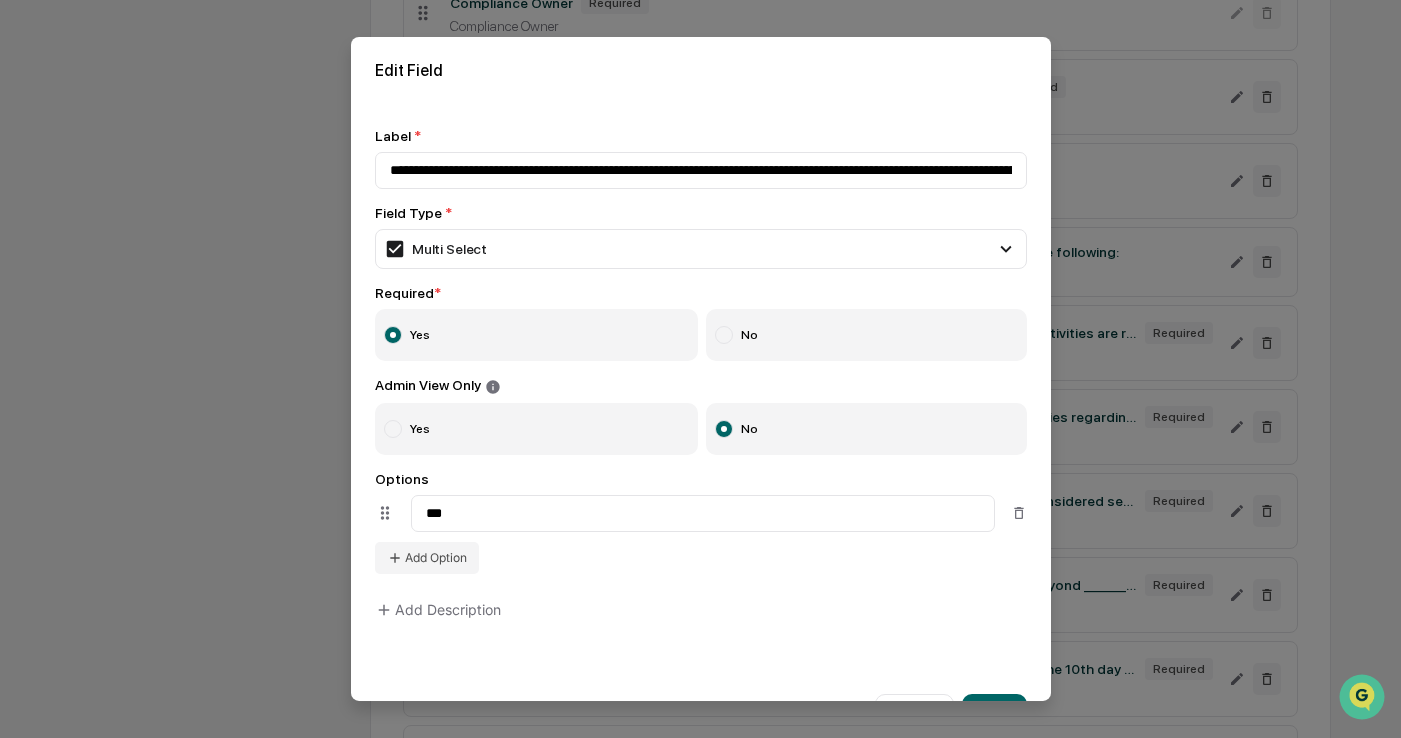 type on "***" 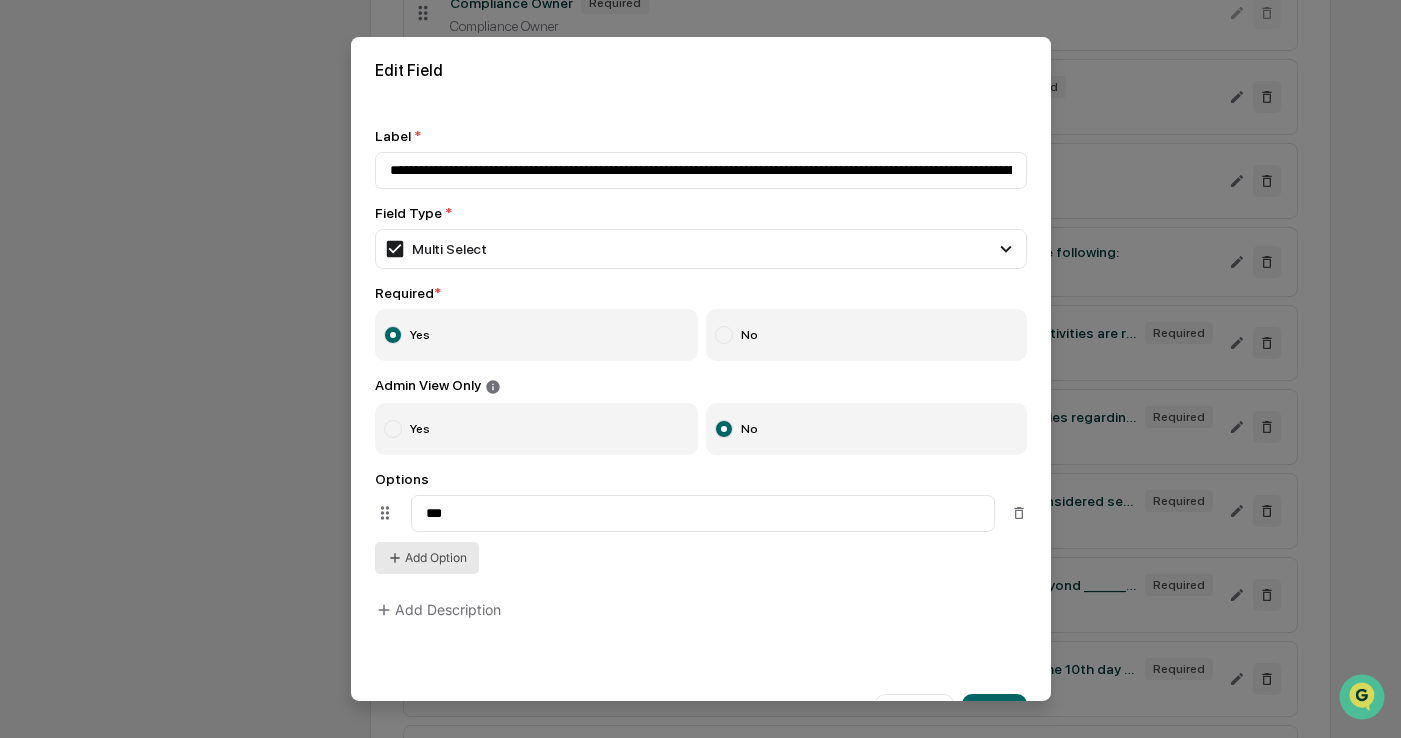 click on "Add Option" at bounding box center [427, 558] 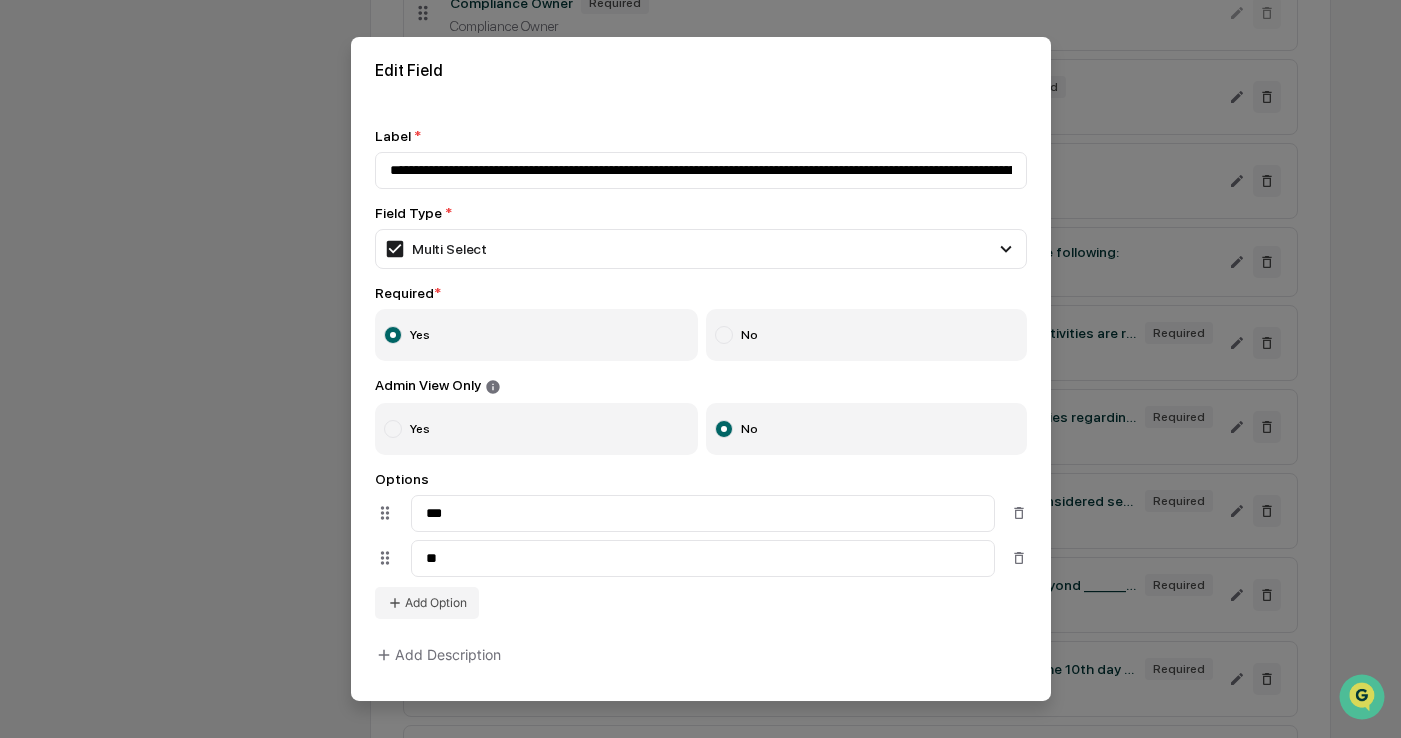 type on "**" 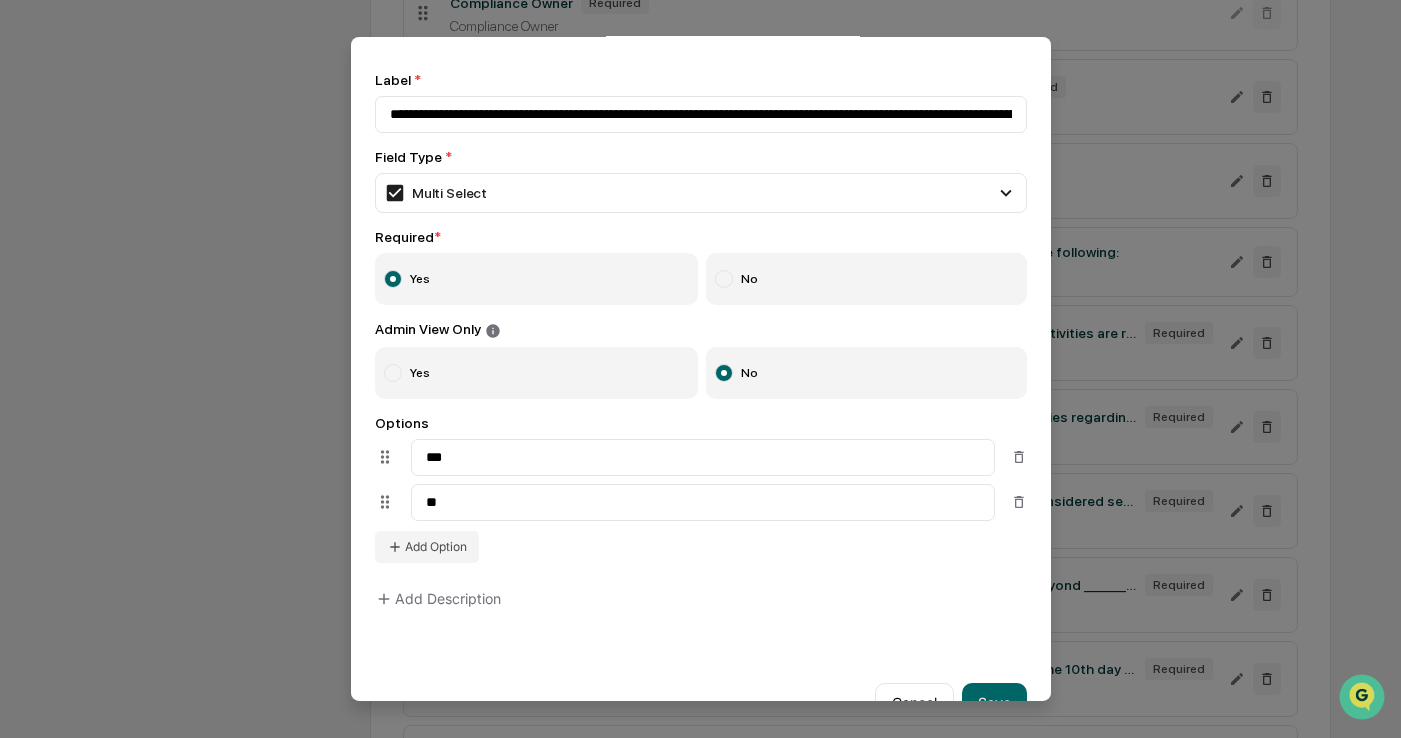 scroll, scrollTop: 105, scrollLeft: 0, axis: vertical 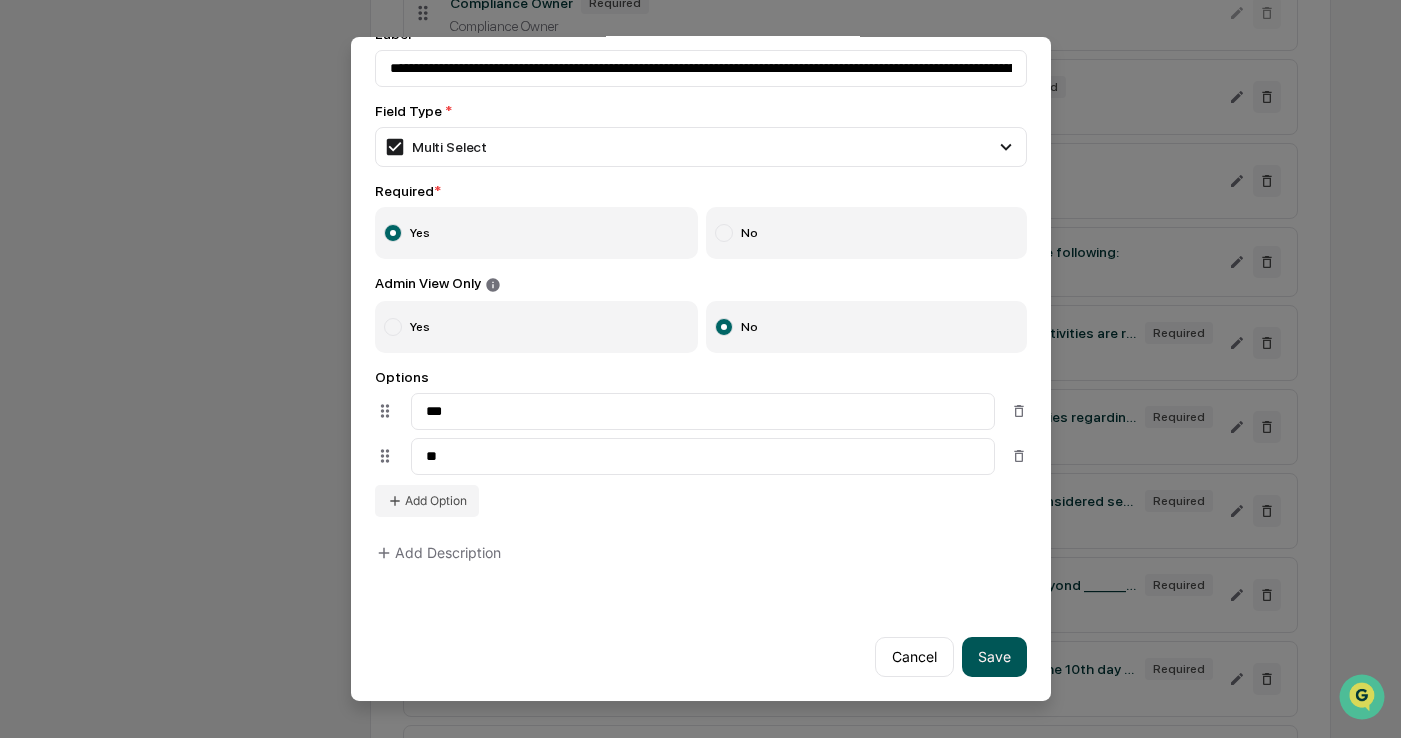 click on "Save" at bounding box center [994, 657] 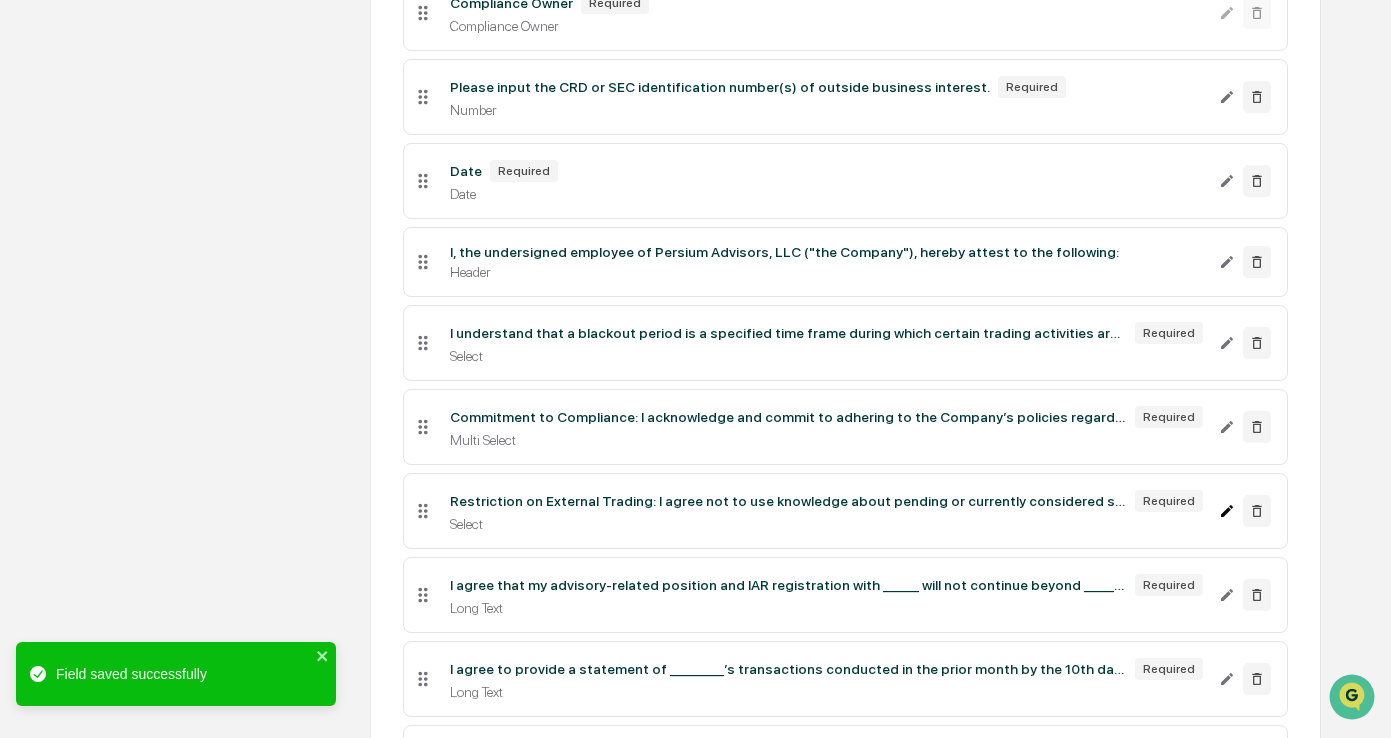 click 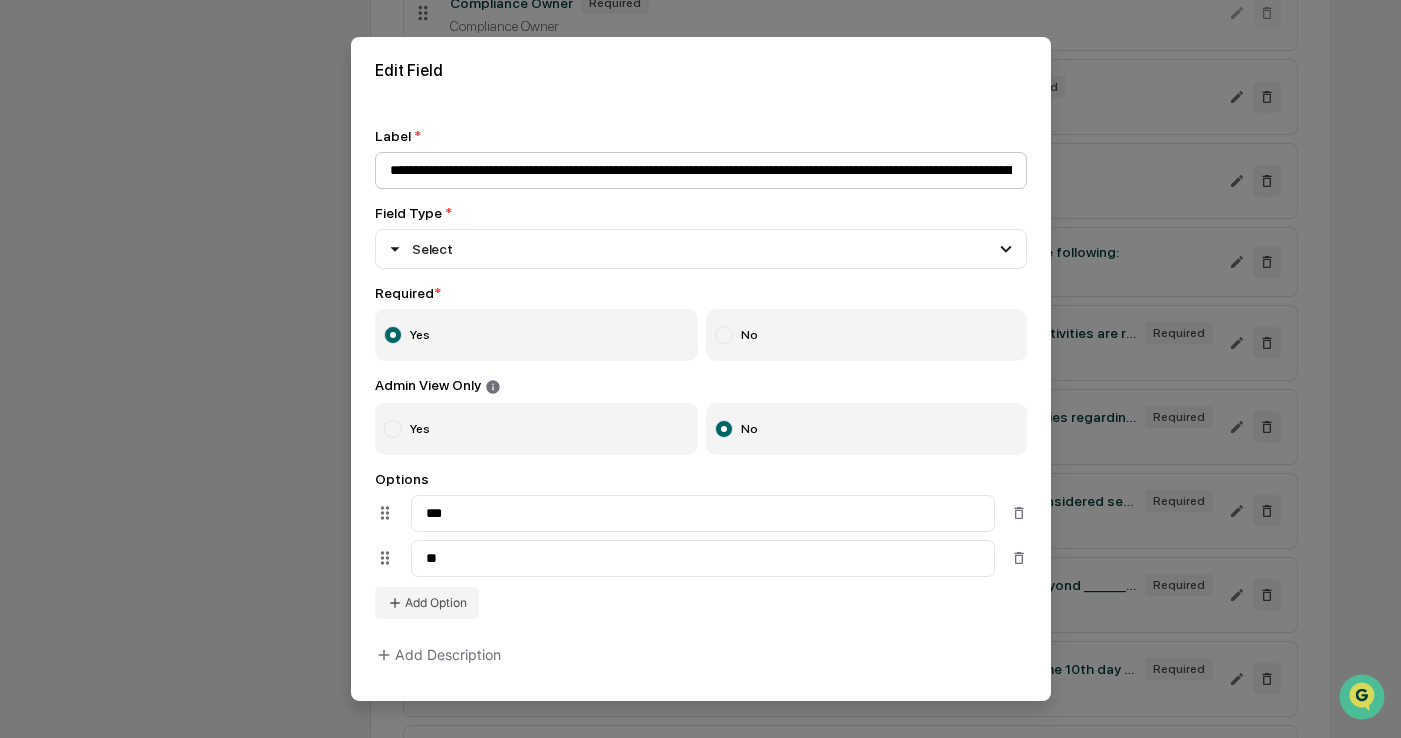click on "**********" at bounding box center (701, 170) 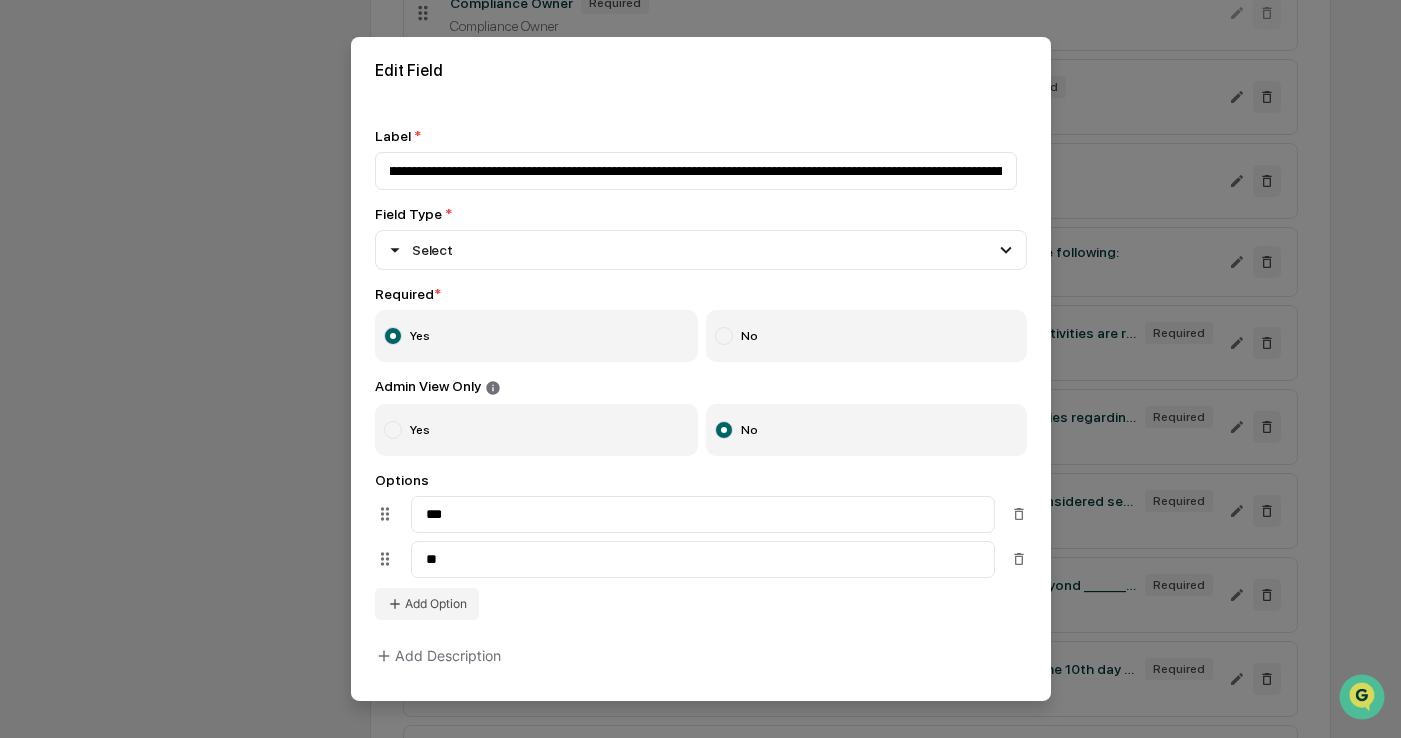 scroll, scrollTop: 0, scrollLeft: 0, axis: both 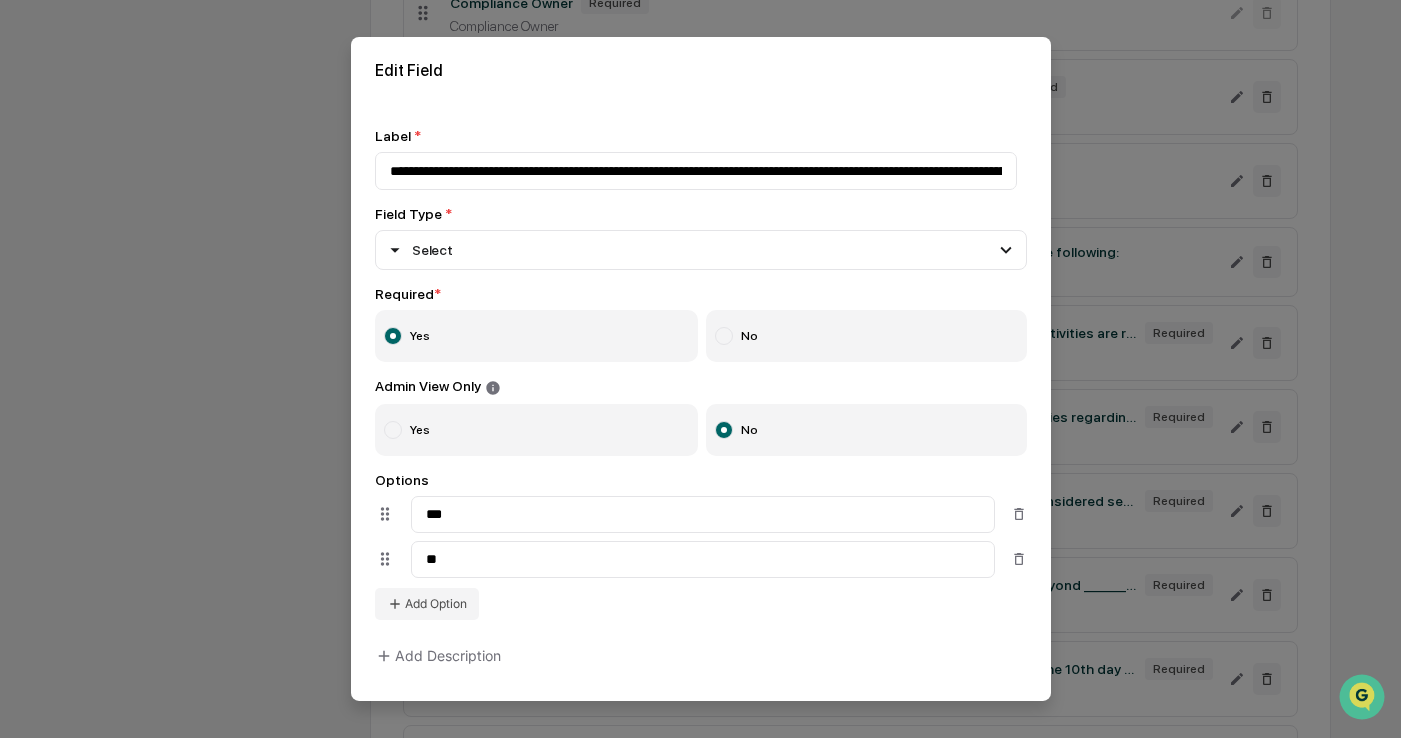 drag, startPoint x: 769, startPoint y: 173, endPoint x: 227, endPoint y: 184, distance: 542.11163 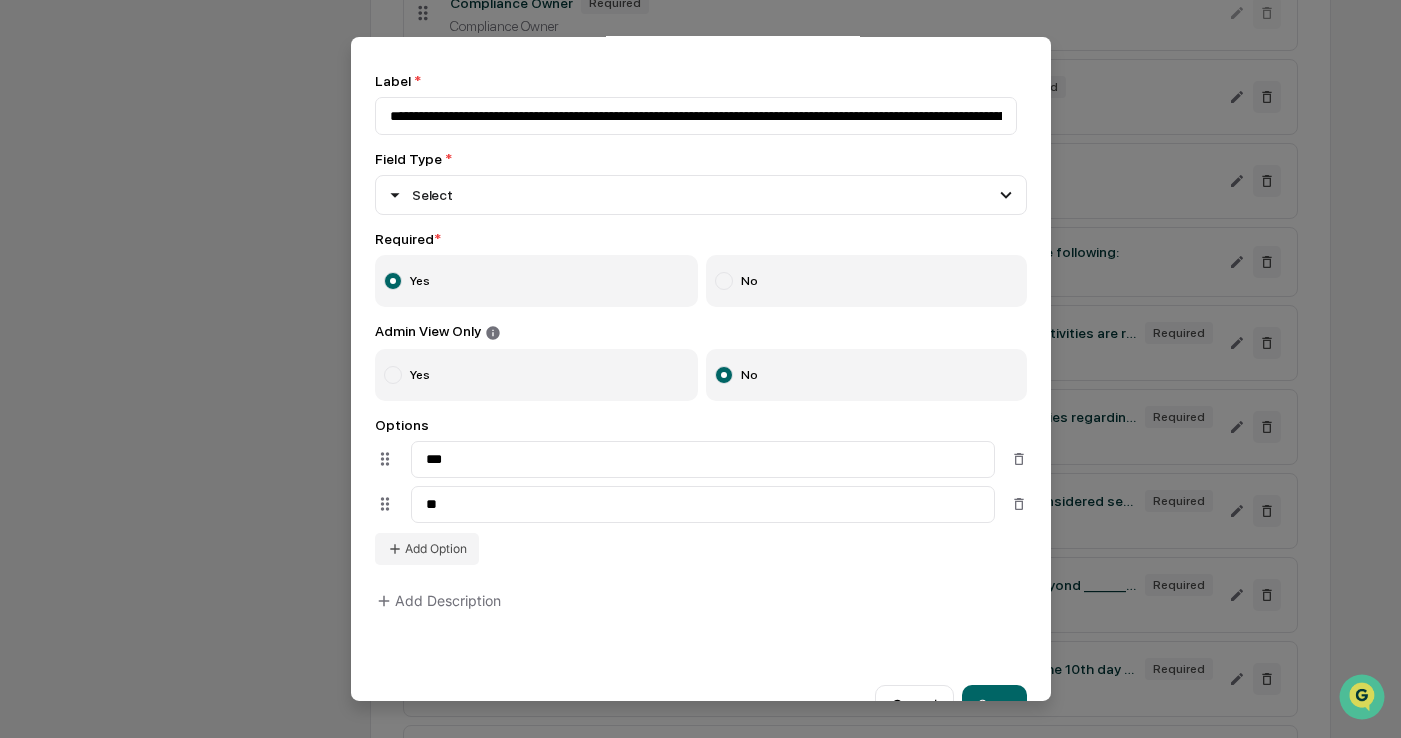 scroll, scrollTop: 105, scrollLeft: 0, axis: vertical 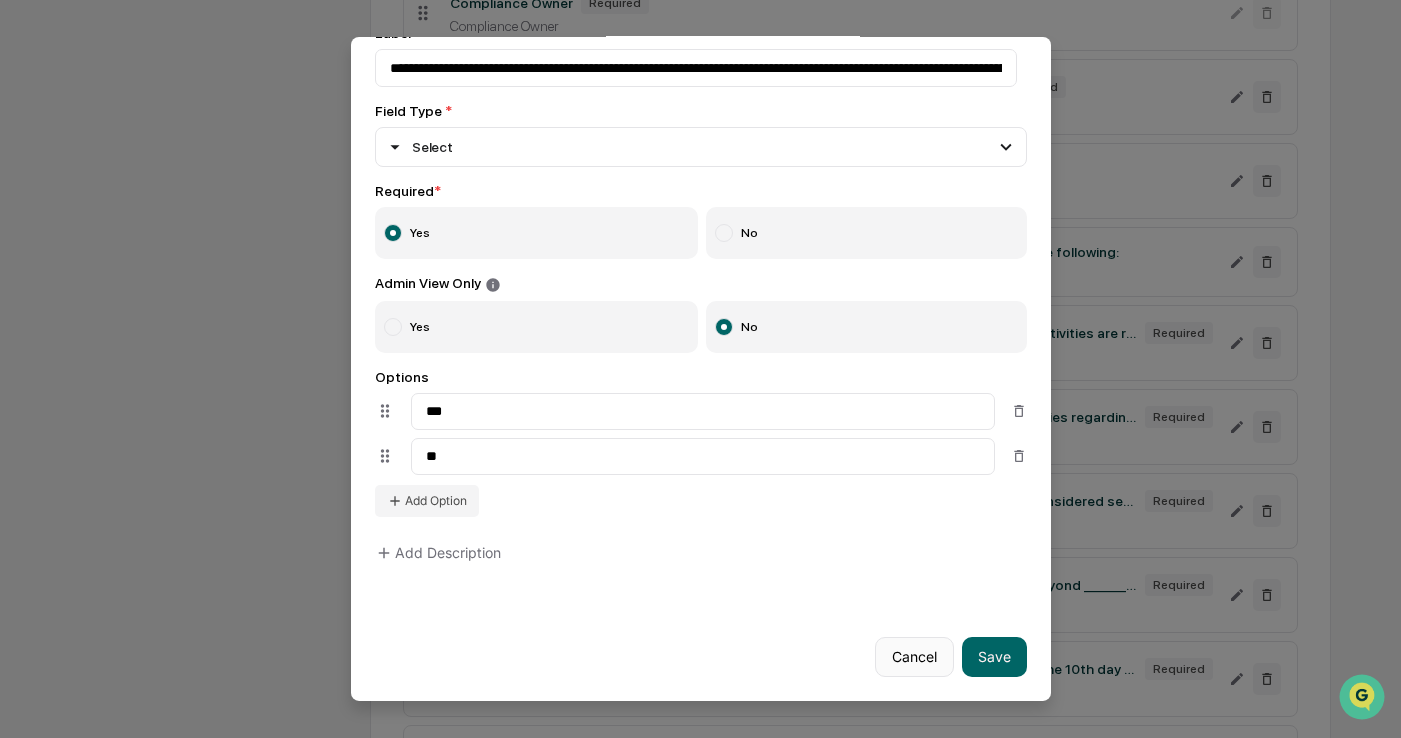 click on "Cancel" at bounding box center (914, 657) 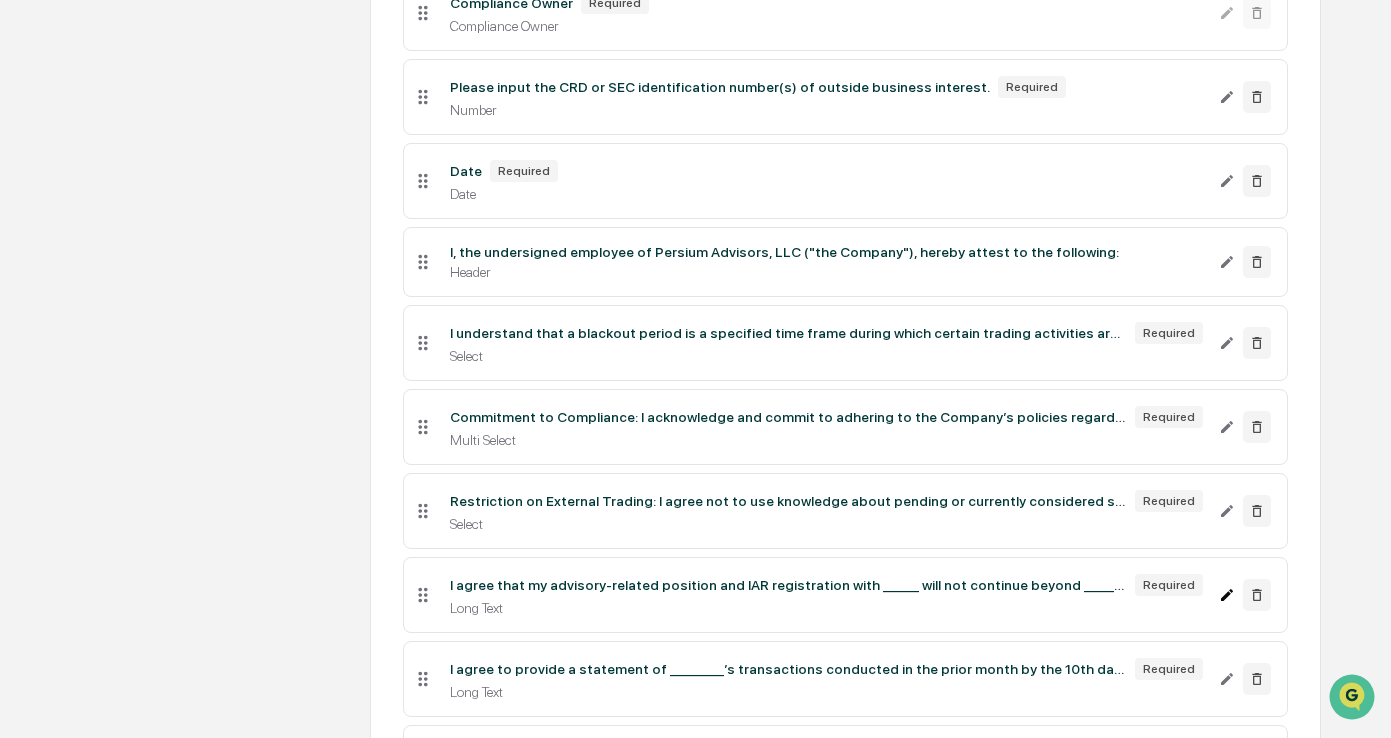 click 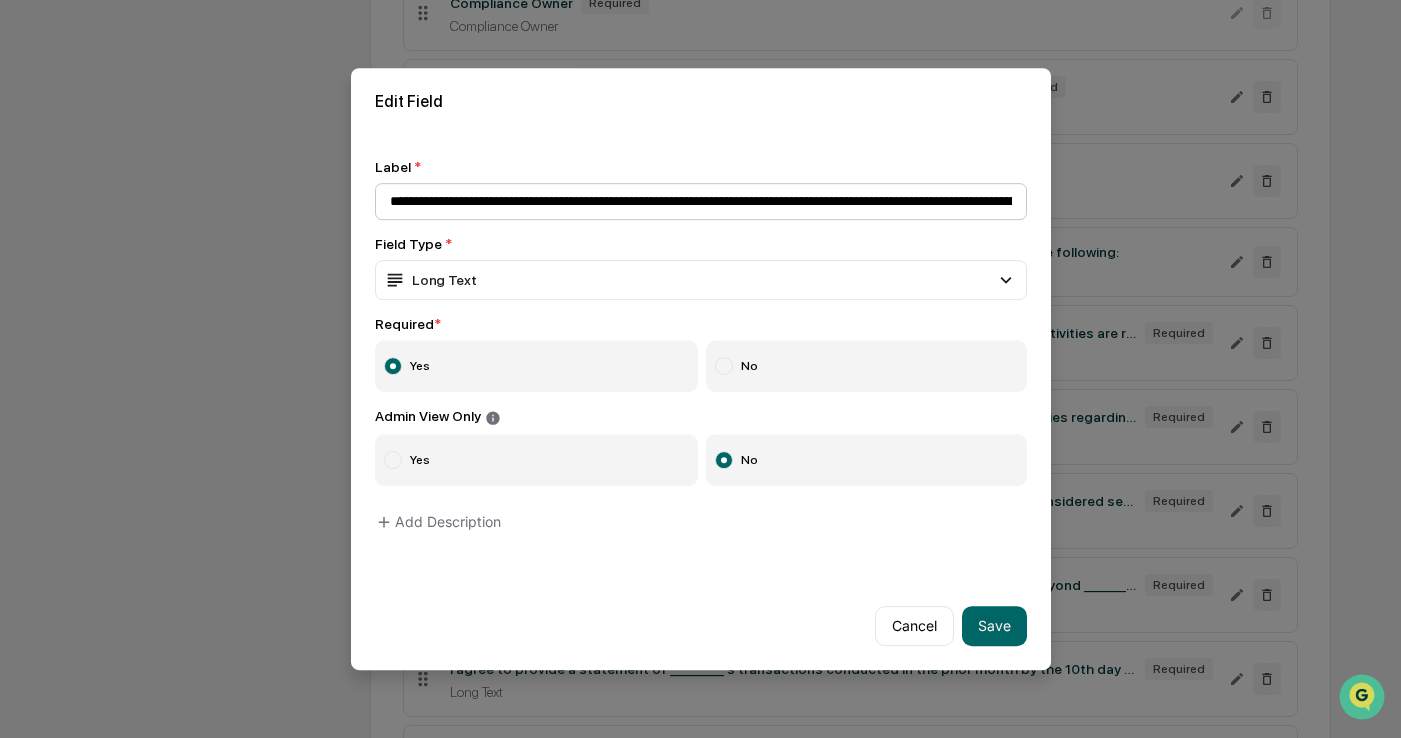 click on "**********" at bounding box center [701, 201] 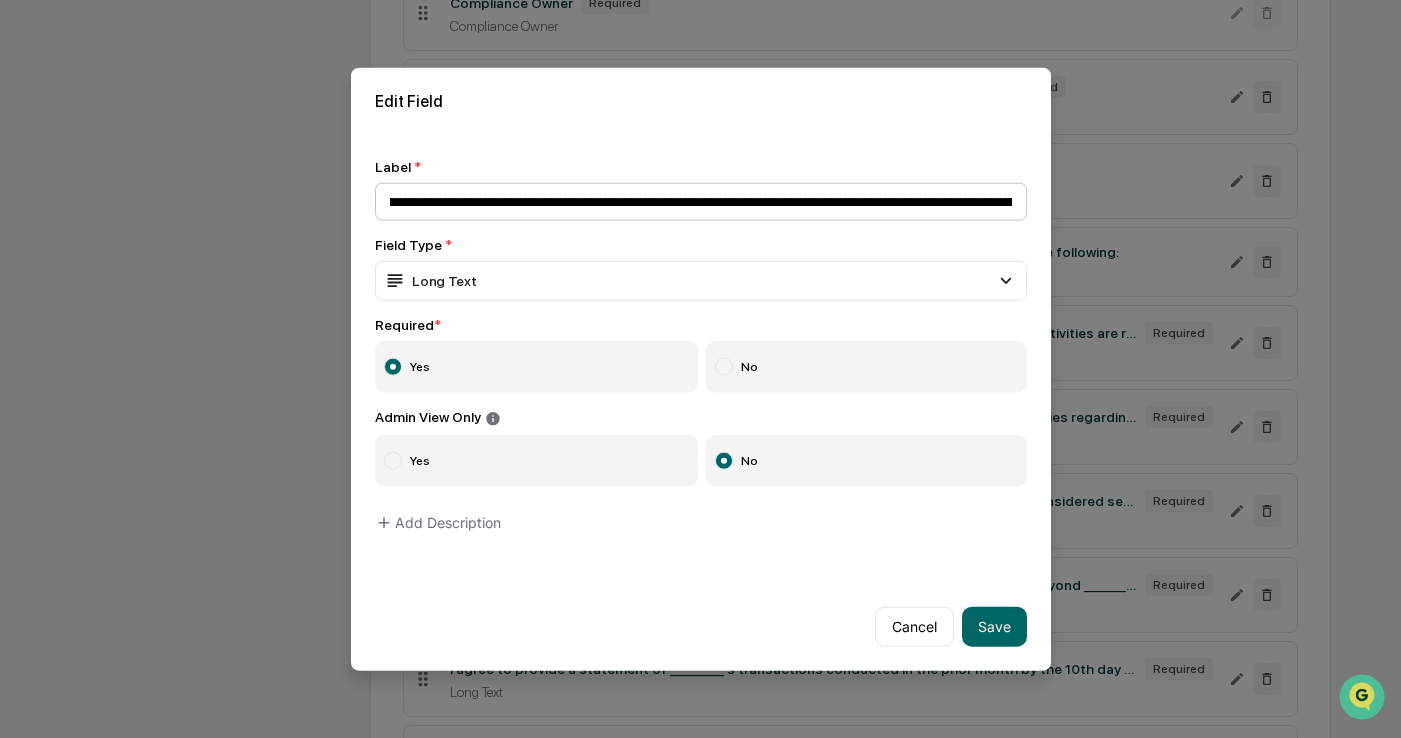 scroll, scrollTop: 0, scrollLeft: 48, axis: horizontal 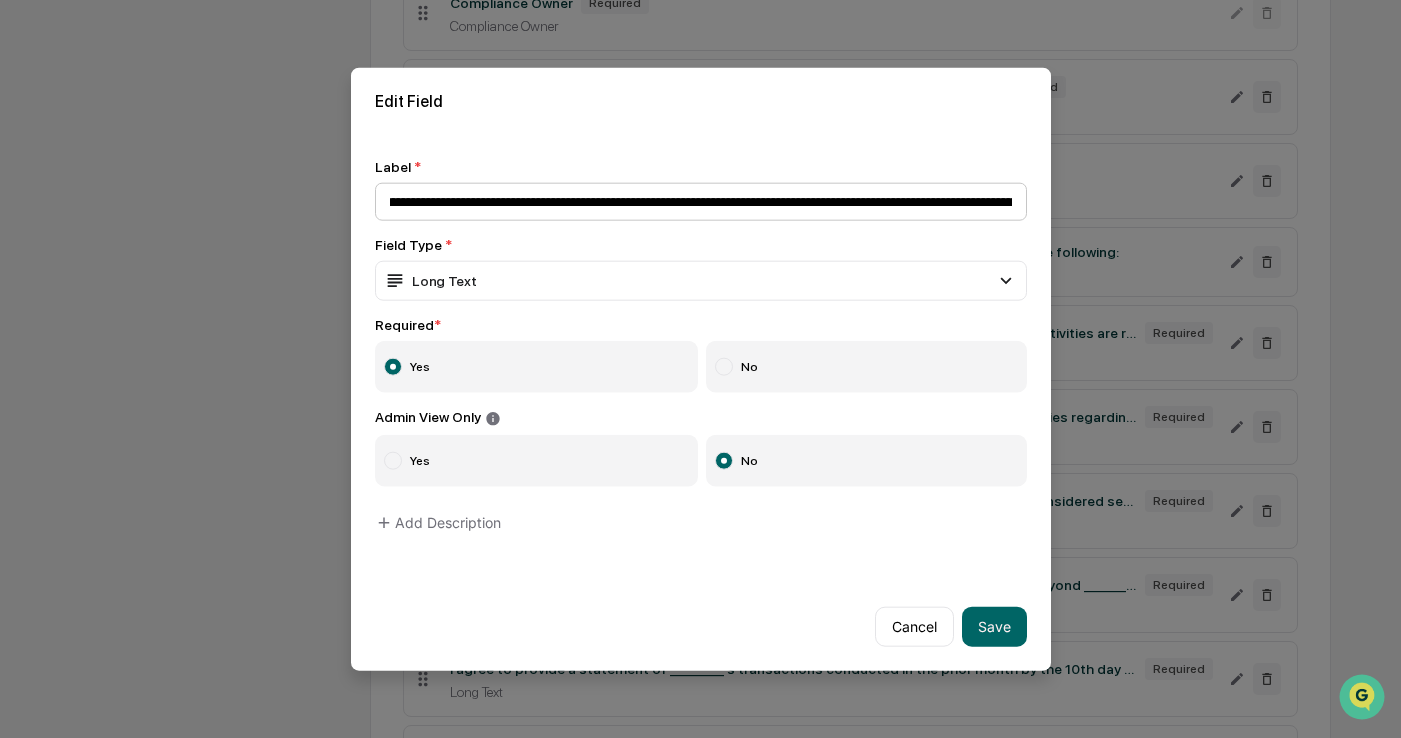 drag, startPoint x: 700, startPoint y: 202, endPoint x: 966, endPoint y: 210, distance: 266.12027 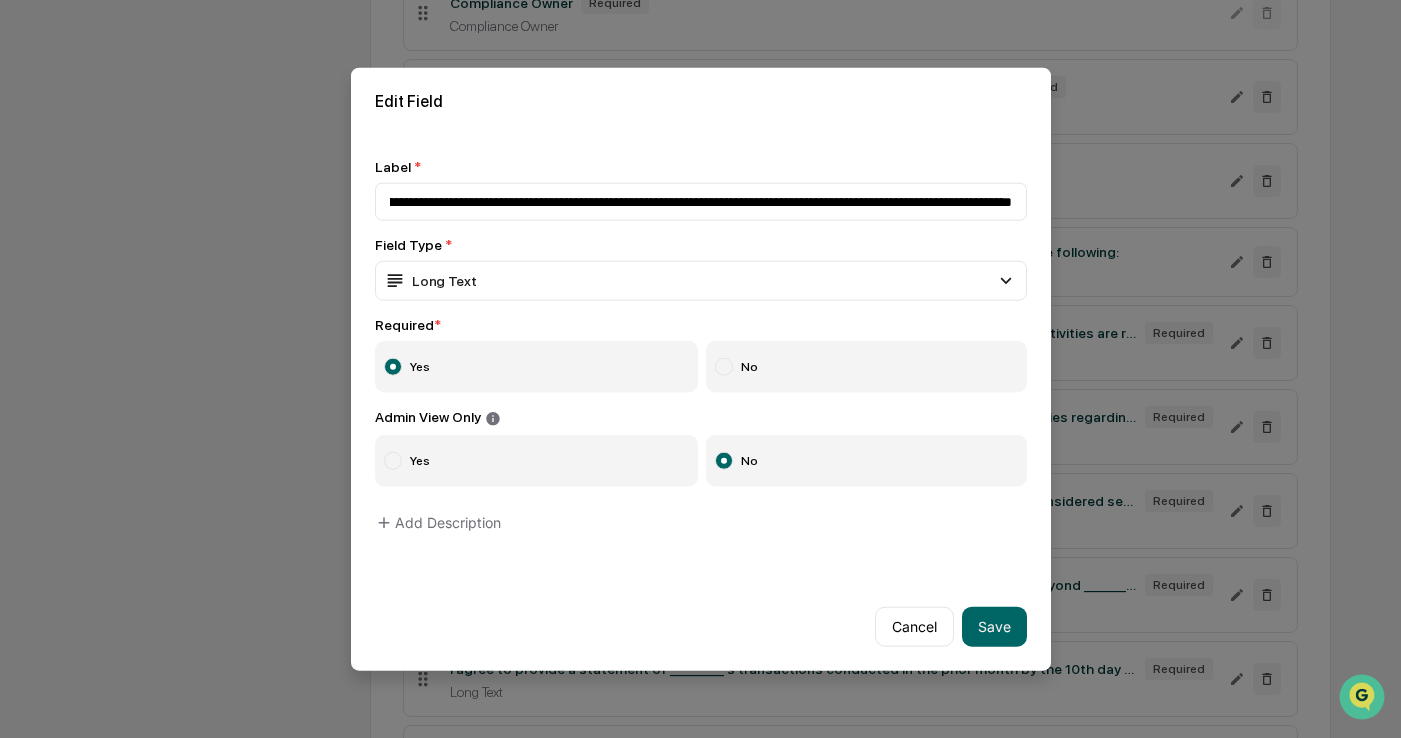 scroll, scrollTop: 0, scrollLeft: 699, axis: horizontal 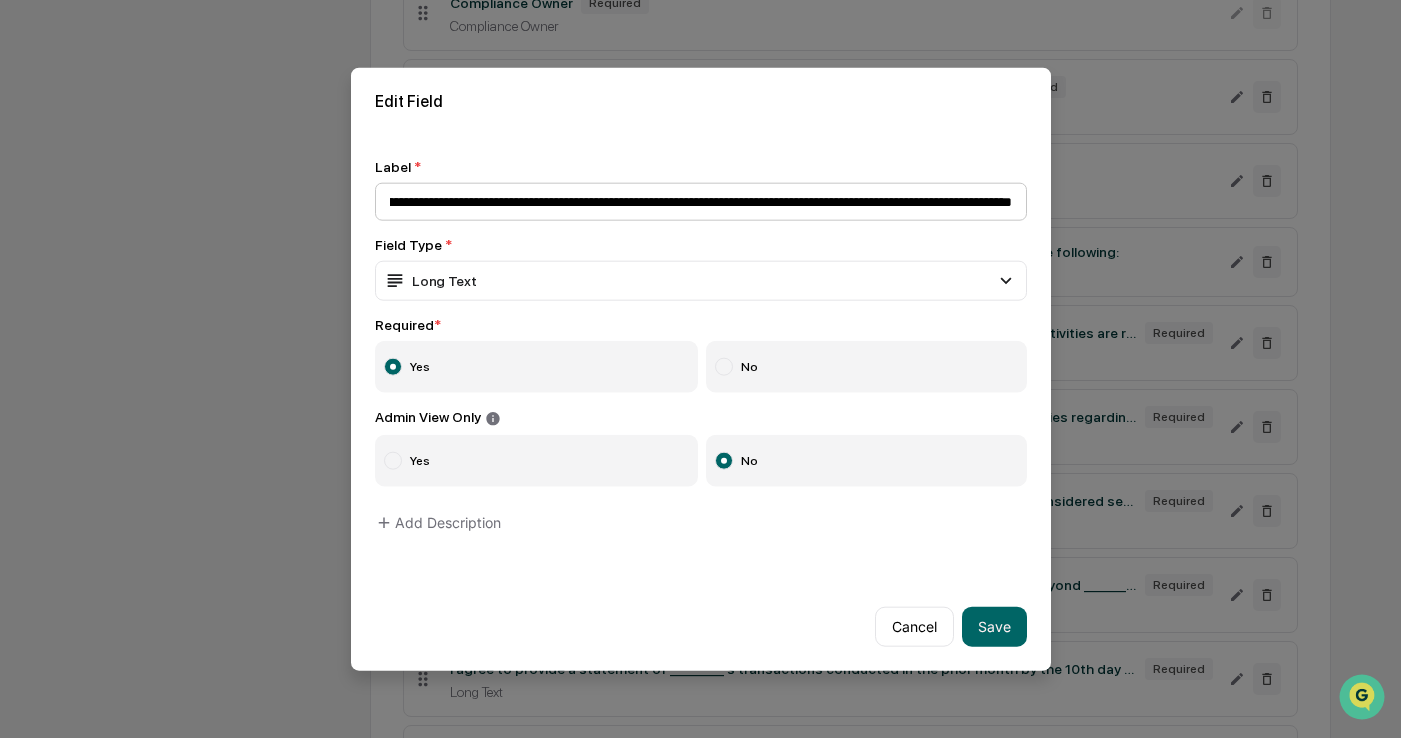 drag, startPoint x: 1055, startPoint y: 203, endPoint x: 942, endPoint y: 204, distance: 113.004425 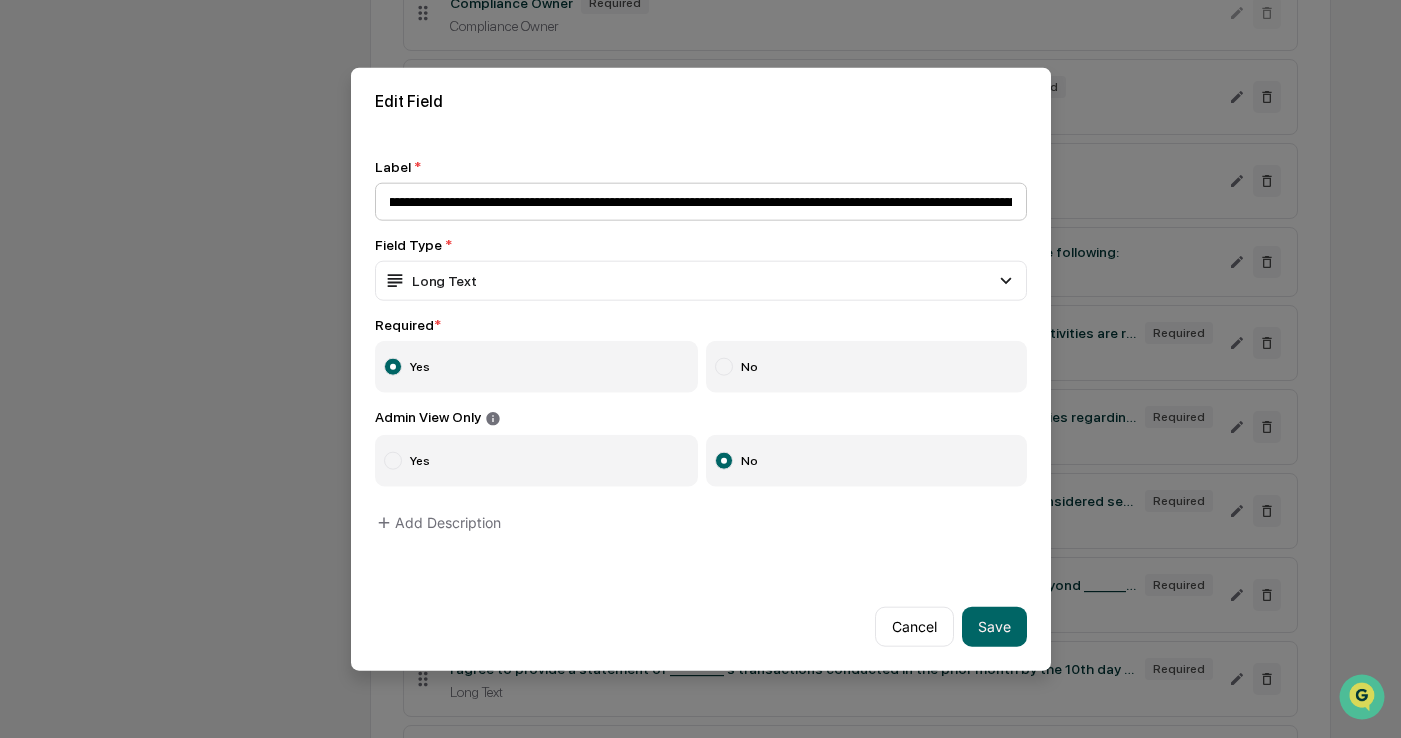 scroll, scrollTop: 0, scrollLeft: 0, axis: both 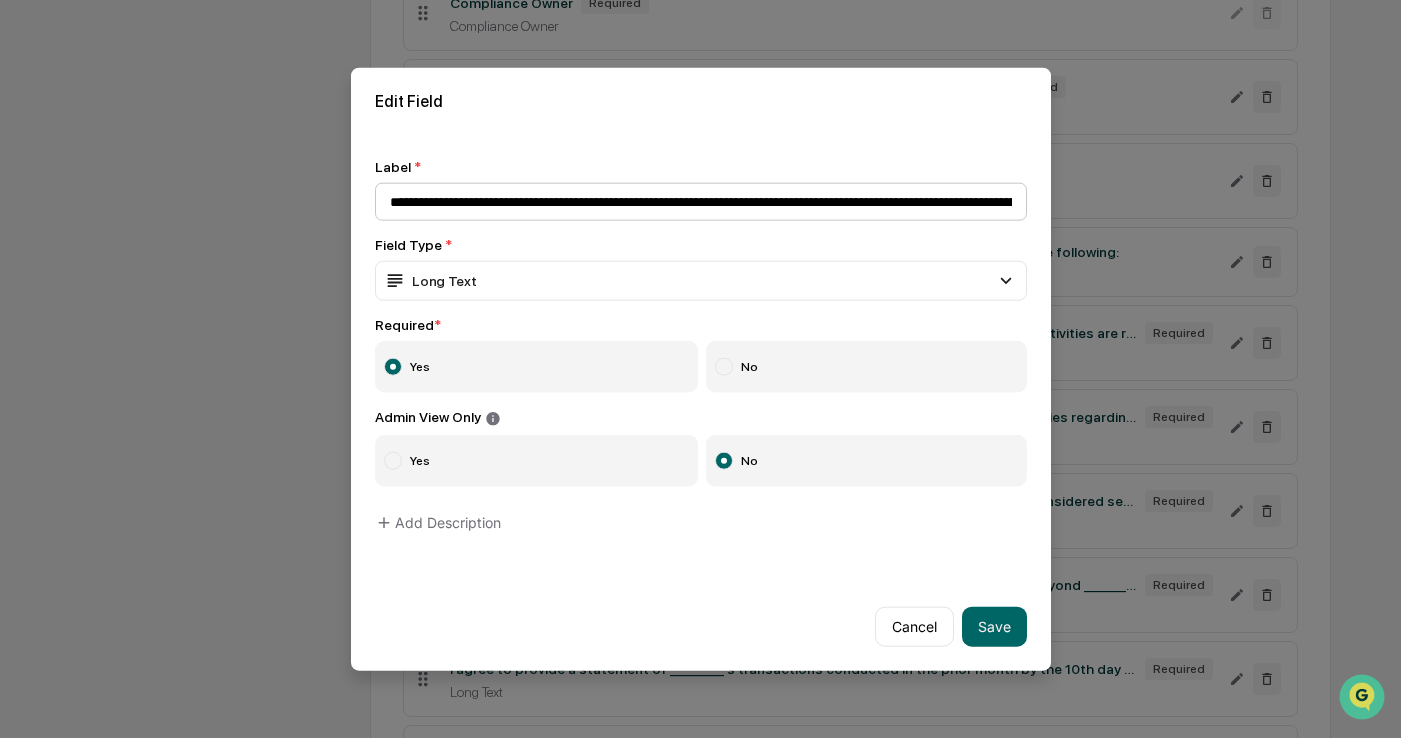 drag, startPoint x: 460, startPoint y: 205, endPoint x: 606, endPoint y: 211, distance: 146.12323 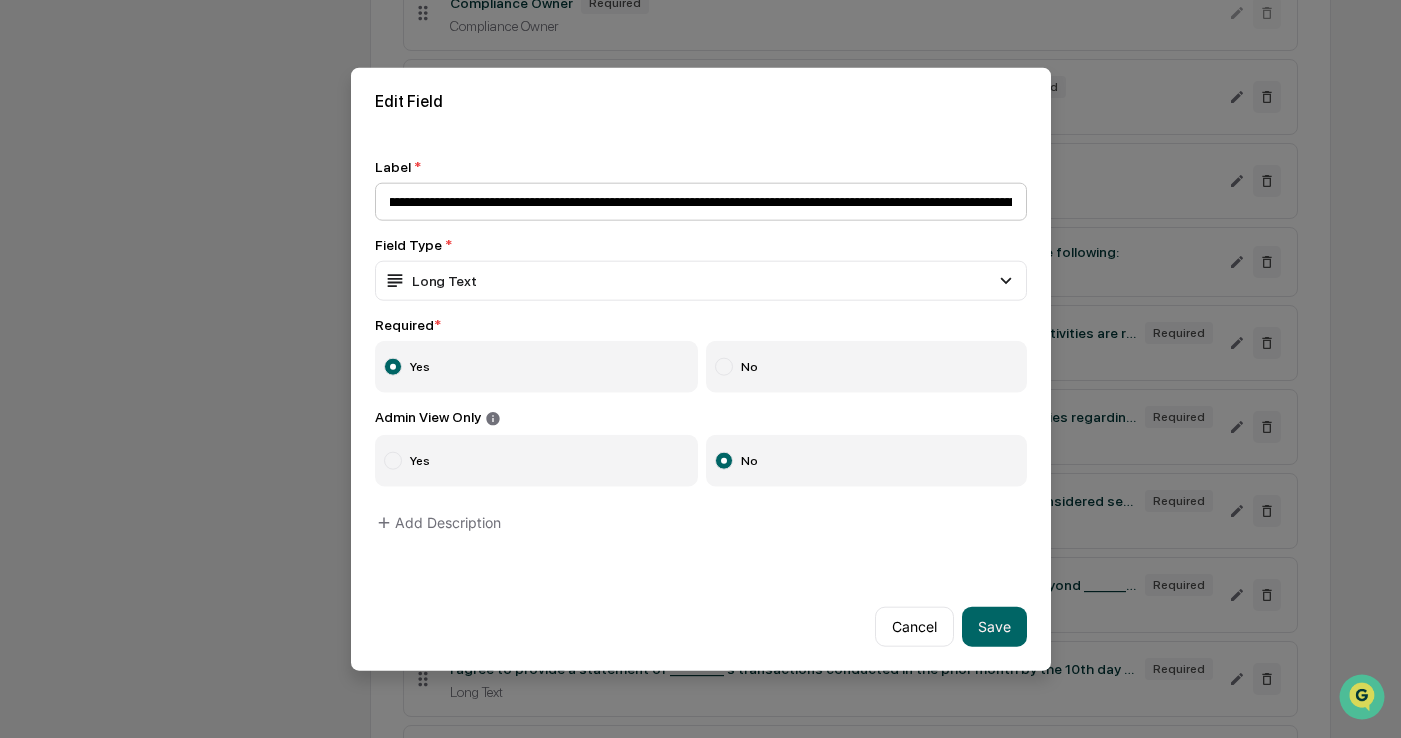 scroll, scrollTop: 0, scrollLeft: 222, axis: horizontal 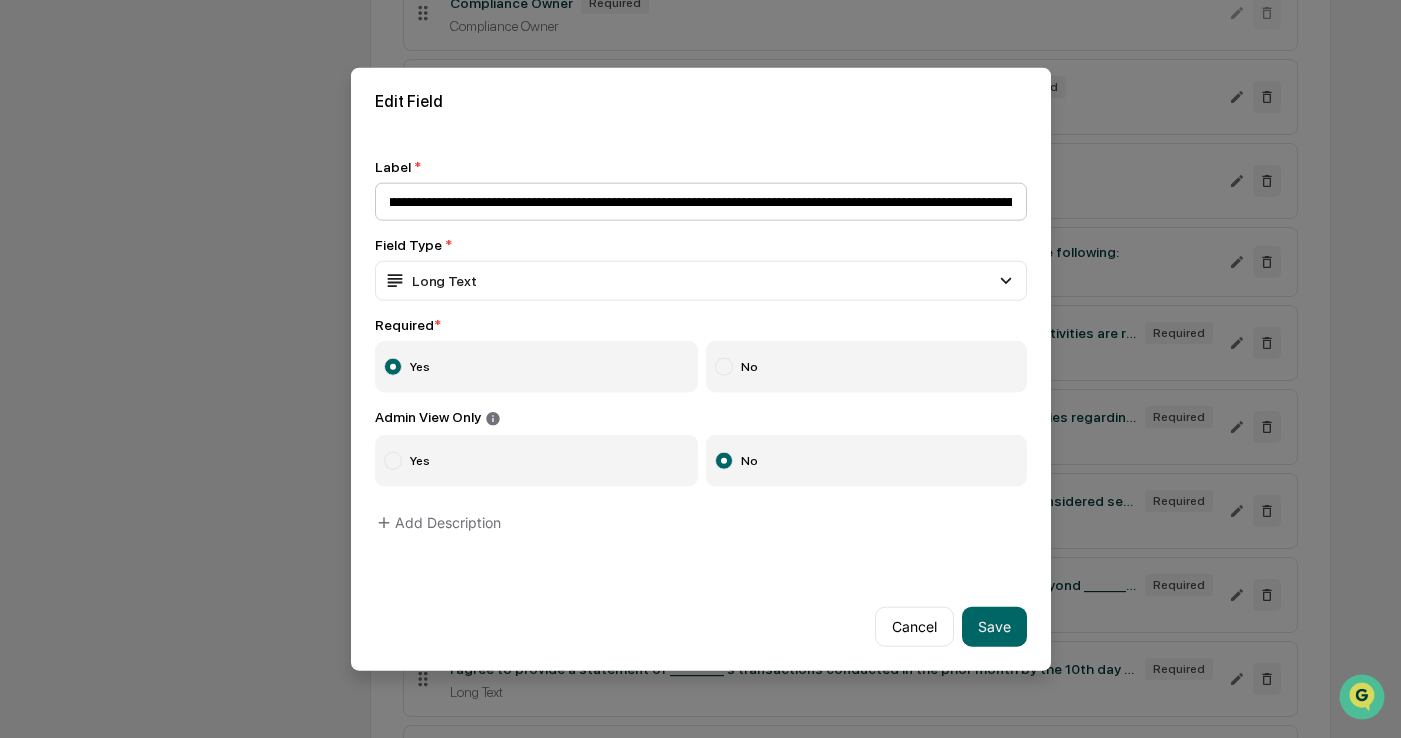 drag, startPoint x: 874, startPoint y: 211, endPoint x: 970, endPoint y: 211, distance: 96 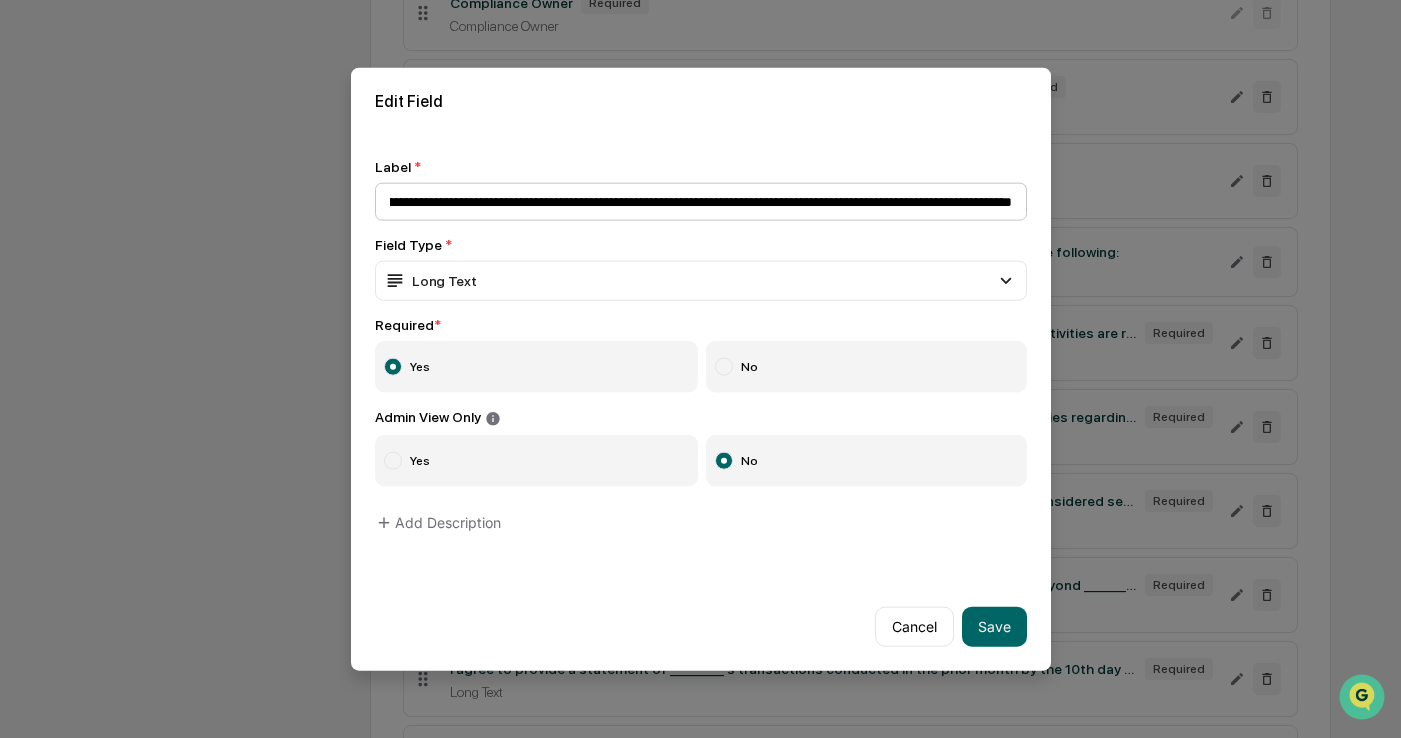 scroll, scrollTop: 0, scrollLeft: 699, axis: horizontal 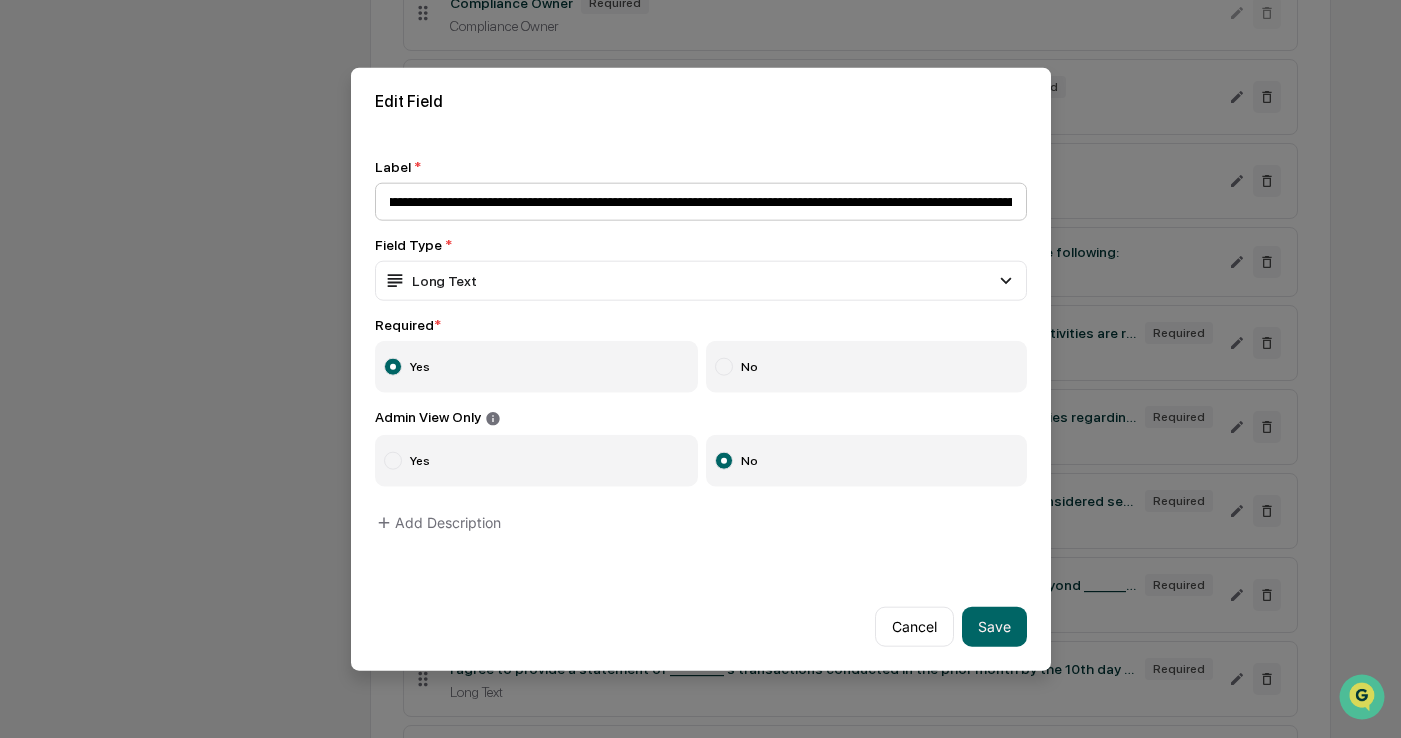 drag, startPoint x: 427, startPoint y: 194, endPoint x: 450, endPoint y: 196, distance: 23.086792 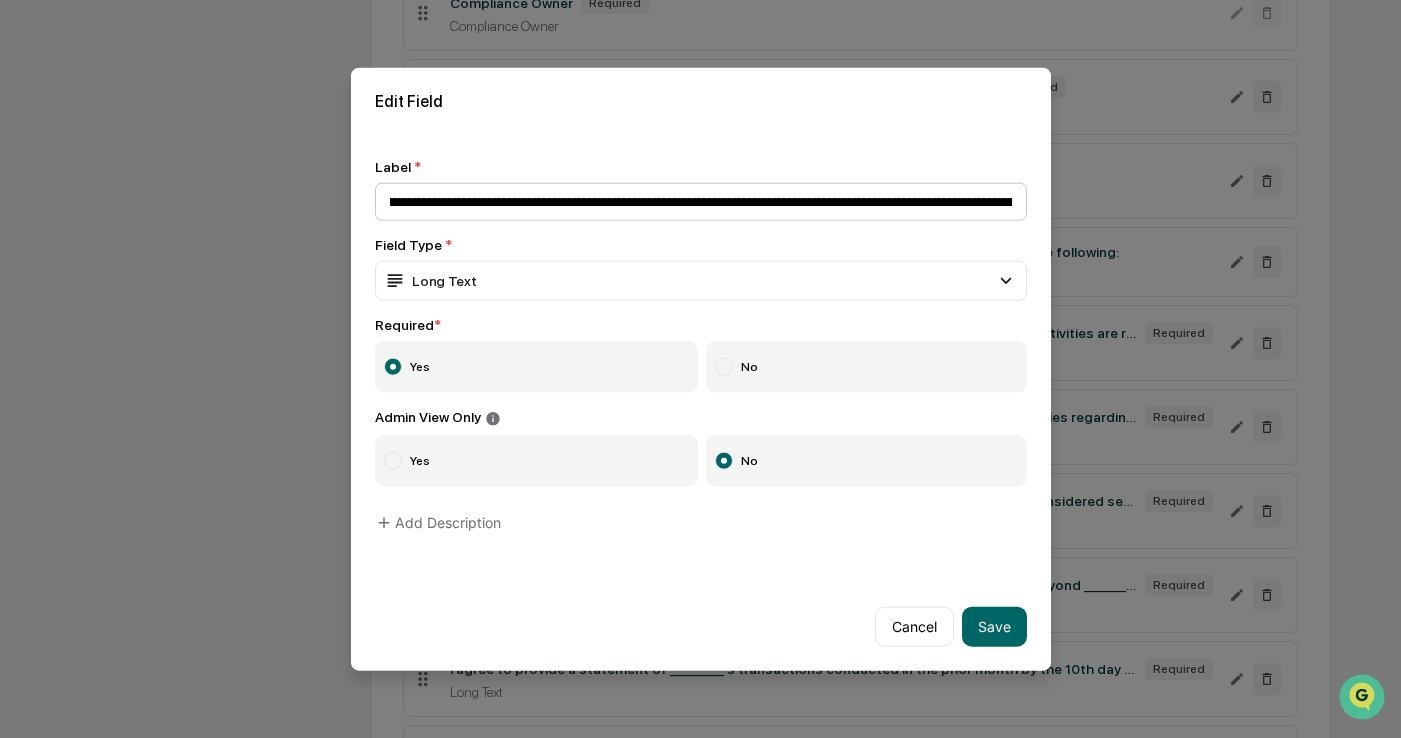 scroll, scrollTop: 0, scrollLeft: 422, axis: horizontal 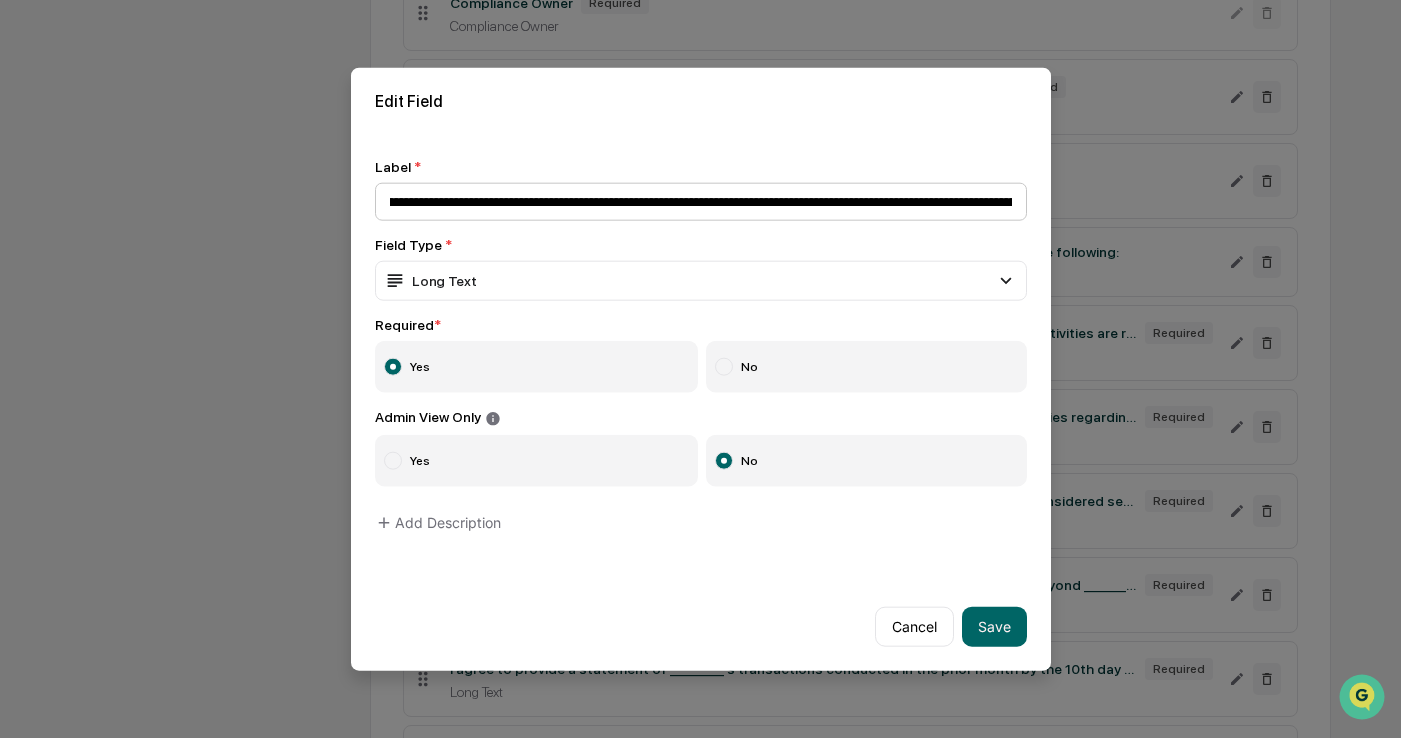 drag, startPoint x: 983, startPoint y: 210, endPoint x: 1005, endPoint y: 210, distance: 22 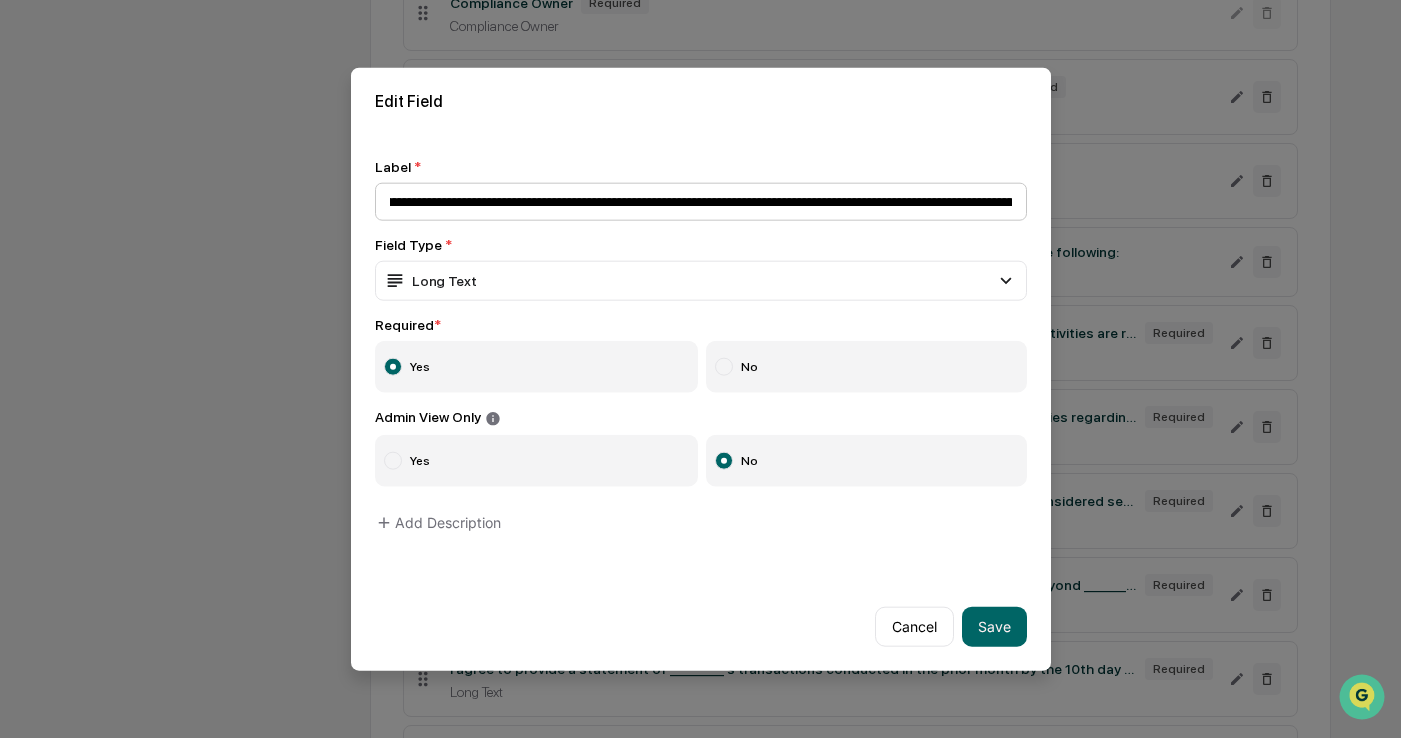 click on "**********" at bounding box center [701, 202] 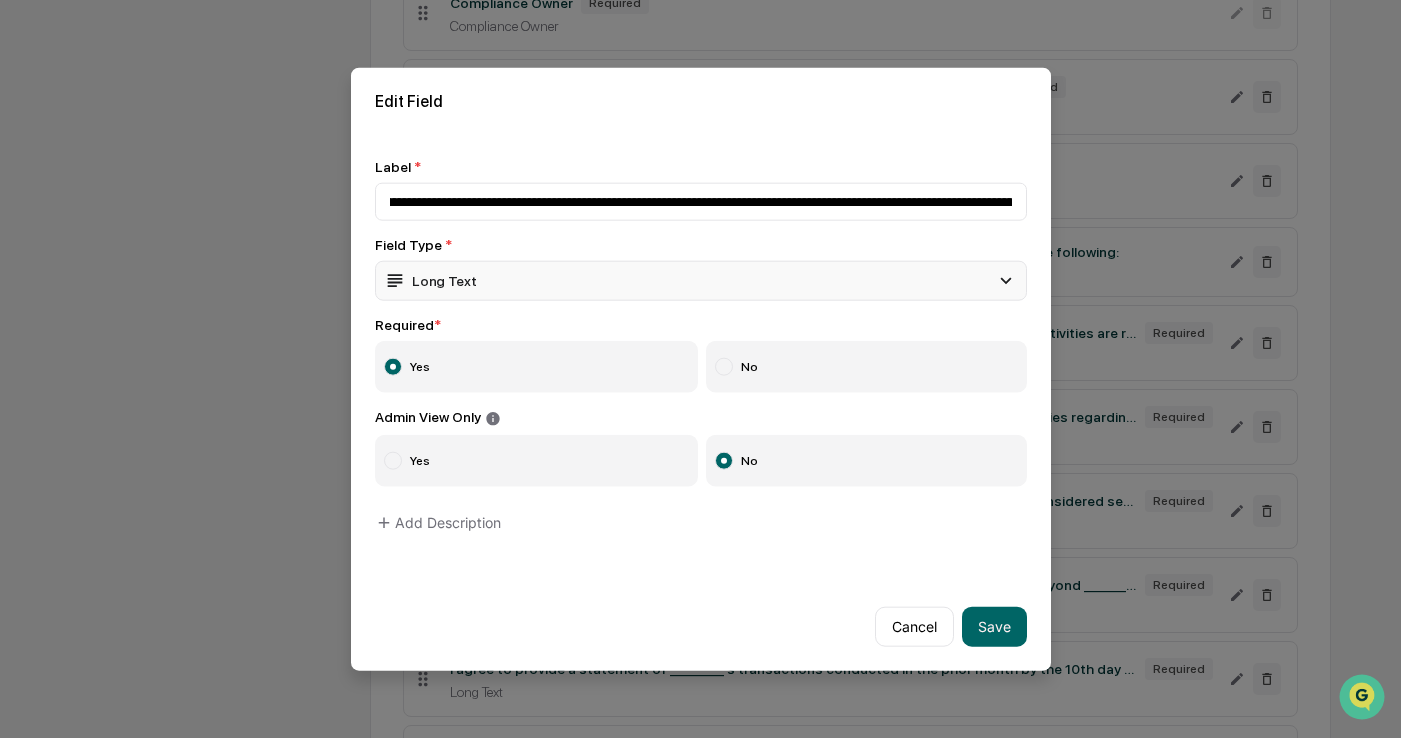 click on "Long Text" at bounding box center (701, 281) 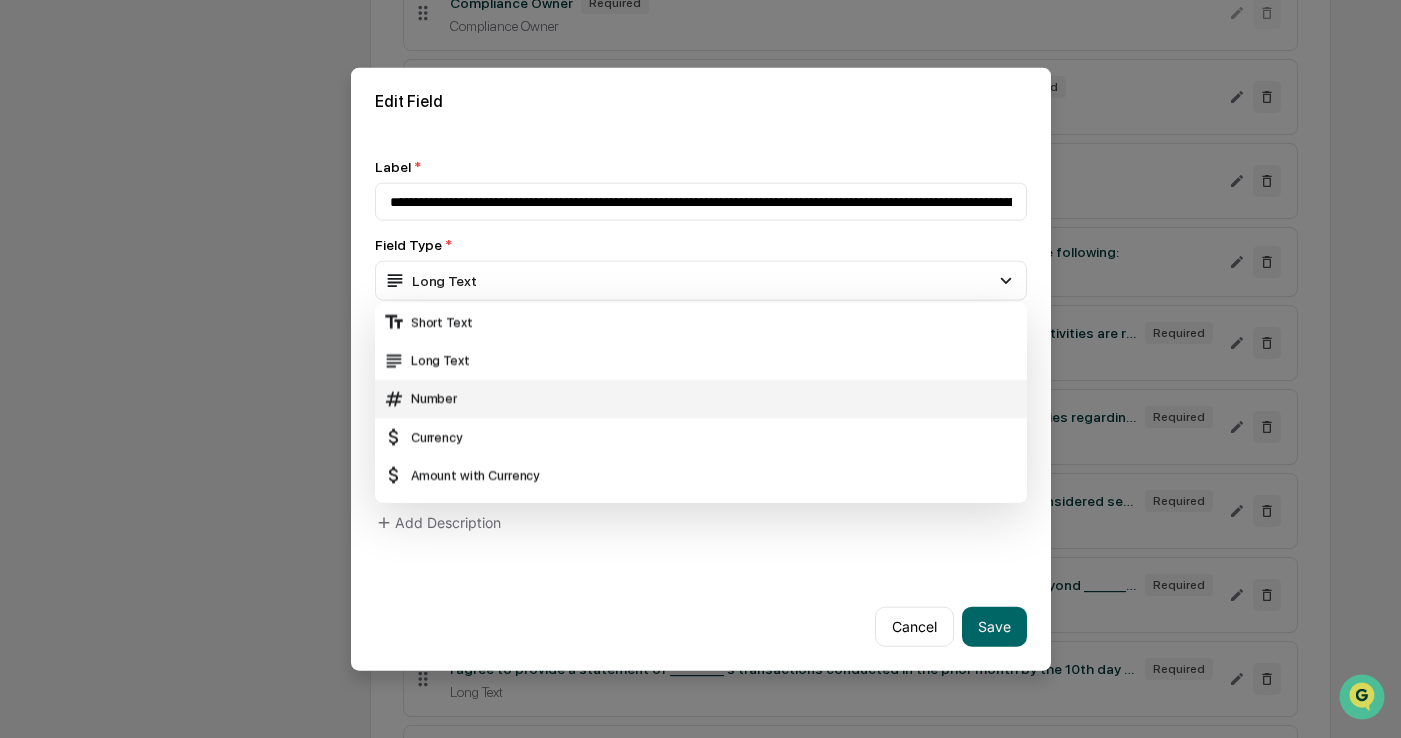 click on "Number" at bounding box center [701, 399] 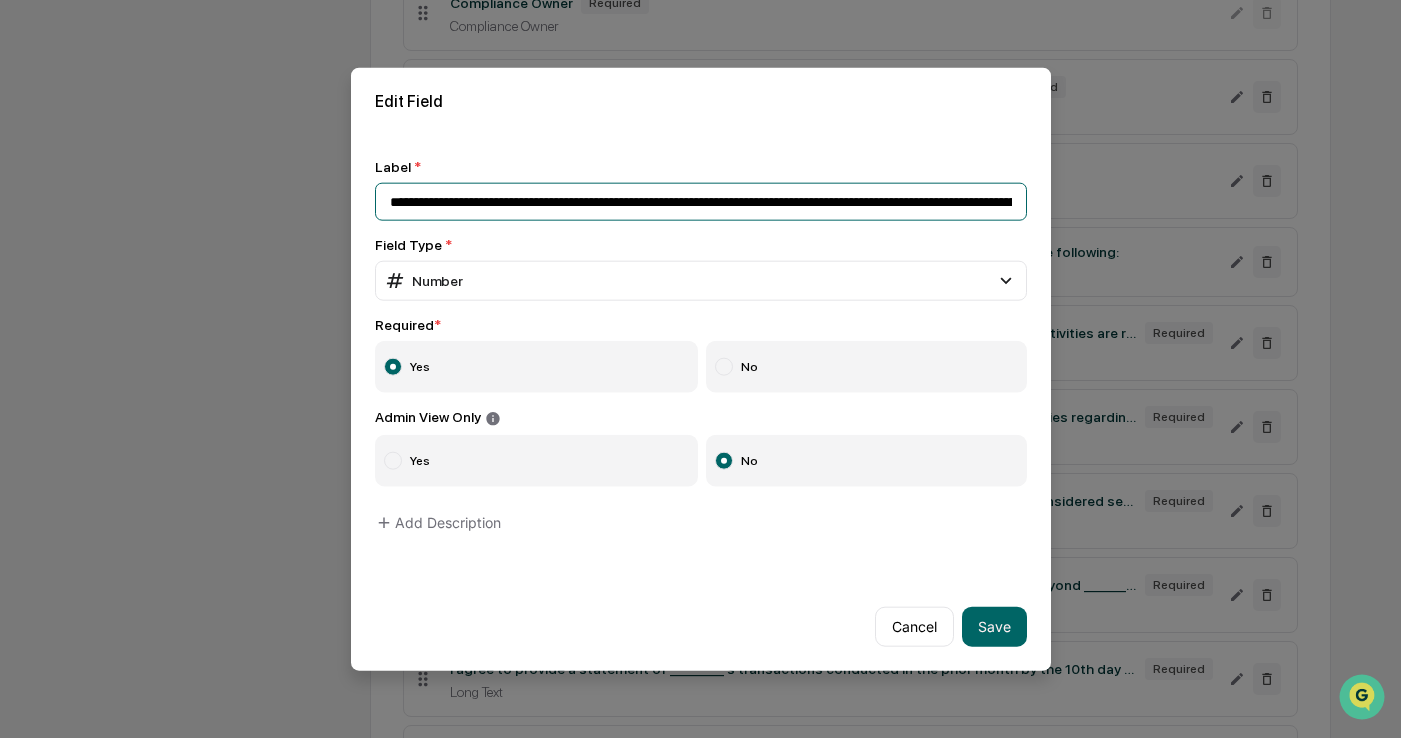 click on "**********" at bounding box center [701, 202] 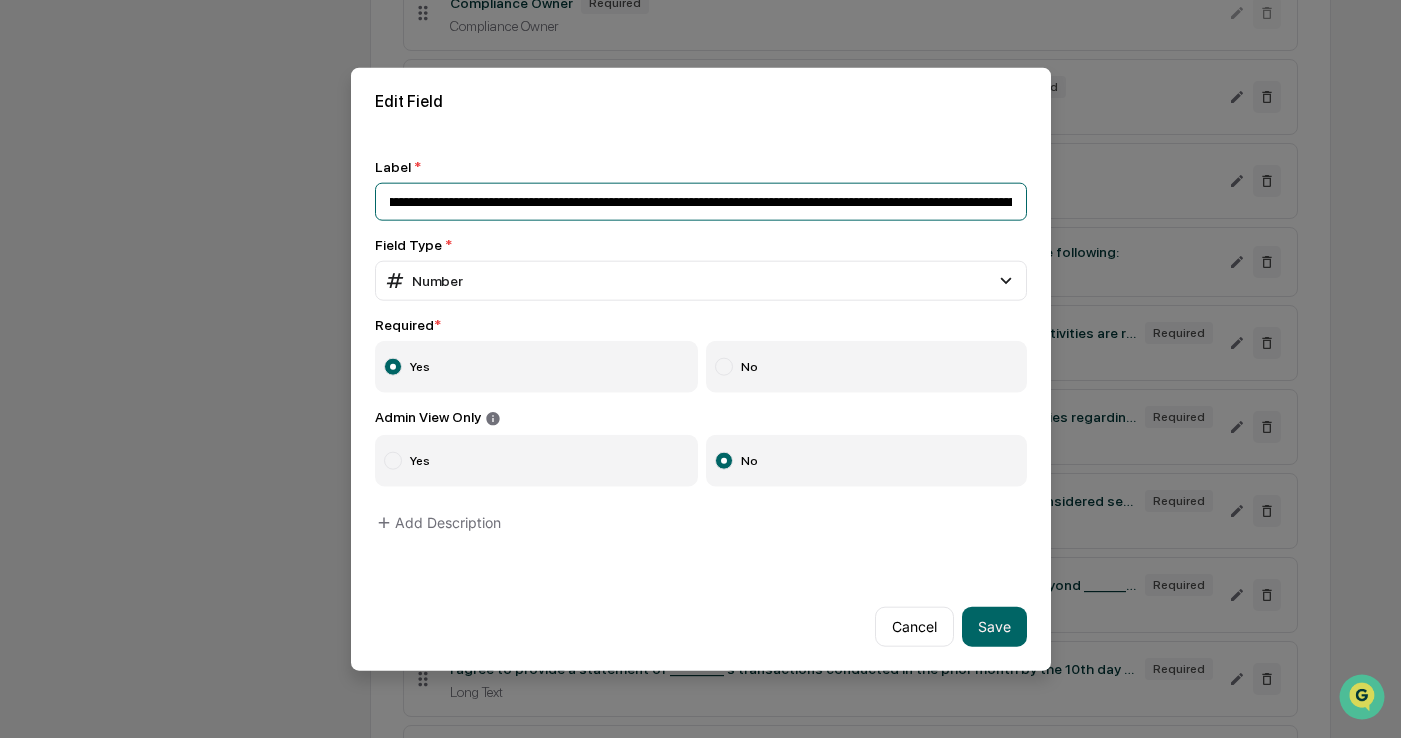 drag, startPoint x: 969, startPoint y: 207, endPoint x: 1000, endPoint y: 208, distance: 31.016125 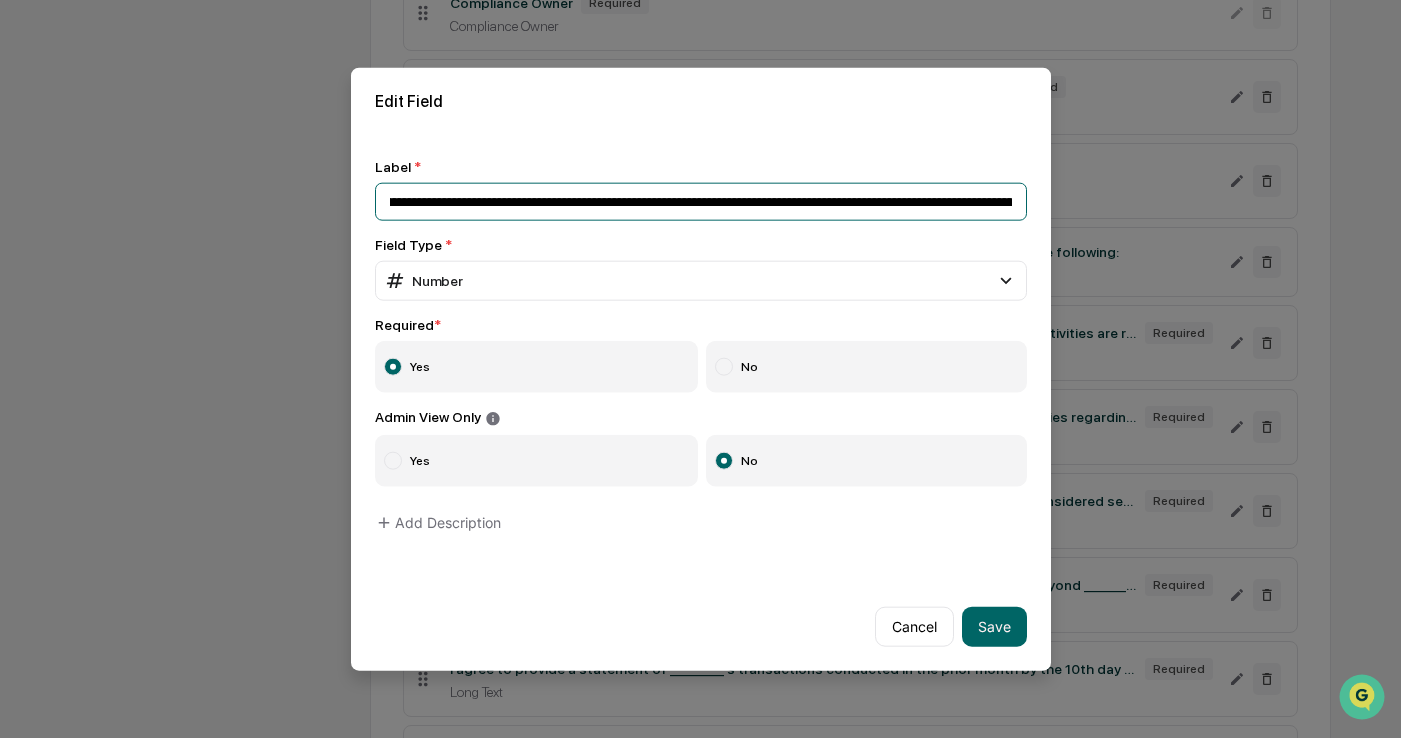 click on "**********" at bounding box center (701, 202) 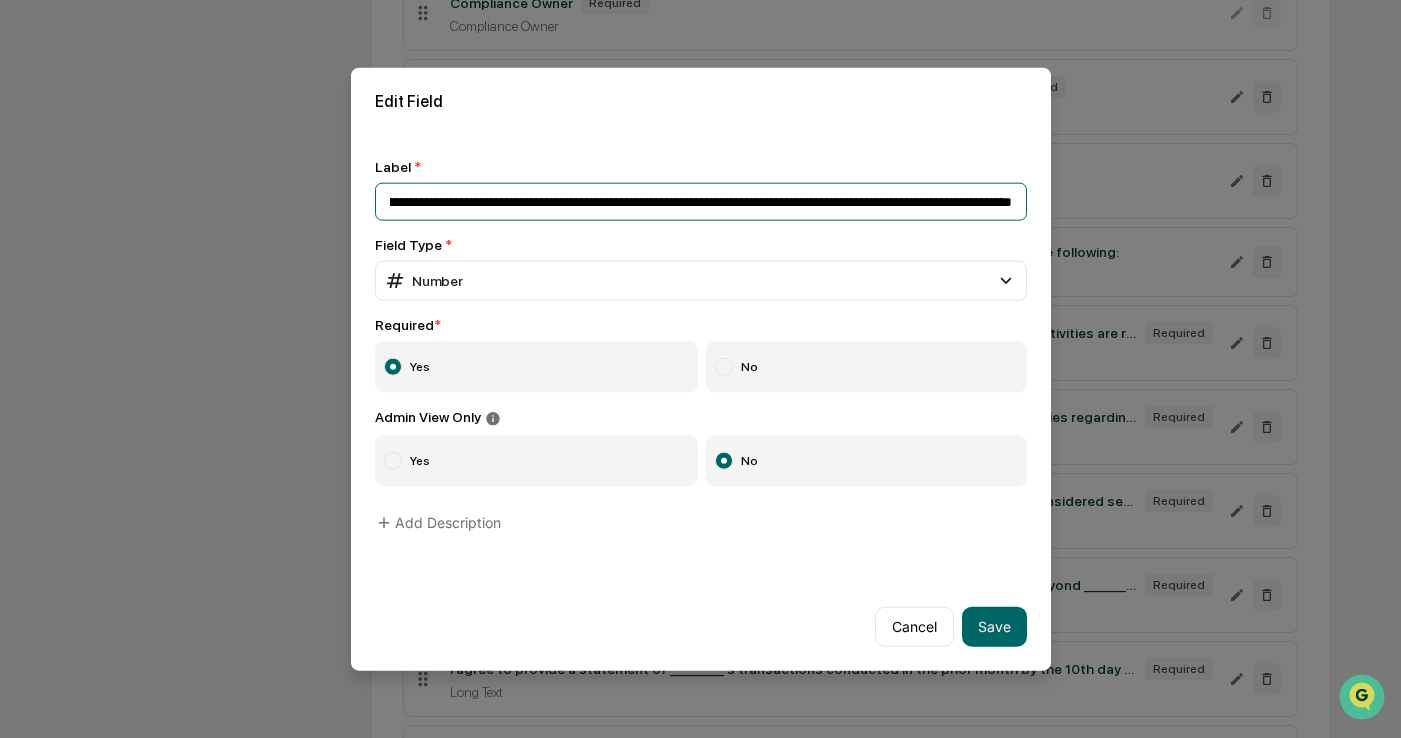 drag, startPoint x: 936, startPoint y: 205, endPoint x: 1000, endPoint y: 205, distance: 64 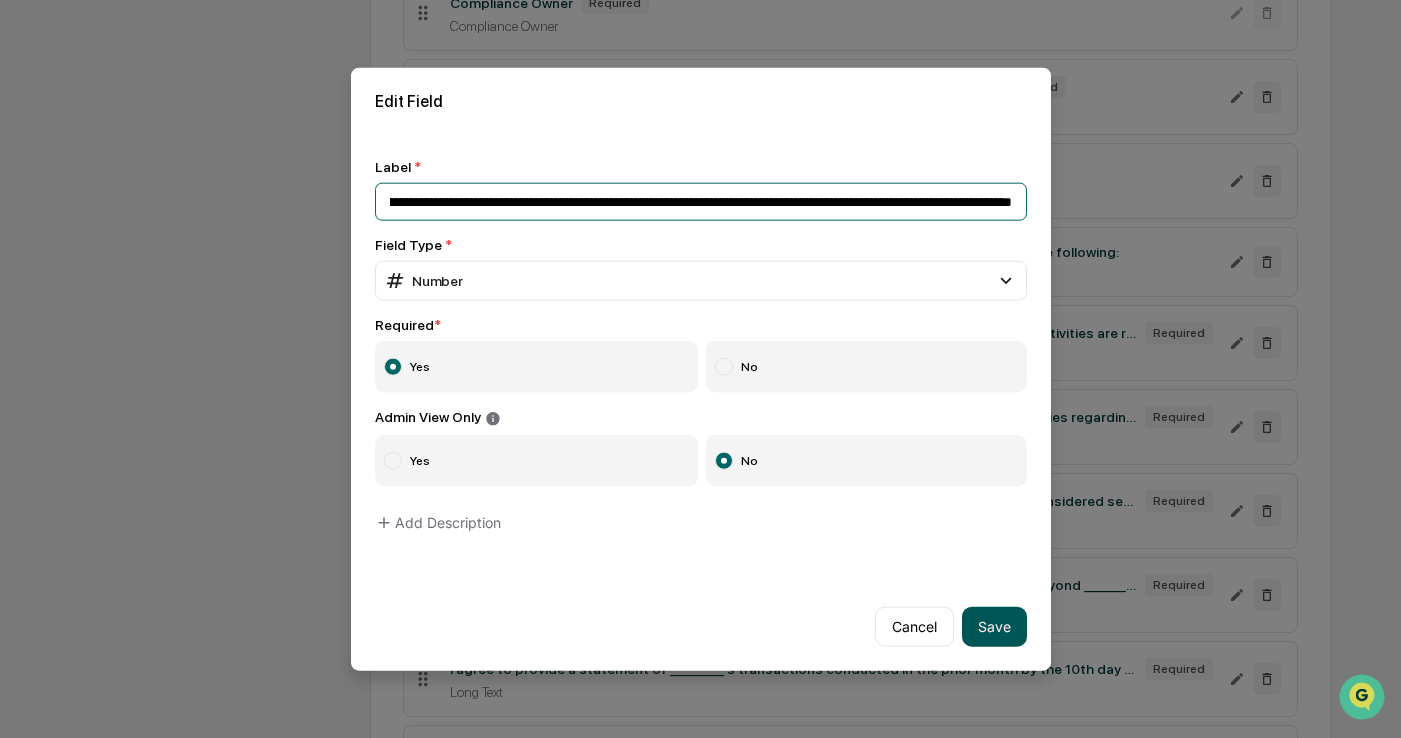 type on "**********" 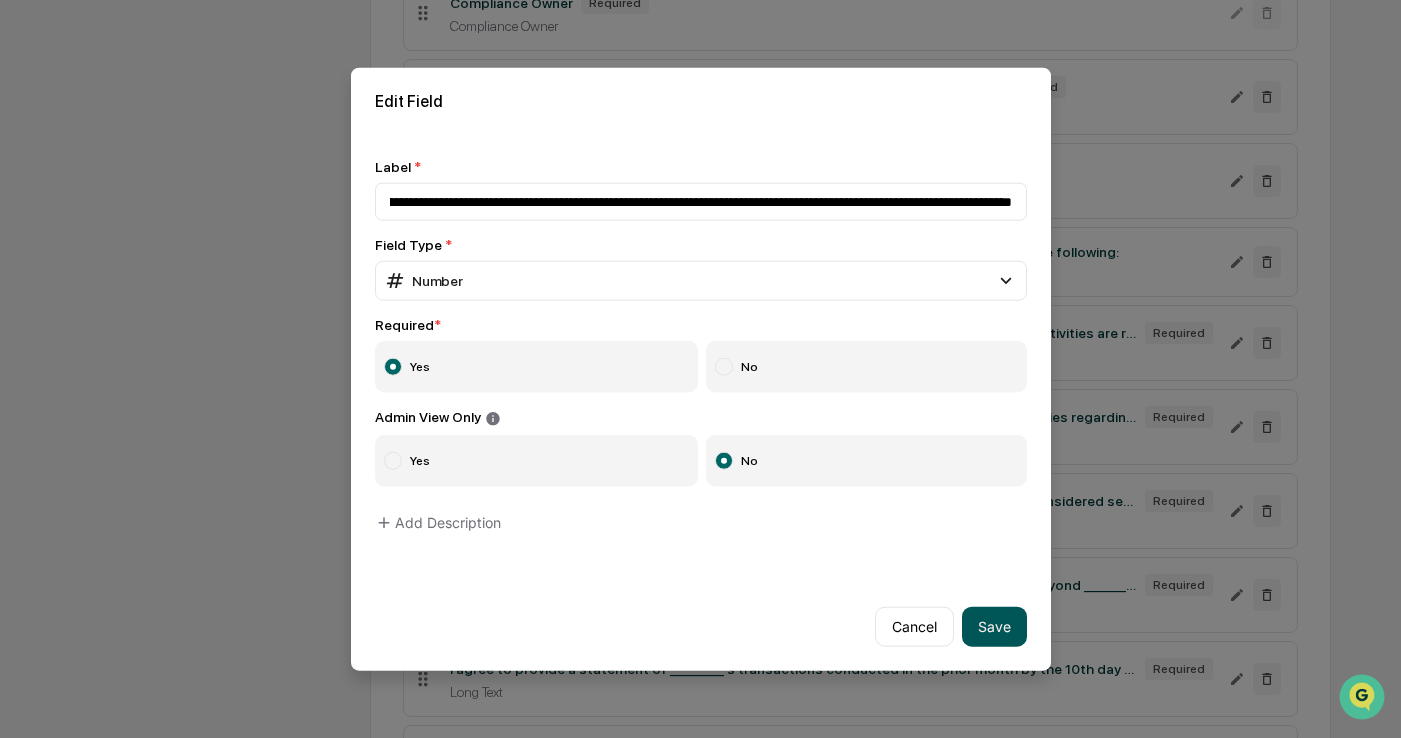 click on "Save" at bounding box center (994, 626) 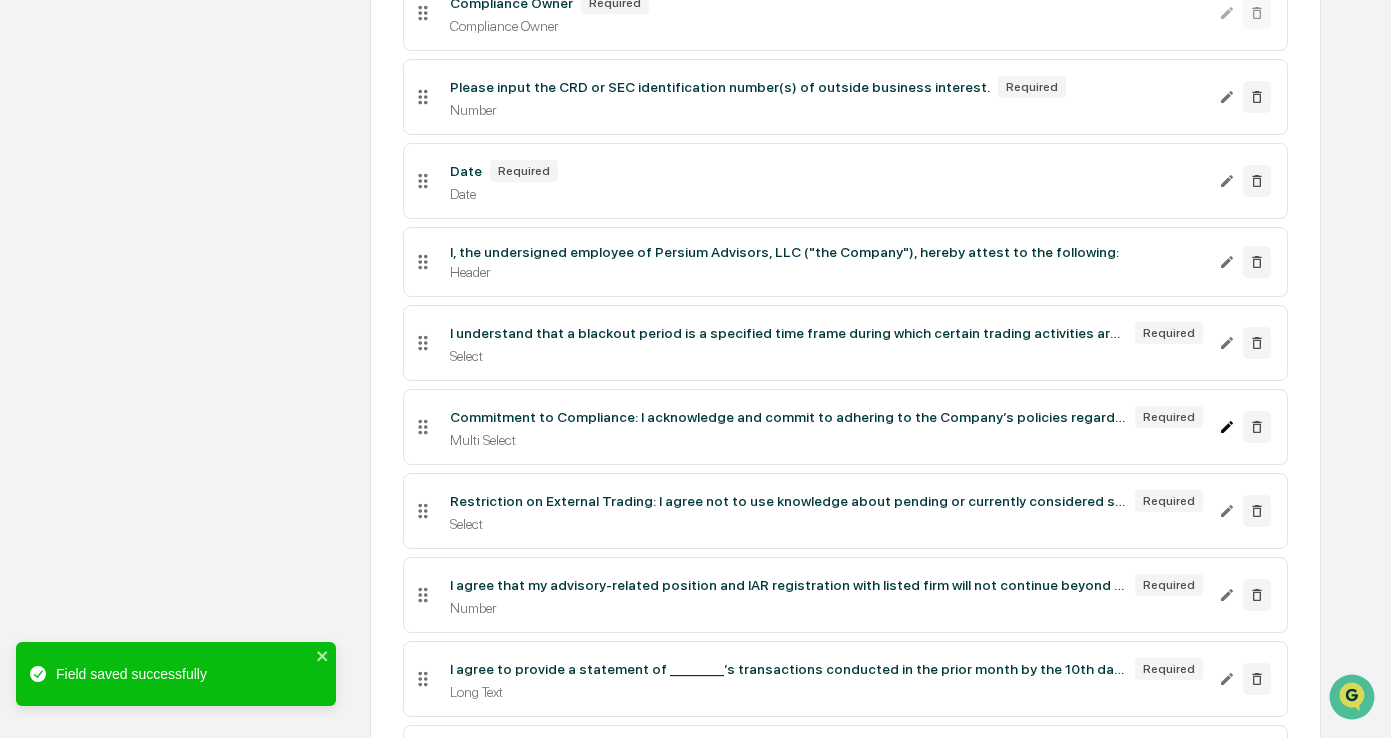 click 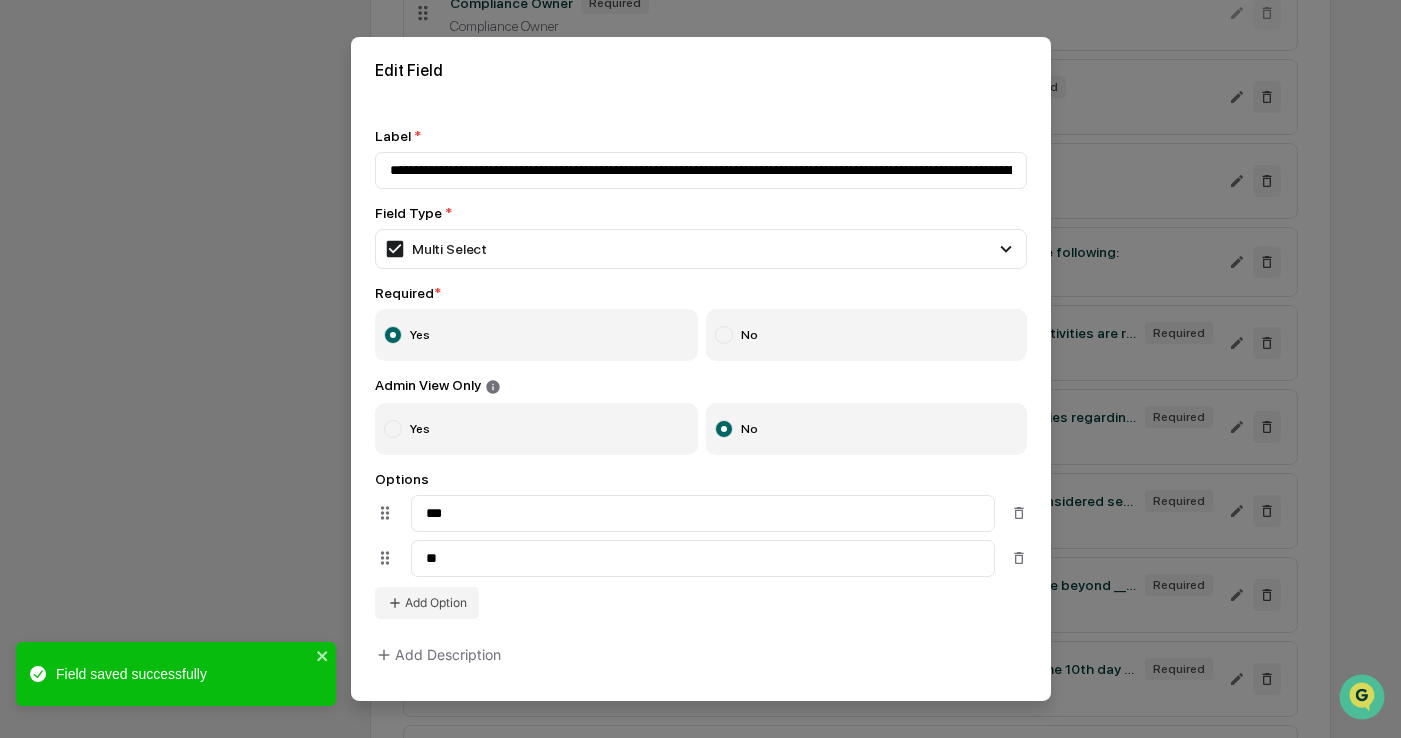 click on "**********" at bounding box center [701, 401] 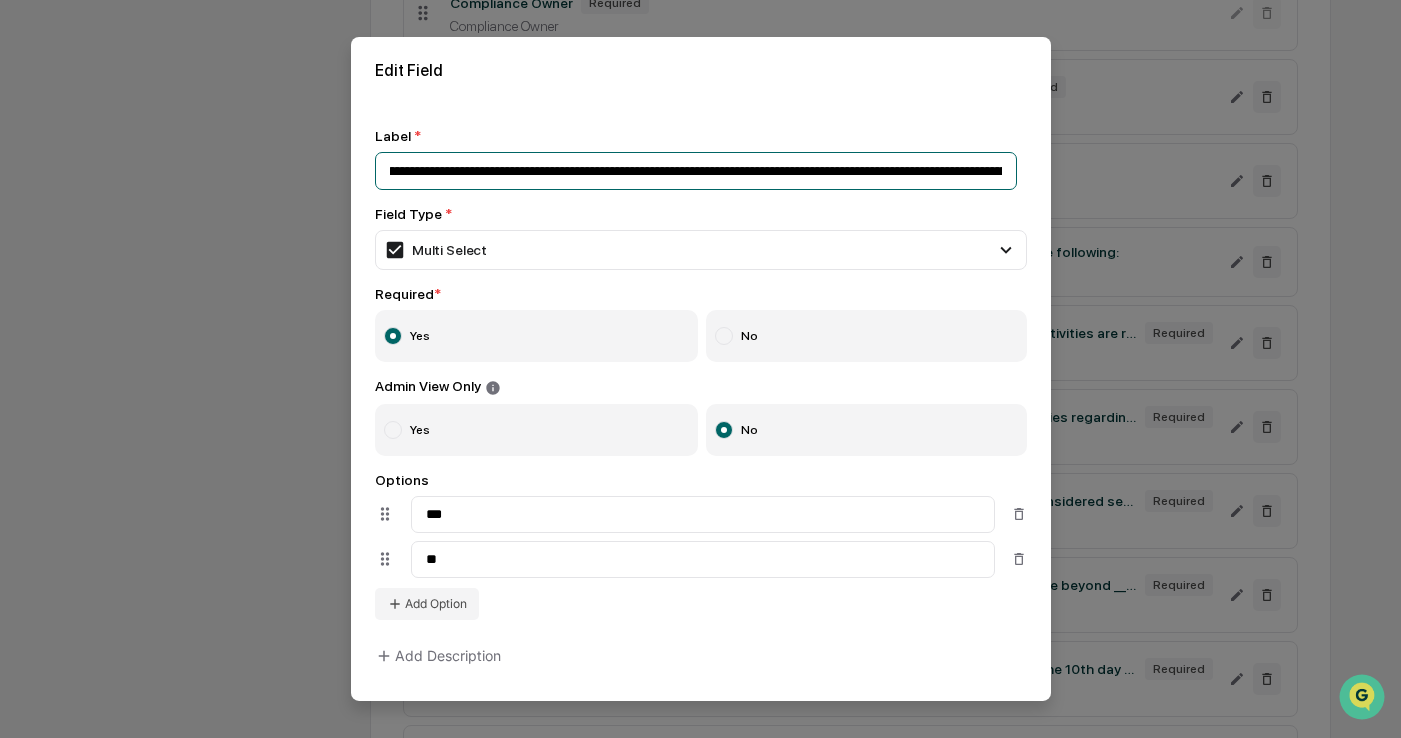 scroll, scrollTop: 0, scrollLeft: 1272, axis: horizontal 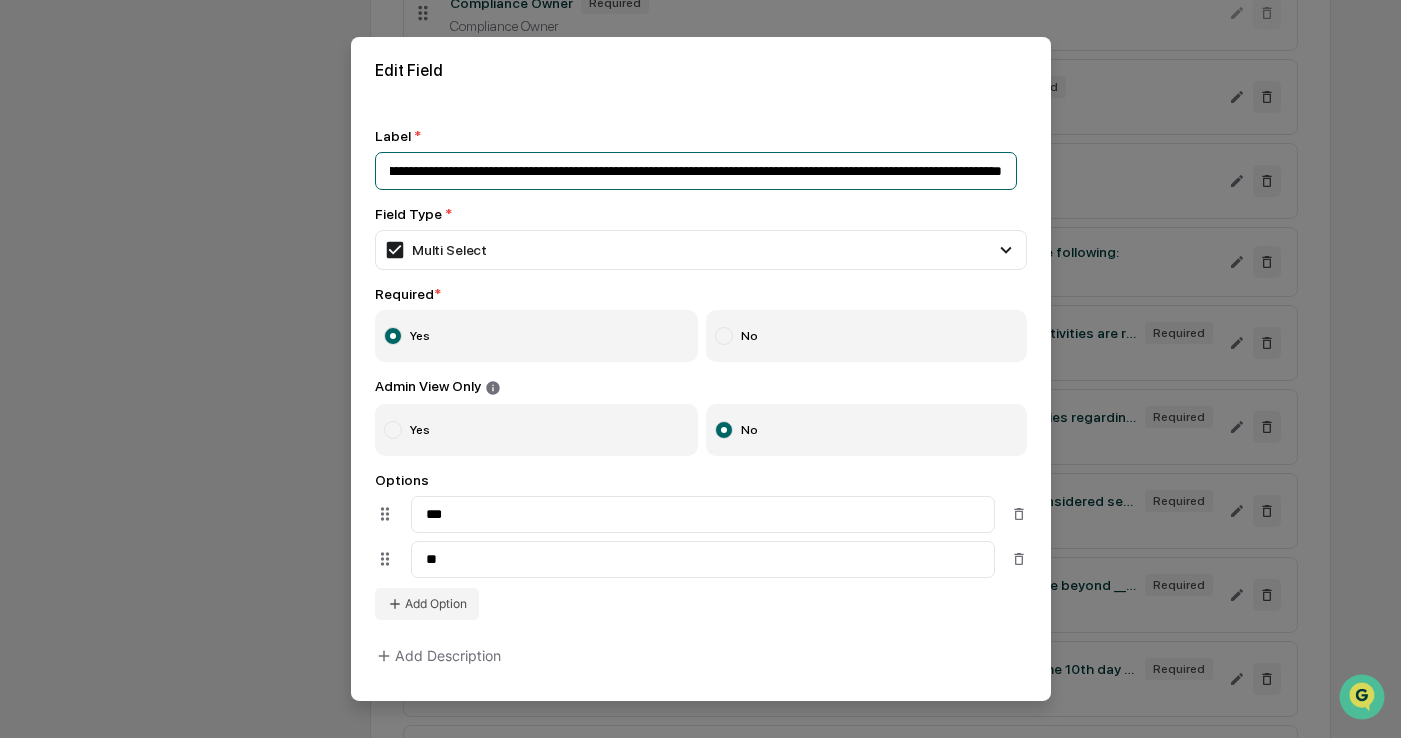 drag, startPoint x: 743, startPoint y: 176, endPoint x: 921, endPoint y: 162, distance: 178.54971 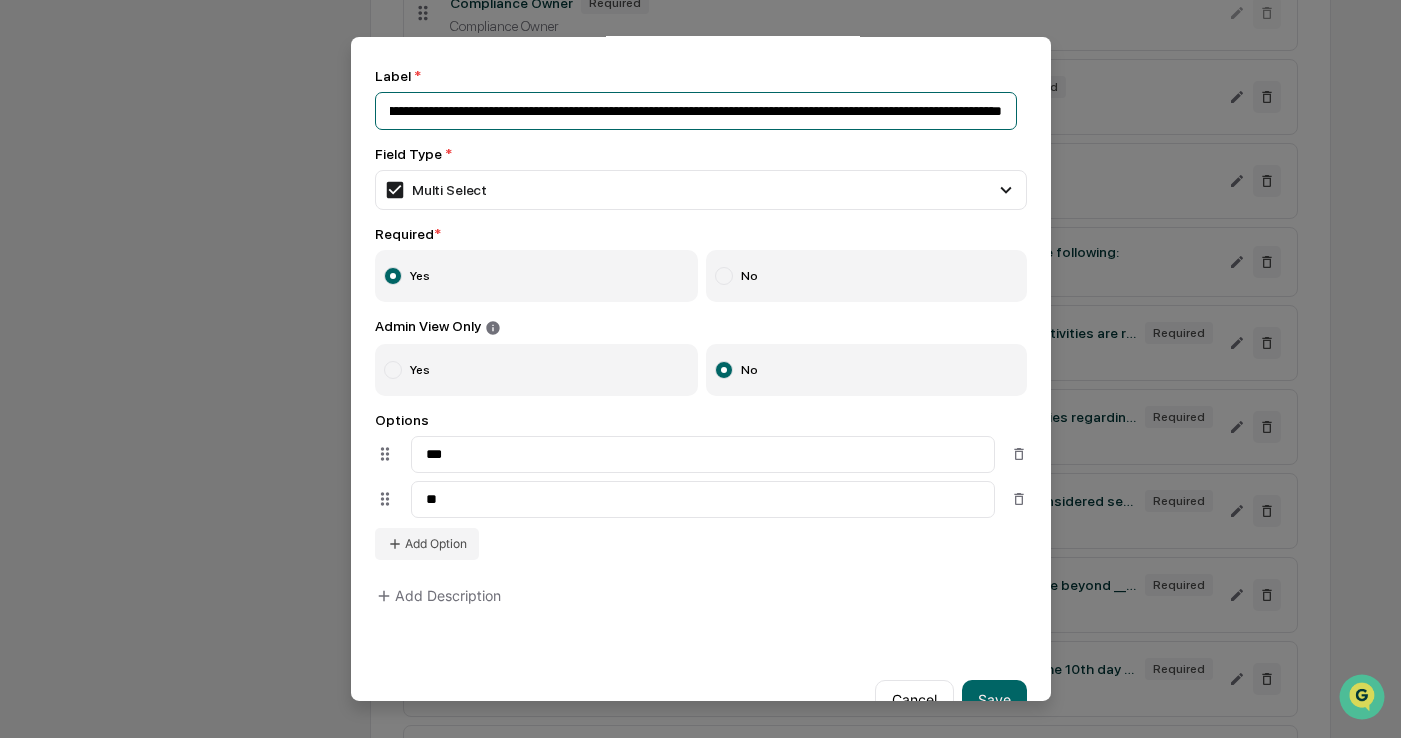 scroll, scrollTop: 105, scrollLeft: 0, axis: vertical 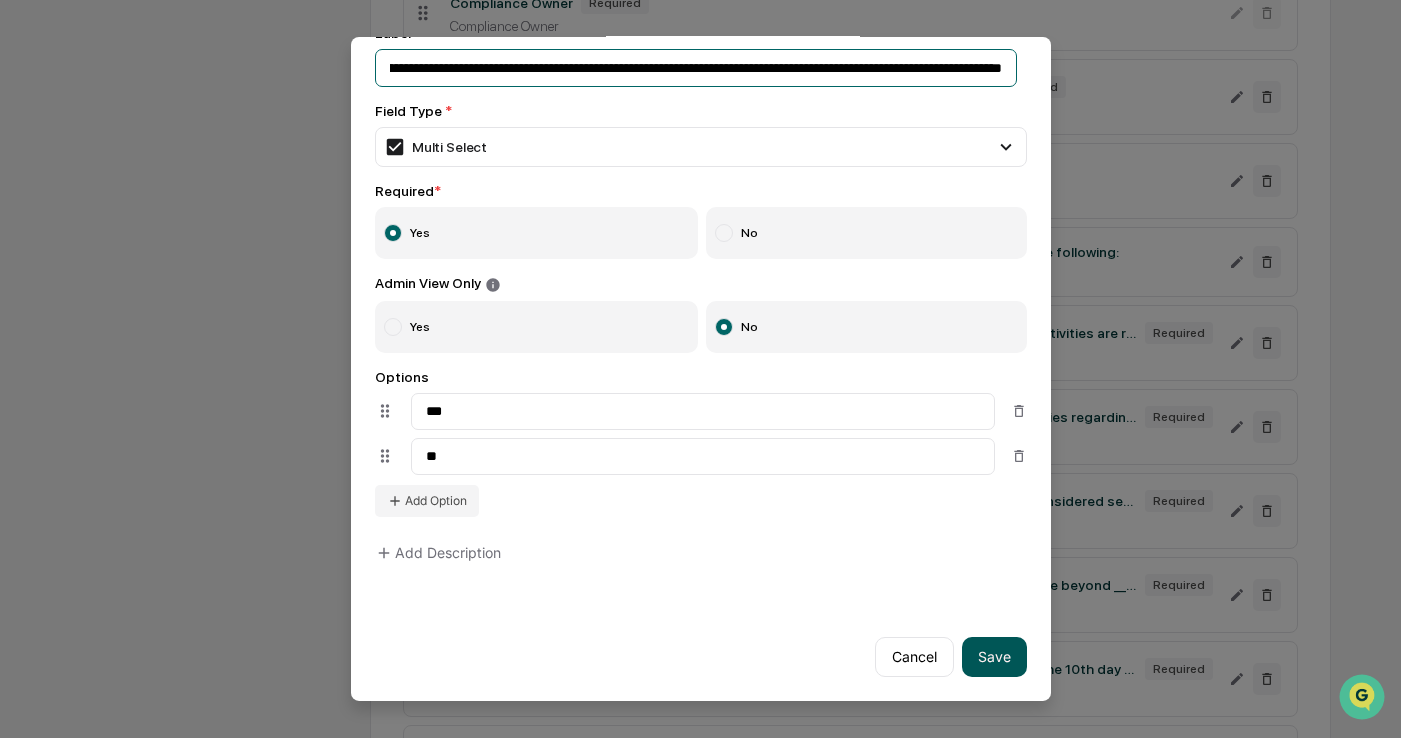 type on "**********" 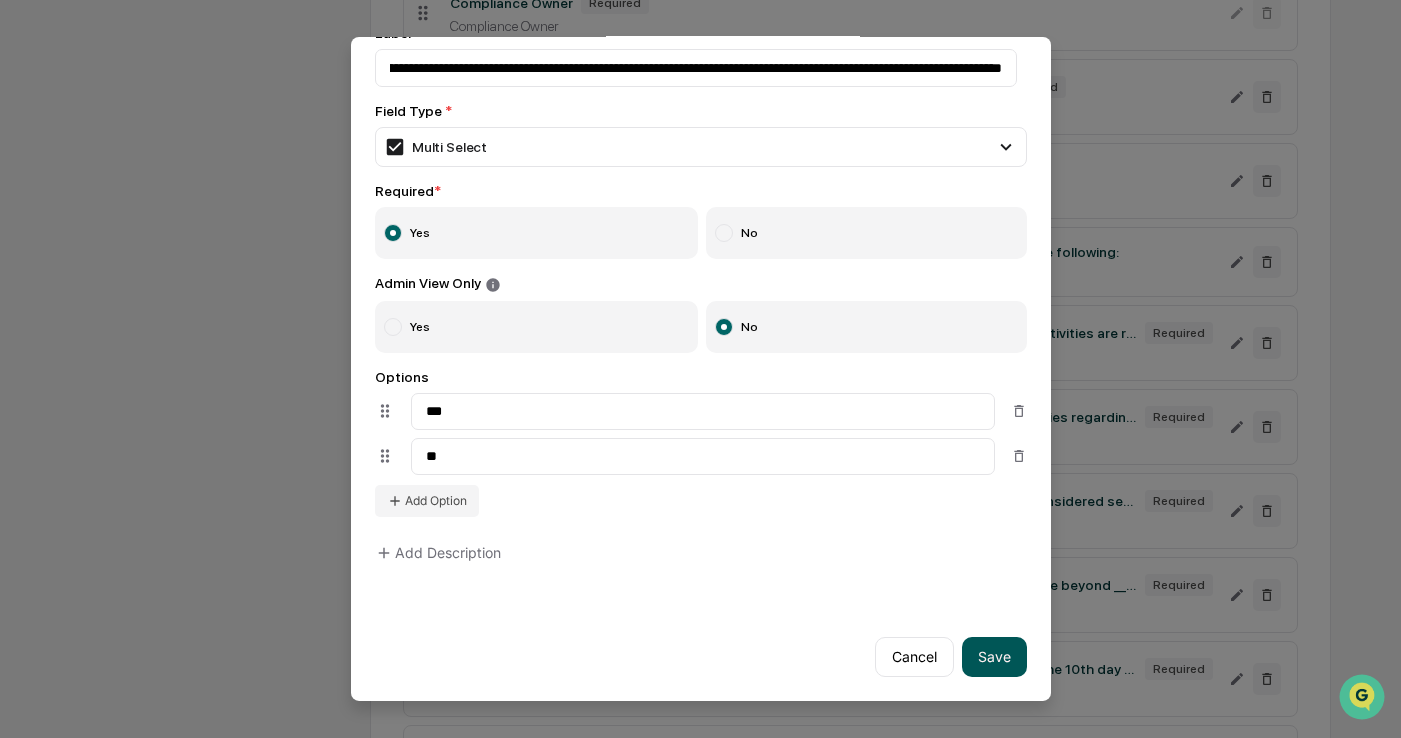 click on "Save" at bounding box center (994, 657) 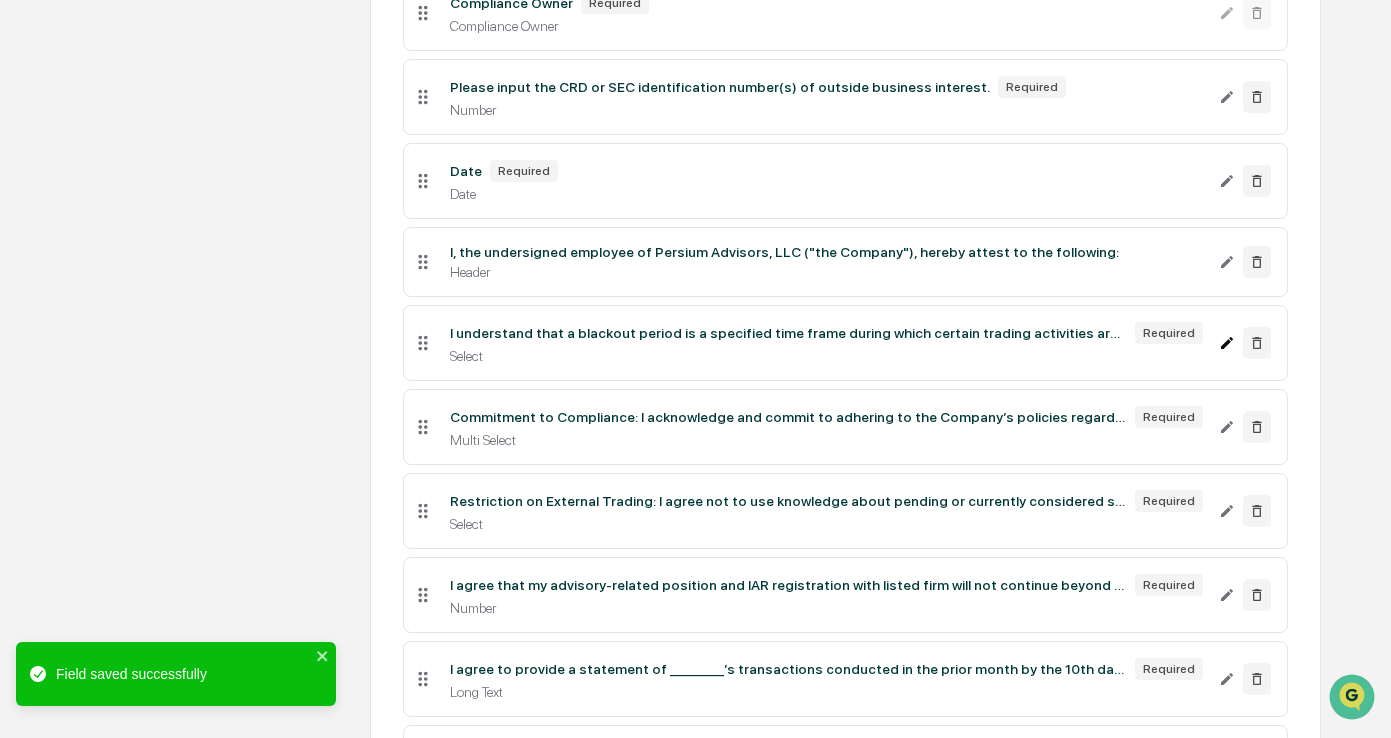 click 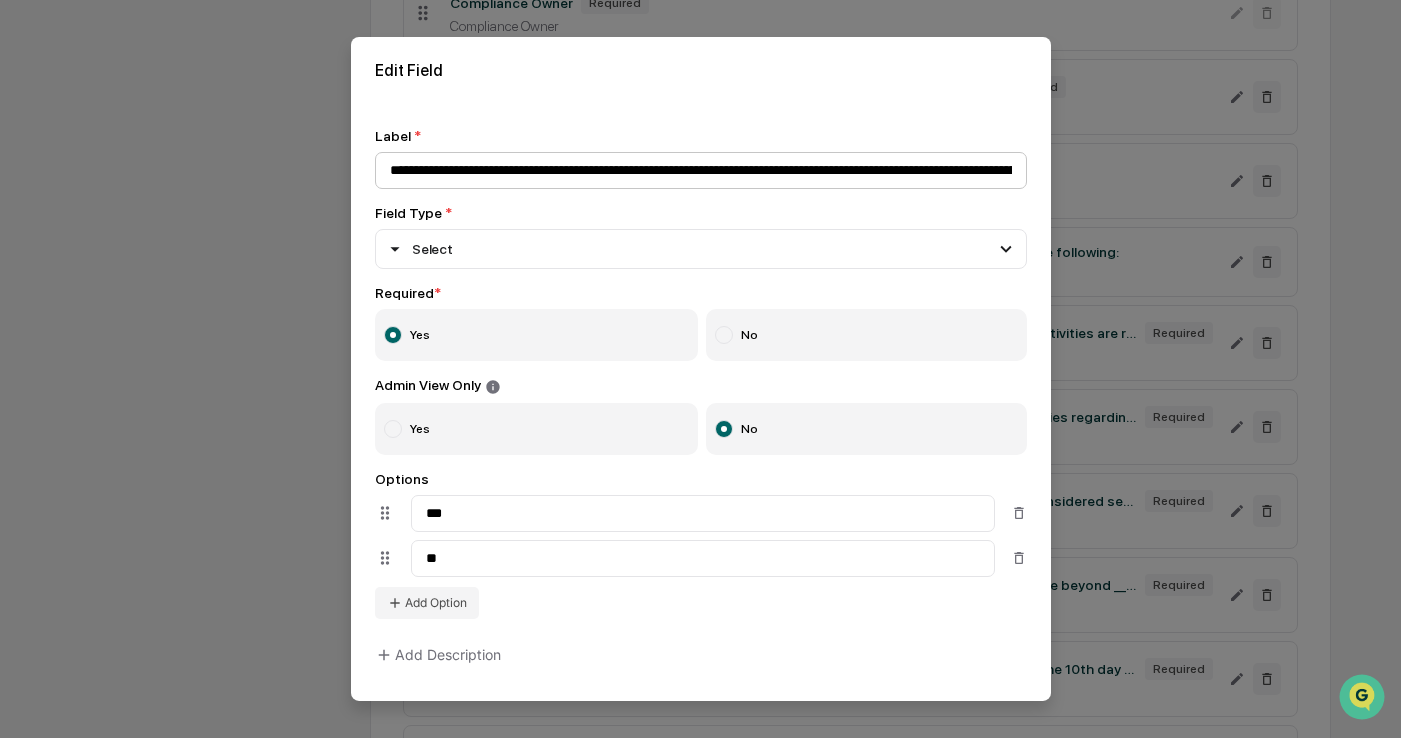 click on "**********" at bounding box center (701, 170) 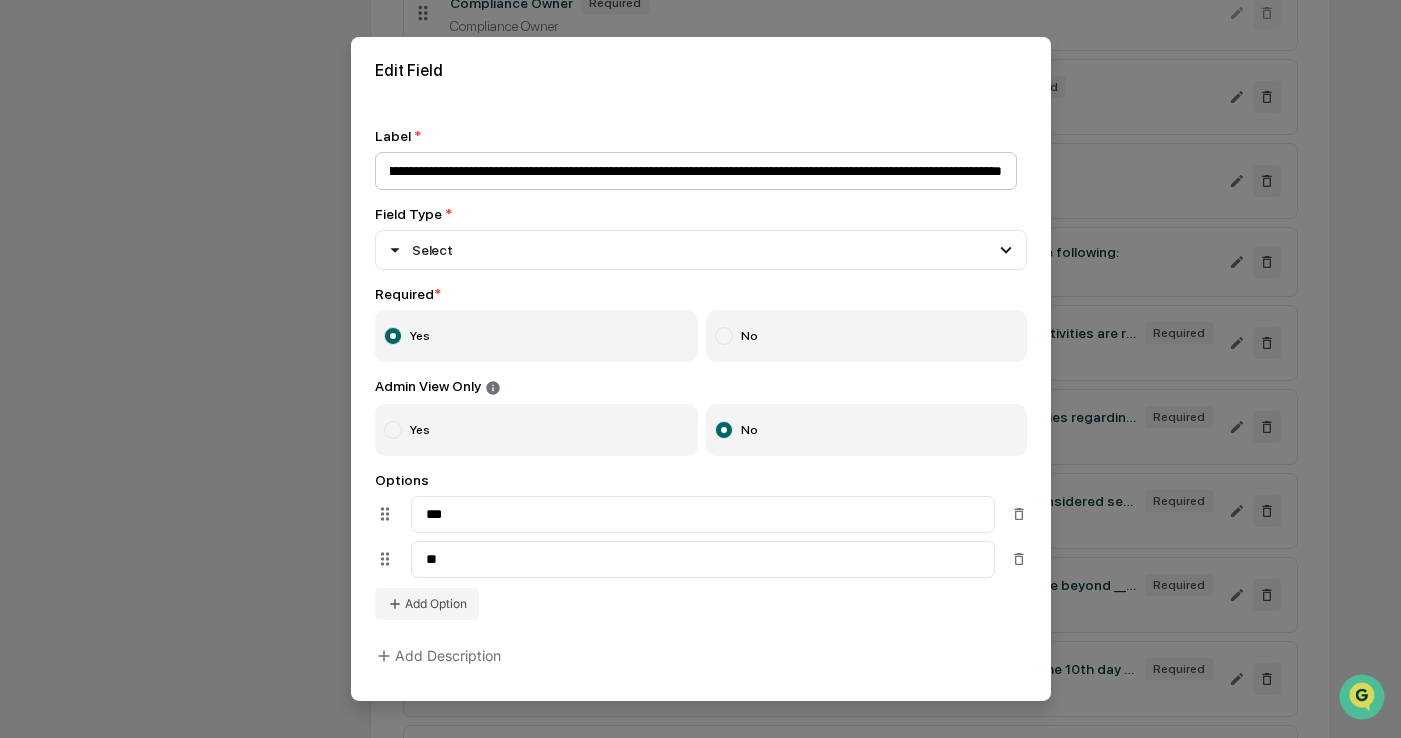 scroll, scrollTop: 0, scrollLeft: 786, axis: horizontal 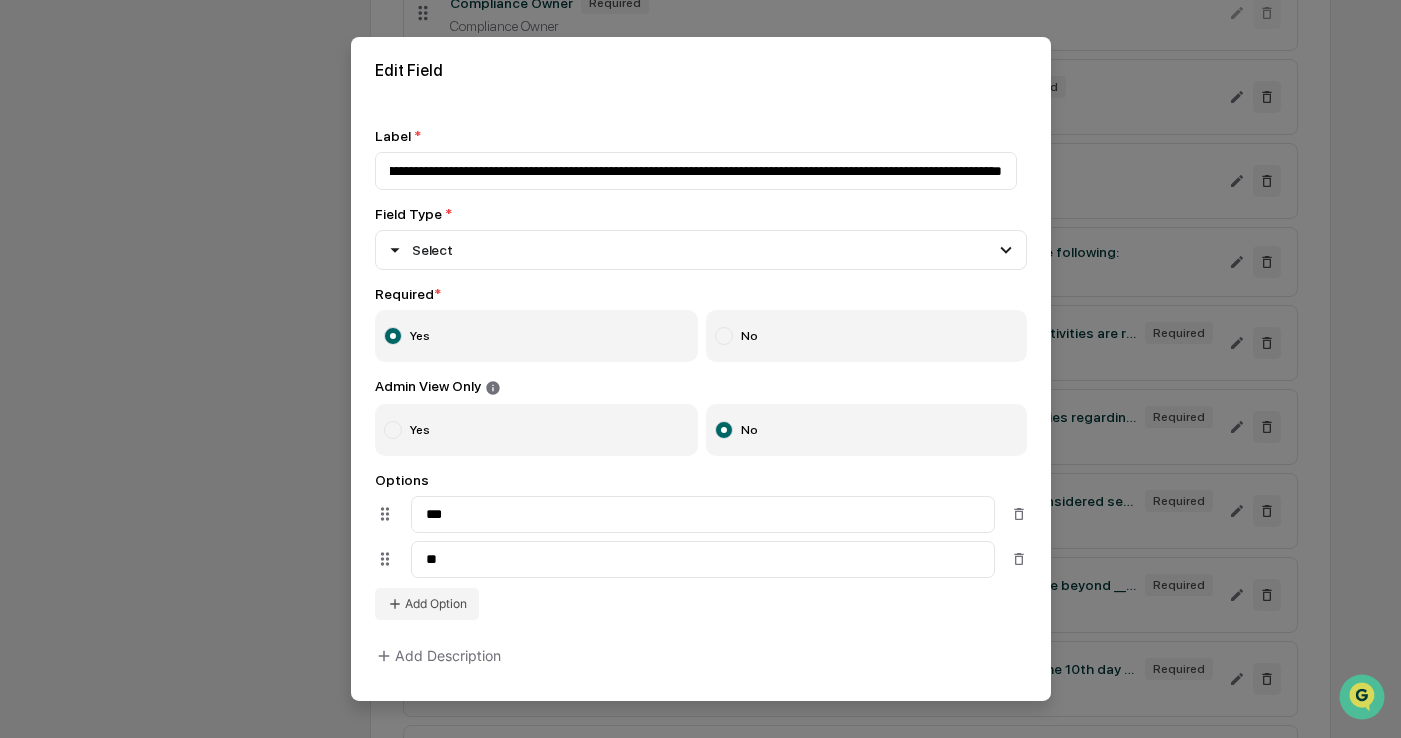 drag, startPoint x: 803, startPoint y: 173, endPoint x: 1041, endPoint y: 113, distance: 245.44653 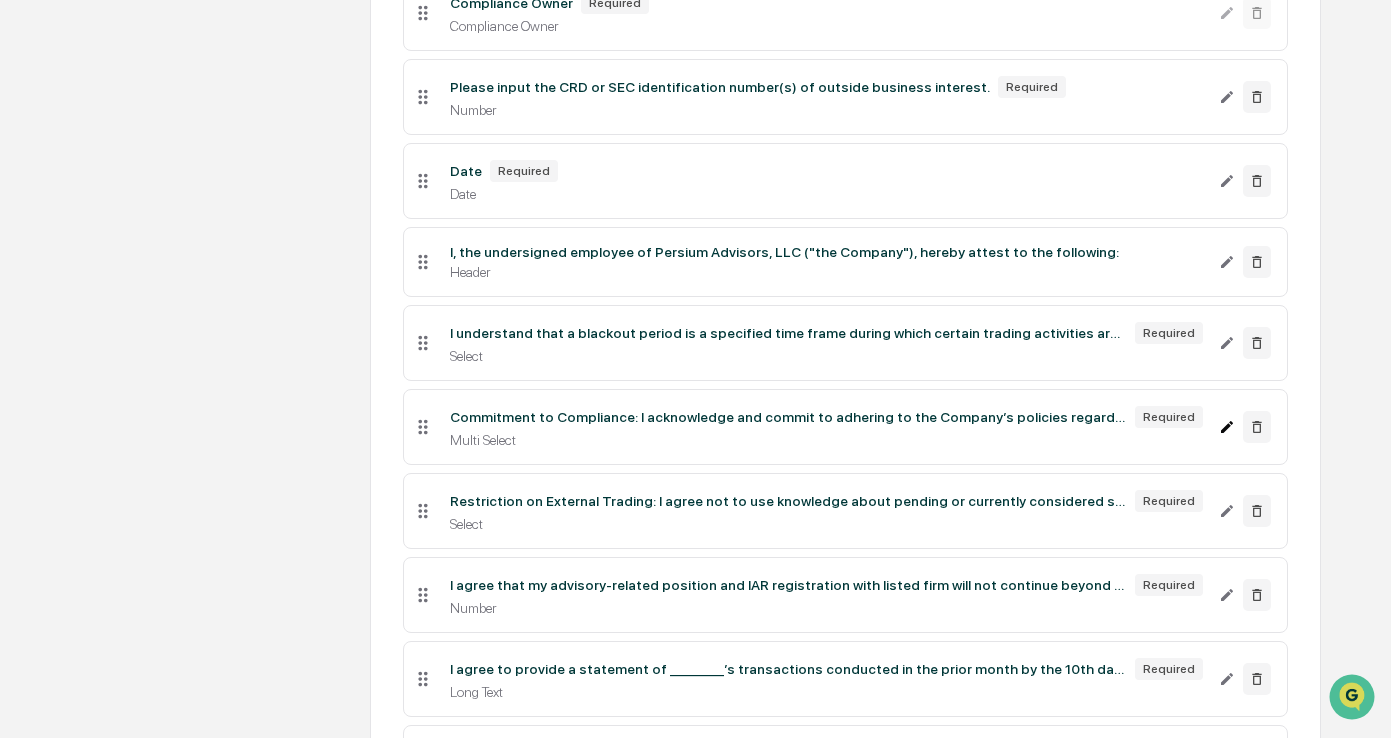 click at bounding box center (1227, 427) 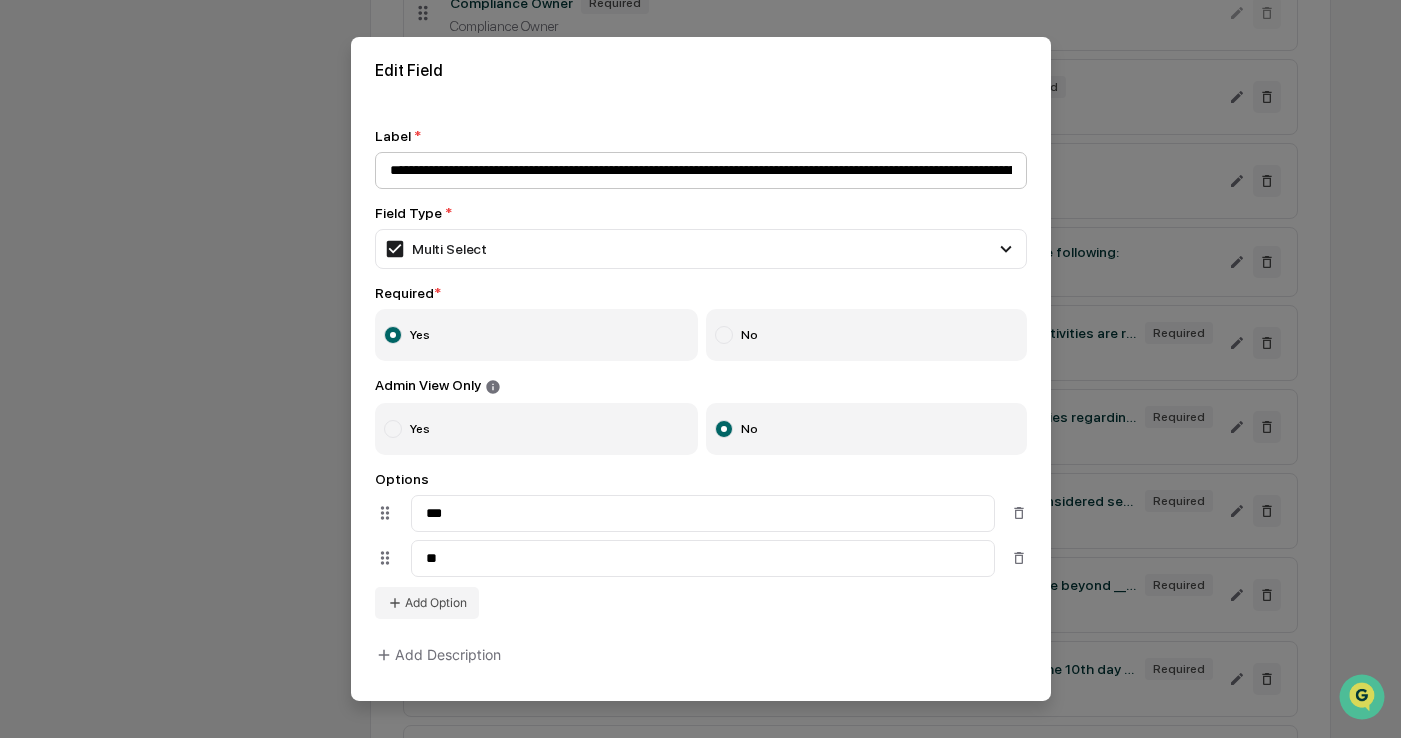 click on "**********" at bounding box center [701, 170] 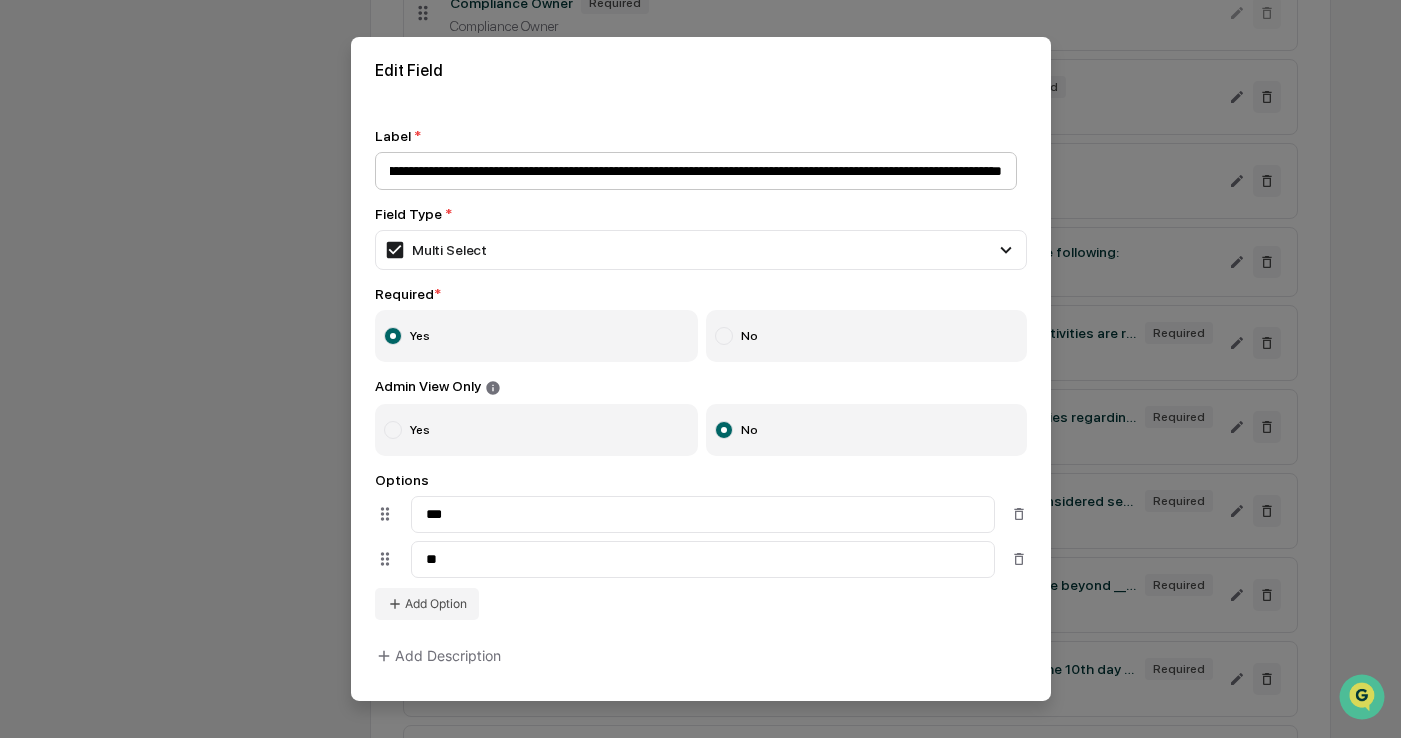 scroll, scrollTop: 0, scrollLeft: 1313, axis: horizontal 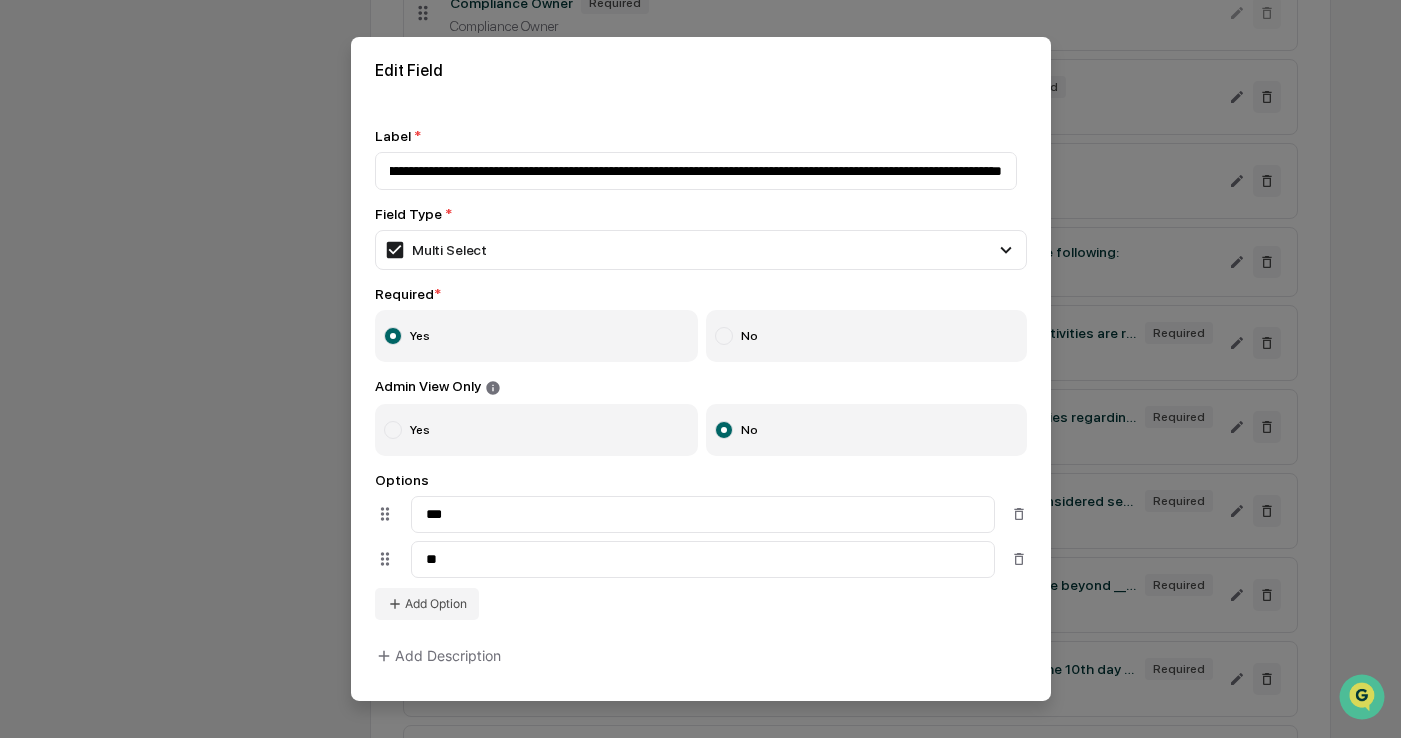 drag, startPoint x: 1044, startPoint y: 188, endPoint x: 1072, endPoint y: 184, distance: 28.284271 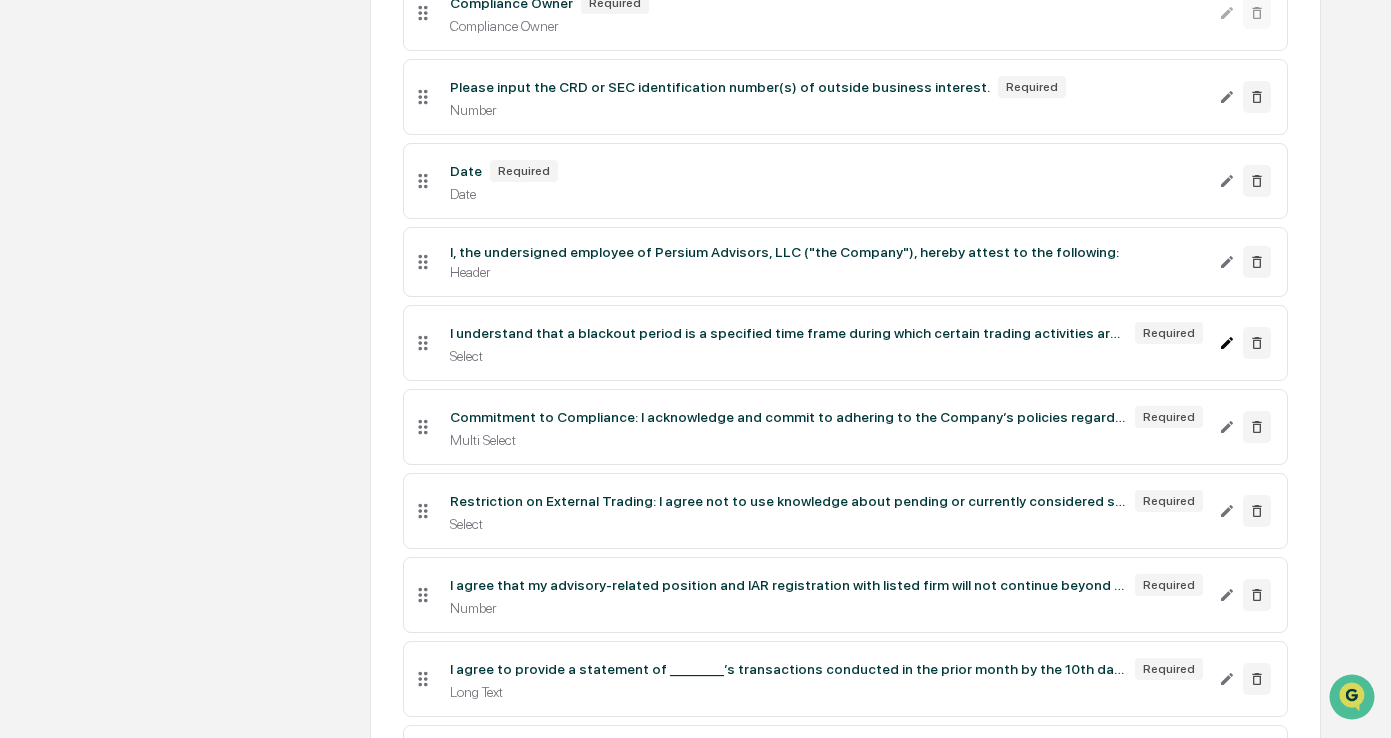 click 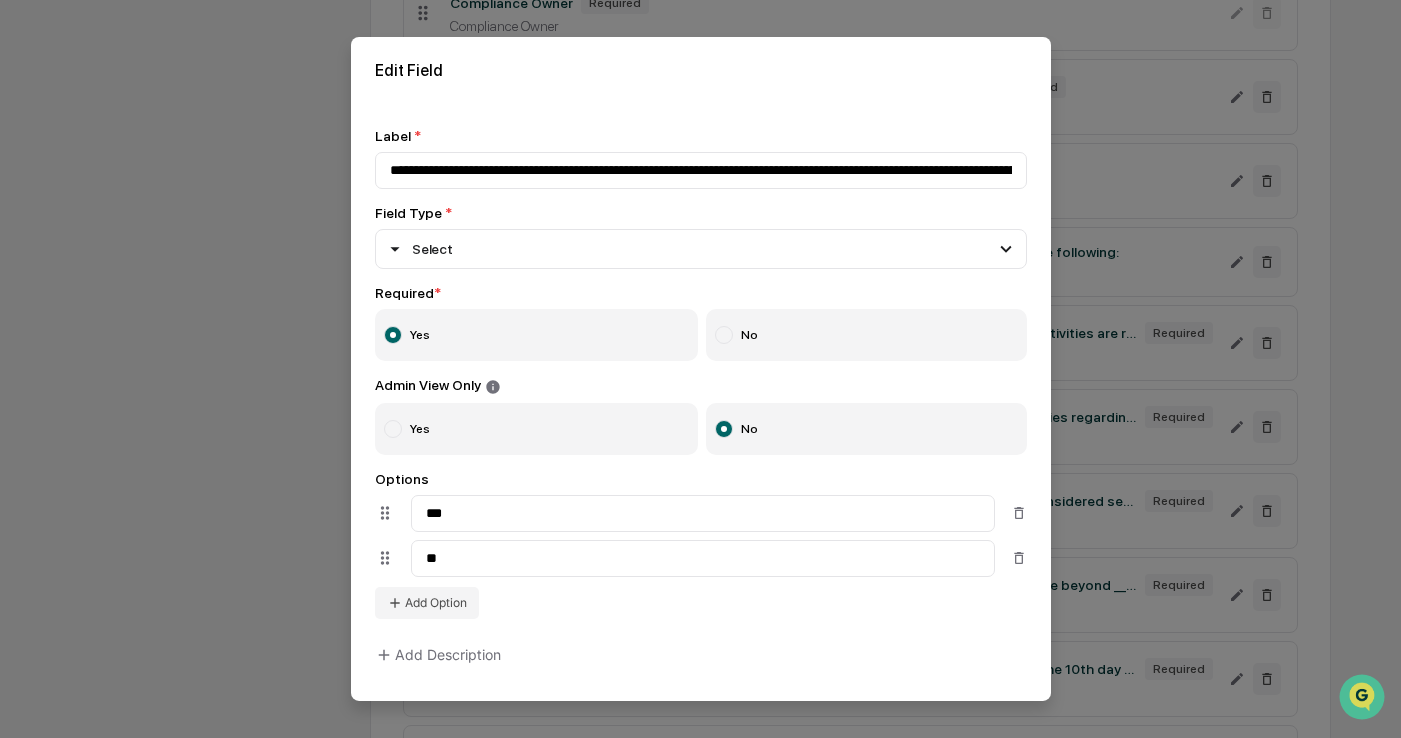 click on "**********" at bounding box center (701, 401) 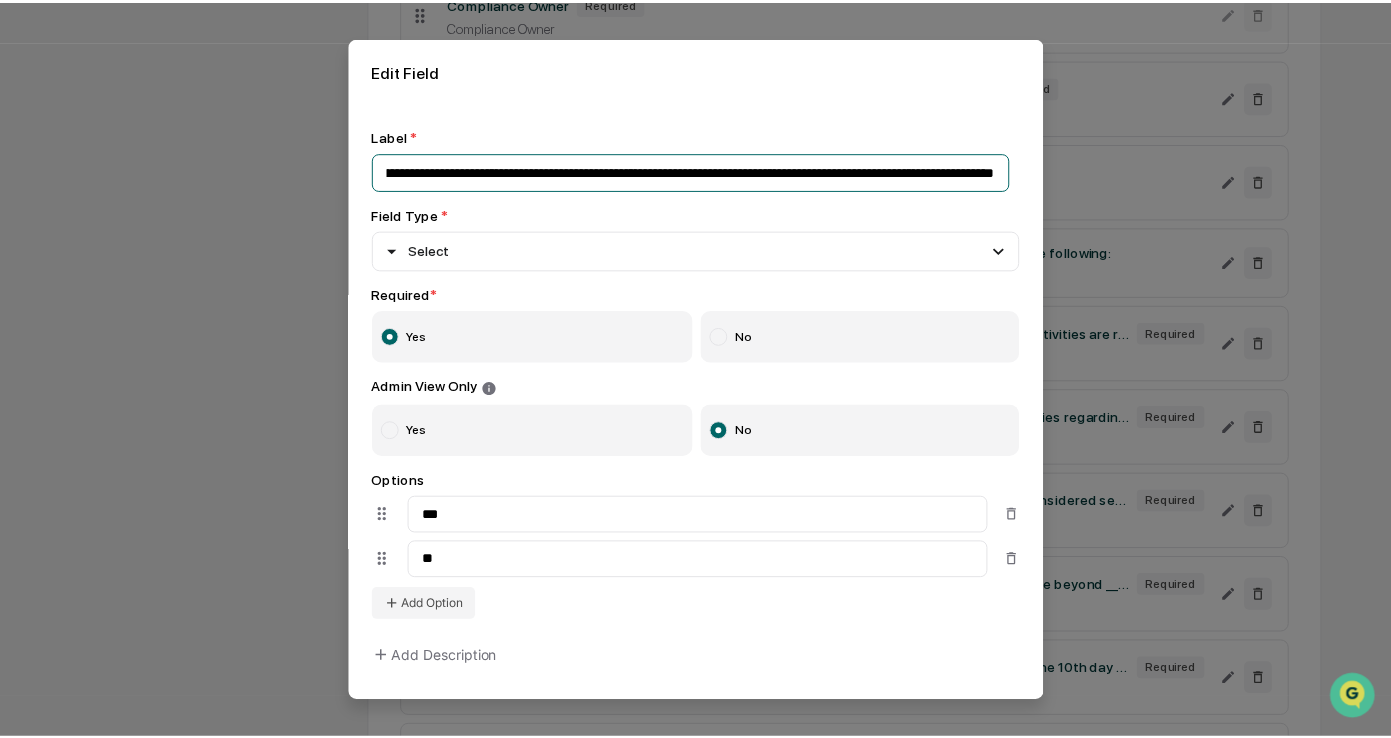 scroll, scrollTop: 0, scrollLeft: 786, axis: horizontal 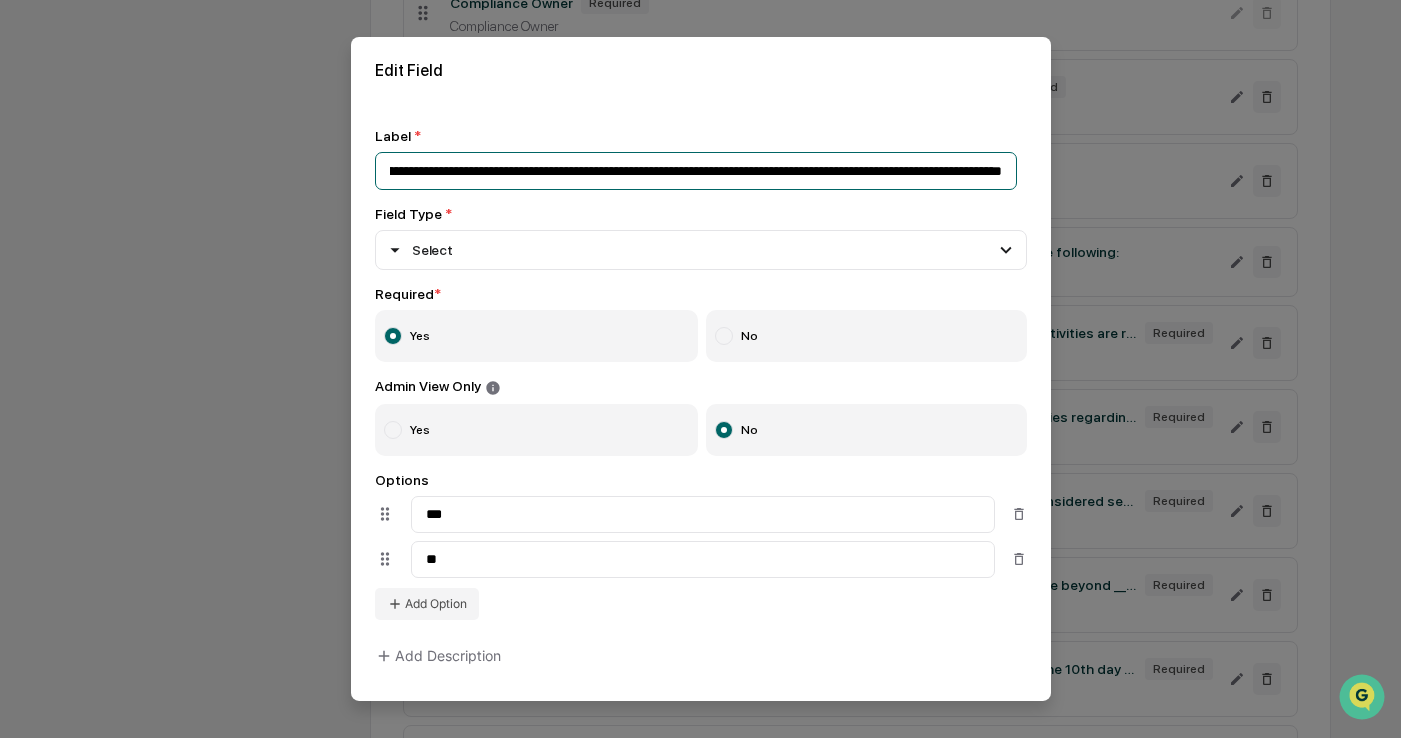 drag, startPoint x: 860, startPoint y: 171, endPoint x: 1133, endPoint y: 191, distance: 273.73163 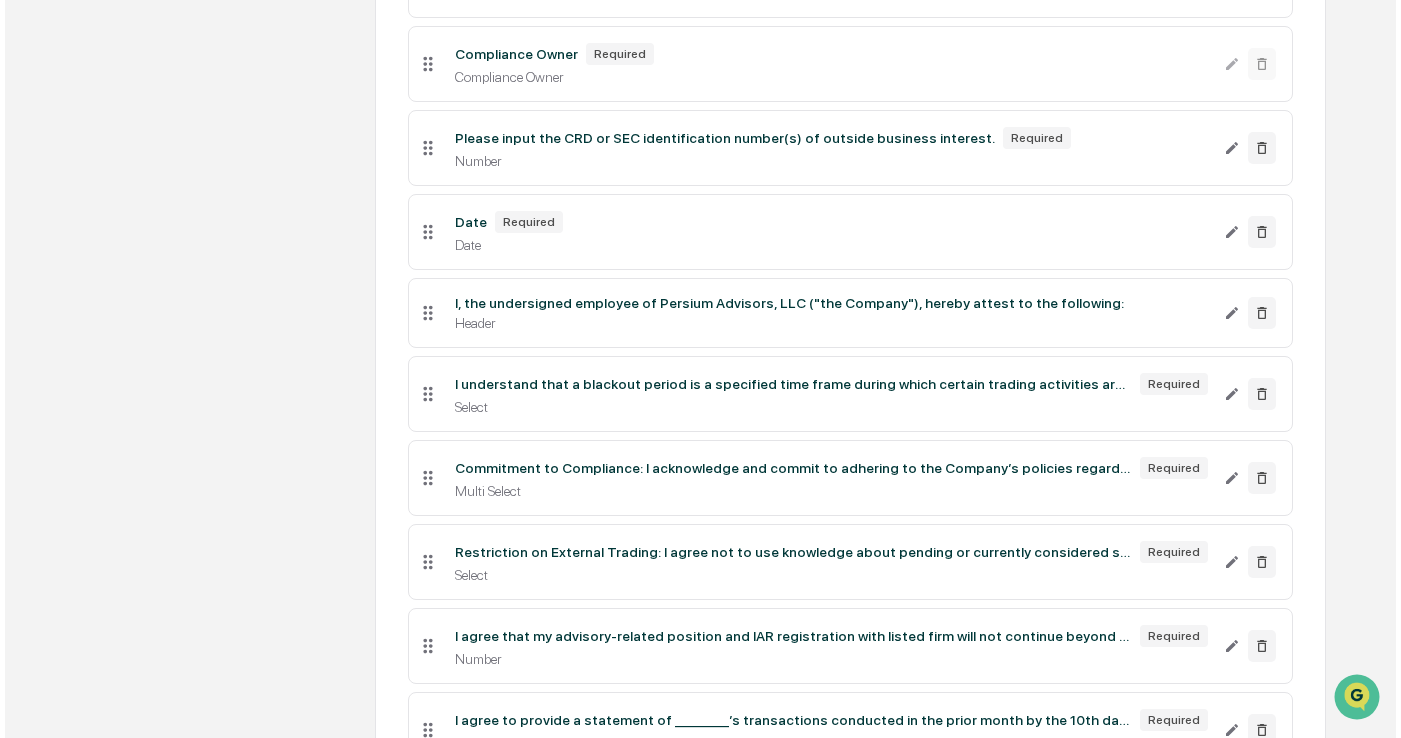 scroll, scrollTop: 515, scrollLeft: 0, axis: vertical 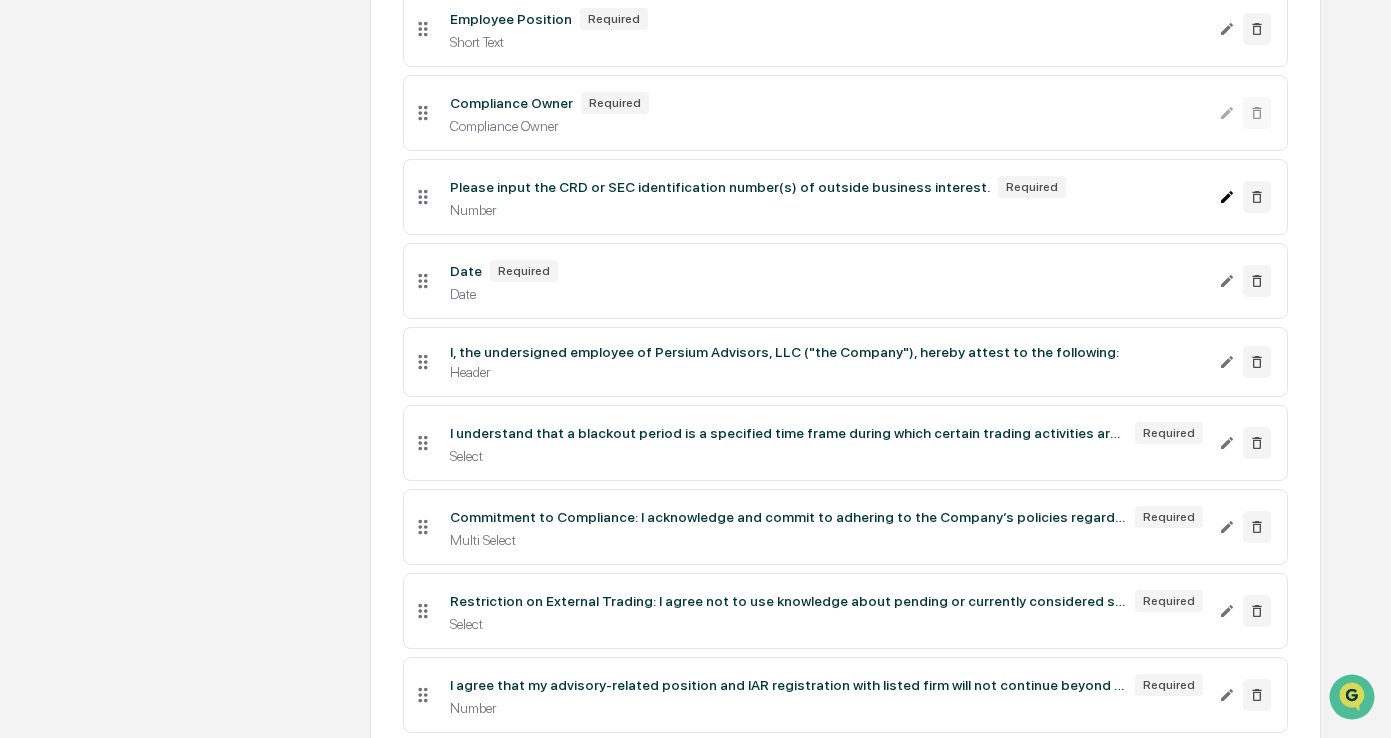 click 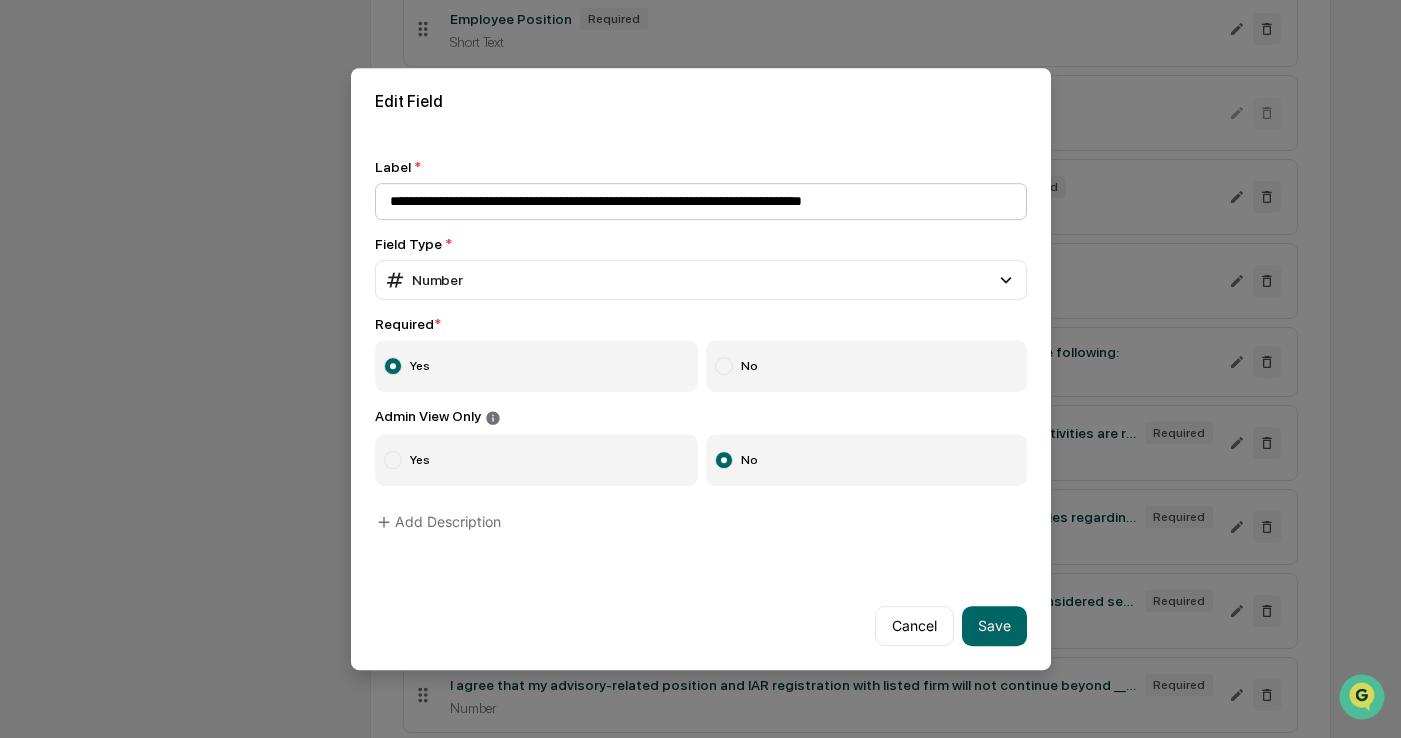 click on "**********" at bounding box center (701, 201) 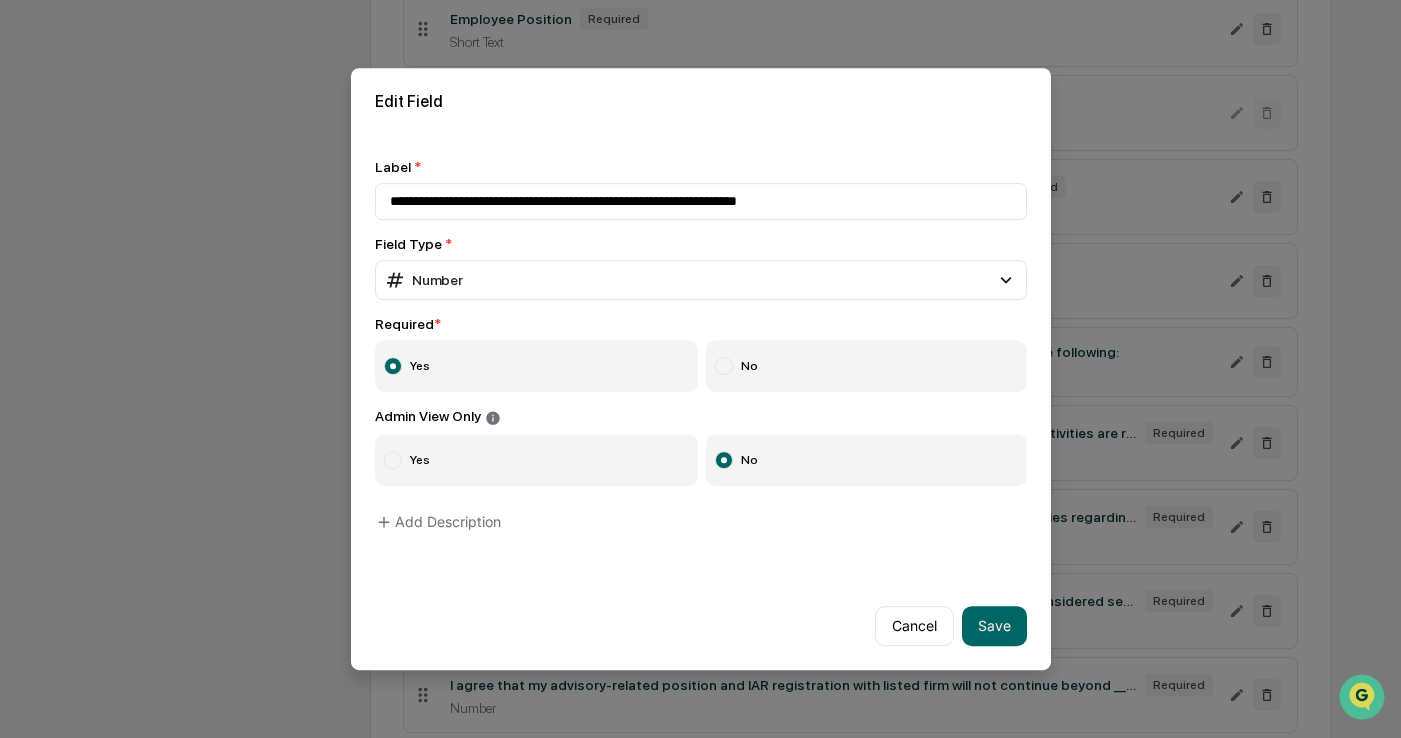 click on "Edit Field" at bounding box center [701, 101] 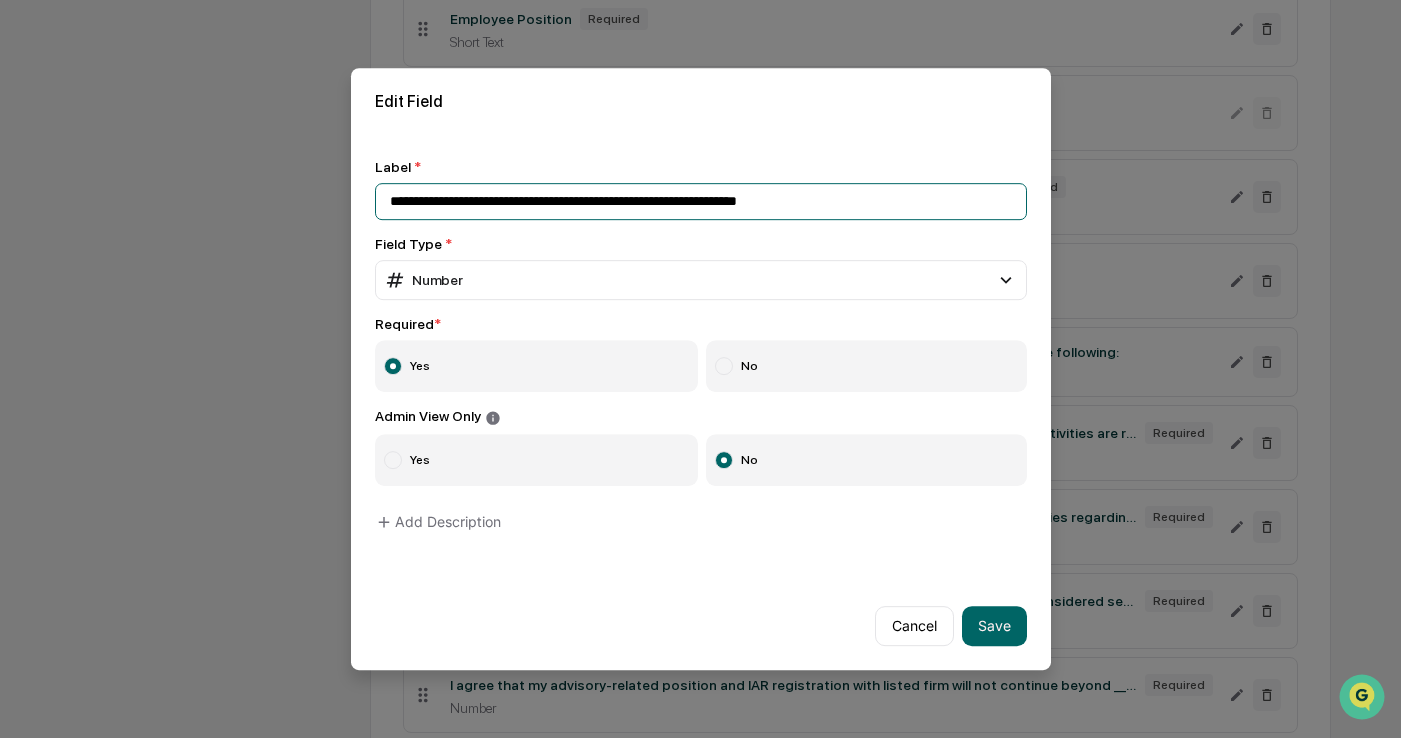 click on "**********" at bounding box center [701, 201] 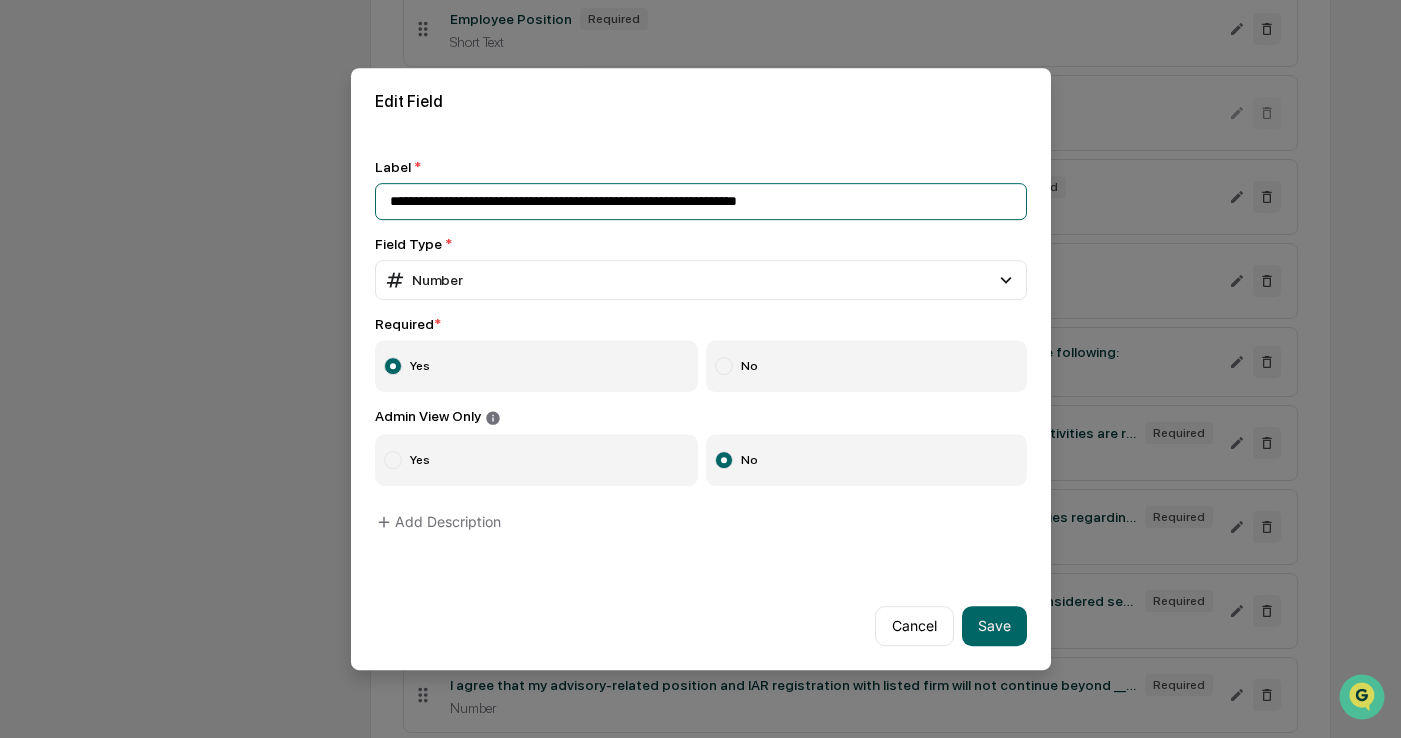 drag, startPoint x: 828, startPoint y: 205, endPoint x: 789, endPoint y: 203, distance: 39.051247 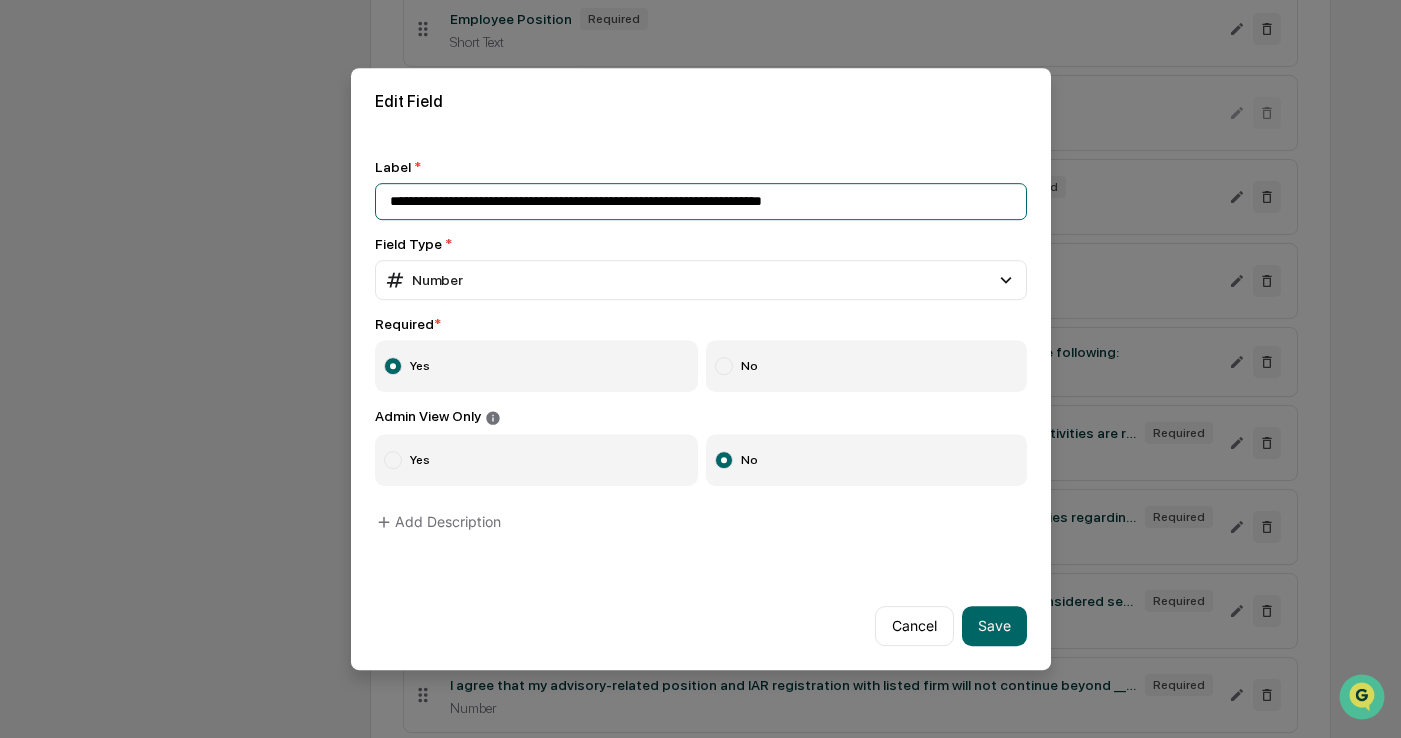 drag, startPoint x: 885, startPoint y: 217, endPoint x: 794, endPoint y: 205, distance: 91.787796 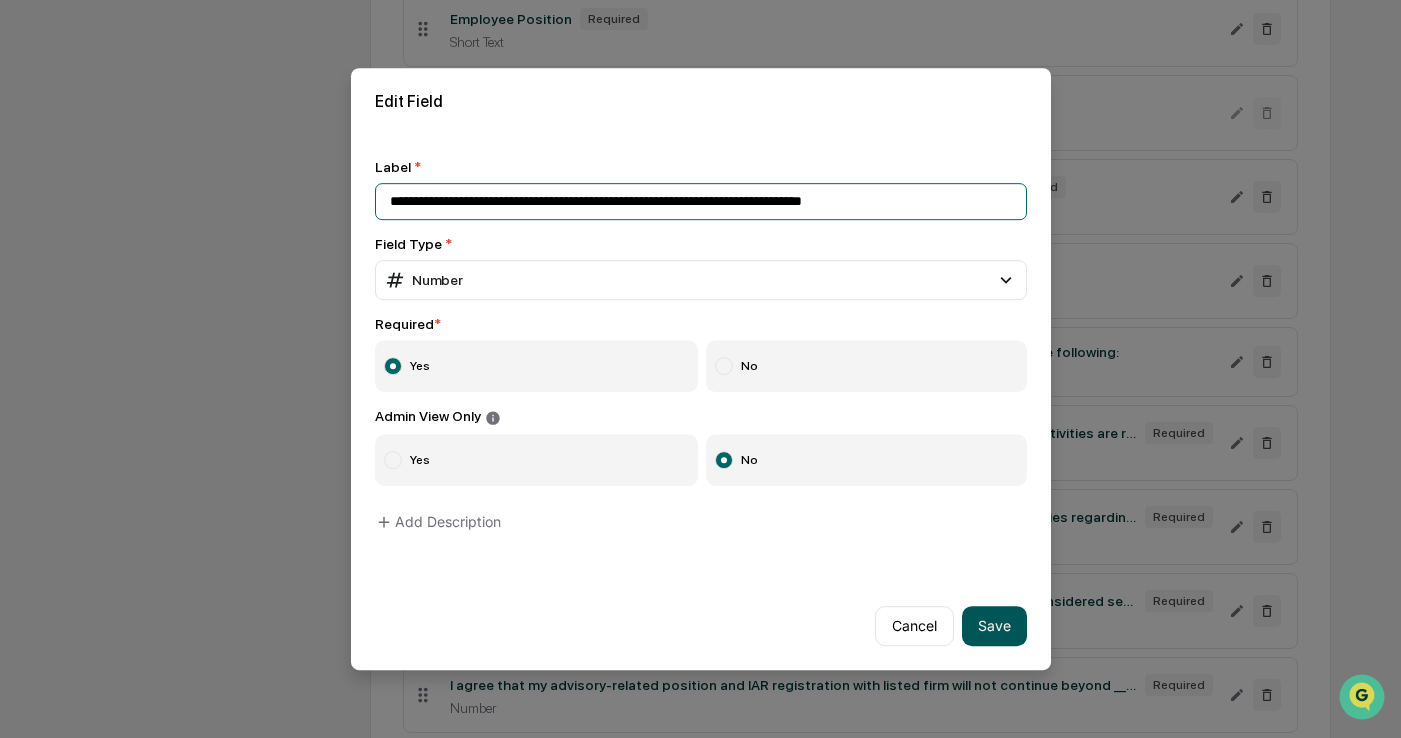type on "**********" 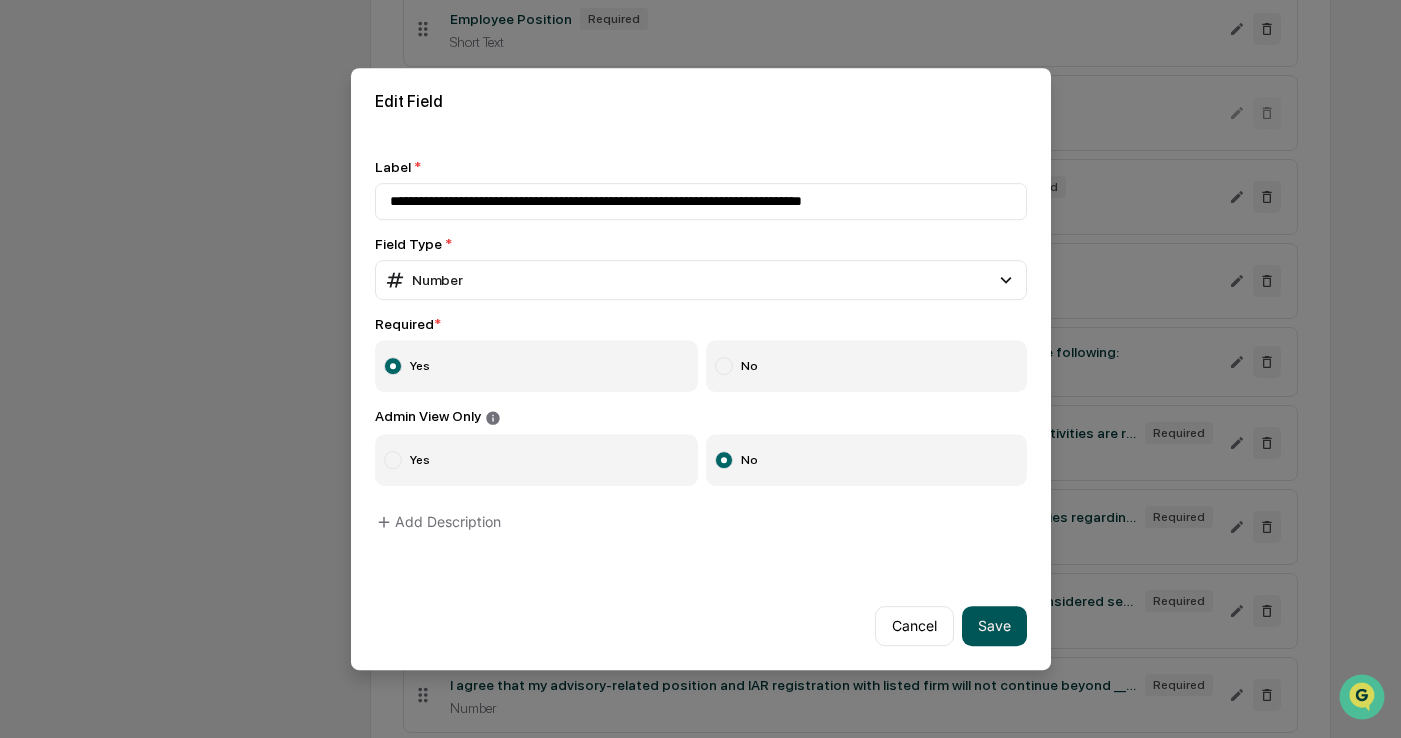click on "Save" at bounding box center [994, 626] 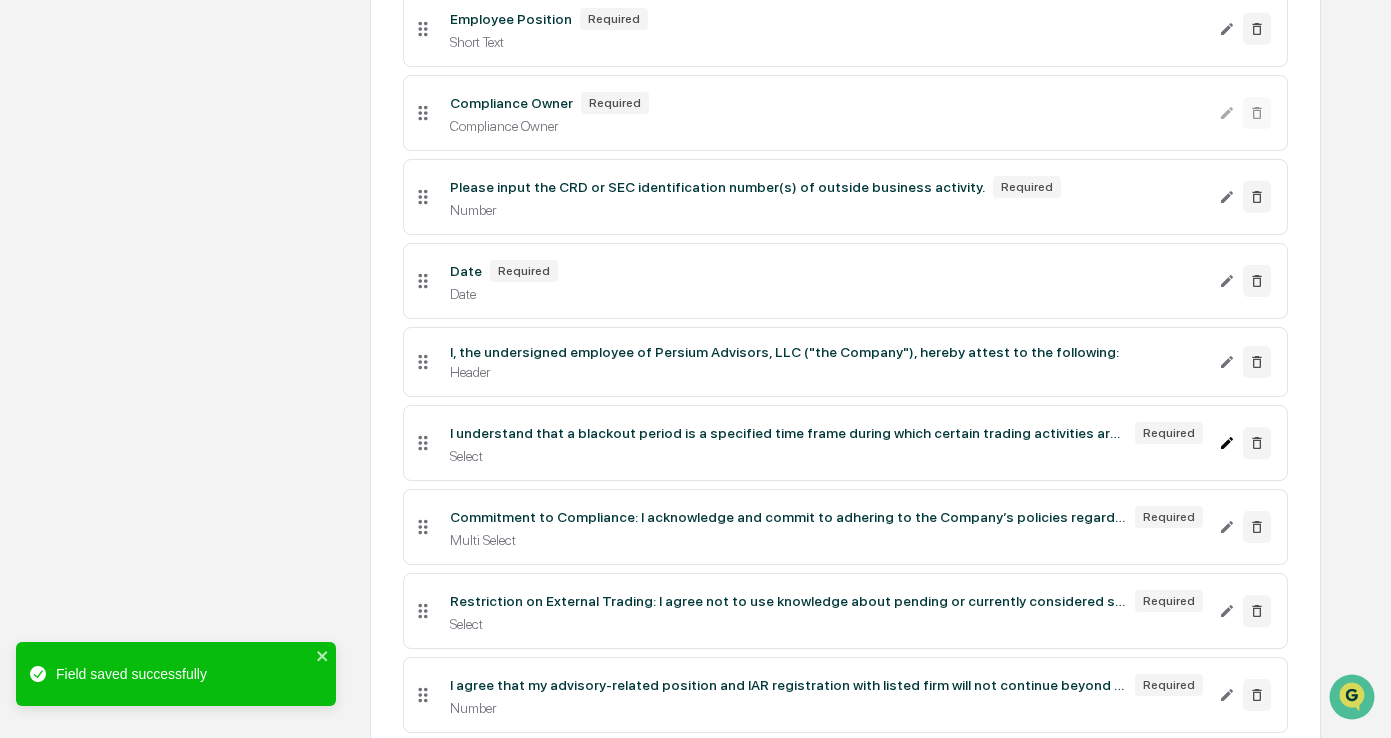 click 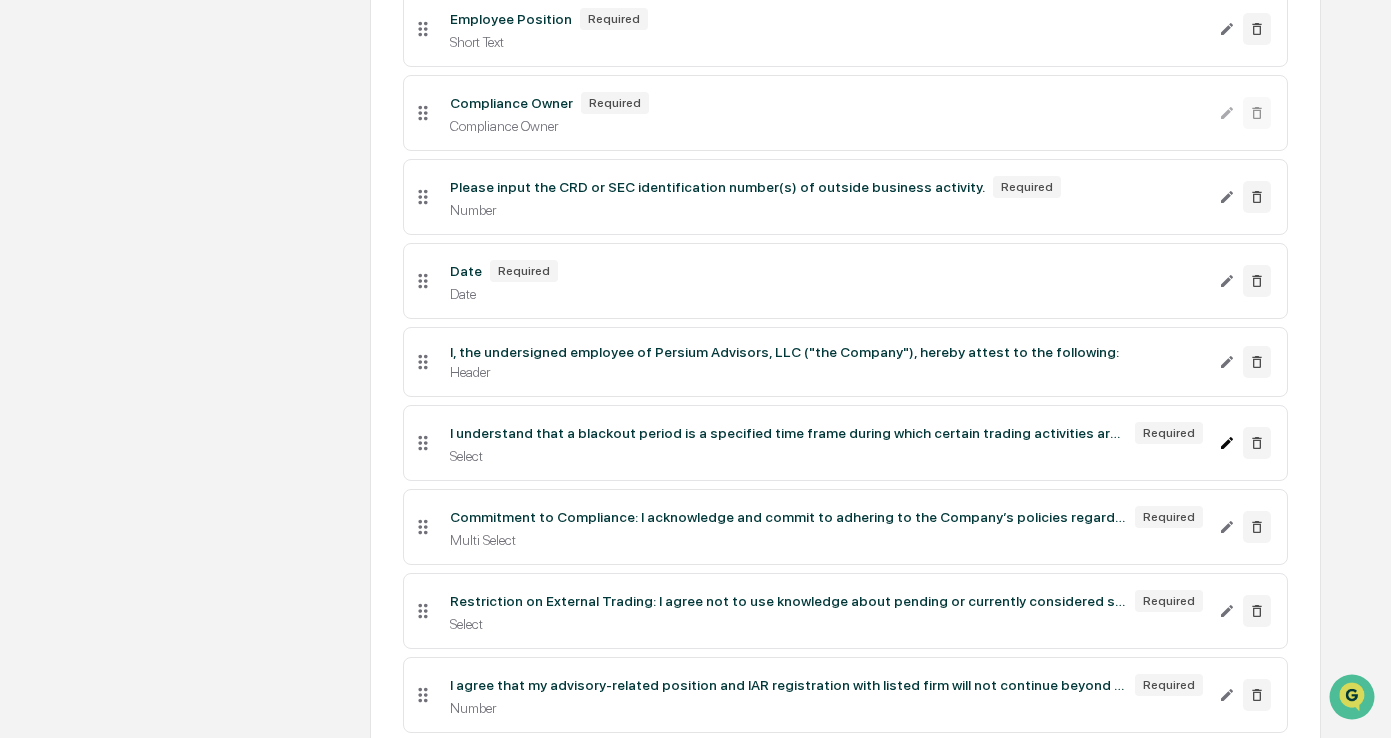 click 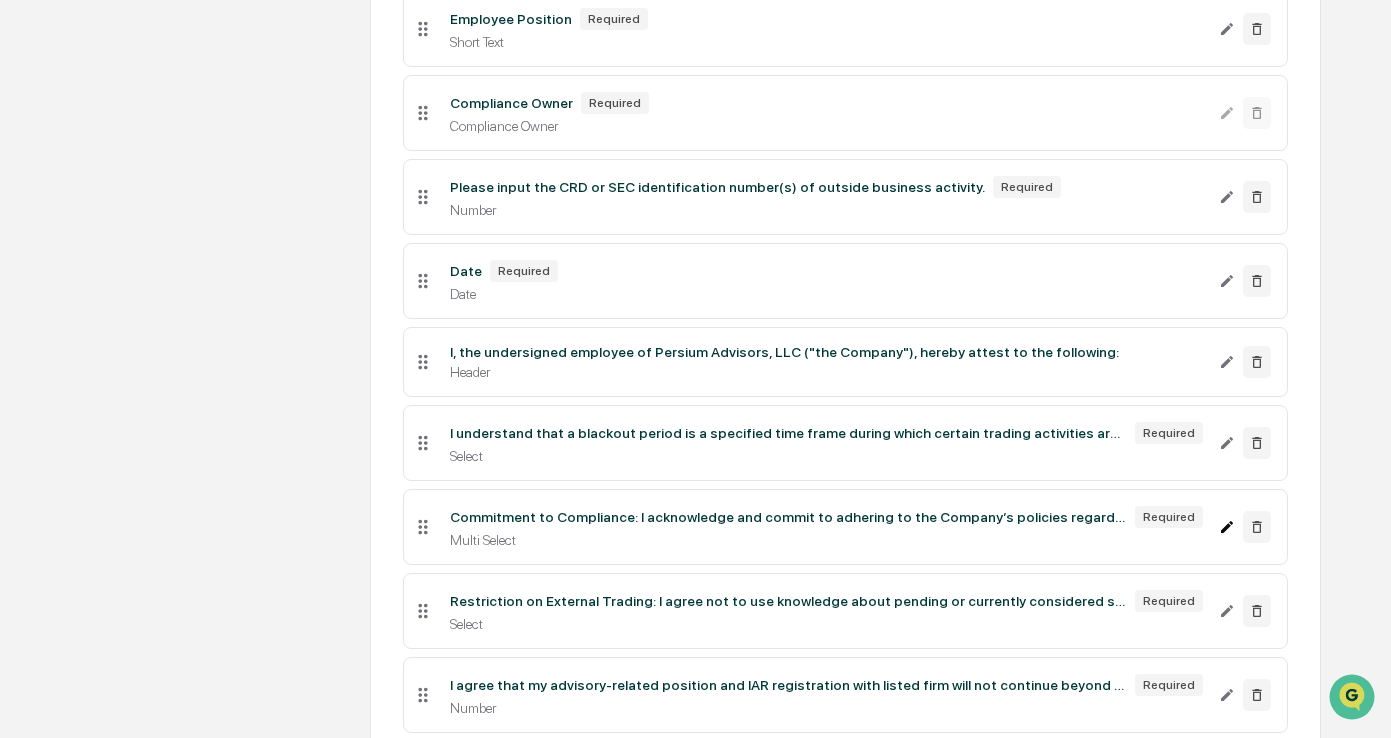 click 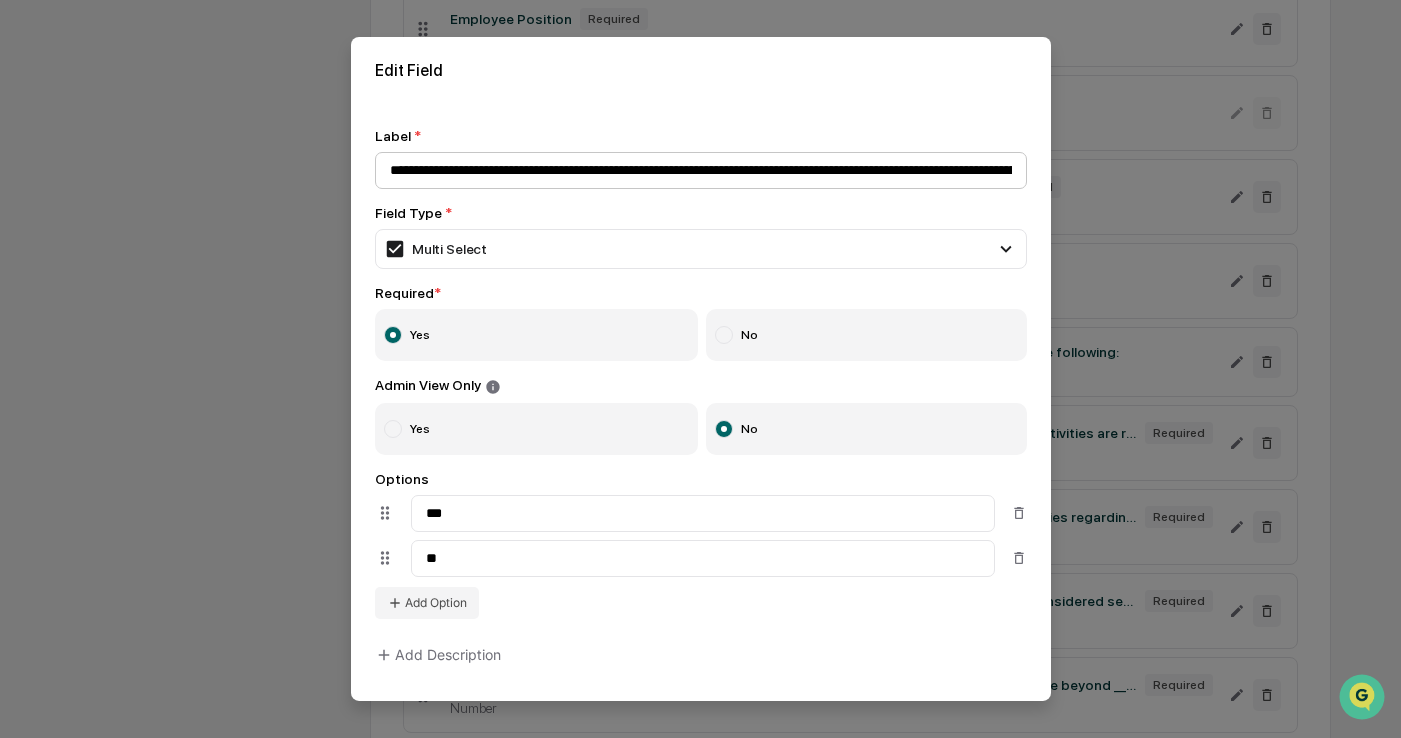 click on "**********" at bounding box center (701, 170) 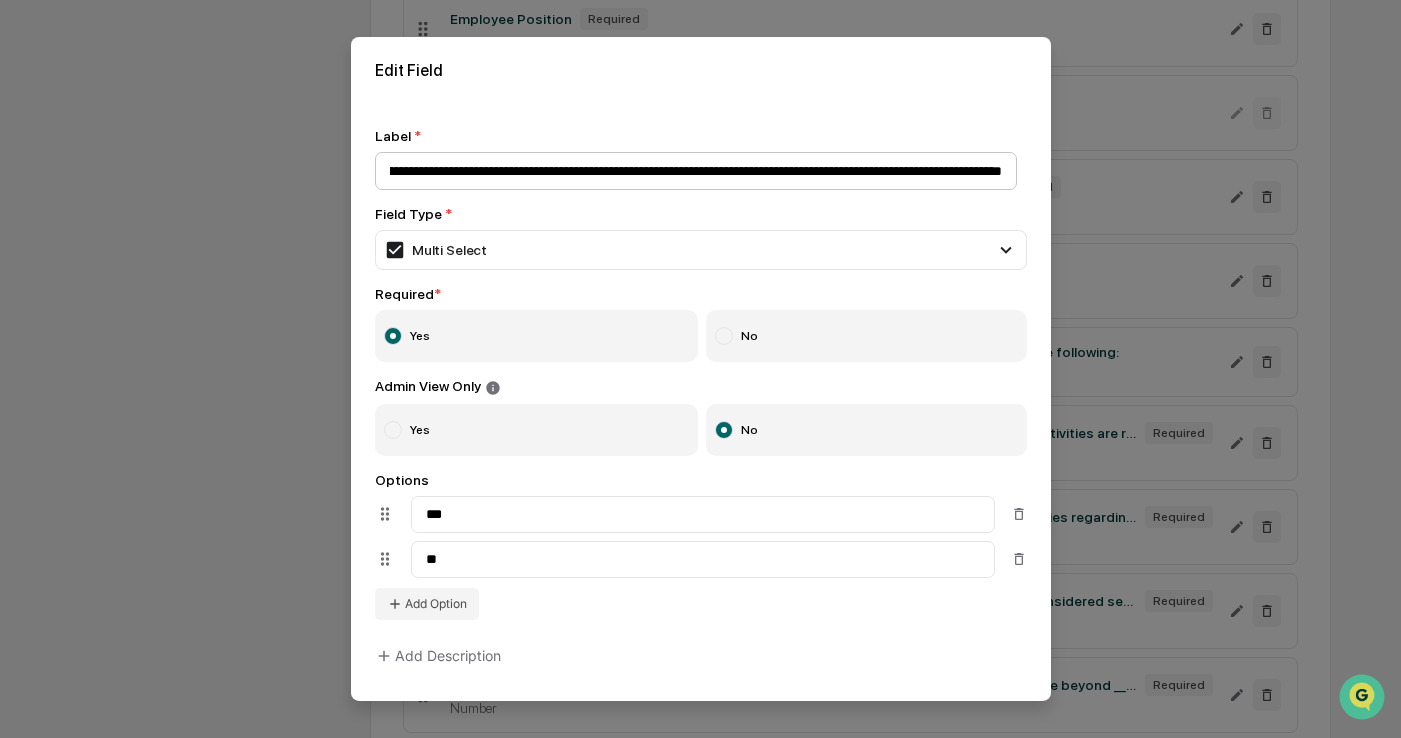 scroll, scrollTop: 0, scrollLeft: 1313, axis: horizontal 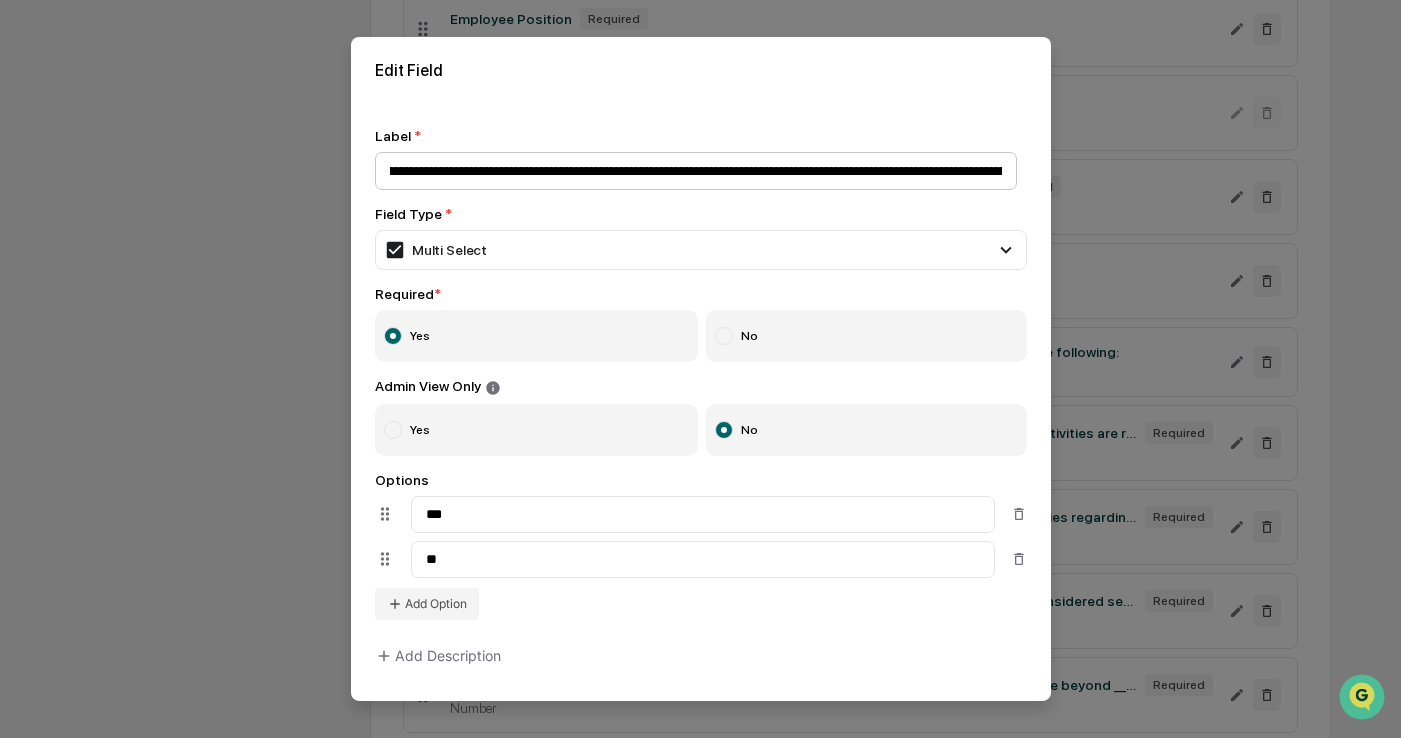 drag, startPoint x: 475, startPoint y: 173, endPoint x: 820, endPoint y: 179, distance: 345.0522 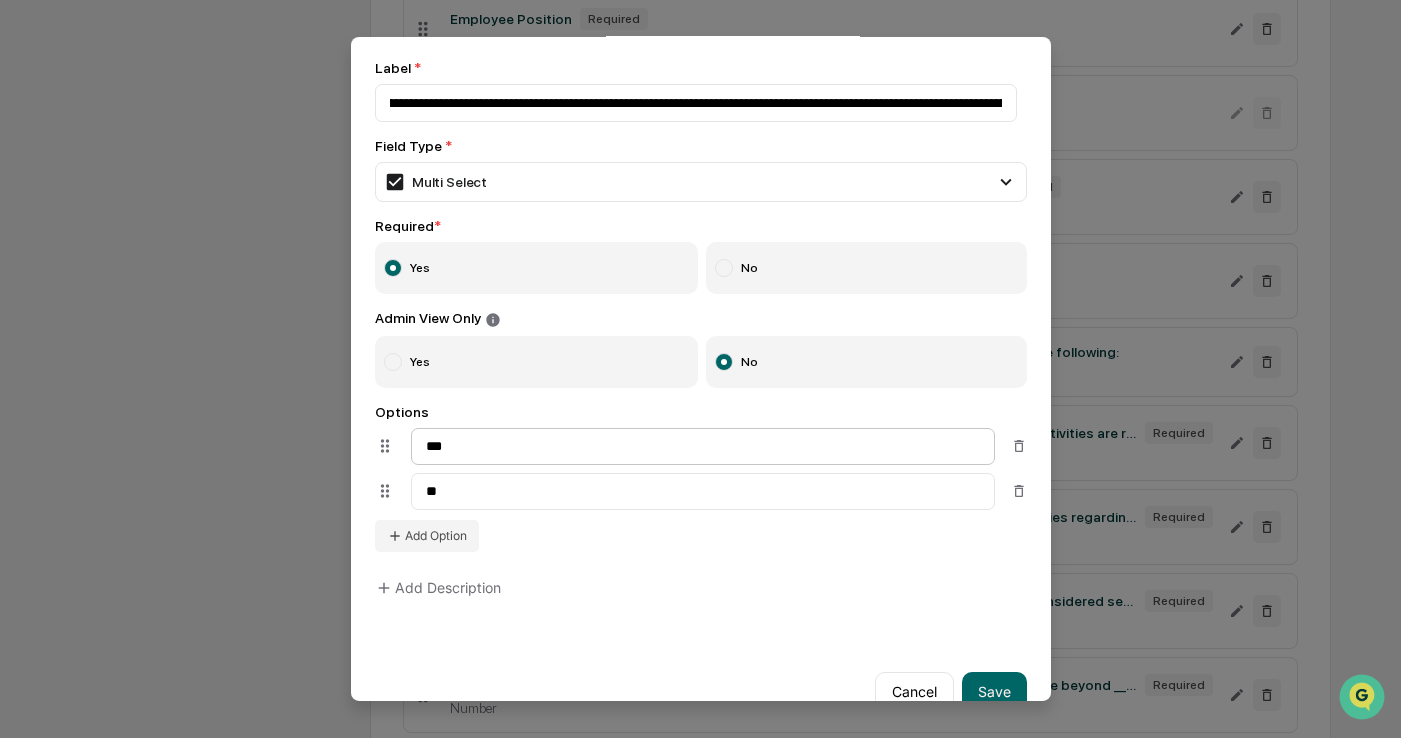 scroll, scrollTop: 105, scrollLeft: 0, axis: vertical 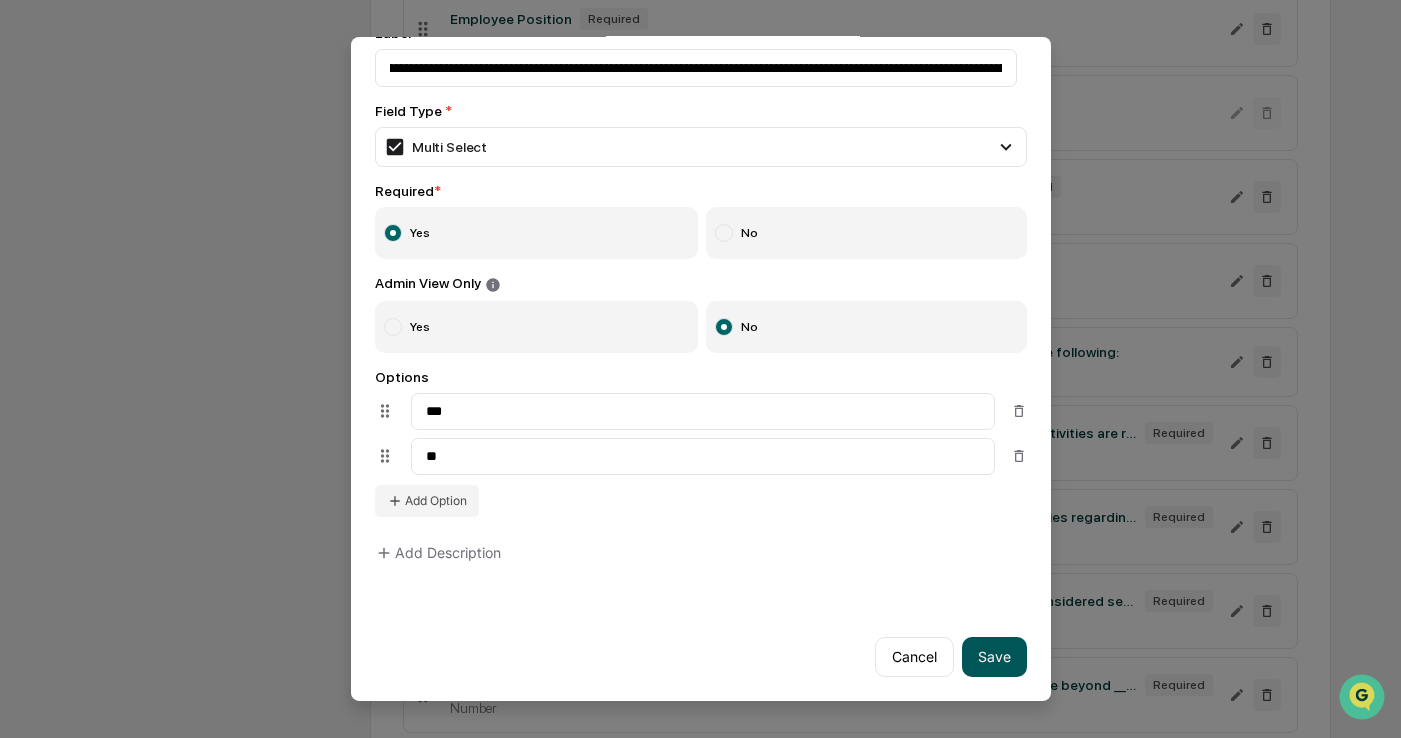 type on "**********" 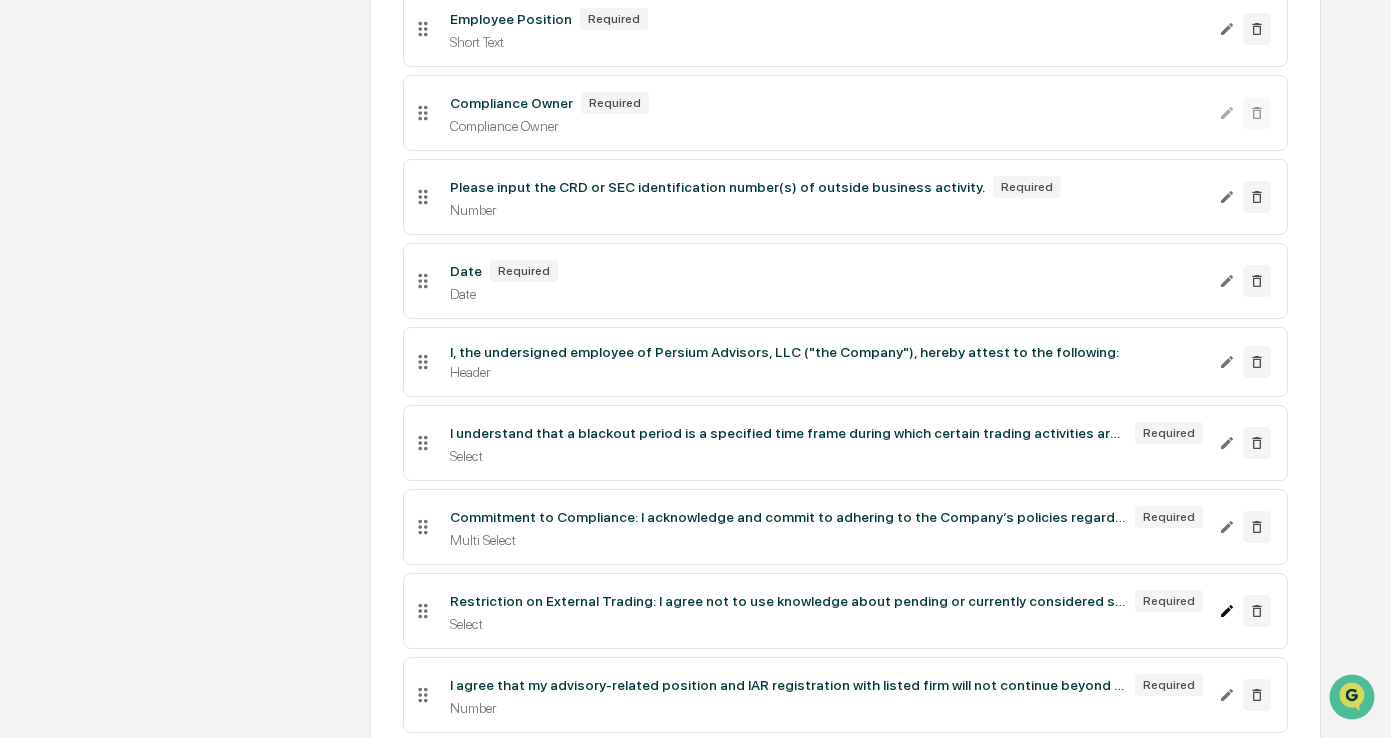 click 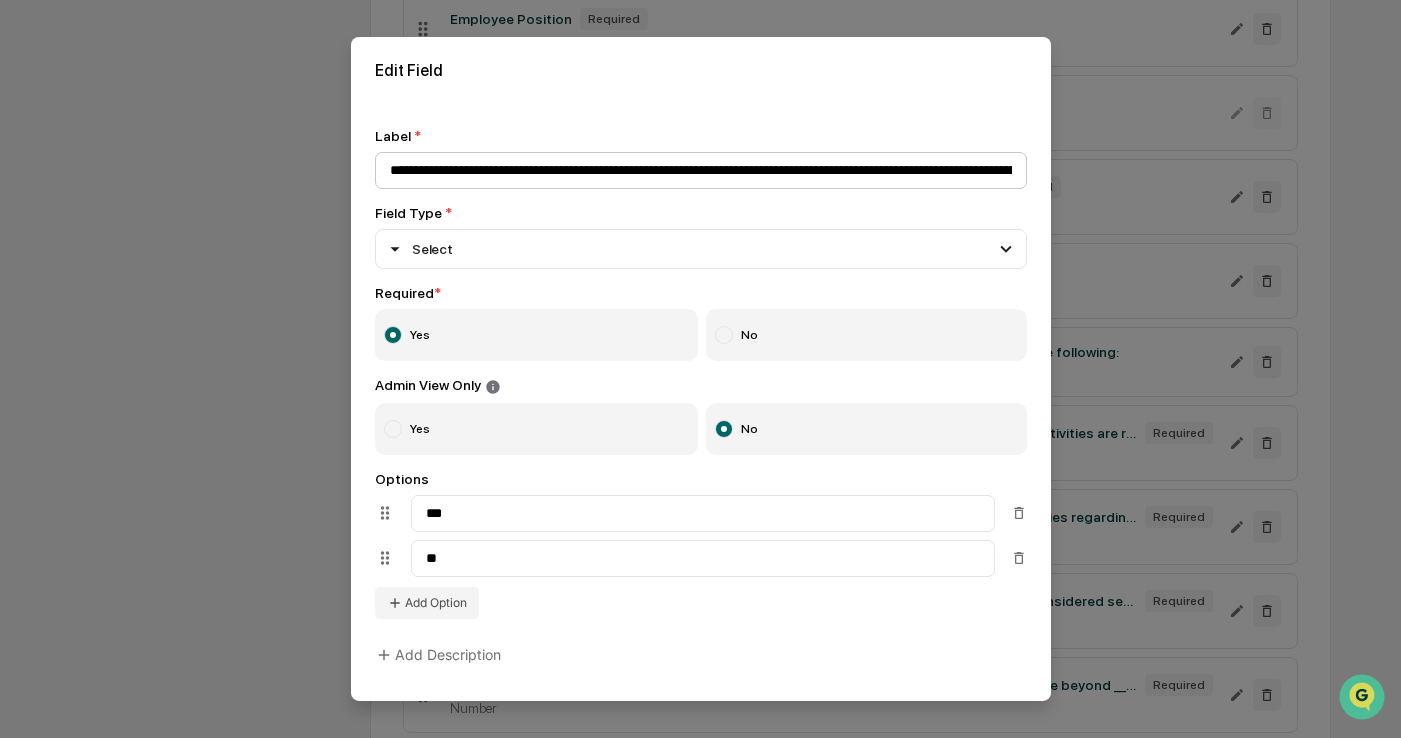 click on "**********" at bounding box center (701, 170) 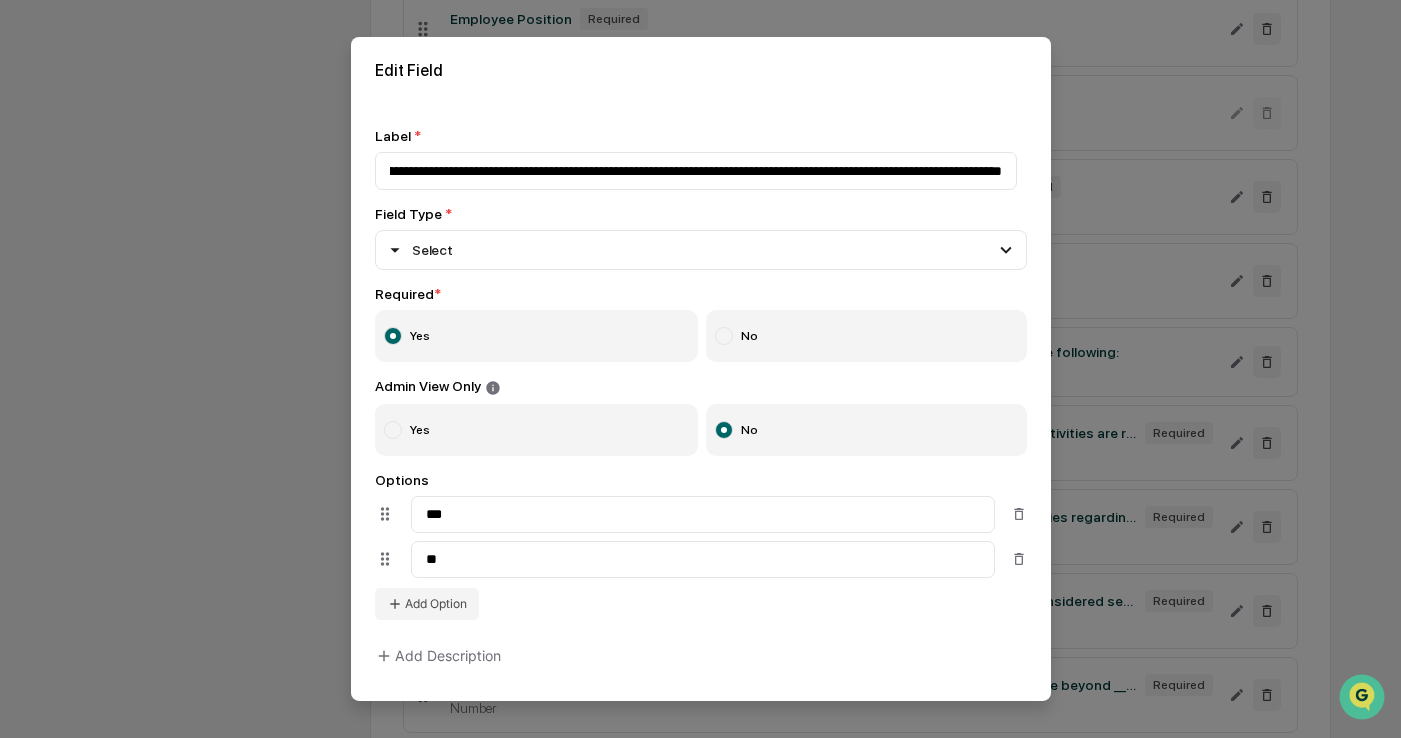 scroll, scrollTop: 0, scrollLeft: 2936, axis: horizontal 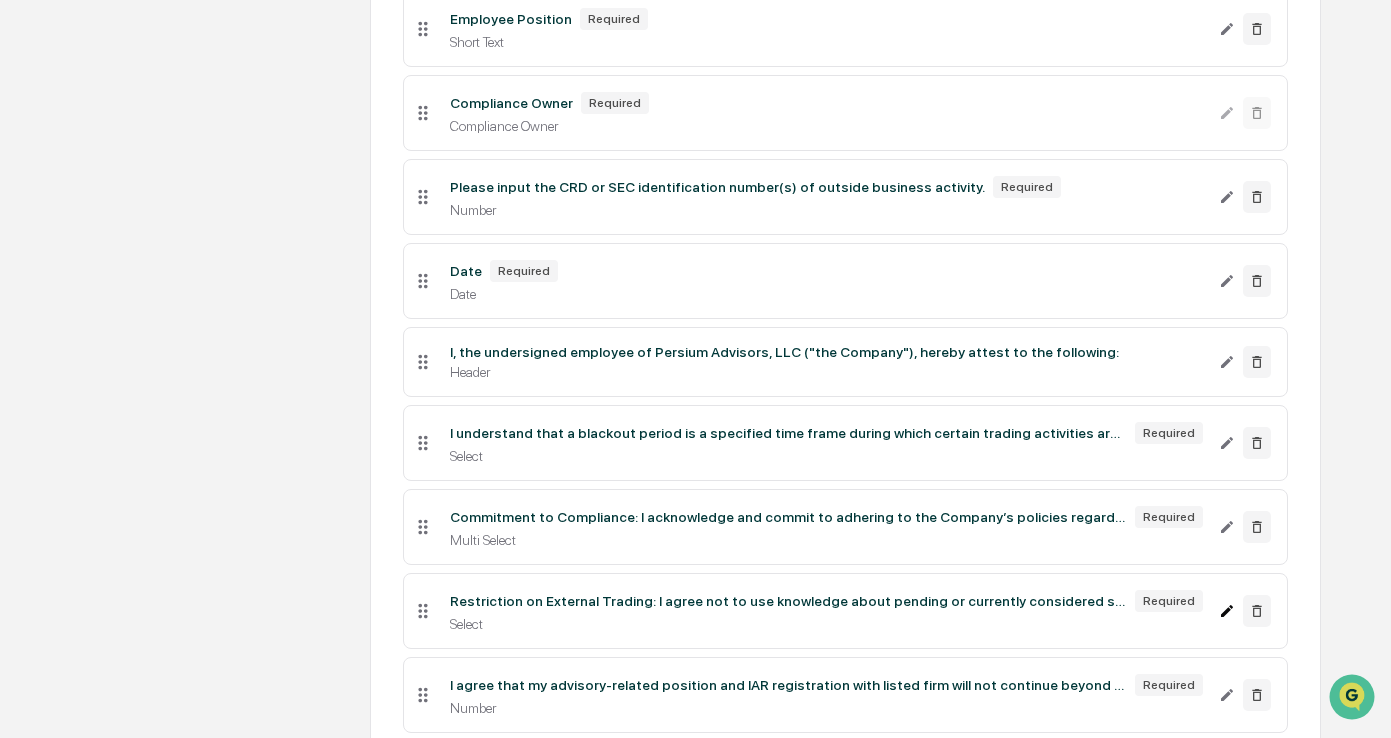click 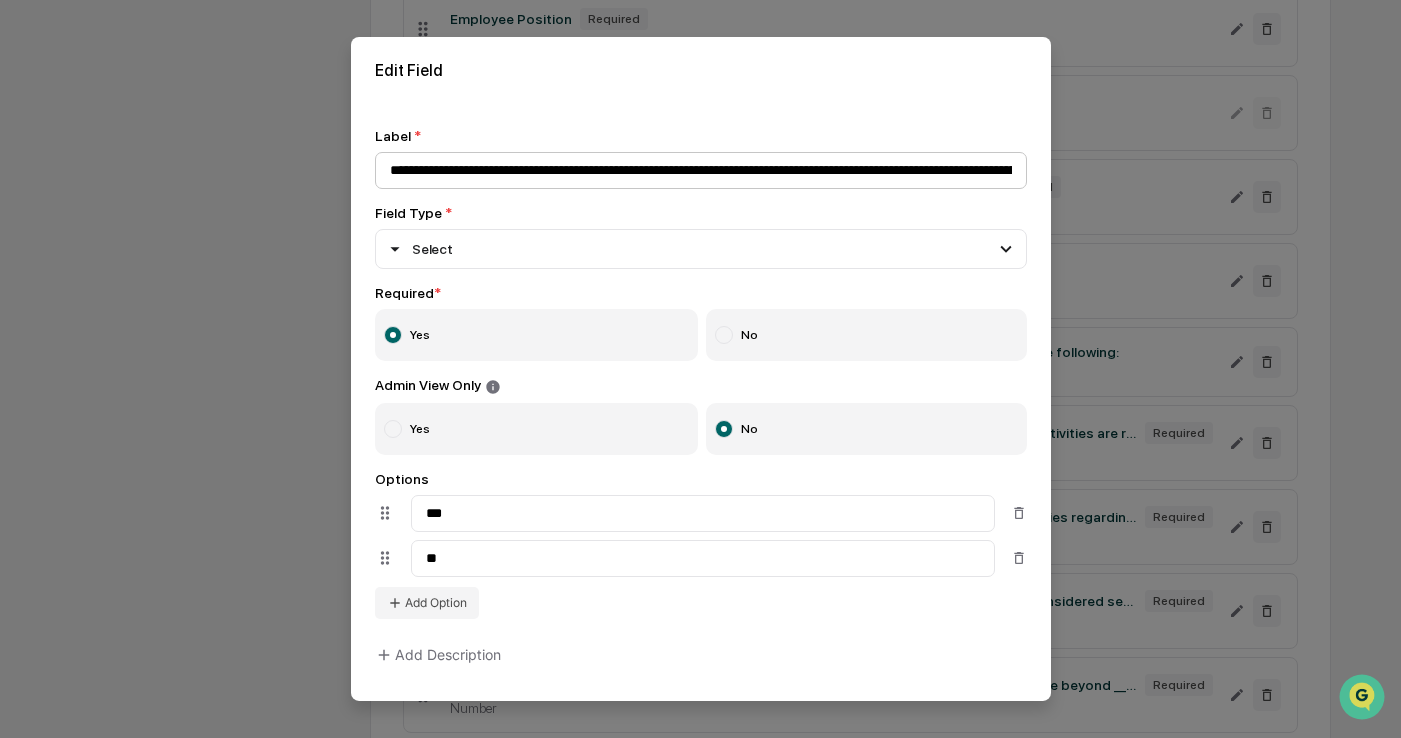 click on "**********" at bounding box center [701, 170] 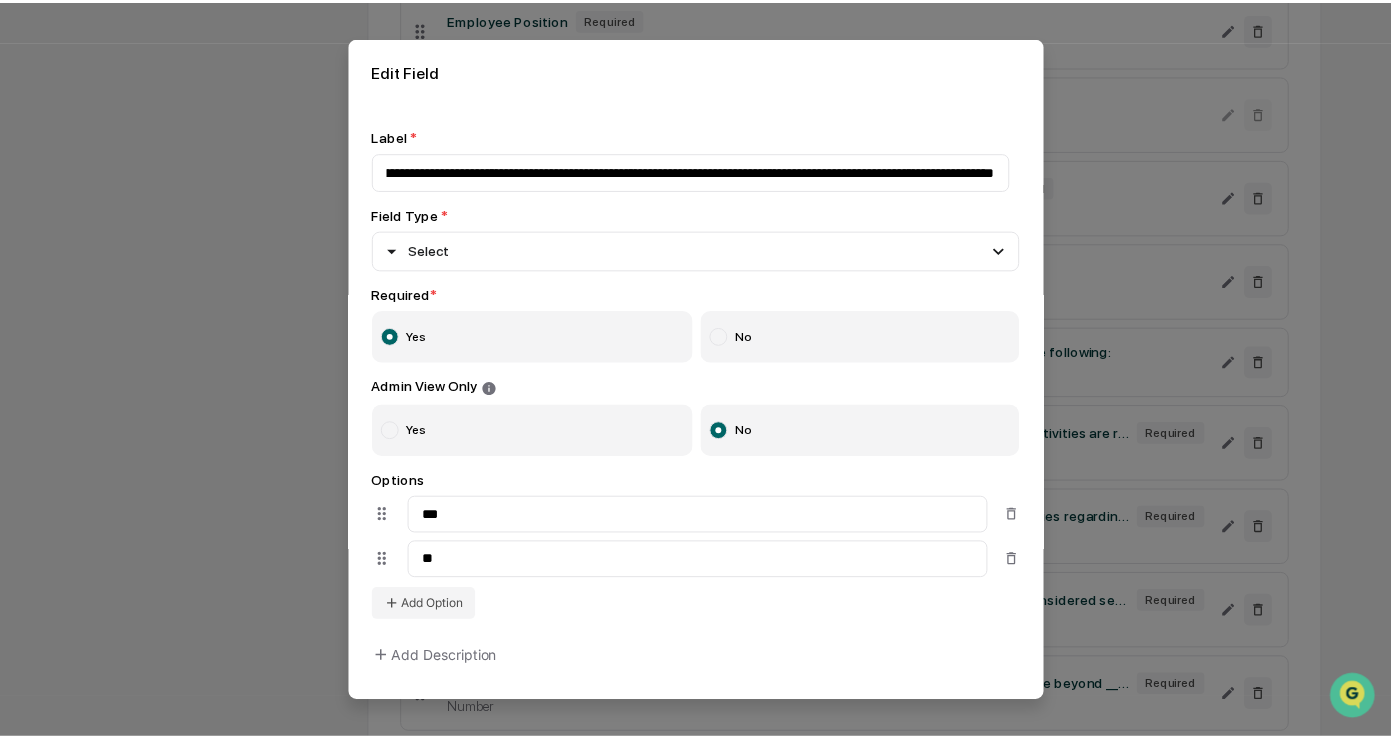 scroll, scrollTop: 0, scrollLeft: 2936, axis: horizontal 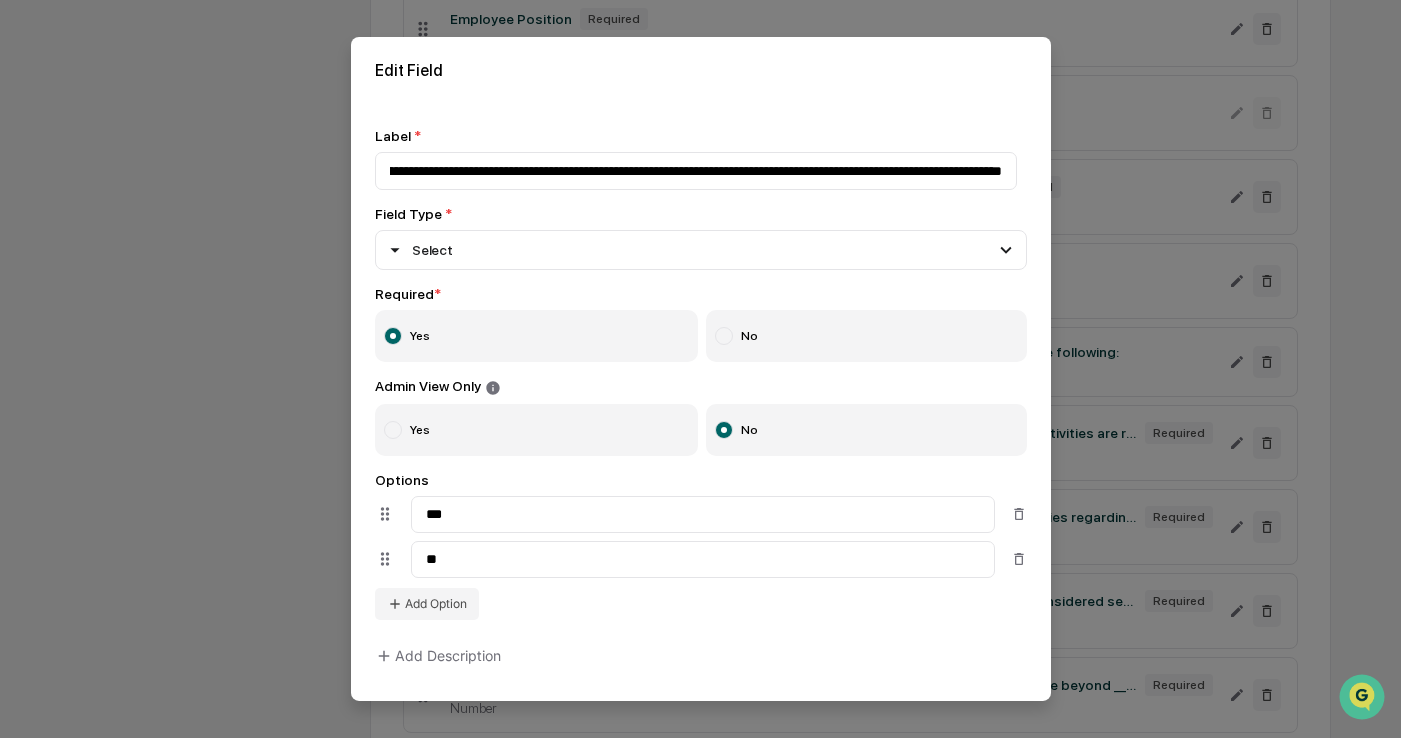 drag, startPoint x: 910, startPoint y: 169, endPoint x: 1073, endPoint y: 170, distance: 163.00307 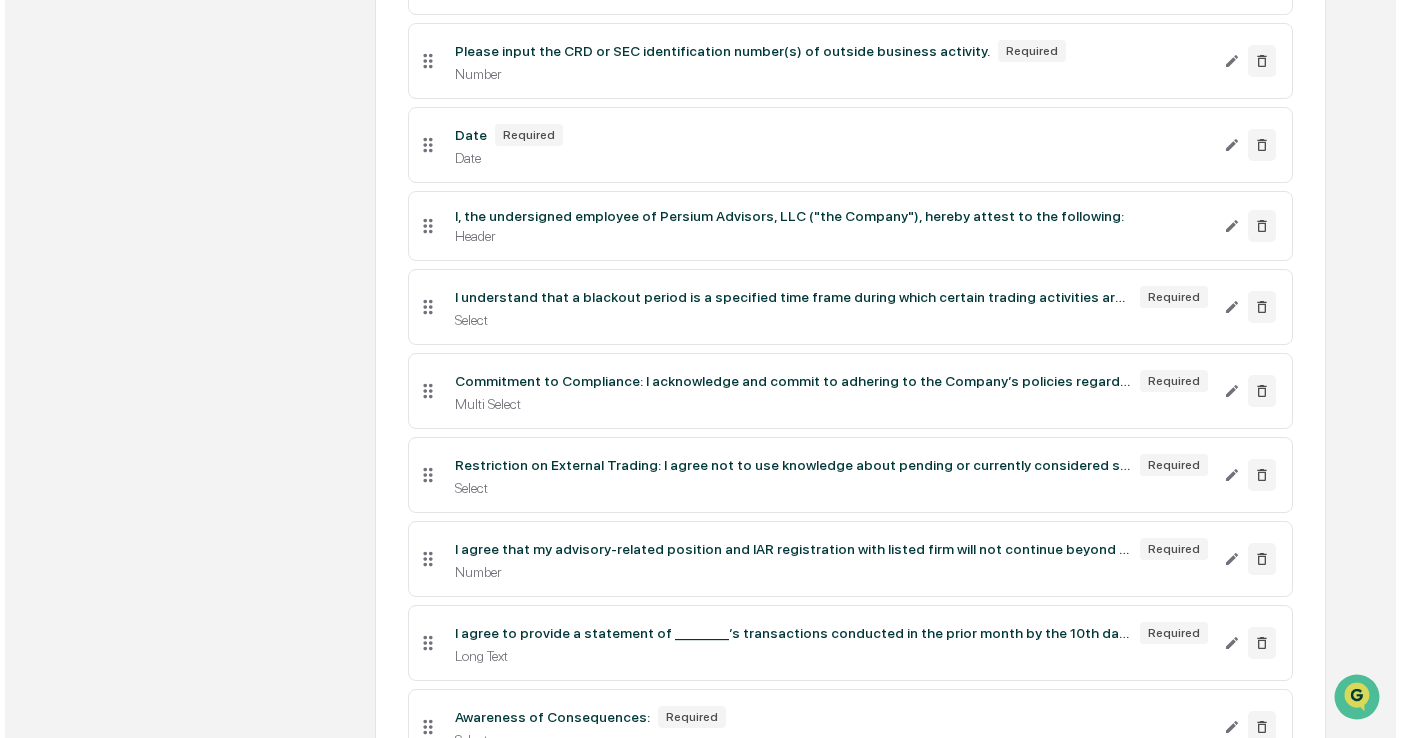 scroll, scrollTop: 715, scrollLeft: 0, axis: vertical 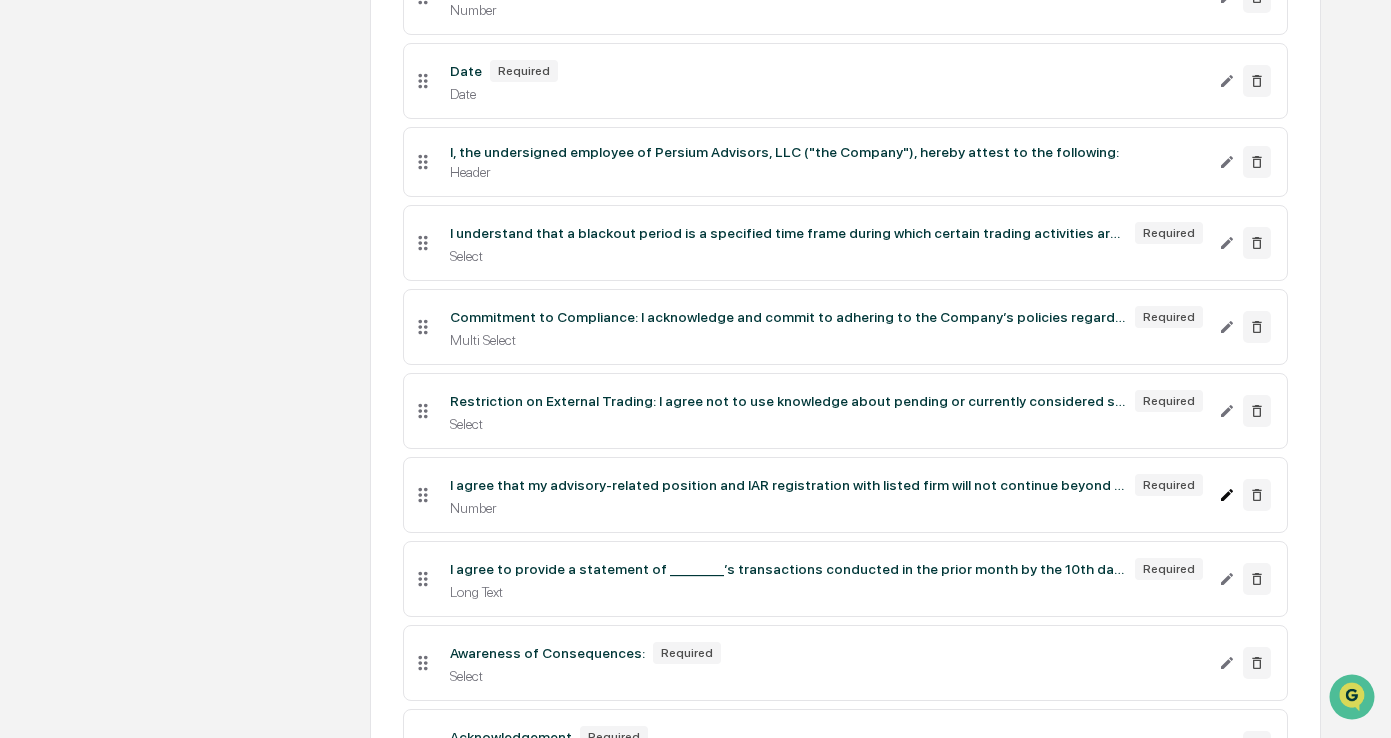 click 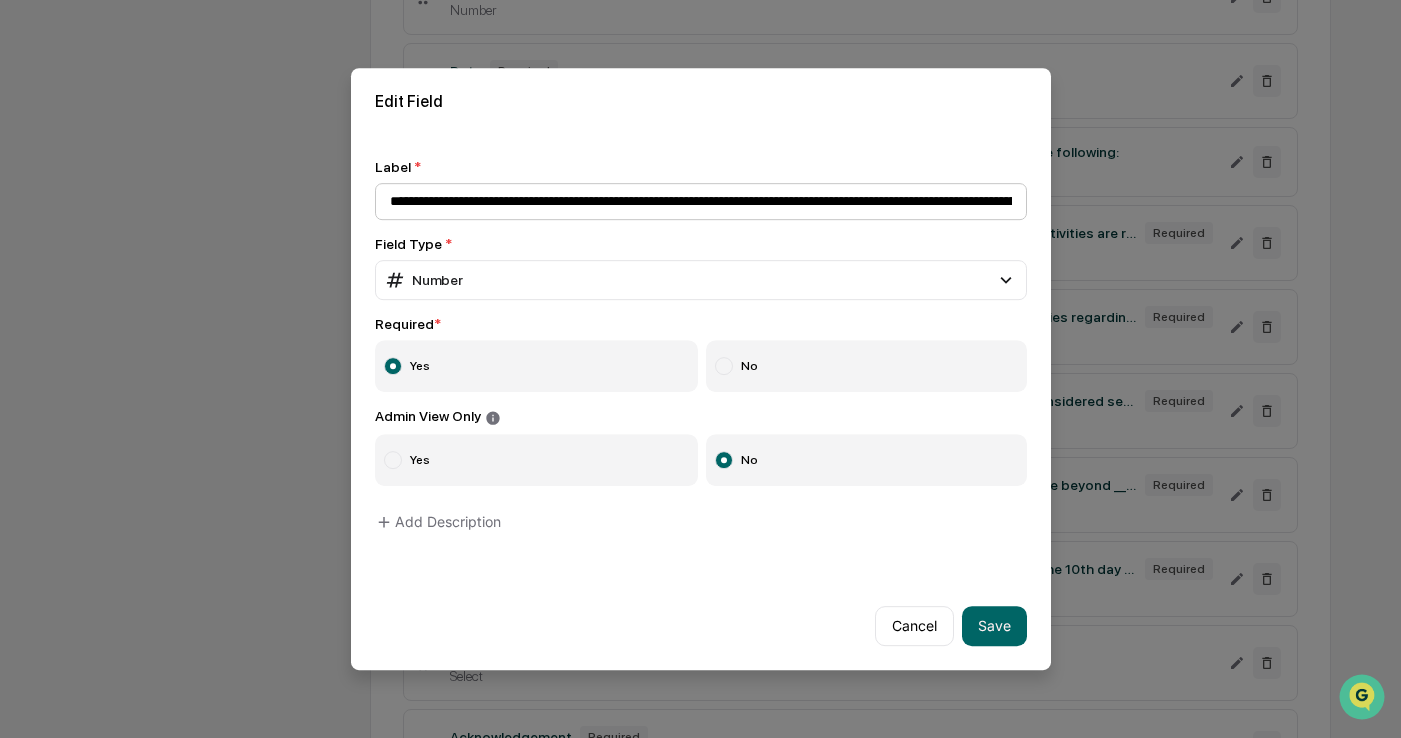 click on "**********" at bounding box center (701, 201) 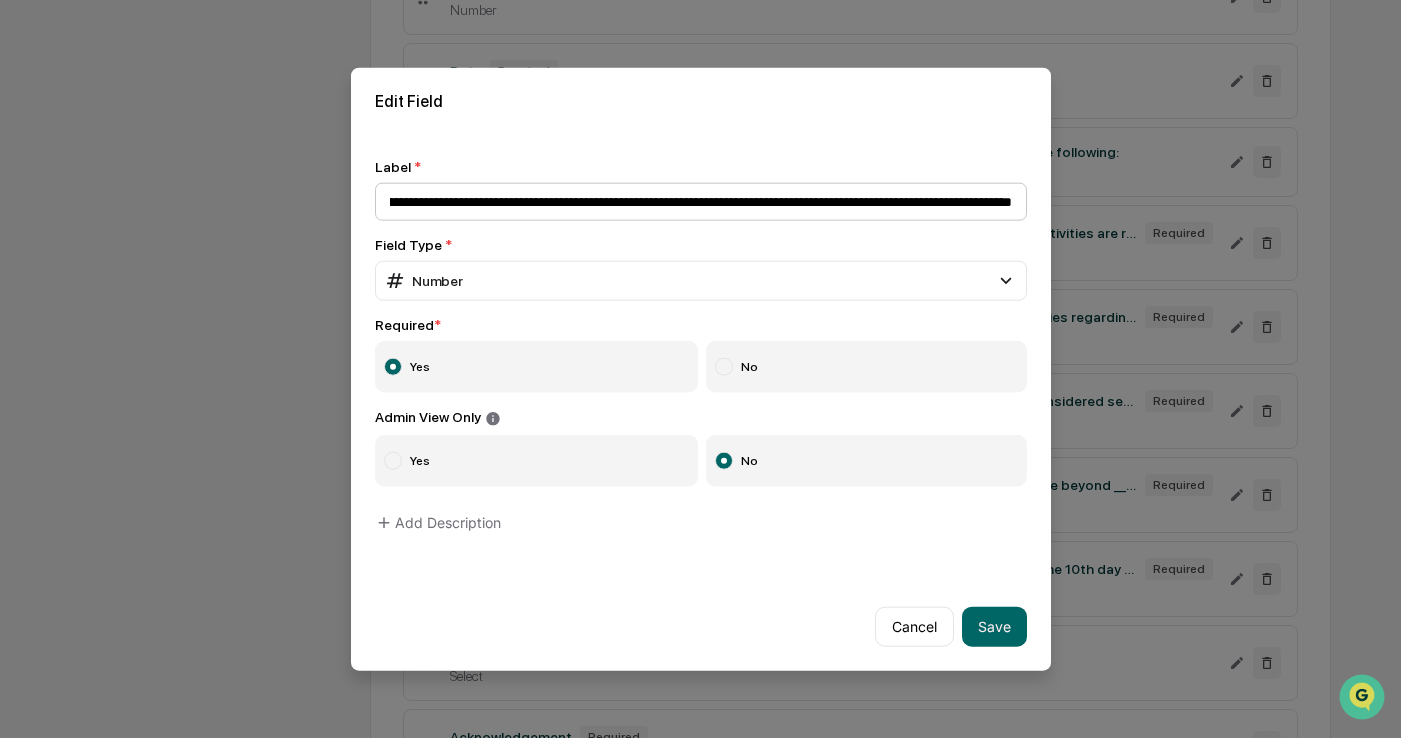 scroll, scrollTop: 0, scrollLeft: 324, axis: horizontal 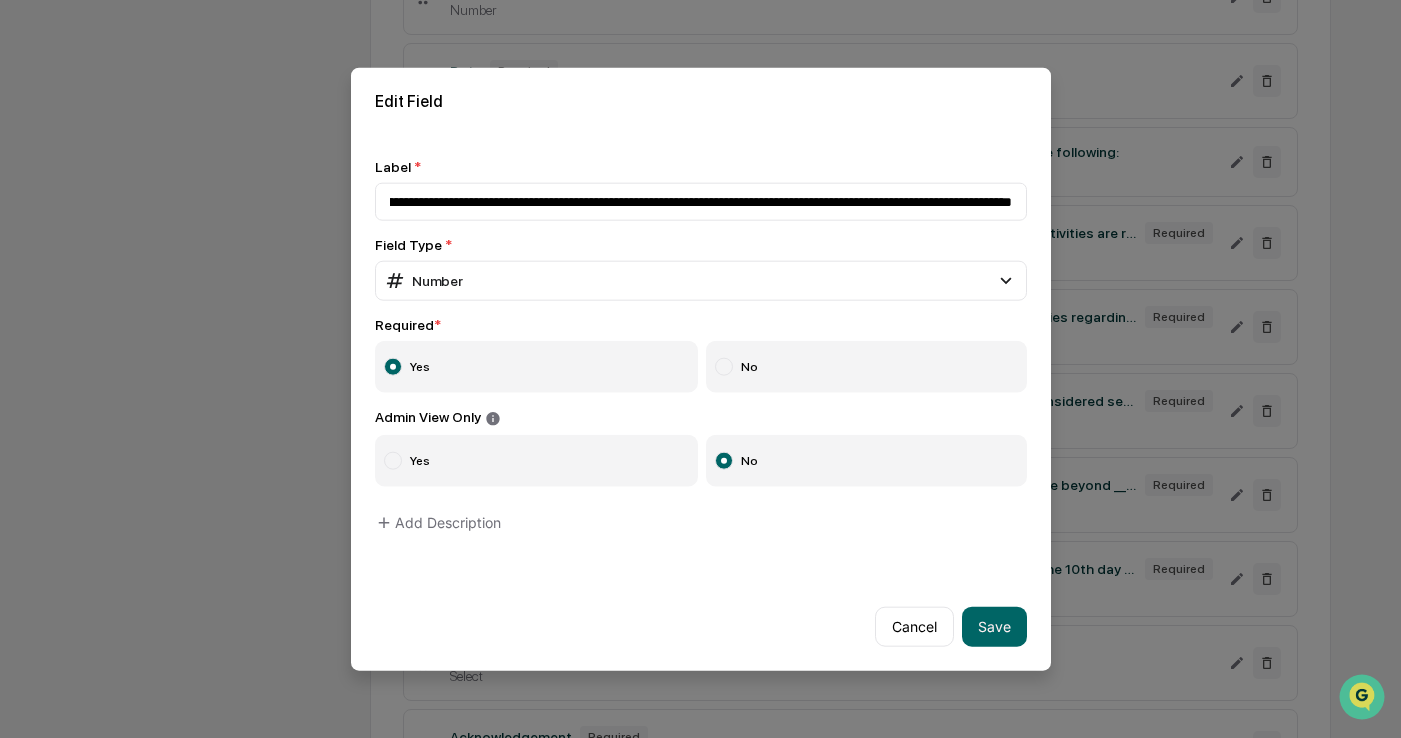 drag, startPoint x: 903, startPoint y: 202, endPoint x: 1084, endPoint y: 202, distance: 181 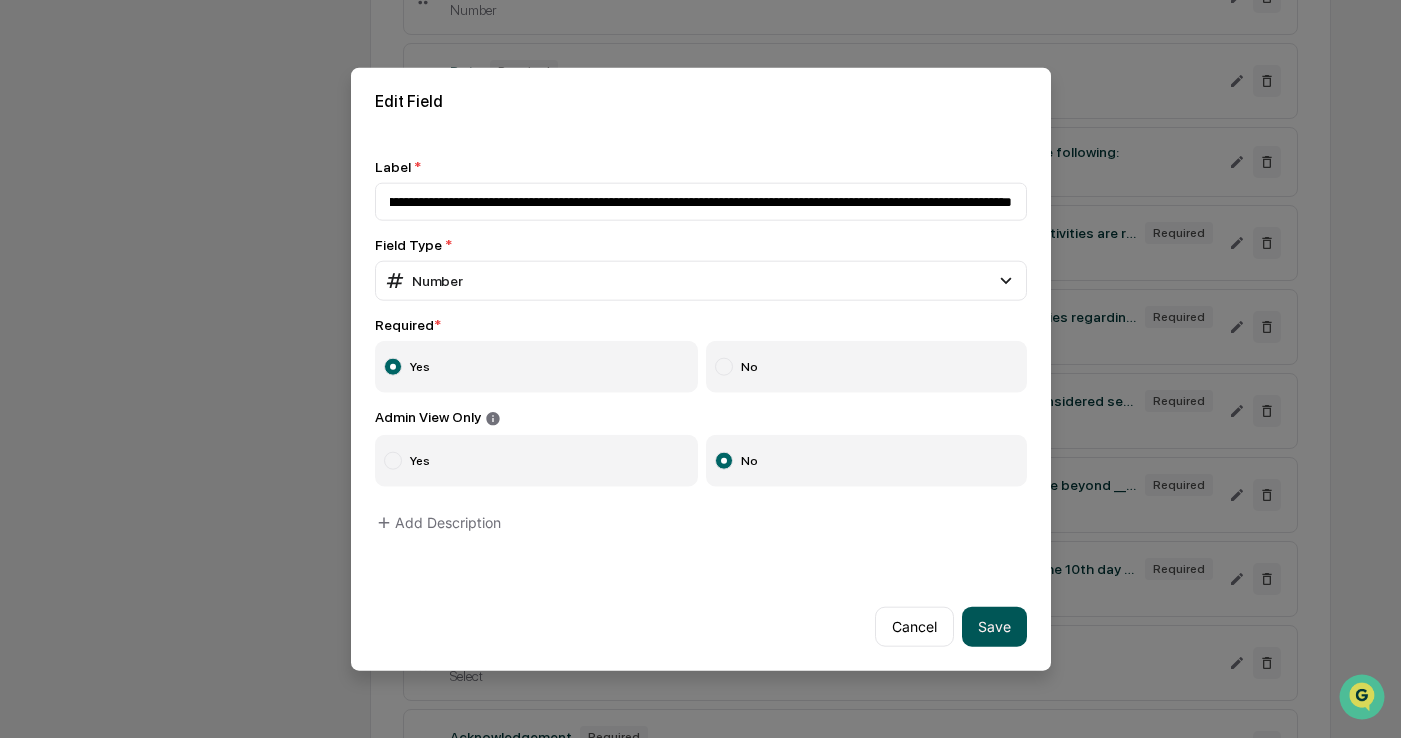 type on "**********" 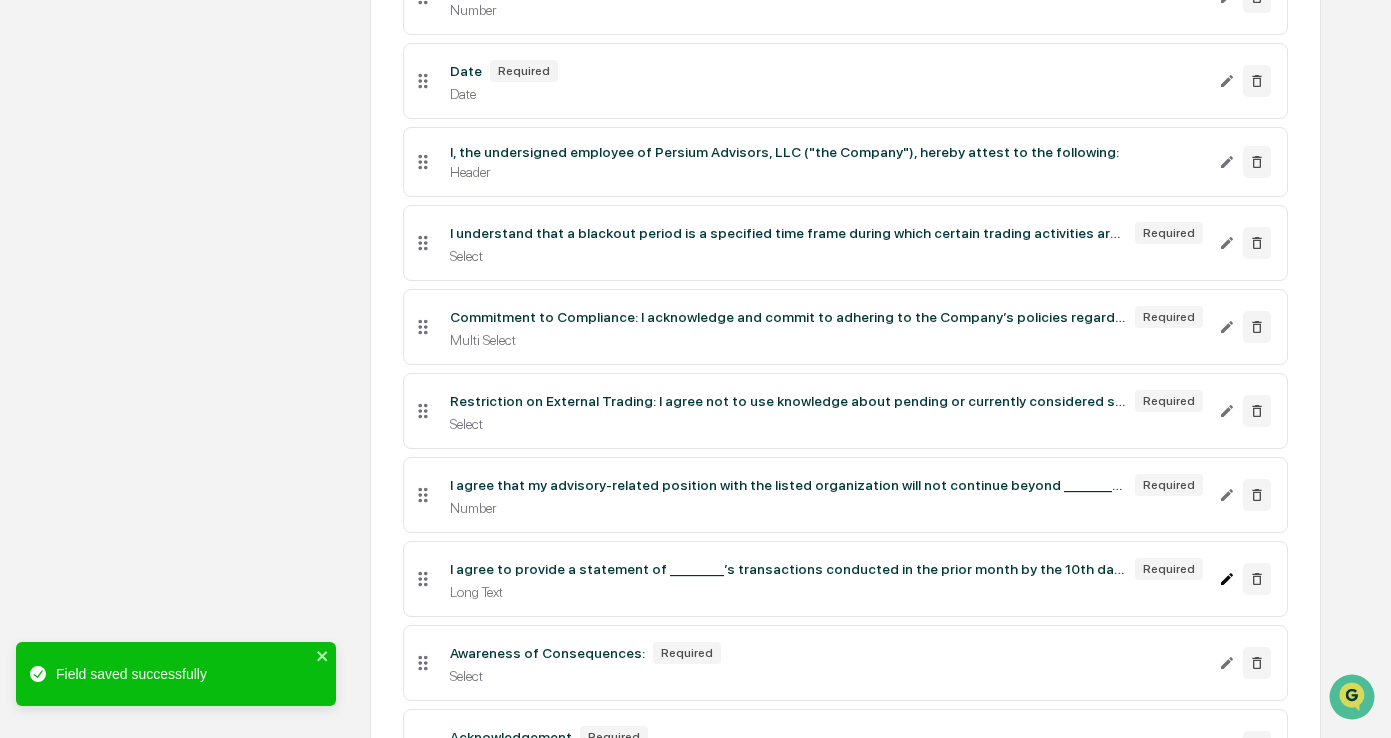 click 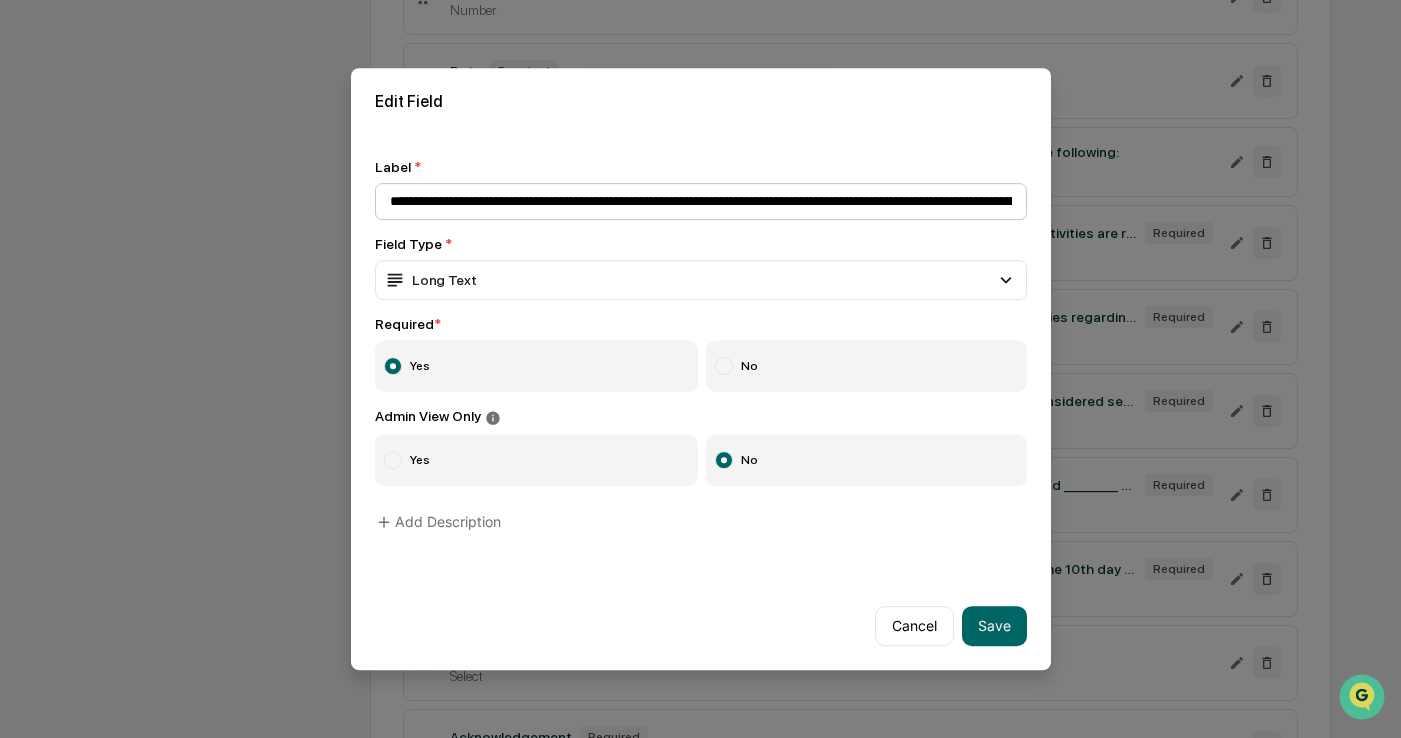 click on "**********" at bounding box center (701, 201) 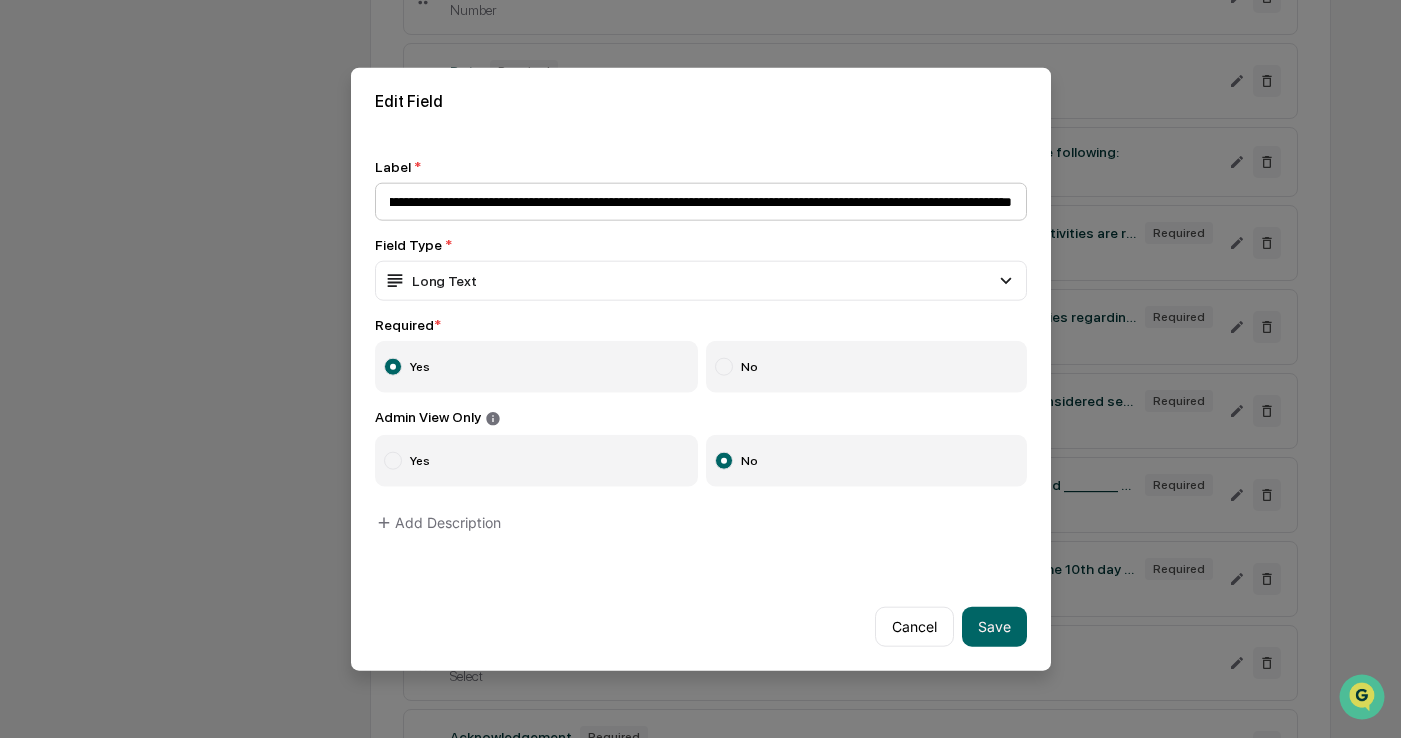 scroll, scrollTop: 0, scrollLeft: 766, axis: horizontal 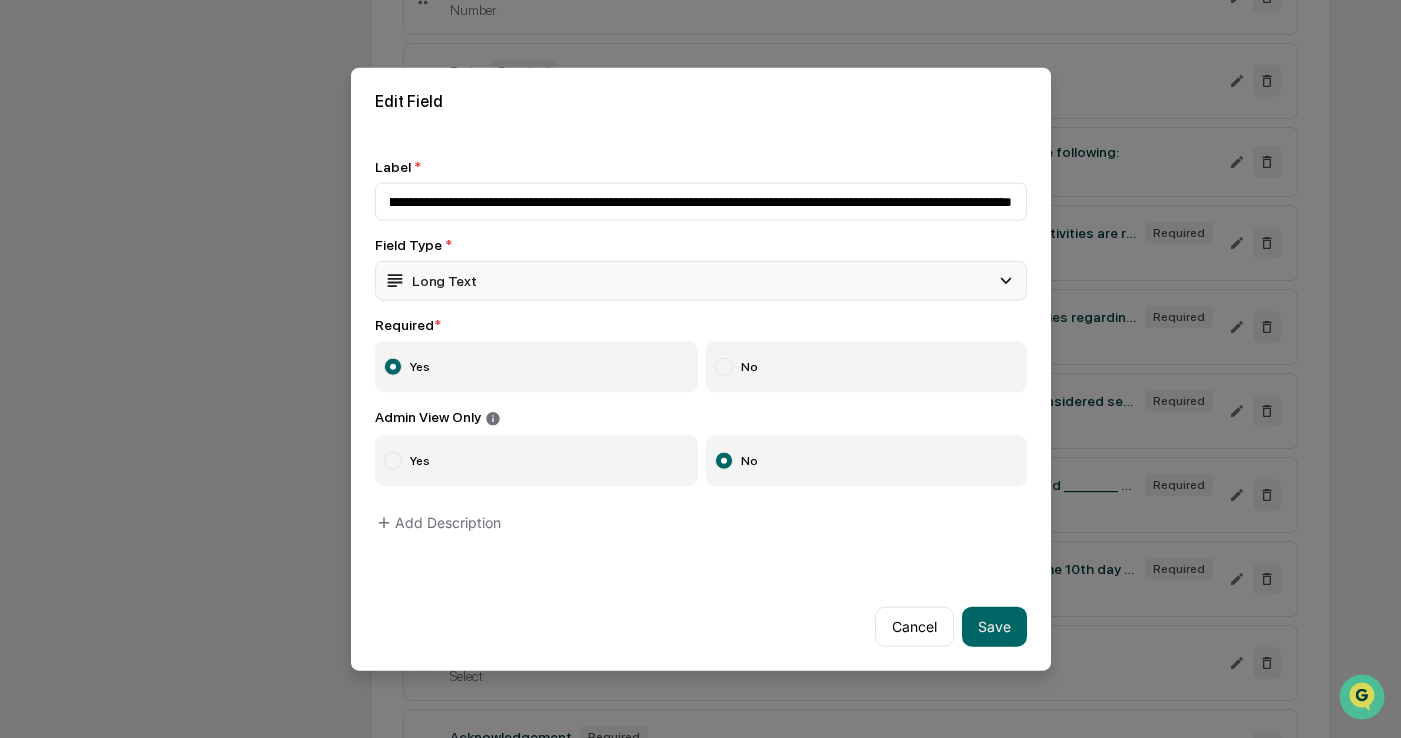 type on "**********" 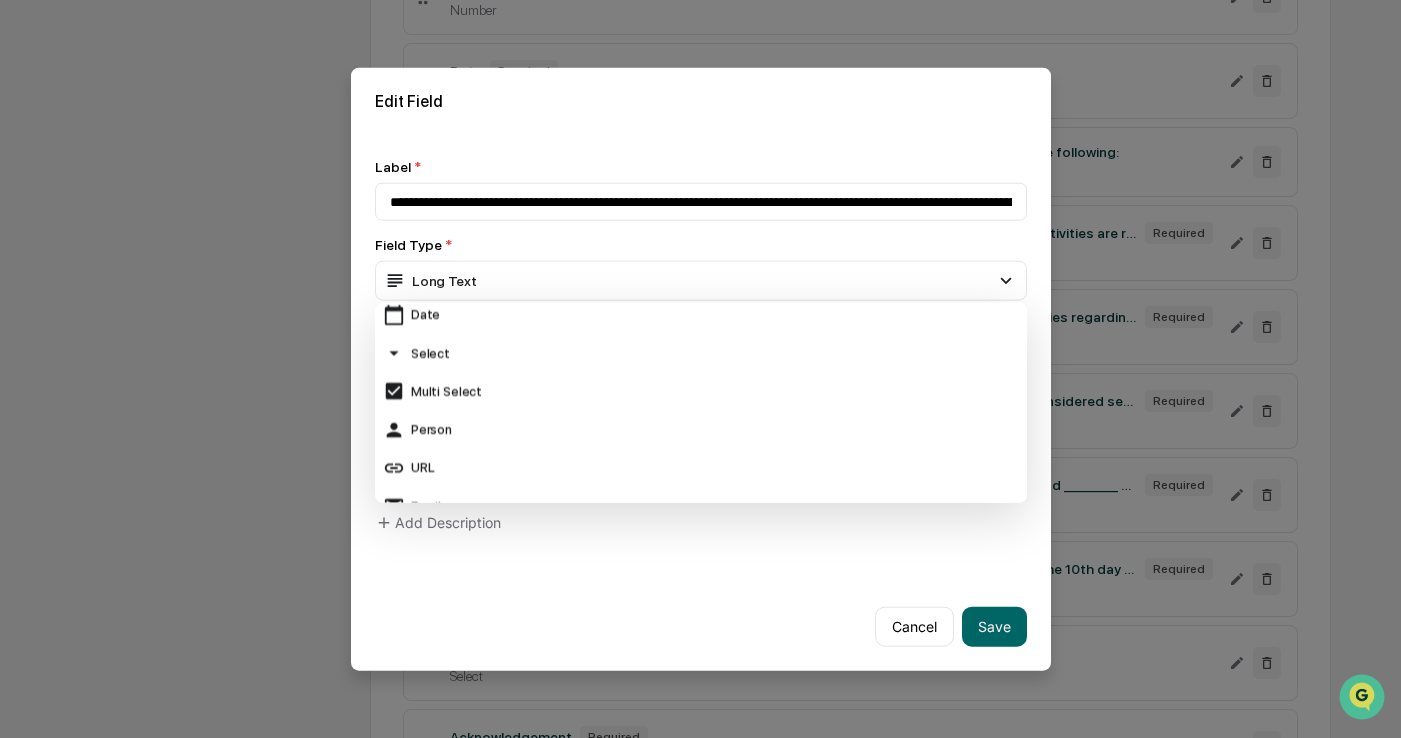 scroll, scrollTop: 200, scrollLeft: 0, axis: vertical 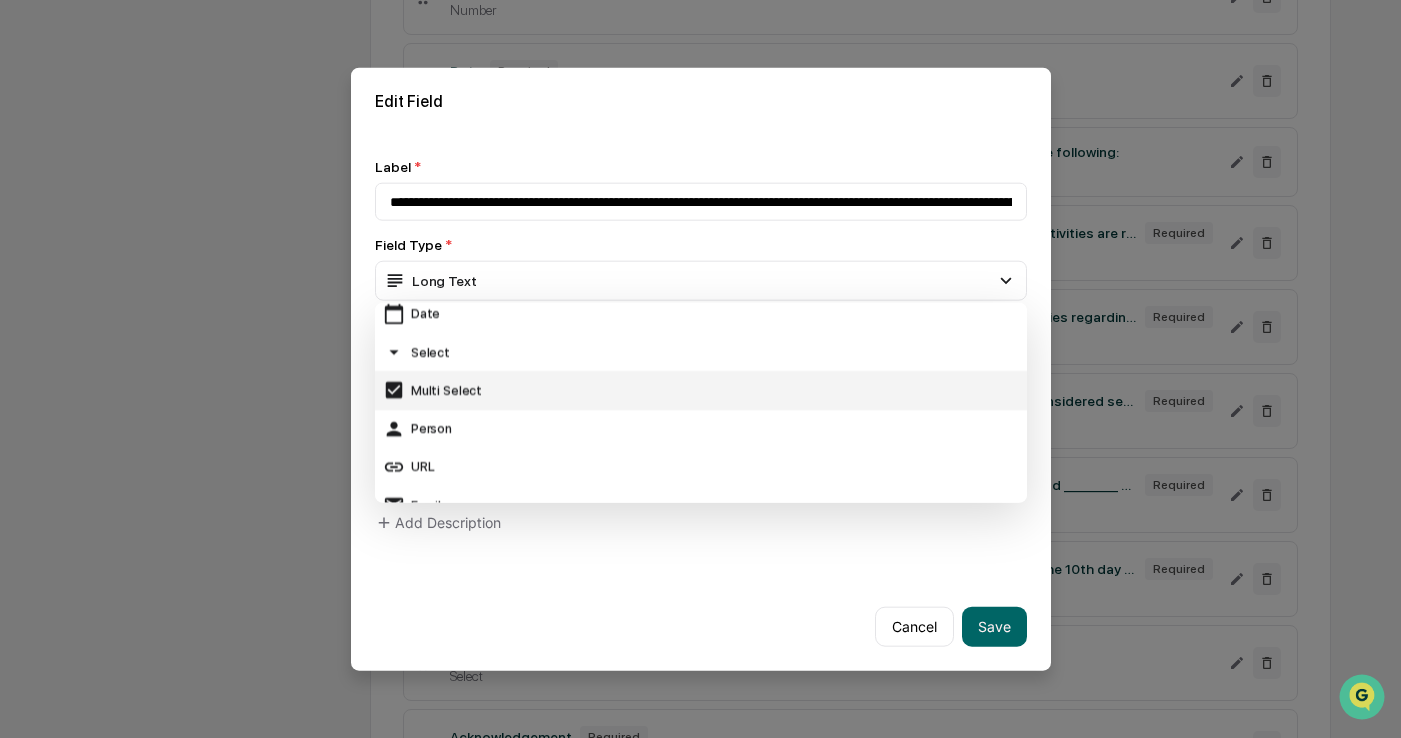 click on "Multi Select" at bounding box center (701, 390) 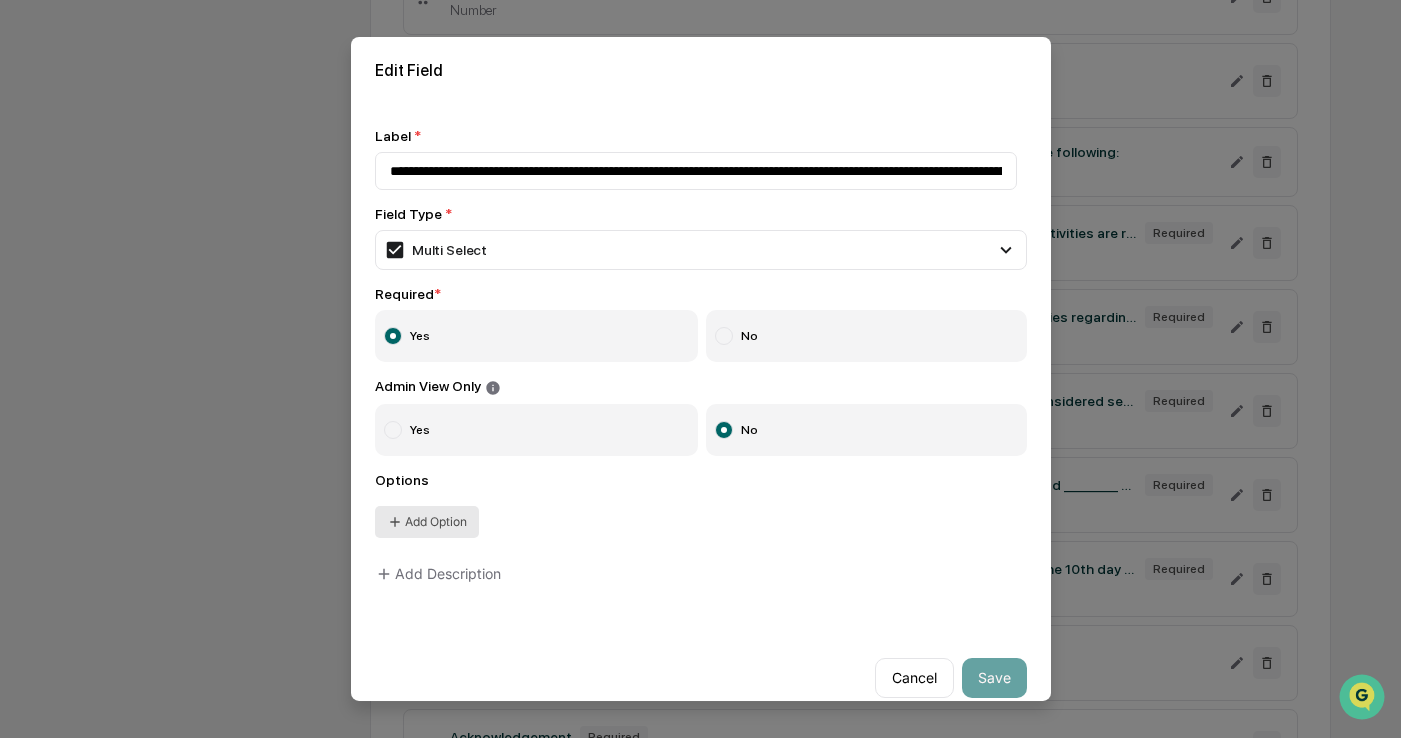 click on "Add Option" at bounding box center [427, 522] 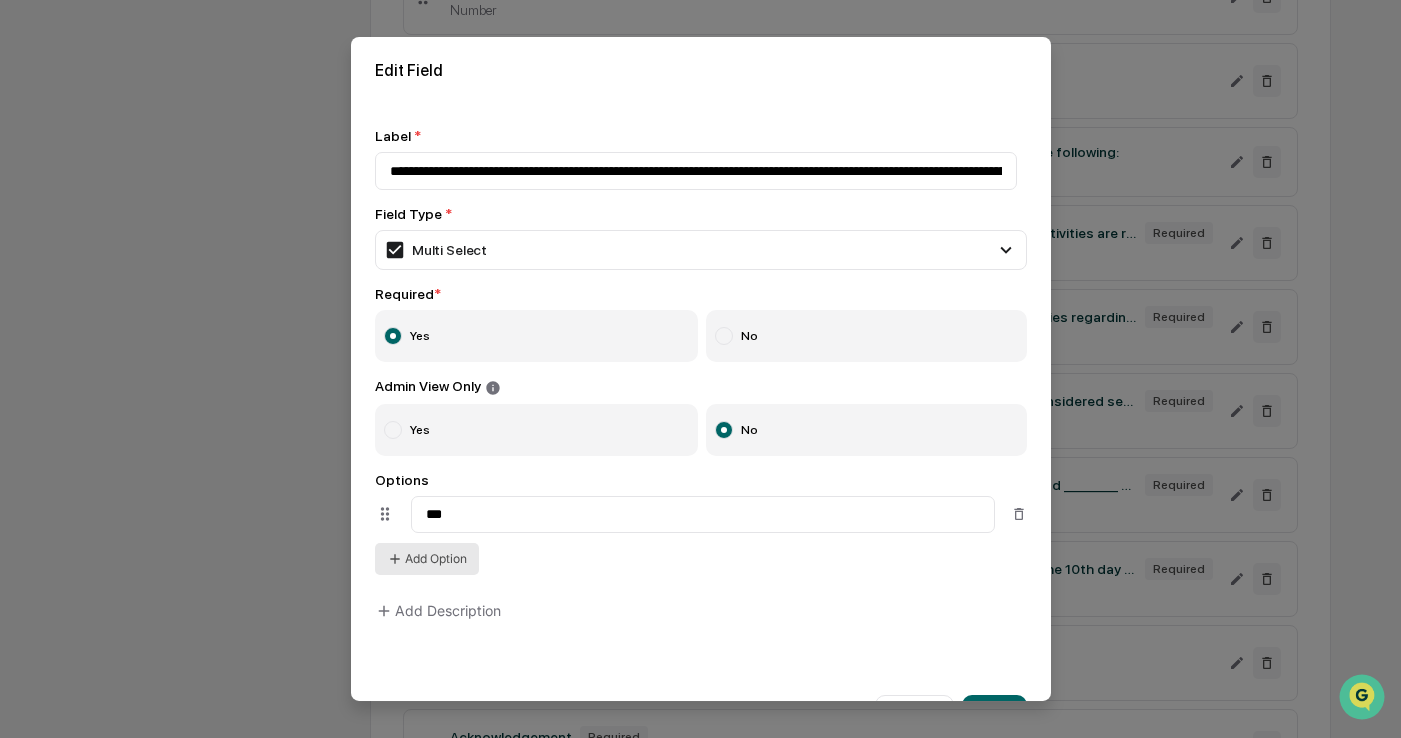 type on "***" 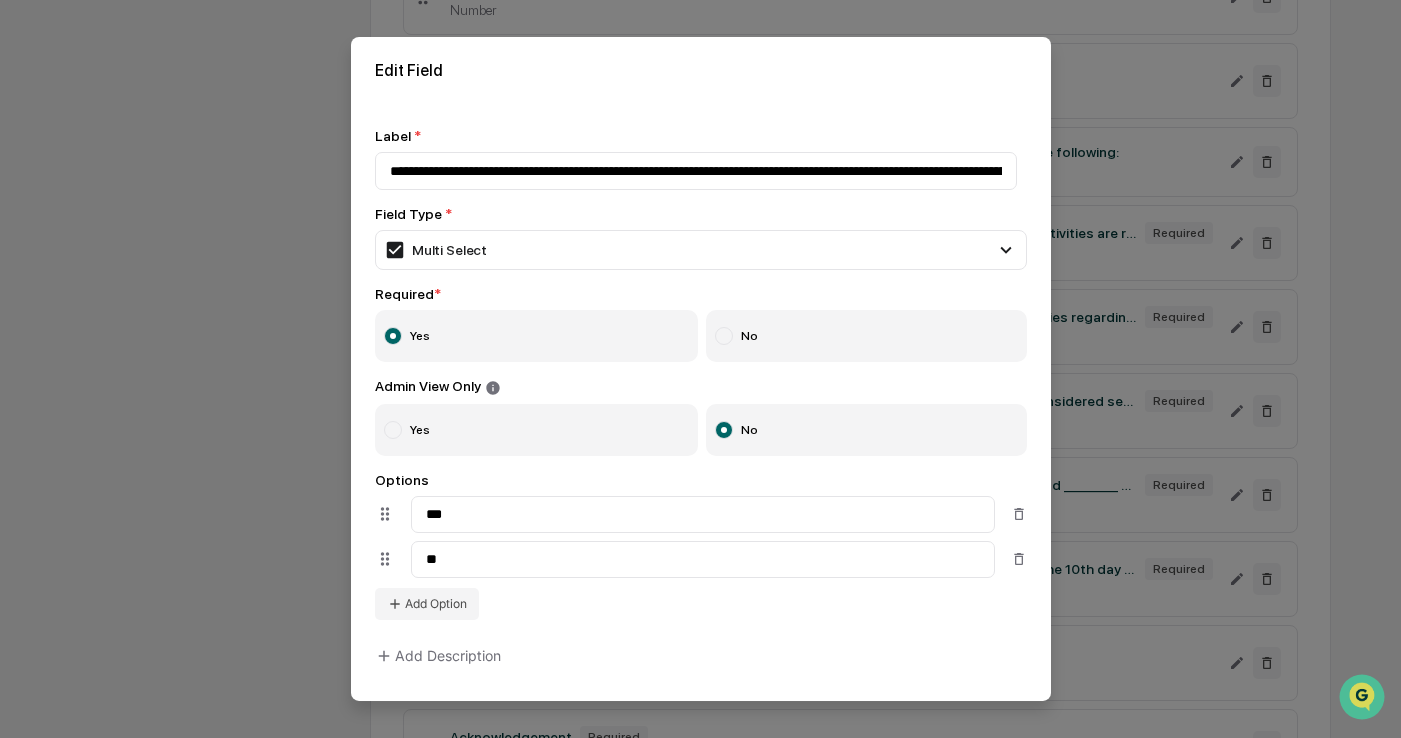 type on "**" 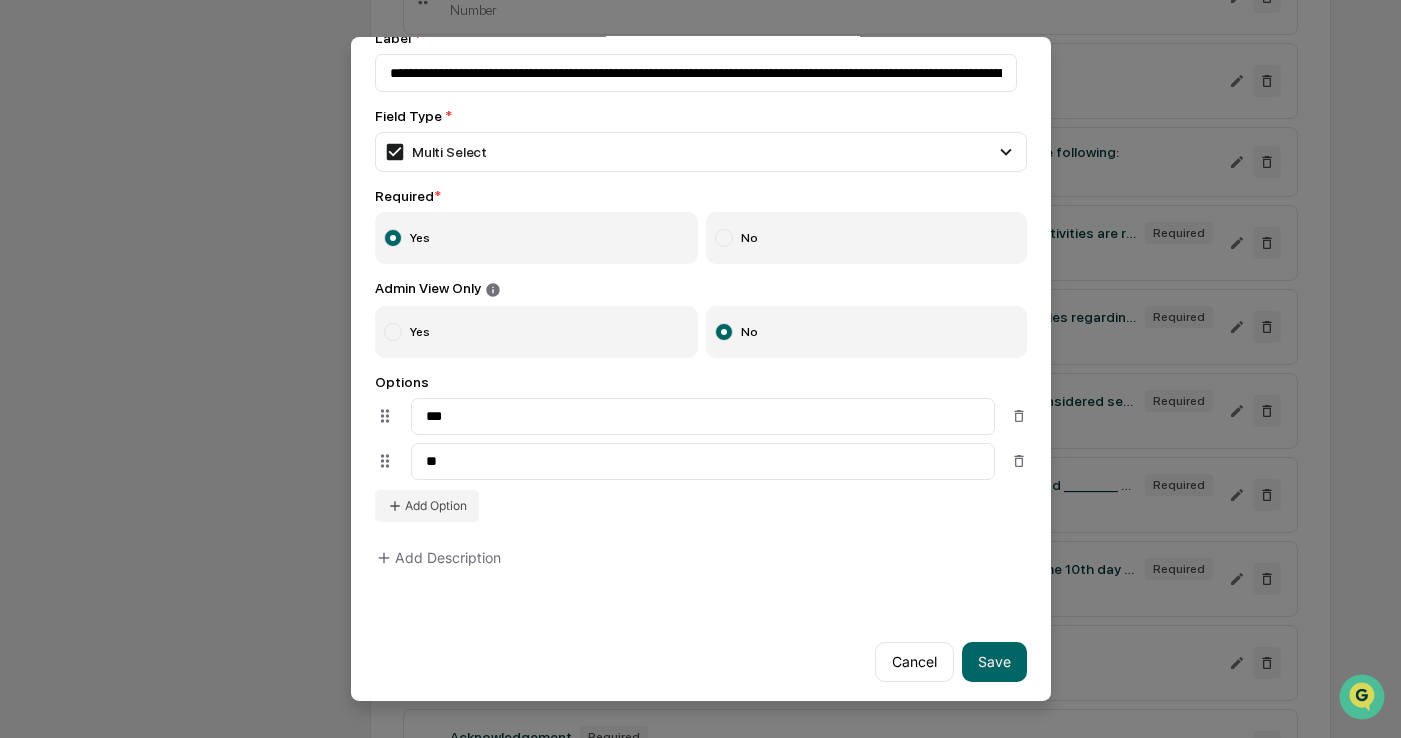scroll, scrollTop: 105, scrollLeft: 0, axis: vertical 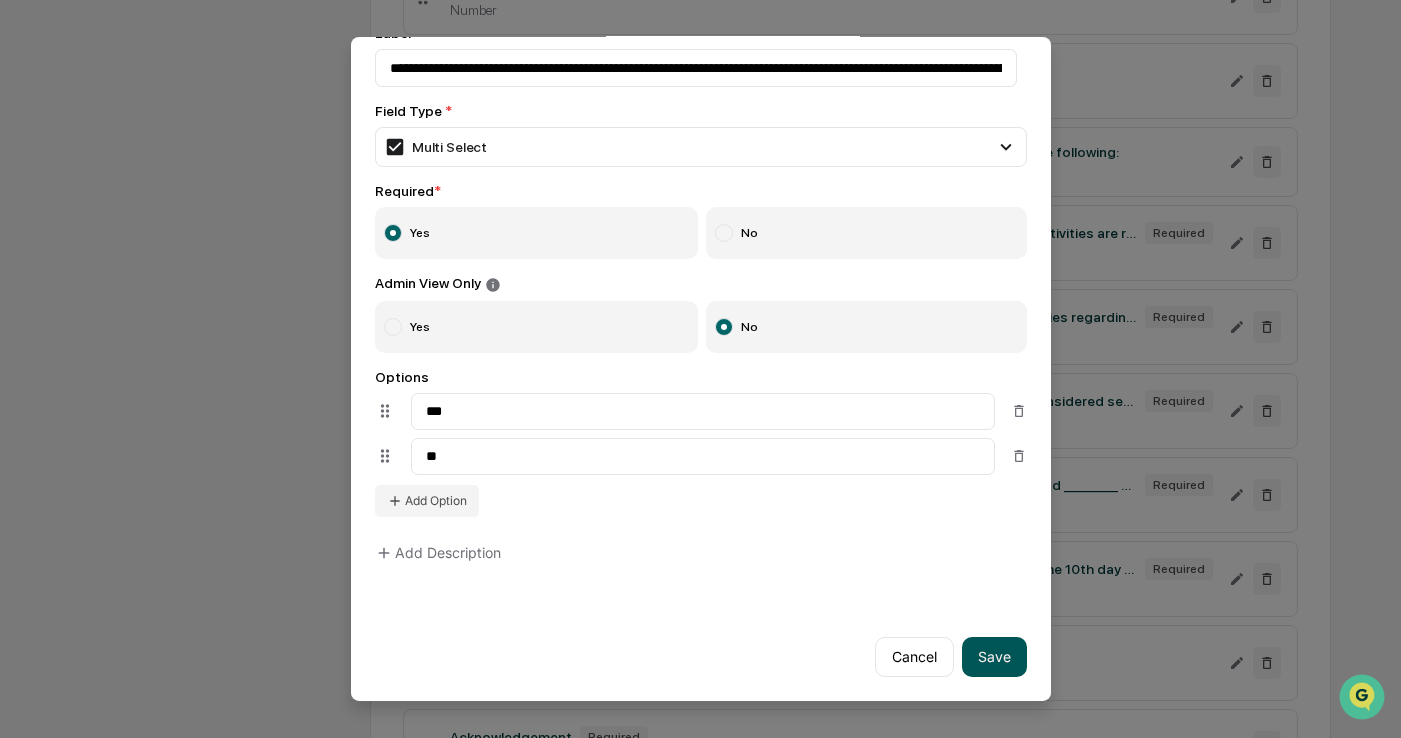 click on "Save" at bounding box center (994, 657) 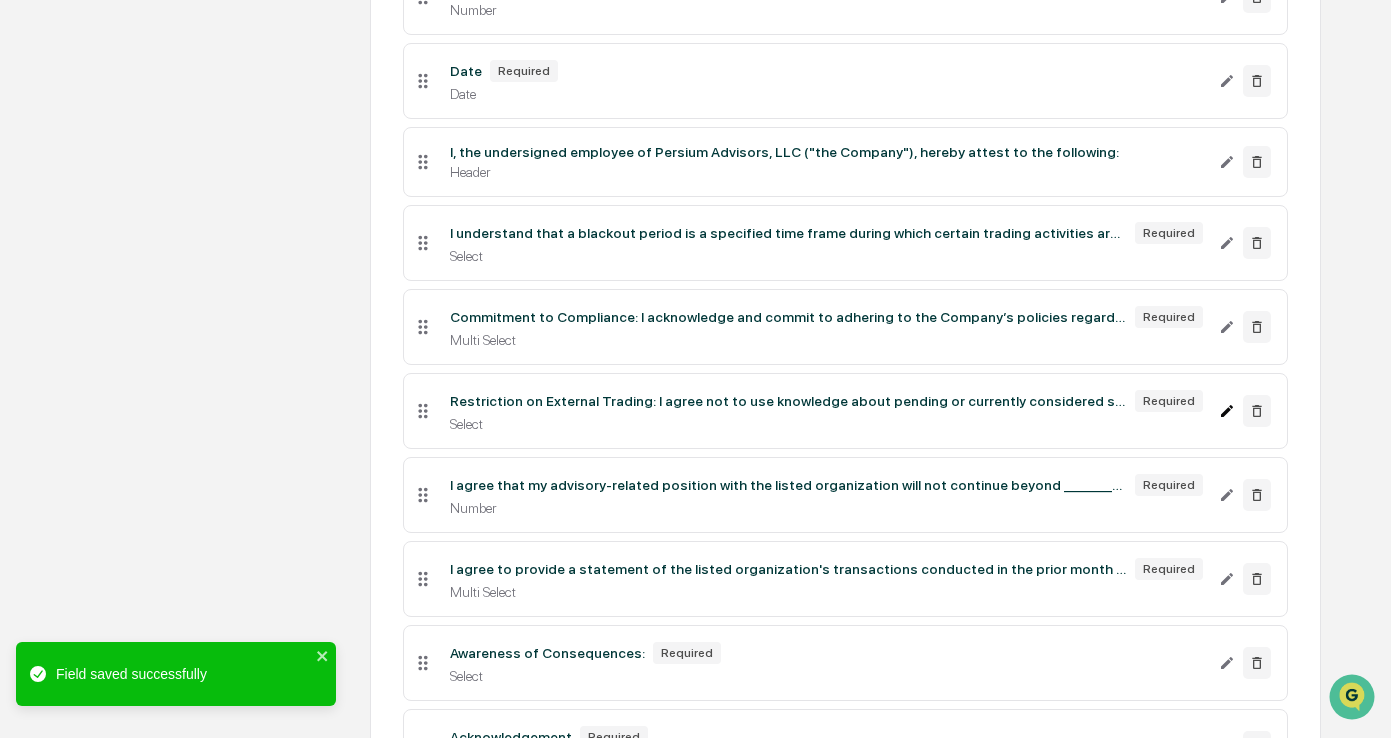 click 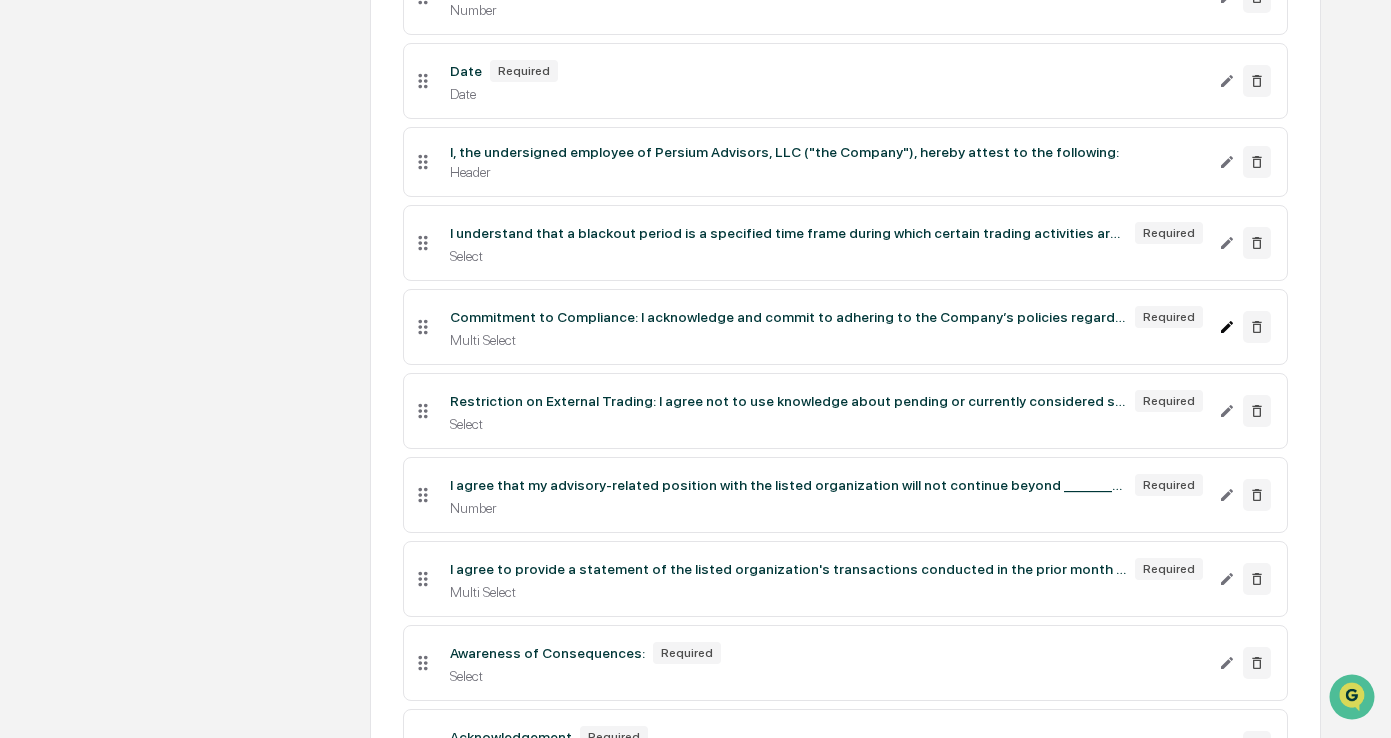 click 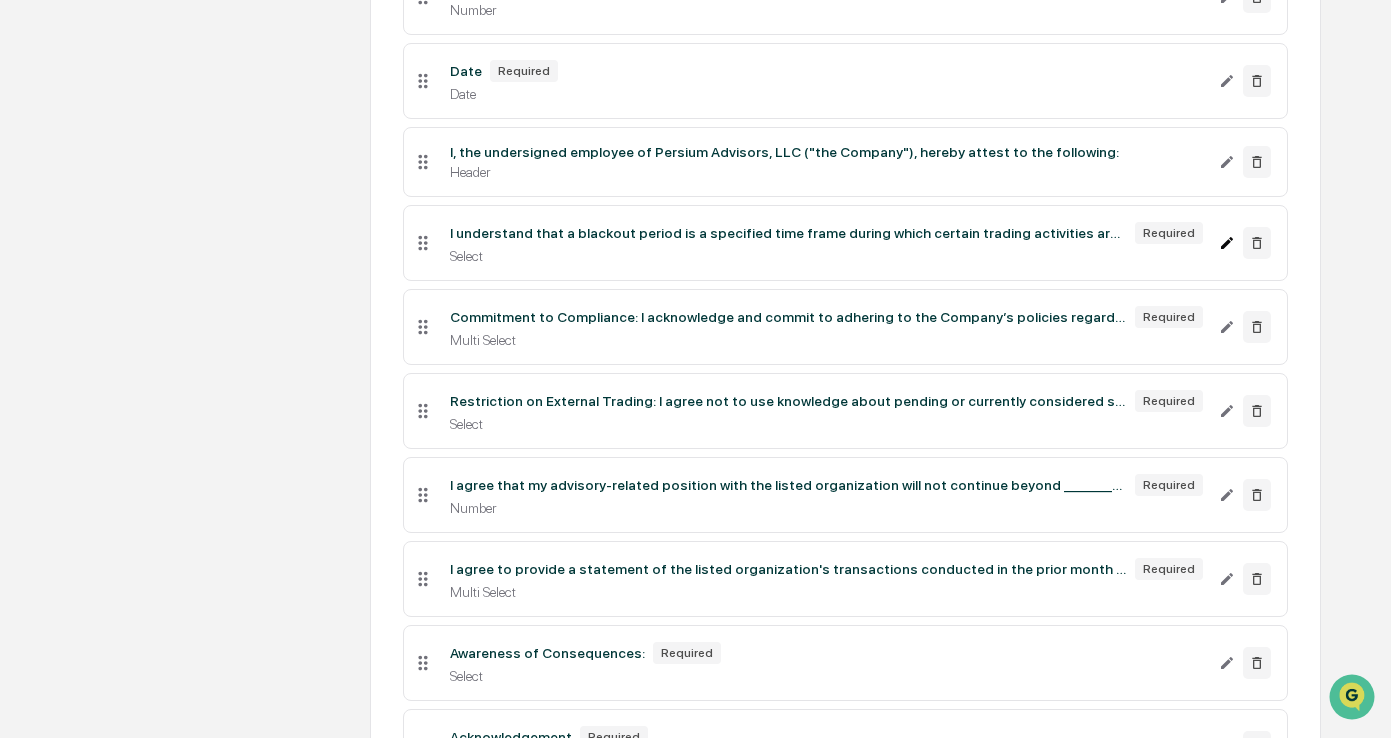 click 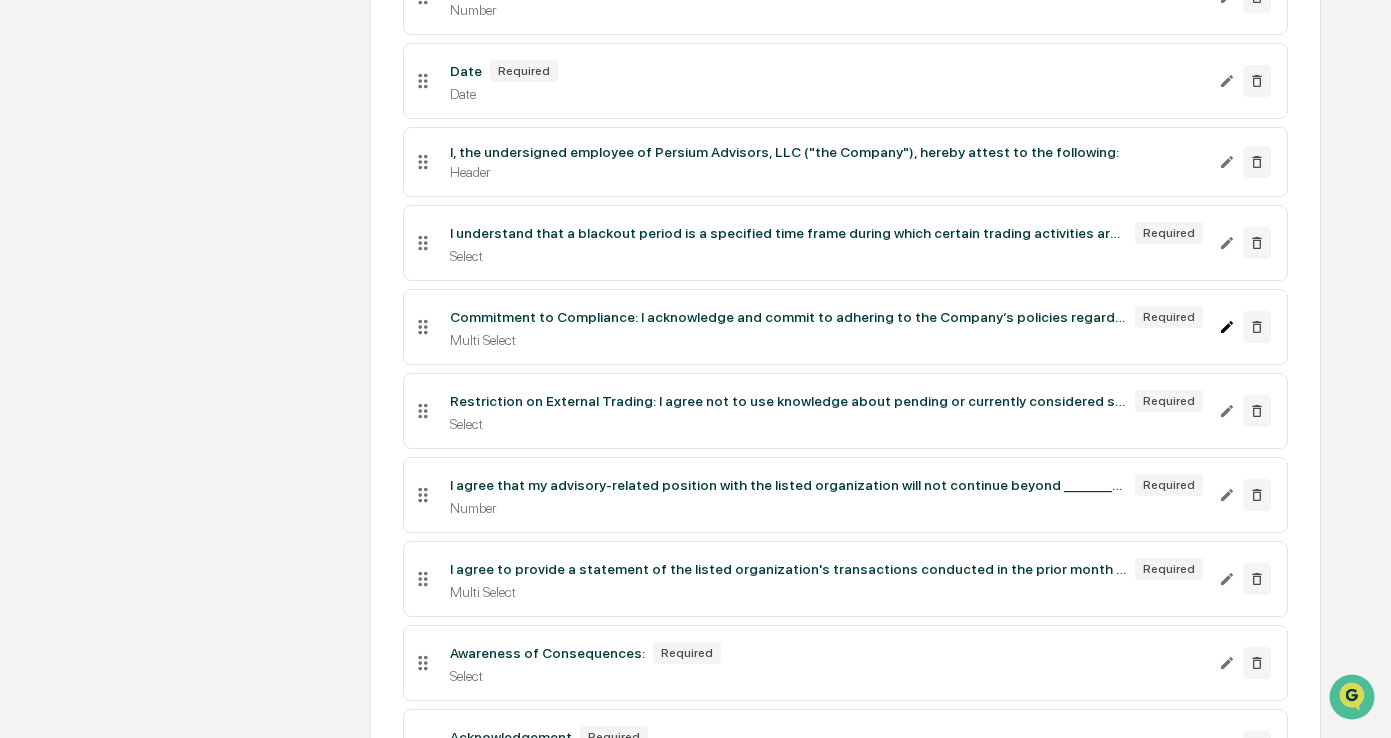click 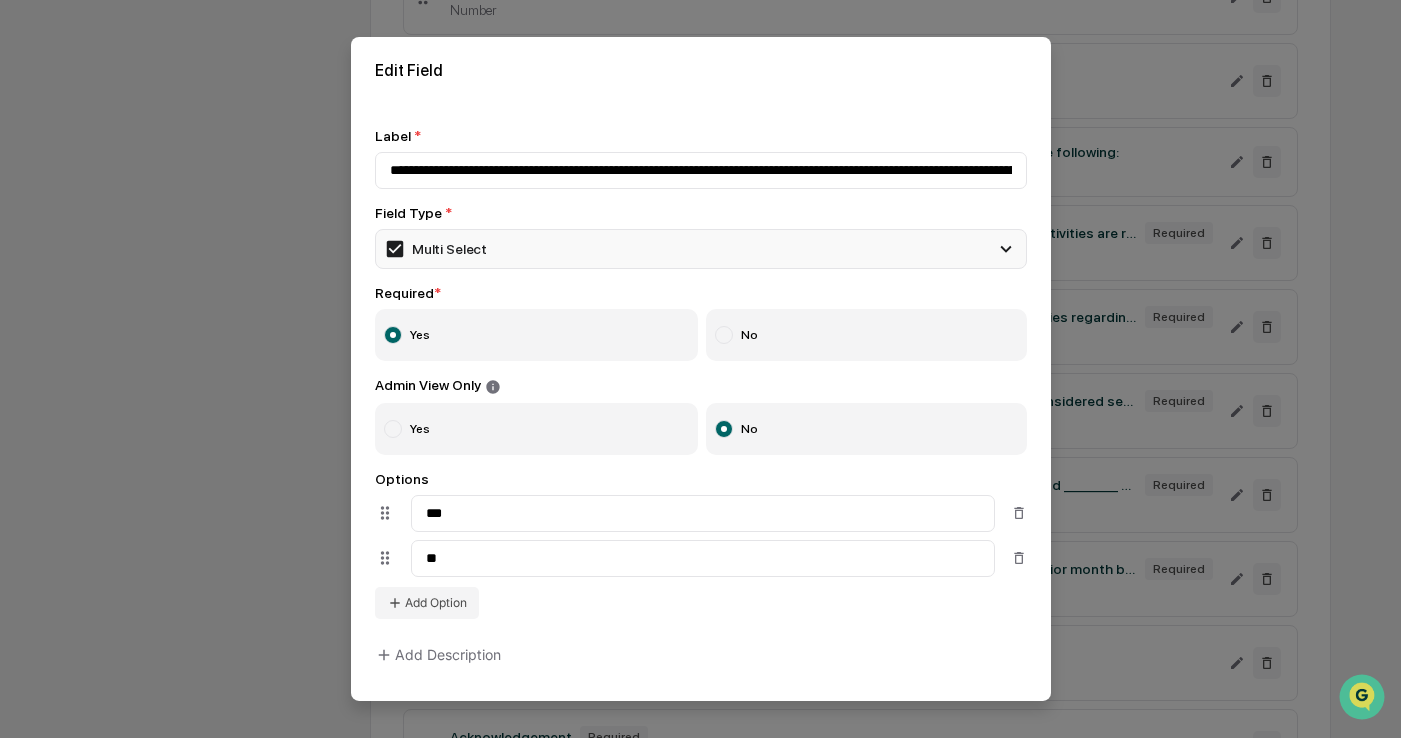 click on "Multi Select" at bounding box center (701, 249) 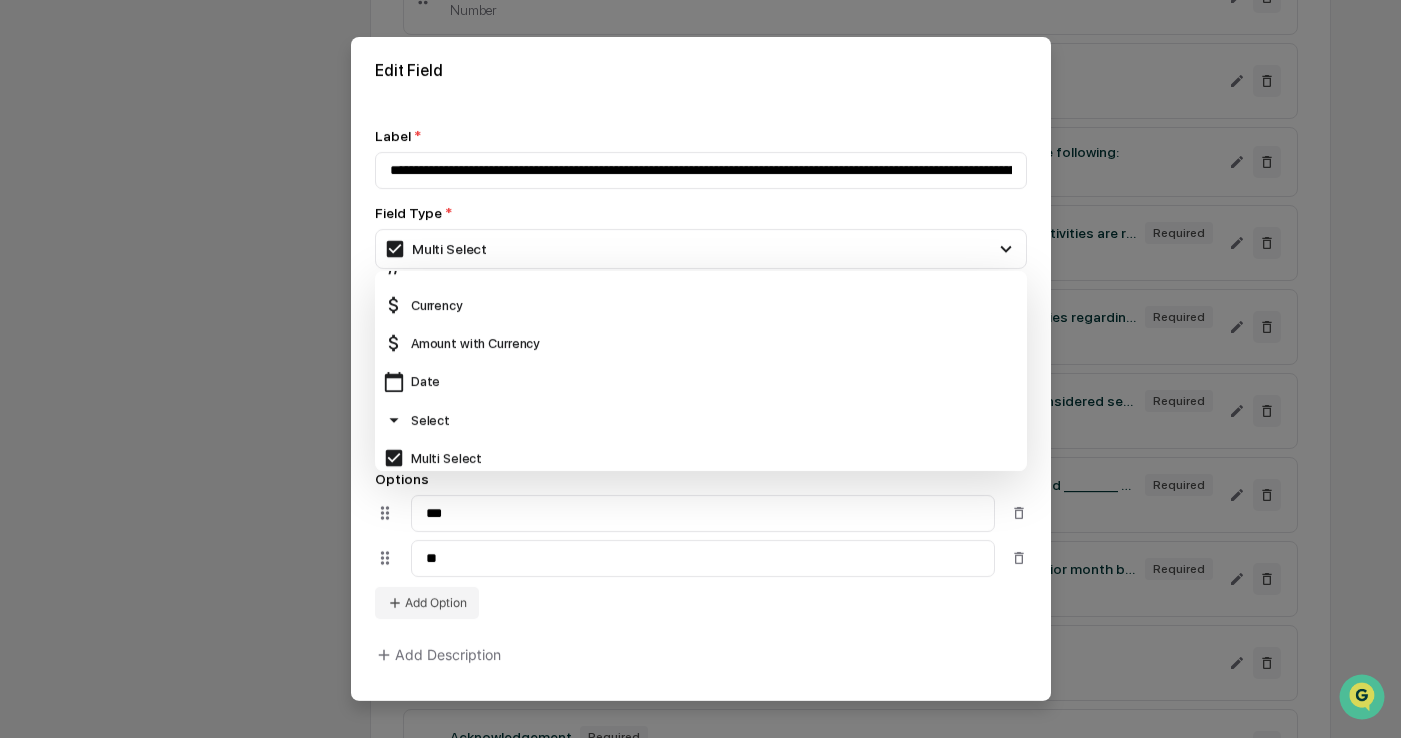 scroll, scrollTop: 200, scrollLeft: 0, axis: vertical 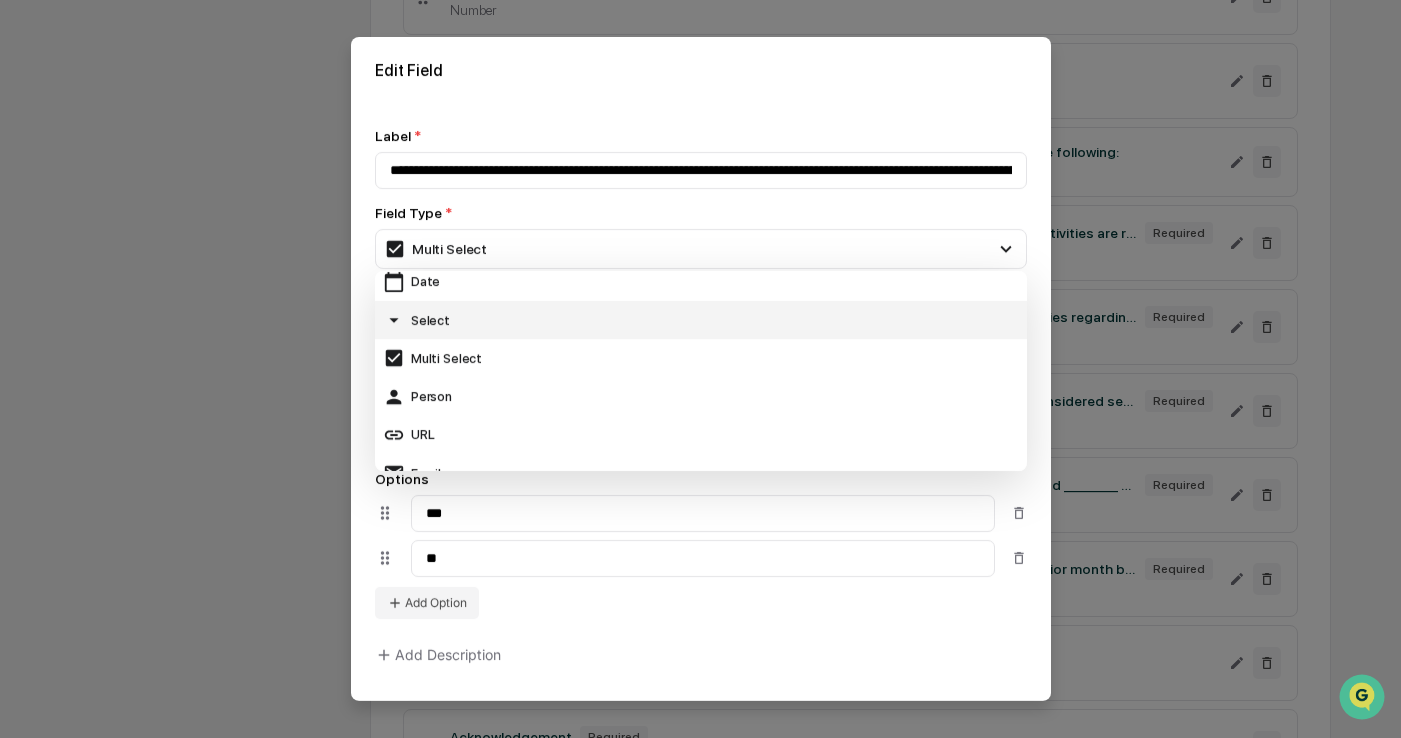 click on "Select" at bounding box center [701, 320] 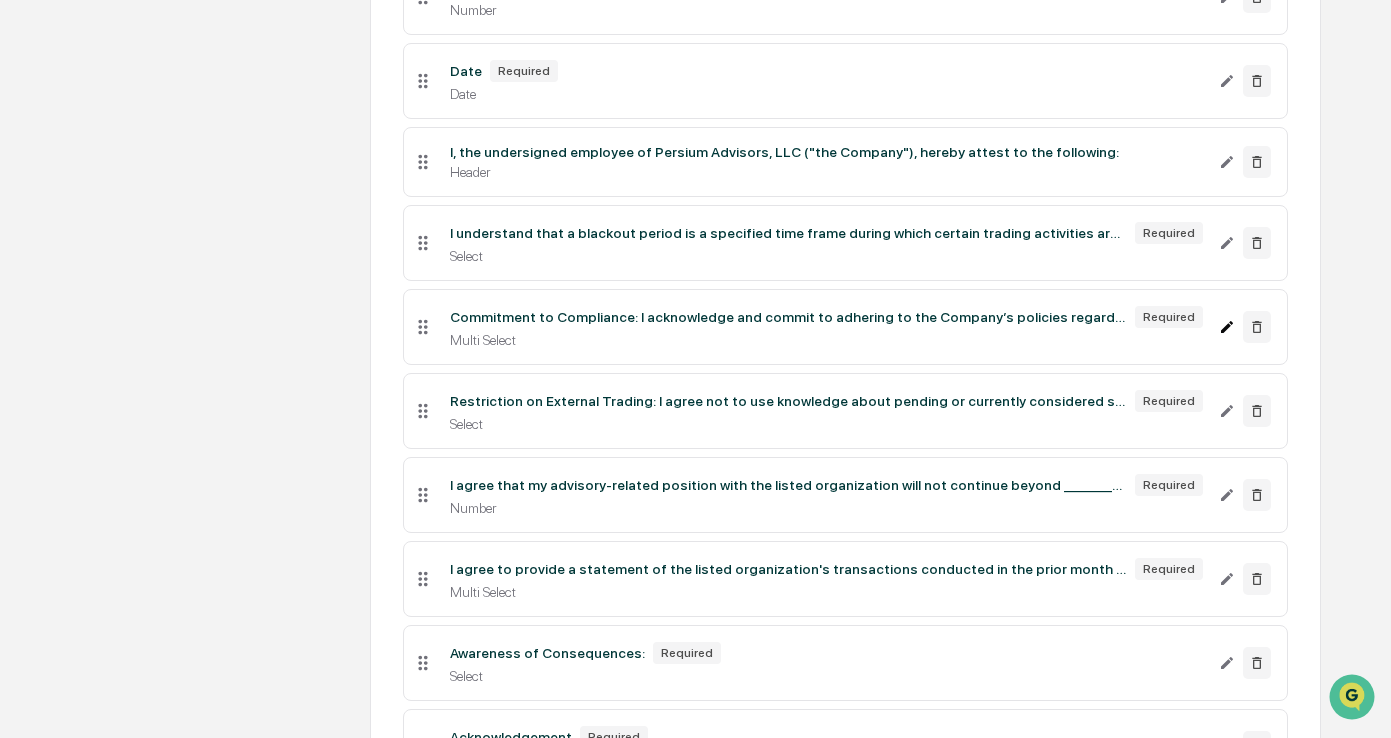 click 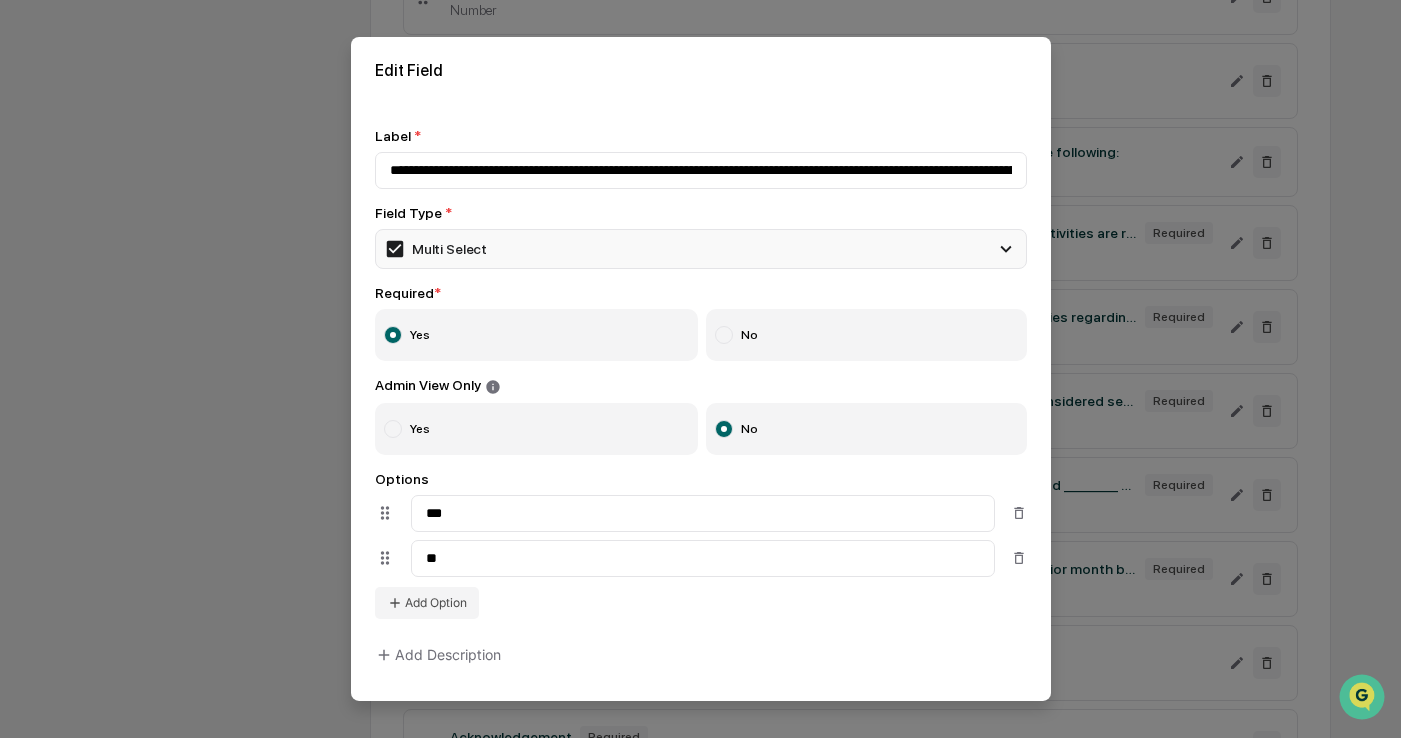 click on "Multi Select" at bounding box center [436, 249] 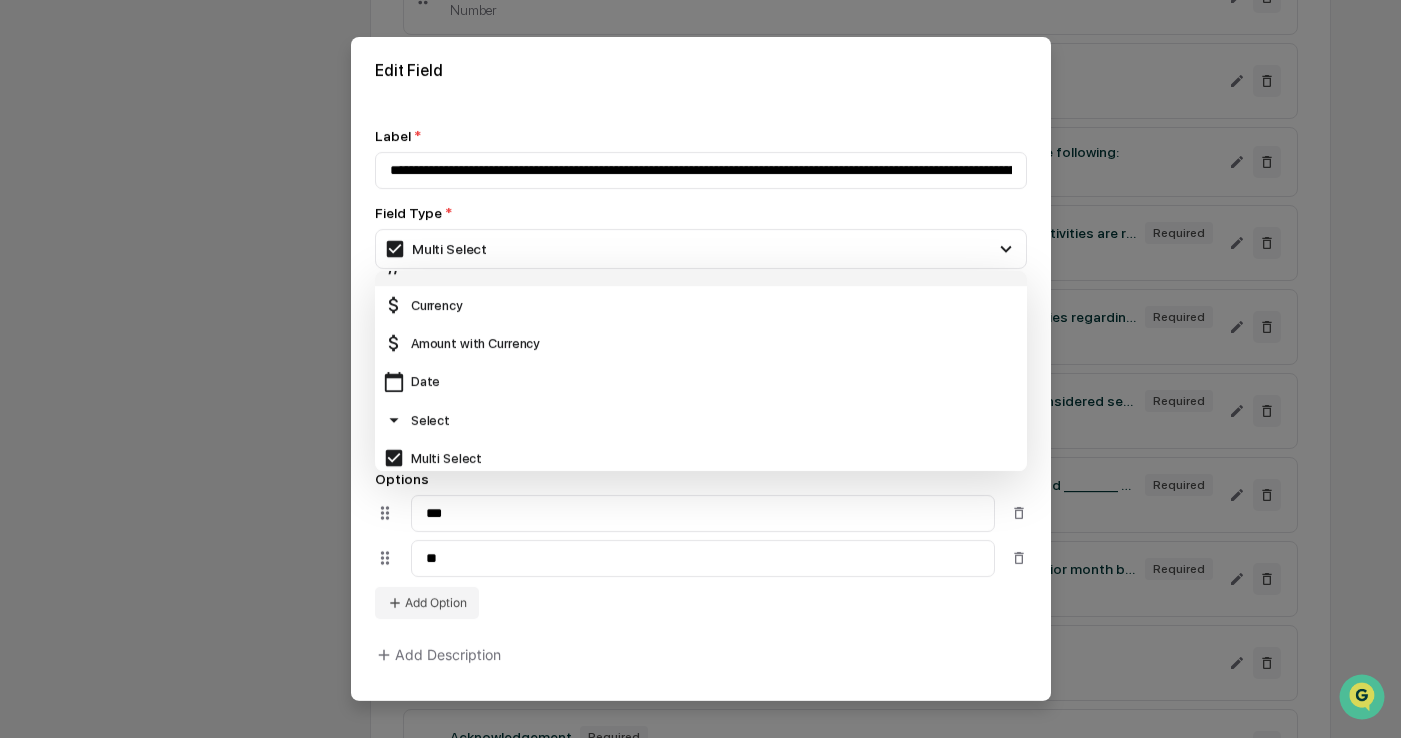 scroll, scrollTop: 200, scrollLeft: 0, axis: vertical 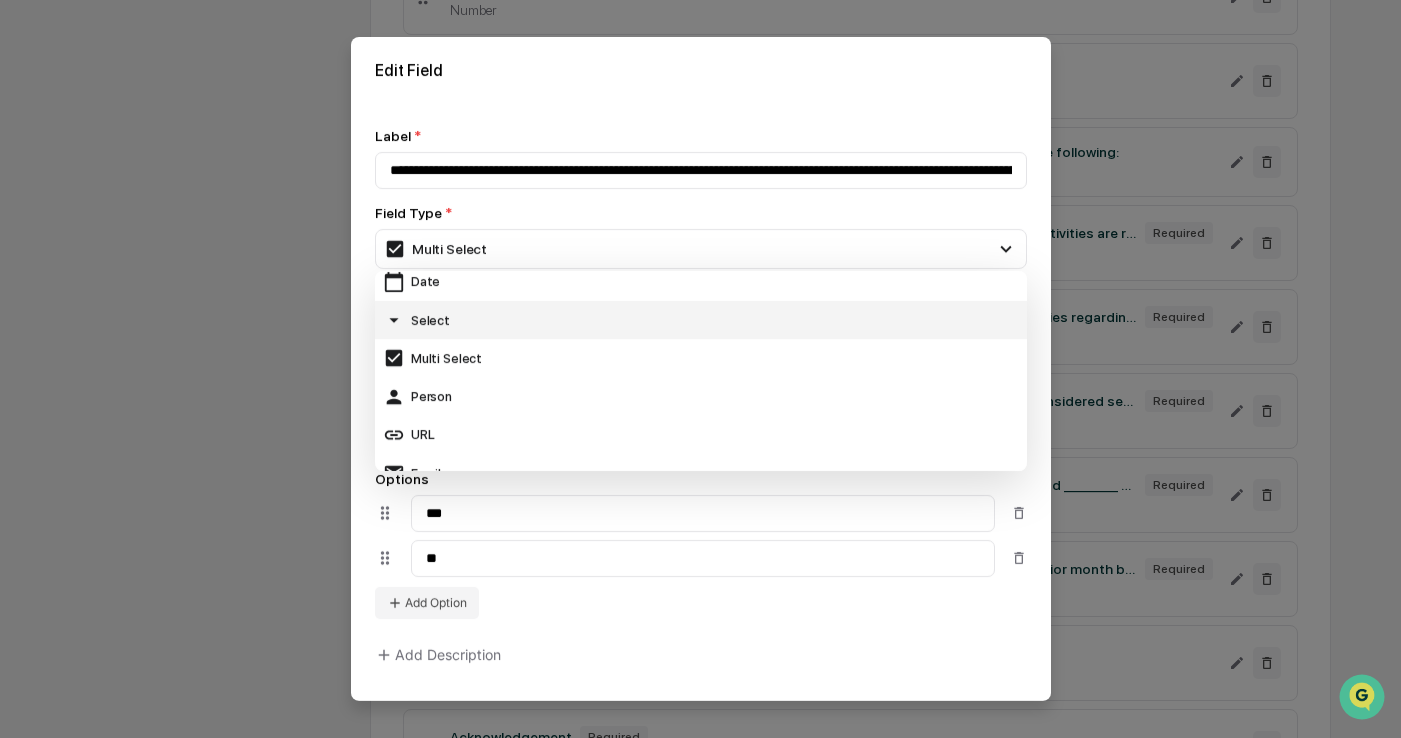 click on "Select" at bounding box center (701, 320) 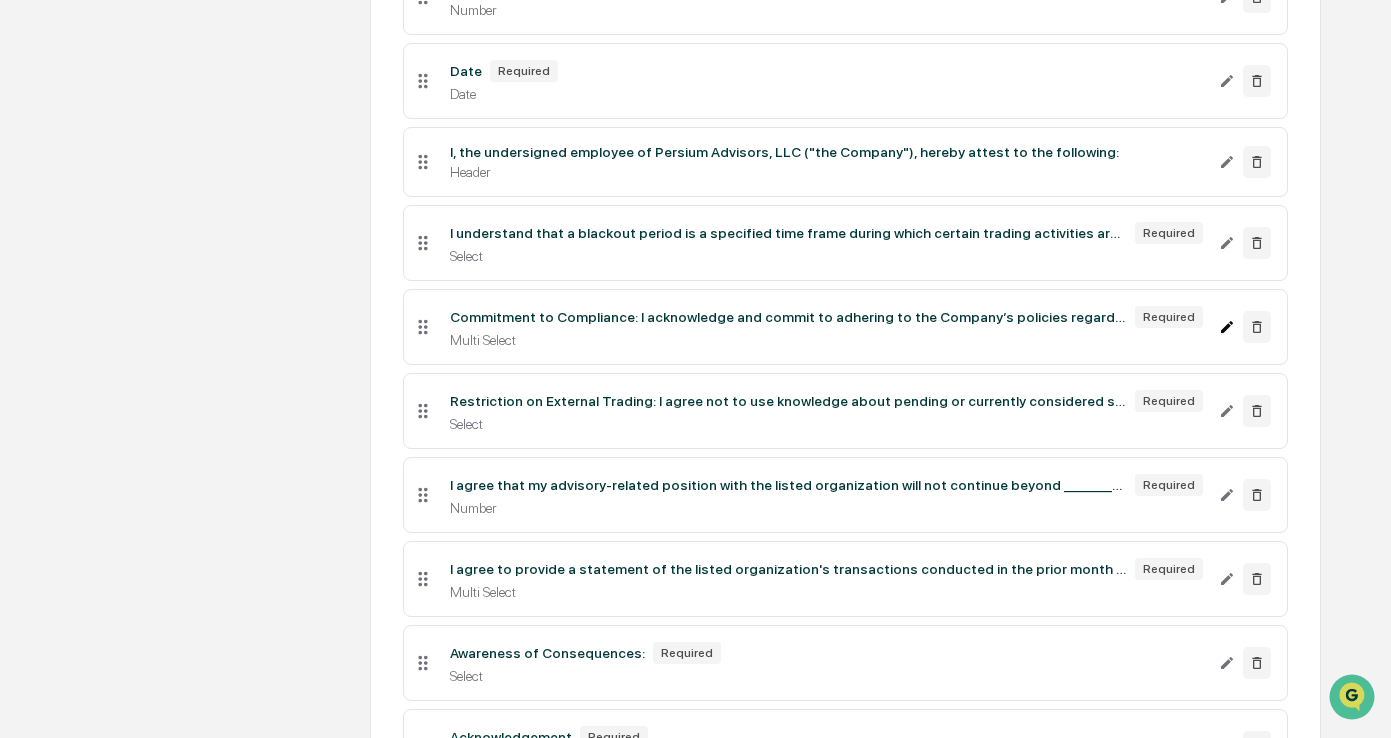 click at bounding box center [1227, 327] 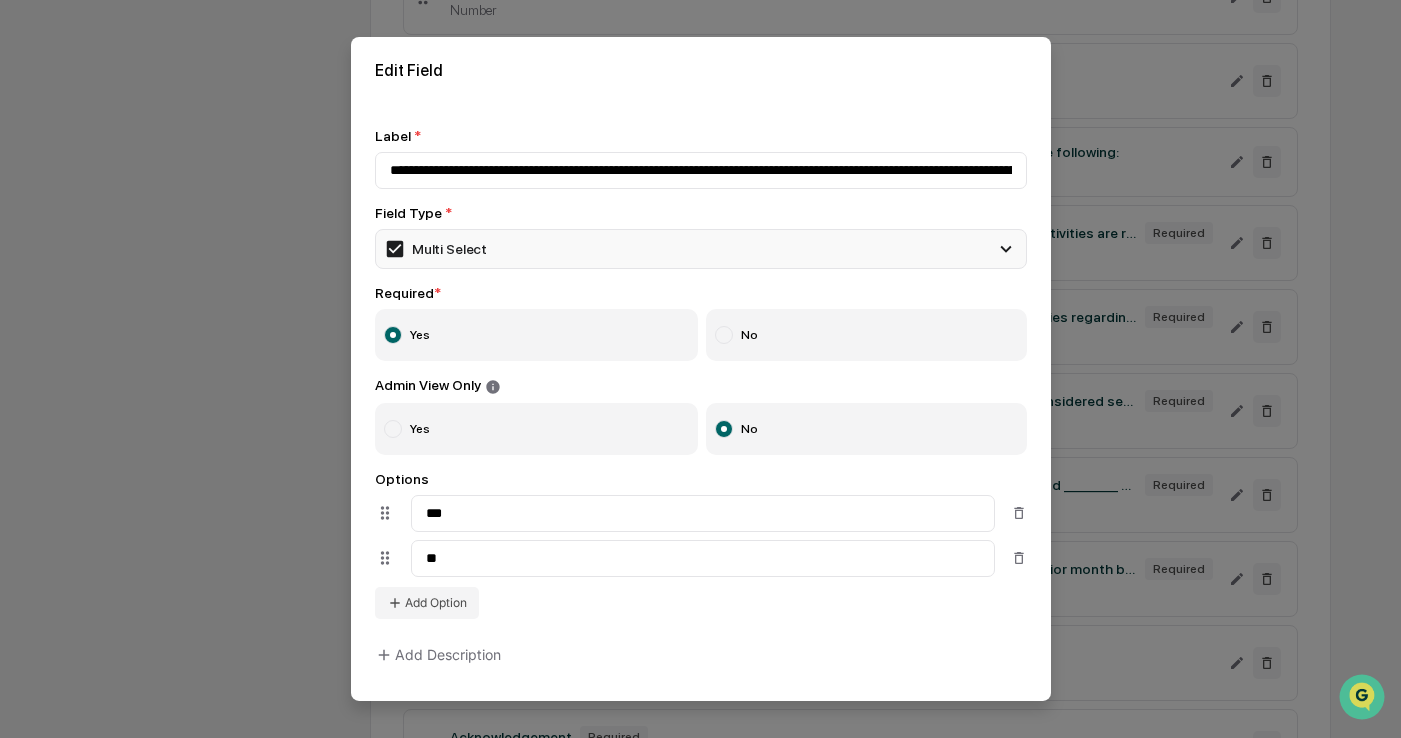 click on "Multi Select" at bounding box center (701, 249) 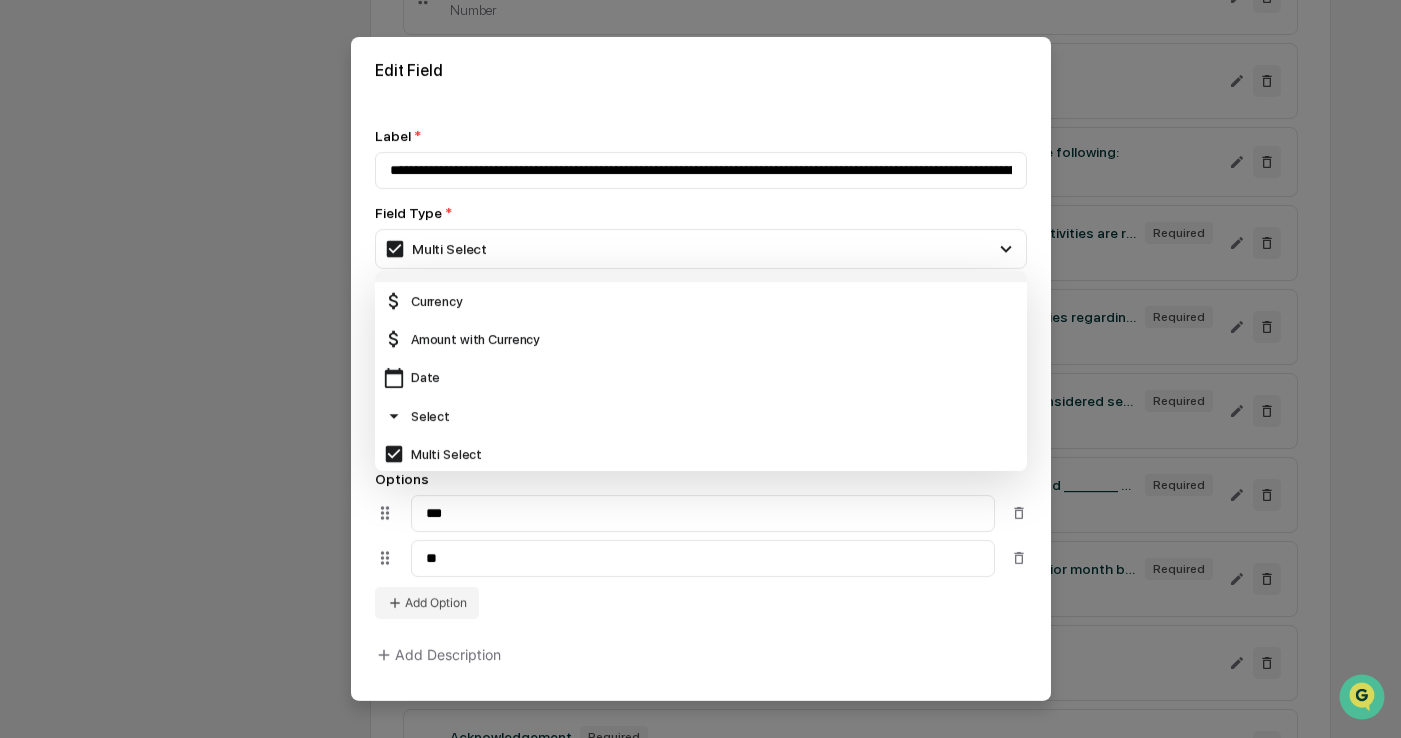 scroll, scrollTop: 200, scrollLeft: 0, axis: vertical 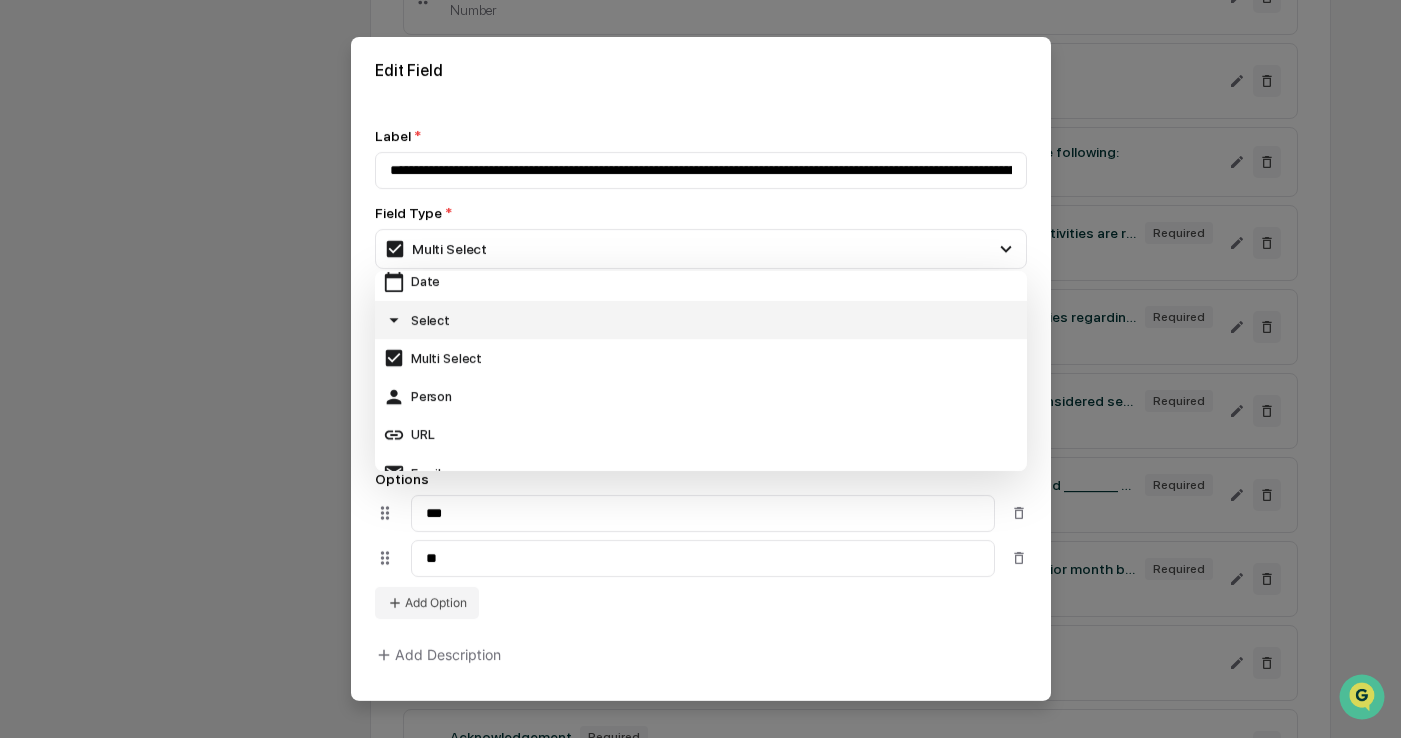 click on "Select" at bounding box center (701, 320) 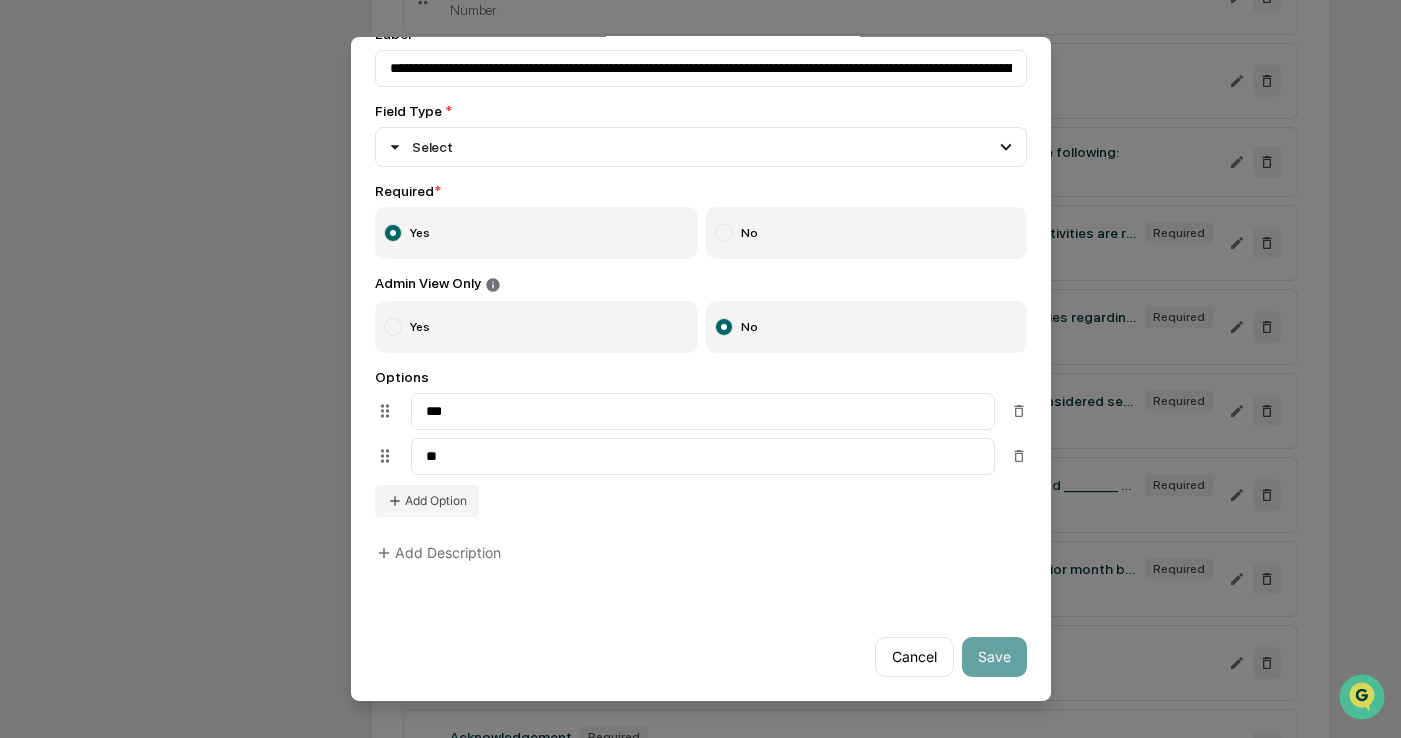 scroll, scrollTop: 105, scrollLeft: 0, axis: vertical 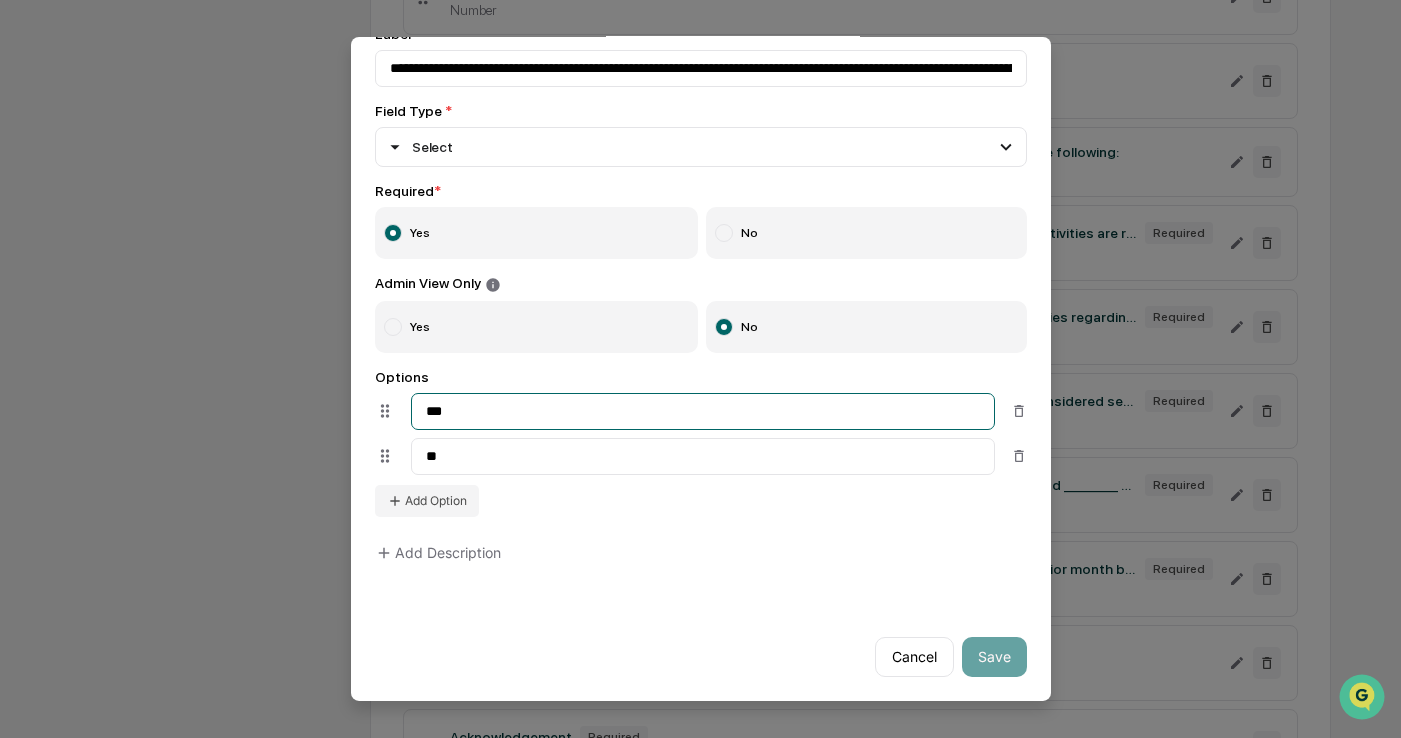 click on "***" at bounding box center (703, 411) 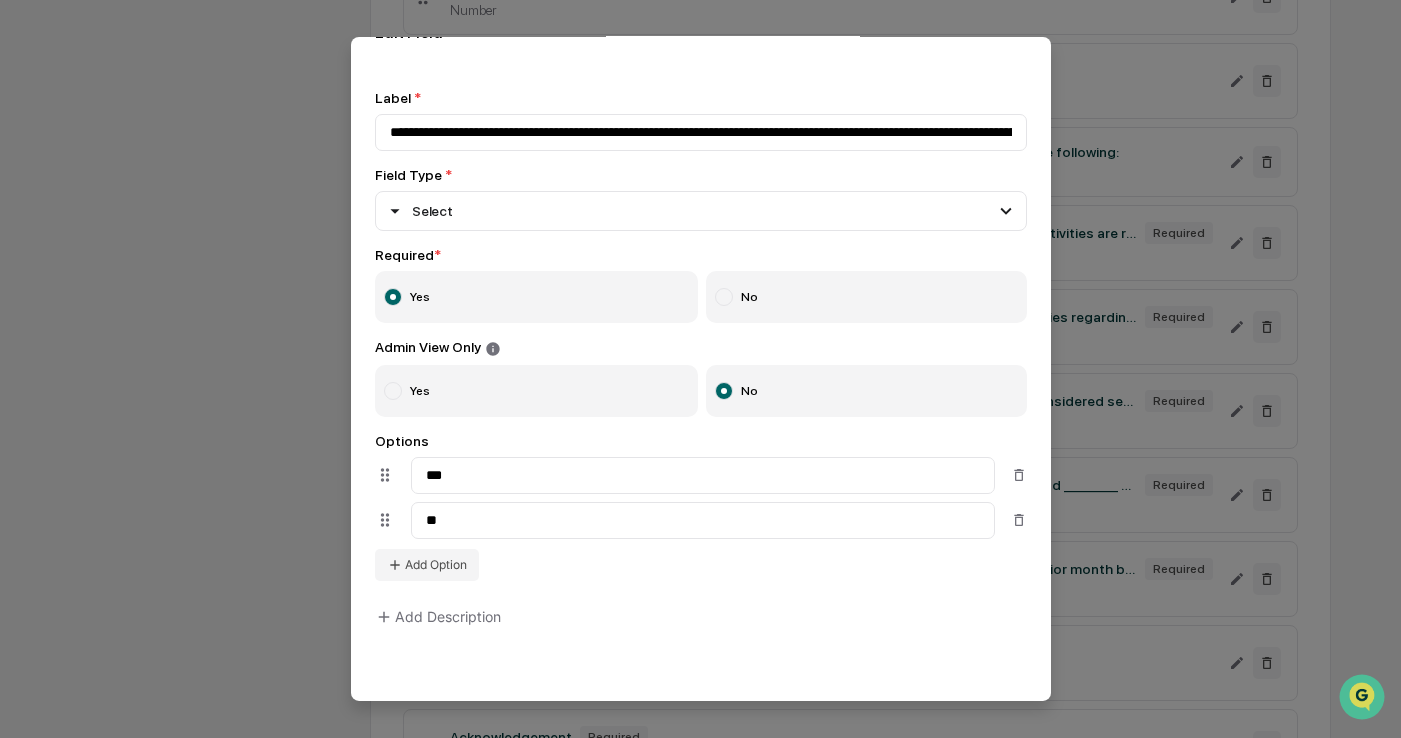 scroll, scrollTop: 5, scrollLeft: 0, axis: vertical 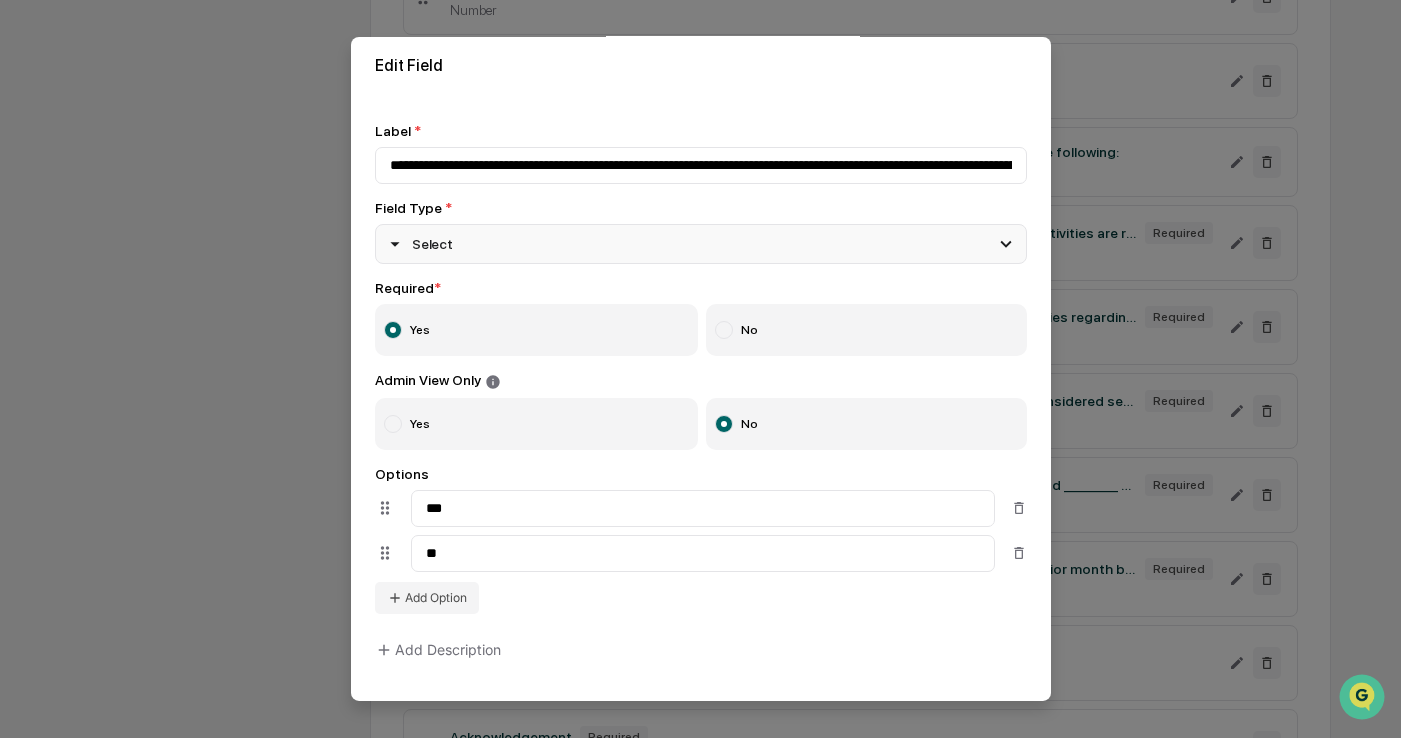 click on "Select" at bounding box center (701, 244) 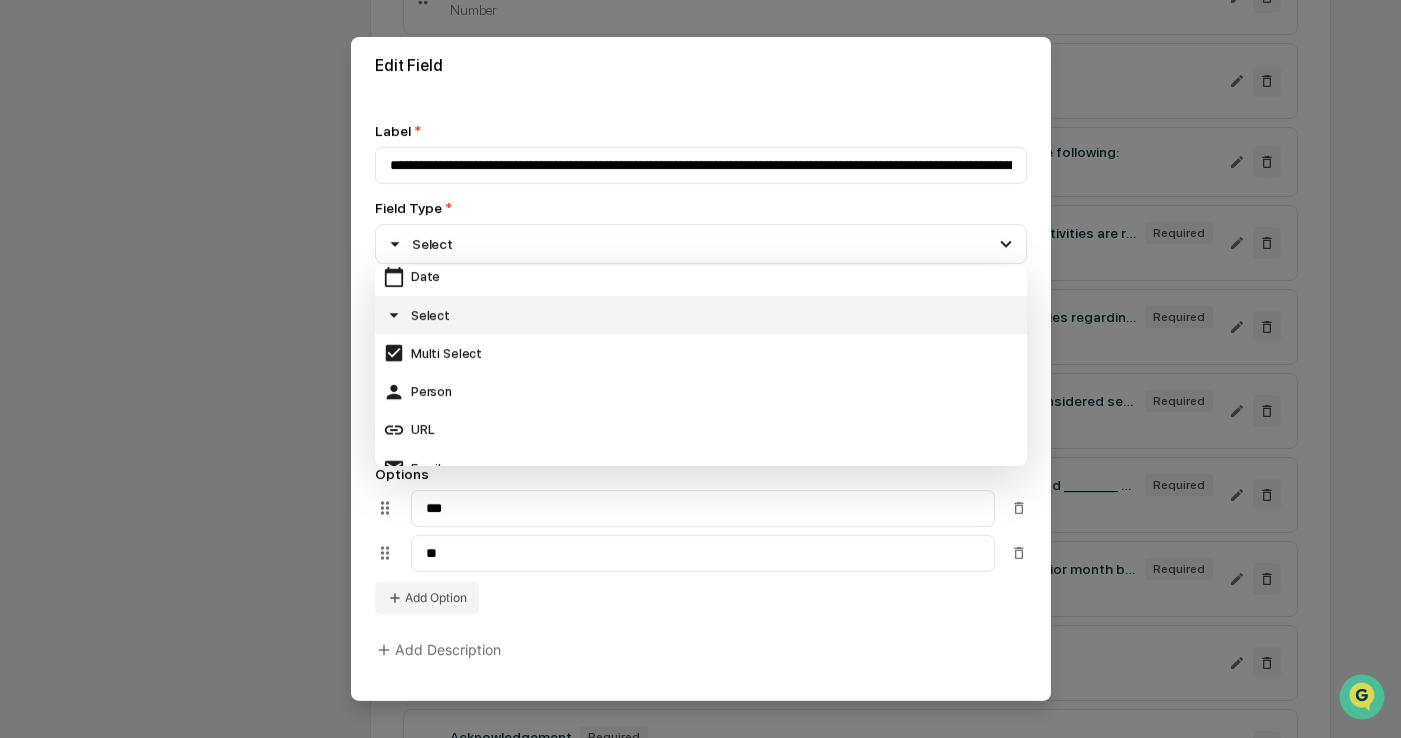 click on "Select" at bounding box center [701, 315] 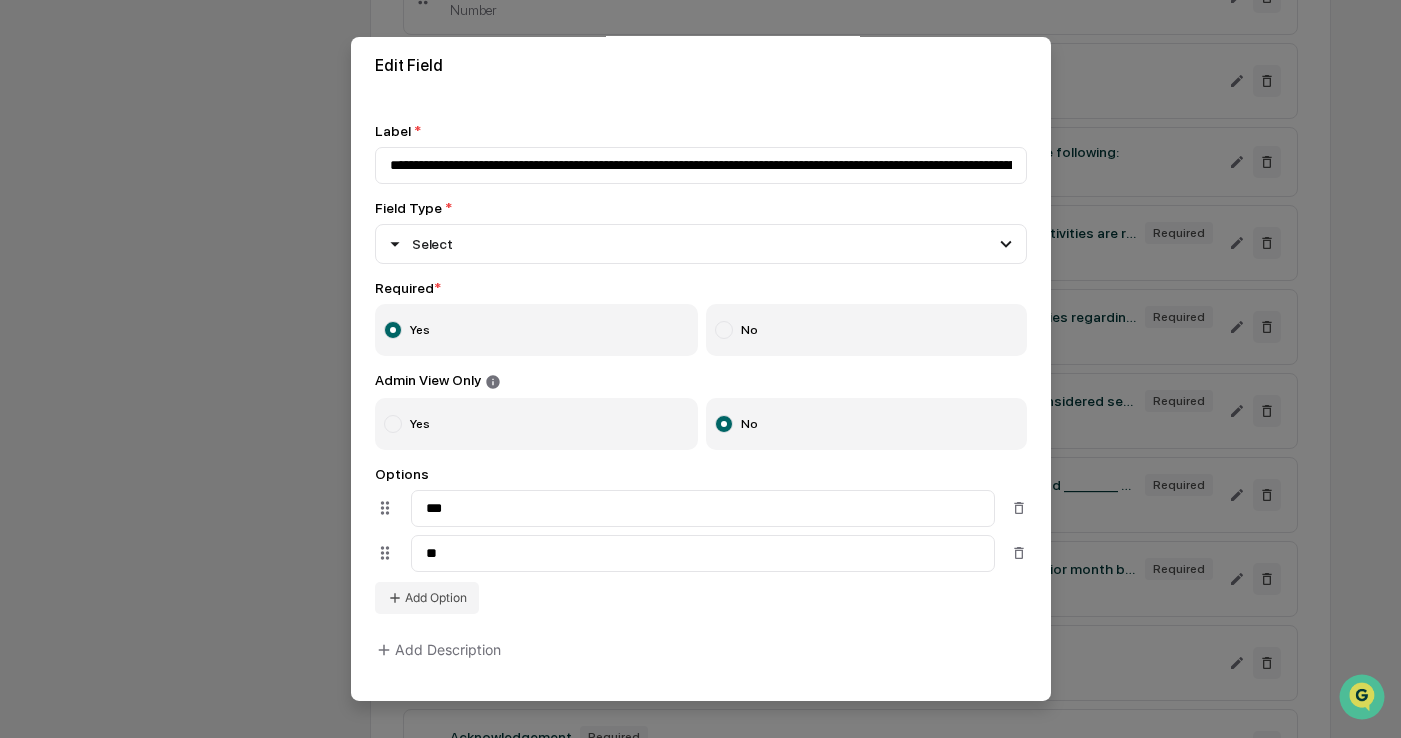 click on "Yes" at bounding box center [537, 330] 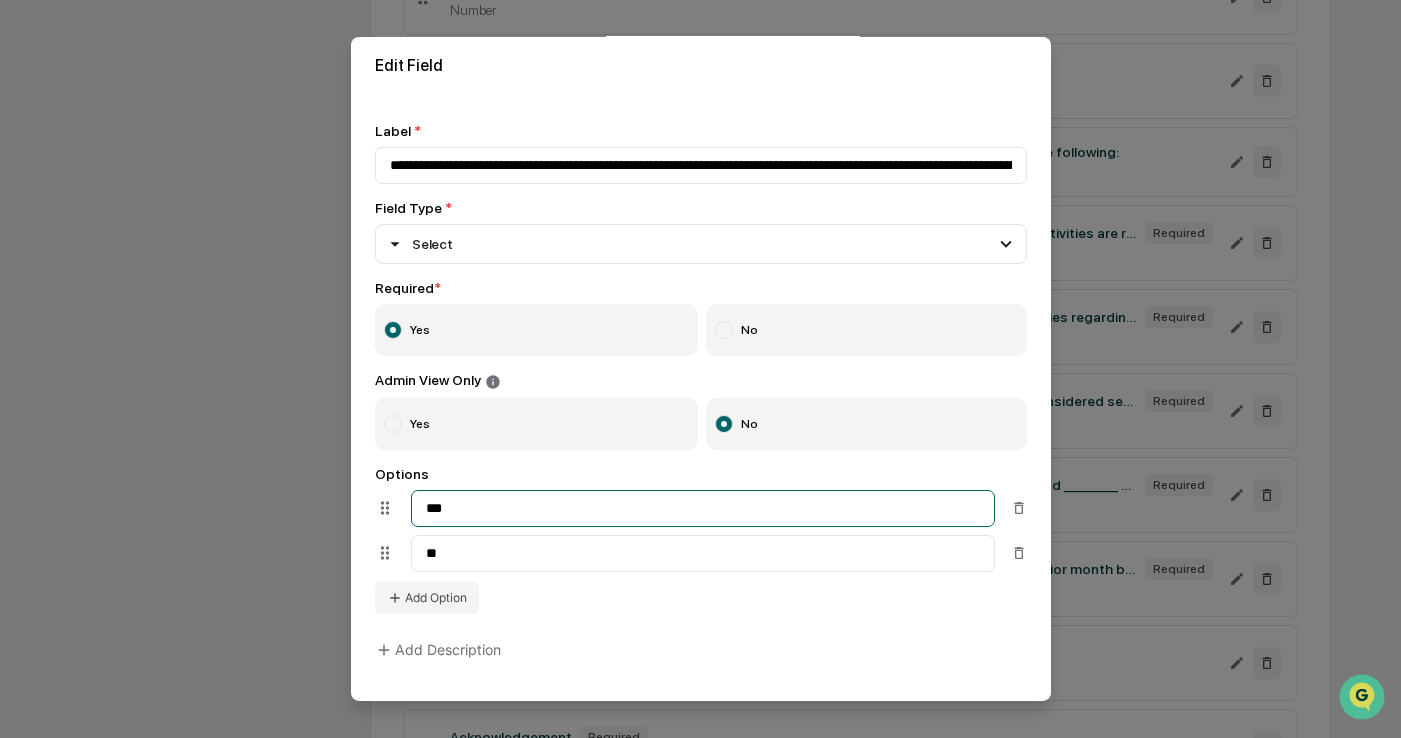 click on "***" at bounding box center [703, 508] 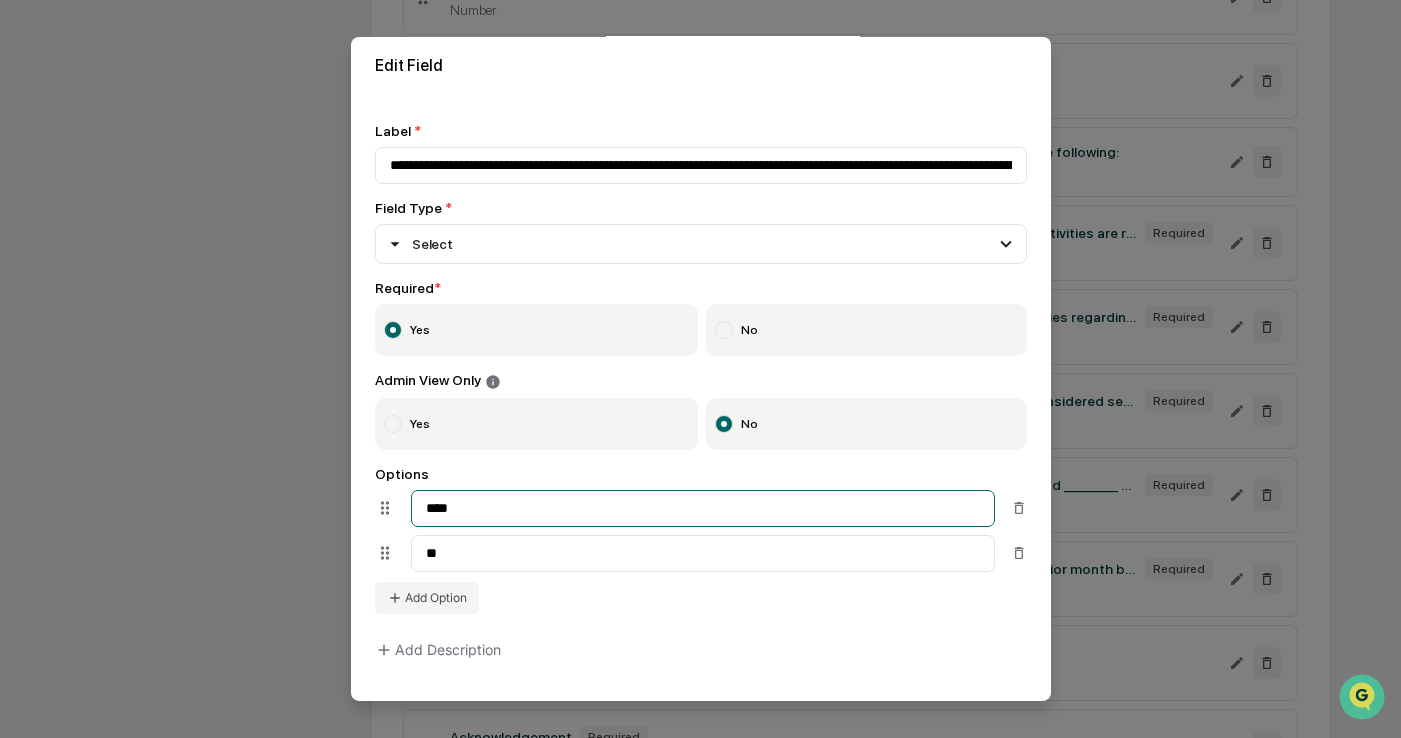 type on "***" 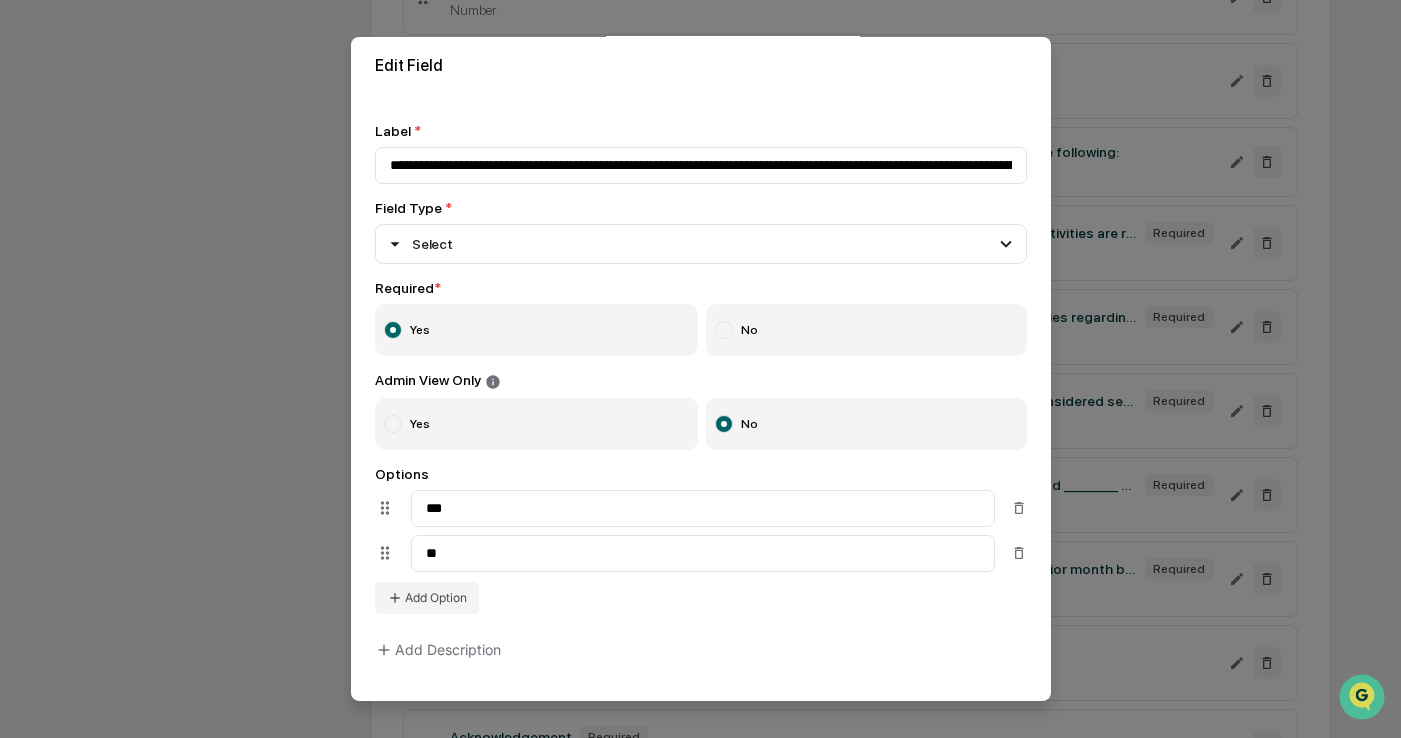 click on "Options *** ** Add Option" at bounding box center [701, 540] 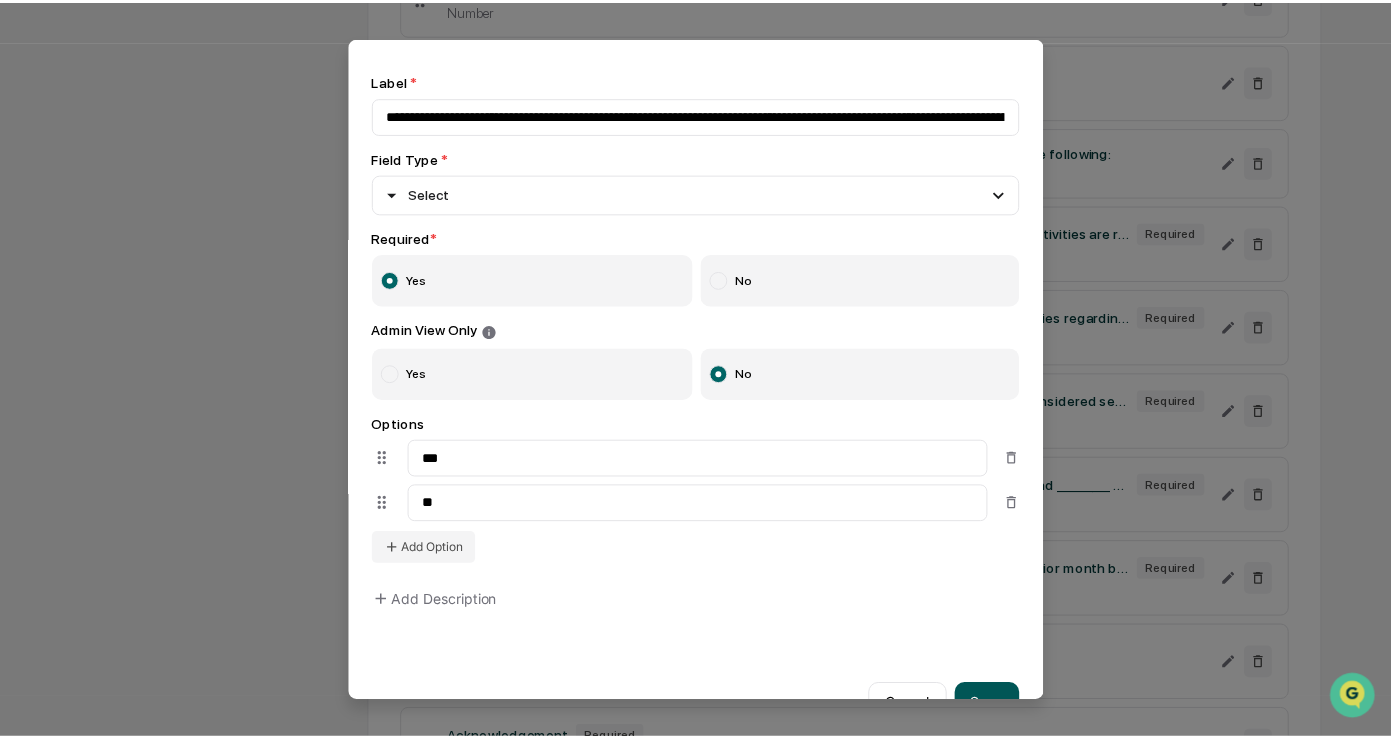 scroll, scrollTop: 105, scrollLeft: 0, axis: vertical 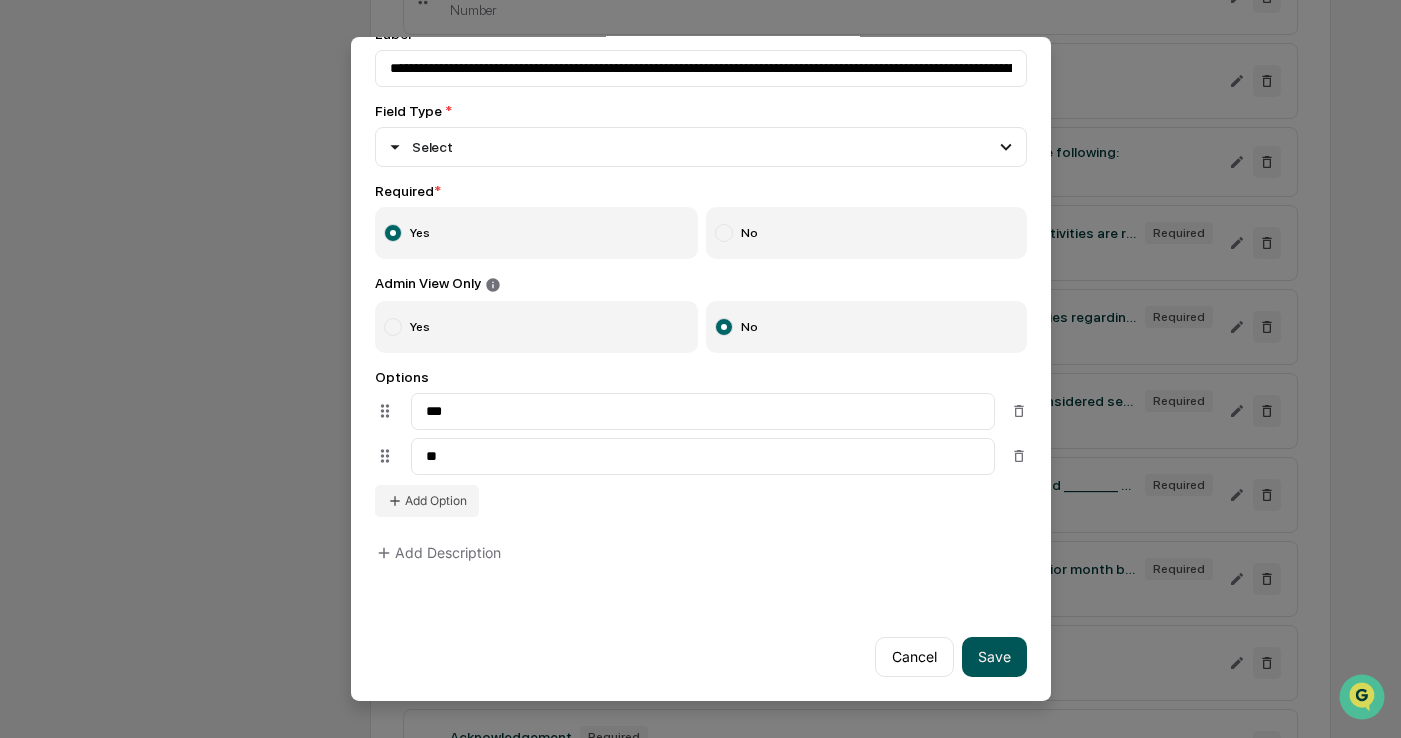 click on "Save" at bounding box center (994, 657) 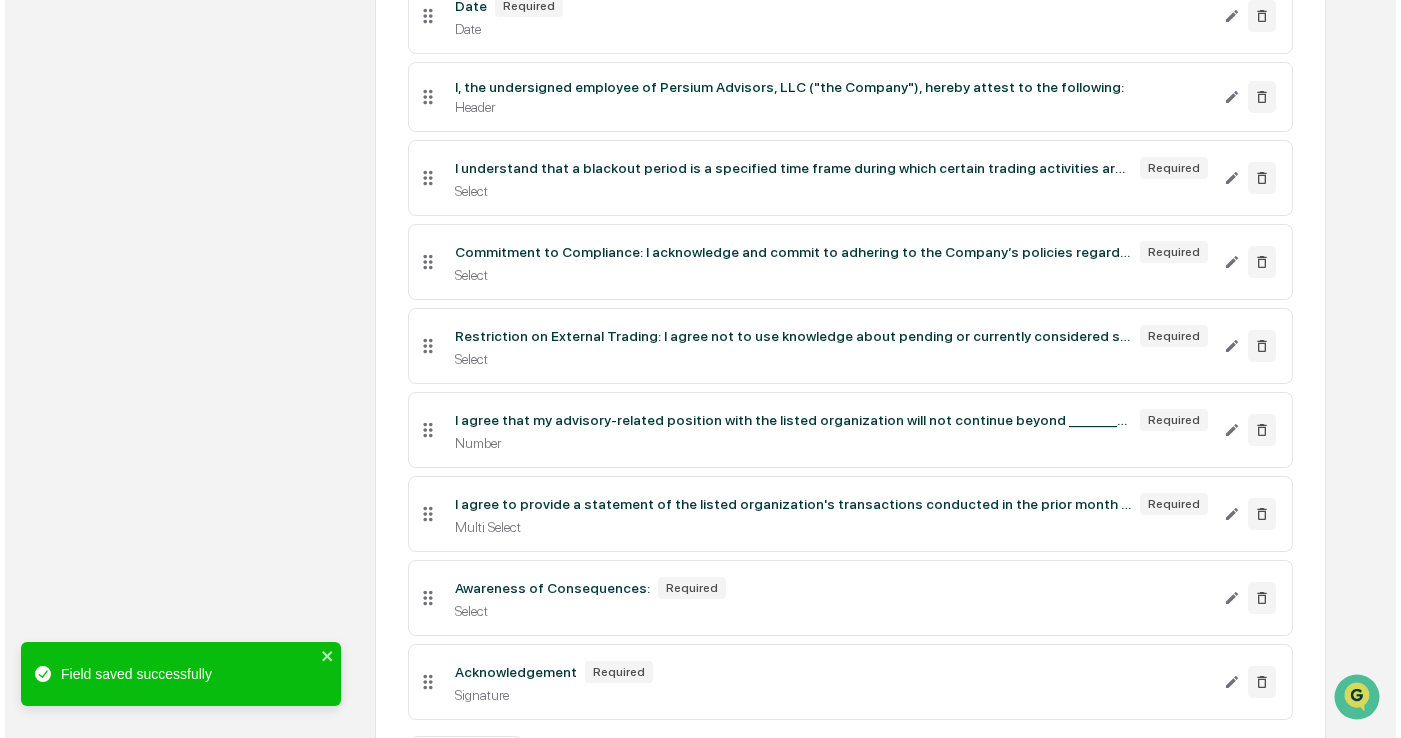 scroll, scrollTop: 815, scrollLeft: 0, axis: vertical 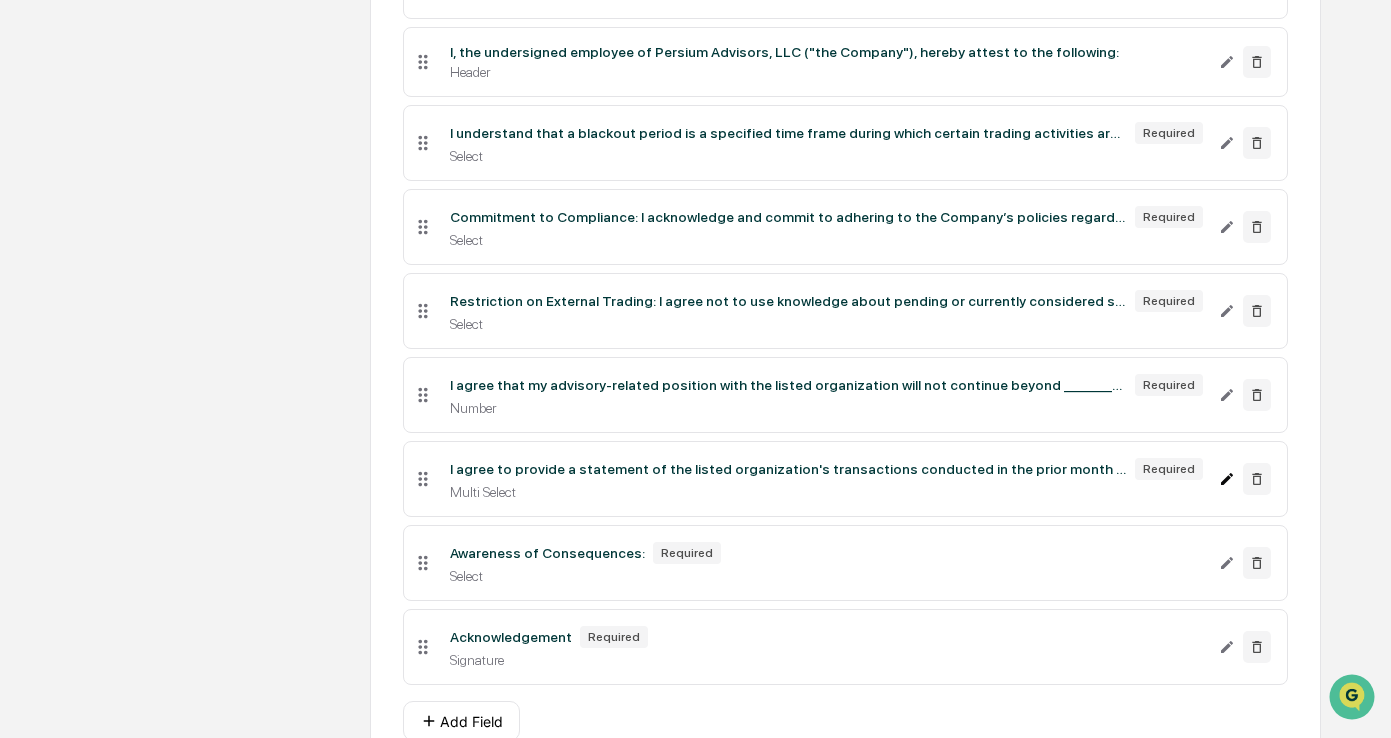 click 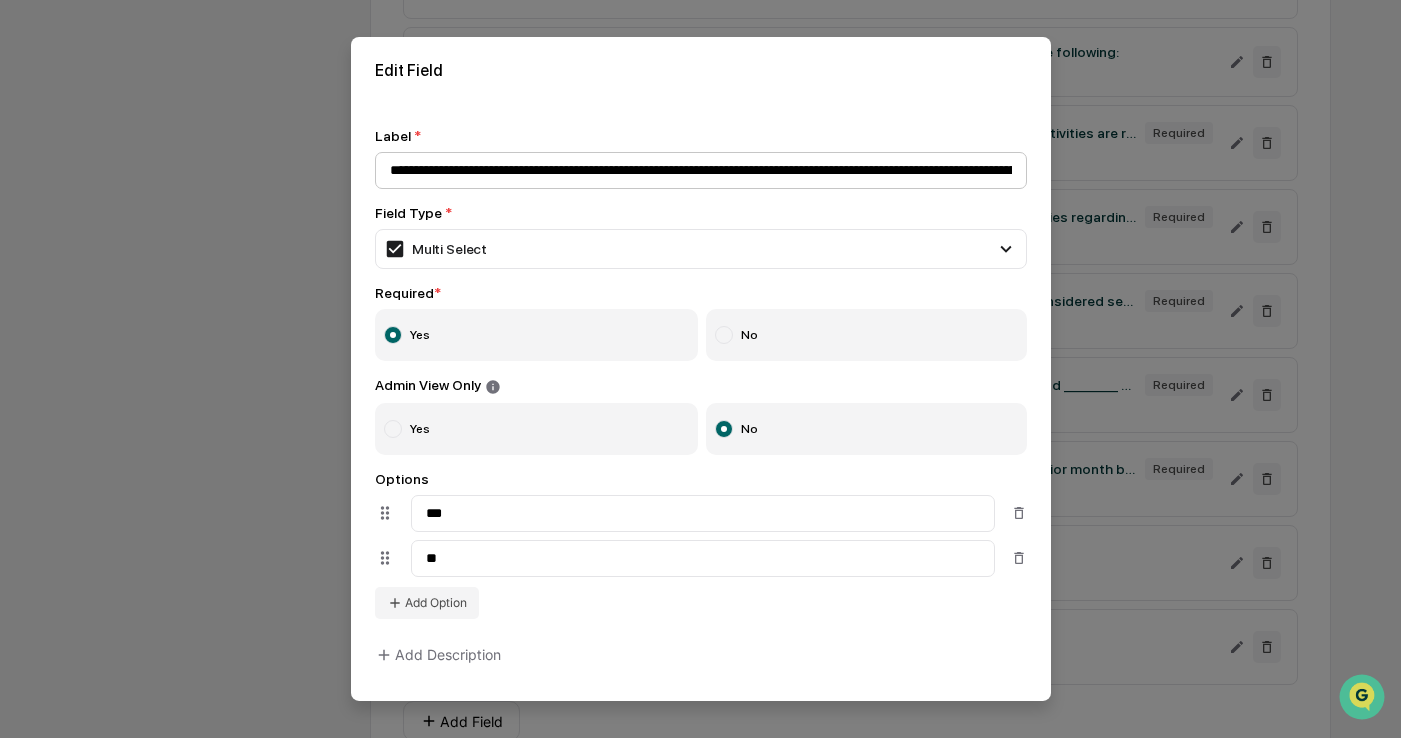 click on "**********" at bounding box center [701, 170] 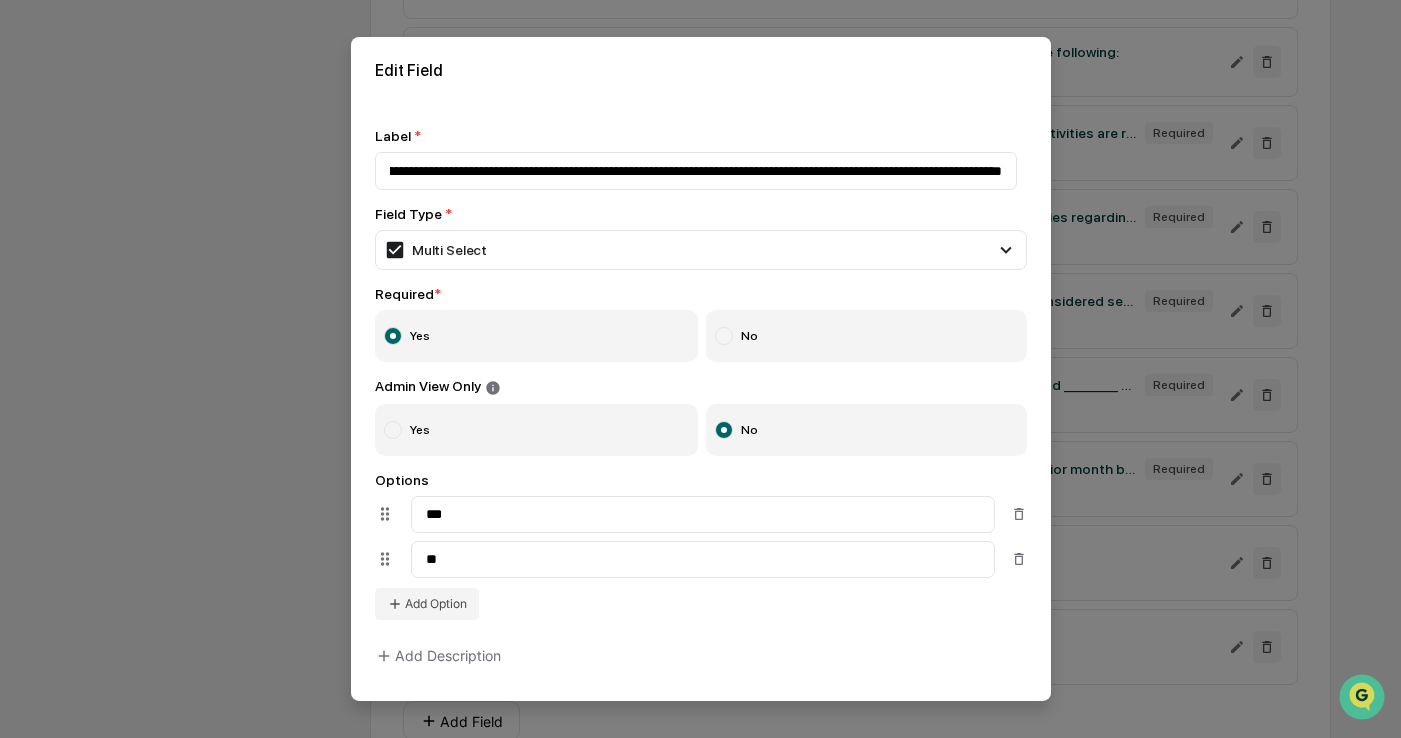 scroll, scrollTop: 0, scrollLeft: 751, axis: horizontal 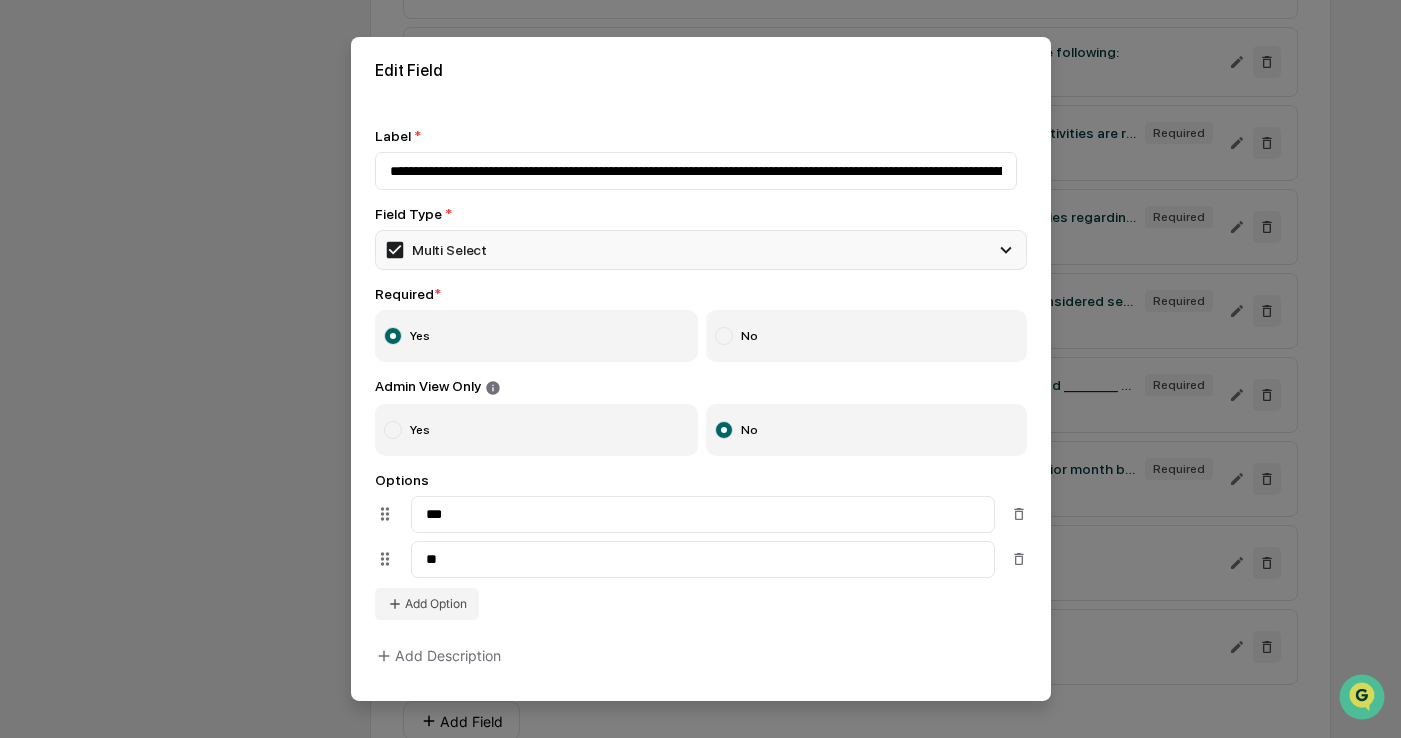click on "Multi Select" at bounding box center (701, 250) 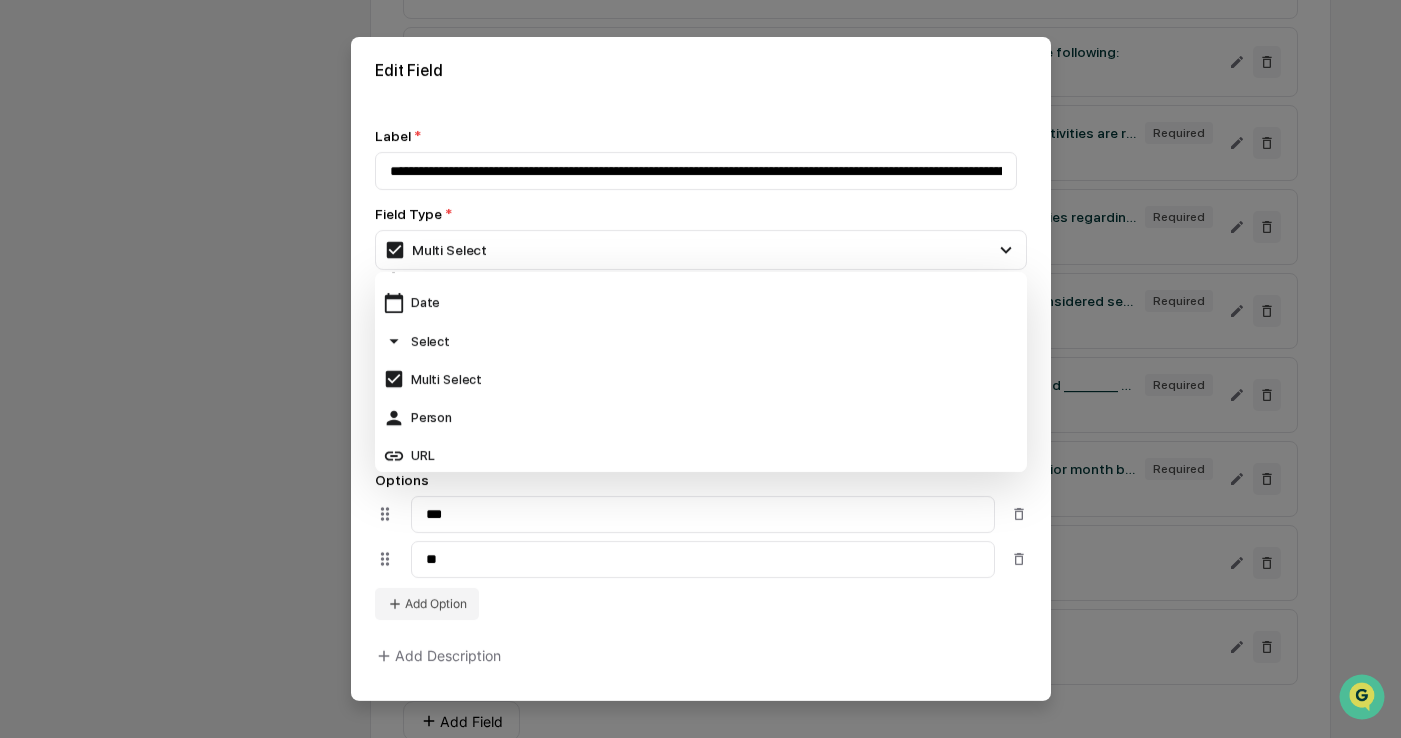 scroll, scrollTop: 200, scrollLeft: 0, axis: vertical 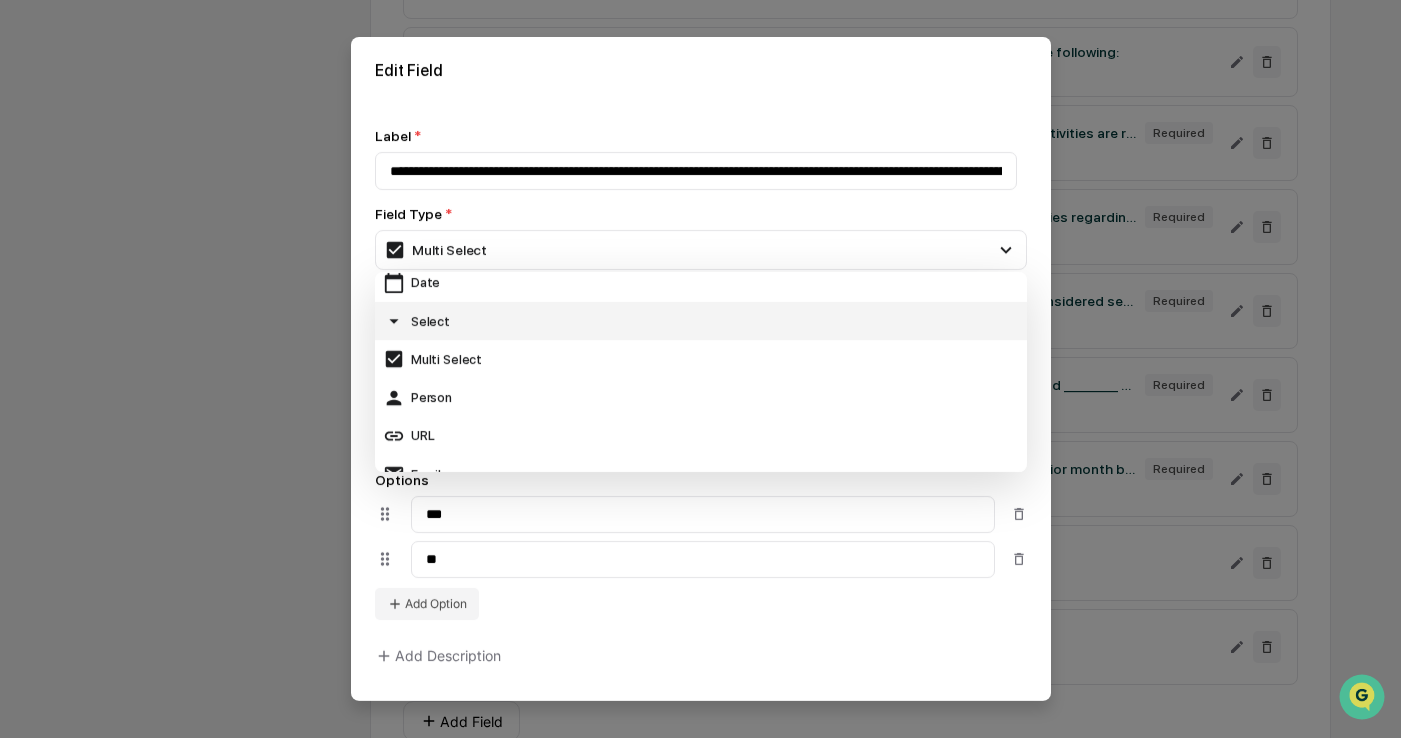 click on "Select" at bounding box center [701, 321] 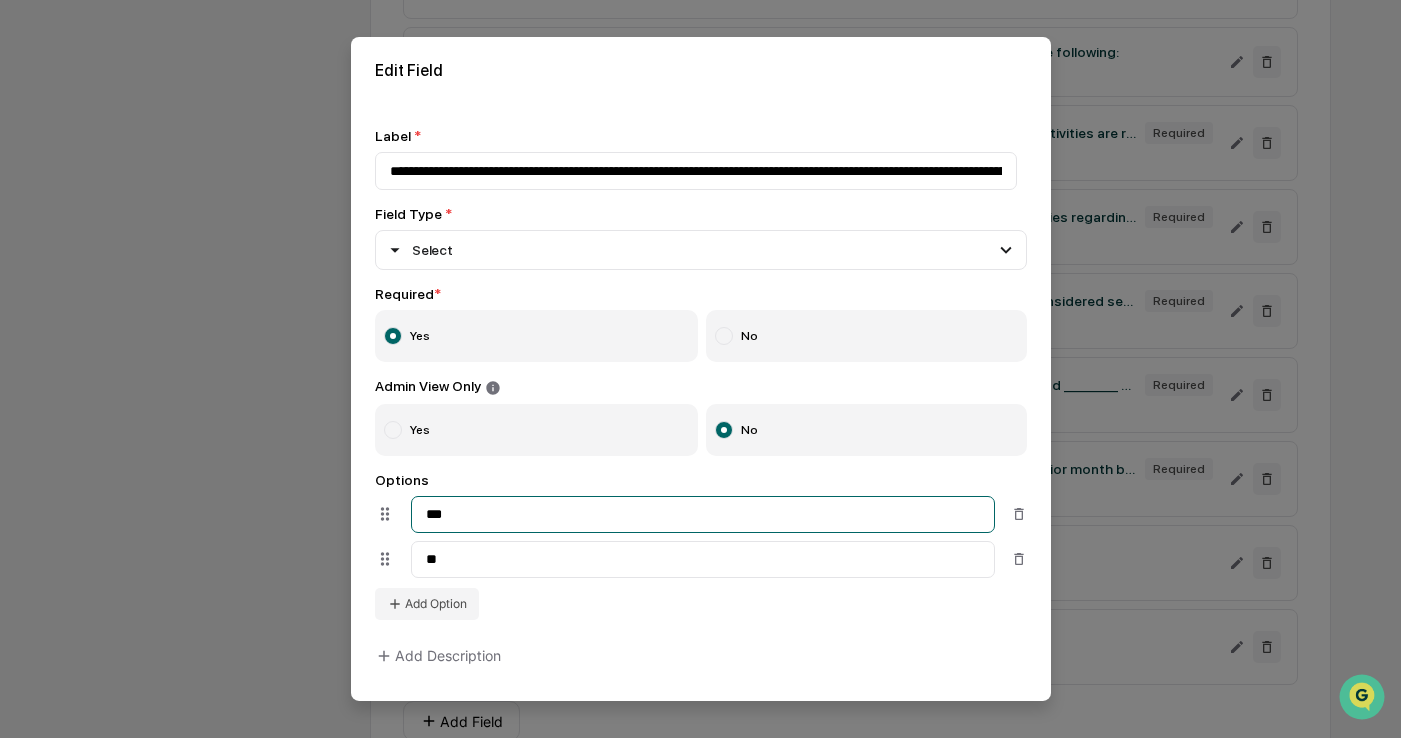 click on "***" at bounding box center [703, 514] 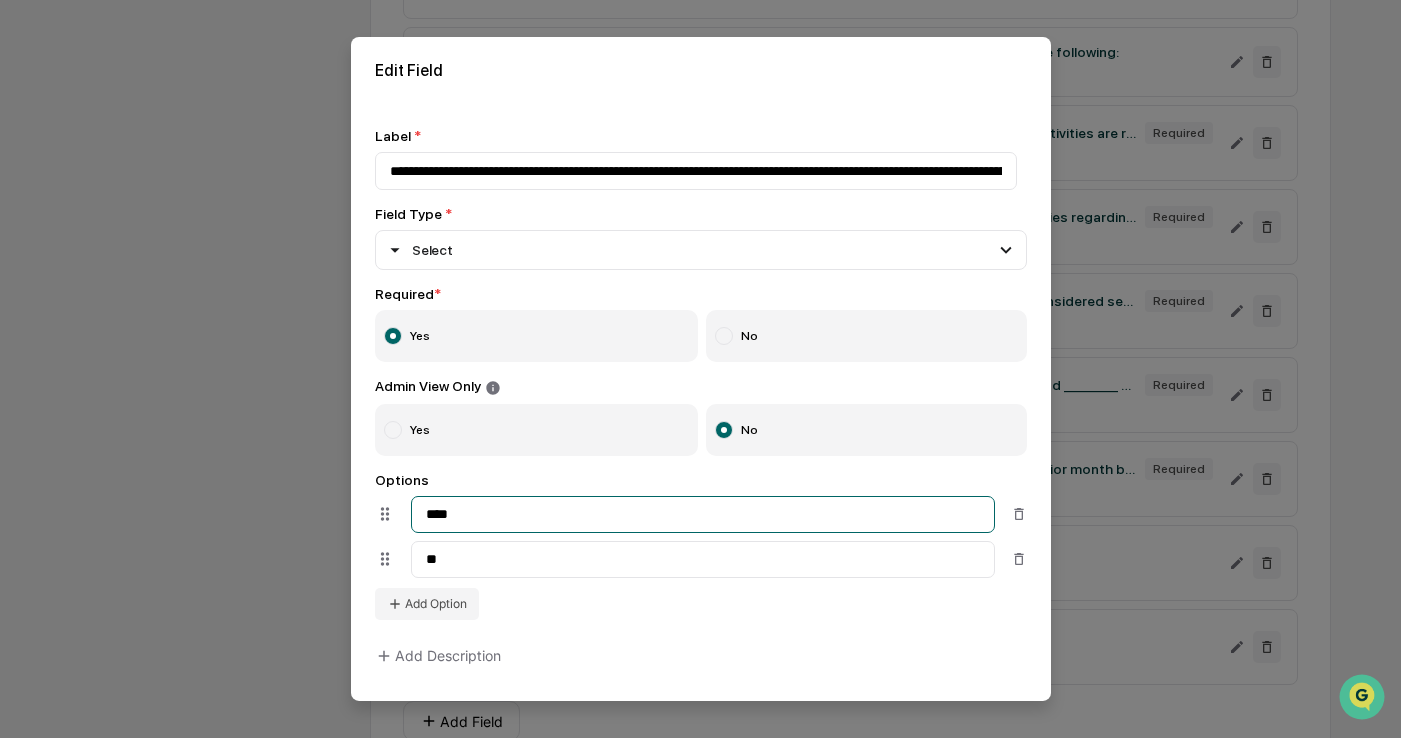 type on "***" 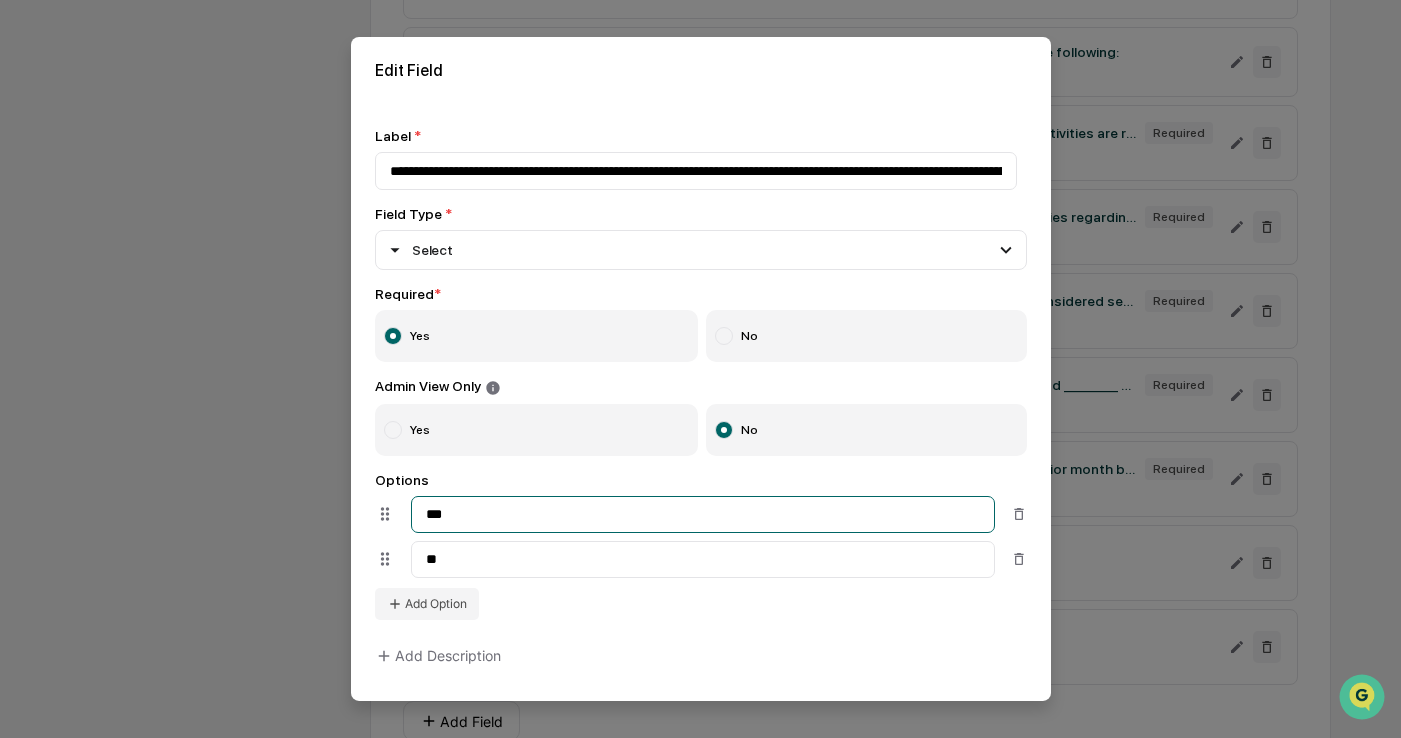 scroll, scrollTop: 105, scrollLeft: 0, axis: vertical 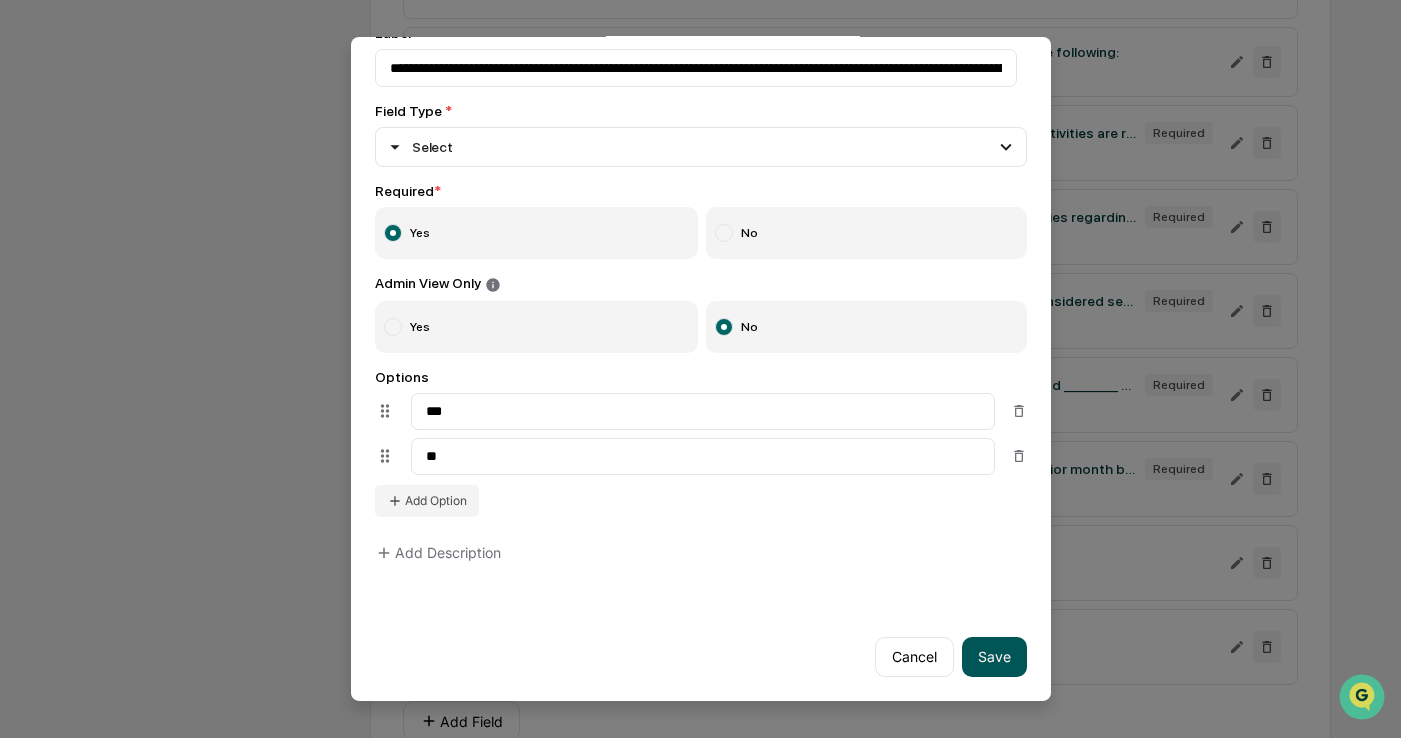 click on "Save" at bounding box center (994, 657) 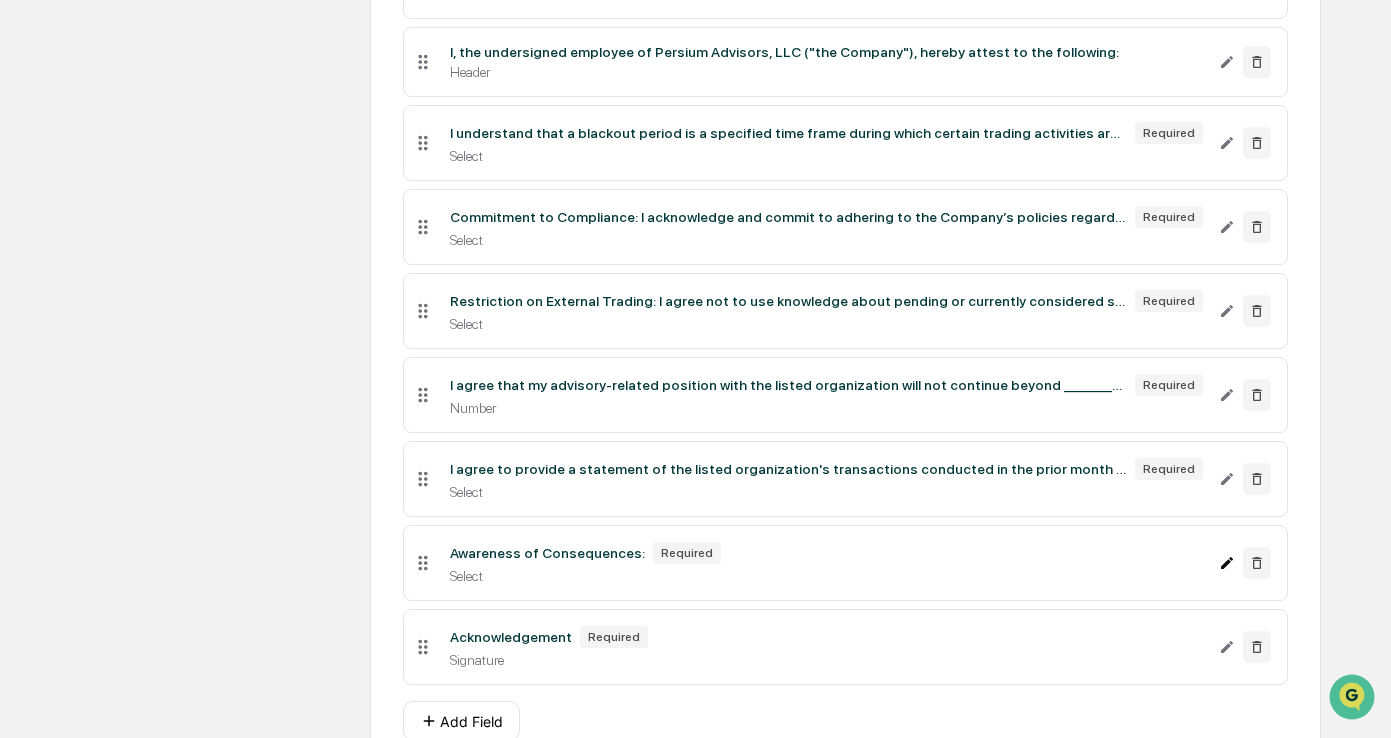 click 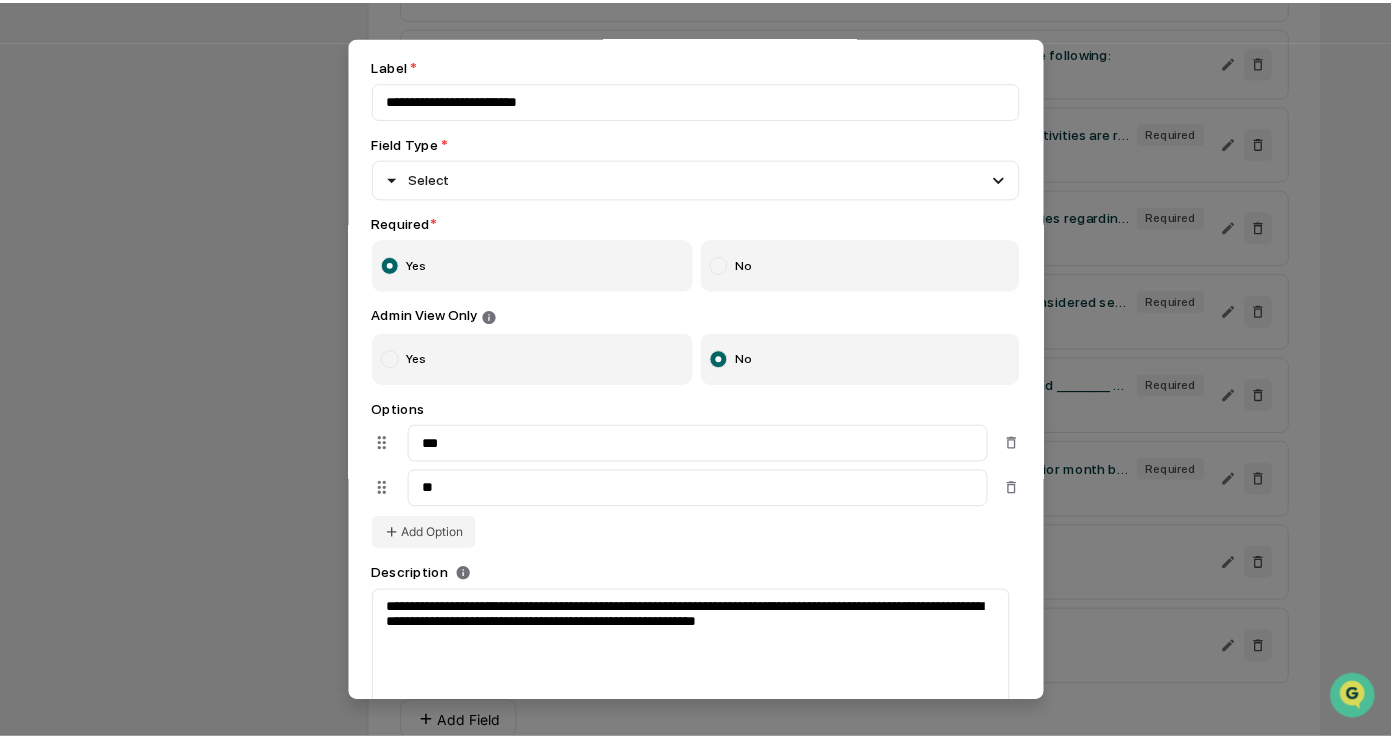 scroll, scrollTop: 200, scrollLeft: 0, axis: vertical 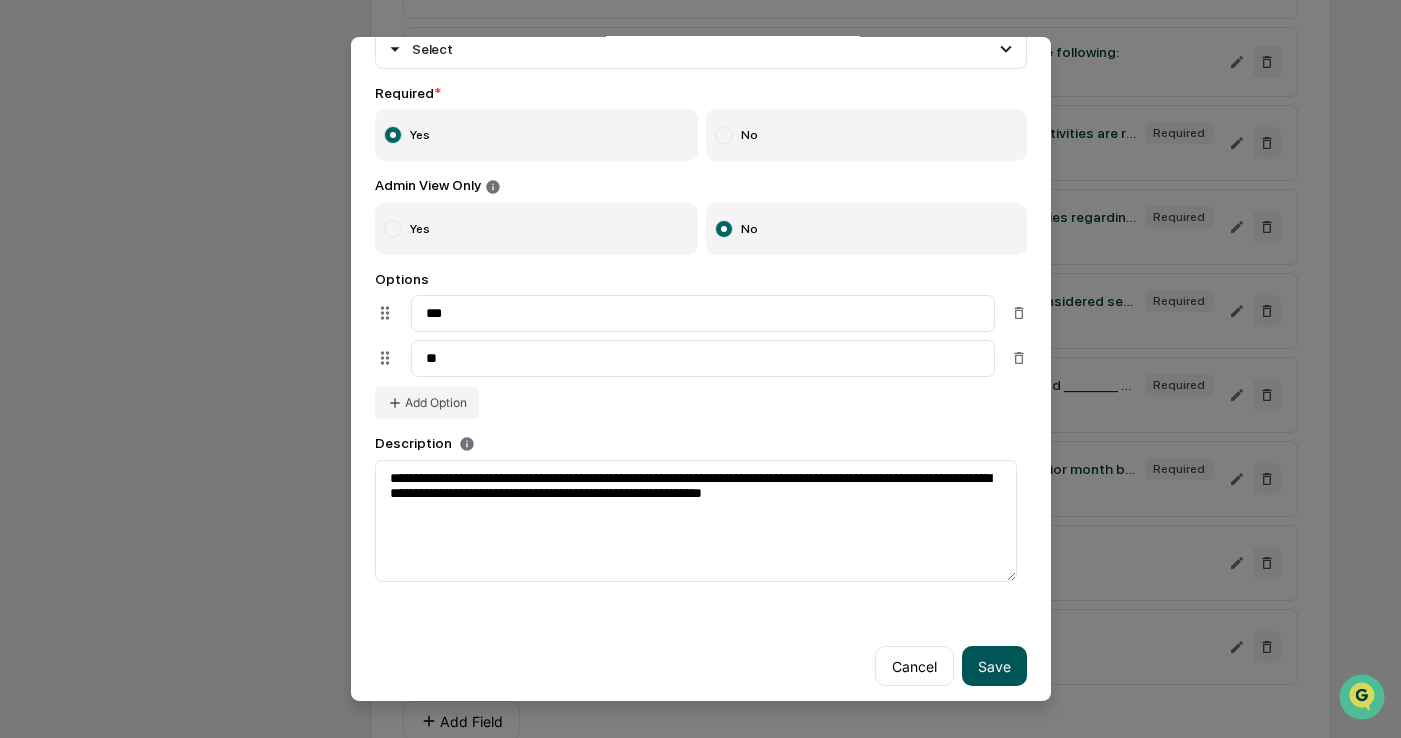 click on "Save" at bounding box center [994, 666] 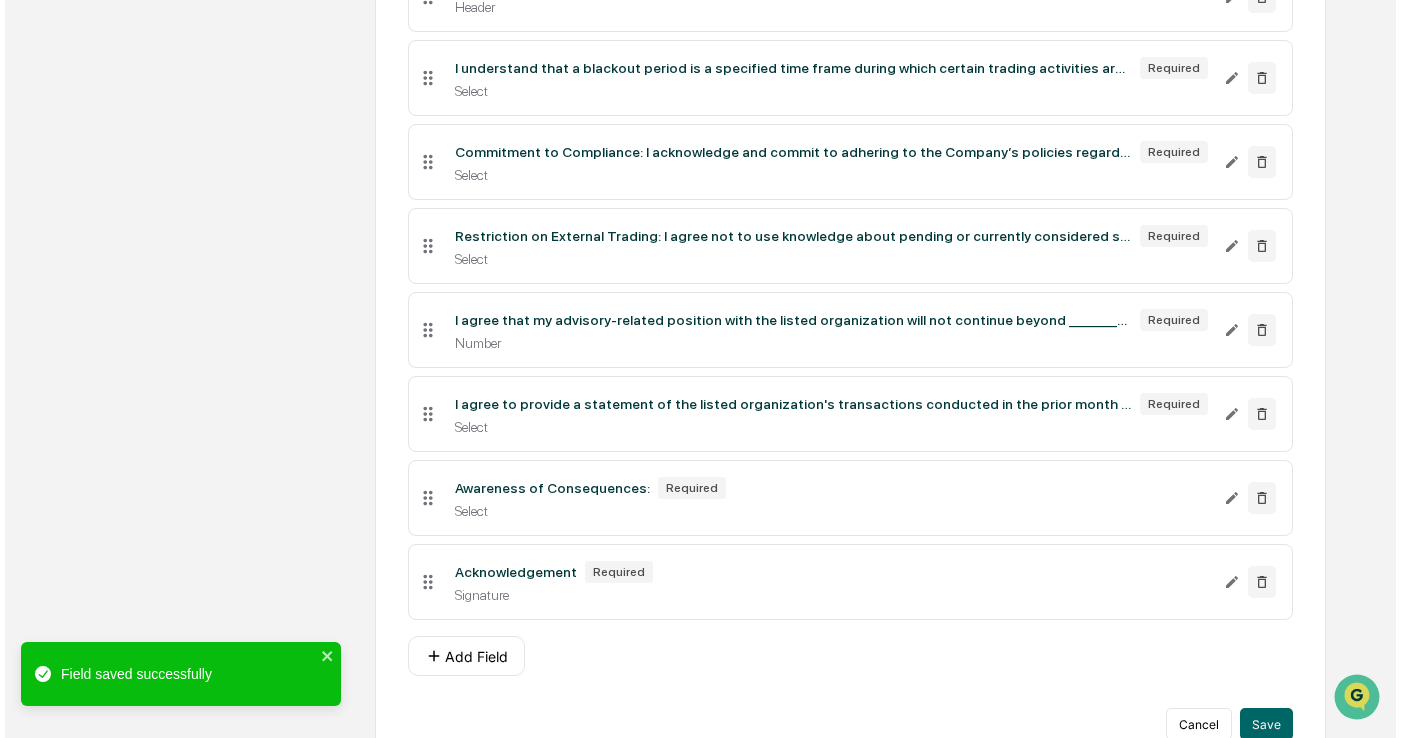 scroll, scrollTop: 915, scrollLeft: 0, axis: vertical 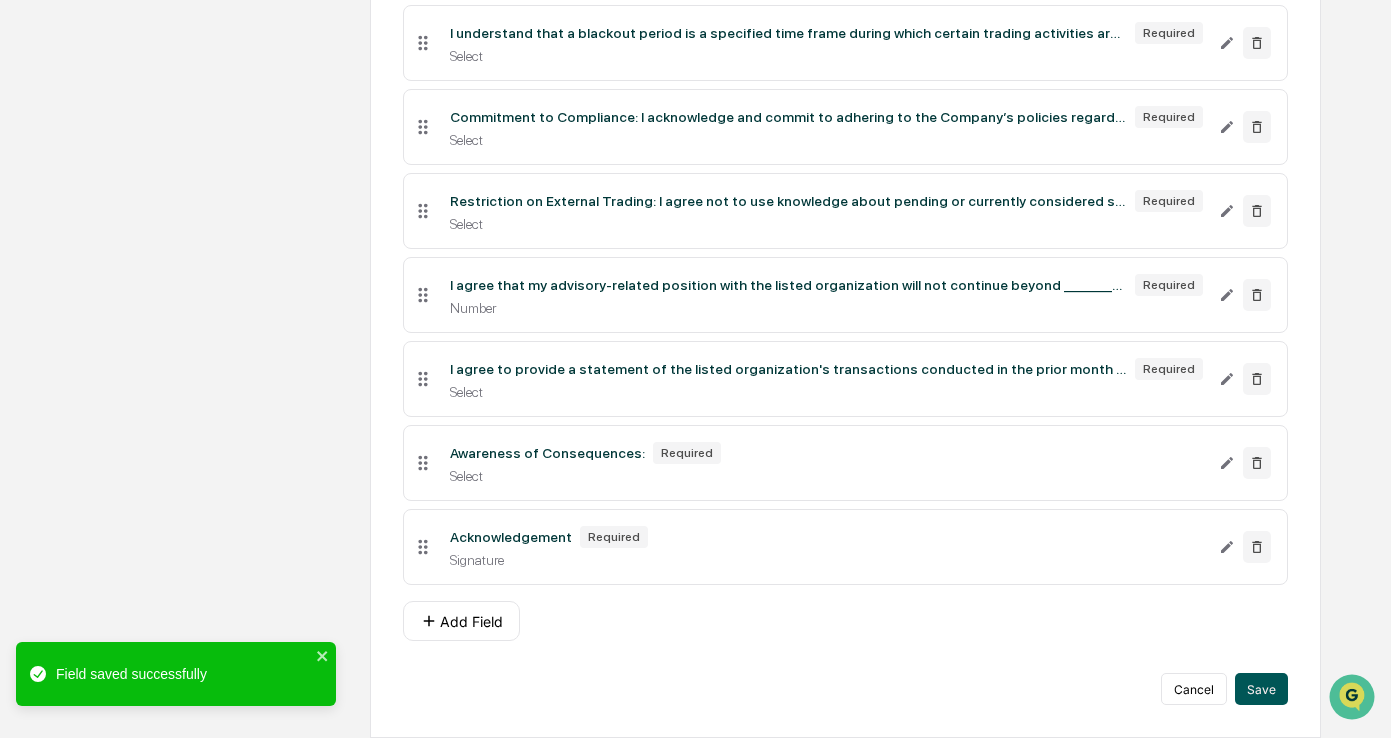 click on "Save" at bounding box center [1261, 689] 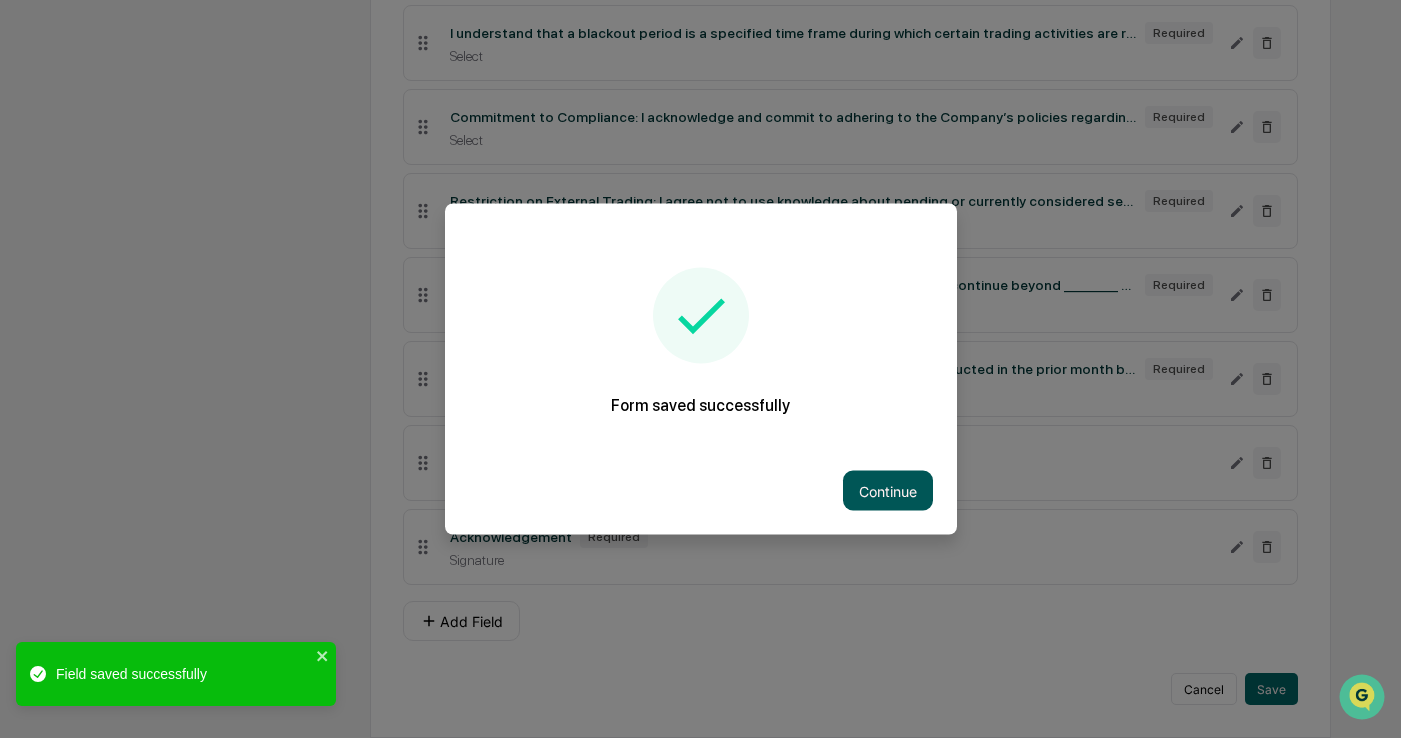 click on "Continue" at bounding box center [888, 491] 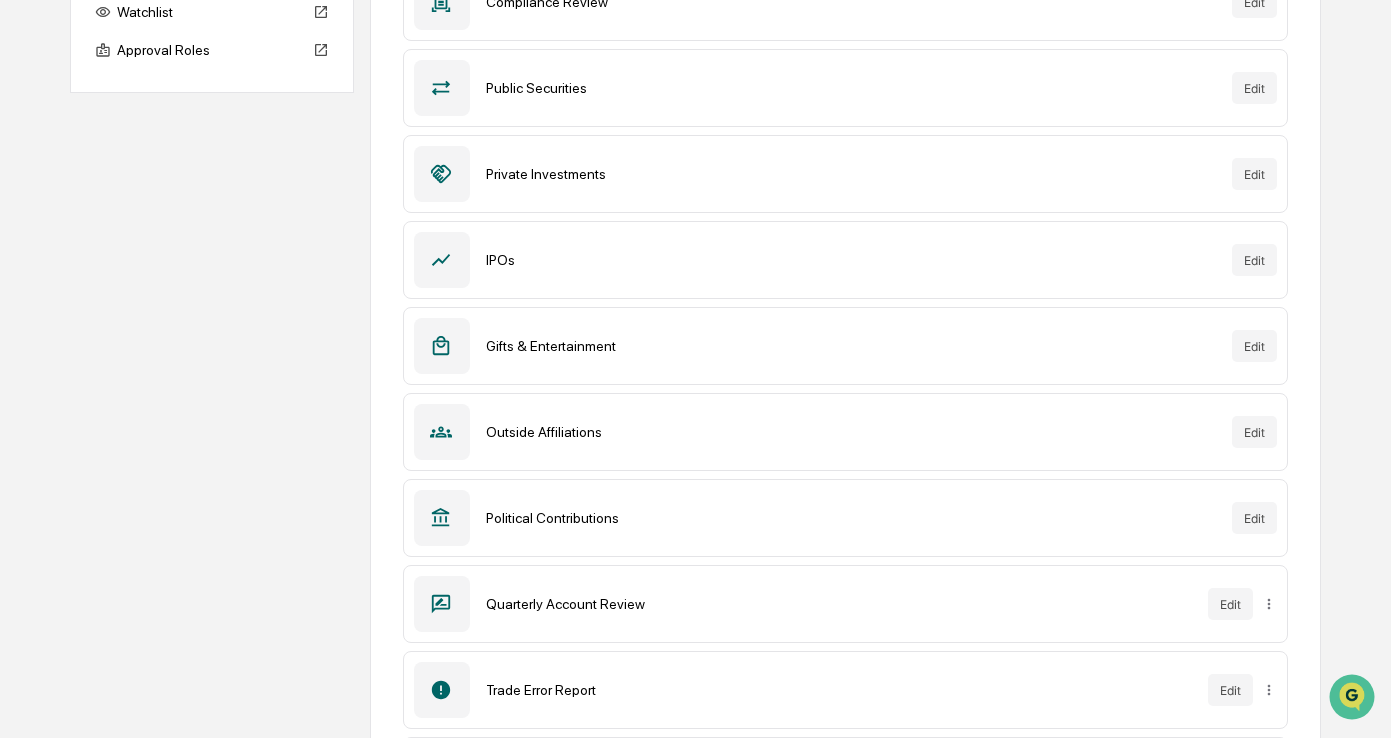 scroll, scrollTop: 0, scrollLeft: 0, axis: both 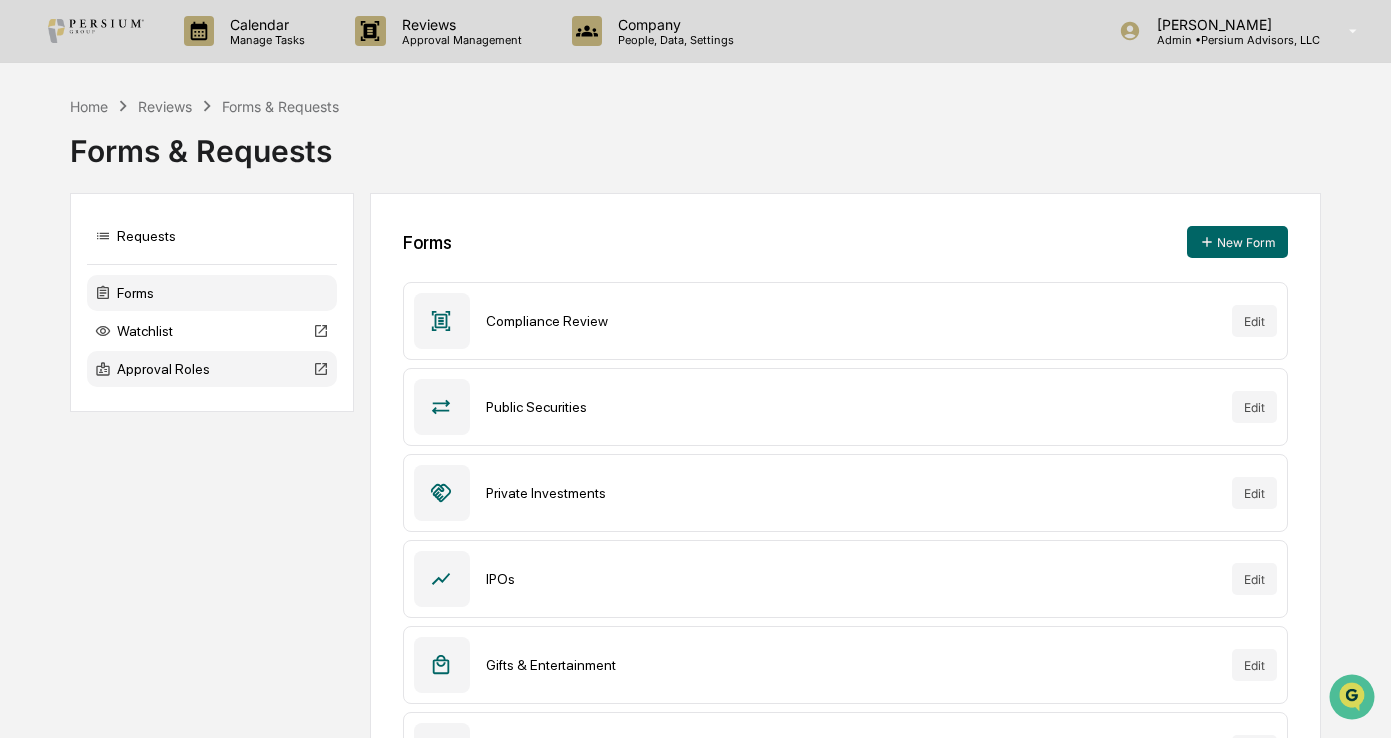 click on "Approval Roles" at bounding box center (212, 369) 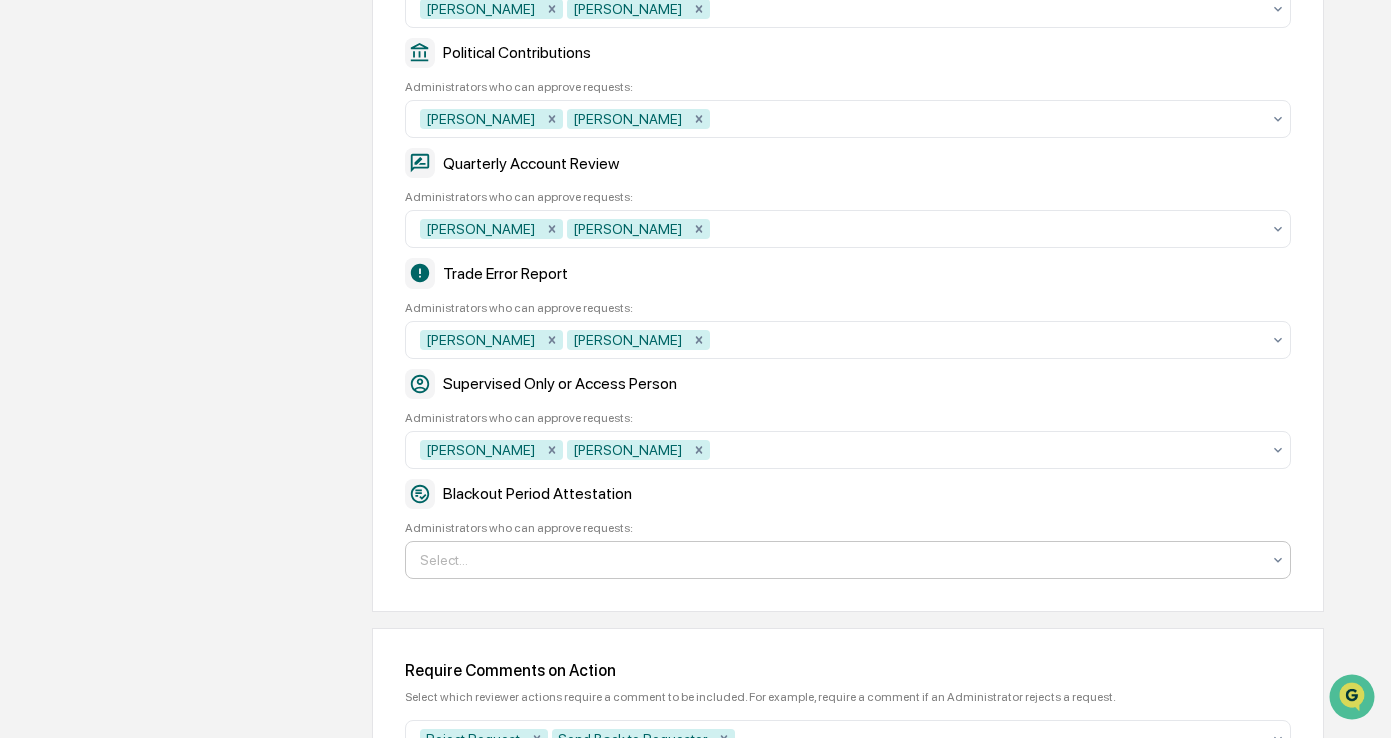 scroll, scrollTop: 1000, scrollLeft: 0, axis: vertical 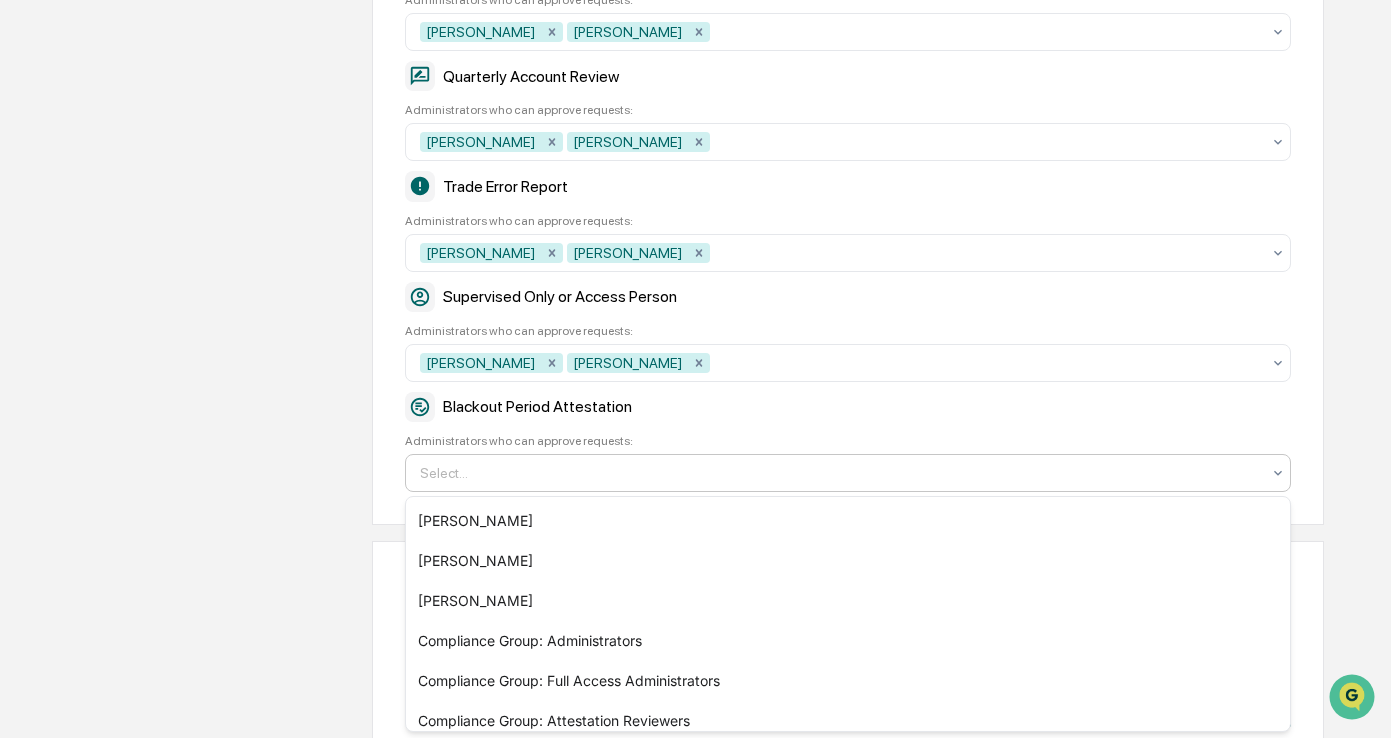click at bounding box center [840, 473] 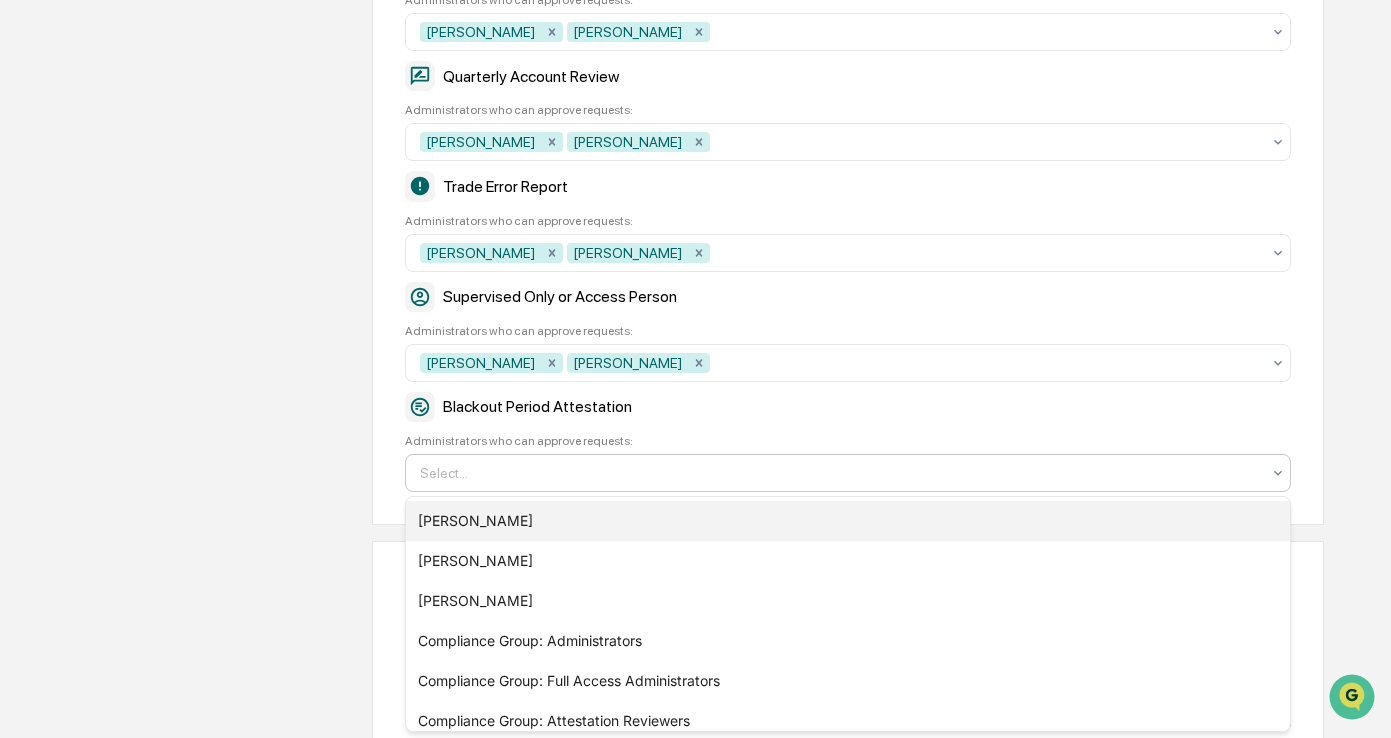 click on "[PERSON_NAME]" at bounding box center (848, 521) 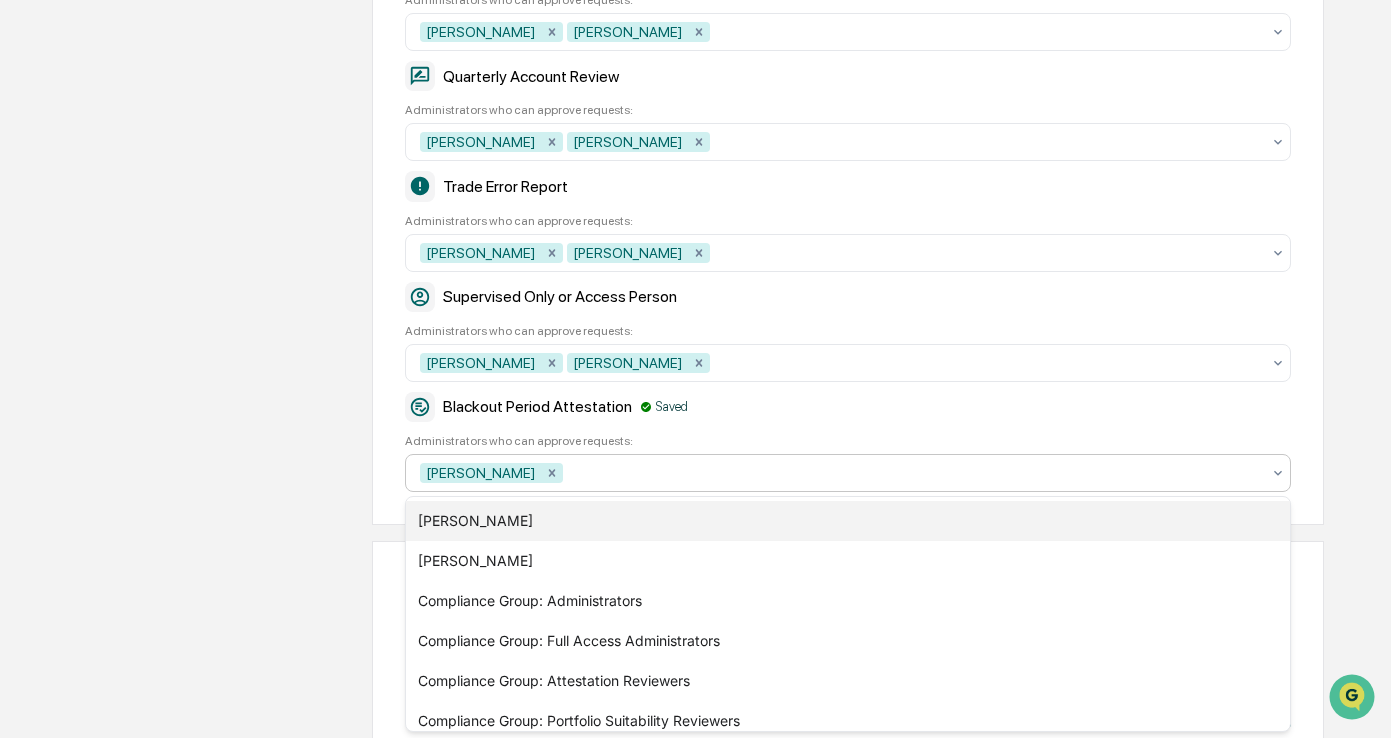 click on "[PERSON_NAME]" at bounding box center [848, 521] 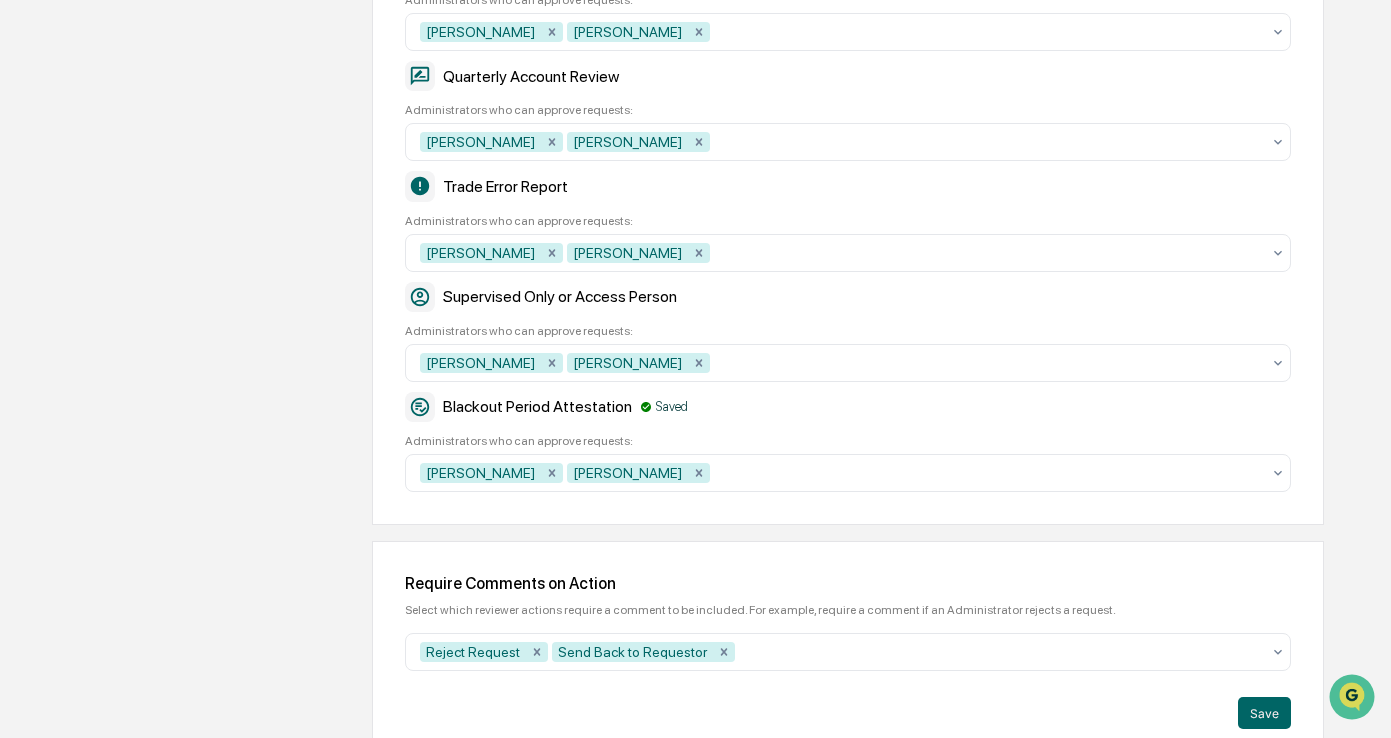 click on "Company Info Platform Configuration Admin Calendar Visibility Administrator Task Configuration Integrations Archive Settings Forms & Requests Approval Policies Definitions Branding Content Review Trade Testing Plan & Billing Support Approval Roles Determine a set of users who are allowed to approve requests based on the request type. Compliance Review Administrators who can approve requests: [PERSON_NAME] [PERSON_NAME] Public Securities Administrators who can approve requests: [PERSON_NAME] [PERSON_NAME] Private Investments Administrators who can approve requests: [PERSON_NAME] [PERSON_NAME] IPOs Administrators who can approve requests: [PERSON_NAME] [PERSON_NAME] Gifts & Entertainment Administrators who can approve requests: [PERSON_NAME] [PERSON_NAME] Outside Affiliations Administrators who can approve requests: [PERSON_NAME] [PERSON_NAME] Political Contributions Administrators who can approve requests: [PERSON_NAME] [PERSON_NAME] Quarterly Account Review Administrators who can approve requests: Saved Save" at bounding box center [698, -22] 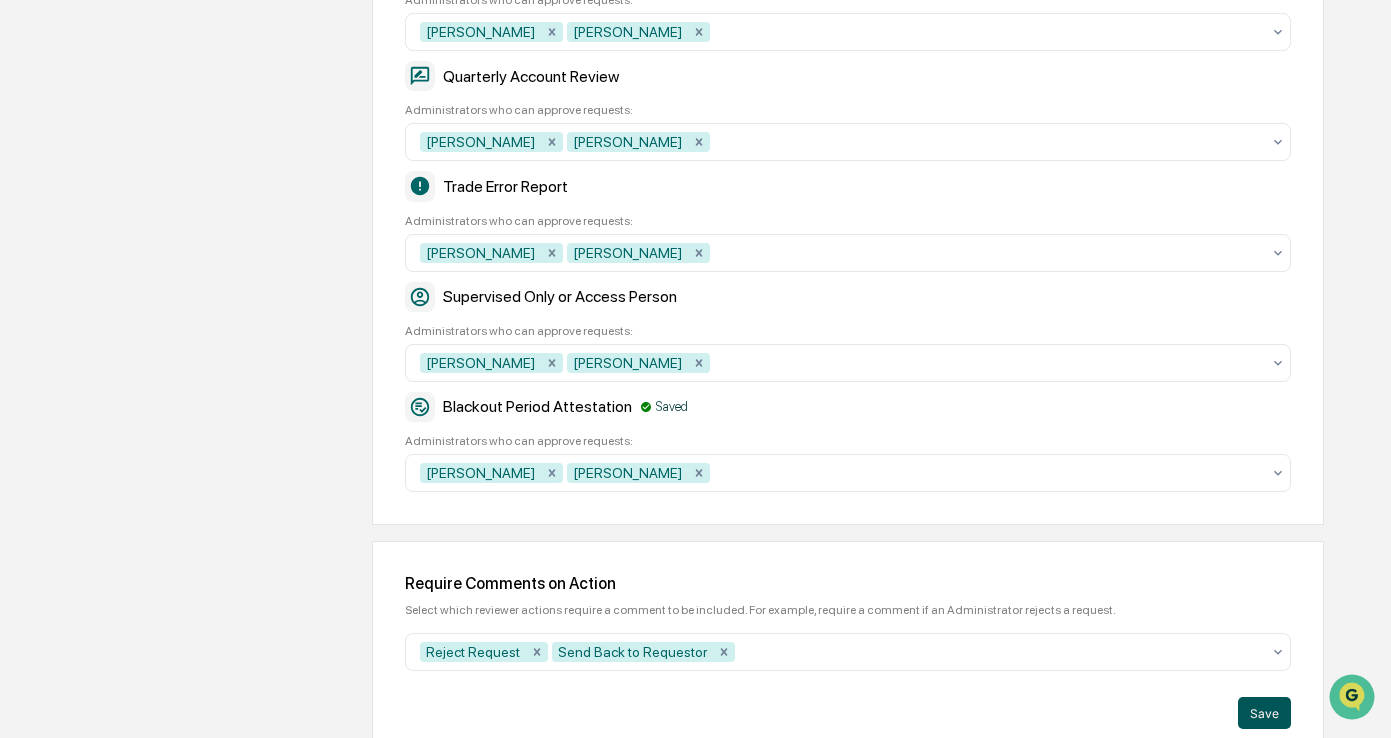 click on "Save" at bounding box center (1264, 713) 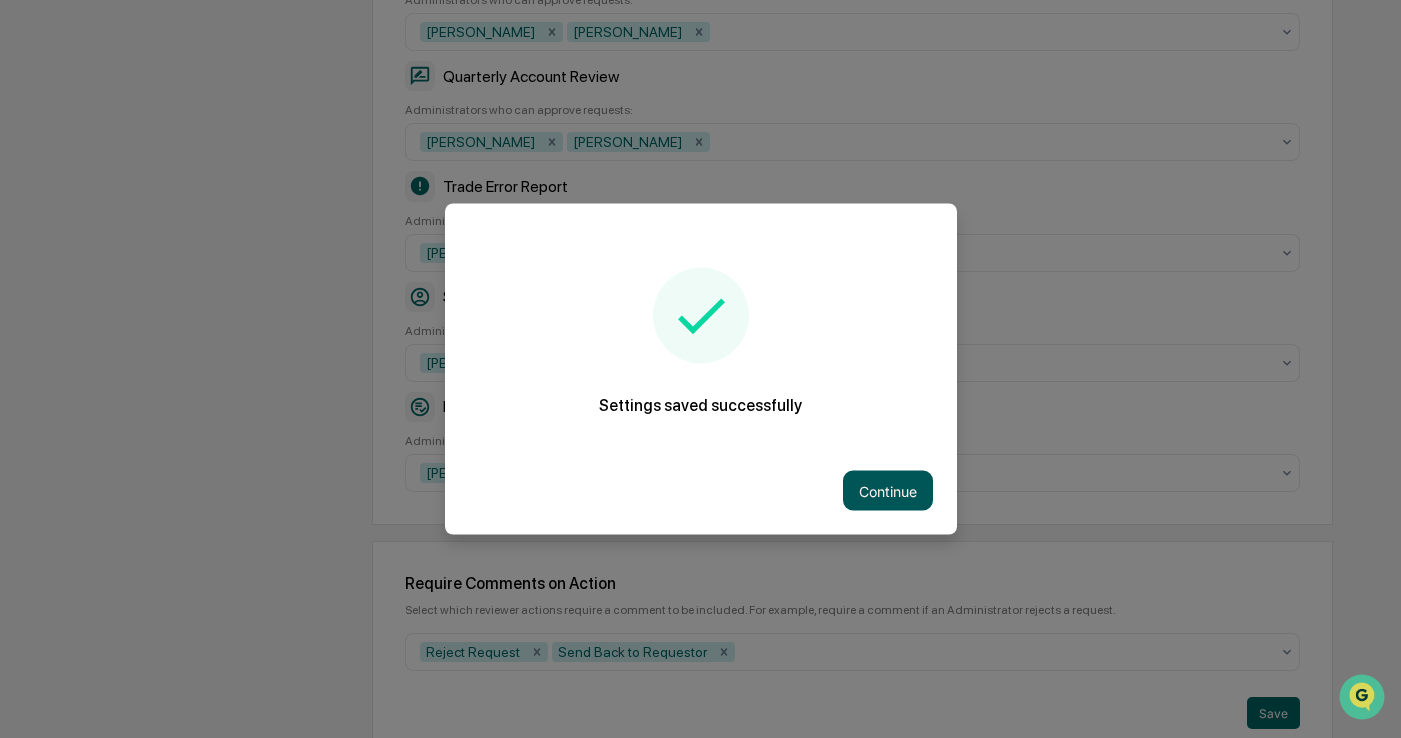 click on "Continue" at bounding box center (888, 491) 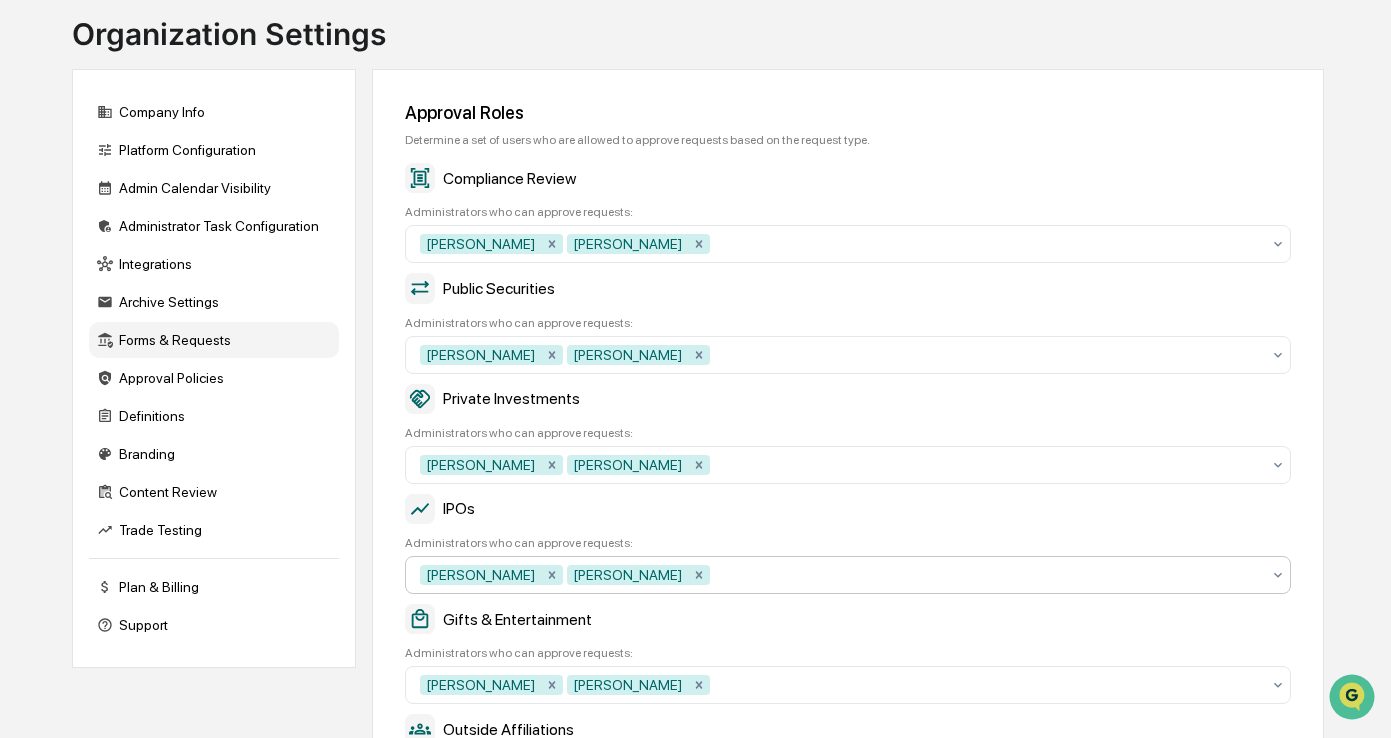 scroll, scrollTop: 0, scrollLeft: 0, axis: both 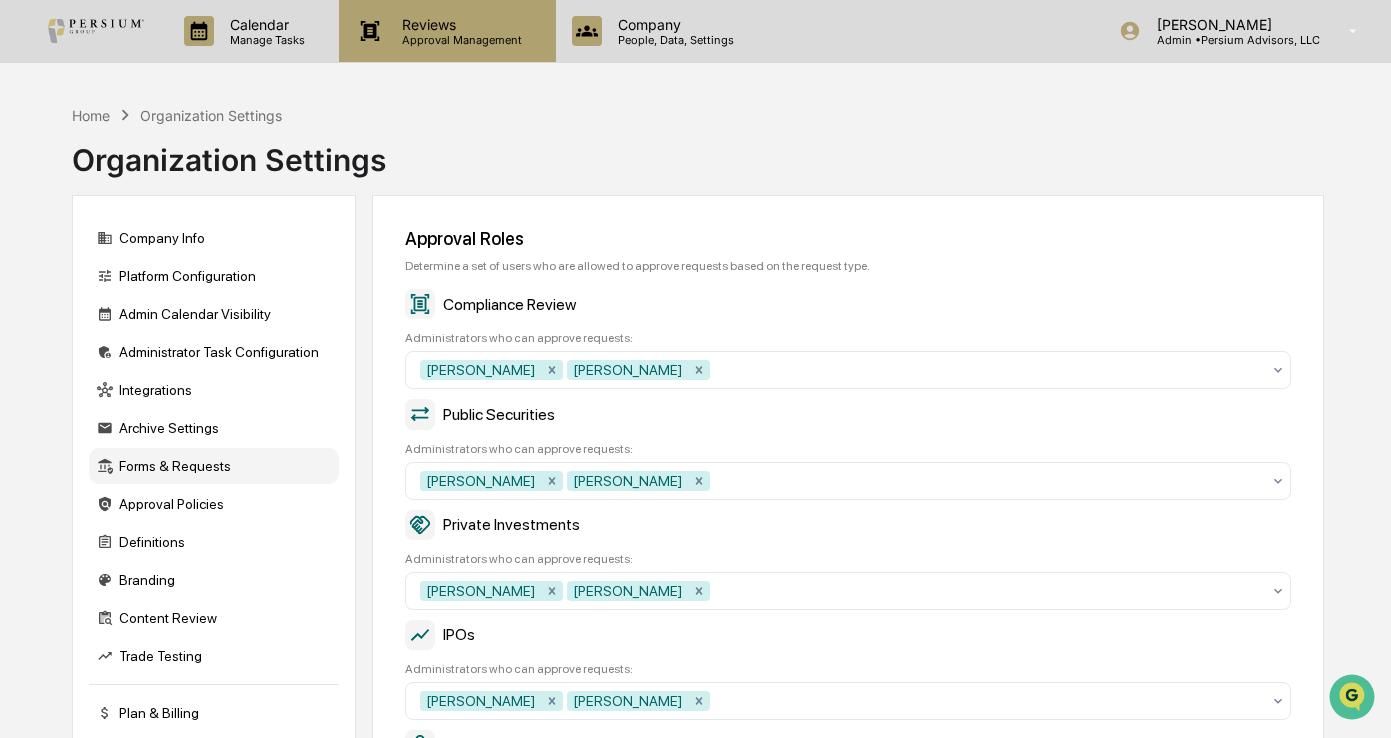 click on "Approval Management" at bounding box center [459, 40] 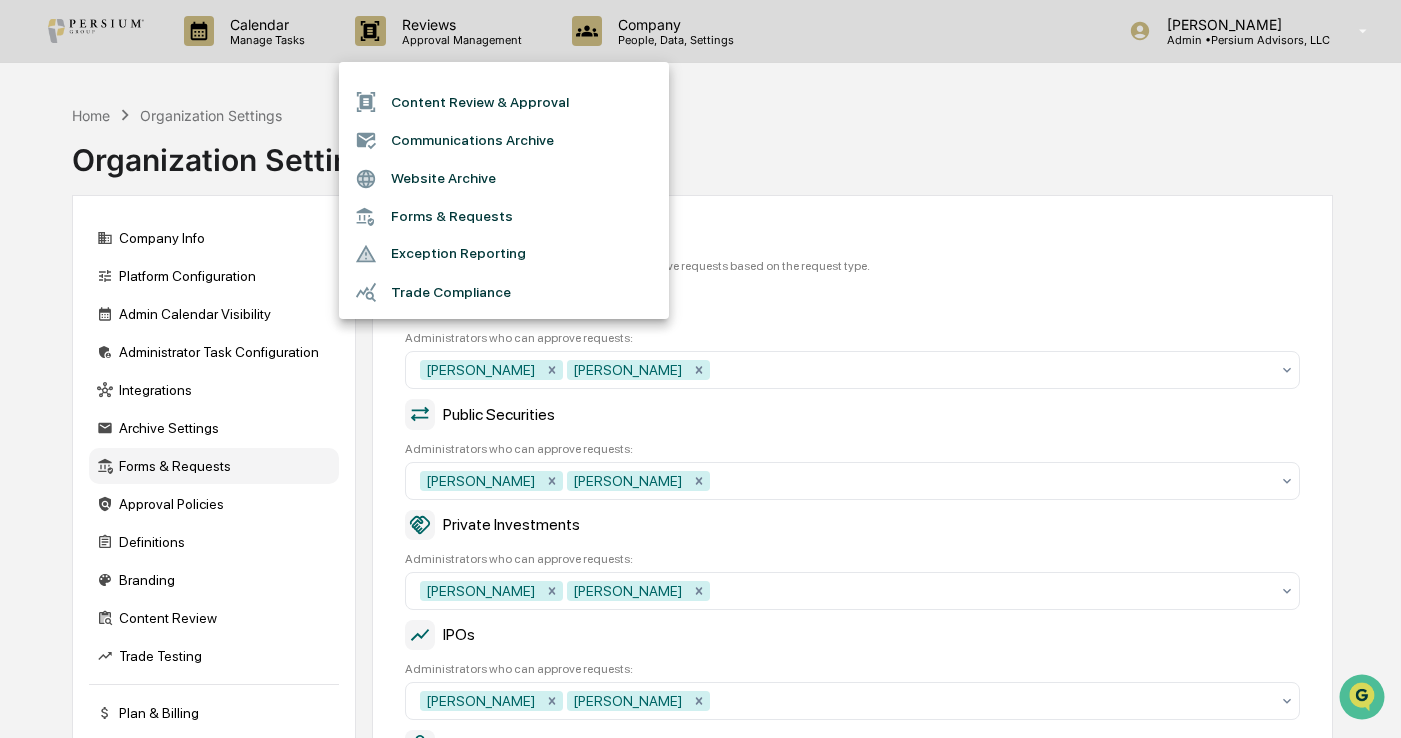 click at bounding box center [700, 369] 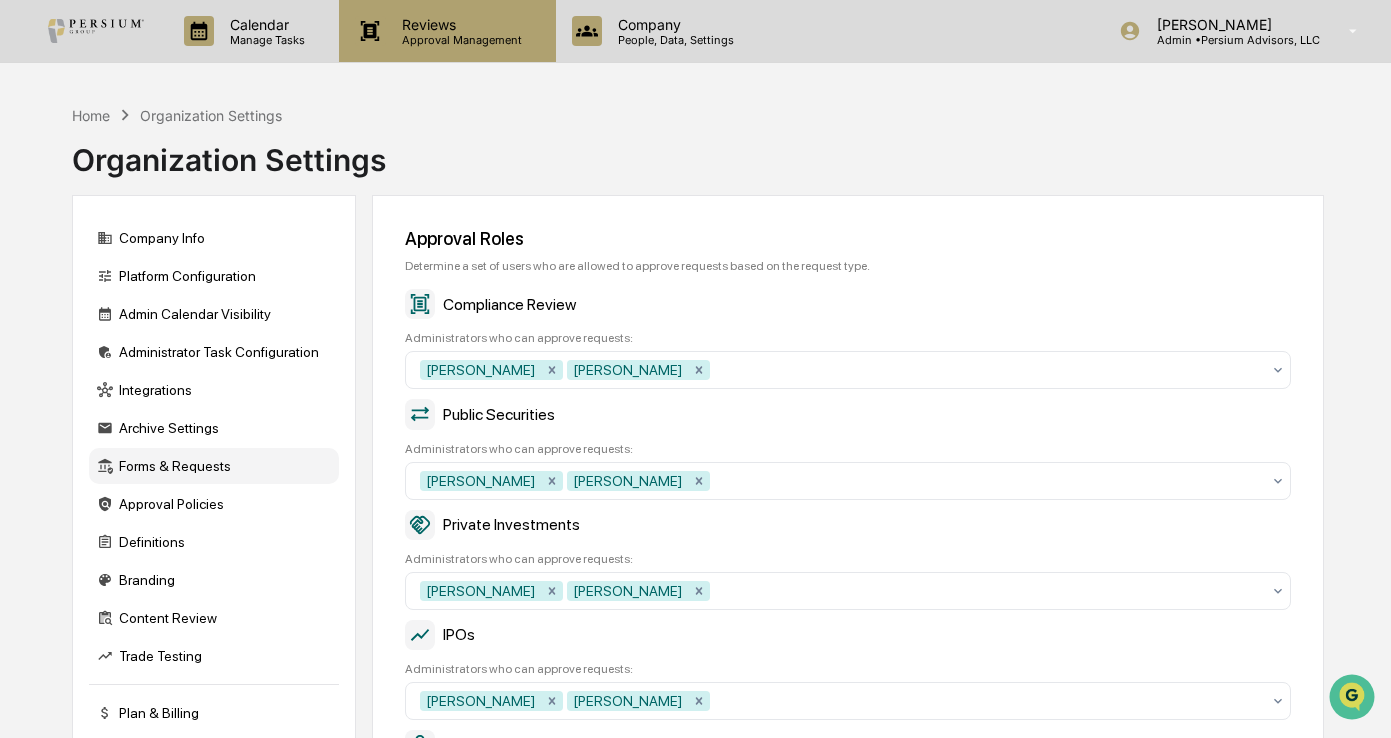 click on "Approval Management" at bounding box center (459, 40) 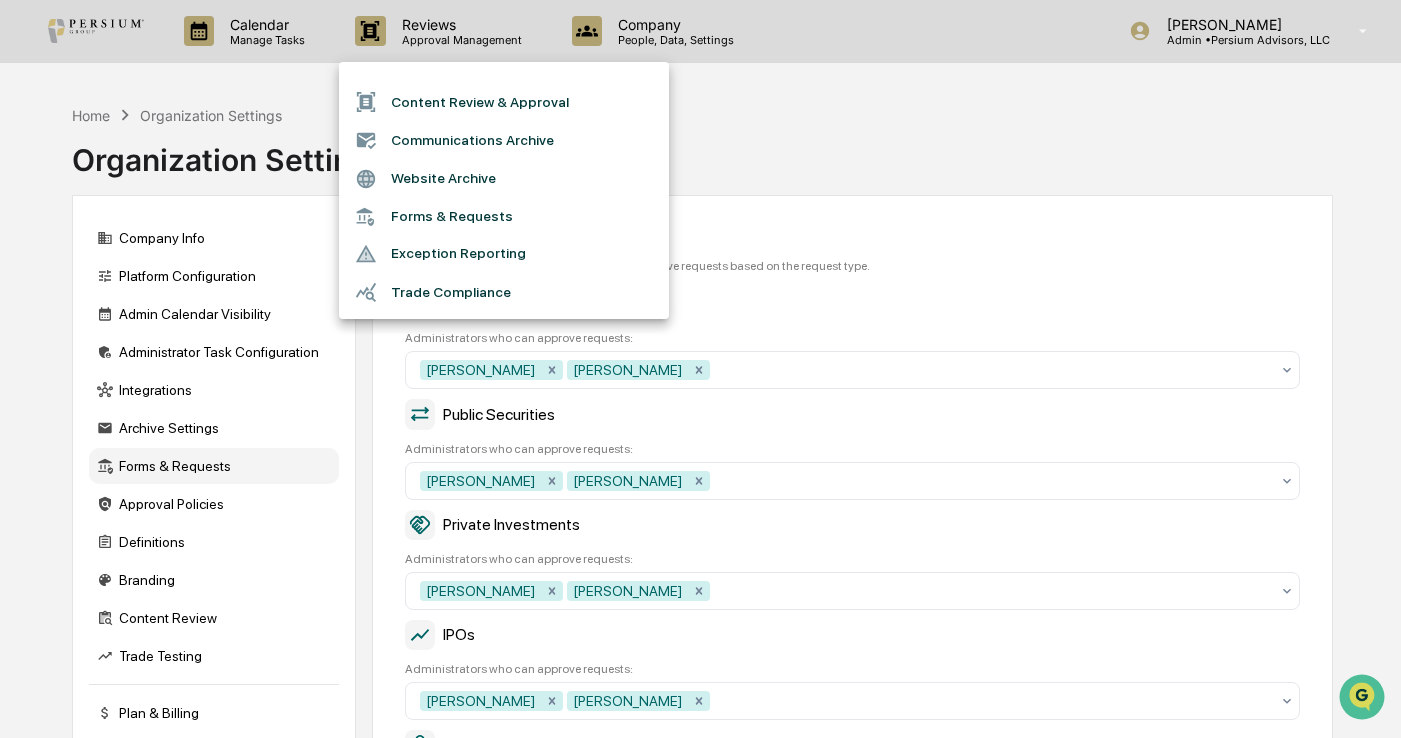 click on "Forms & Requests" at bounding box center [504, 216] 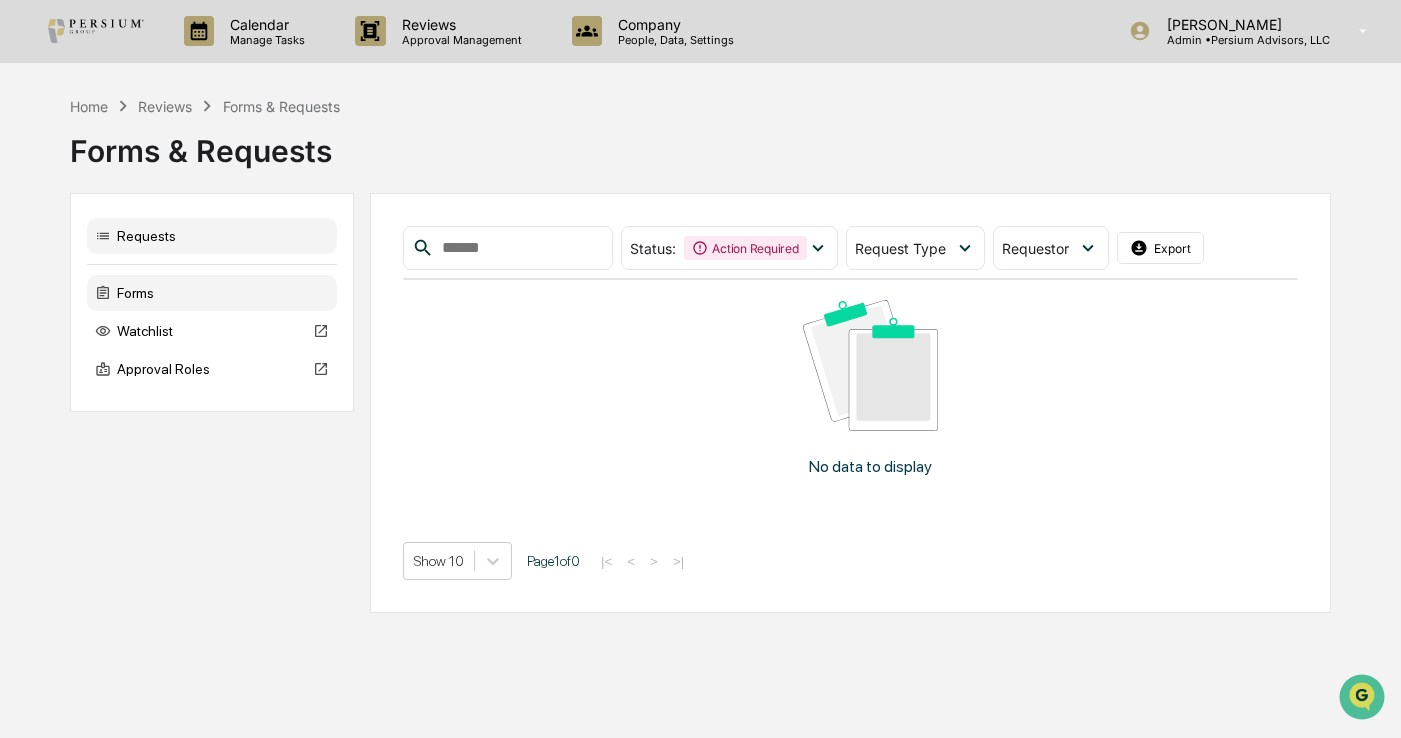 click on "Forms" at bounding box center [212, 293] 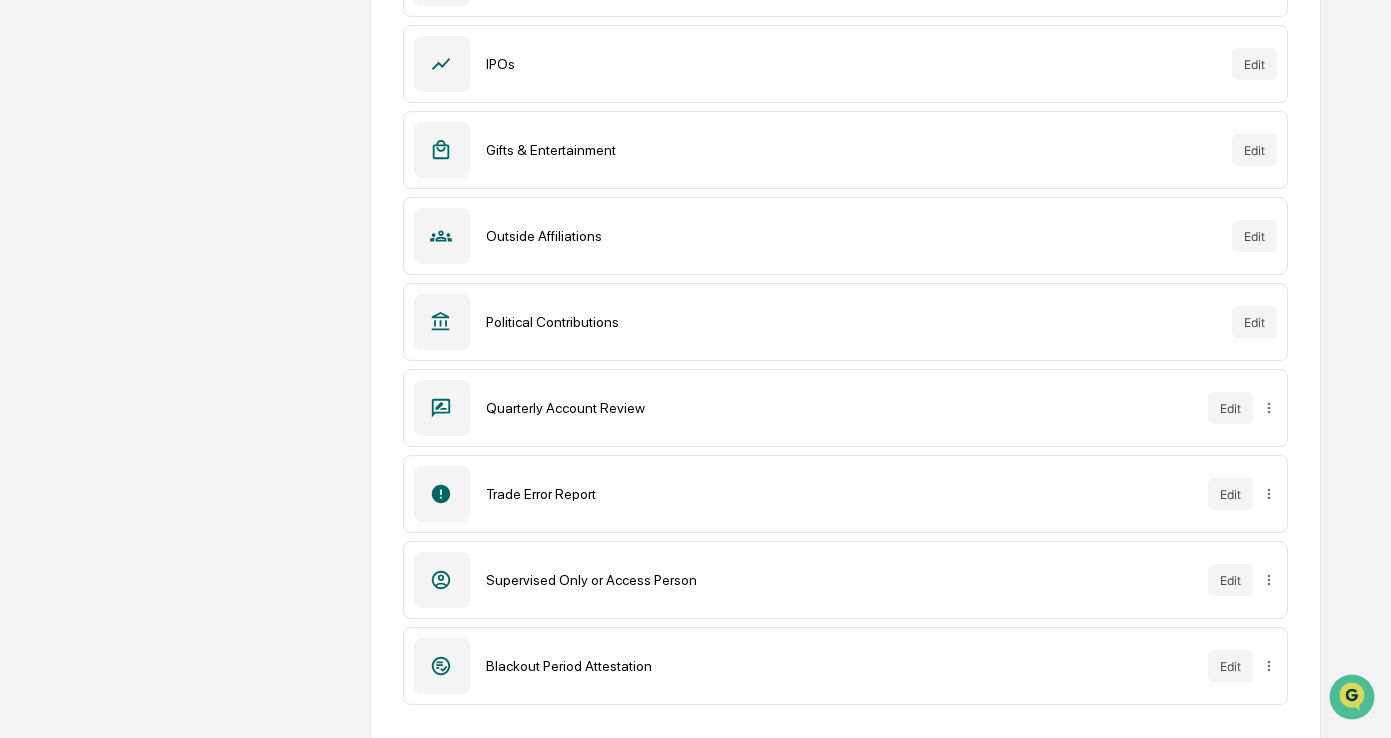 scroll, scrollTop: 523, scrollLeft: 0, axis: vertical 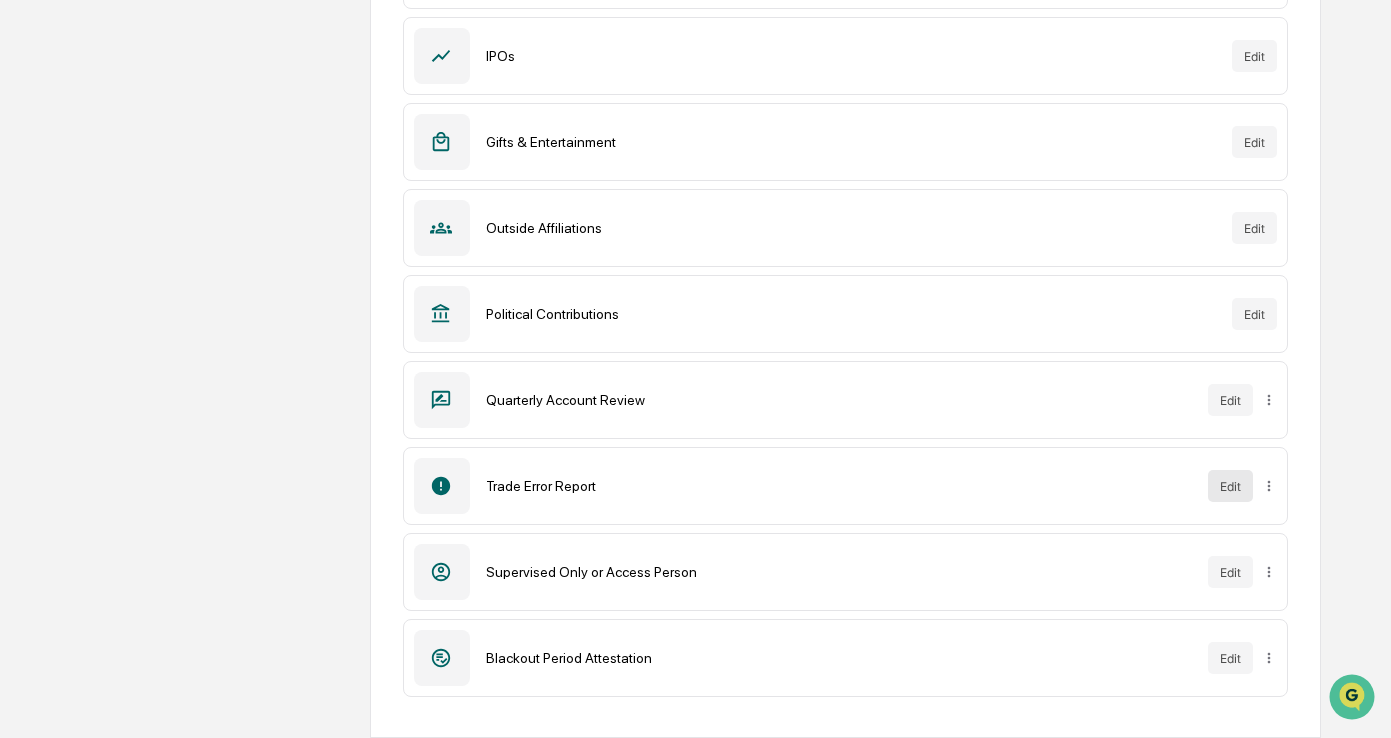 click on "Edit" at bounding box center [1230, 486] 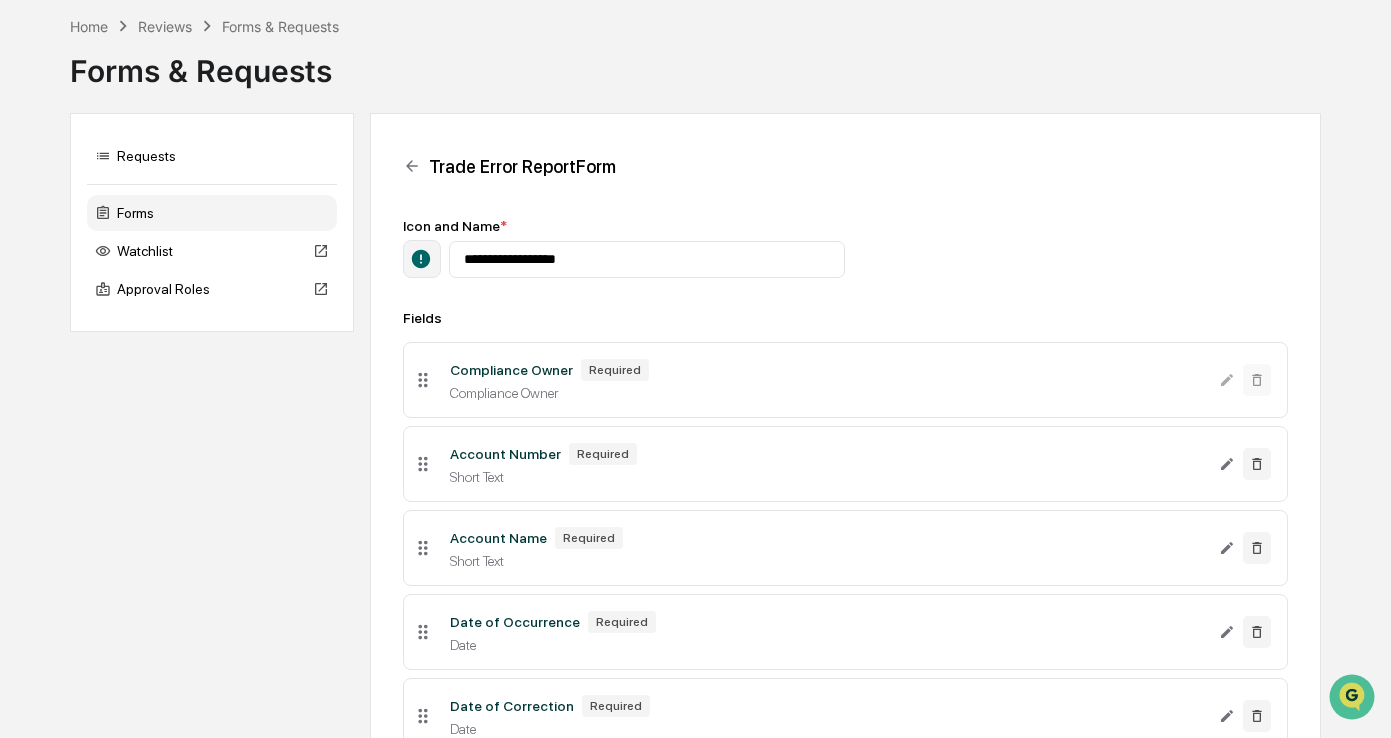 scroll, scrollTop: 0, scrollLeft: 0, axis: both 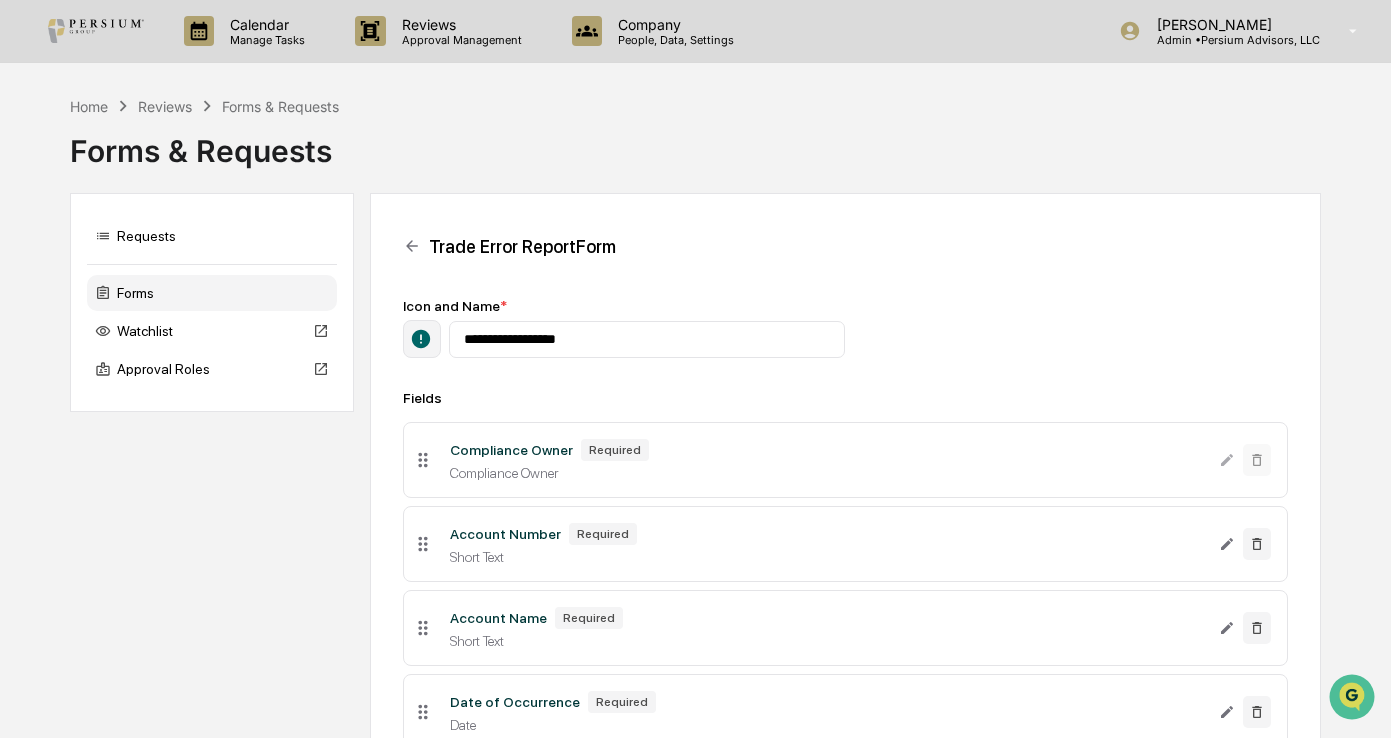 click on "Forms" at bounding box center (212, 293) 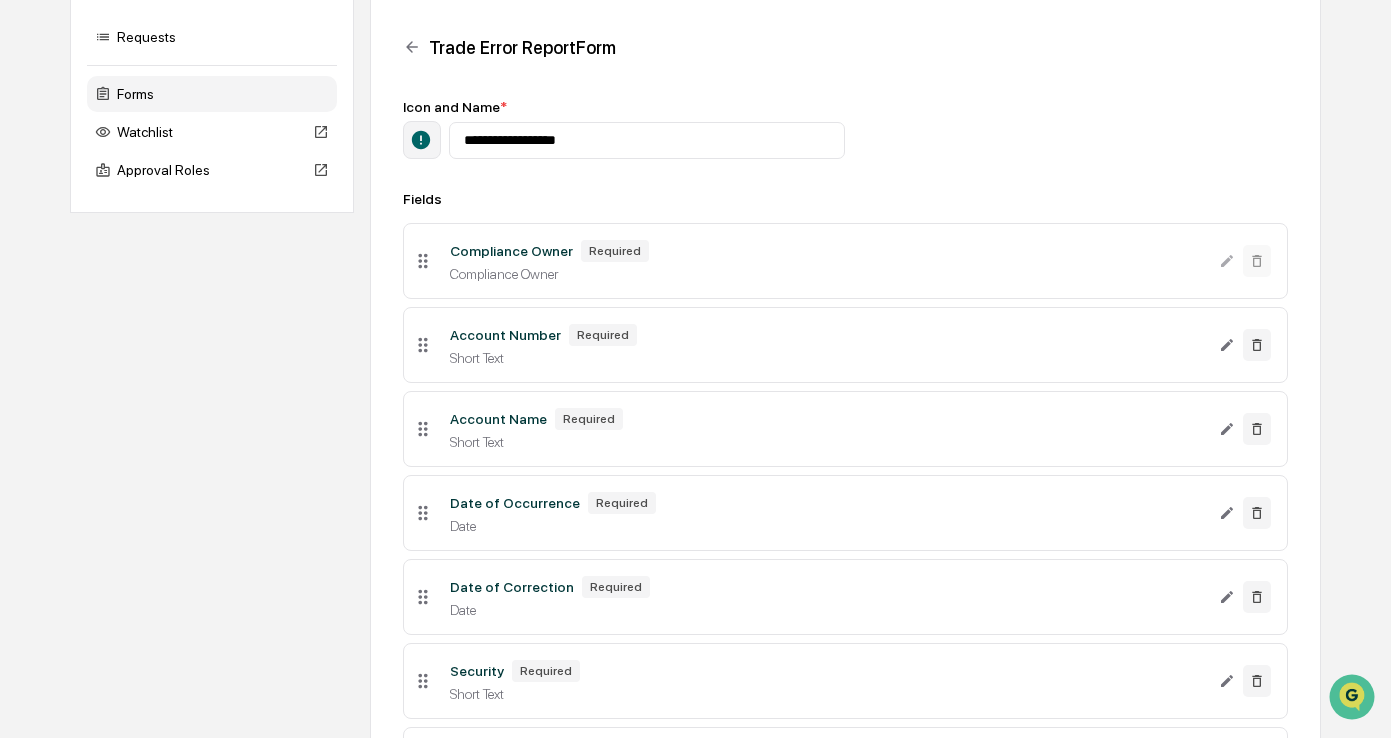 scroll, scrollTop: 200, scrollLeft: 0, axis: vertical 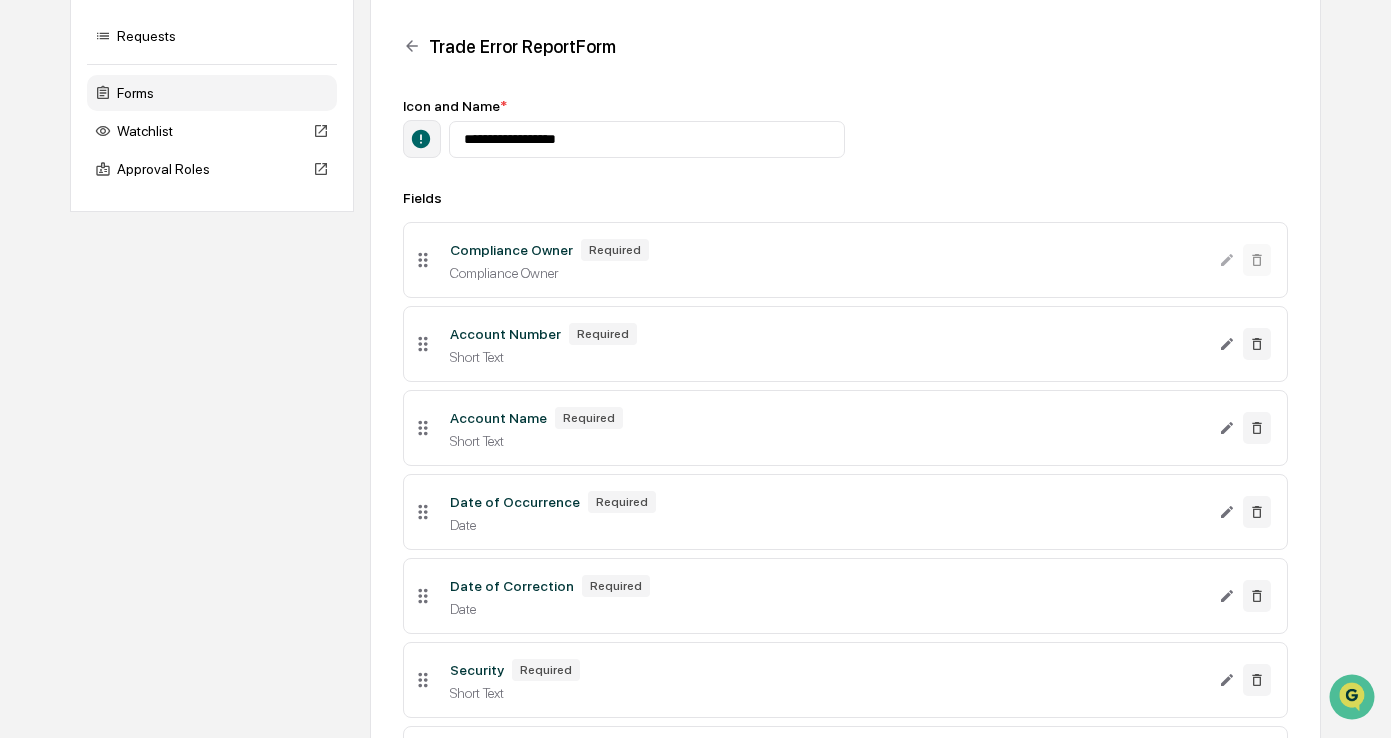 click on "**********" at bounding box center (846, 849) 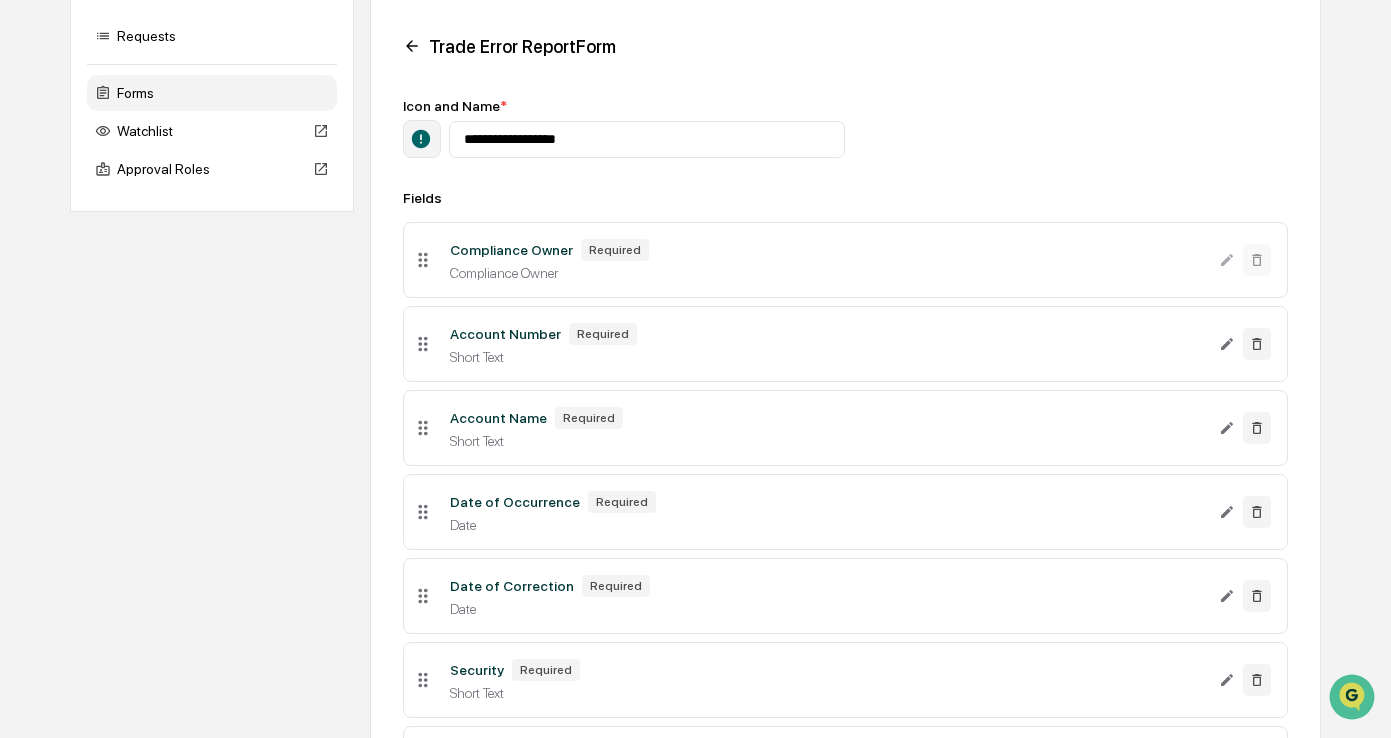 click 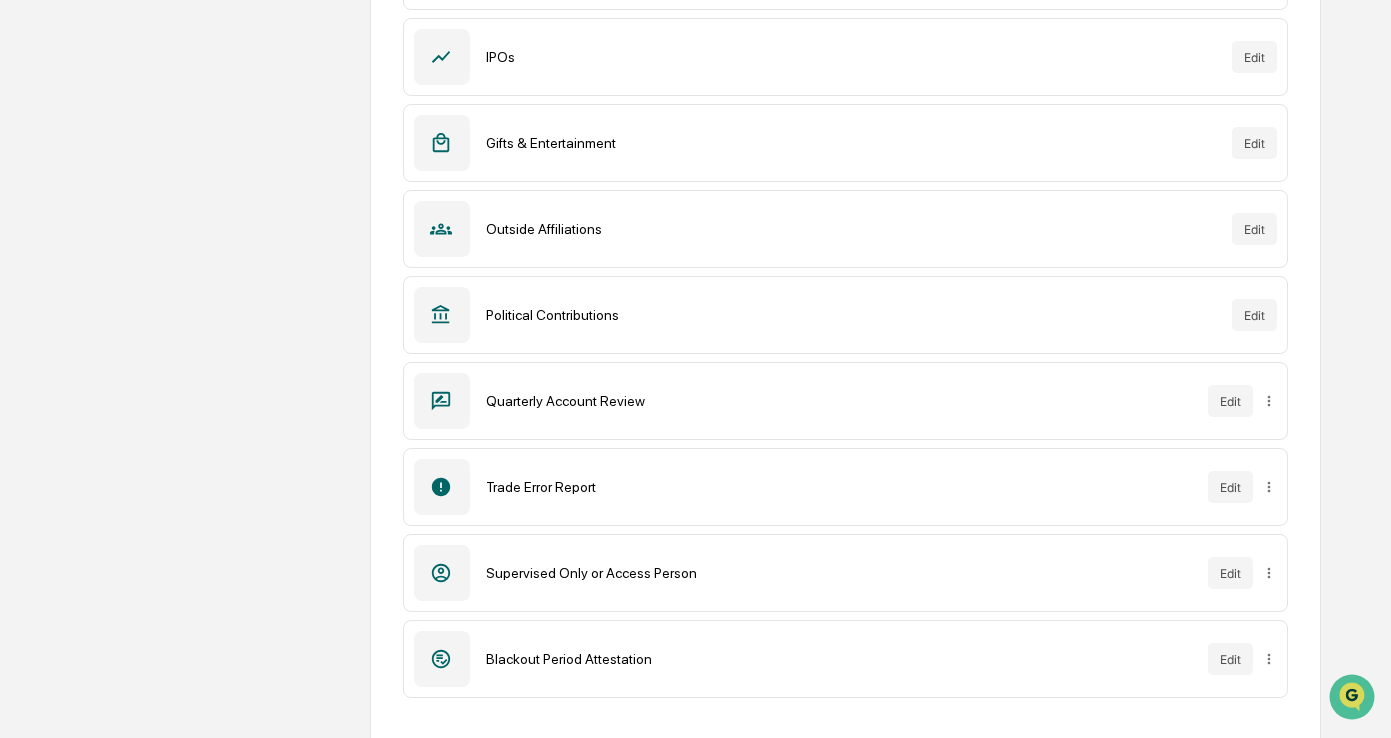 scroll, scrollTop: 523, scrollLeft: 0, axis: vertical 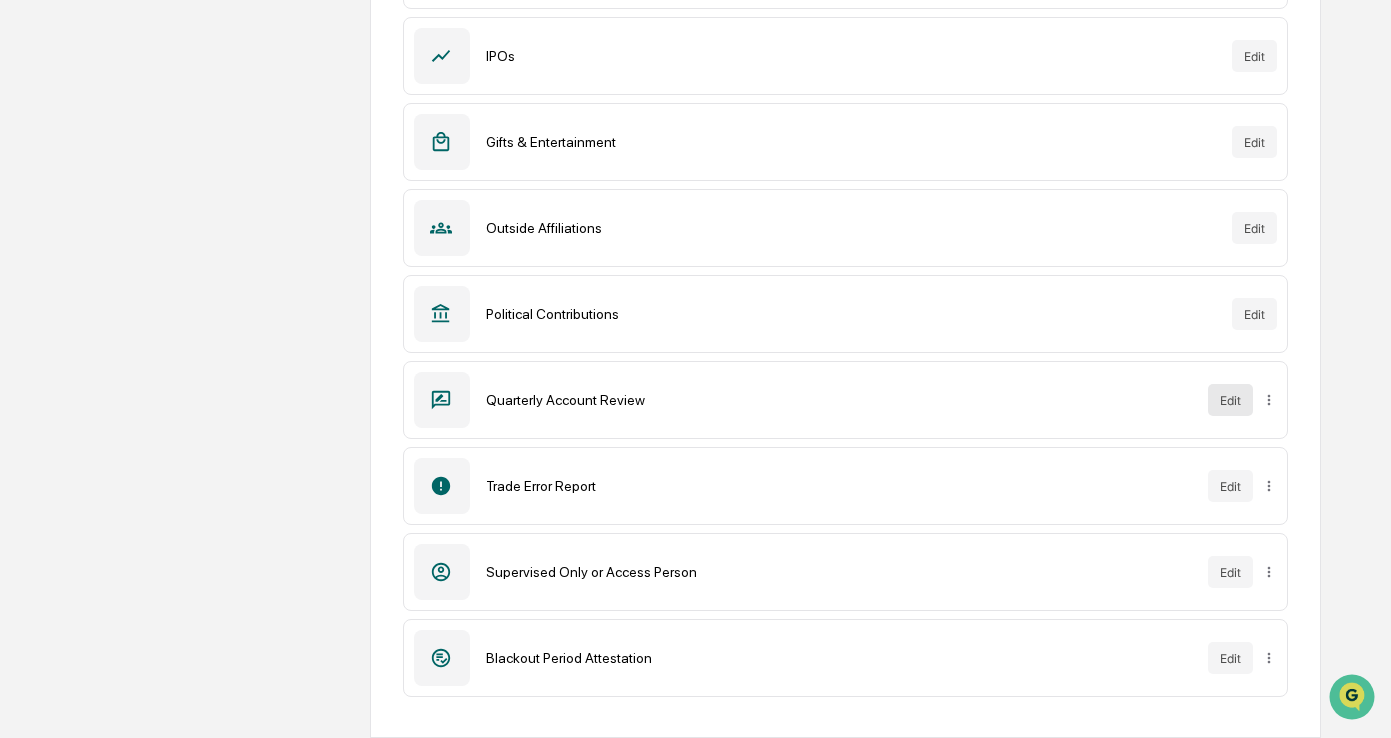 click on "Edit" at bounding box center [1230, 400] 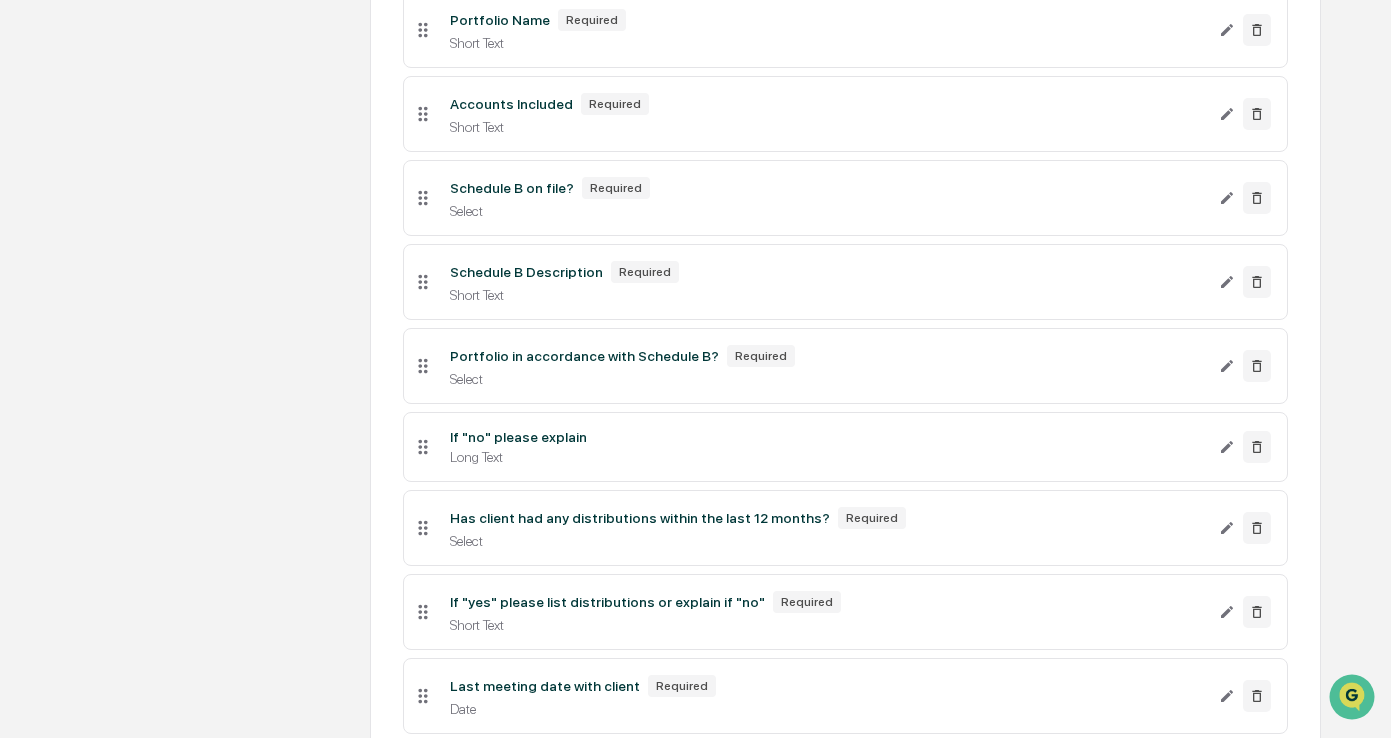 scroll, scrollTop: 600, scrollLeft: 0, axis: vertical 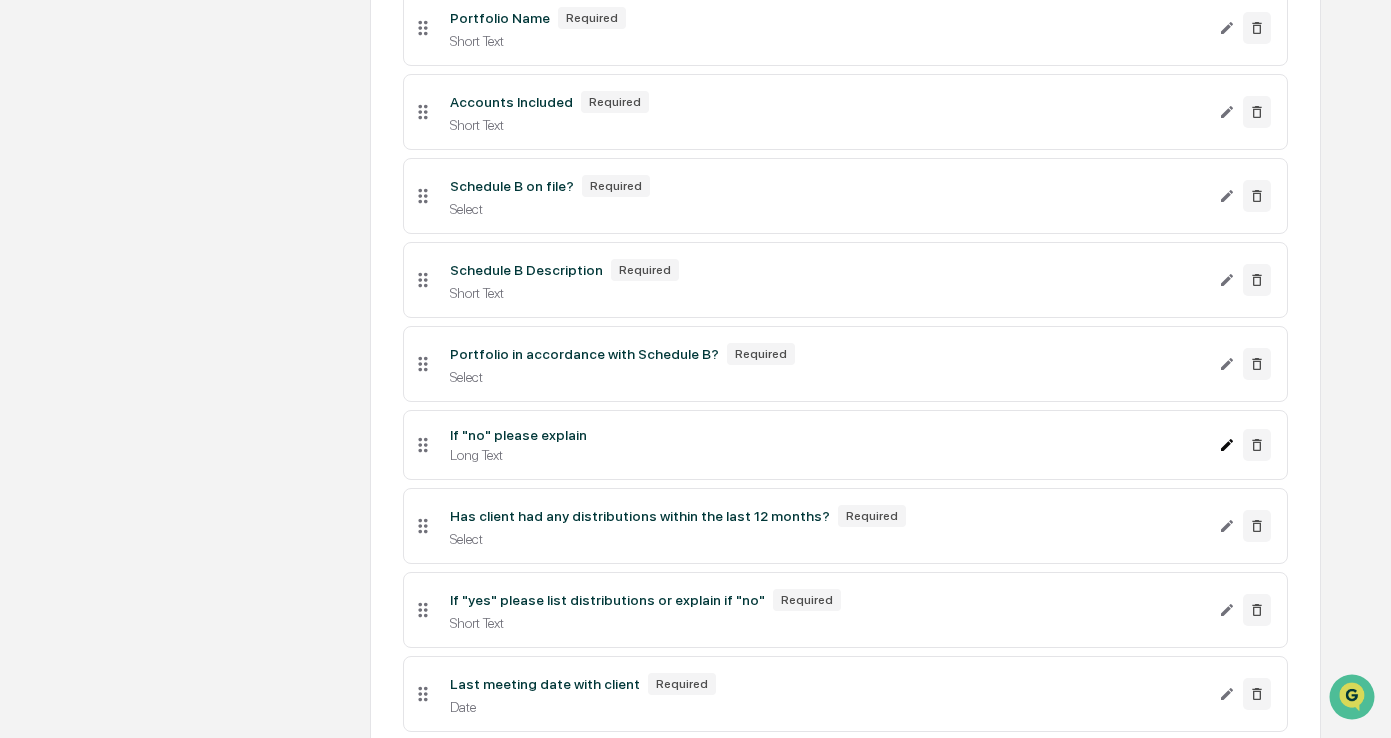 click 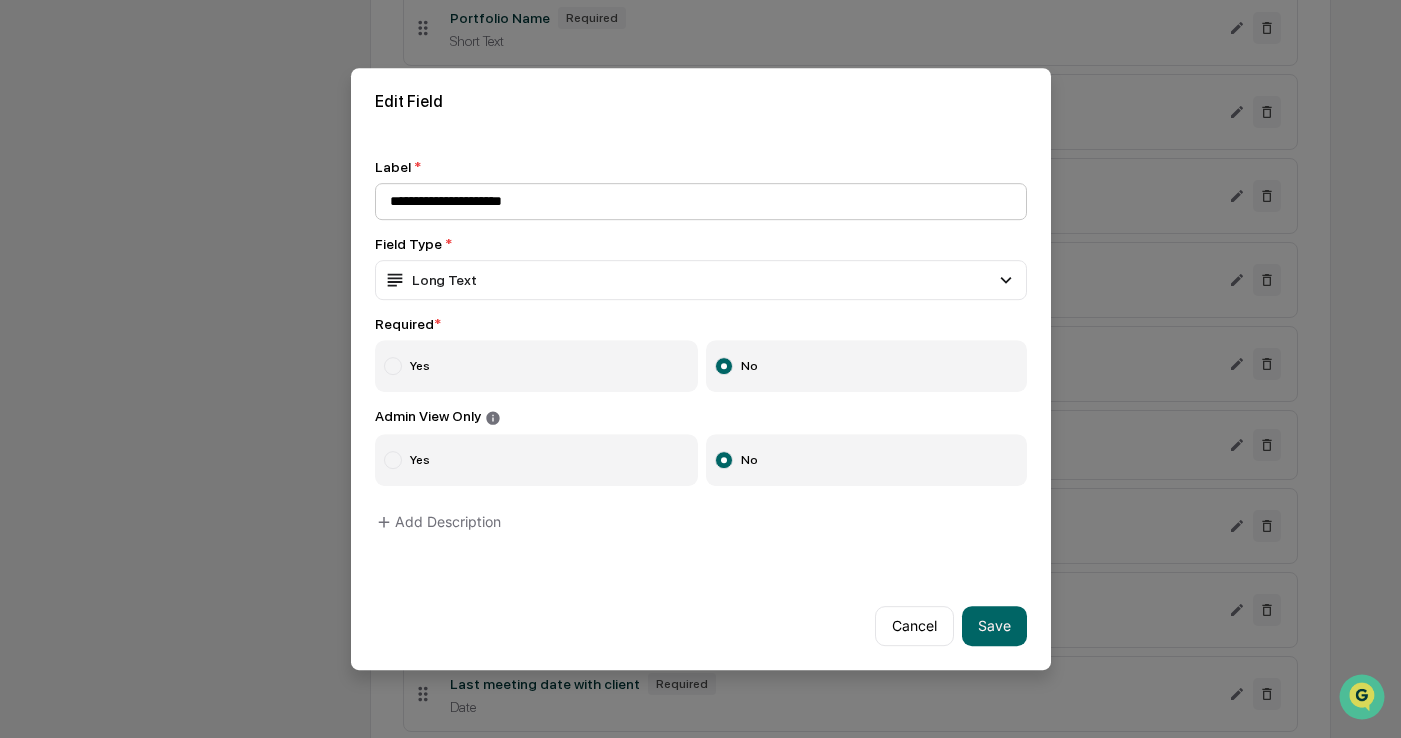 click on "**********" at bounding box center (701, 201) 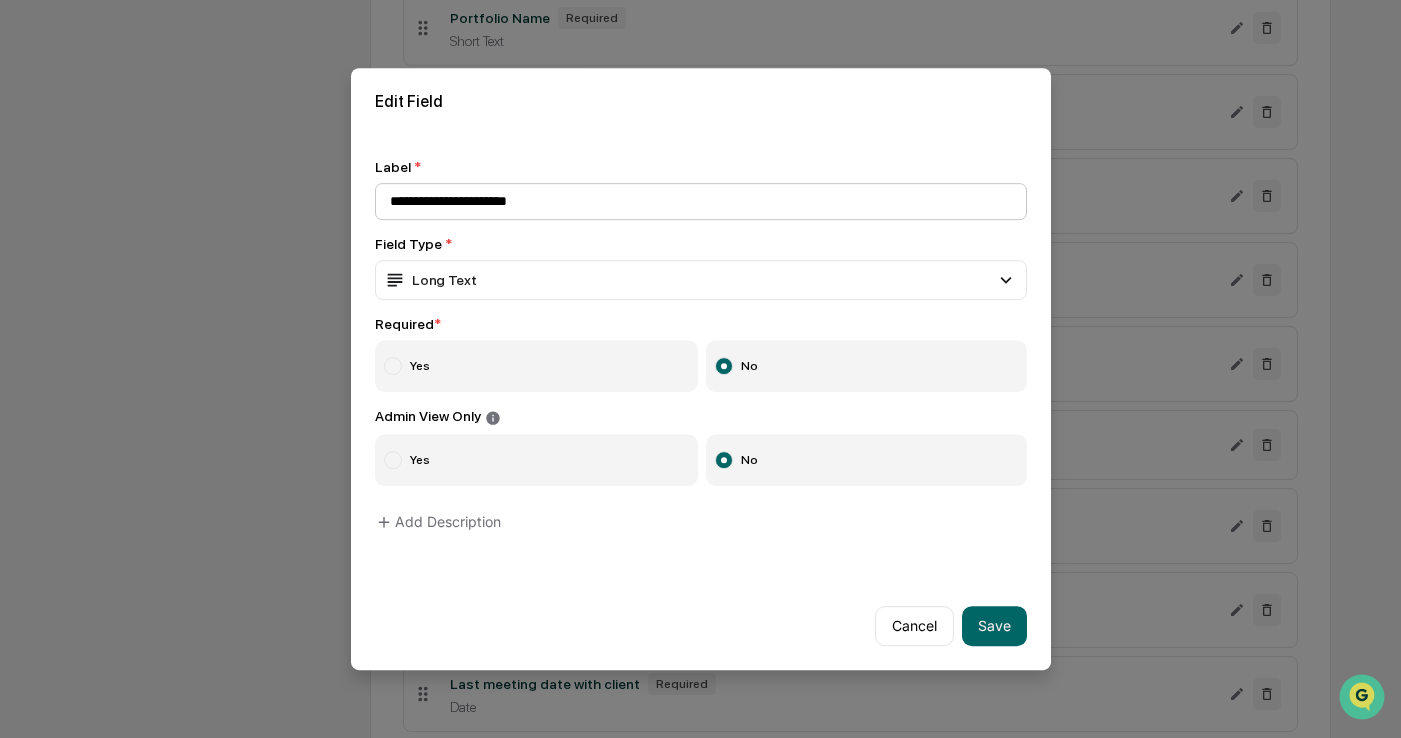 click on "**********" at bounding box center [701, 201] 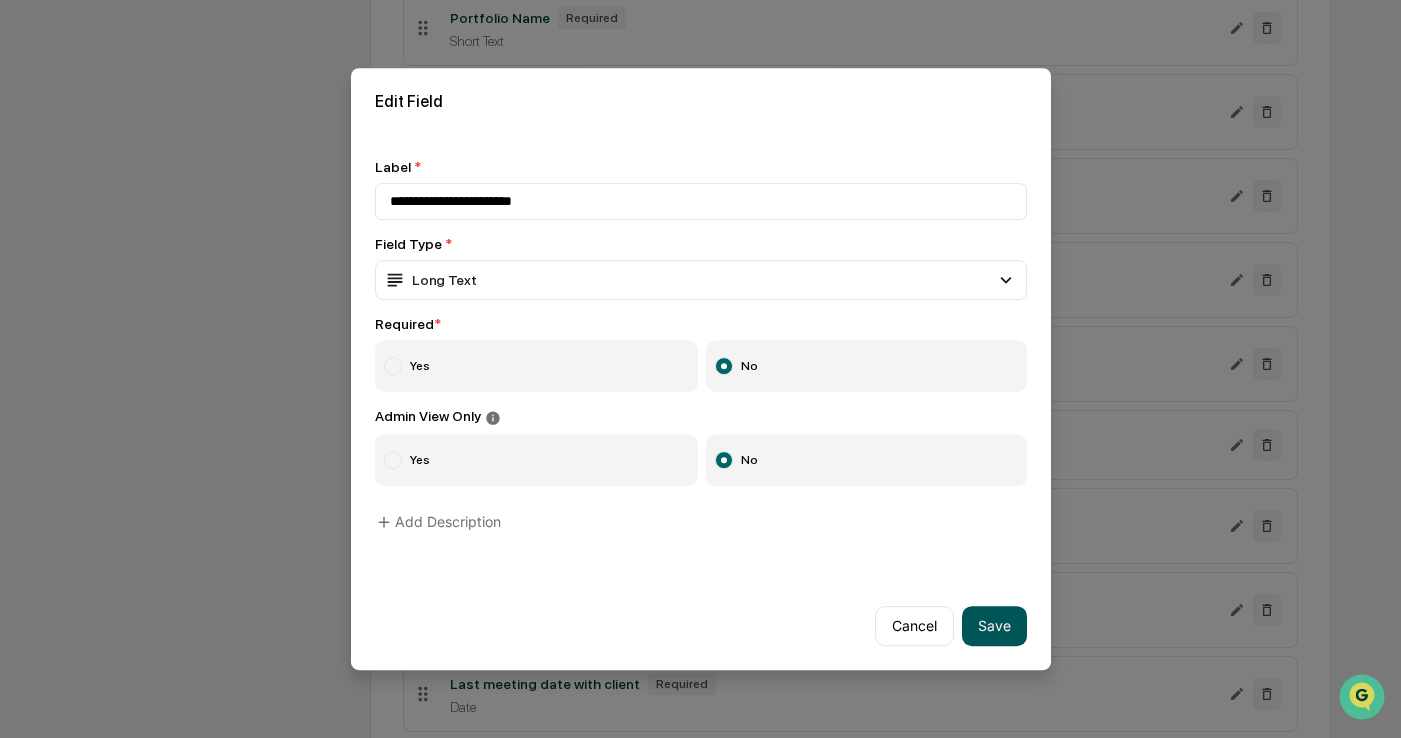 type on "**********" 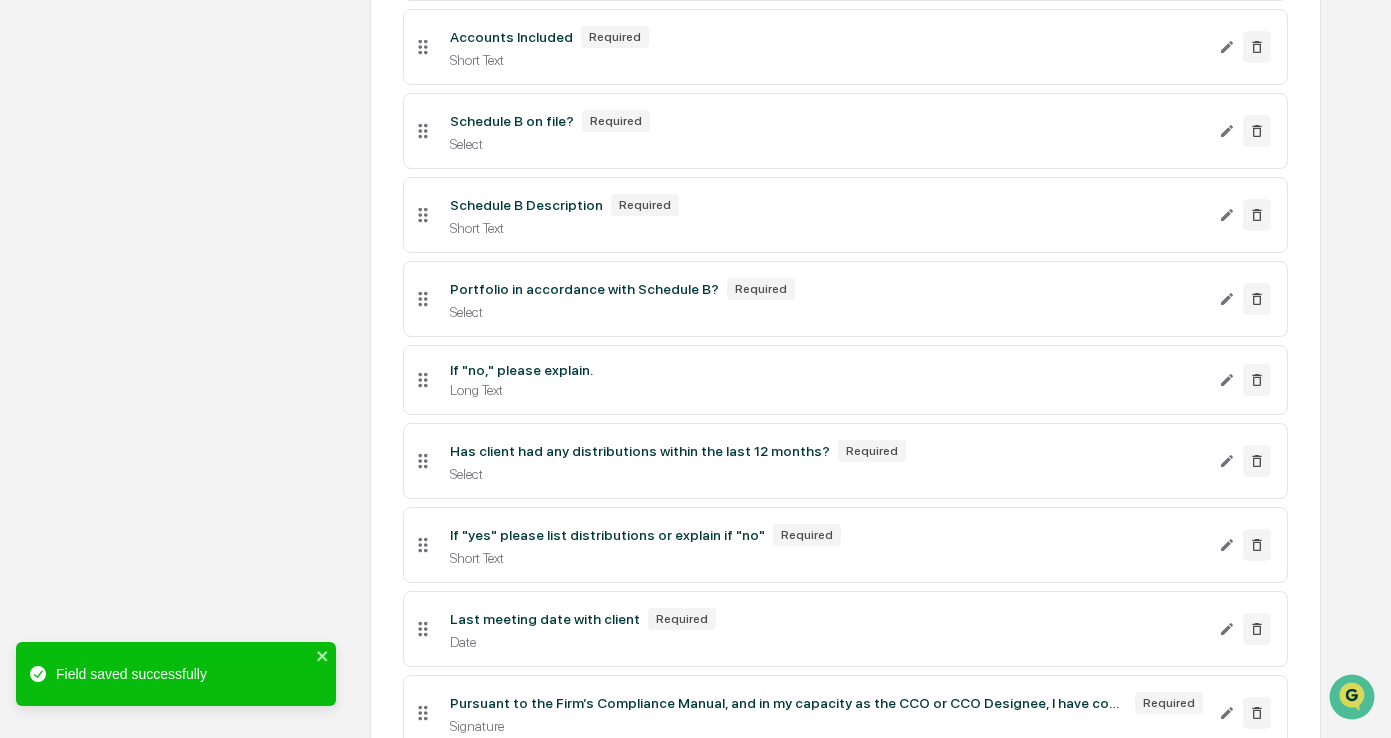 scroll, scrollTop: 700, scrollLeft: 0, axis: vertical 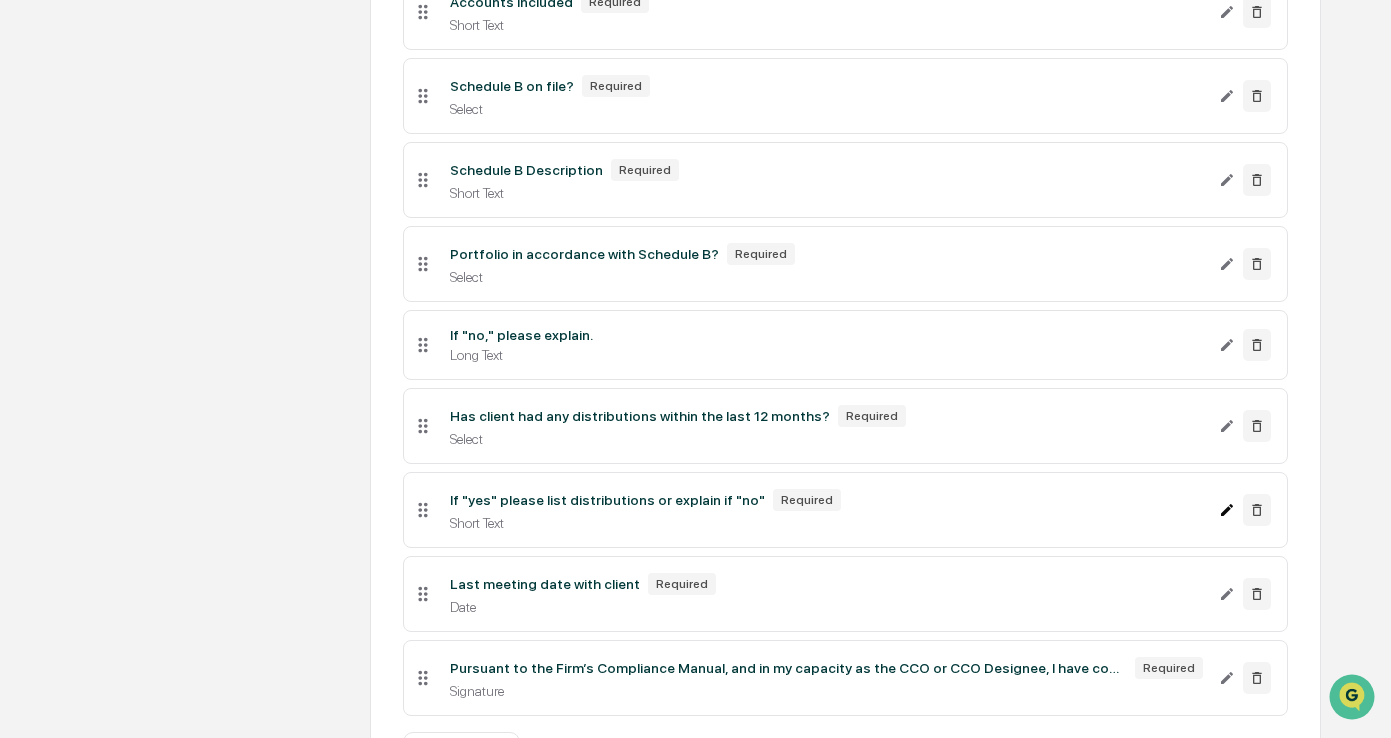click 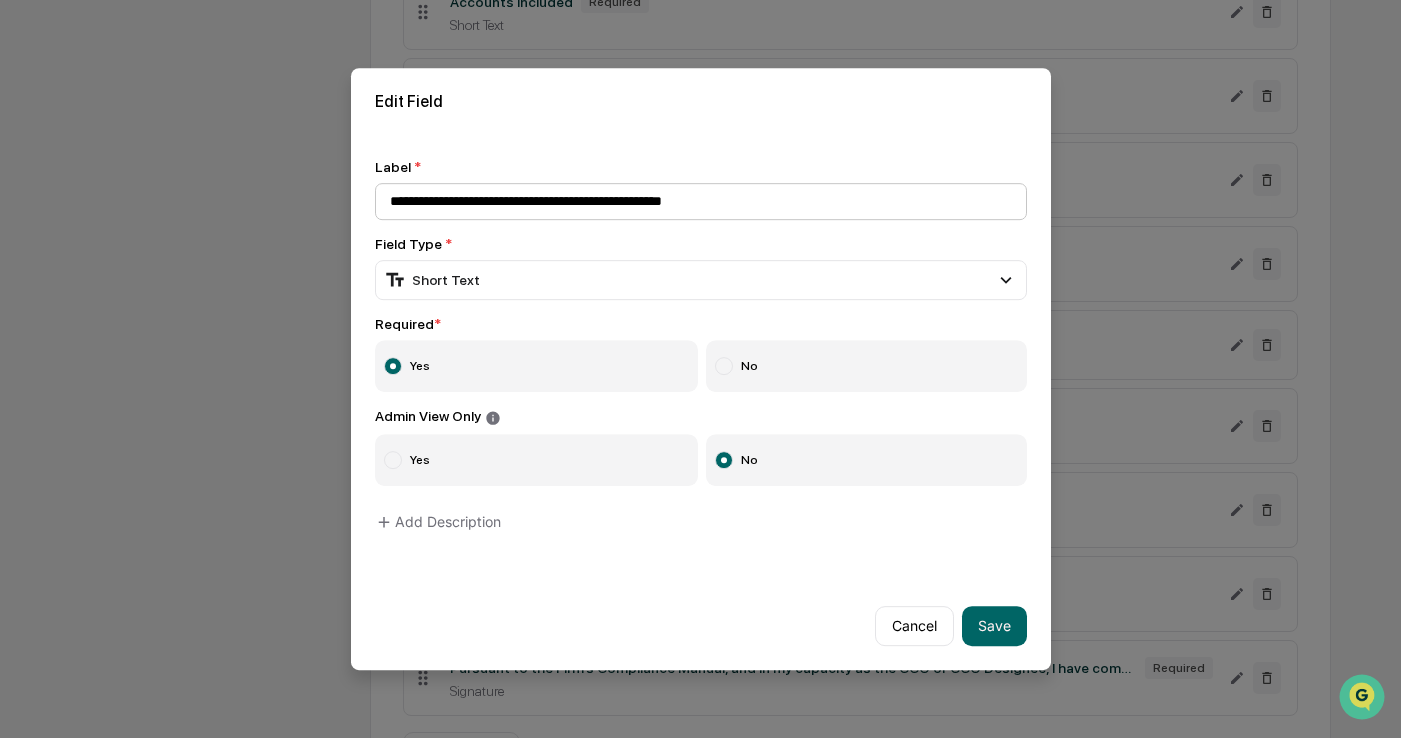 click on "**********" at bounding box center (701, 201) 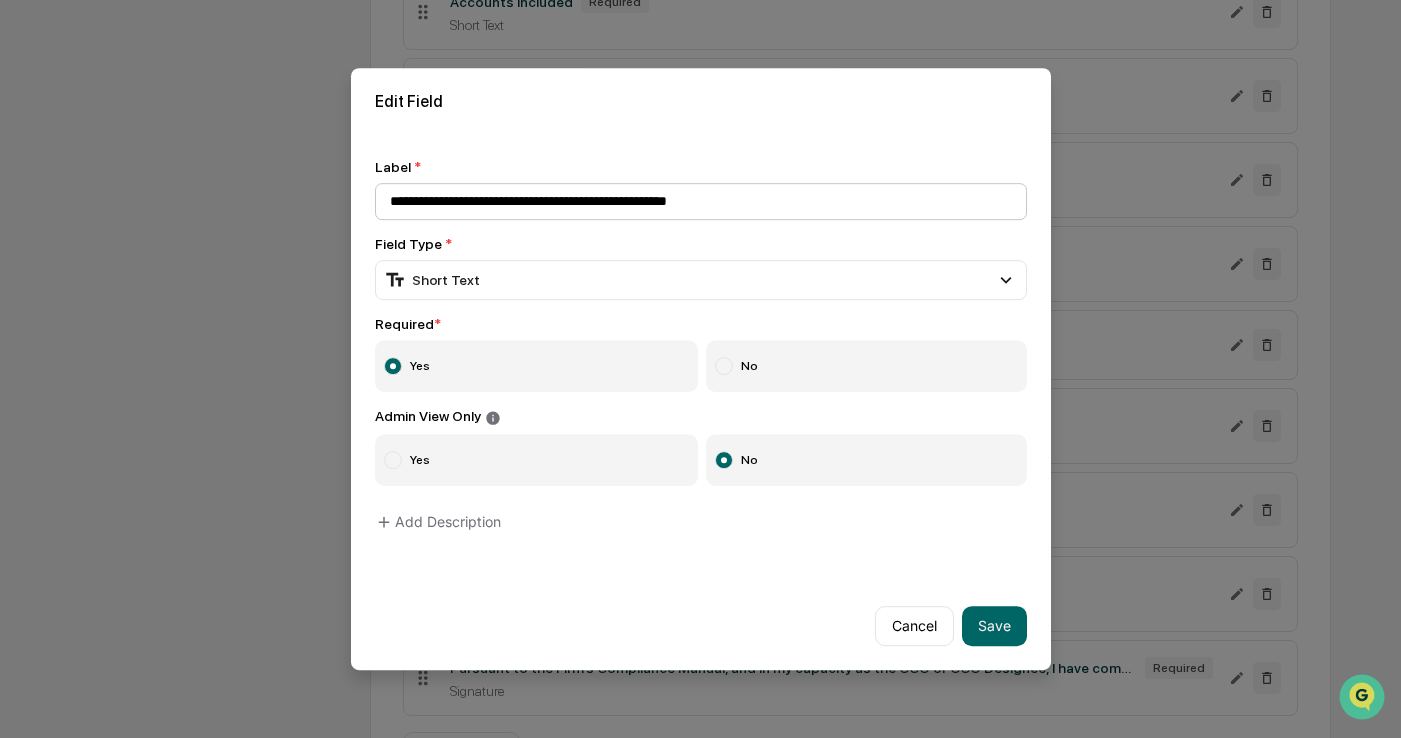 drag, startPoint x: 581, startPoint y: 200, endPoint x: 658, endPoint y: 201, distance: 77.00649 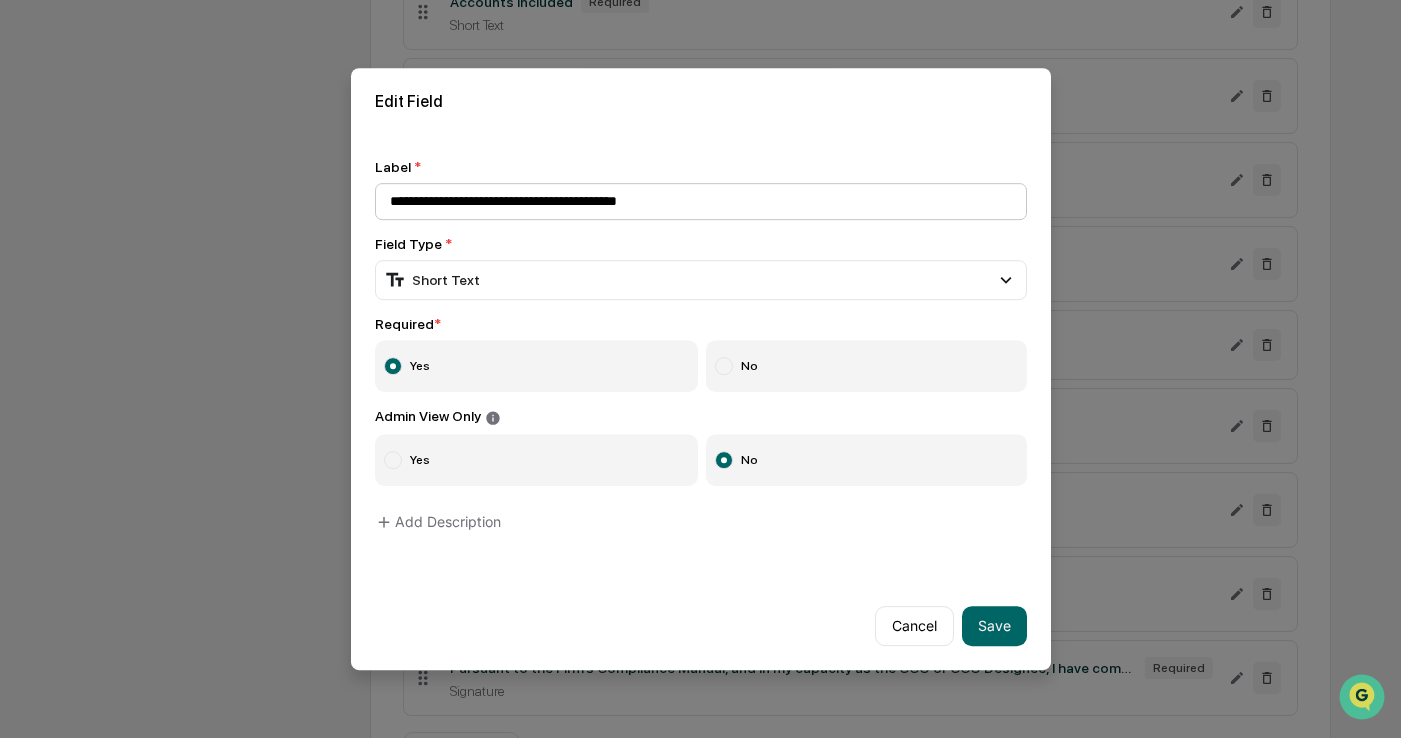 click on "**********" at bounding box center (701, 201) 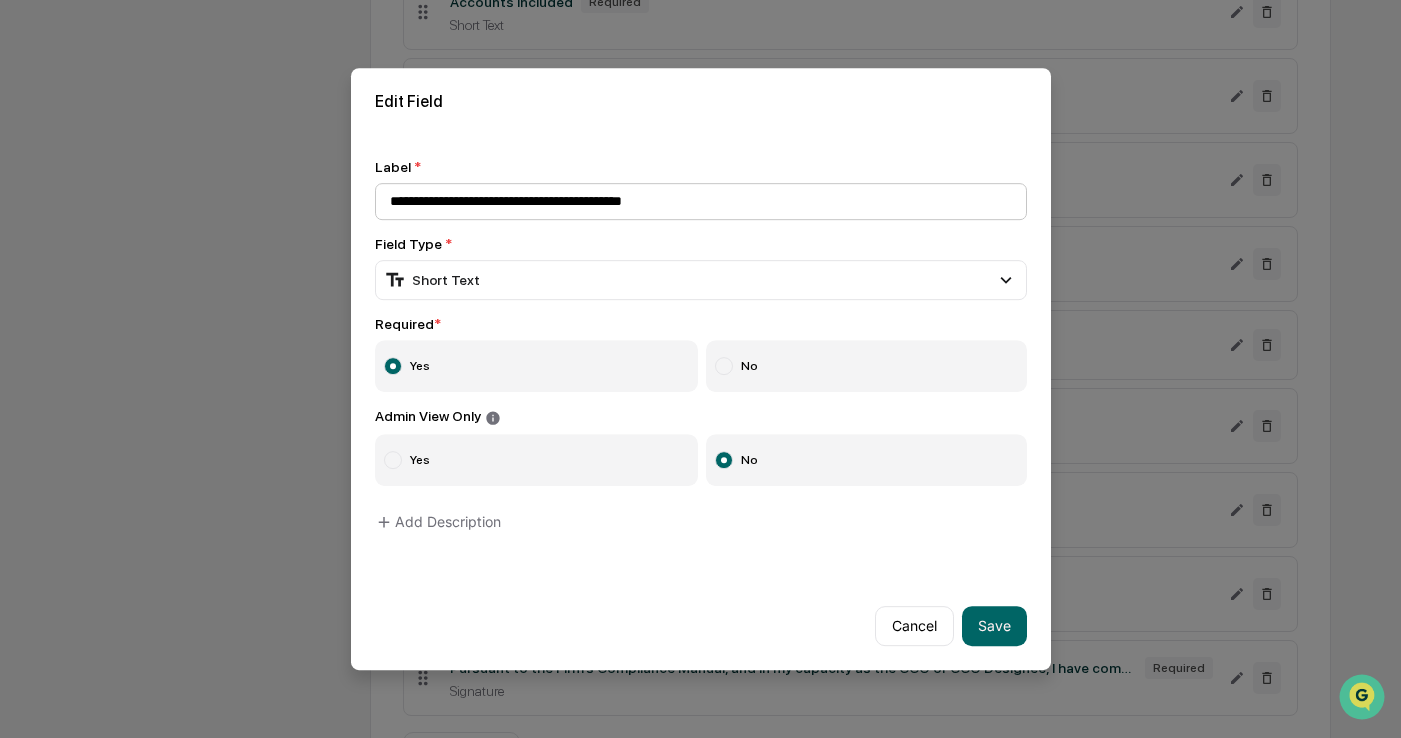 click on "**********" at bounding box center (701, 201) 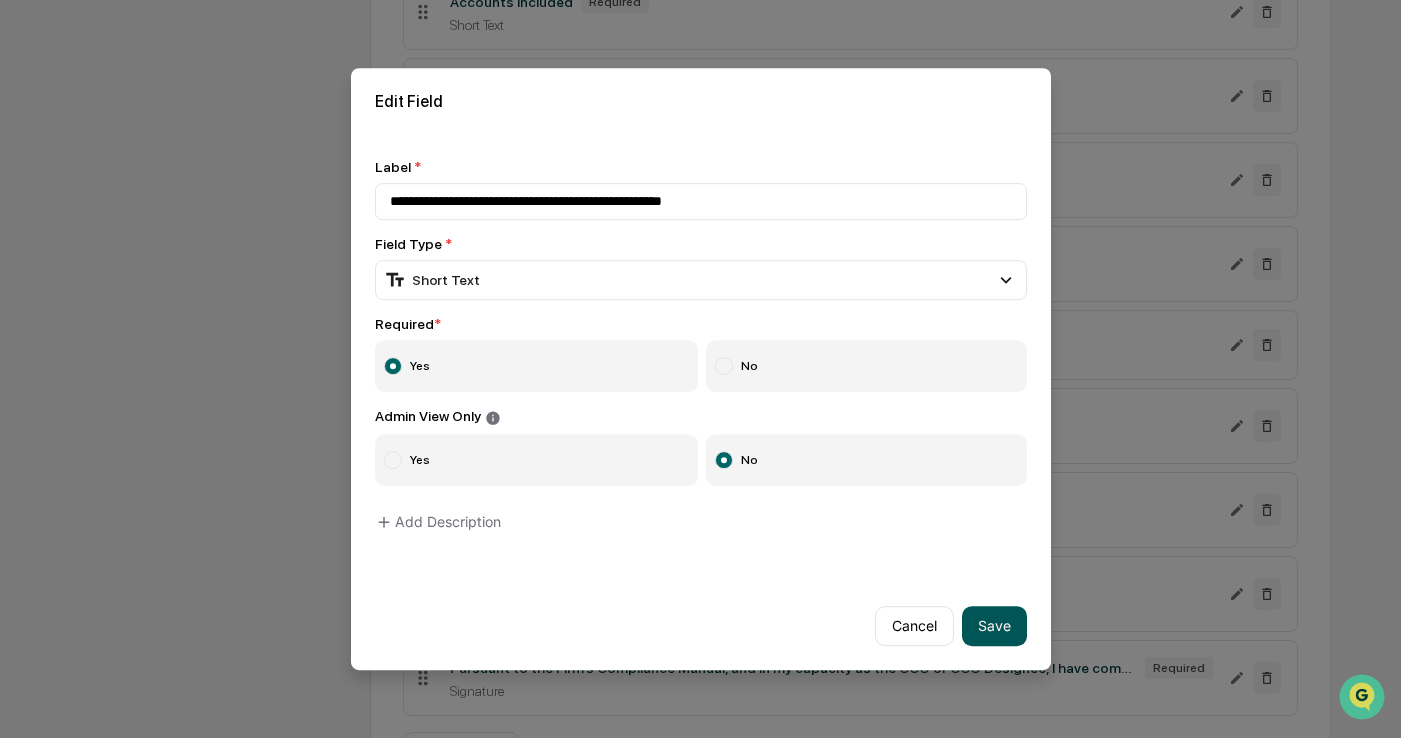 type on "**********" 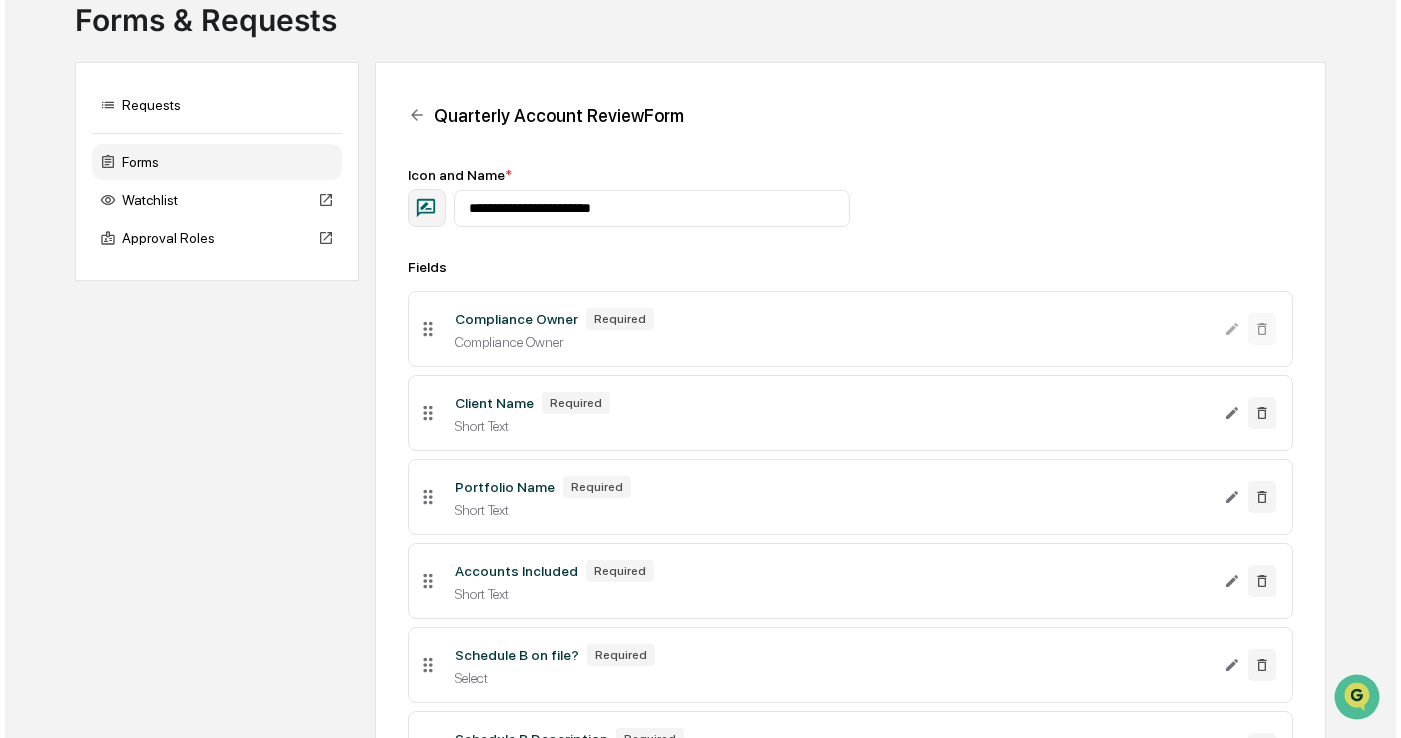 scroll, scrollTop: 831, scrollLeft: 0, axis: vertical 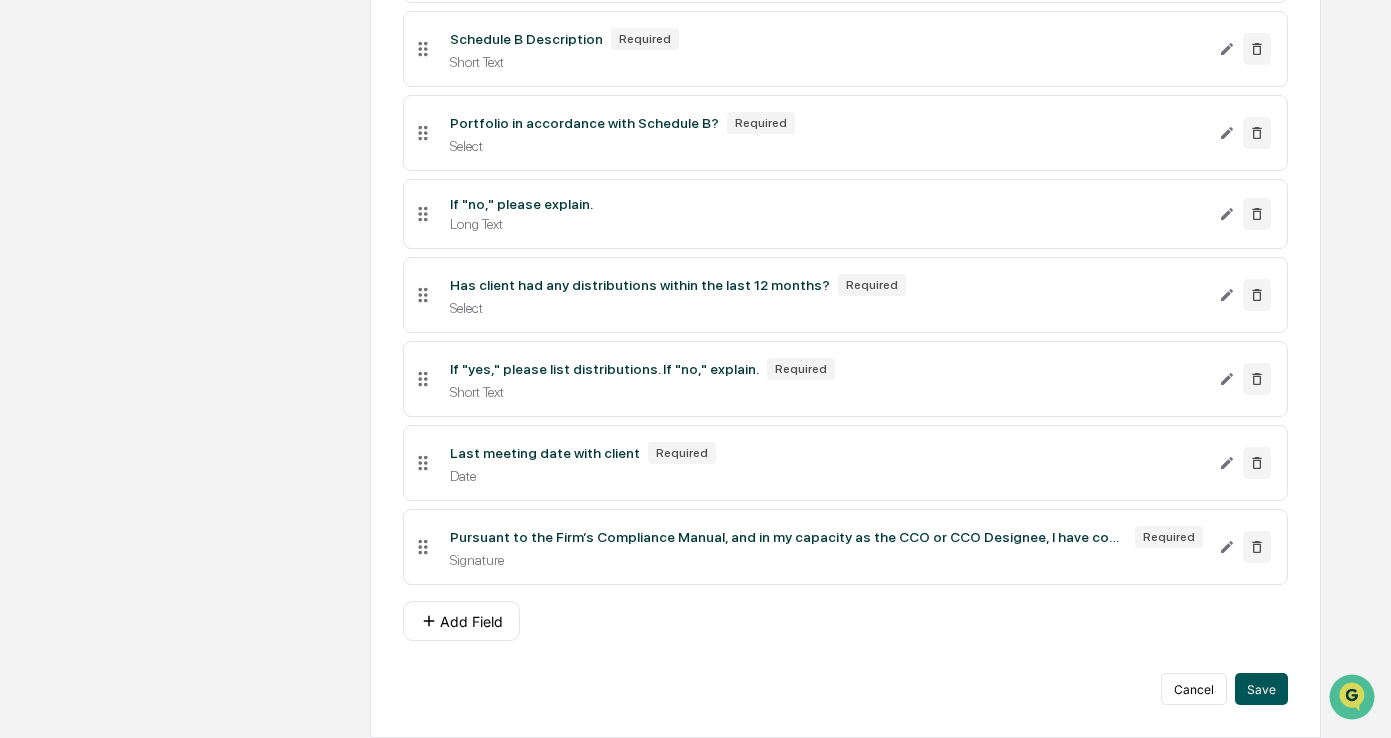 click on "Save" at bounding box center [1261, 689] 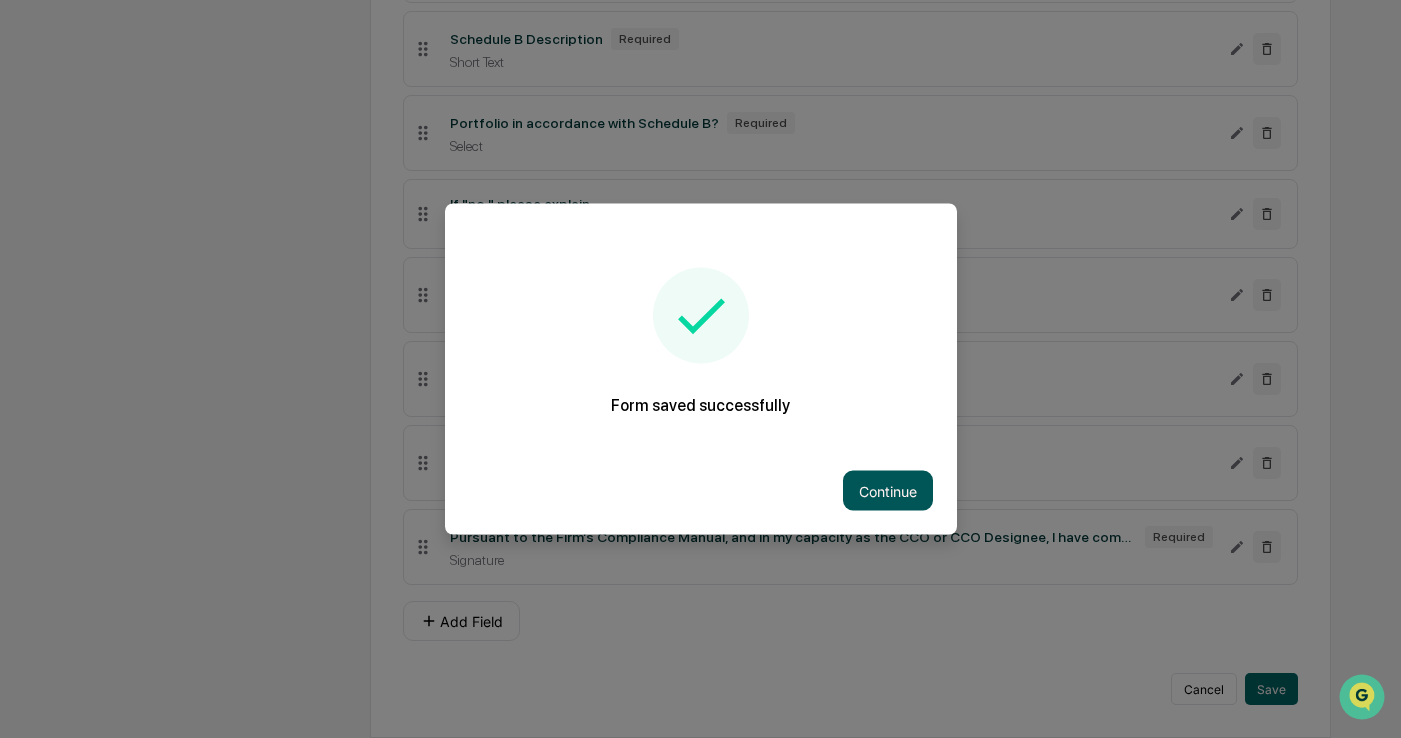 click on "Continue" at bounding box center [888, 491] 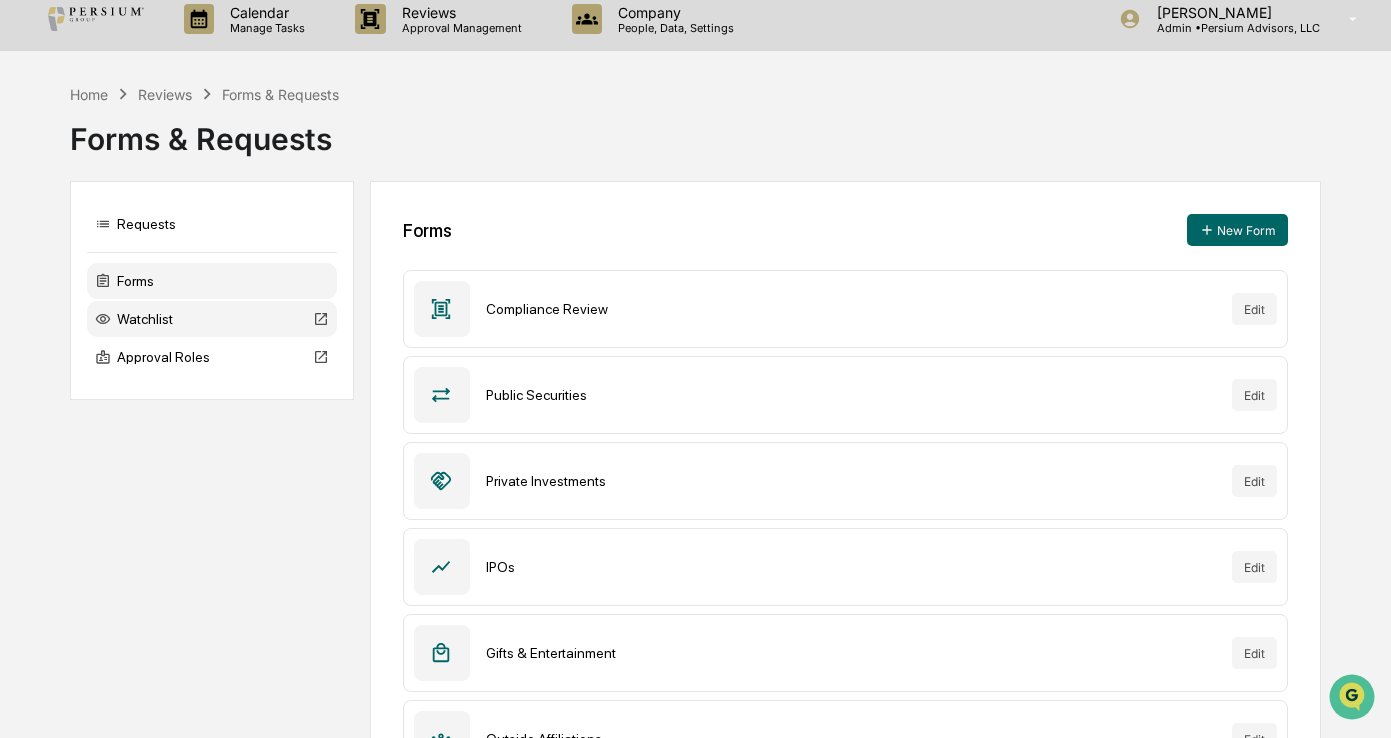 scroll, scrollTop: 0, scrollLeft: 0, axis: both 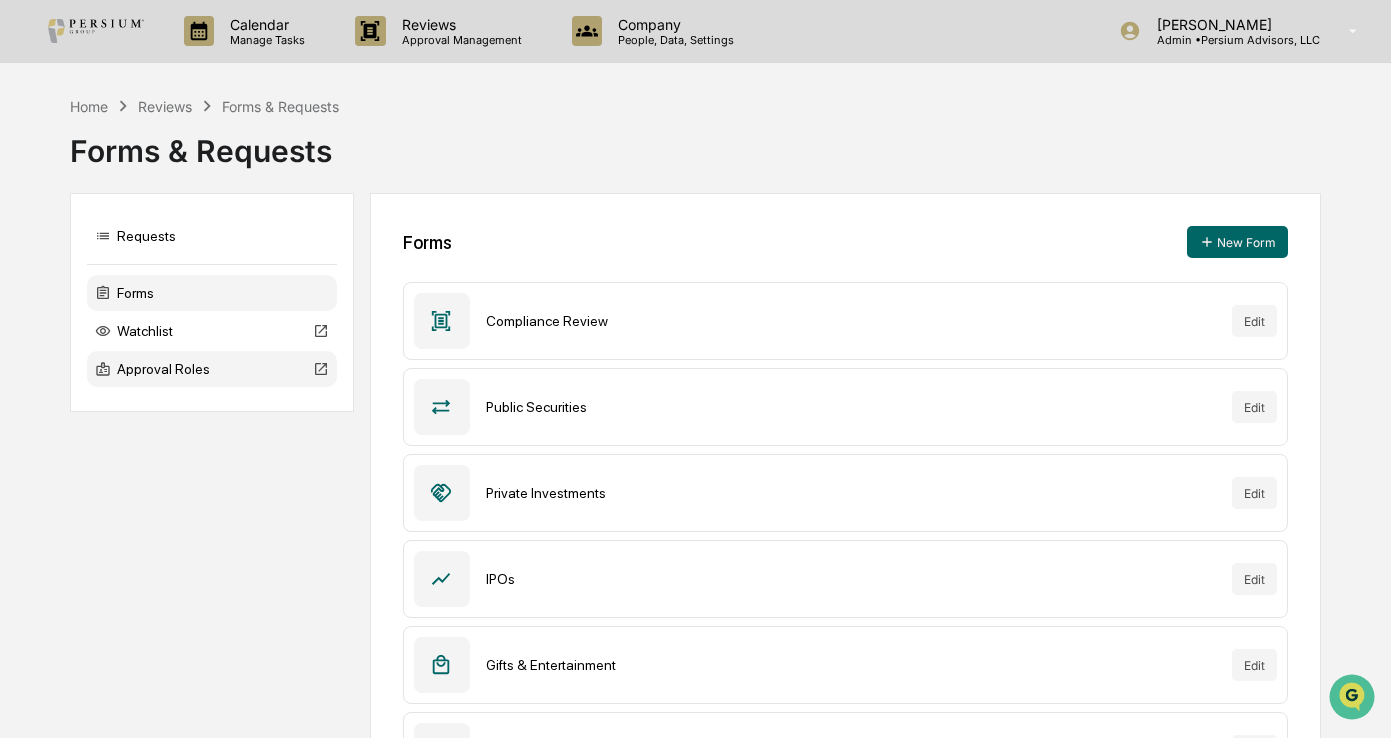 click on "Approval Roles" at bounding box center (212, 369) 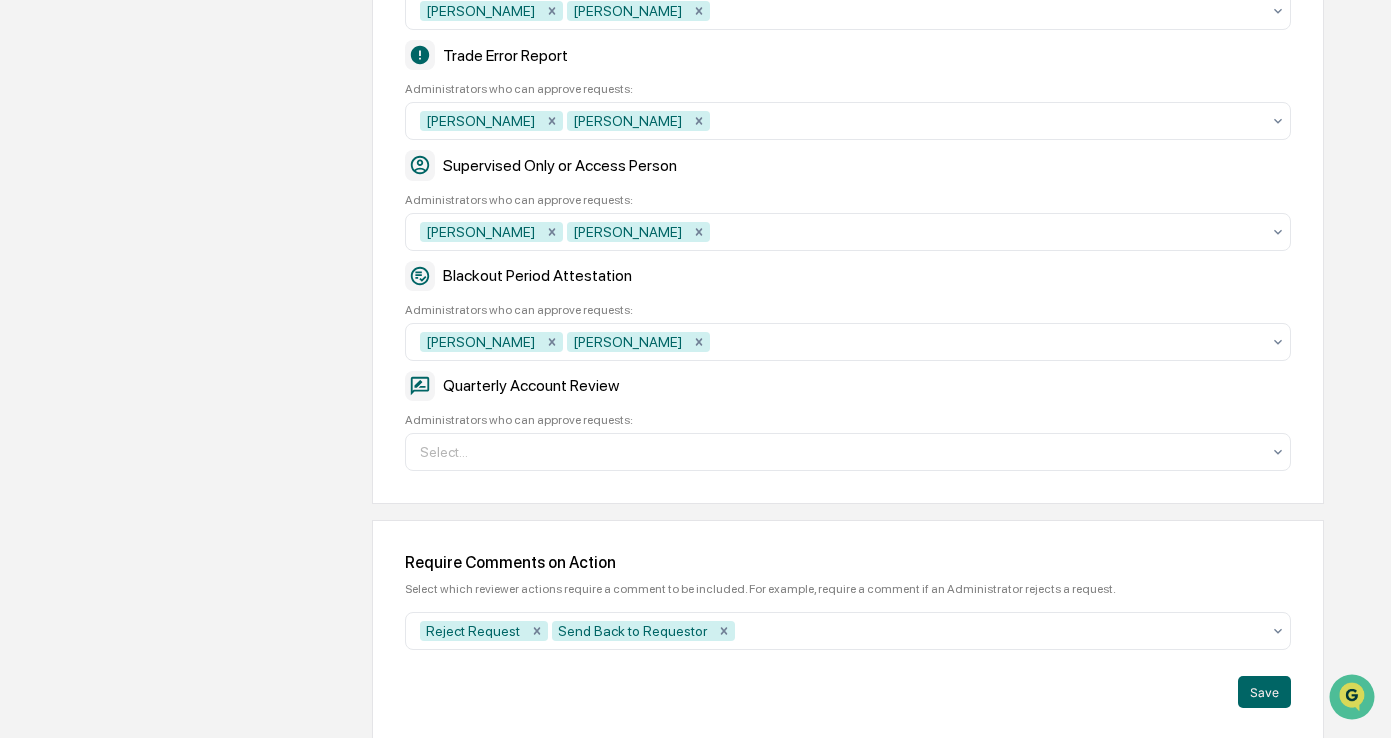 scroll, scrollTop: 1024, scrollLeft: 0, axis: vertical 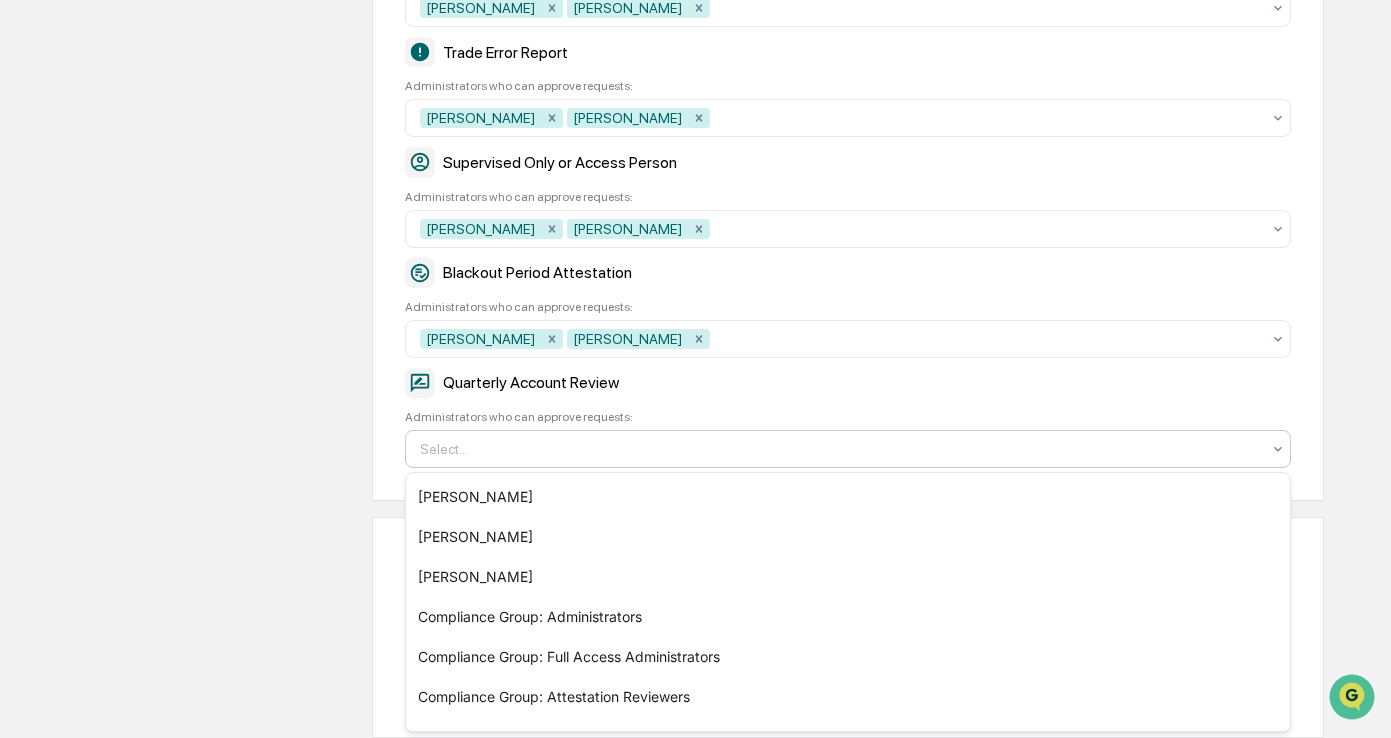 click at bounding box center (840, 449) 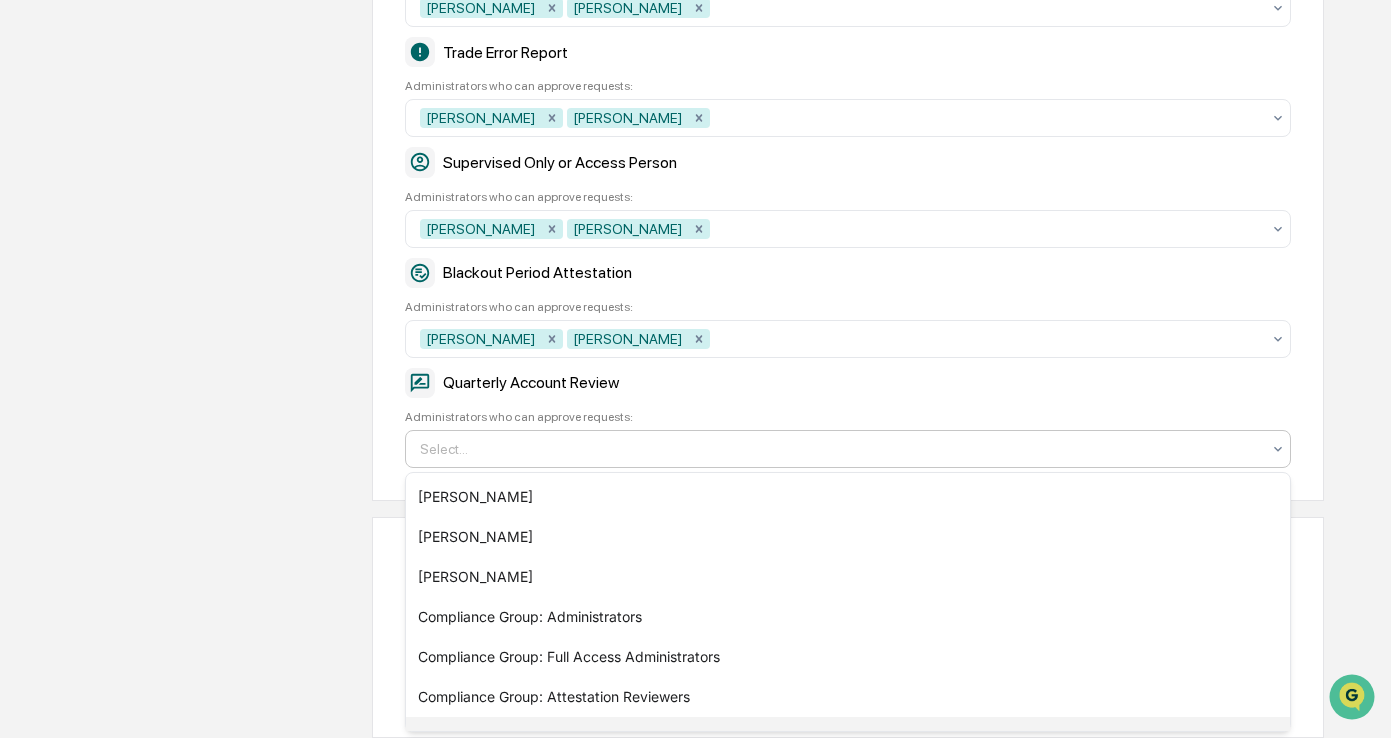 scroll, scrollTop: 30, scrollLeft: 0, axis: vertical 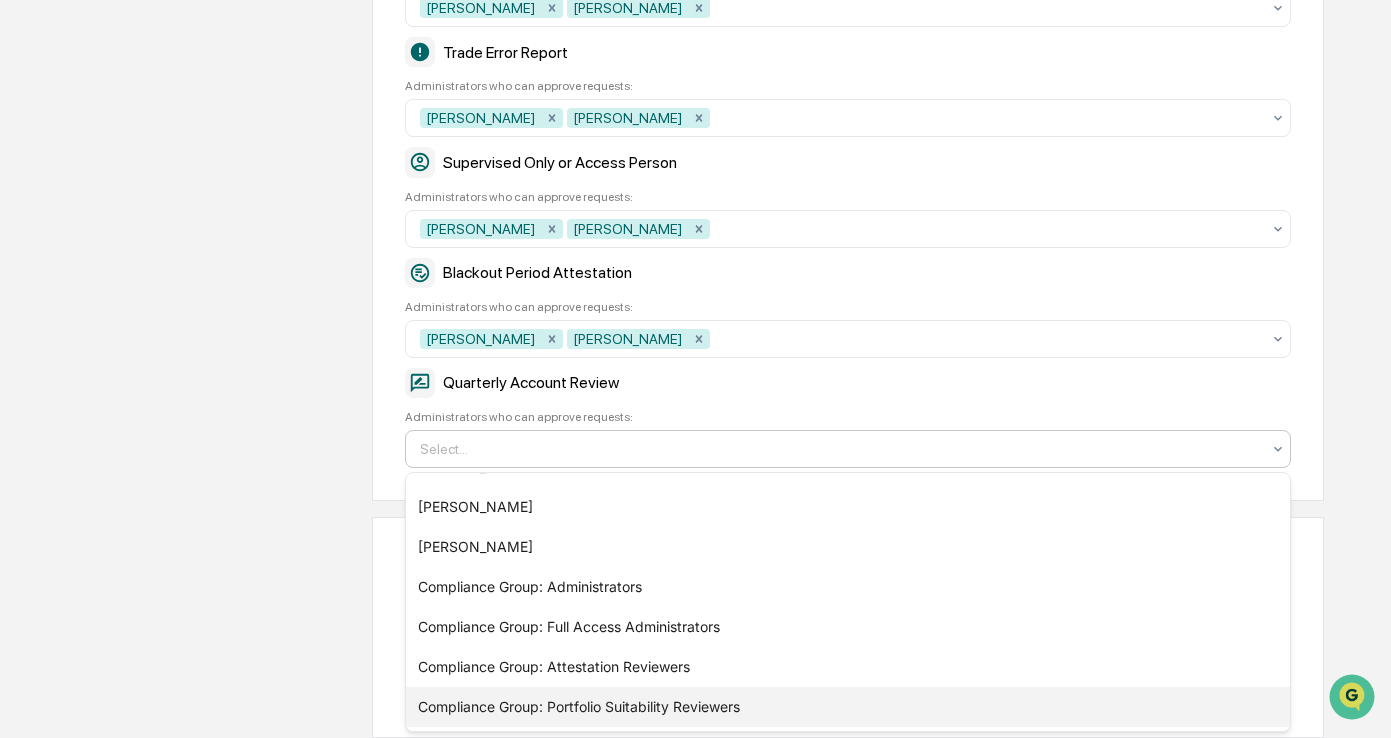 click on "Compliance Group: Portfolio Suitability Reviewers" at bounding box center (848, 707) 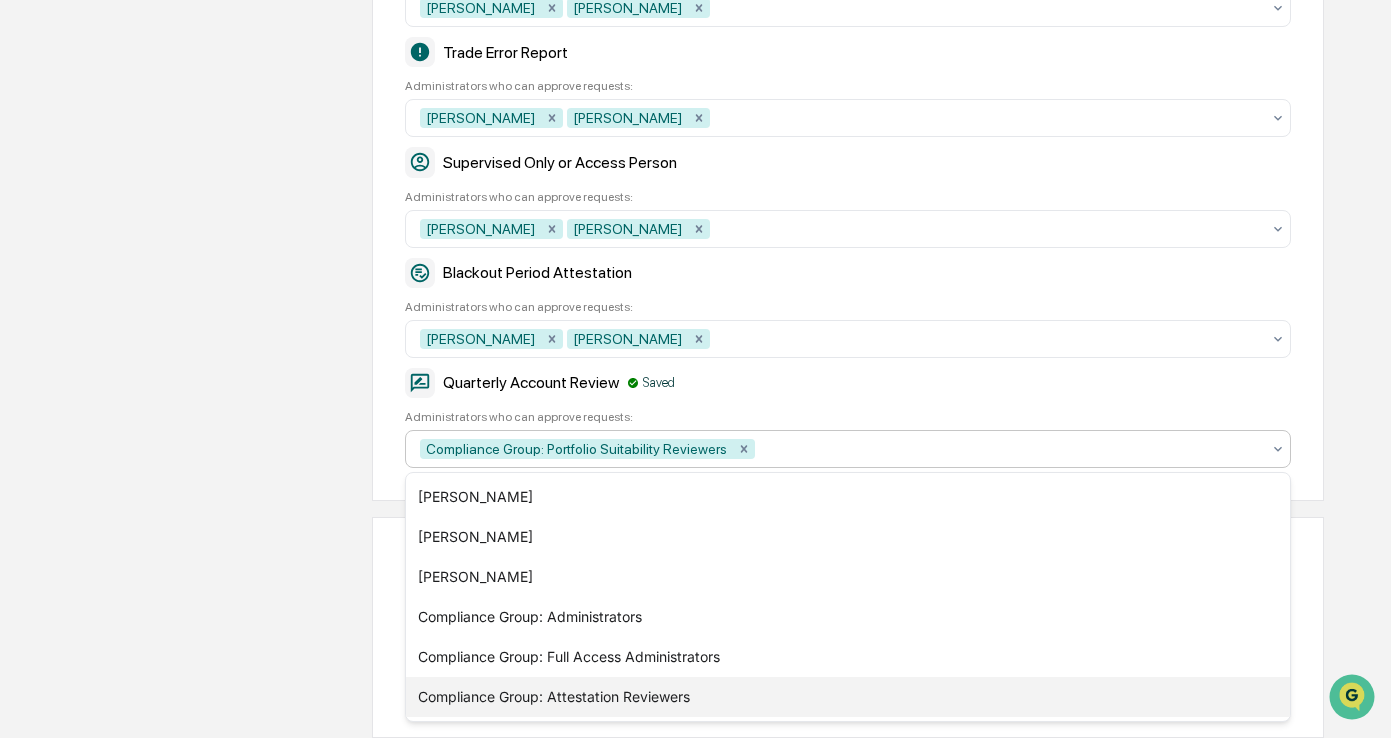 scroll, scrollTop: 0, scrollLeft: 0, axis: both 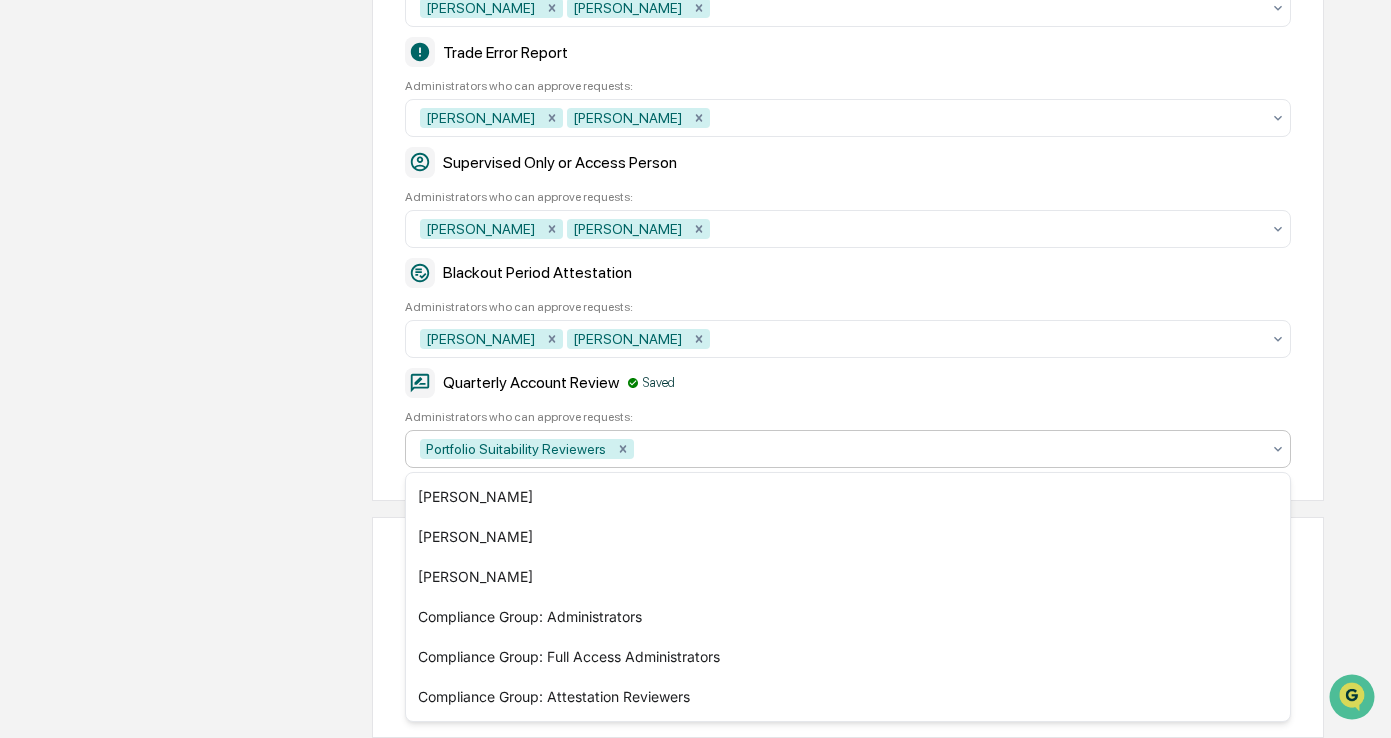 click on "Company Info Platform Configuration Admin Calendar Visibility Administrator Task Configuration Integrations Archive Settings Forms & Requests Approval Policies Definitions Branding Content Review Trade Testing Plan & Billing Support Approval Roles Determine a set of users who are allowed to approve requests based on the request type. Compliance Review Administrators who can approve requests: [PERSON_NAME] [PERSON_NAME] Public Securities Administrators who can approve requests: [PERSON_NAME] [PERSON_NAME] Private Investments Administrators who can approve requests: [PERSON_NAME] [PERSON_NAME] IPOs Administrators who can approve requests: [PERSON_NAME] [PERSON_NAME] Gifts & Entertainment Administrators who can approve requests: [PERSON_NAME] [PERSON_NAME] Outside Affiliations Administrators who can approve requests: [PERSON_NAME] [PERSON_NAME] Political Contributions Administrators who can approve requests: [PERSON_NAME] [PERSON_NAME] Trade Error Report Administrators who can approve requests: [PERSON_NAME]" at bounding box center (698, -46) 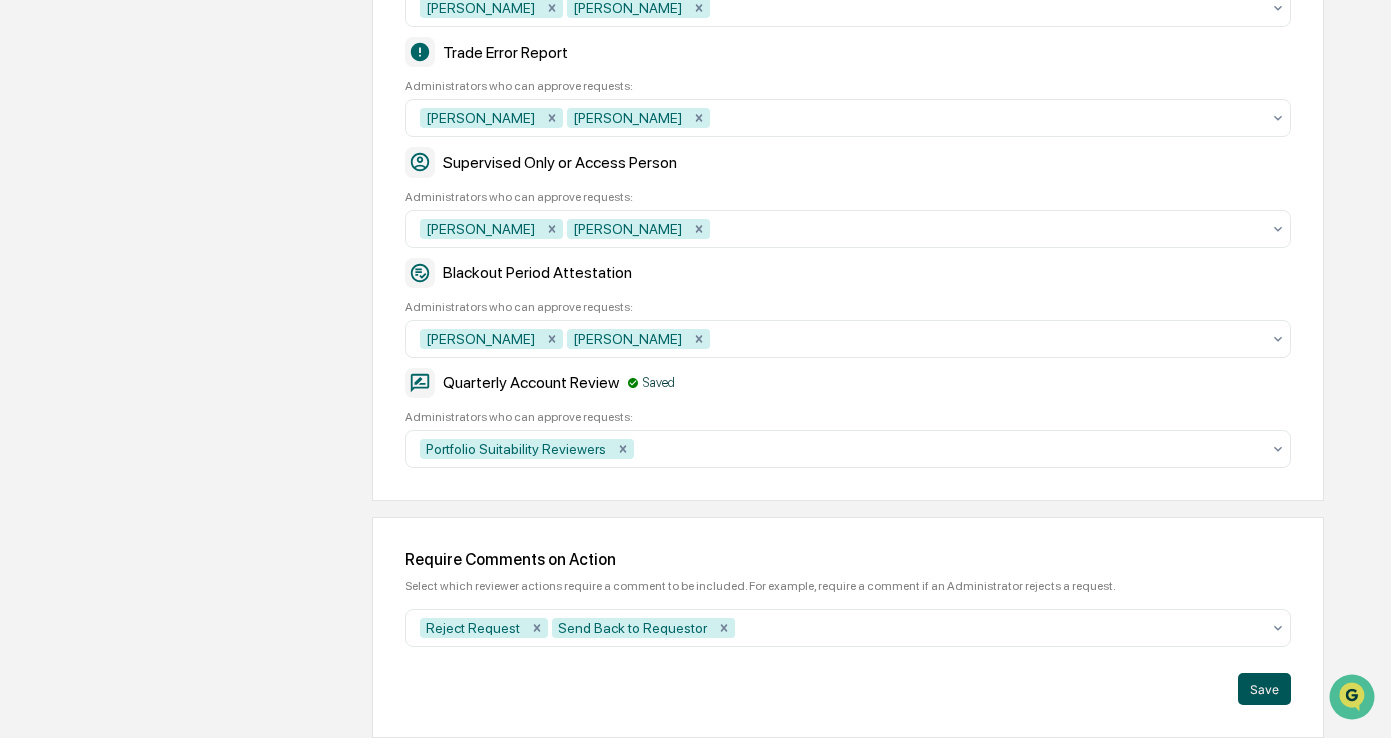 click on "Save" at bounding box center (1264, 689) 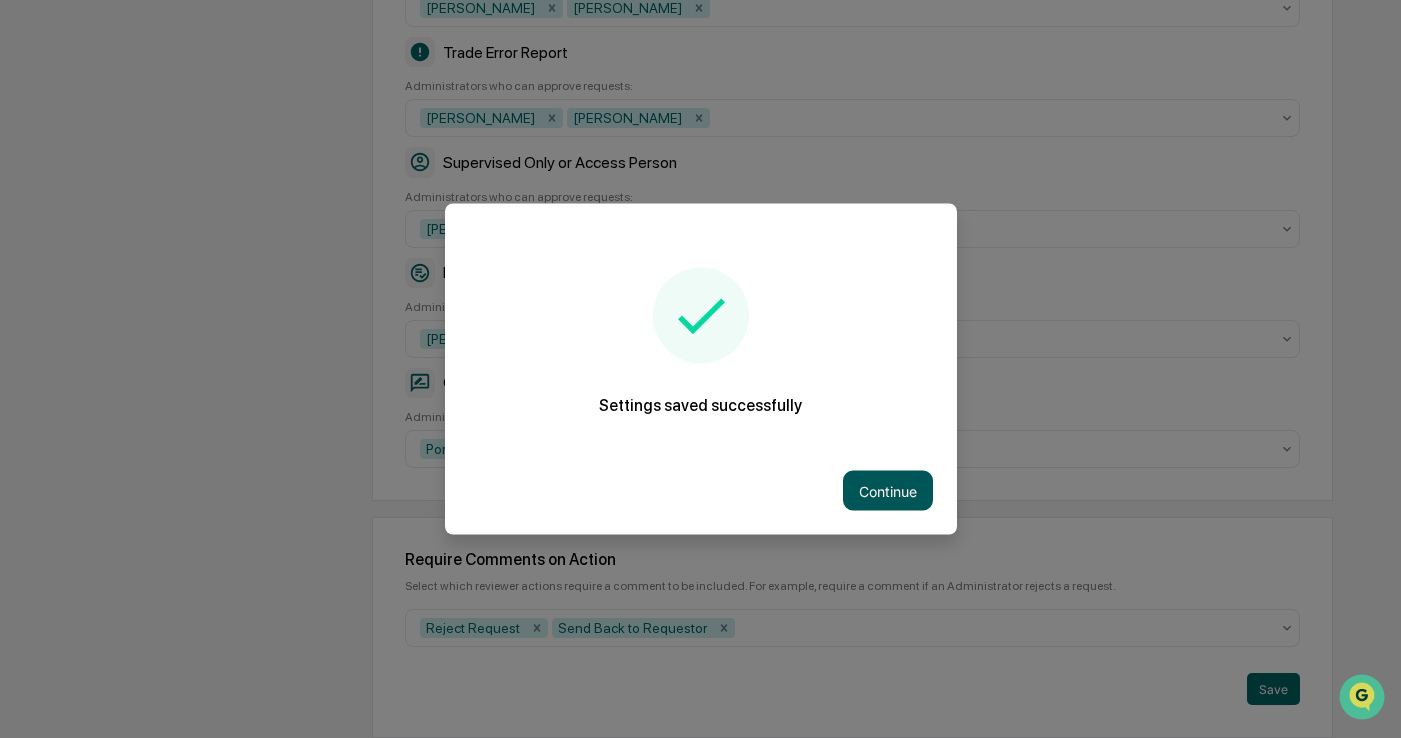 click on "Continue" at bounding box center [888, 491] 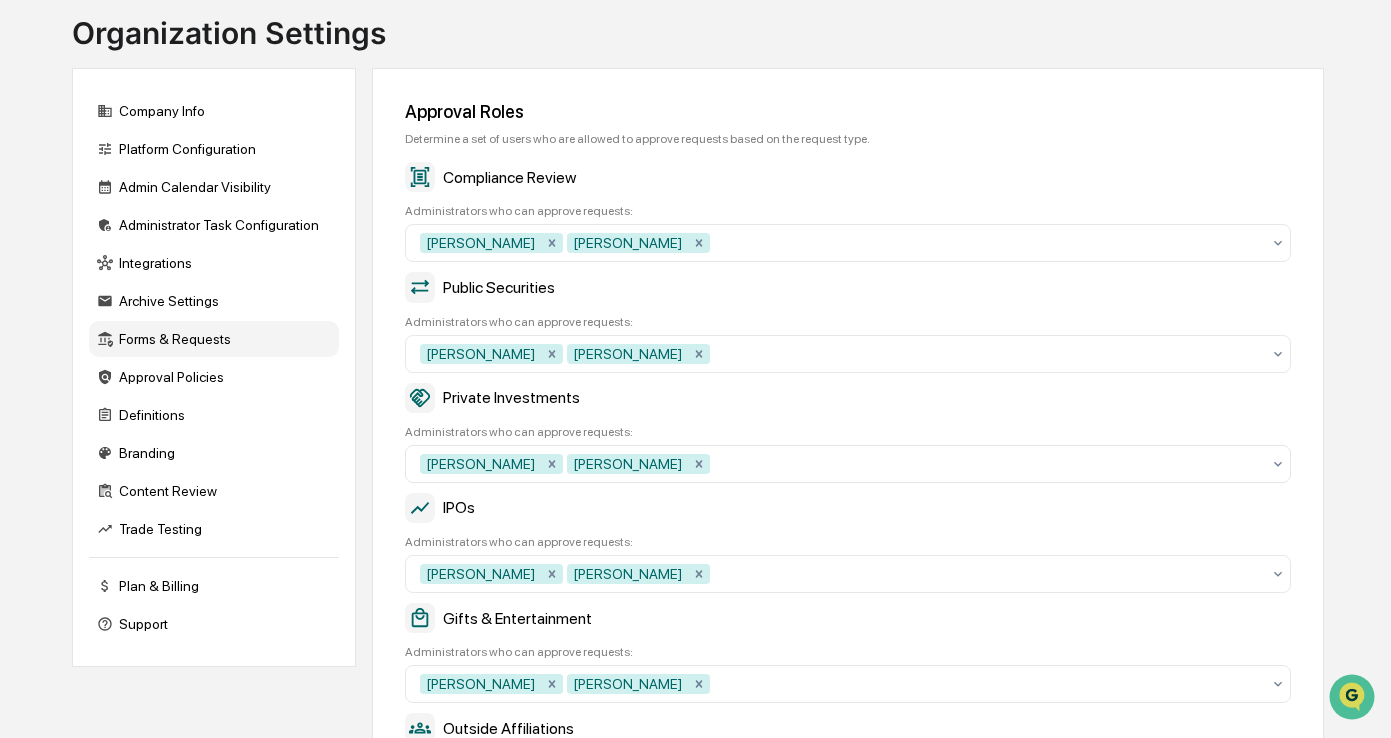 scroll, scrollTop: 0, scrollLeft: 0, axis: both 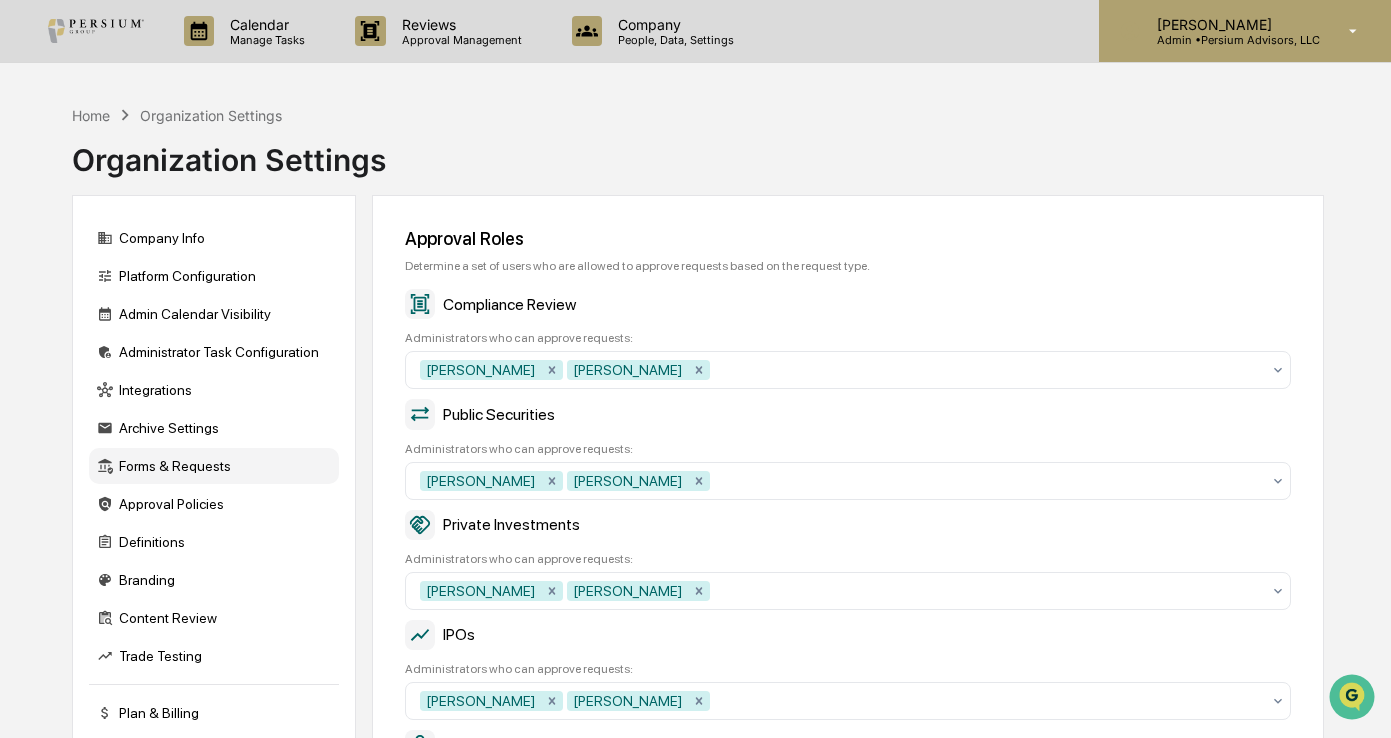 click on "Admin •  Persium Advisors, LLC" at bounding box center [1230, 40] 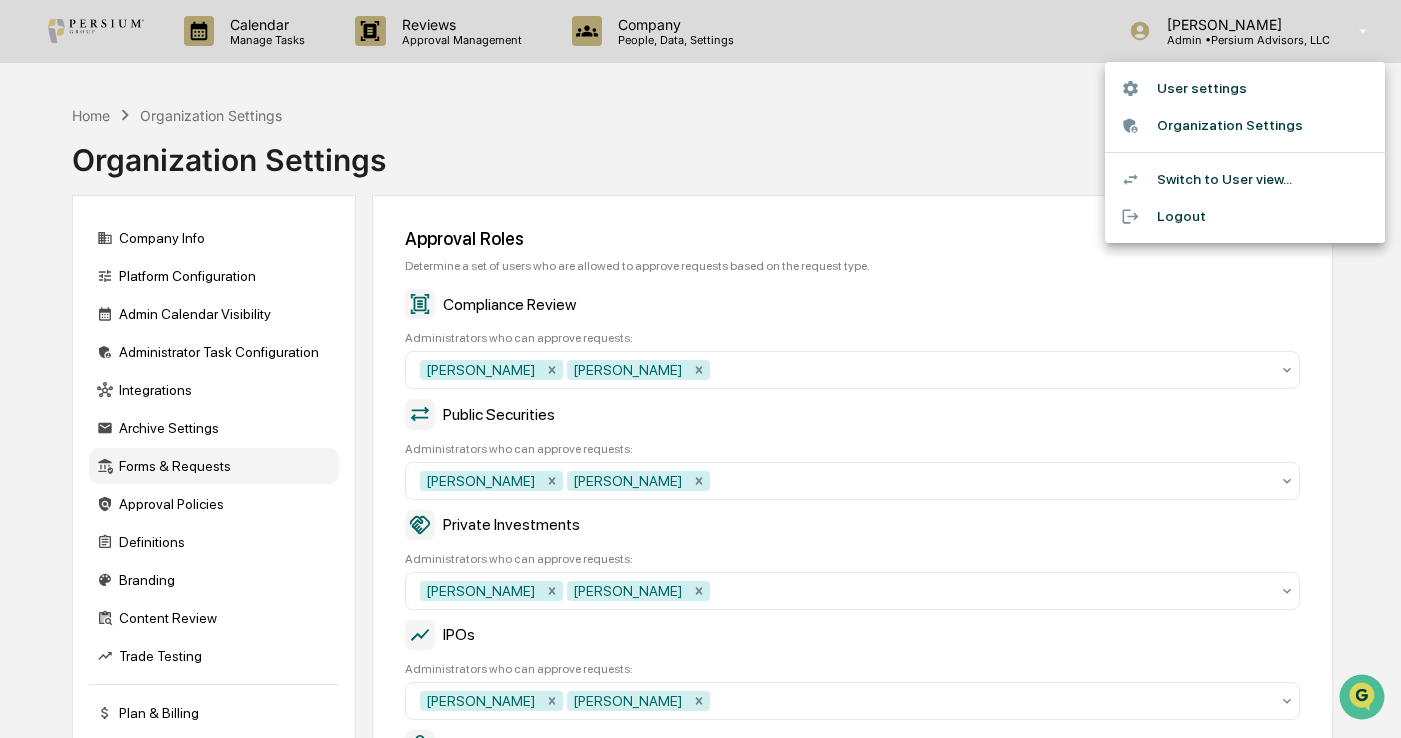 click on "Switch to User view..." at bounding box center (1245, 179) 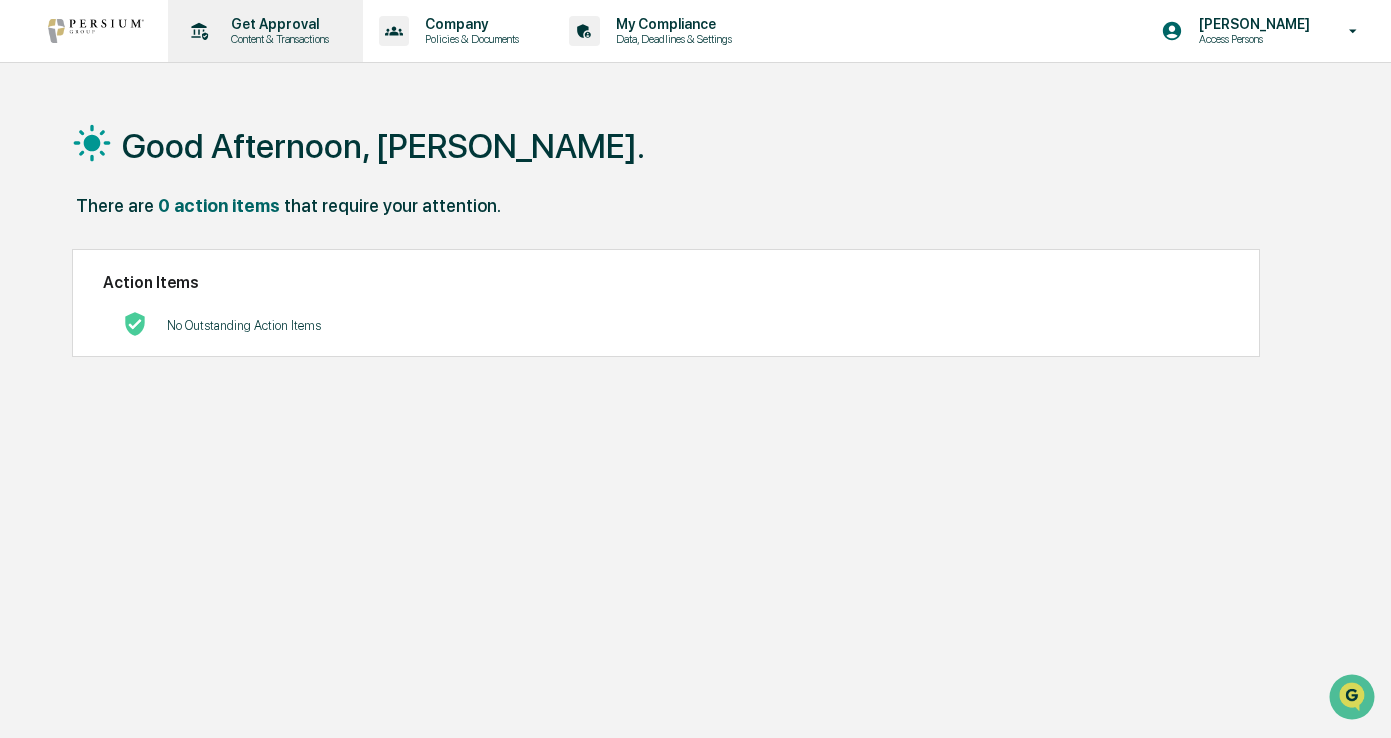 click on "Content & Transactions" at bounding box center [277, 39] 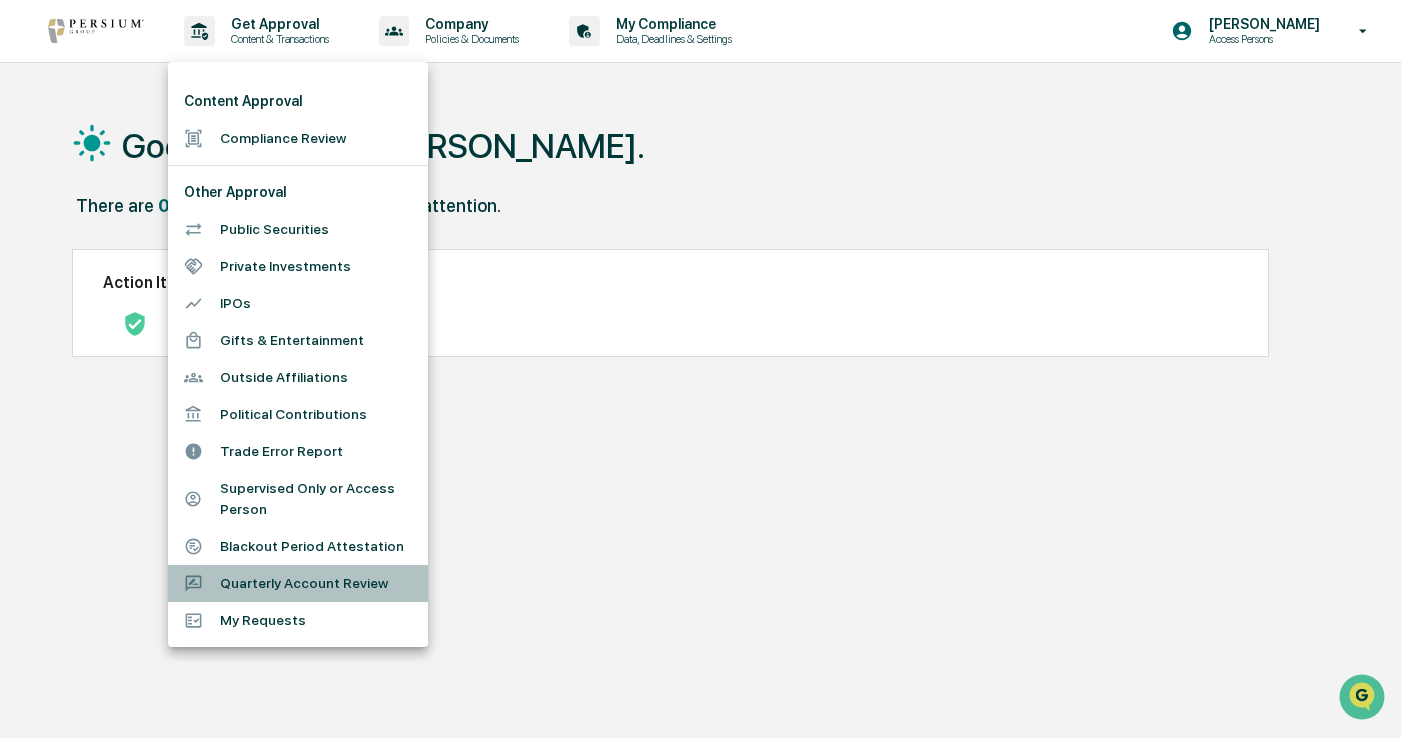 click on "Quarterly Account Review" at bounding box center [298, 583] 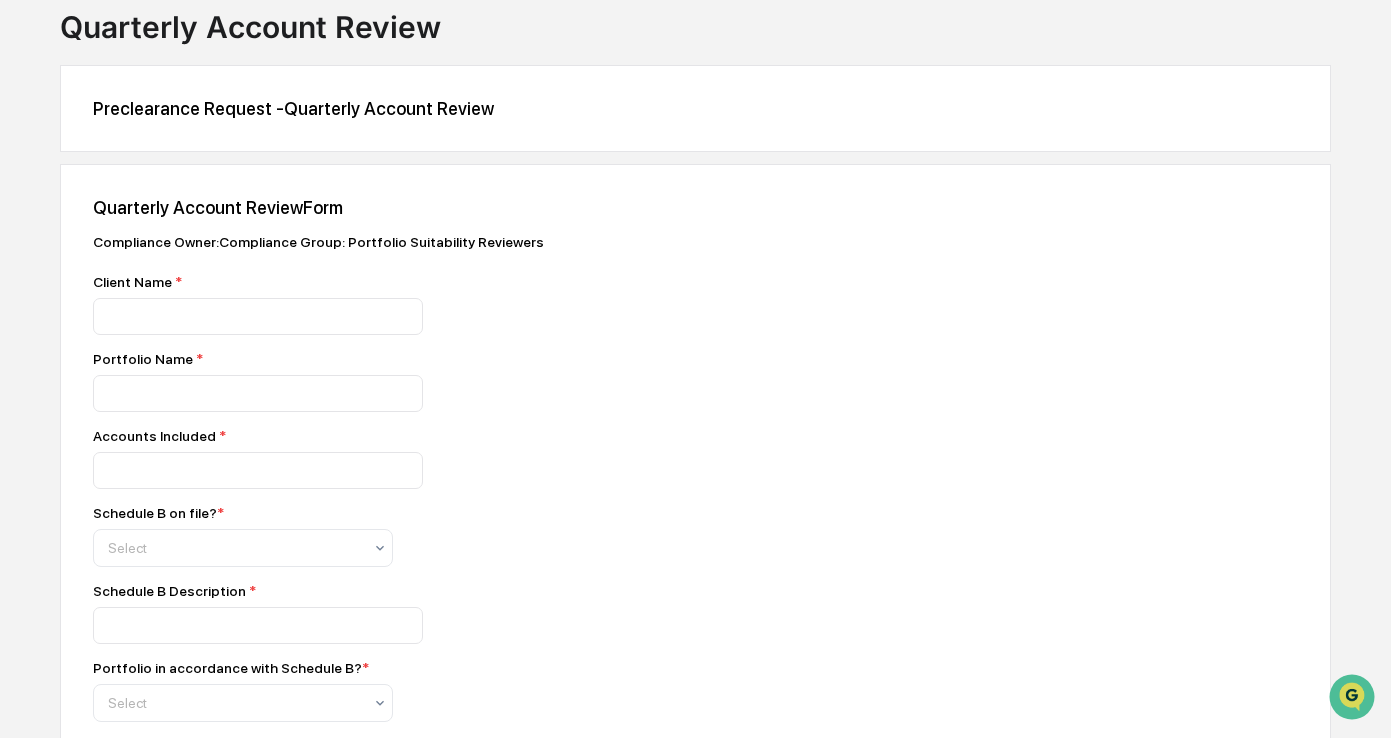 scroll, scrollTop: 0, scrollLeft: 0, axis: both 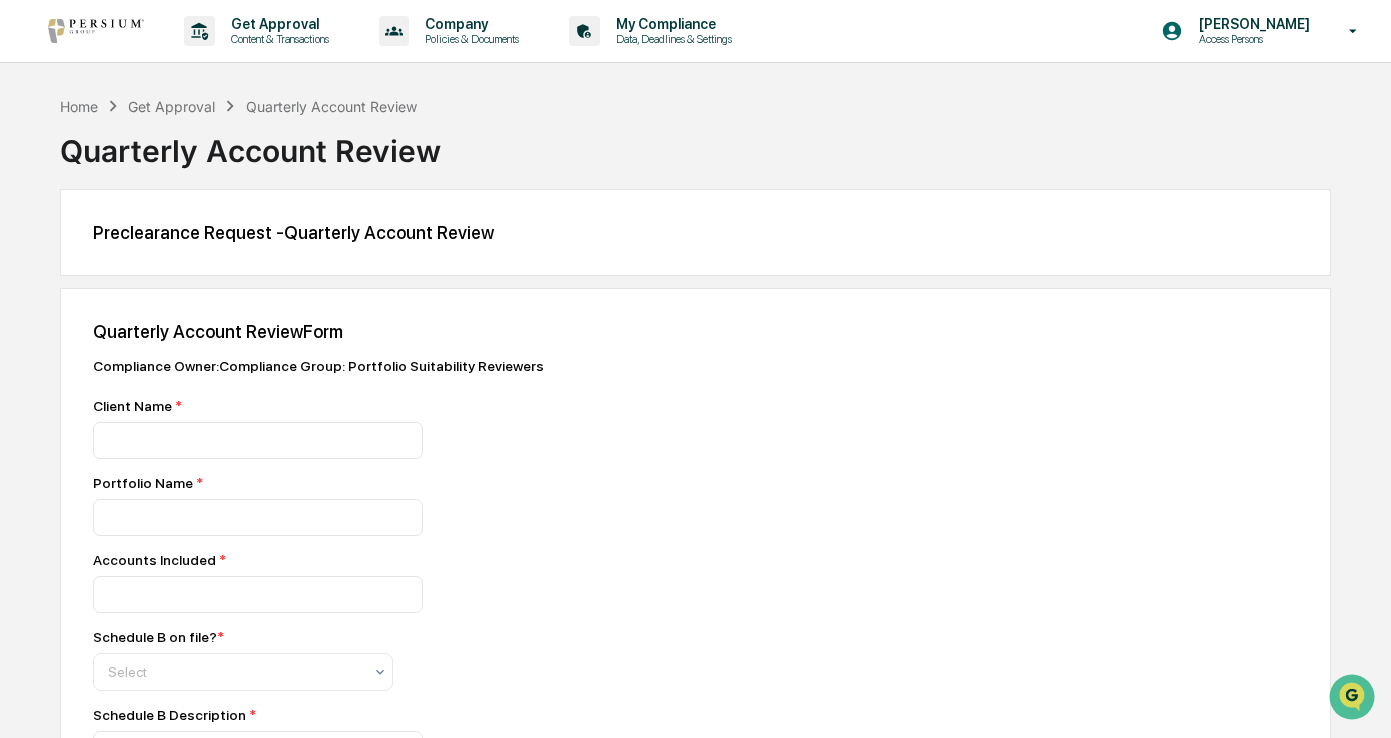 click on "Get Approval" at bounding box center [171, 106] 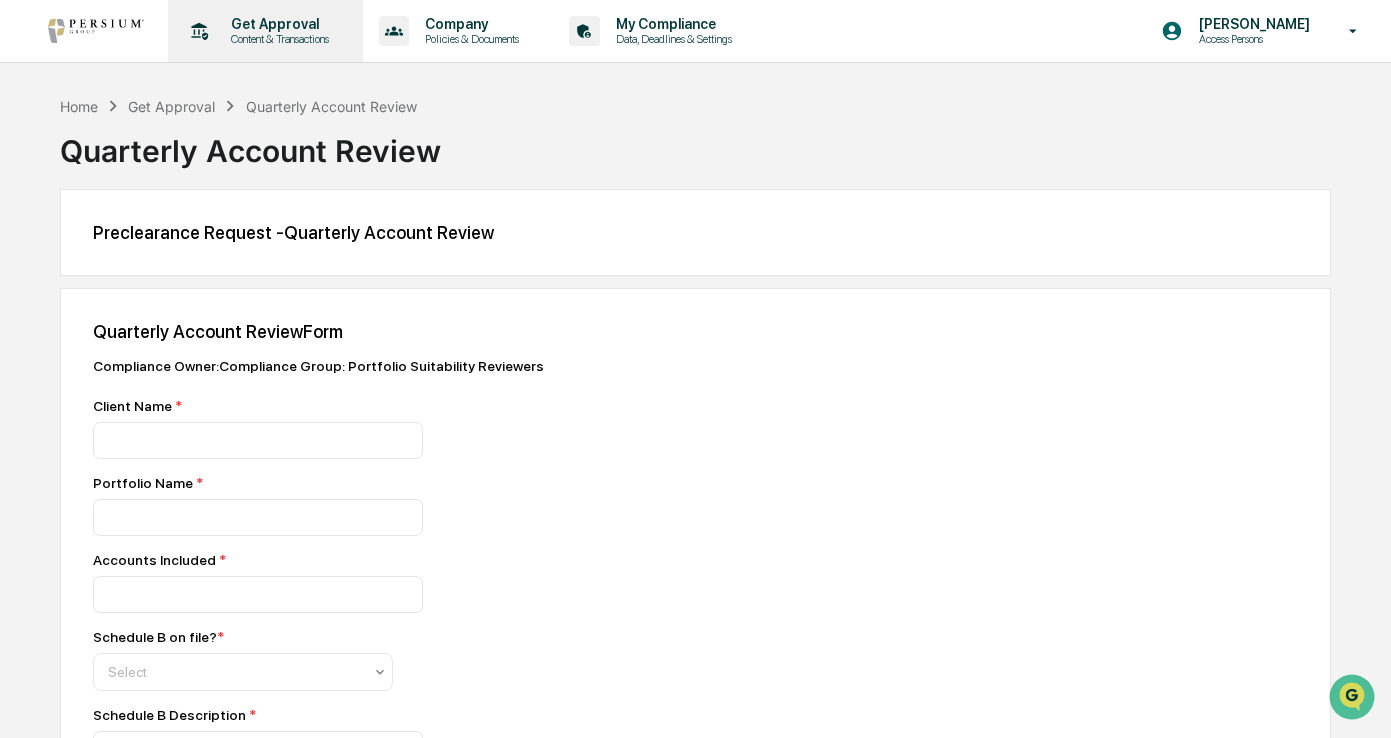 click on "Get Approval Content & Transactions" at bounding box center [263, 31] 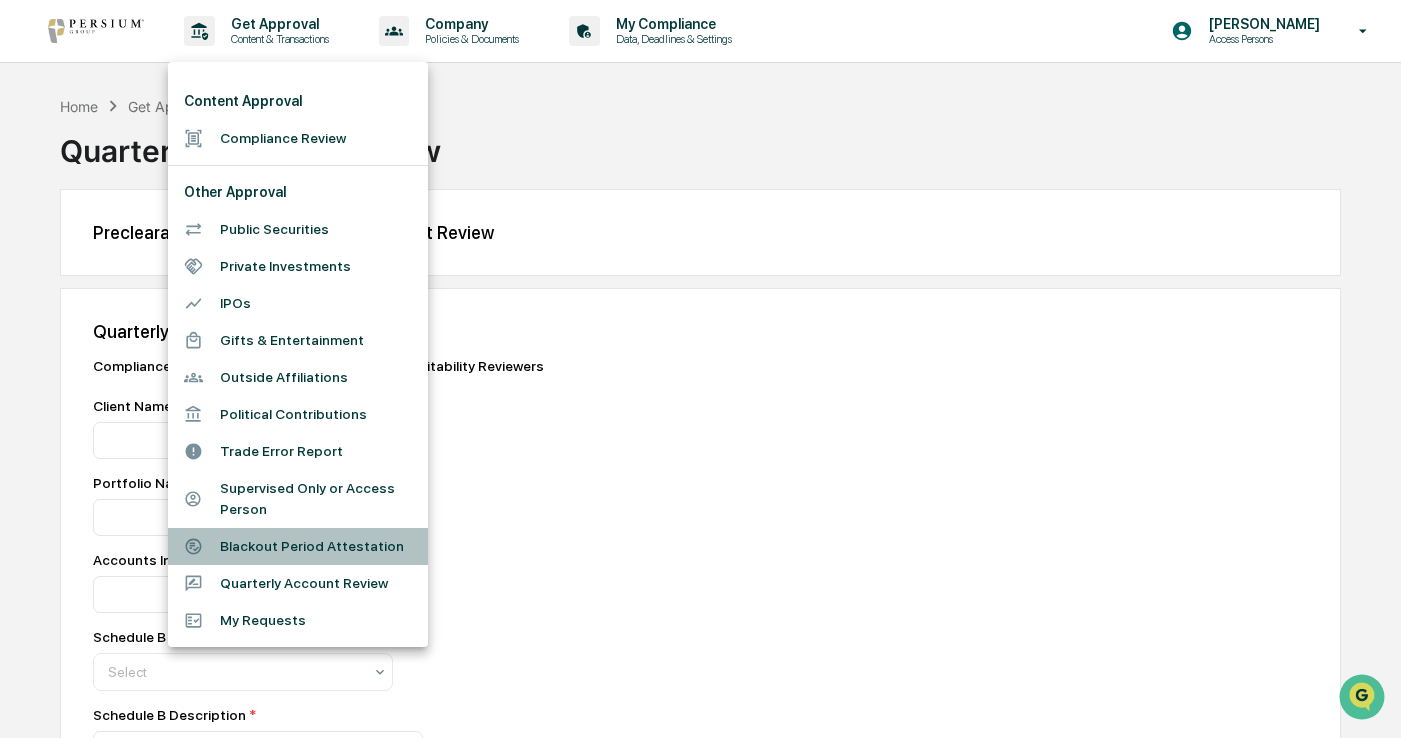 click on "Blackout Period Attestation" at bounding box center (298, 546) 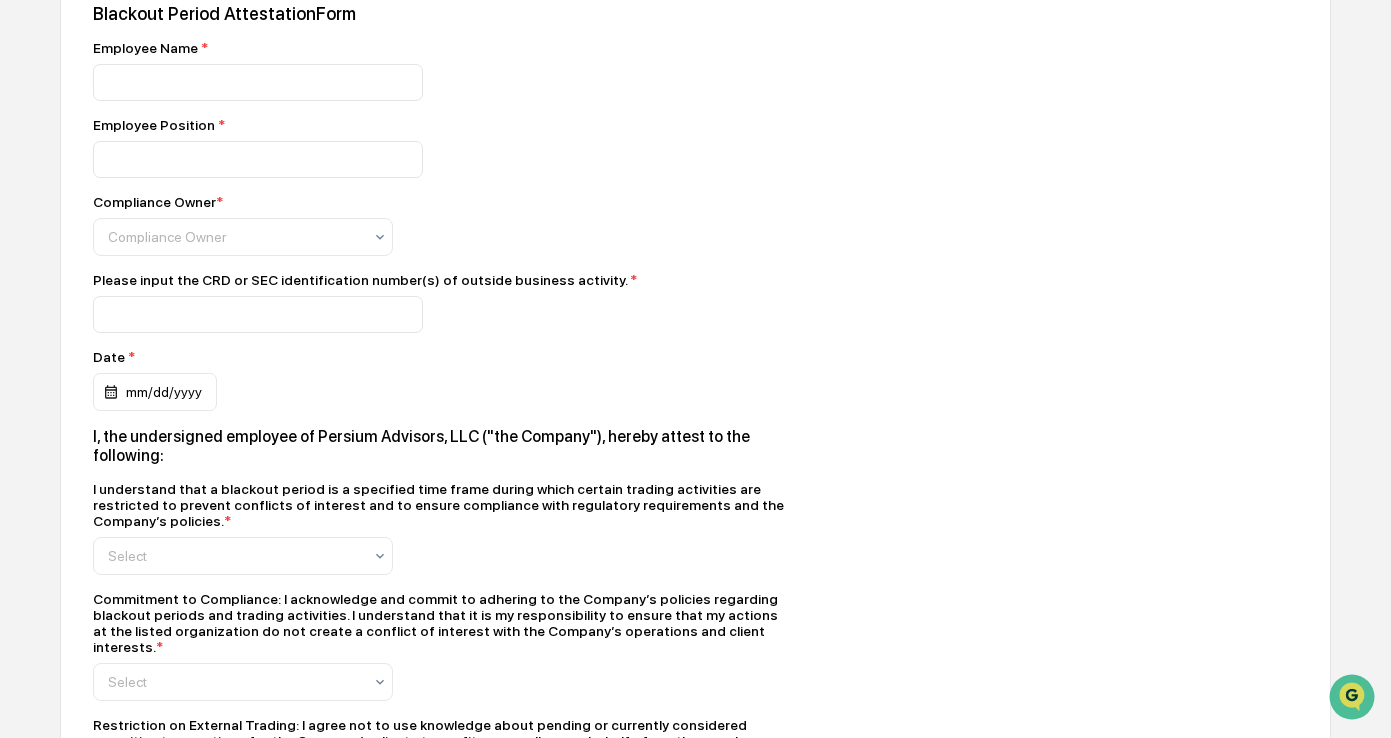 scroll, scrollTop: 300, scrollLeft: 0, axis: vertical 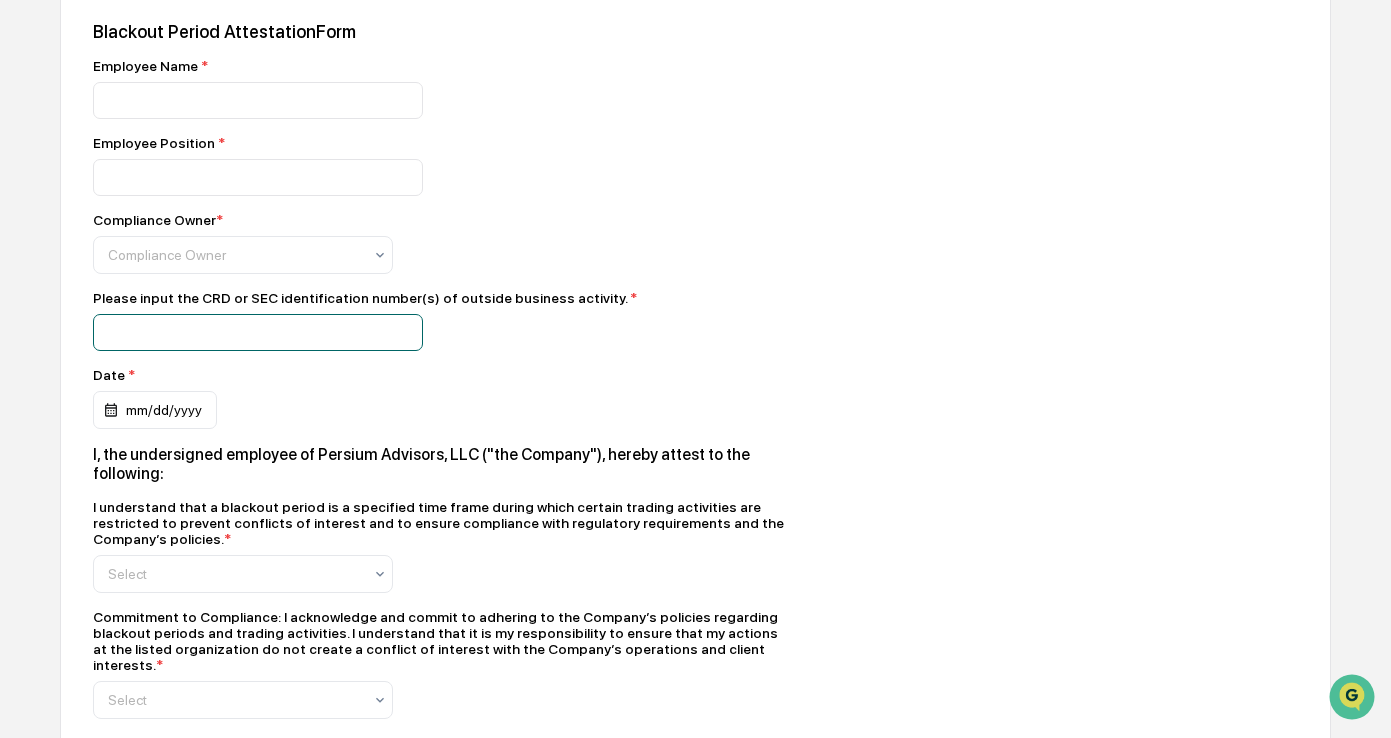 click at bounding box center [258, 332] 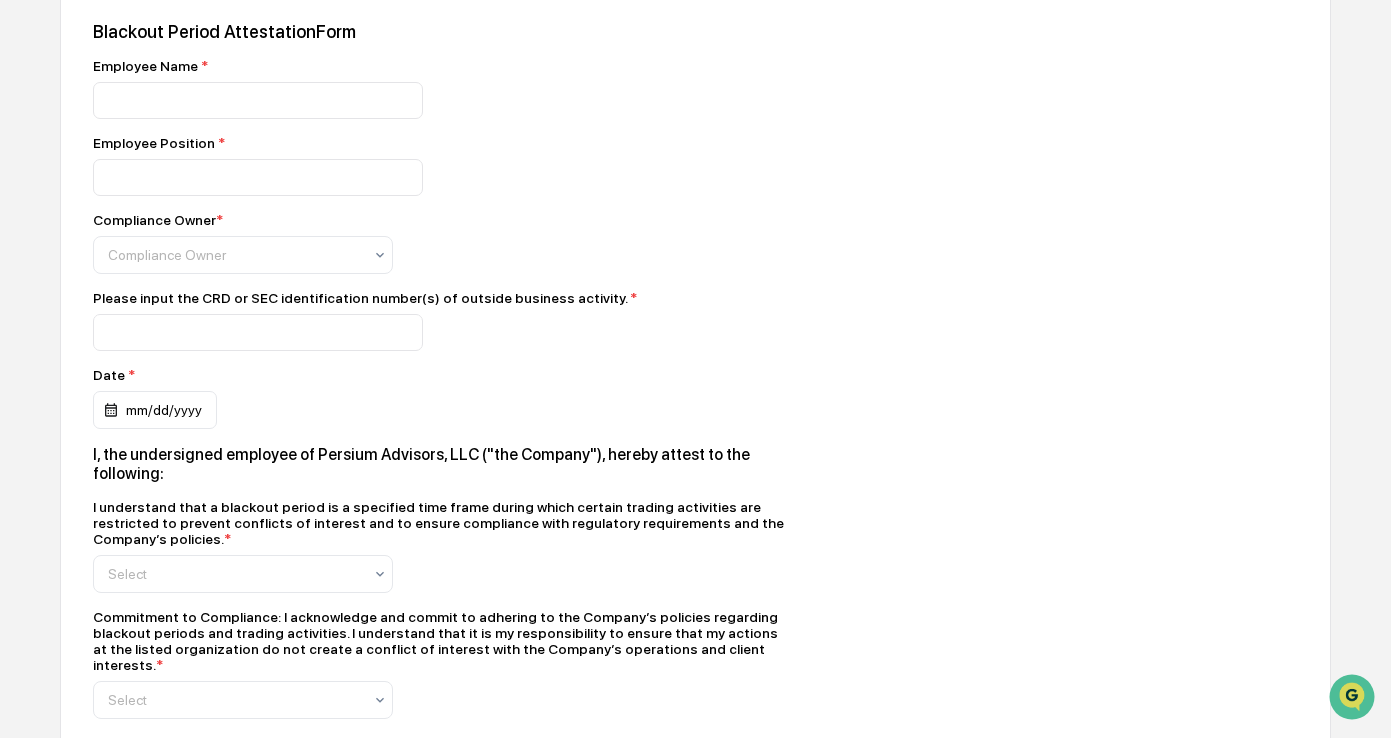 click on "Compliance Owner  * Compliance Owner" at bounding box center [443, 243] 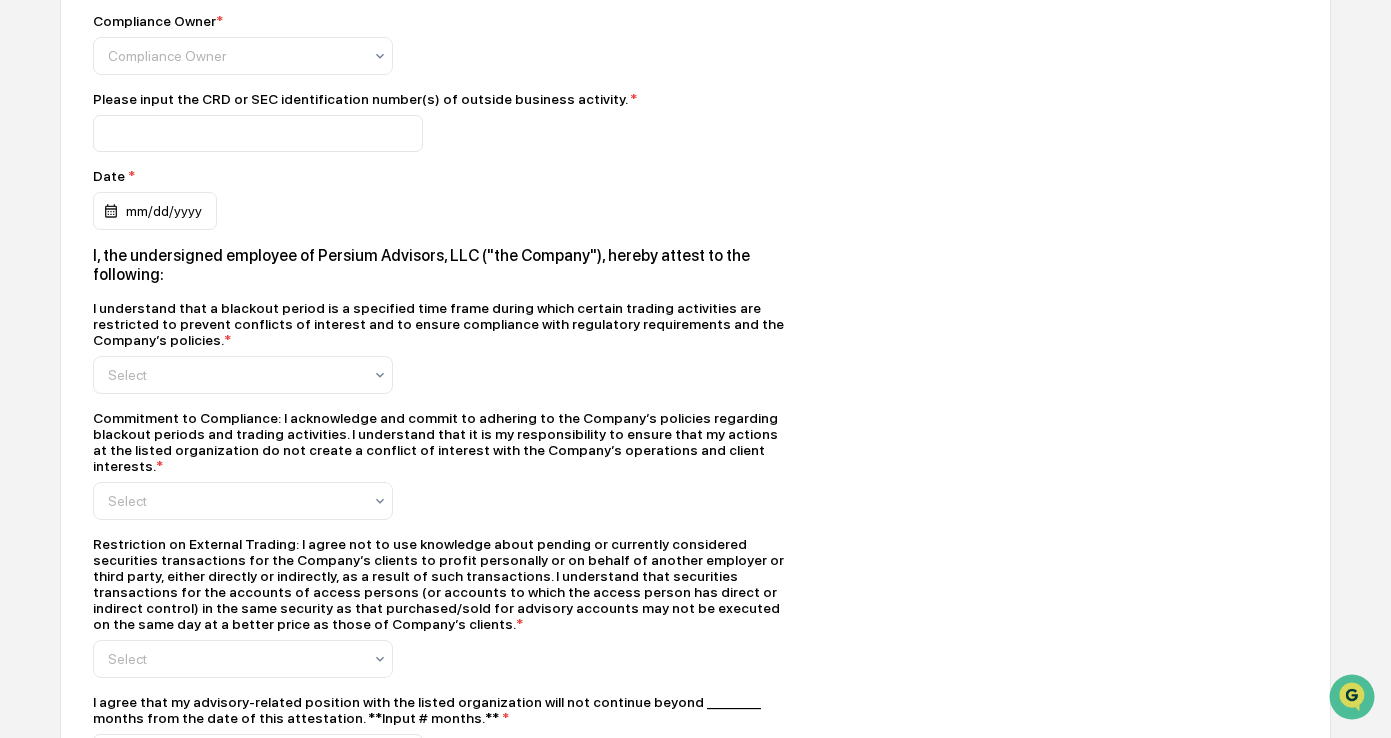scroll, scrollTop: 500, scrollLeft: 0, axis: vertical 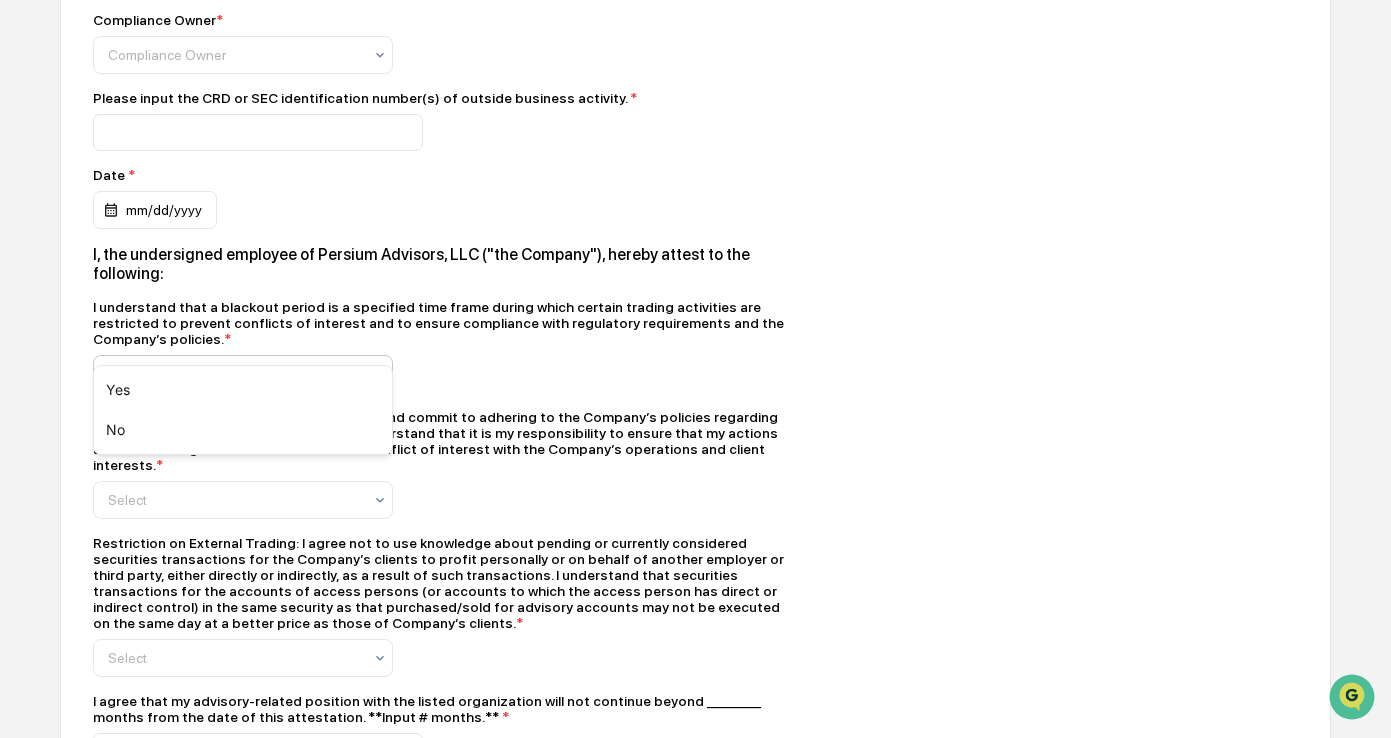 click on "Select" at bounding box center (243, 374) 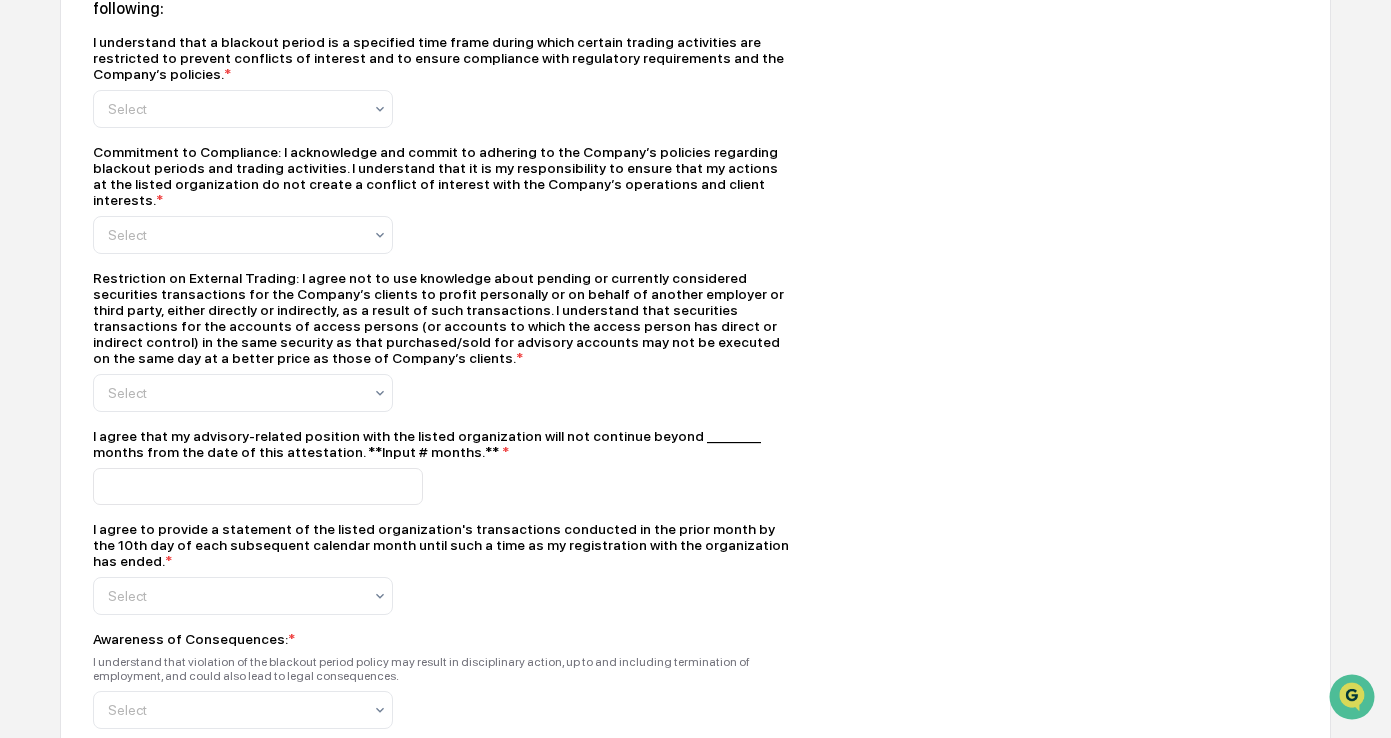 scroll, scrollTop: 800, scrollLeft: 0, axis: vertical 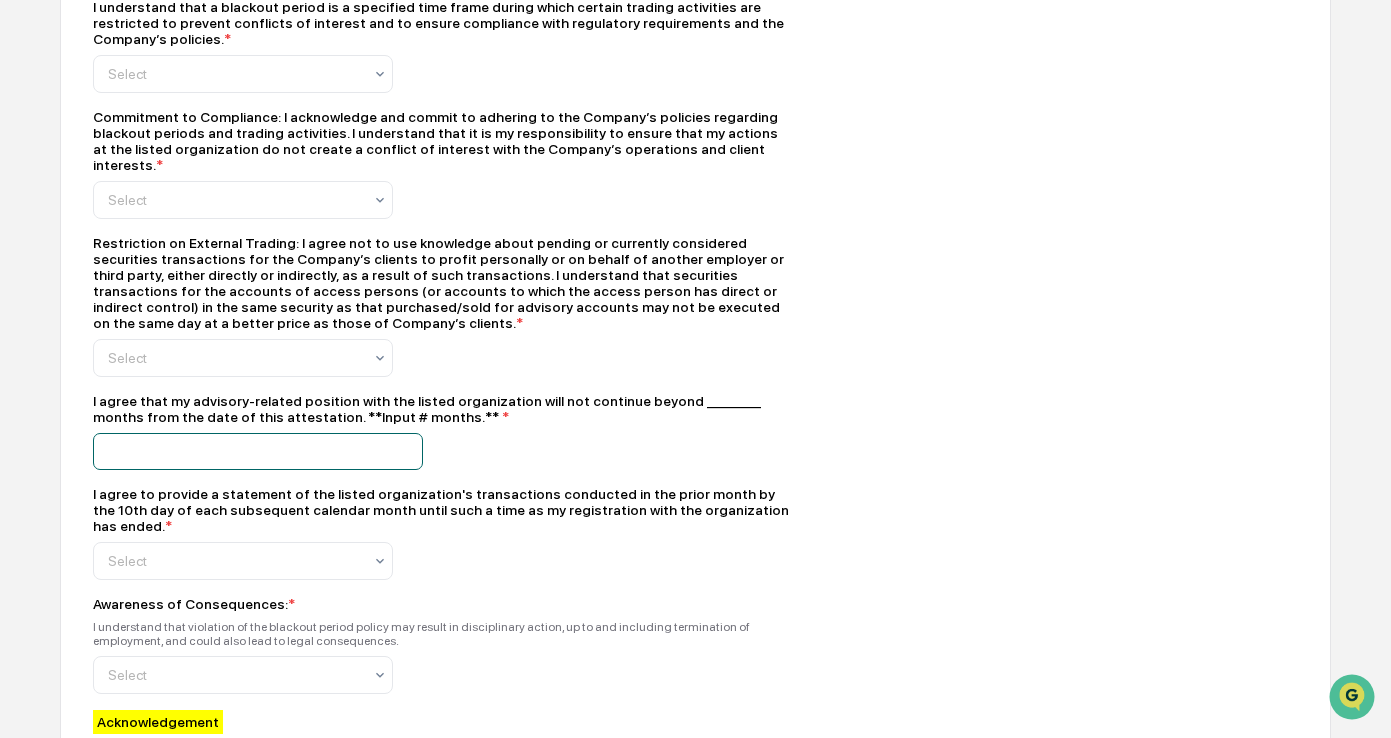 click at bounding box center [258, -168] 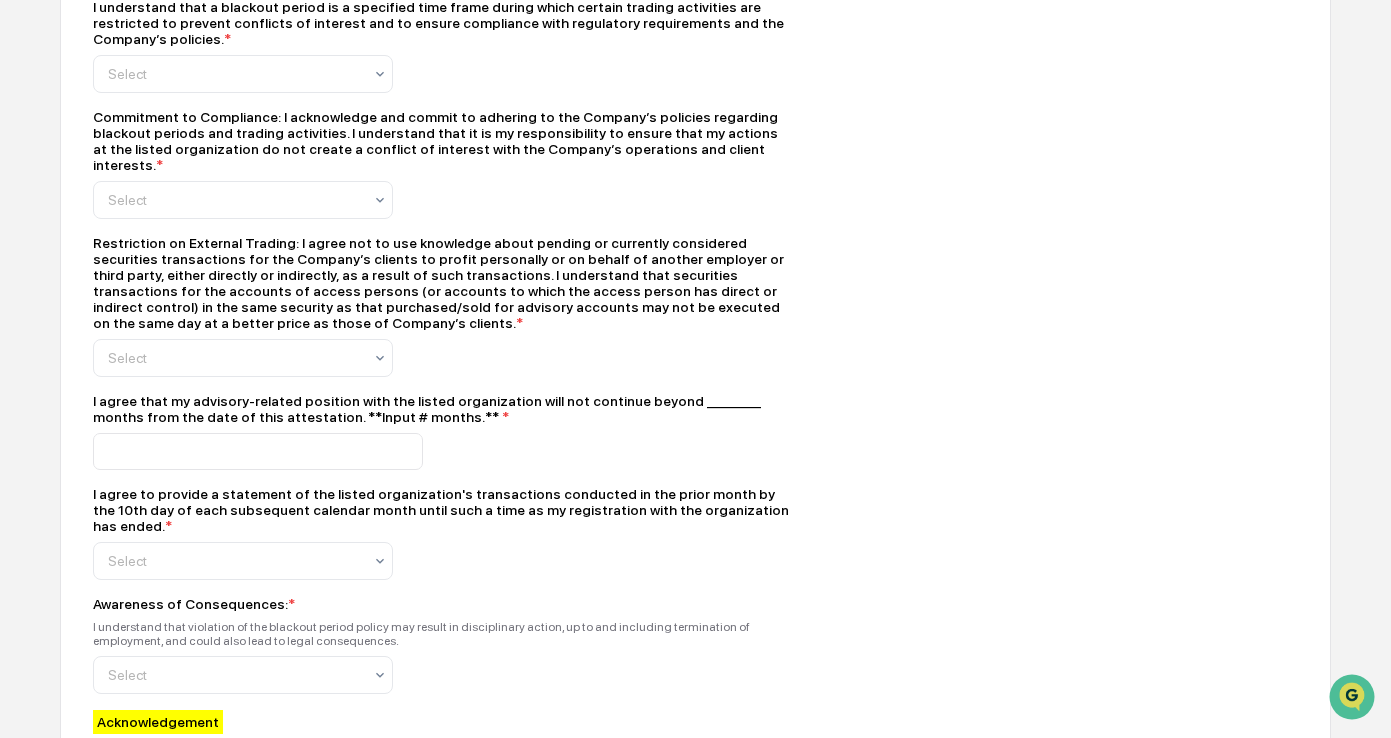 click on "Restriction on External Trading: I agree not to use knowledge about pending or currently considered securities transactions for the Company’s clients to profit personally or on behalf of another employer or third party, either directly or indirectly, as a result of such transactions. I understand that securities transactions for the accounts of access persons (or accounts to which the access person has direct or indirect control) in the same security as that purchased/sold for advisory accounts may not be executed on the same day at a better price as those of Company’s clients.  * Select" at bounding box center [443, 306] 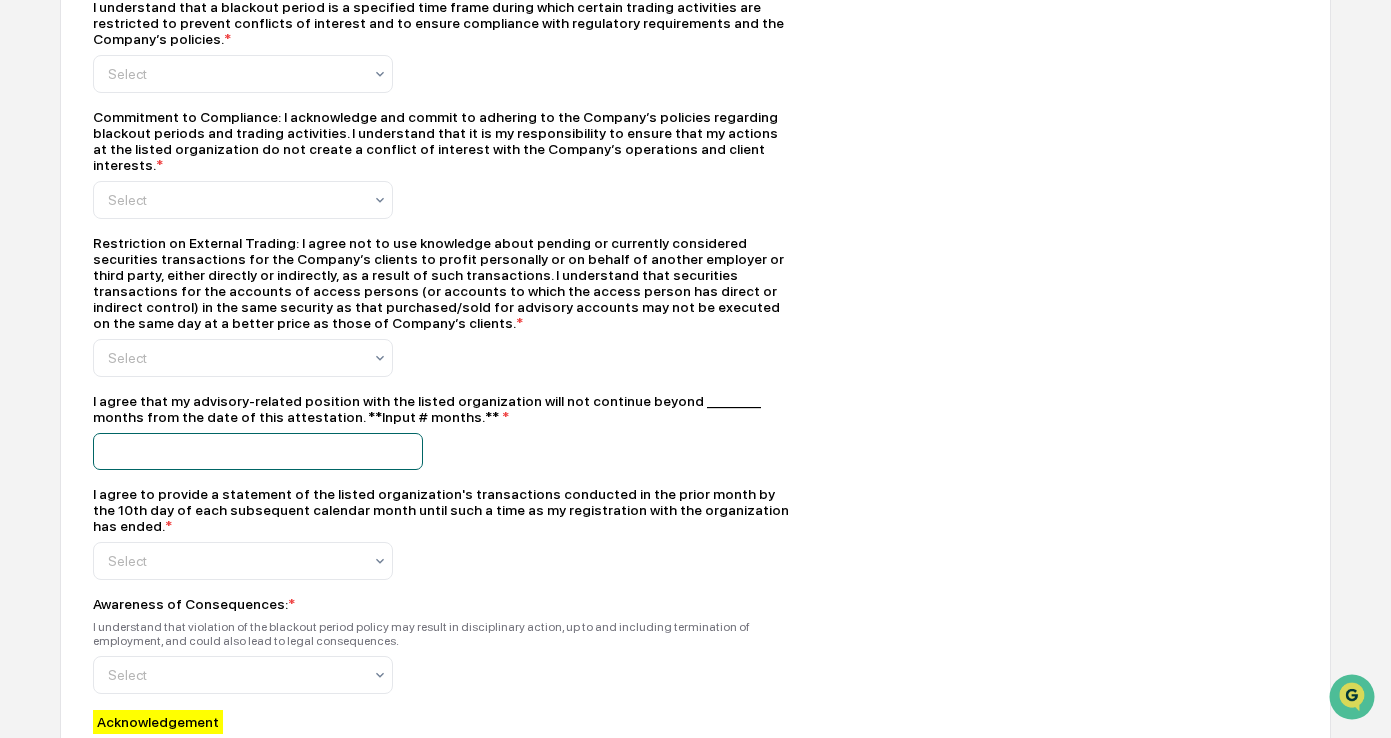 click at bounding box center (258, -168) 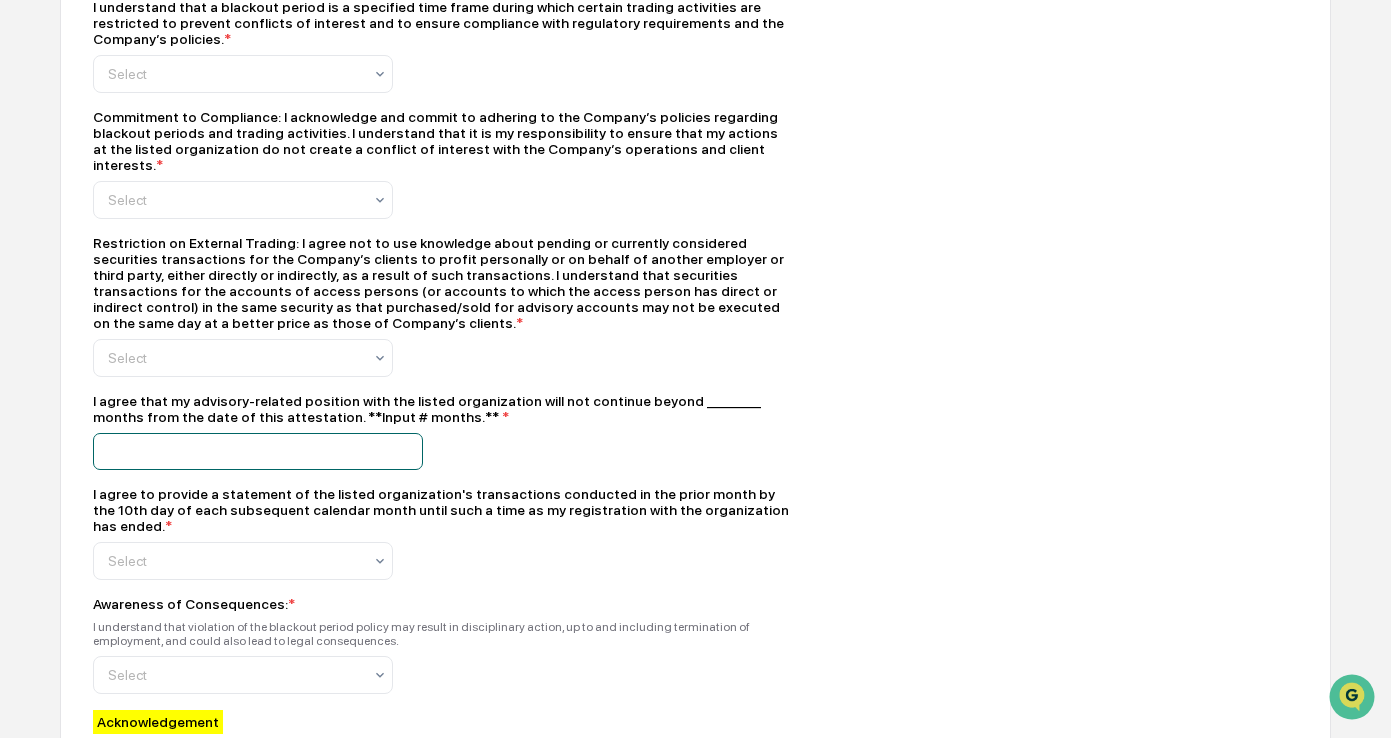 type on "*" 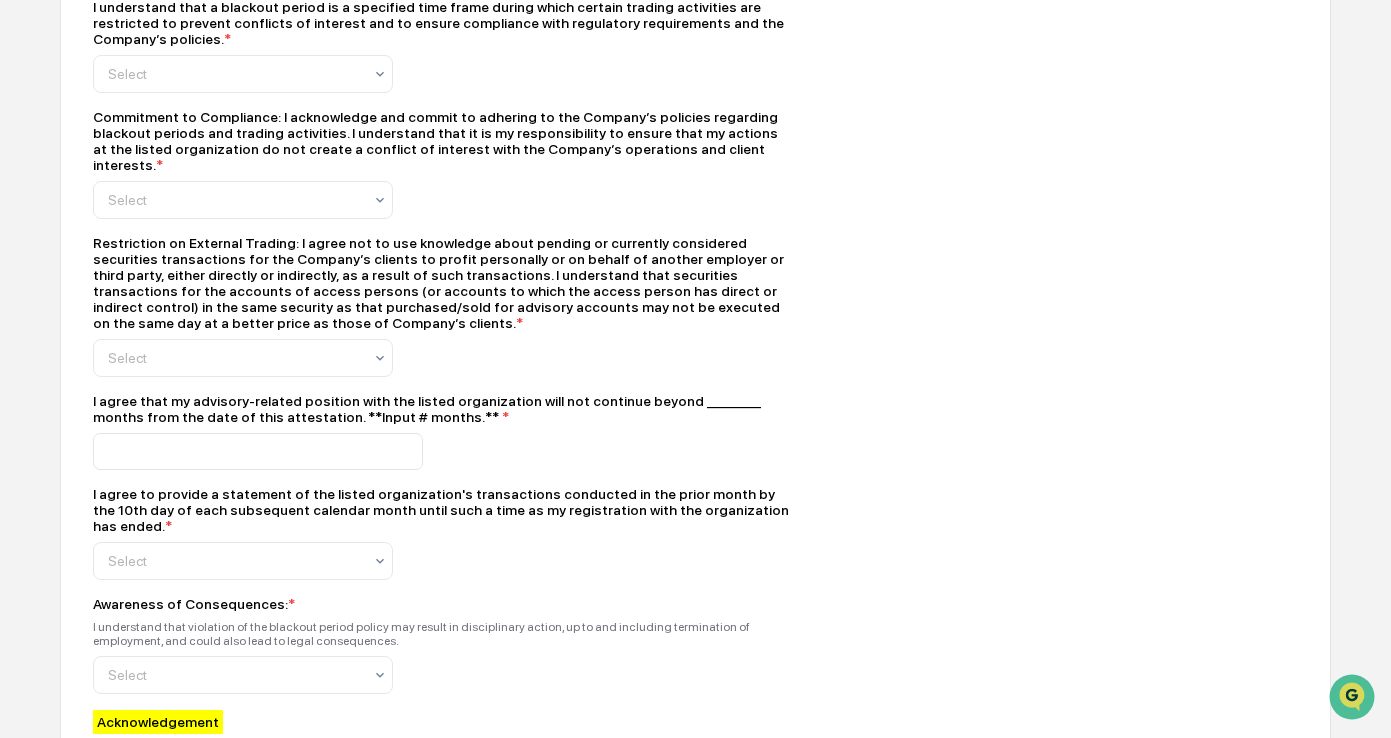 click at bounding box center (443, 451) 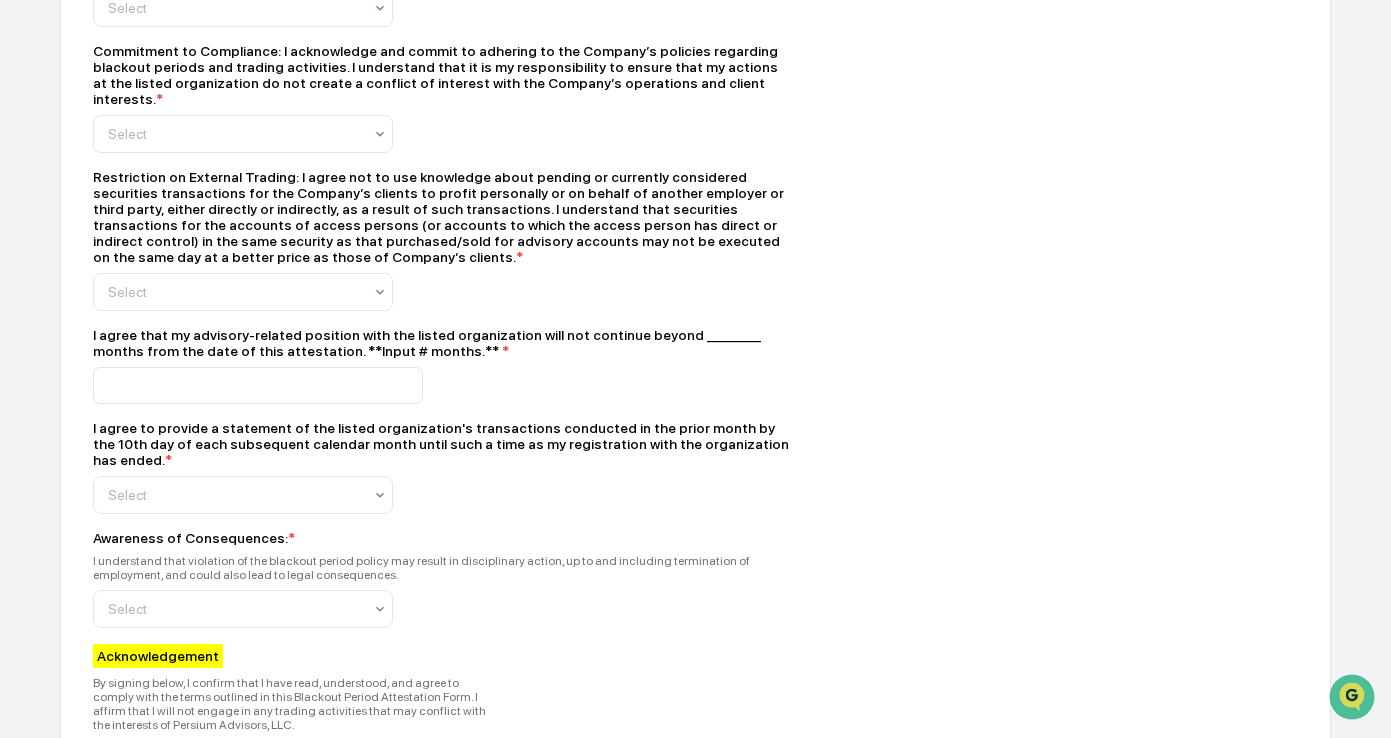 scroll, scrollTop: 900, scrollLeft: 0, axis: vertical 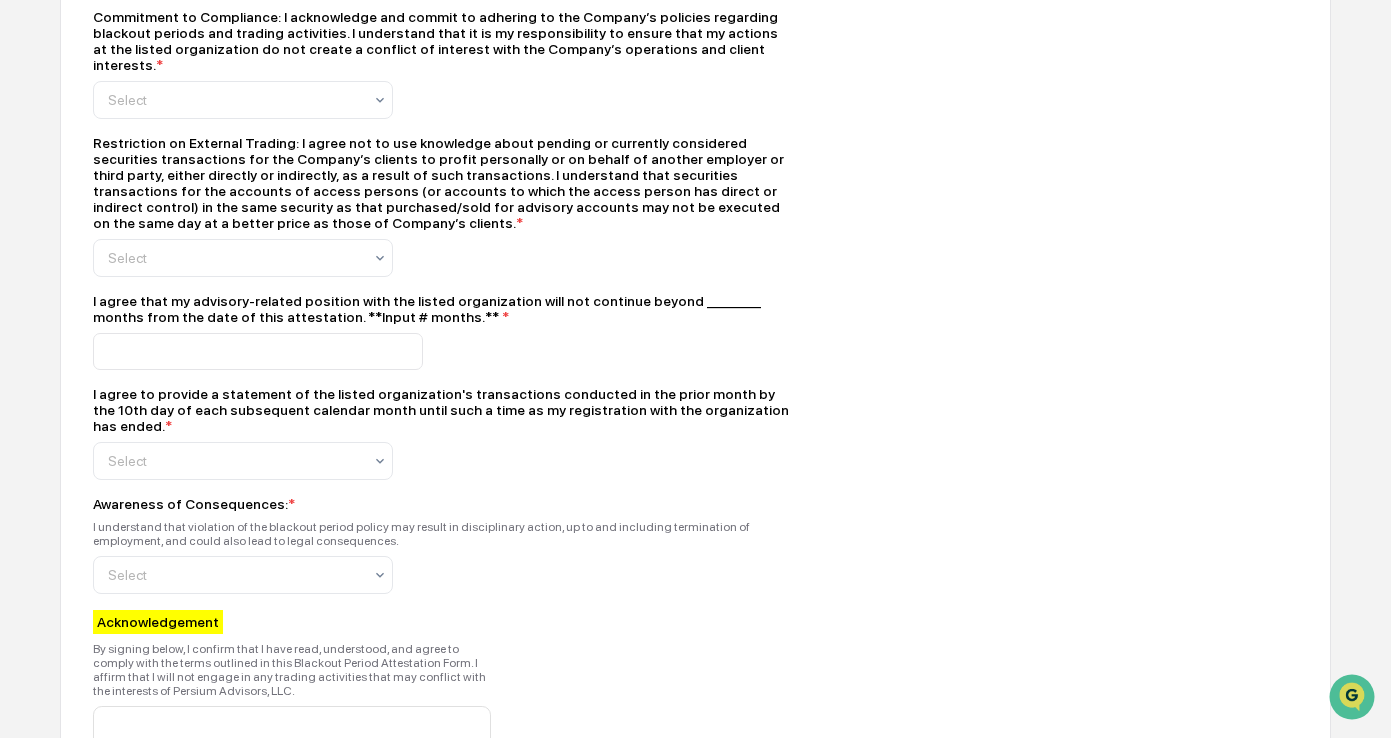 click on "I agree to provide a statement of the listed organization's transactions conducted in the prior month by the 10th day of each subsequent calendar month until such a time as my registration with the organization has ended.  *" at bounding box center (443, 410) 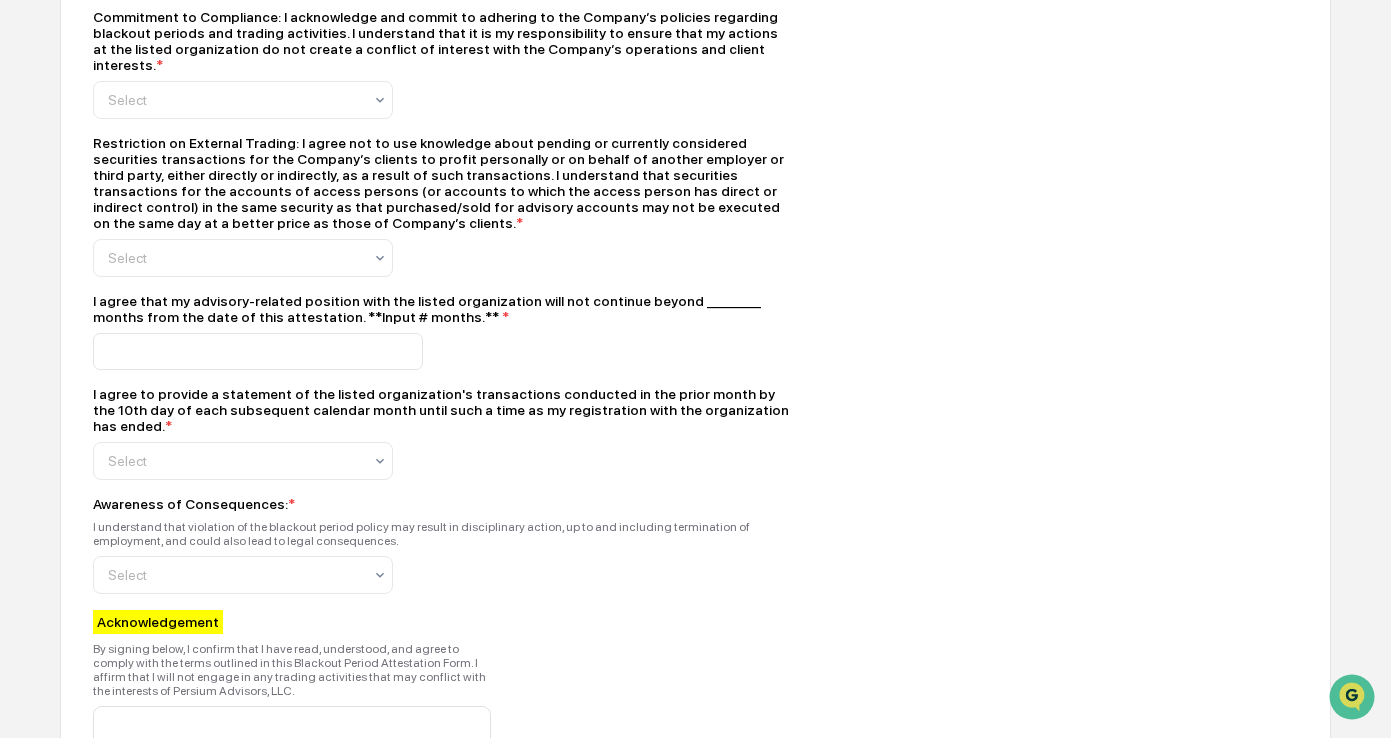 click on "Blackout Period Attestation   Form Employee Name   * Employee Position   * Compliance Owner  * Compliance Owner Please input the CRD or SEC identification number(s) of outside business activity.   * Date   * mm/dd/yyyy I, the undersigned employee of Persium Advisors, LLC ("the Company"), hereby attest to the following: I understand that a blackout period is a specified time frame during which certain trading activities are restricted to prevent conflicts of interest and to ensure compliance with regulatory requirements and the Company’s policies.  * Select Commitment to Compliance: I acknowledge and commit to adhering to the Company’s policies regarding blackout periods and trading activities. I understand that it is my responsibility to ensure that my actions at the listed organization do not create a conflict of interest with the Company’s operations and client interests.   * Select  * Select   *  * Select Awareness of Consequences:  * Select Acknowledgement Submit" at bounding box center (695, 145) 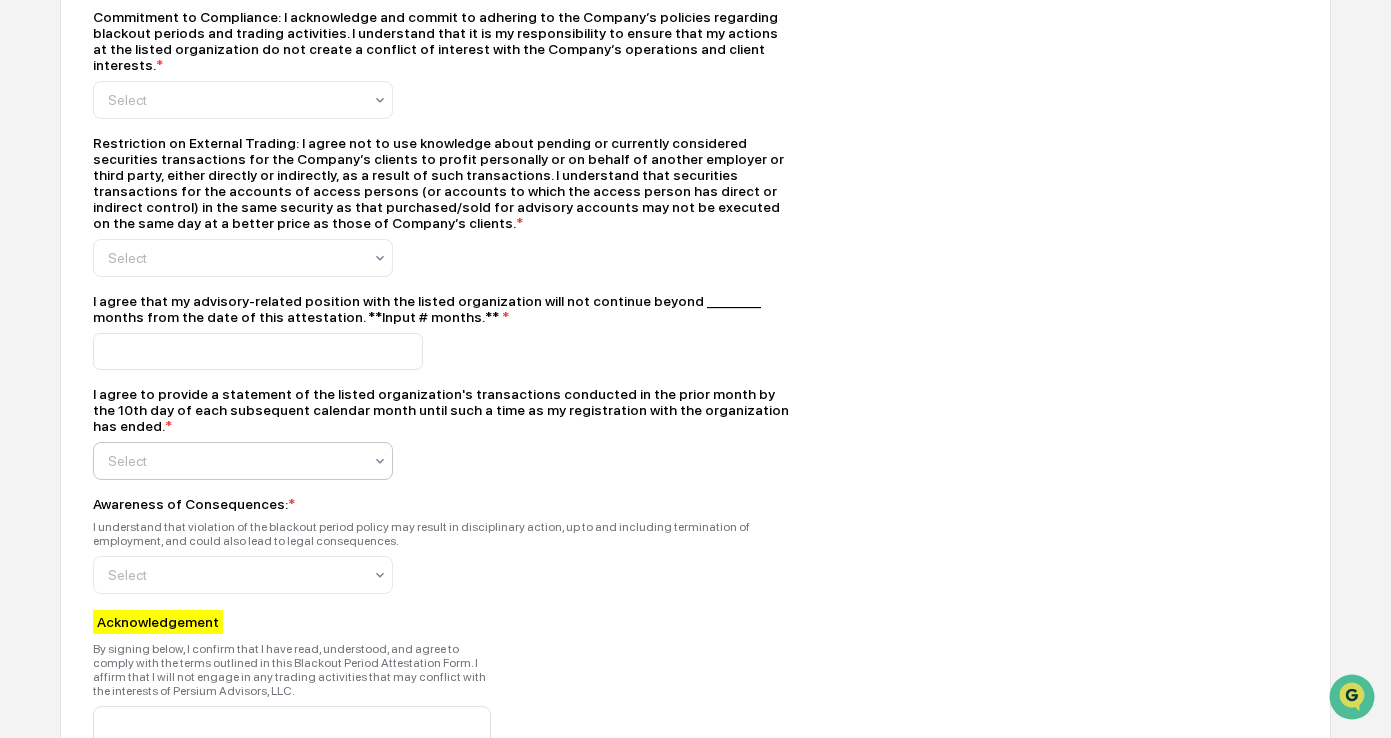 click at bounding box center [235, -345] 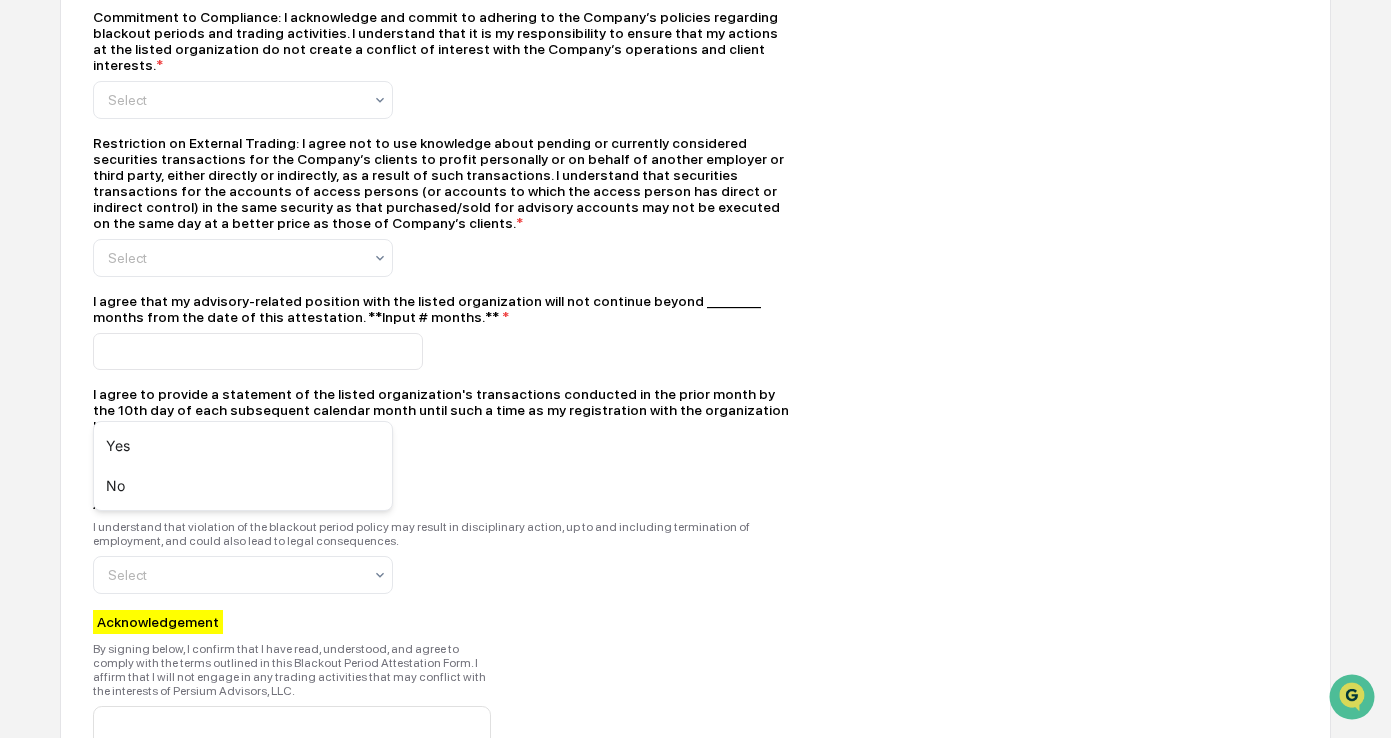 click on "I agree to provide a statement of the listed organization's transactions conducted in the prior month by the 10th day of each subsequent calendar month until such a time as my registration with the organization has ended.  * 2 results available. Use Up and Down to choose options, press Enter to select the currently focused option, press Escape to exit the menu, press Tab to select the option and exit the menu. Select" at bounding box center [443, 433] 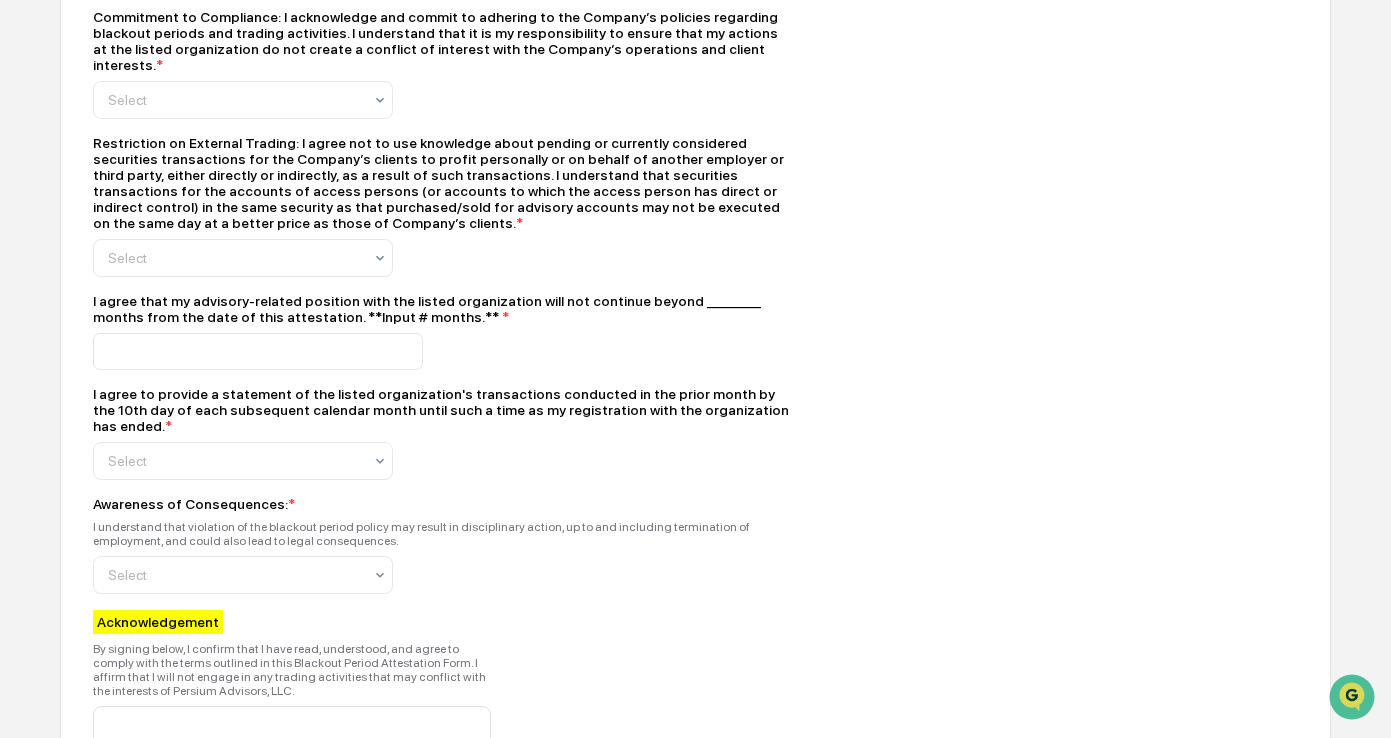 scroll, scrollTop: 1000, scrollLeft: 0, axis: vertical 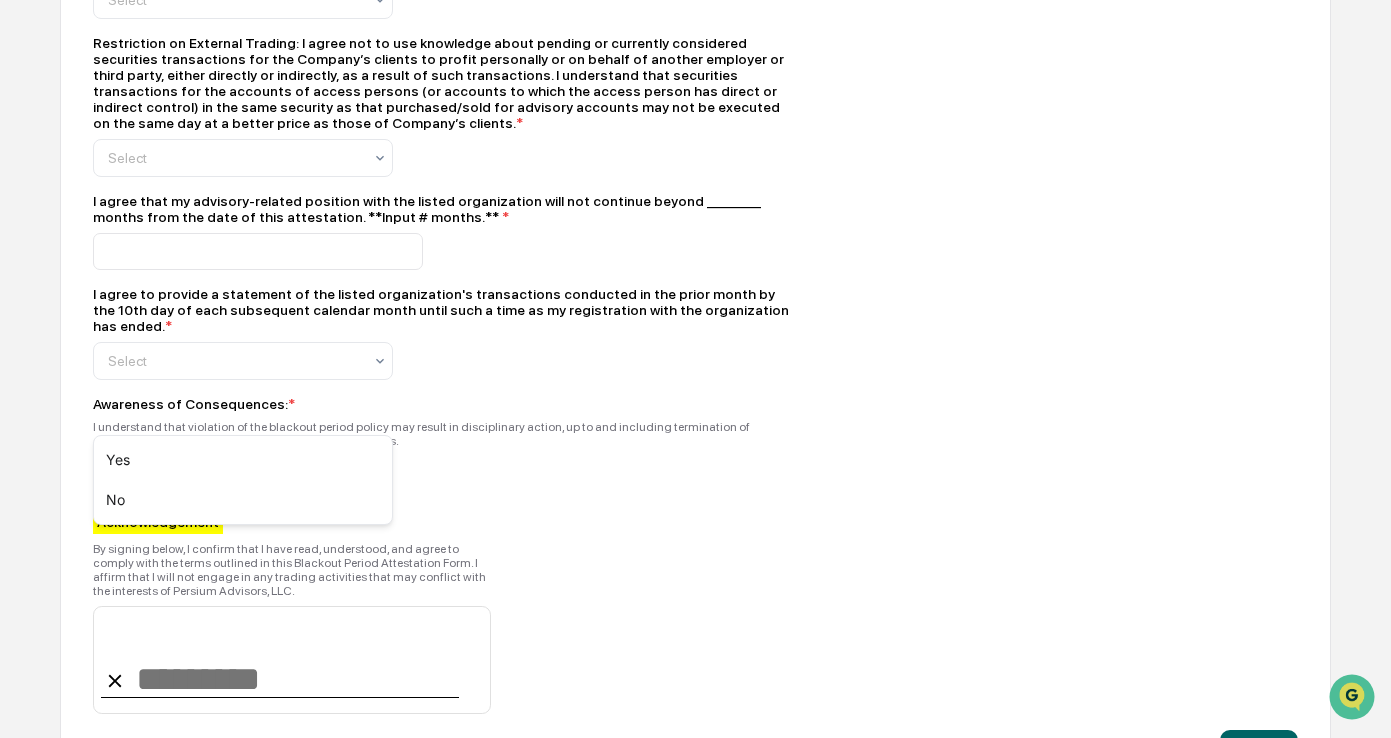 click at bounding box center [235, 475] 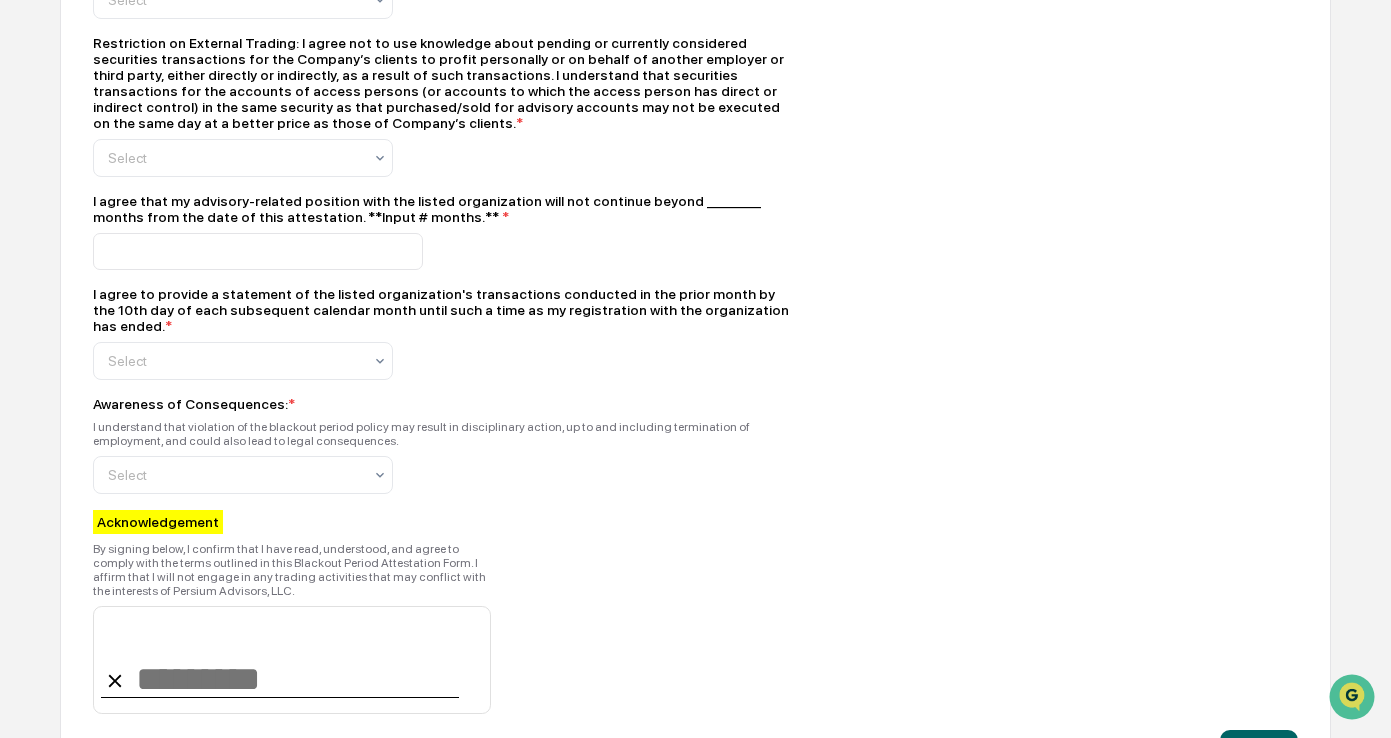 click on "Awareness of Consequences:  * I understand that violation of the blackout period policy may result in disciplinary action, up to and including termination of employment, and could also lead to legal consequences. Select" at bounding box center [443, 445] 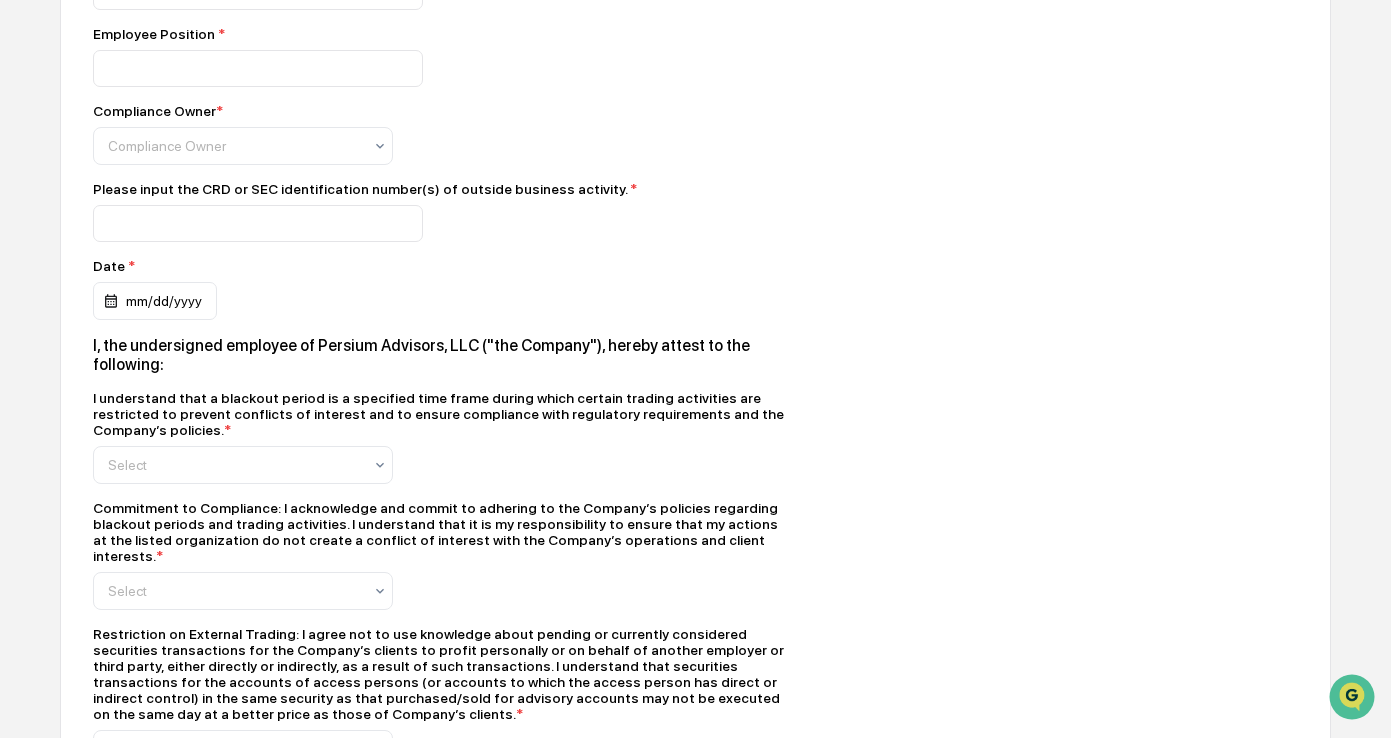 scroll, scrollTop: 0, scrollLeft: 0, axis: both 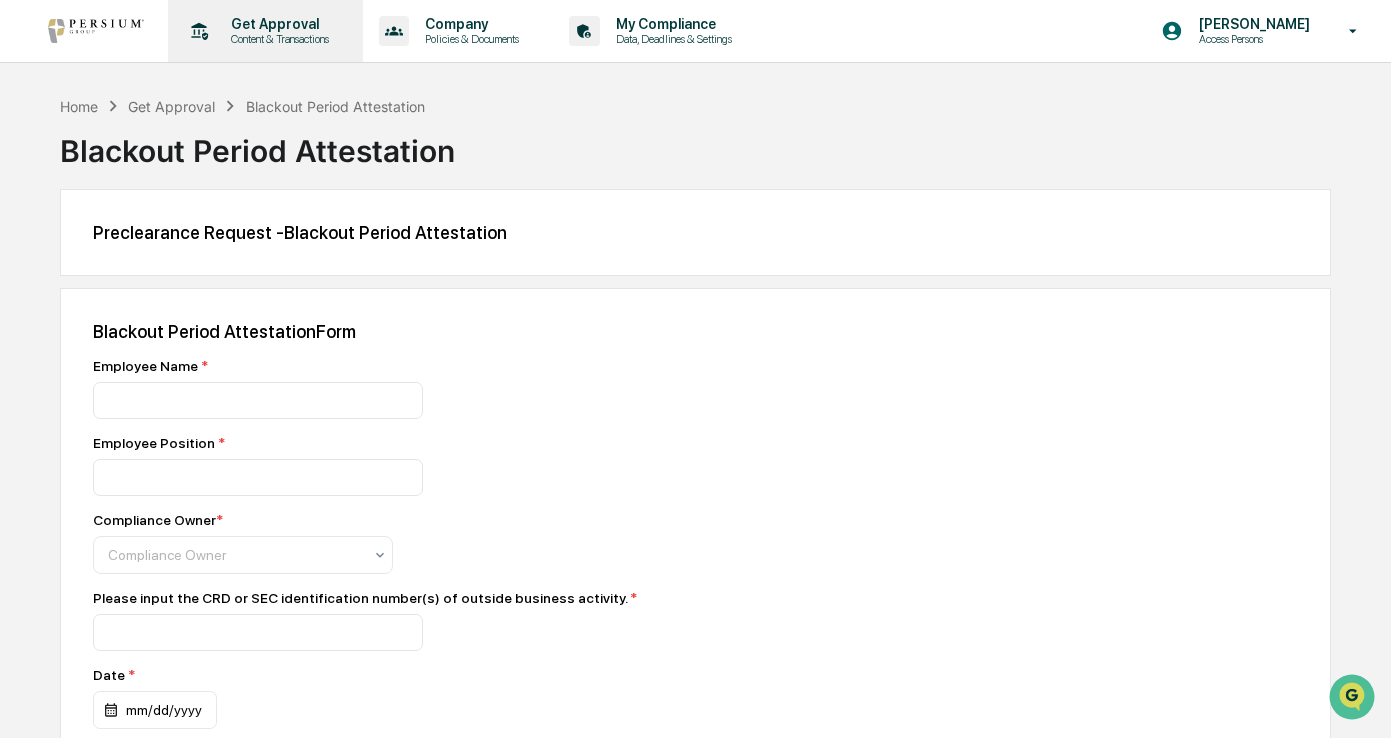 click on "Content & Transactions" at bounding box center (277, 39) 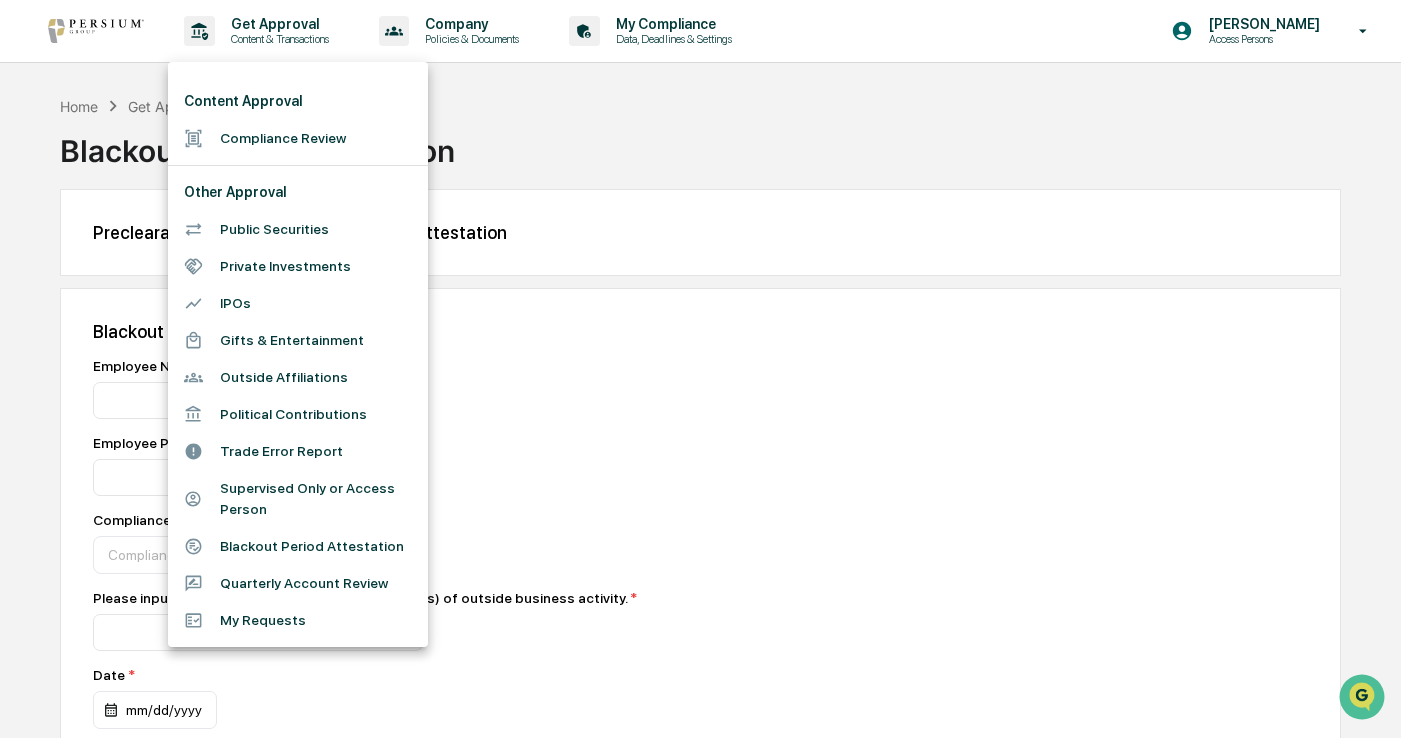 click on "Gifts & Entertainment" at bounding box center (298, 340) 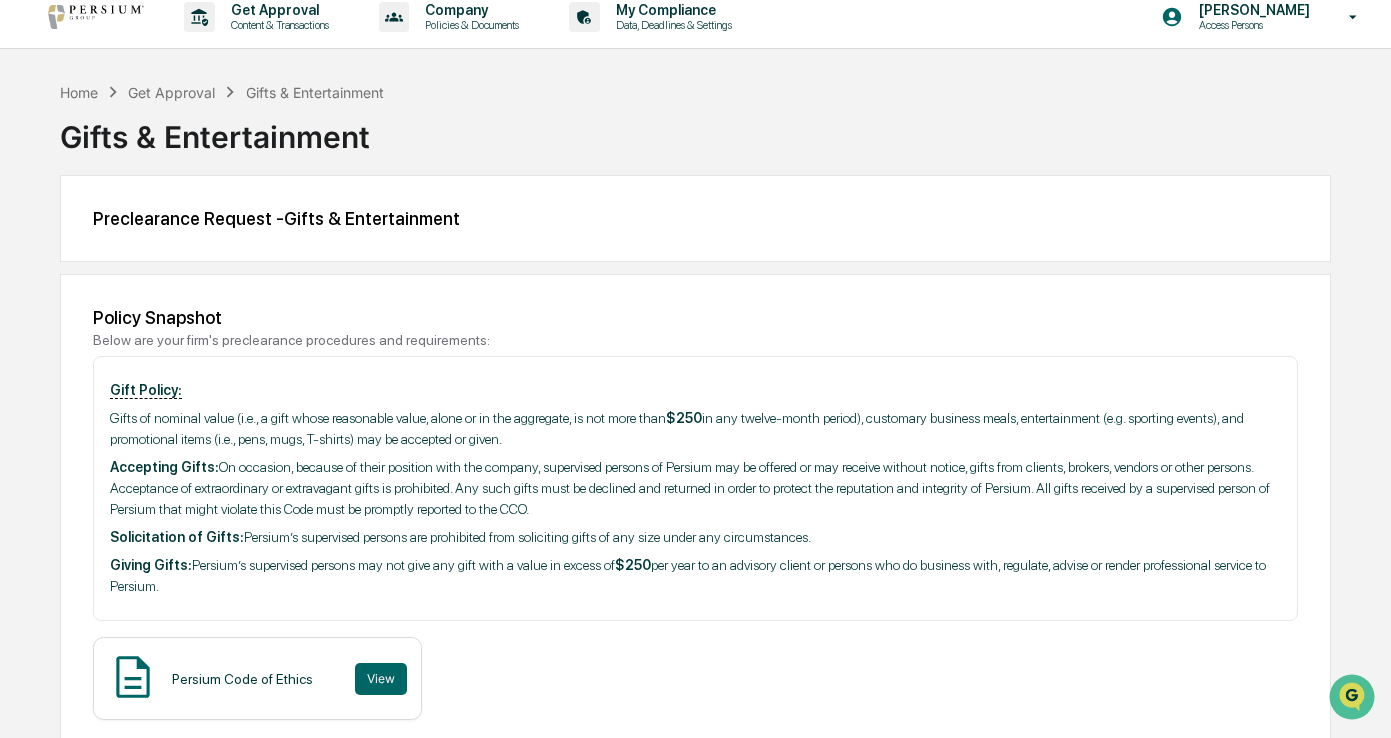 scroll, scrollTop: 0, scrollLeft: 0, axis: both 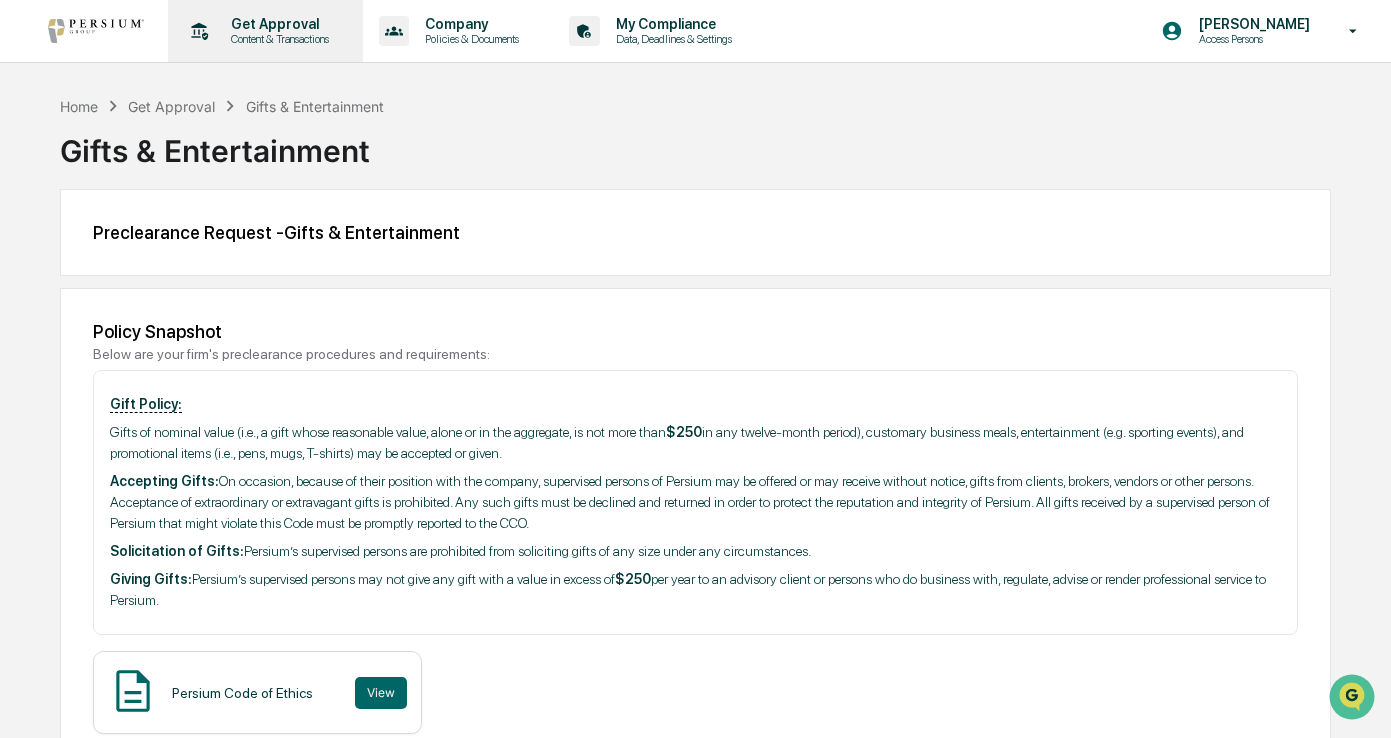 click on "Get Approval Content & Transactions" at bounding box center [263, 31] 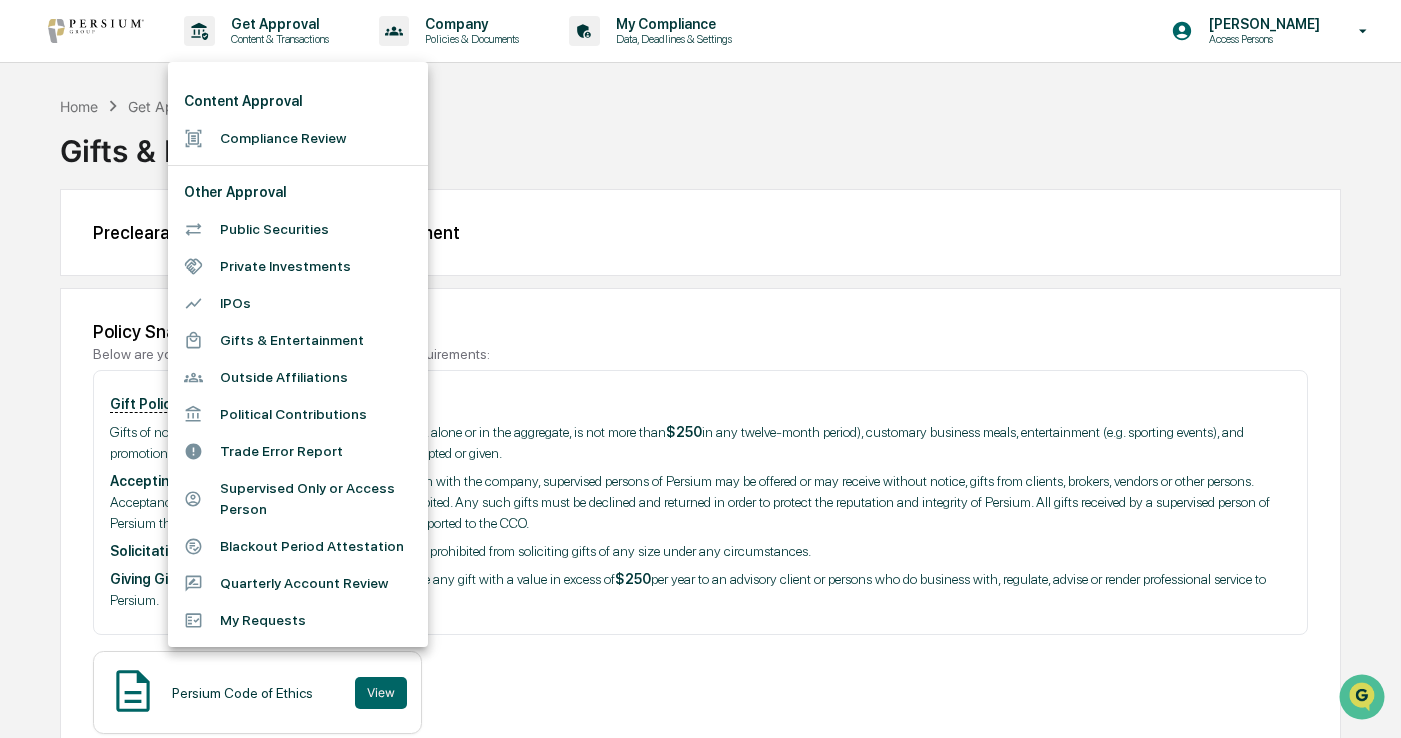 click on "Public Securities" at bounding box center (298, 229) 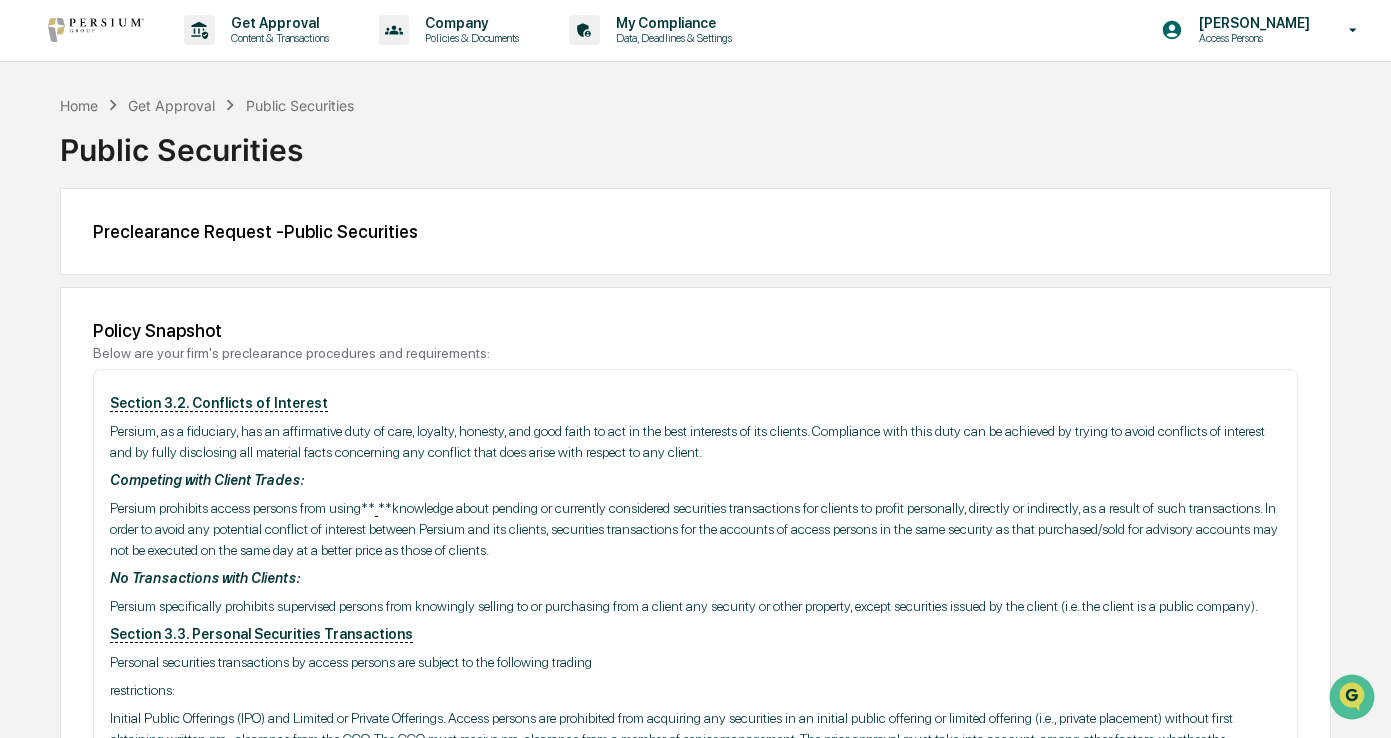 scroll, scrollTop: 0, scrollLeft: 0, axis: both 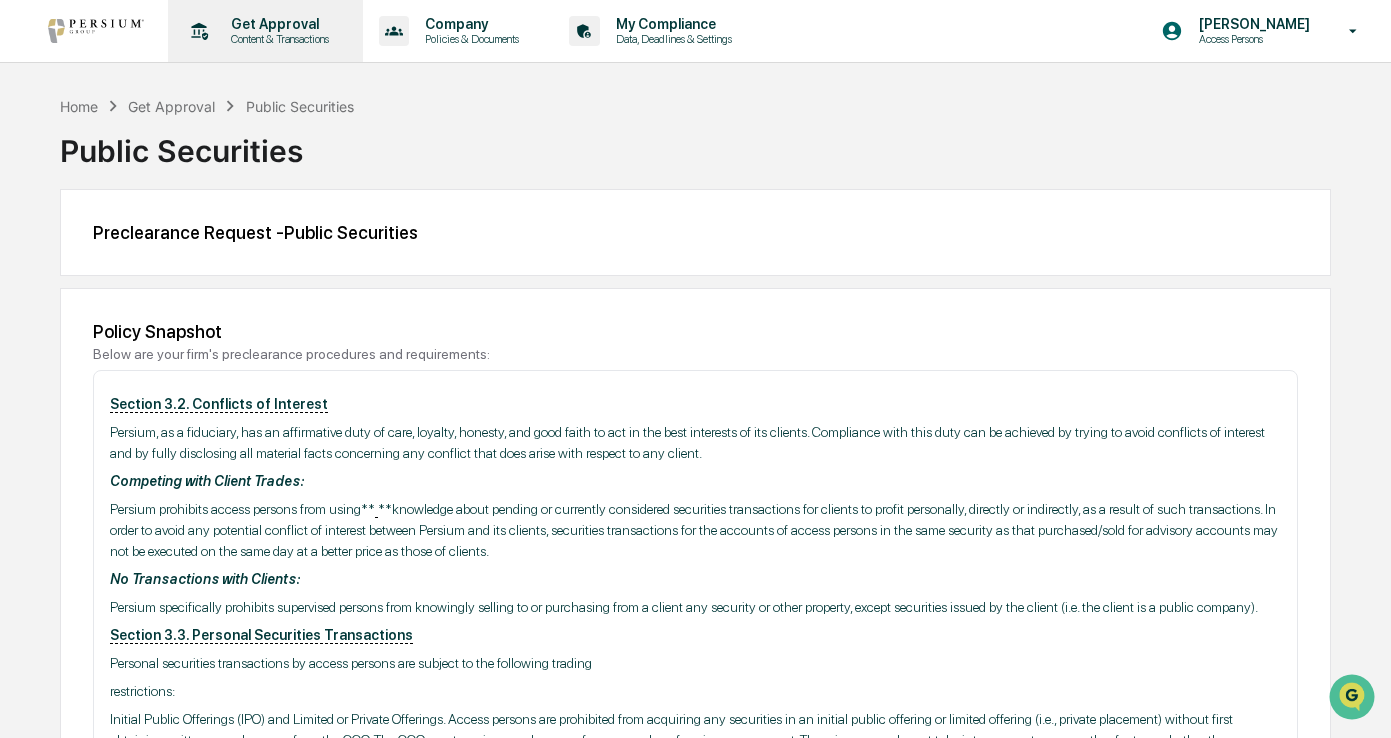 click on "Get Approval" at bounding box center (277, 24) 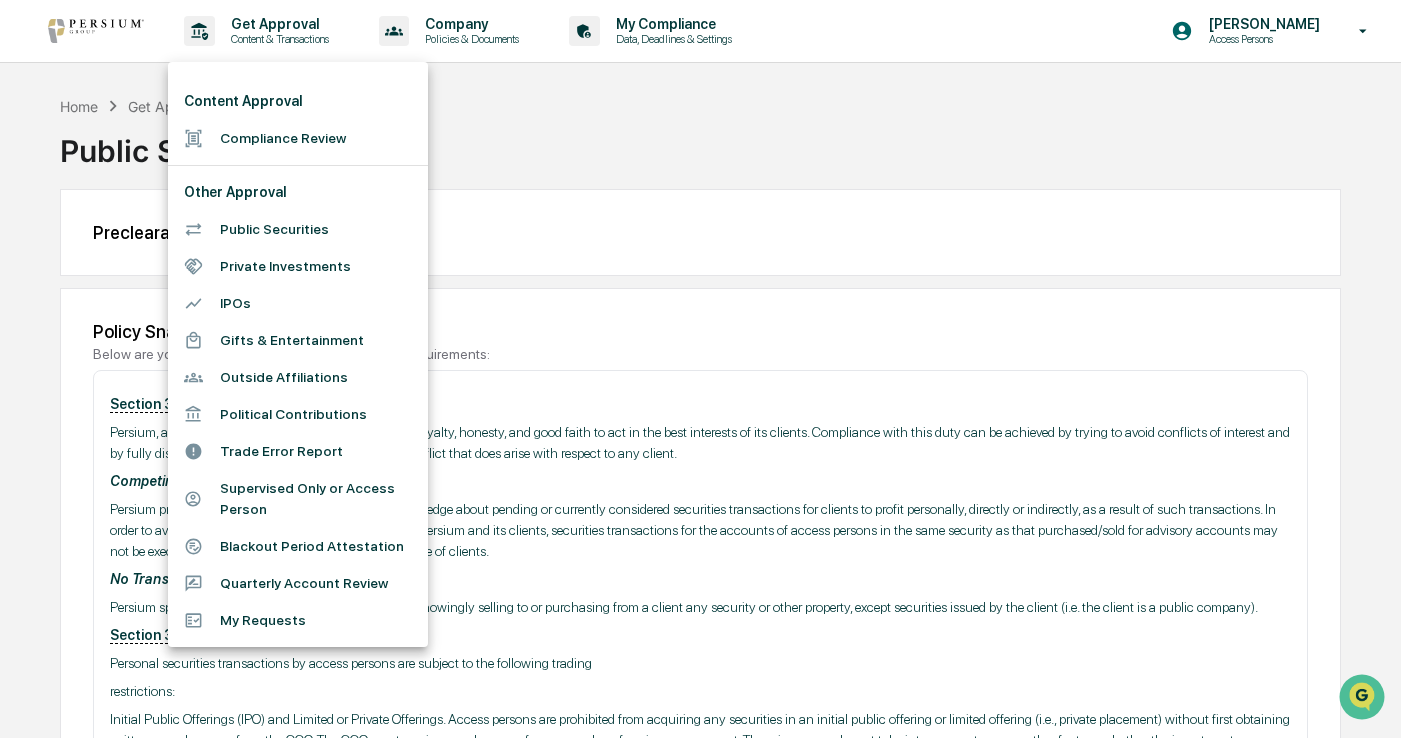 click on "Political Contributions" at bounding box center [298, 414] 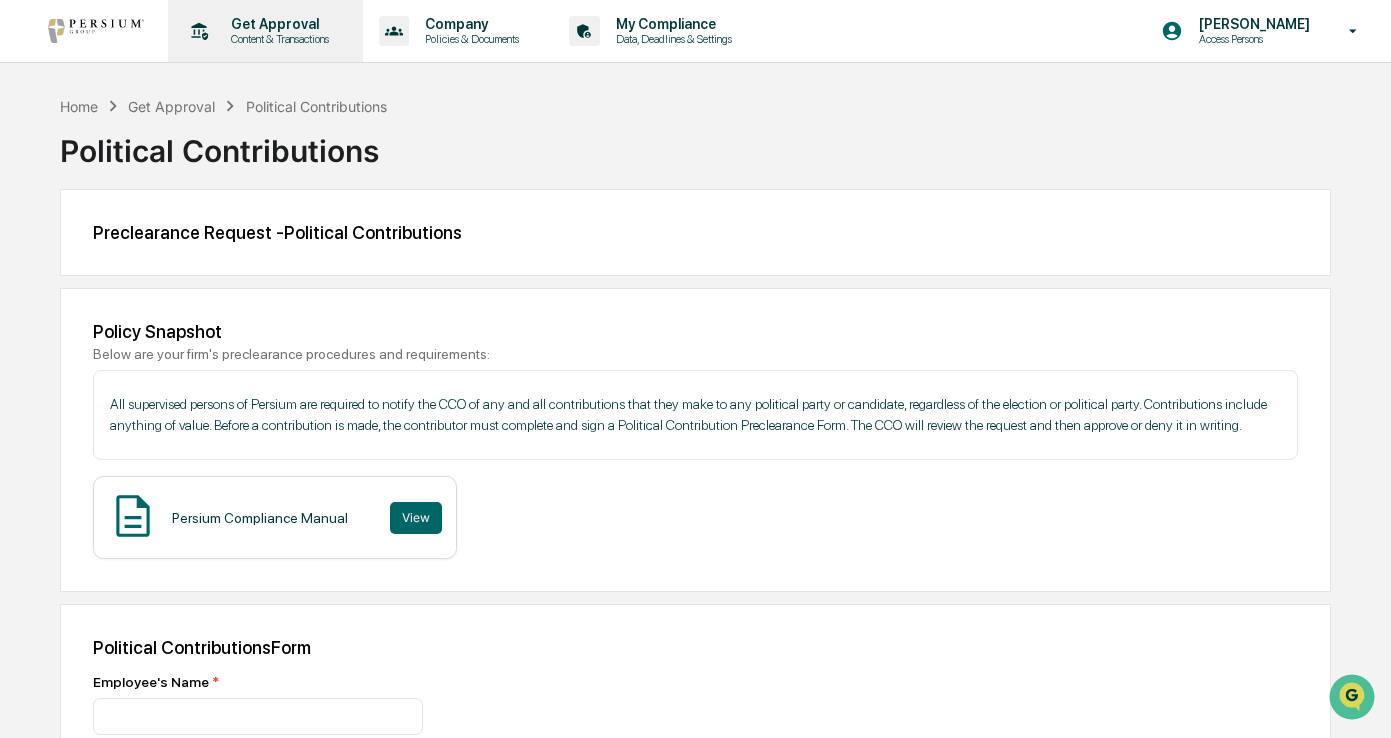 click on "Get Approval" at bounding box center [277, 24] 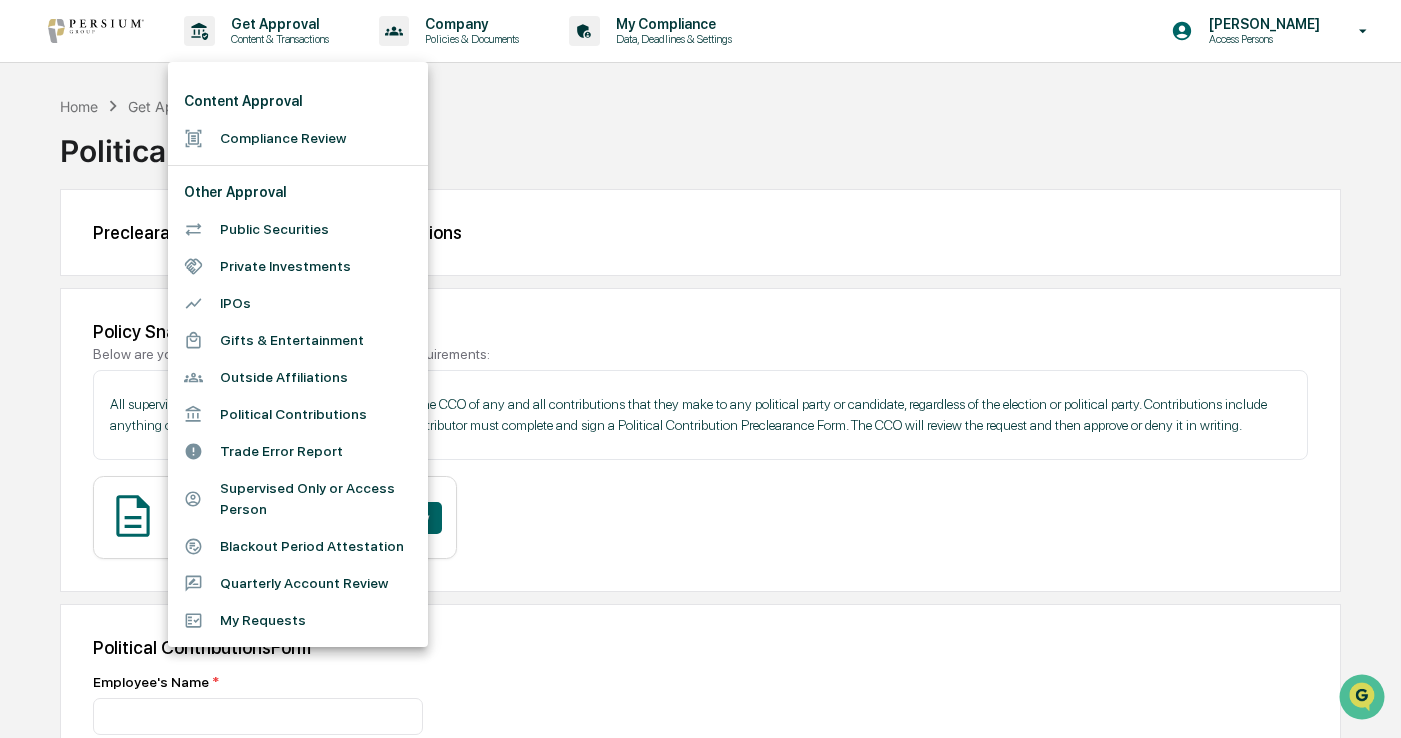 click on "IPOs" at bounding box center (298, 303) 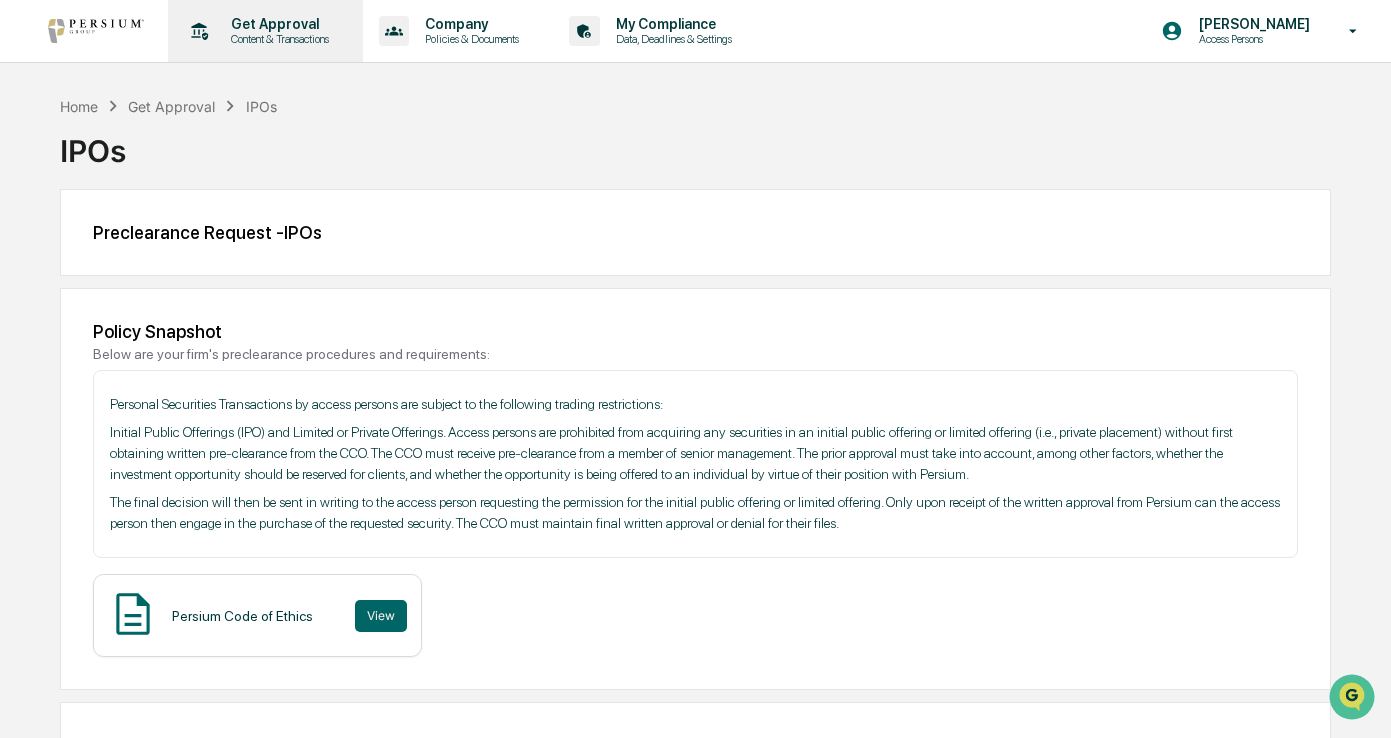click on "Content & Transactions" at bounding box center [277, 39] 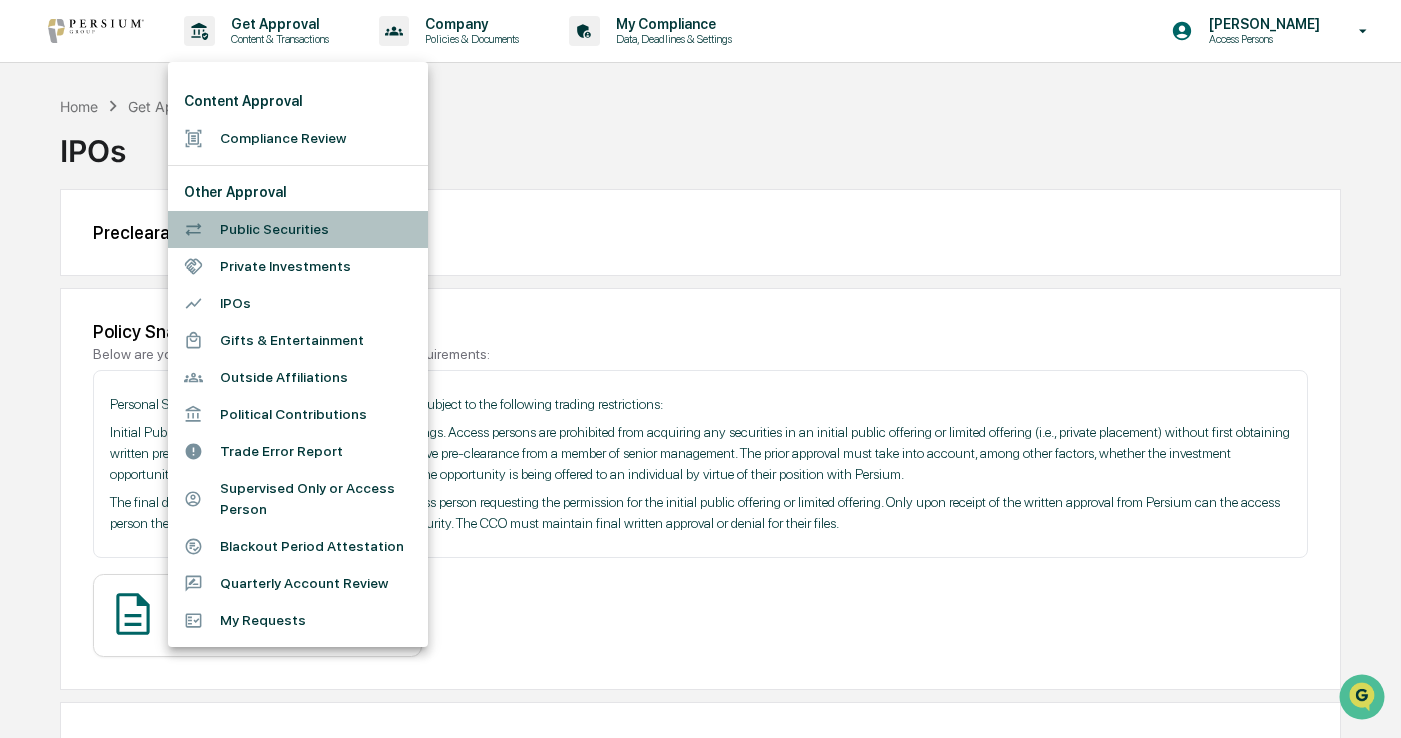 click on "Public Securities" at bounding box center (298, 229) 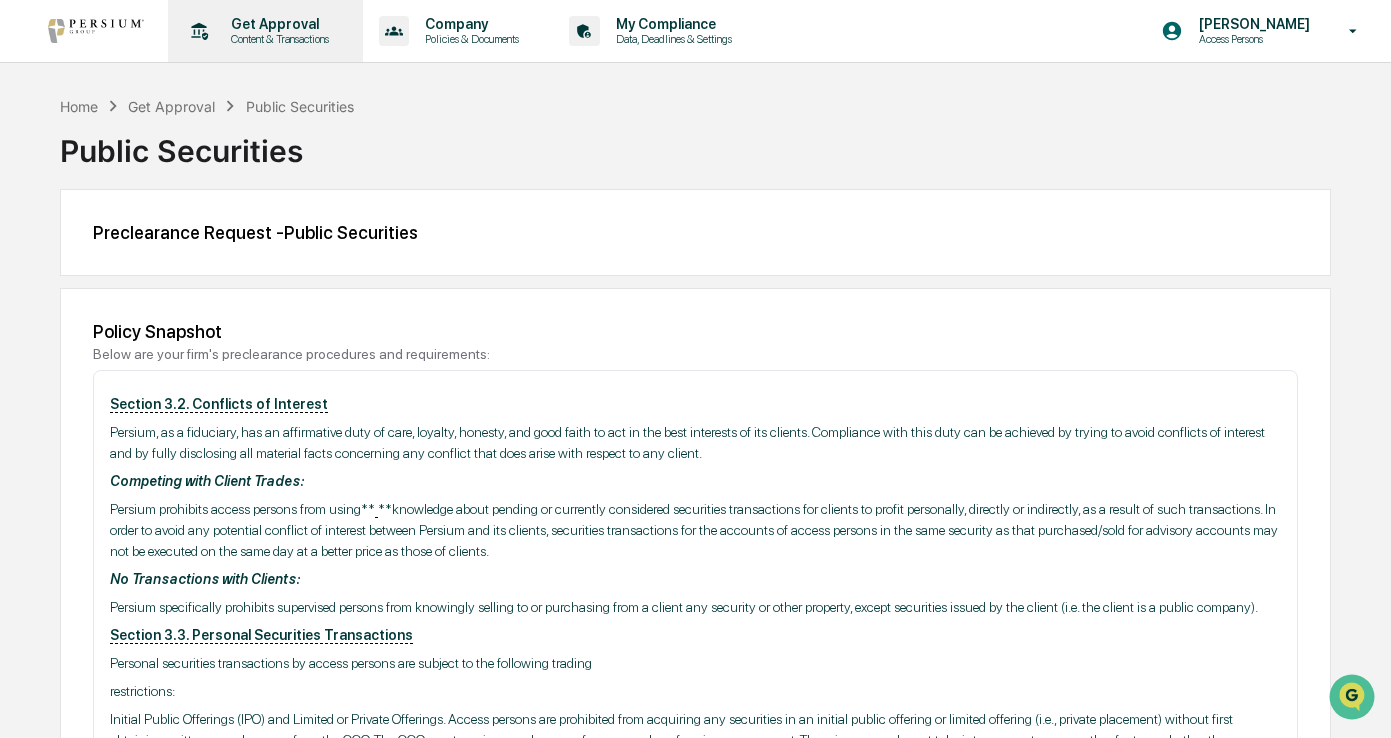 click on "Get Approval" at bounding box center (277, 24) 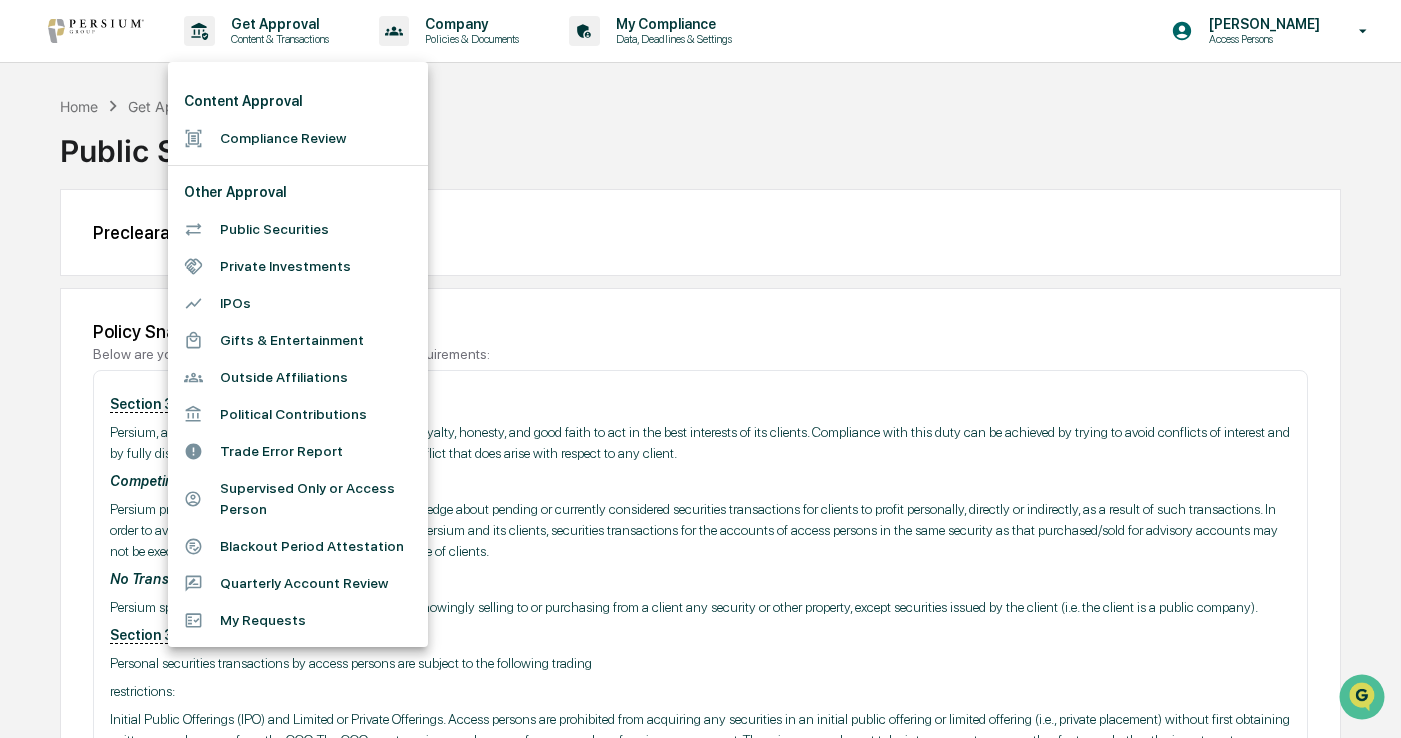 click on "Private Investments" at bounding box center (298, 266) 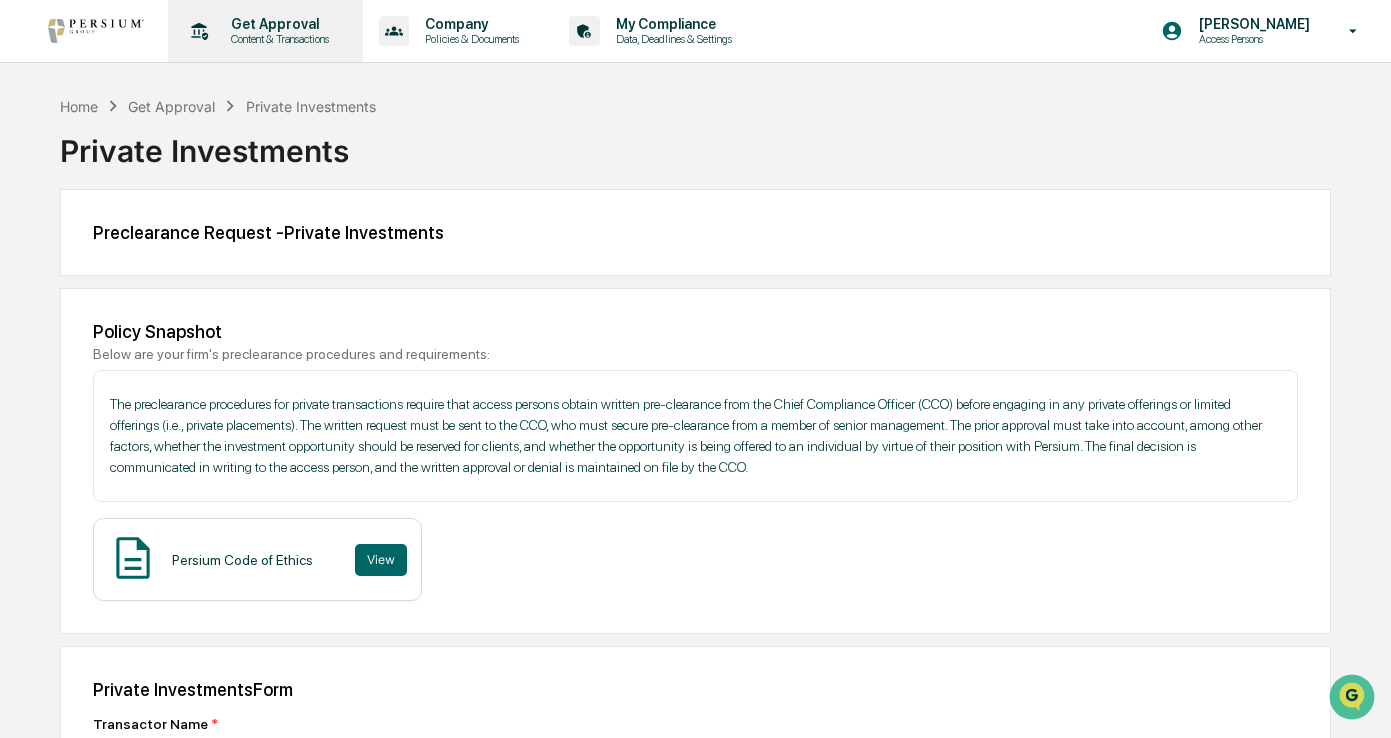 click on "Content & Transactions" at bounding box center [277, 39] 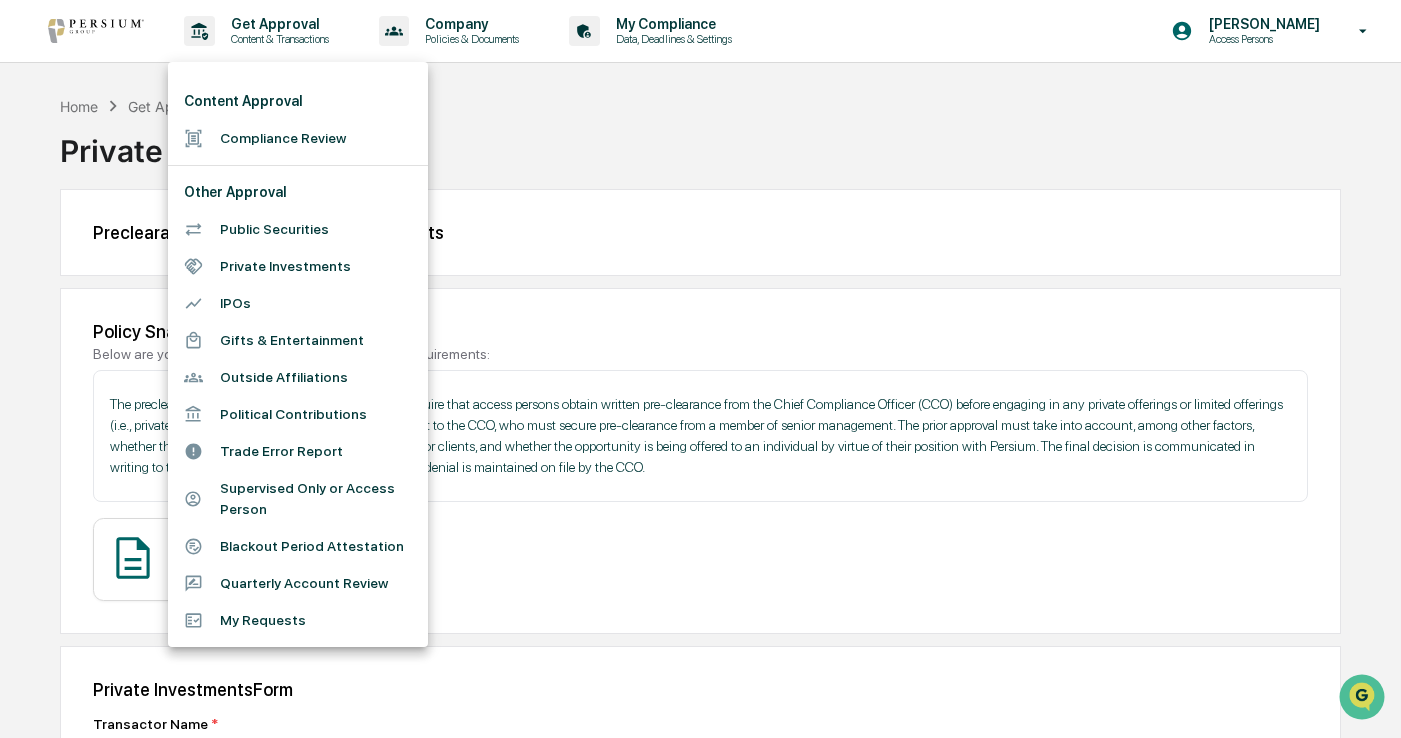 click on "IPOs" at bounding box center (298, 303) 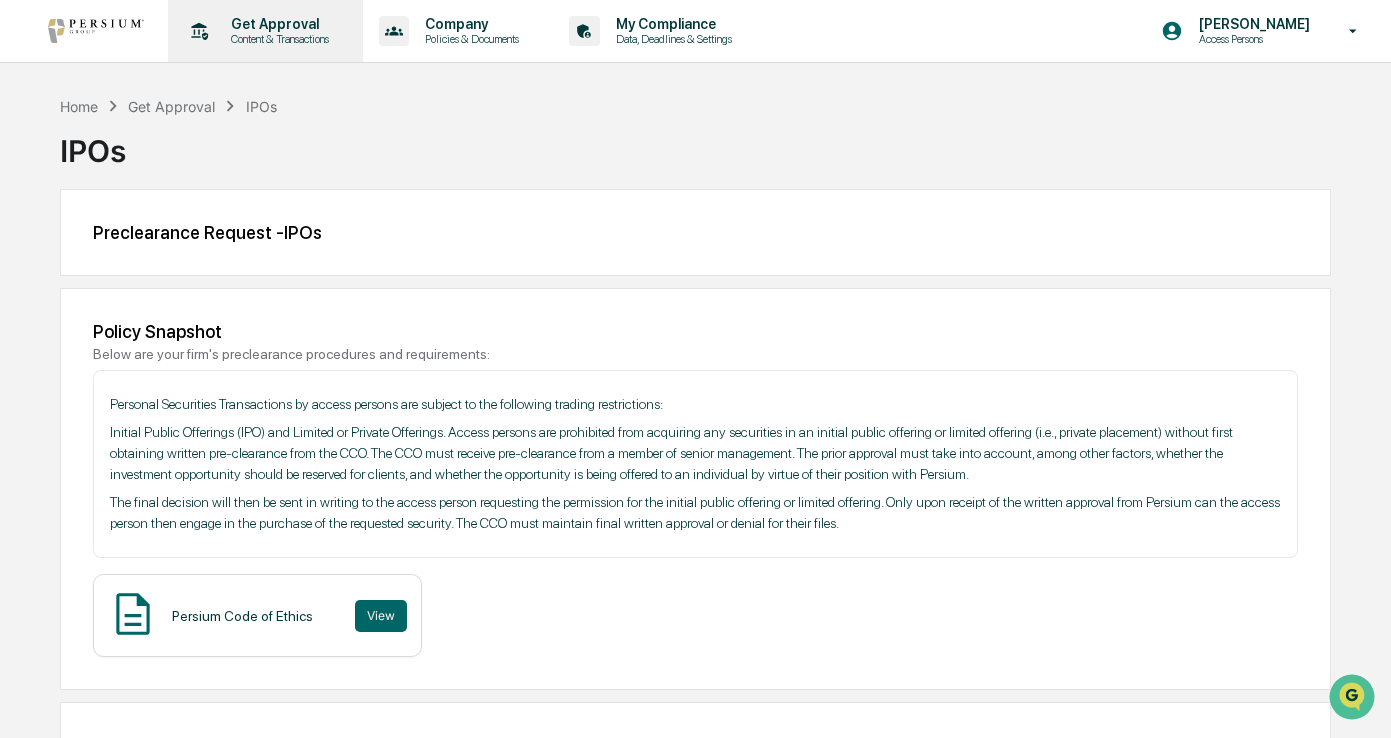 click on "Content & Transactions" at bounding box center (277, 39) 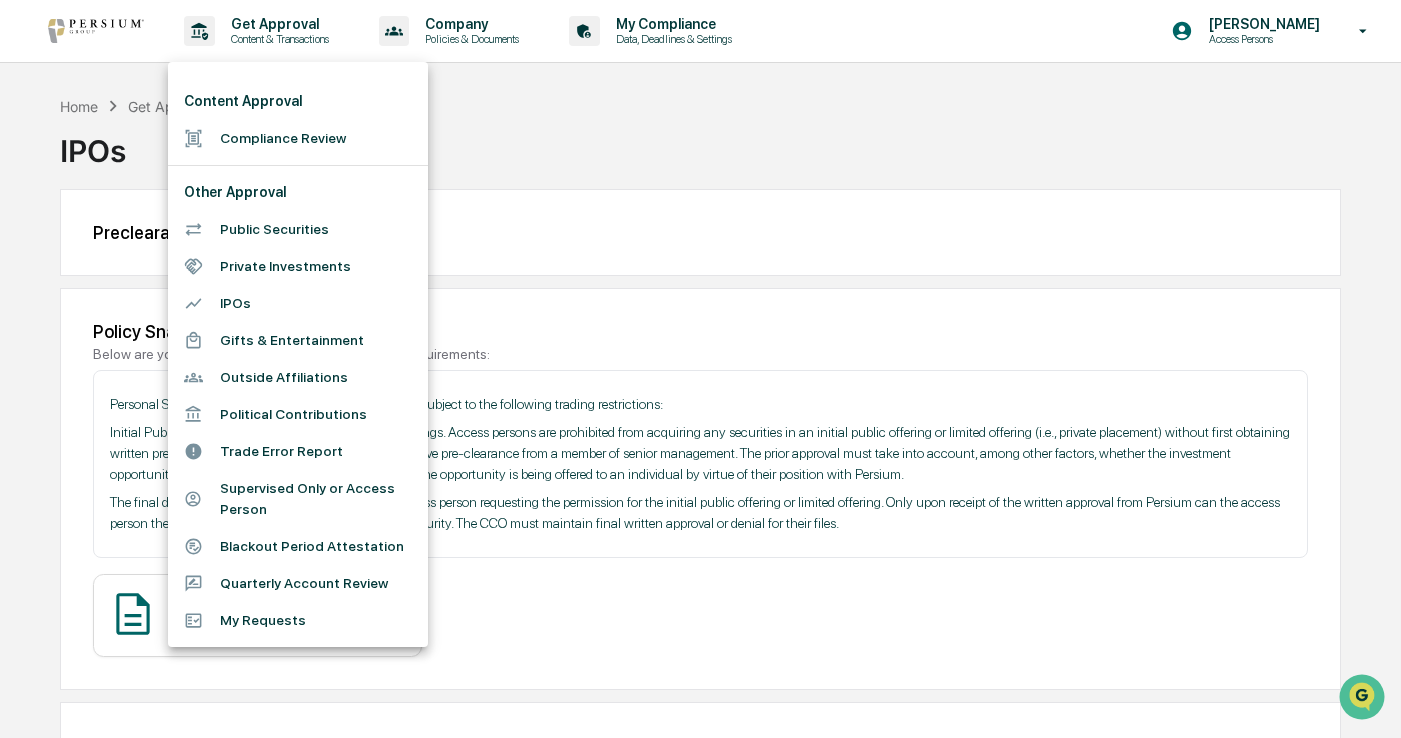 click on "Private Investments" at bounding box center [298, 266] 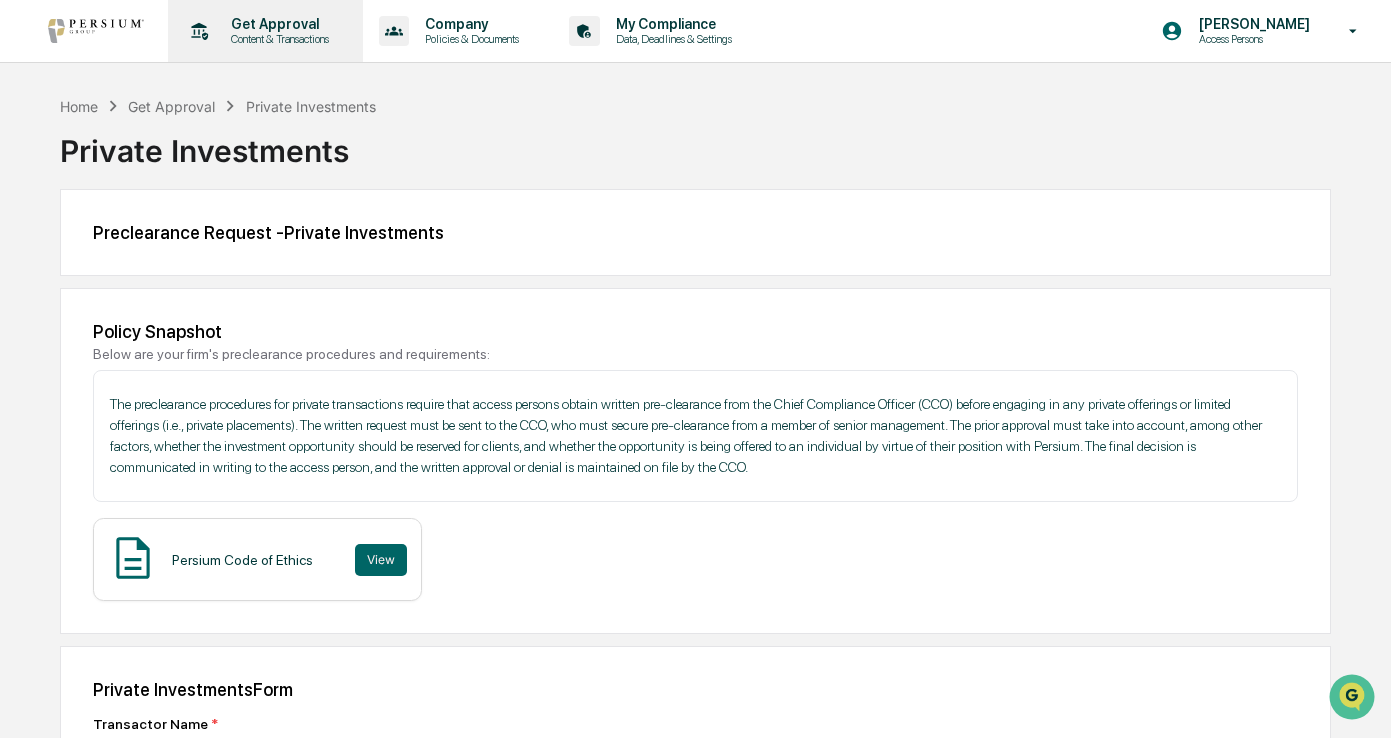 click on "Content & Transactions" at bounding box center [277, 39] 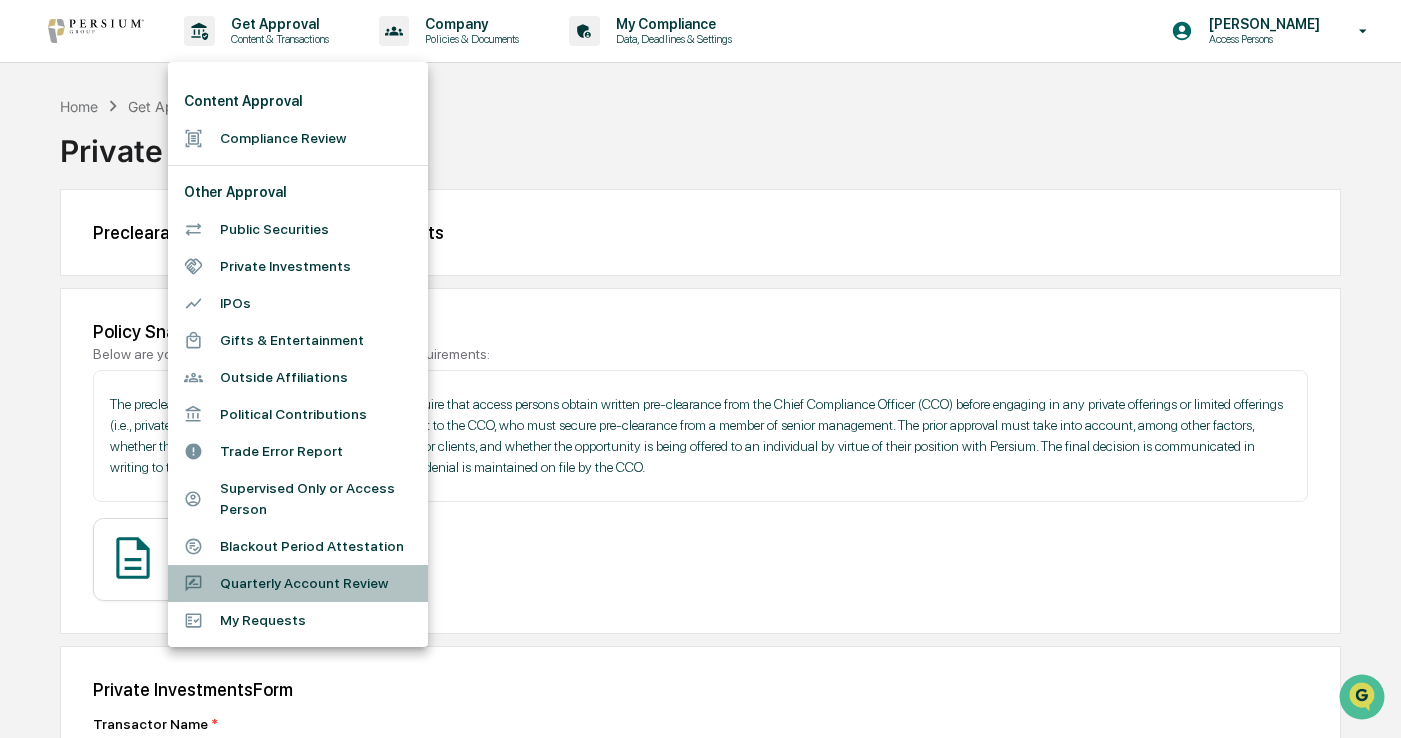 click on "Quarterly Account Review" at bounding box center [298, 583] 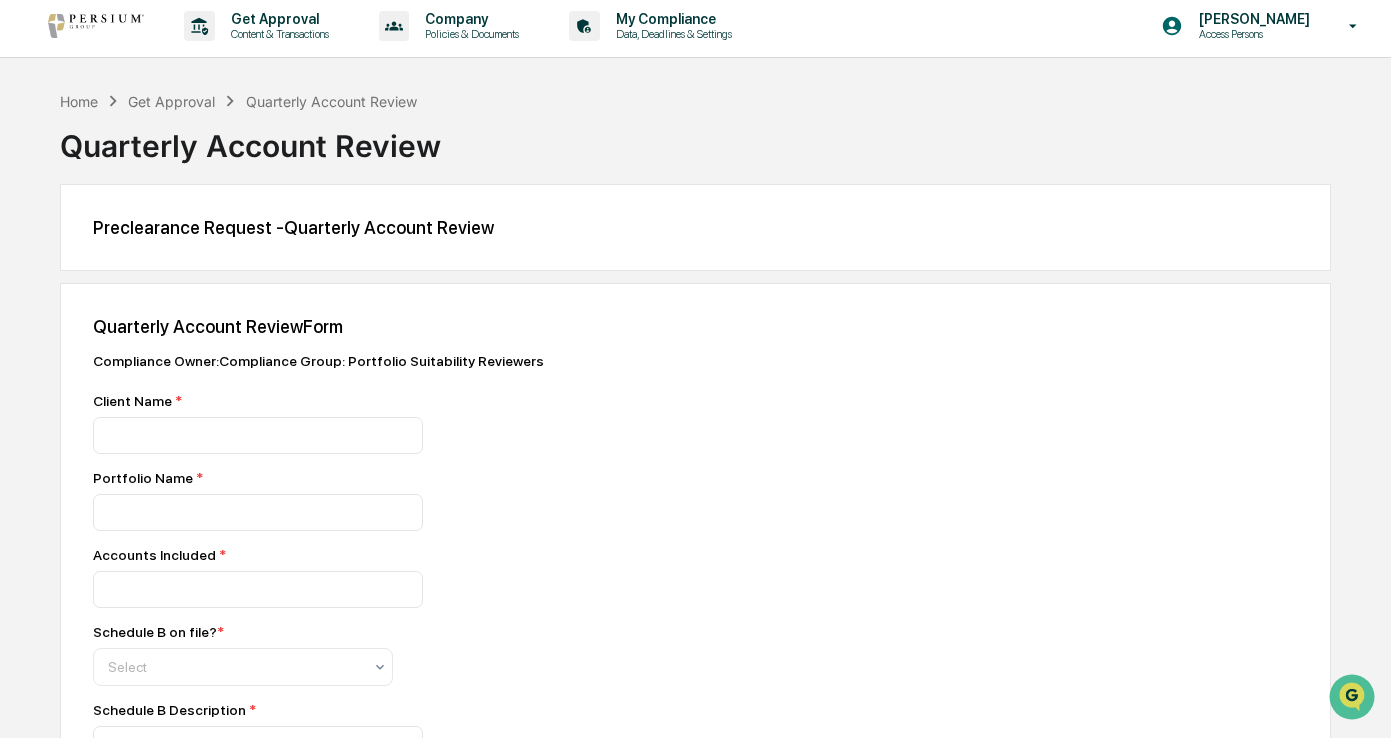 scroll, scrollTop: 0, scrollLeft: 0, axis: both 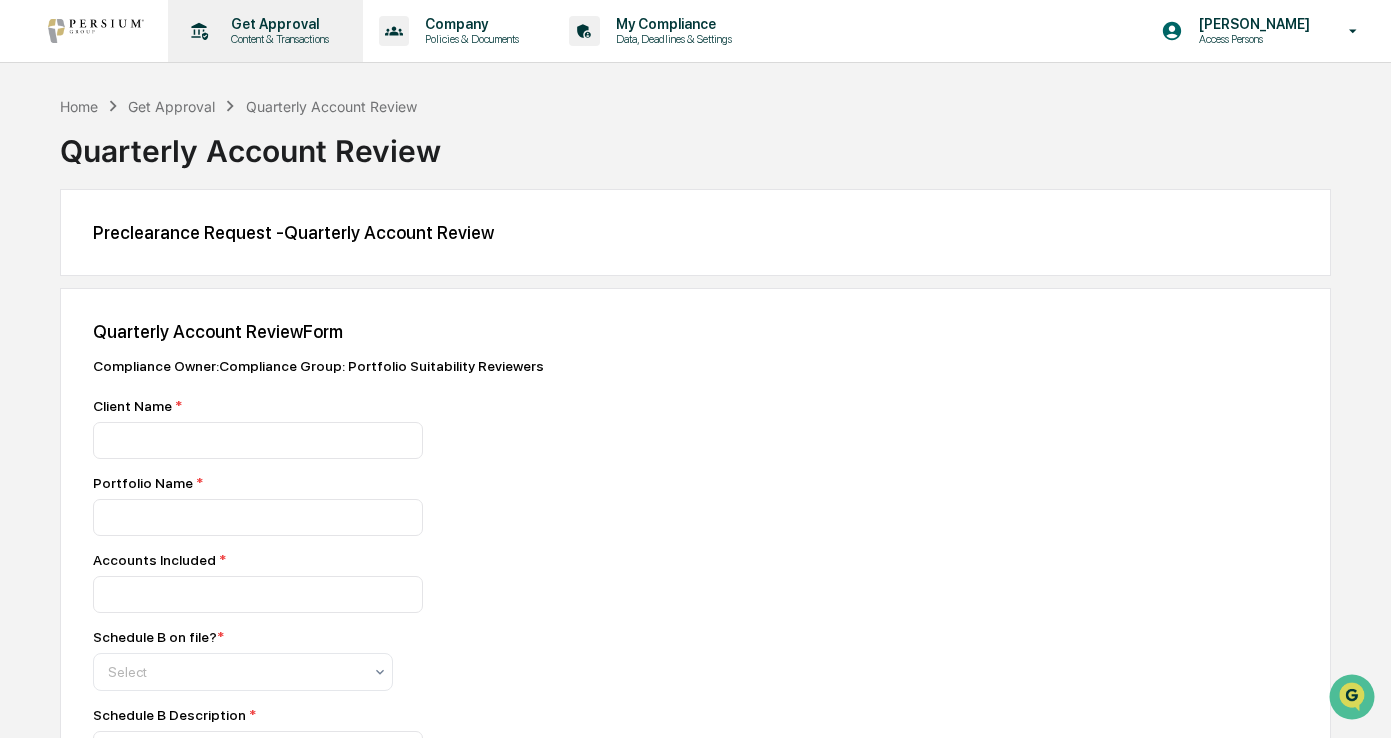 click on "Get Approval" at bounding box center (277, 24) 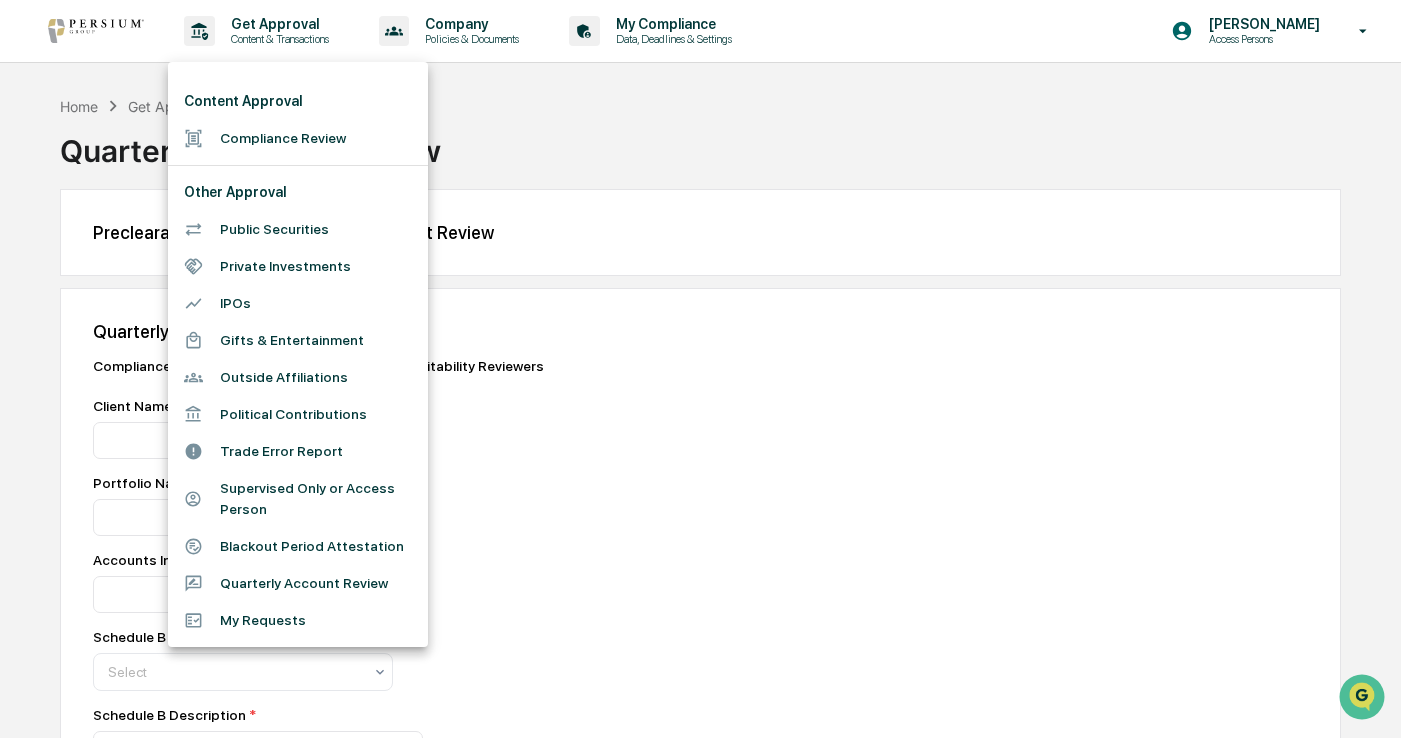 click at bounding box center (700, 369) 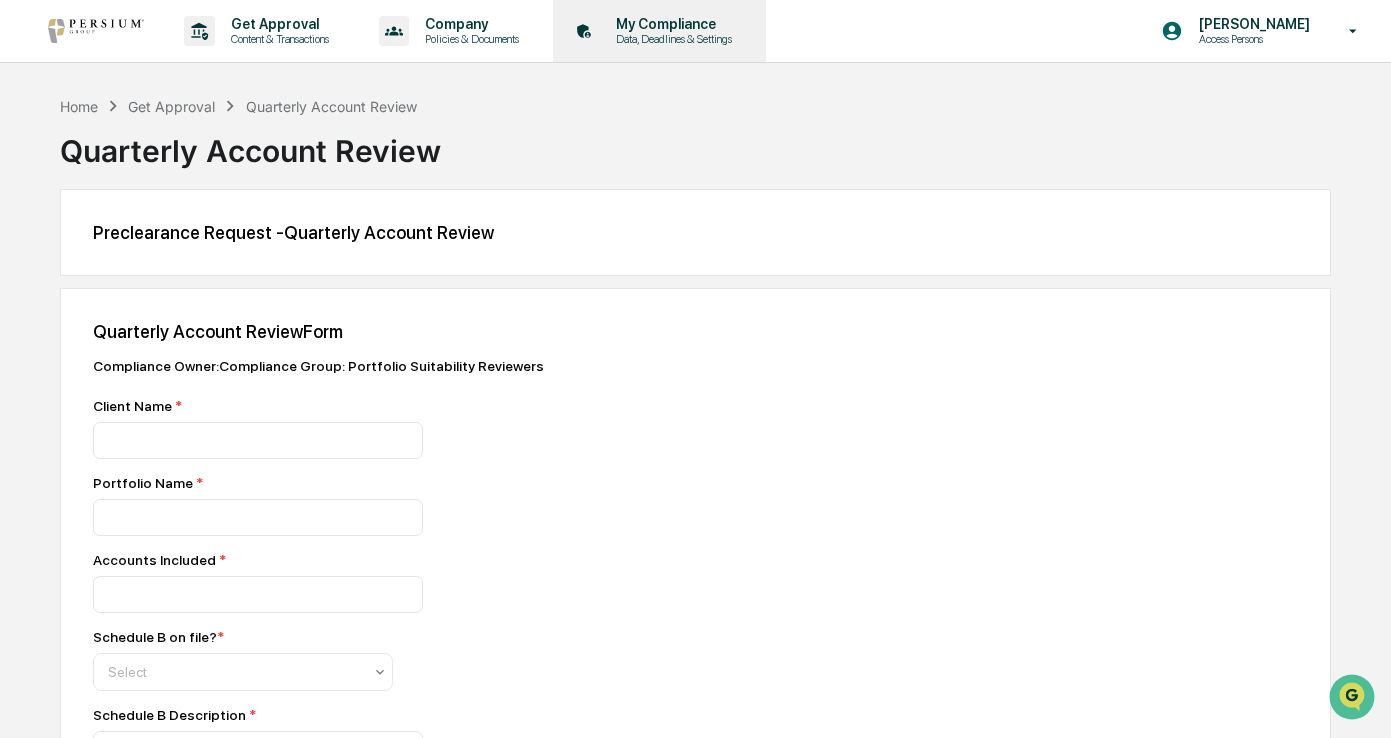 click on "Data, Deadlines & Settings" at bounding box center [671, 39] 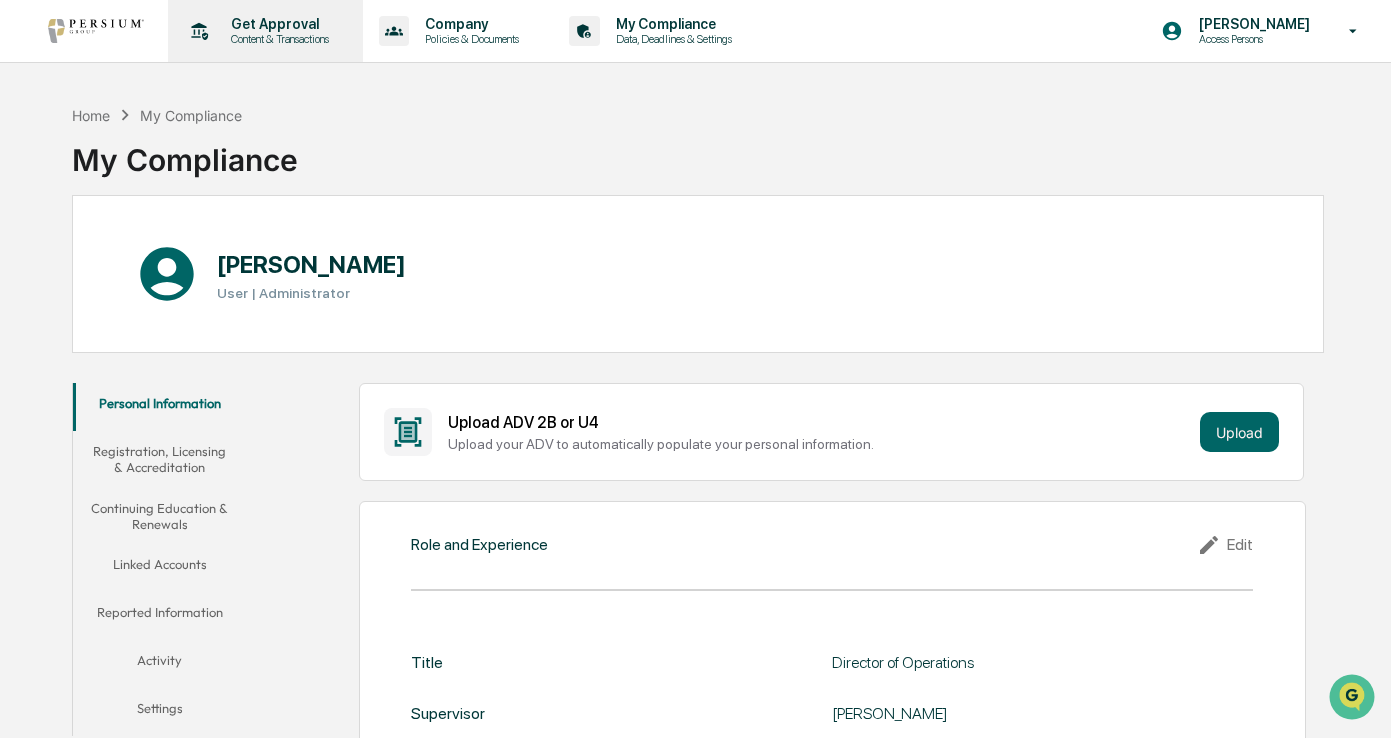 click on "Content & Transactions" at bounding box center (277, 39) 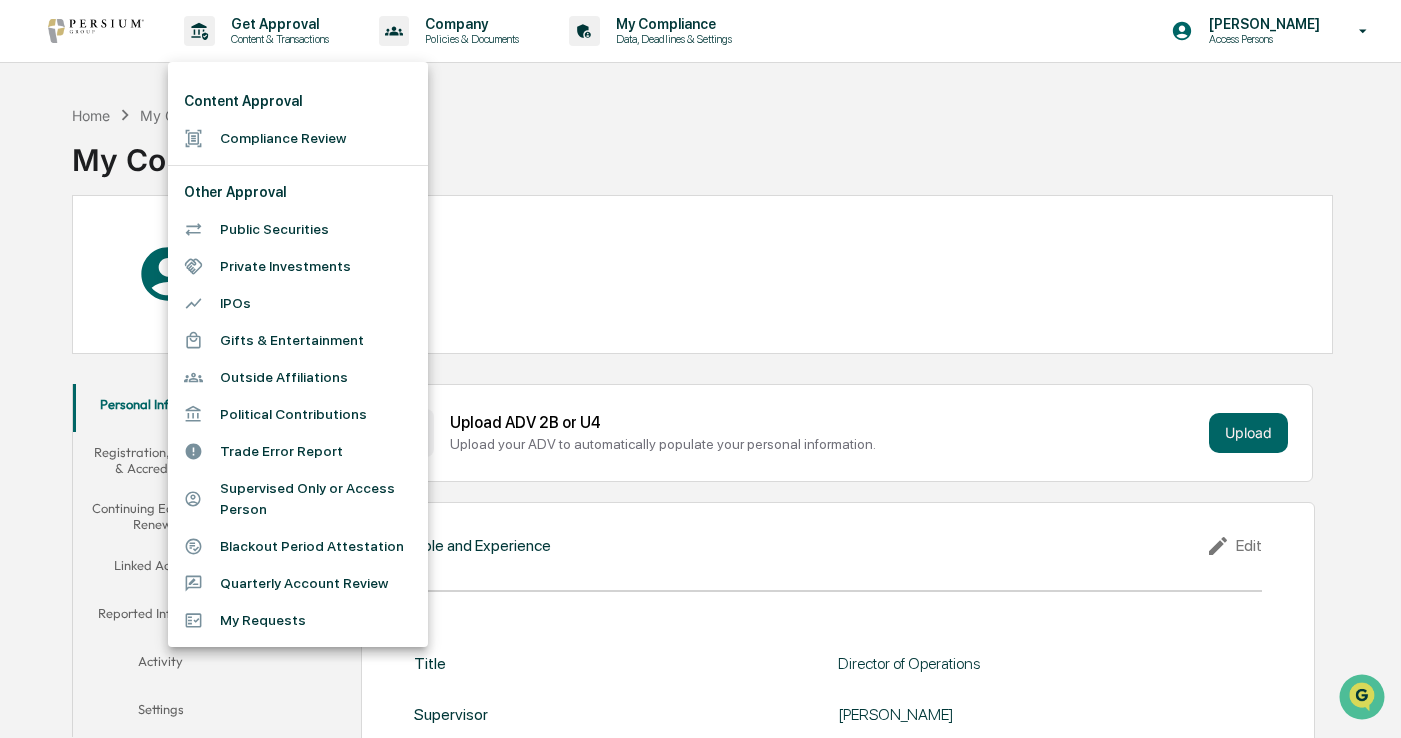 click at bounding box center (700, 369) 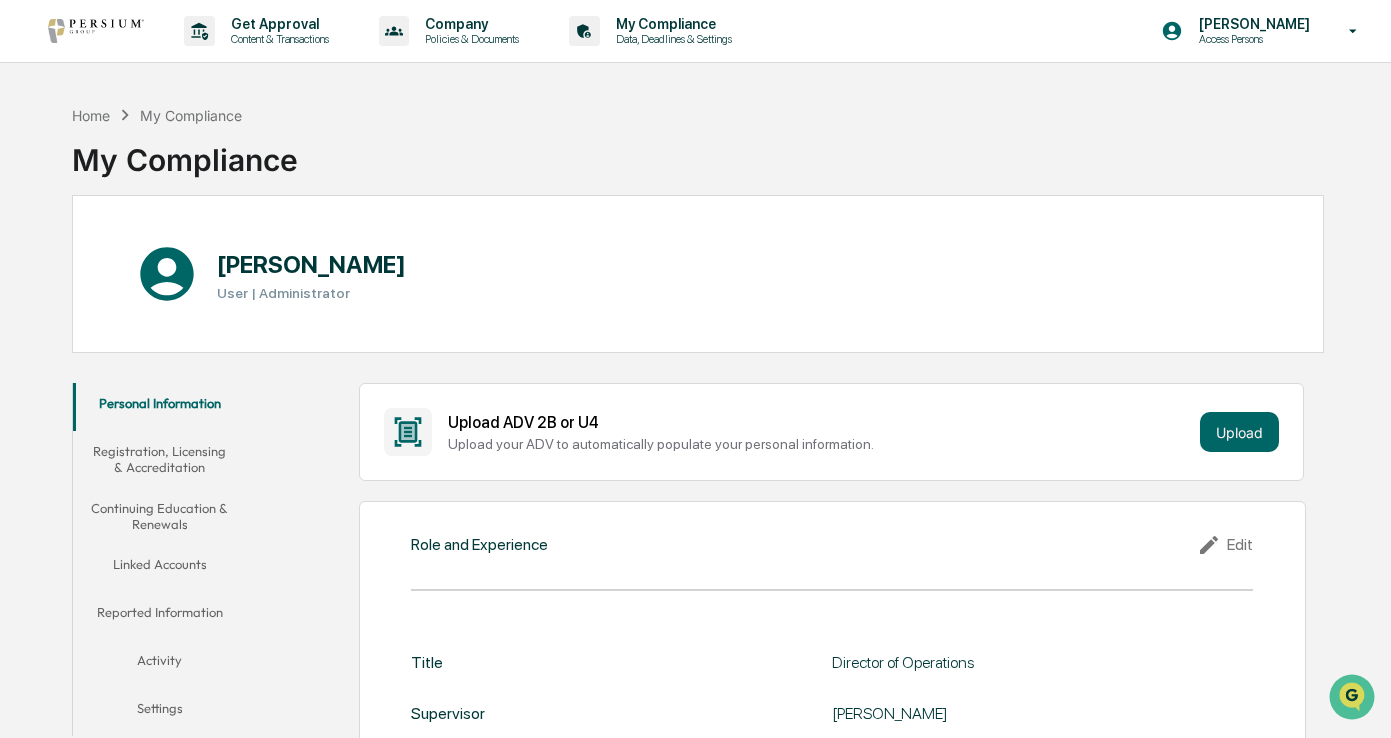 click on "Content Approval  Compliance Review Other Approval Public Securities Private Investments IPOs Gifts & Entertainment Outside Affiliations Political Contributions Trade Error Report Supervised Only or Access Person Blackout Period Attestation  Quarterly Account Review My Requests" at bounding box center (695, 369) 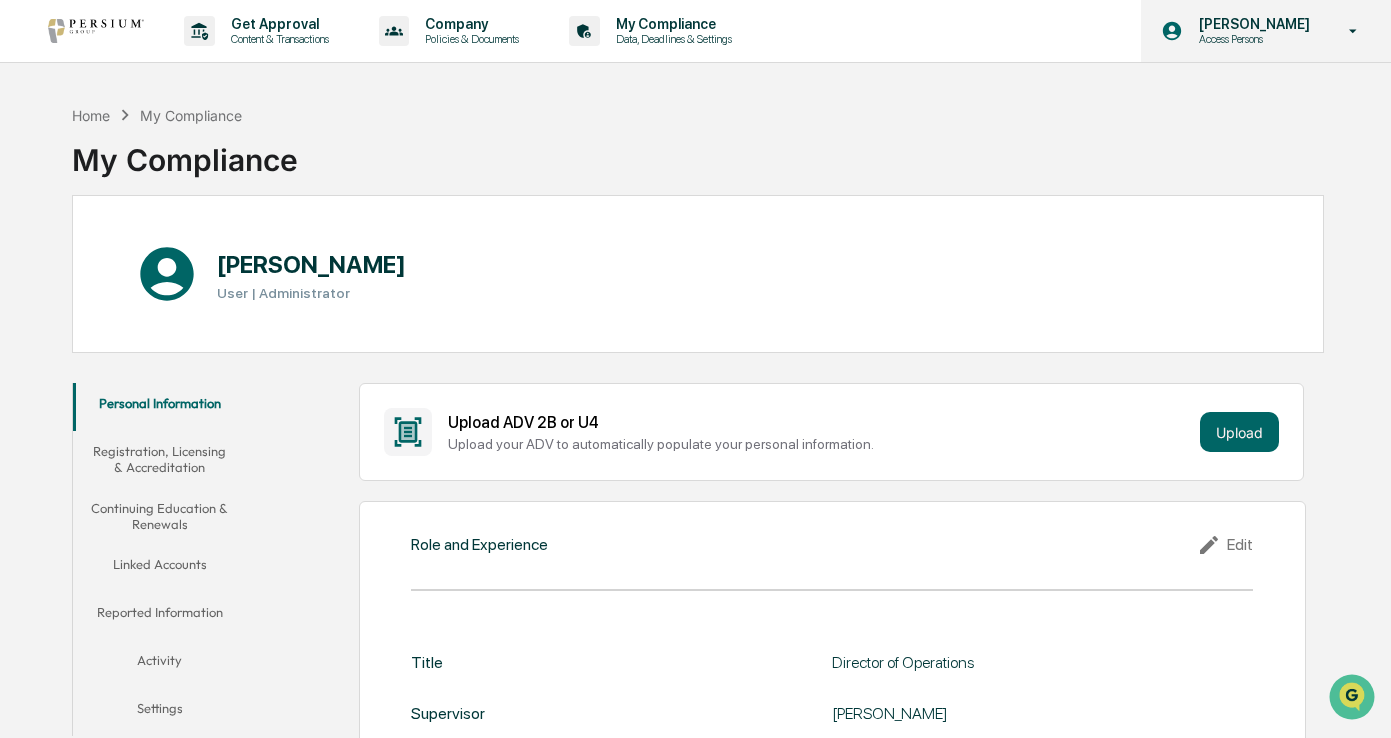 click on "Access Persons" at bounding box center [1251, 39] 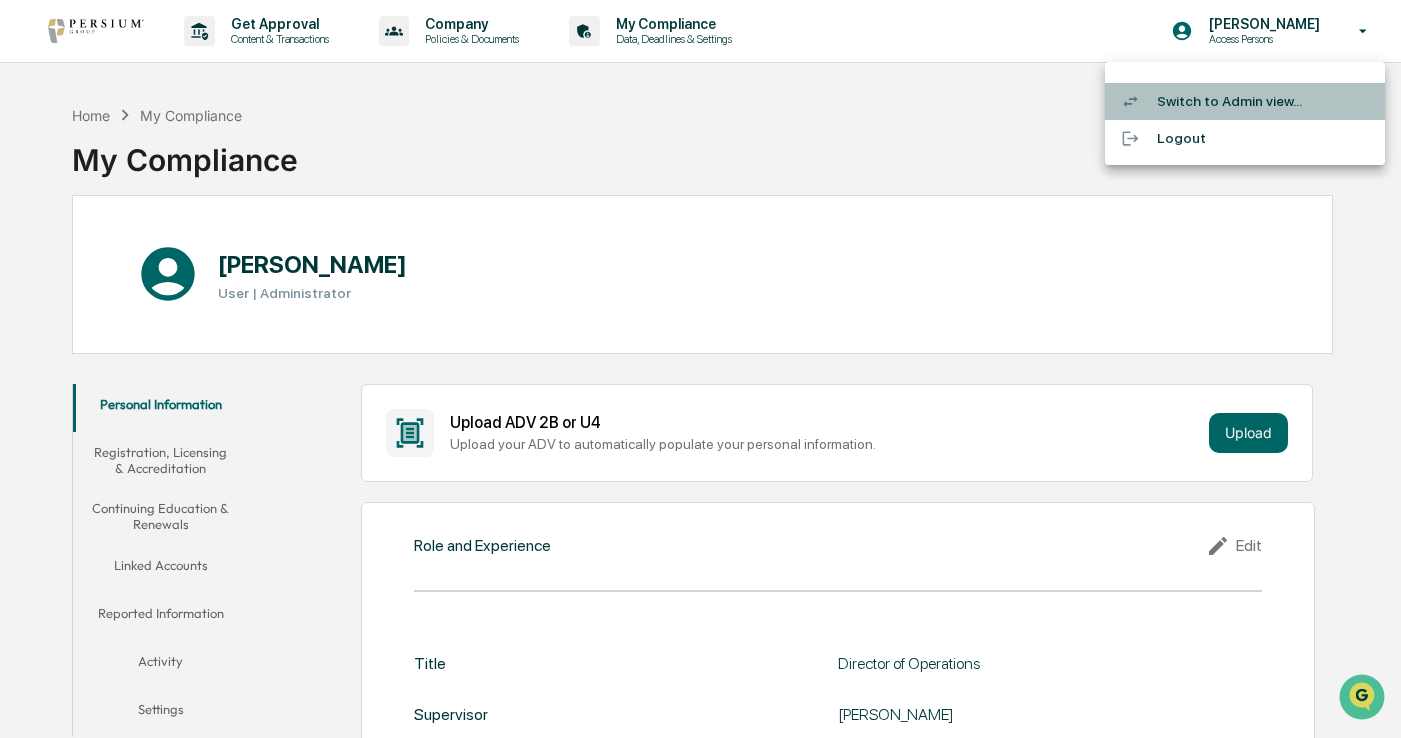 click on "Switch to Admin view..." at bounding box center (1245, 101) 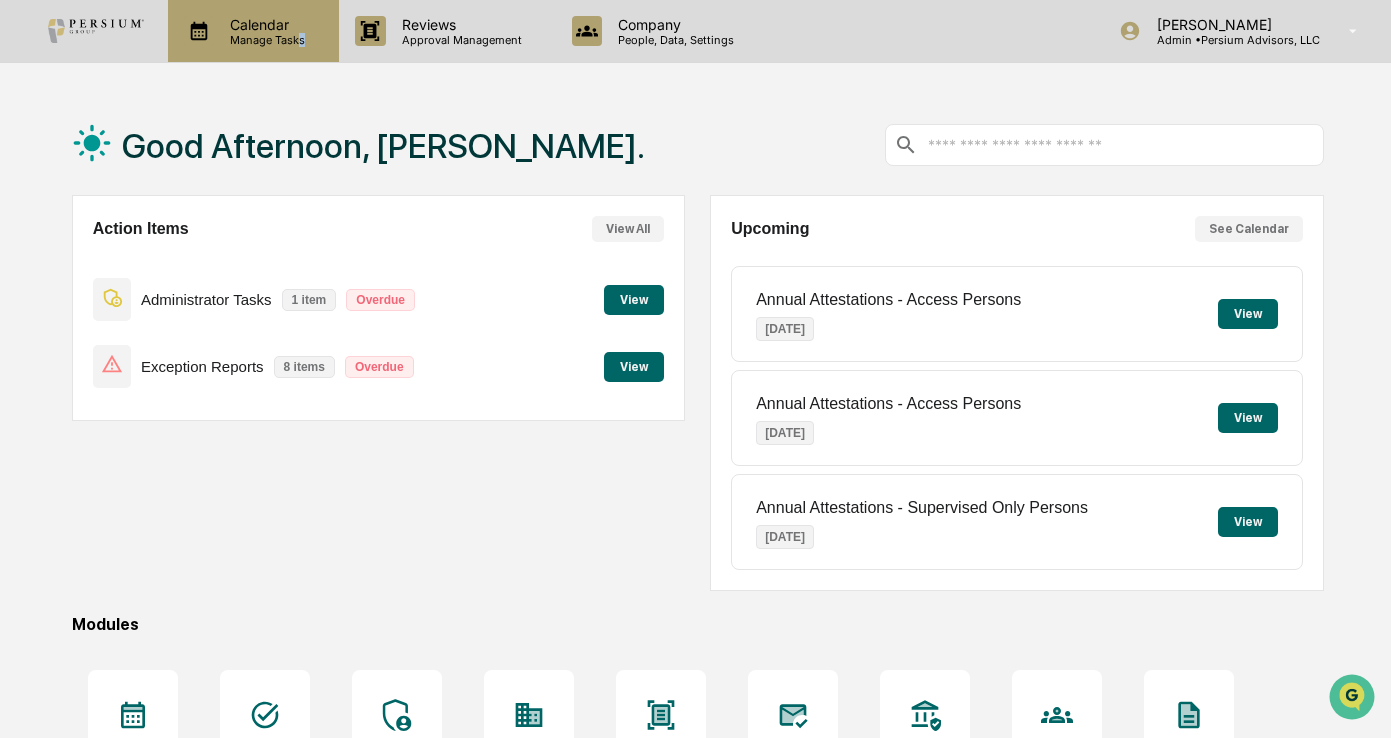 click on "Calendar Manage Tasks" at bounding box center (253, 31) 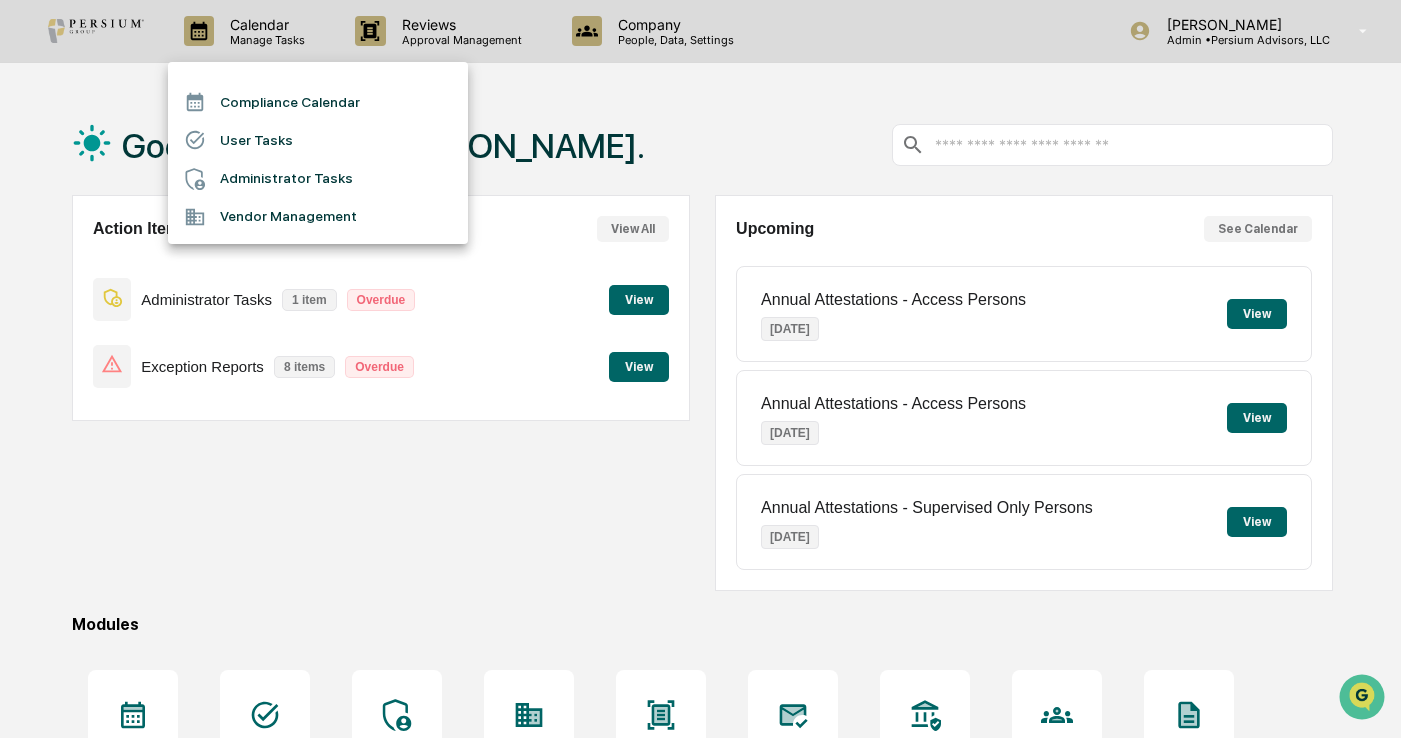 click at bounding box center [700, 369] 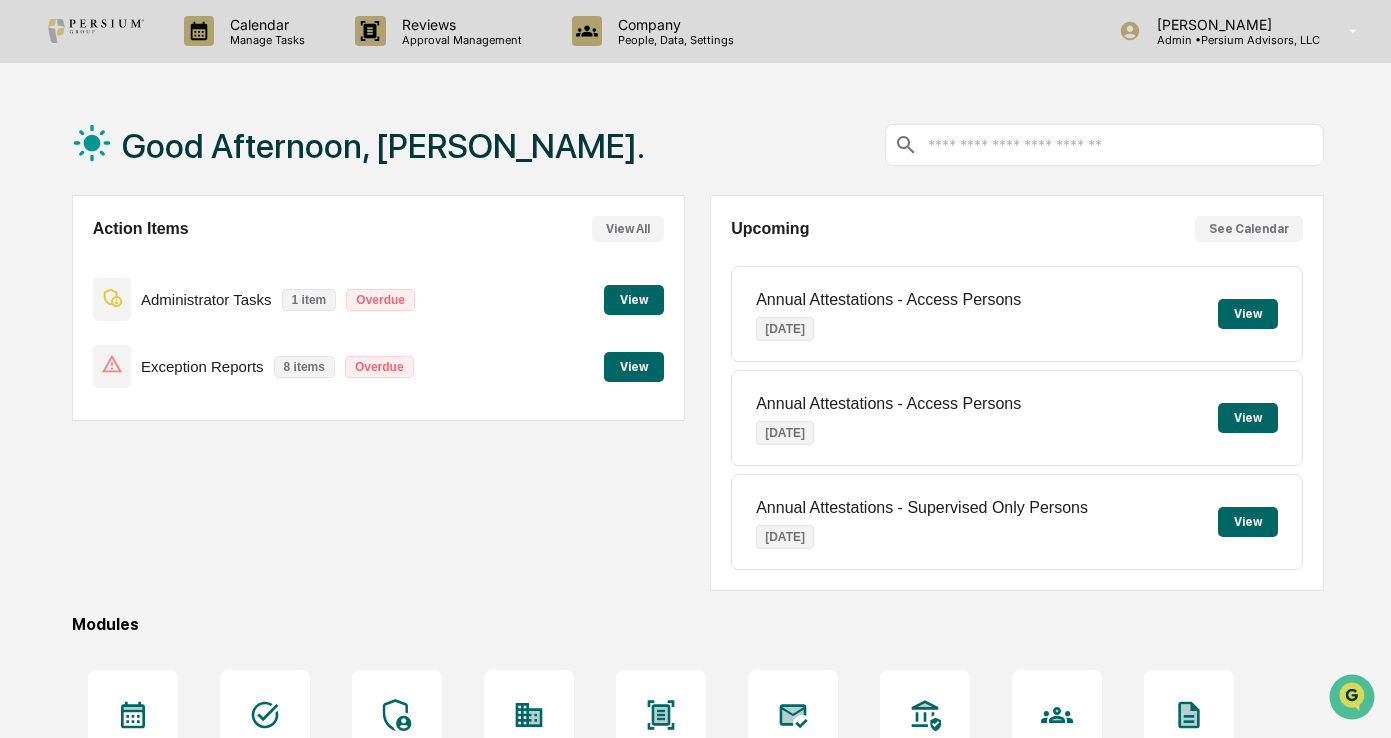 click on "Reviews" at bounding box center (459, 24) 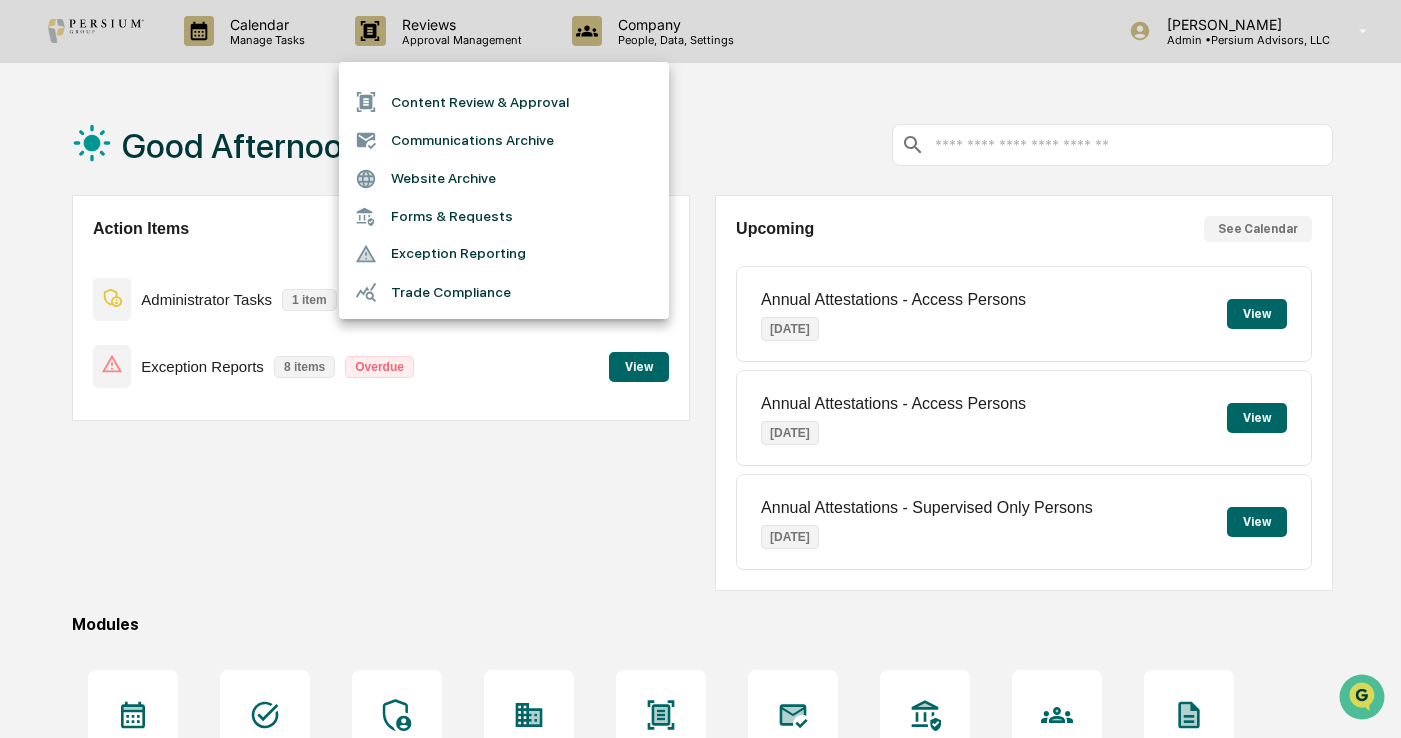 click on "Forms & Requests" at bounding box center [504, 216] 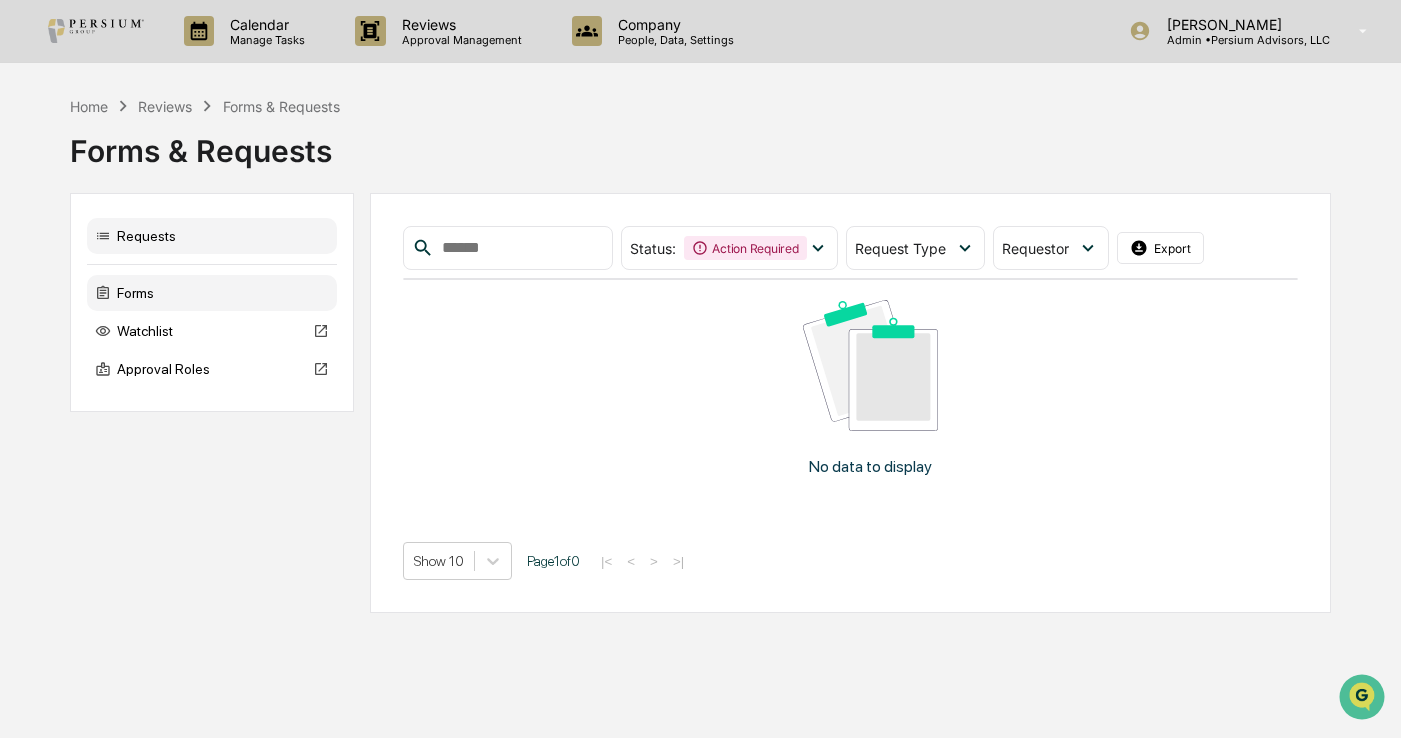 click on "Forms" at bounding box center (212, 293) 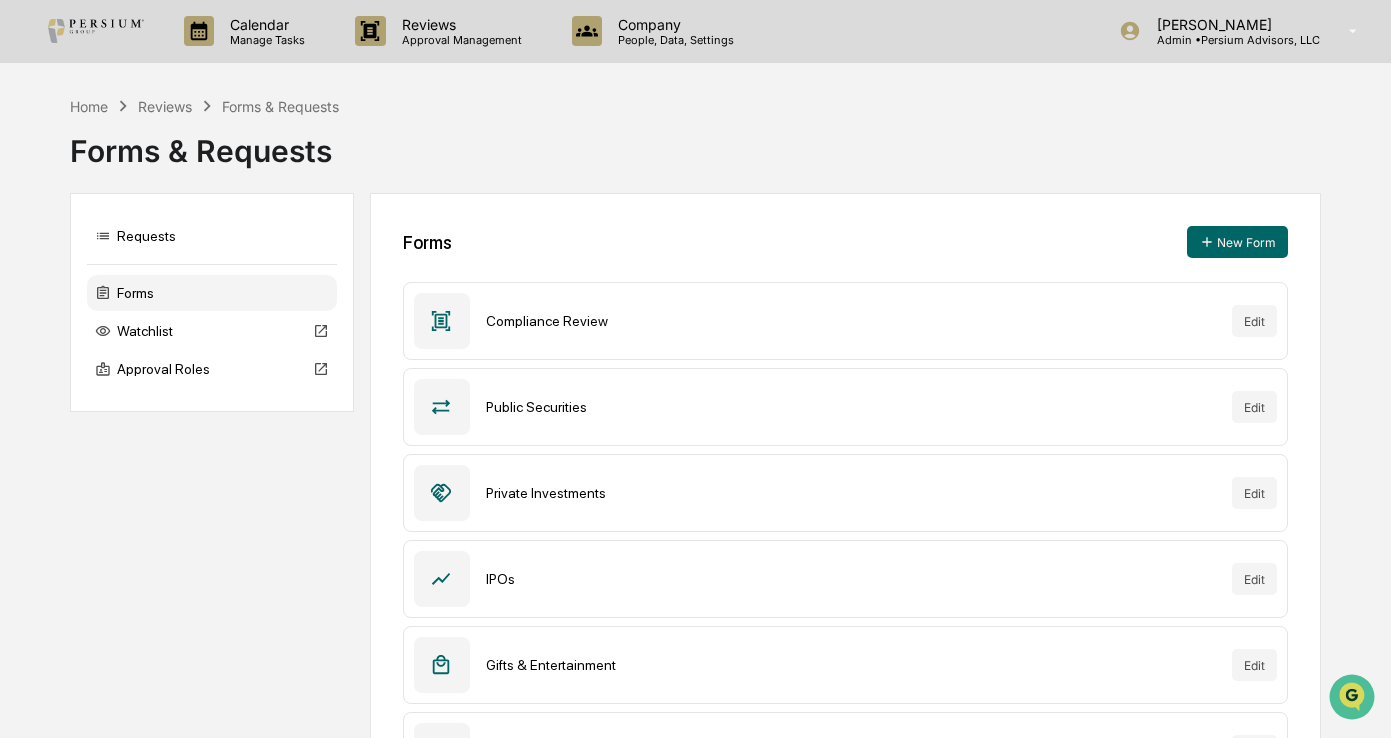 scroll, scrollTop: 100, scrollLeft: 0, axis: vertical 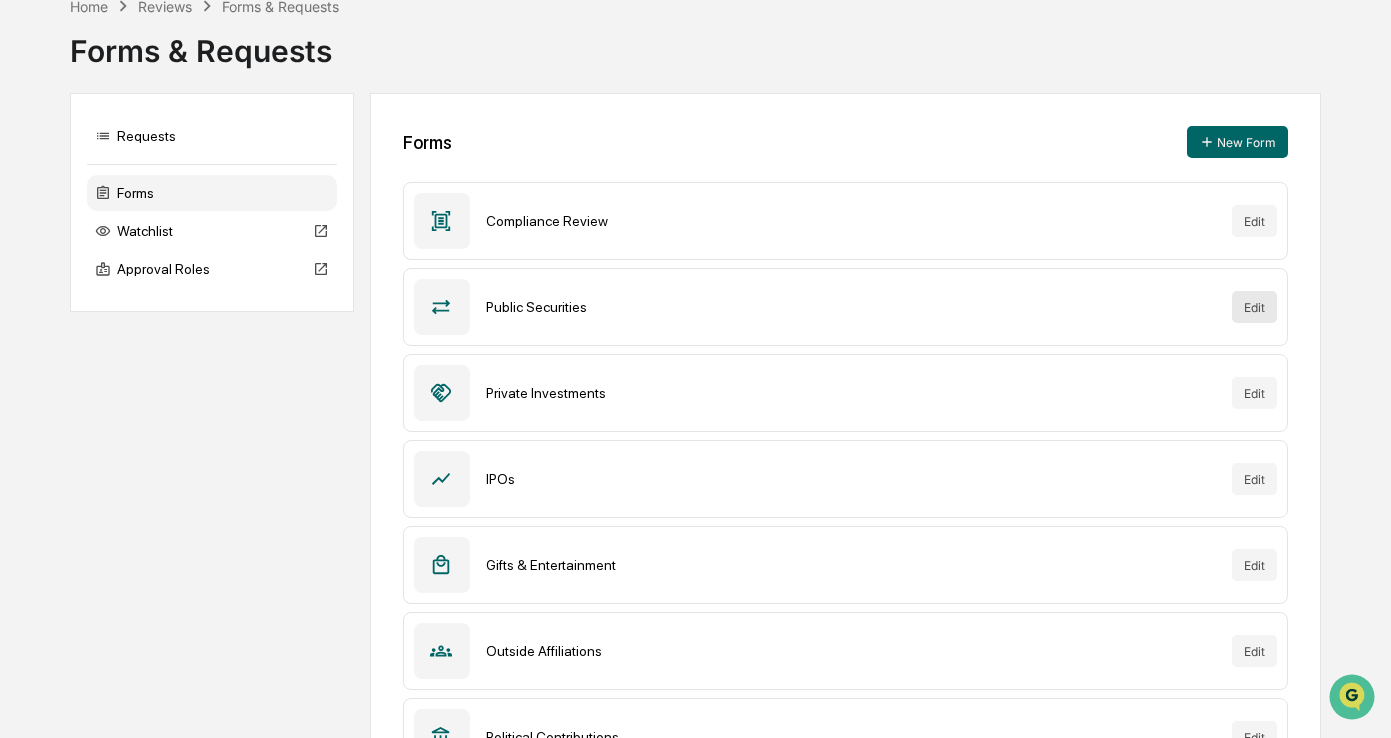 click on "Edit" at bounding box center (1254, 307) 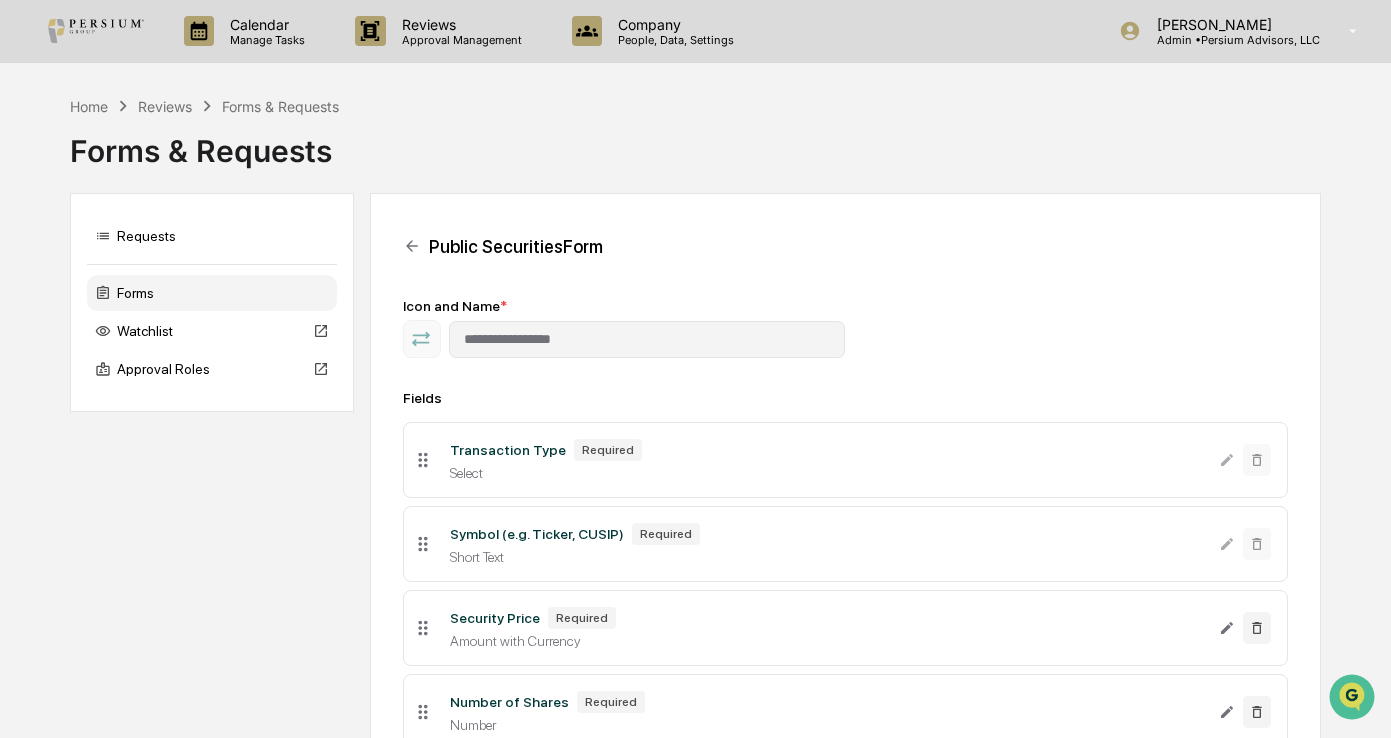 scroll, scrollTop: 495, scrollLeft: 0, axis: vertical 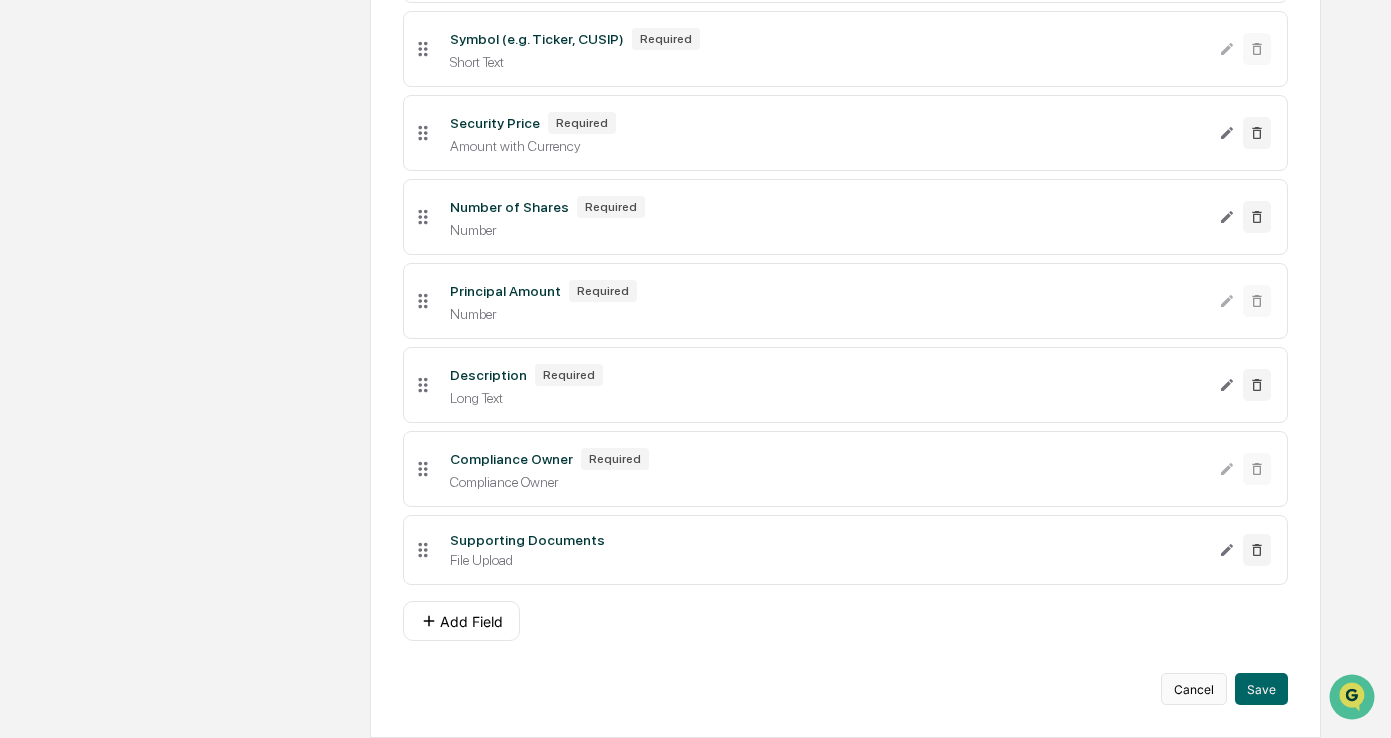 click on "Cancel" at bounding box center (1194, 689) 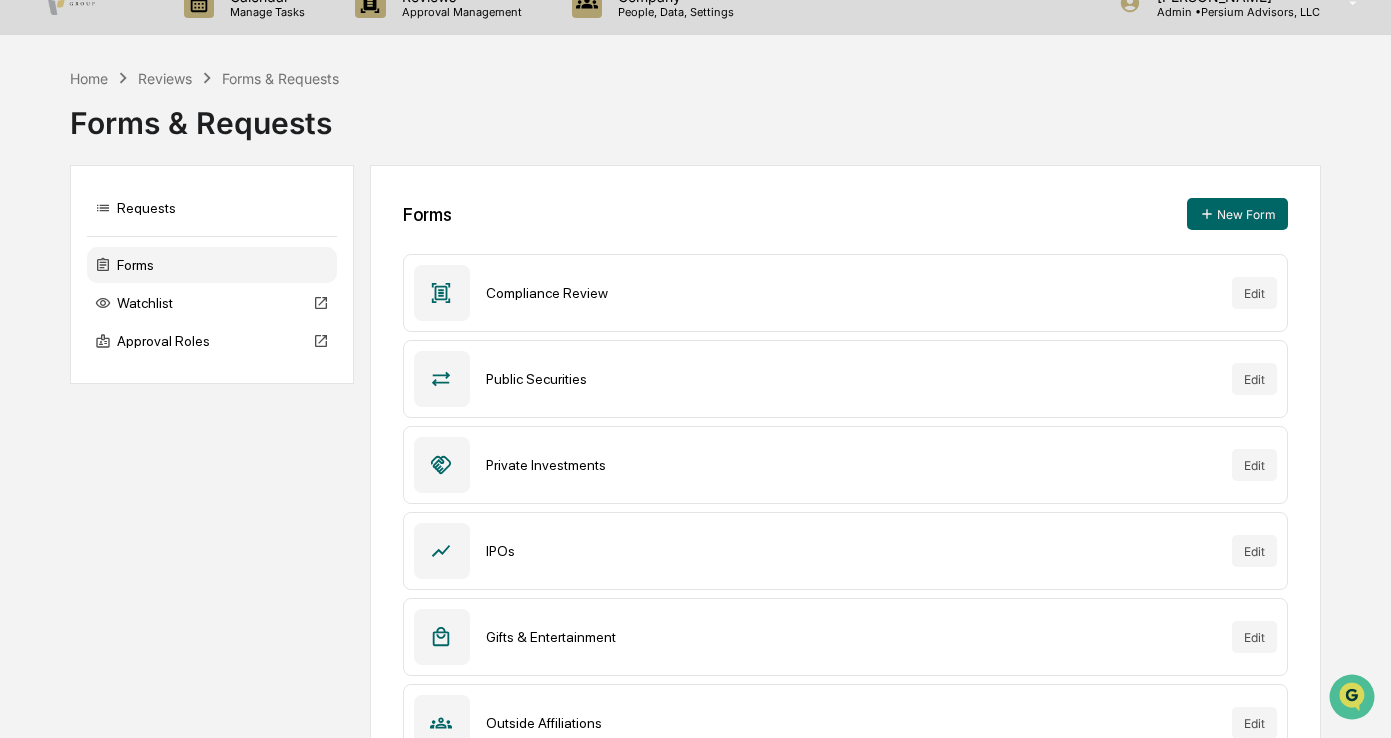 scroll, scrollTop: 0, scrollLeft: 0, axis: both 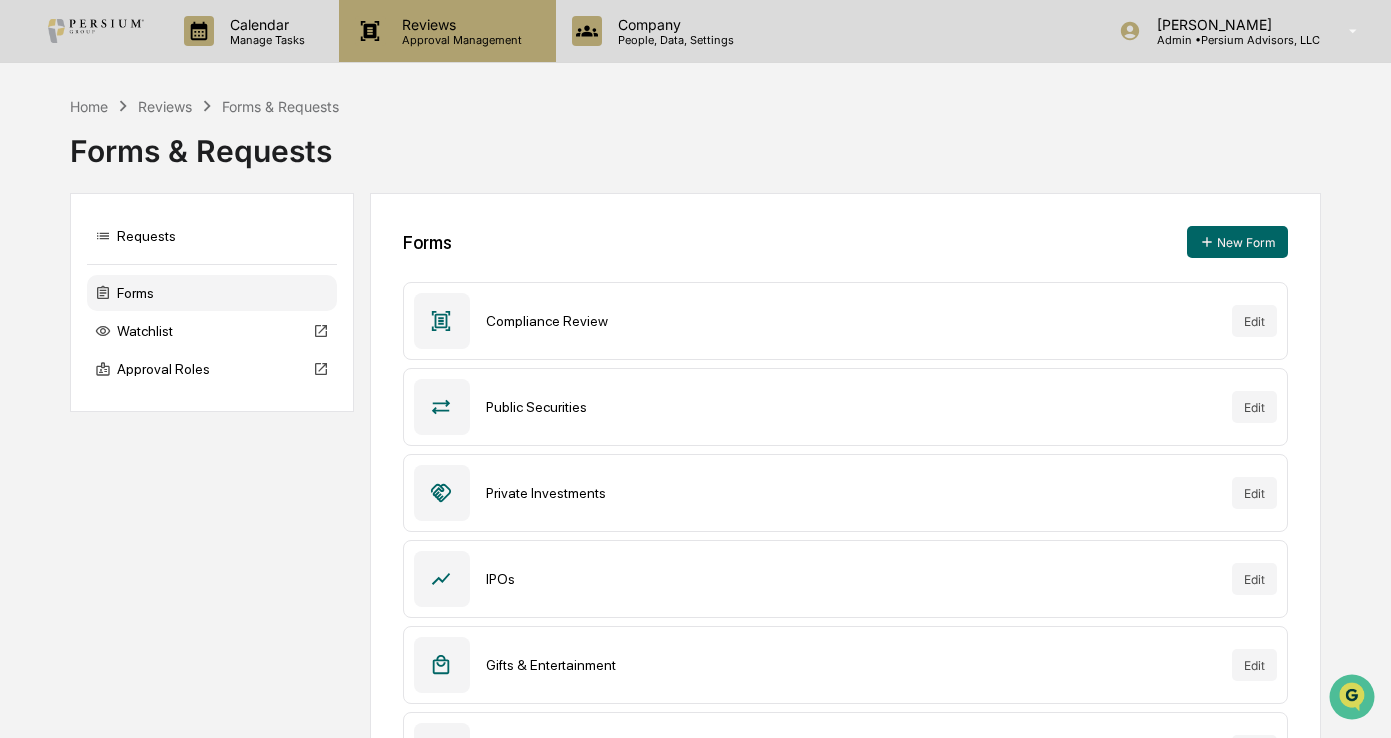 click on "Approval Management" at bounding box center [459, 40] 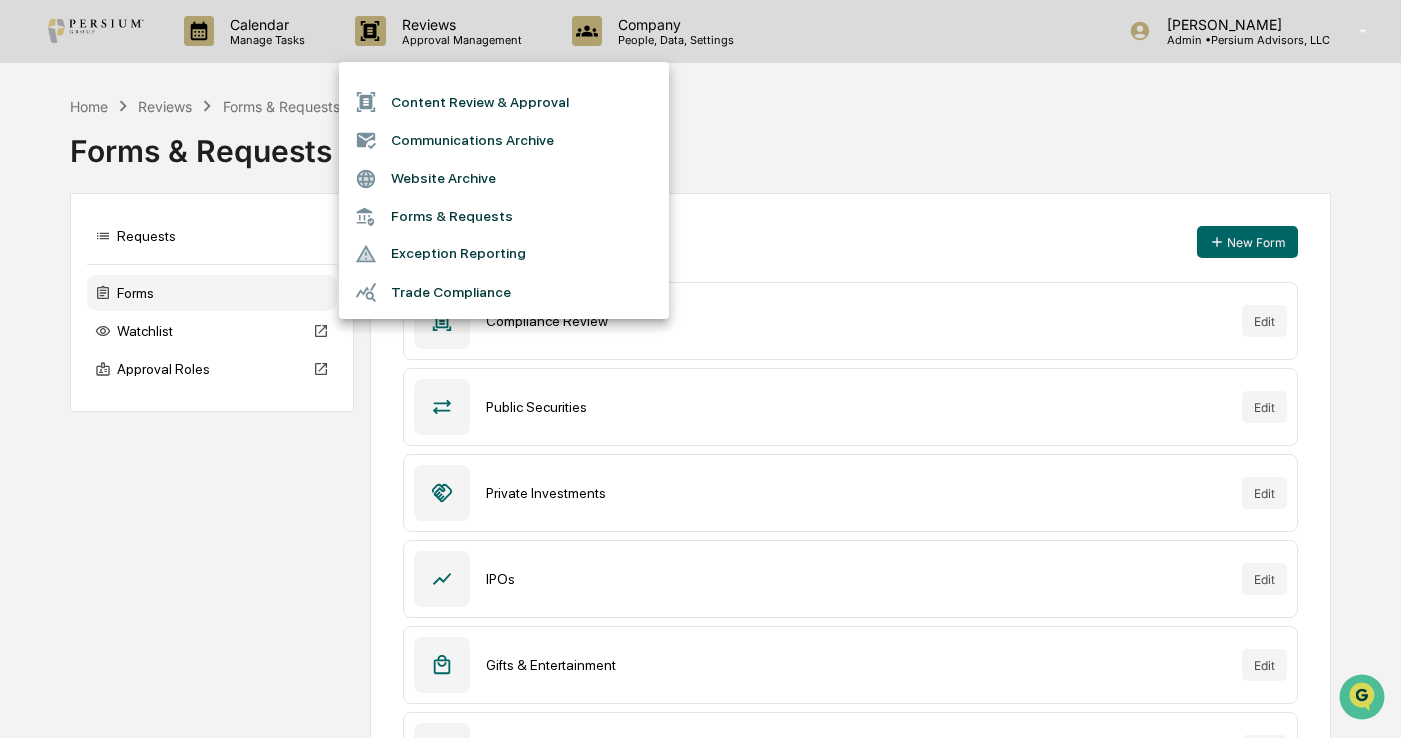 click at bounding box center [700, 369] 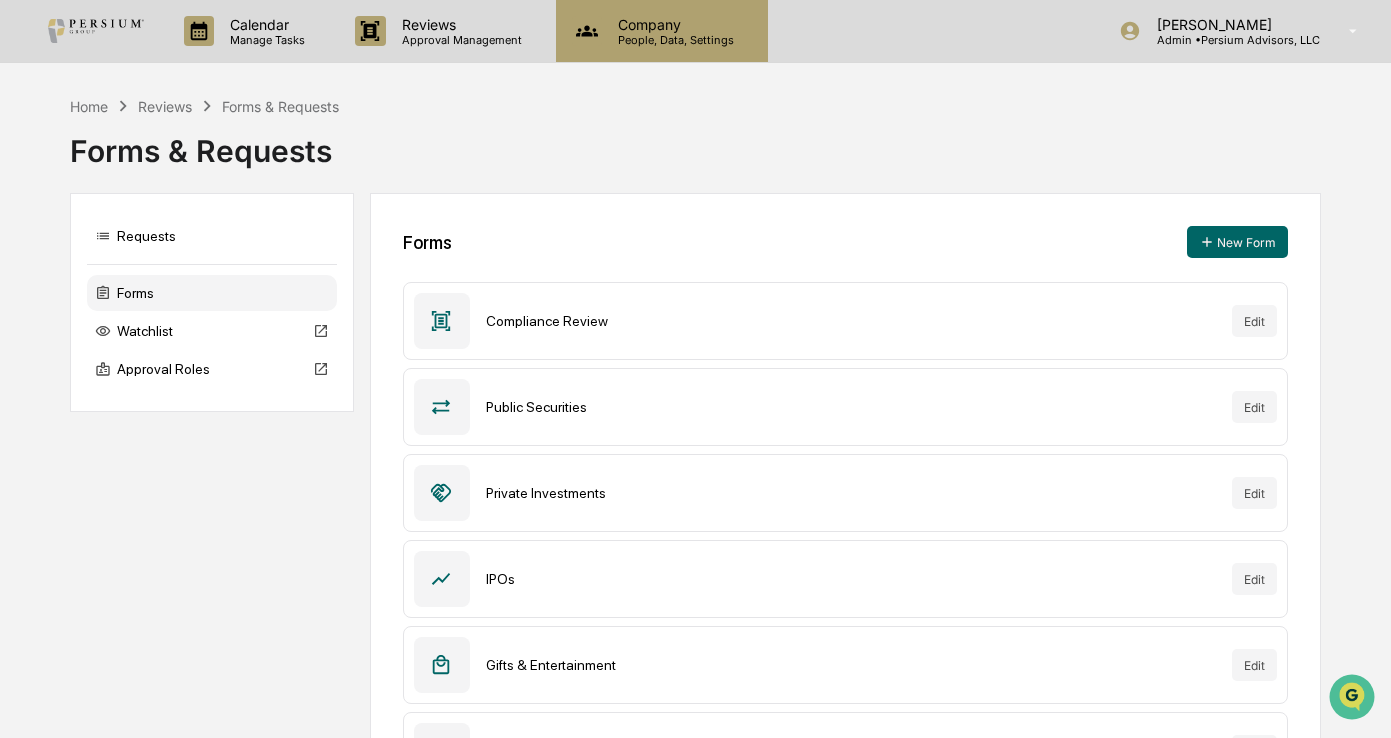 click on "People, Data, Settings" at bounding box center (673, 40) 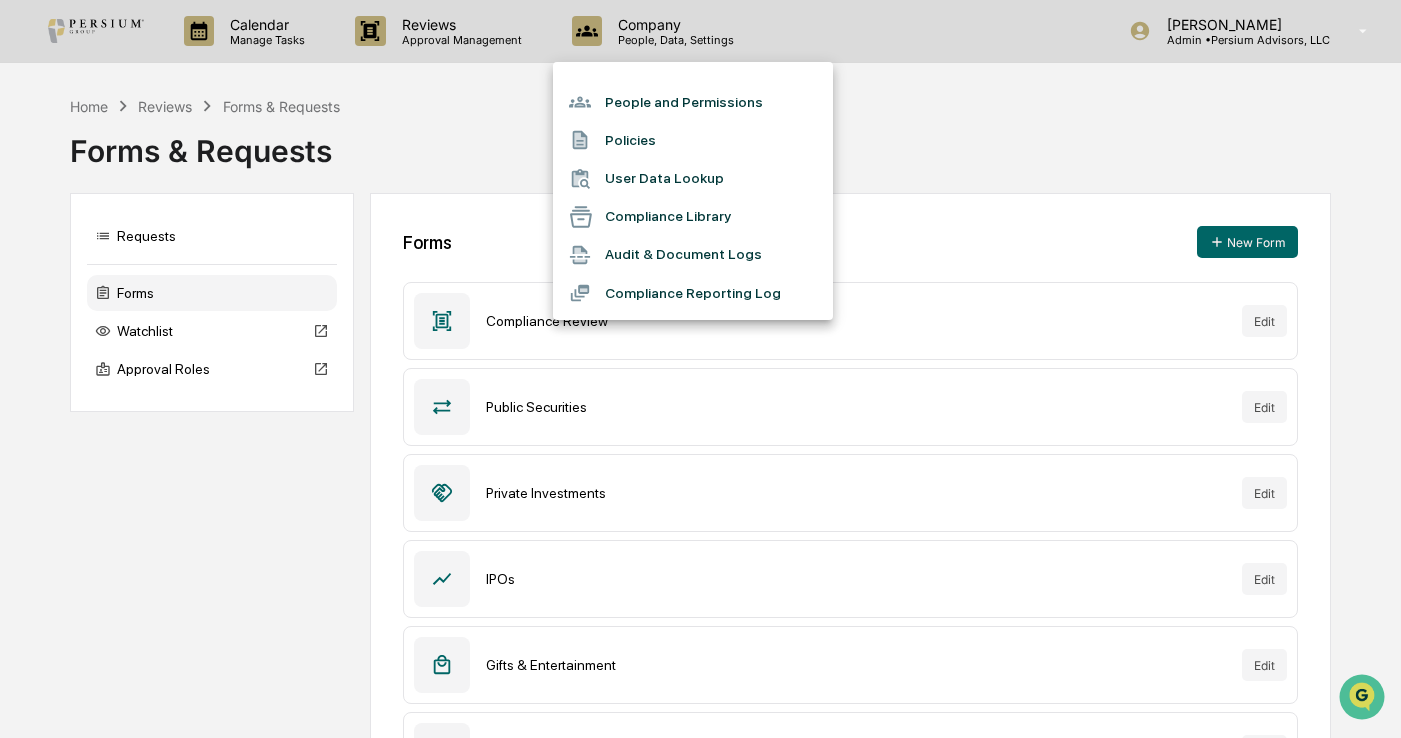 click on "Policies" at bounding box center (693, 140) 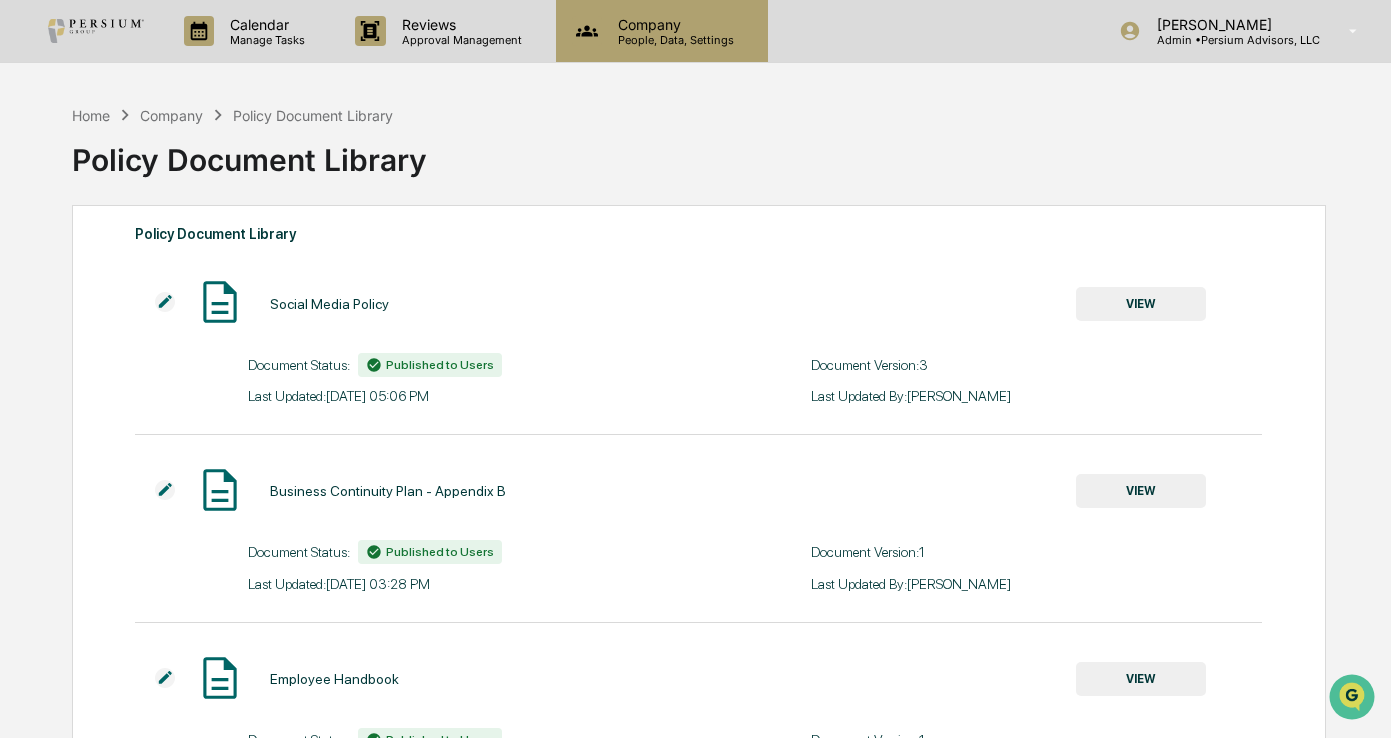 click on "People, Data, Settings" at bounding box center [673, 40] 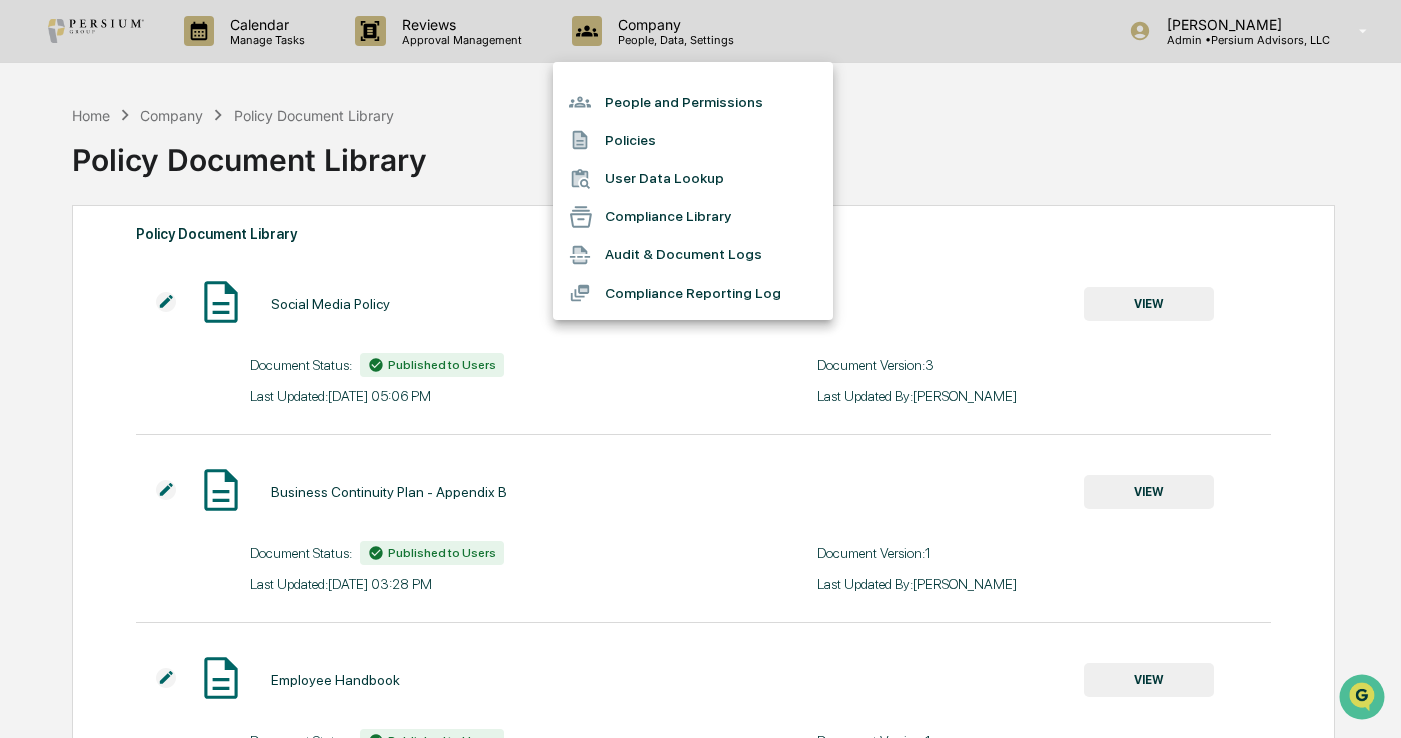 click on "Audit & Document Logs" at bounding box center (693, 255) 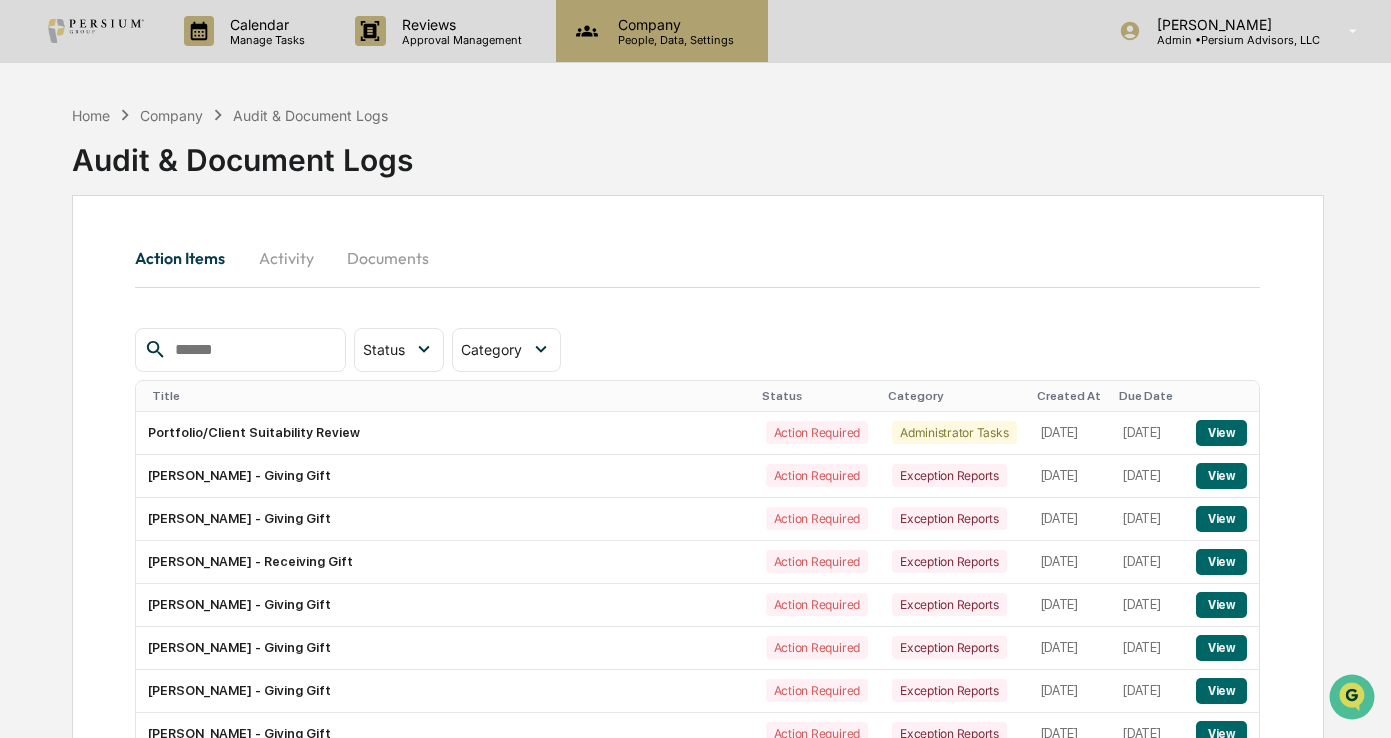 click on "Company" at bounding box center [673, 24] 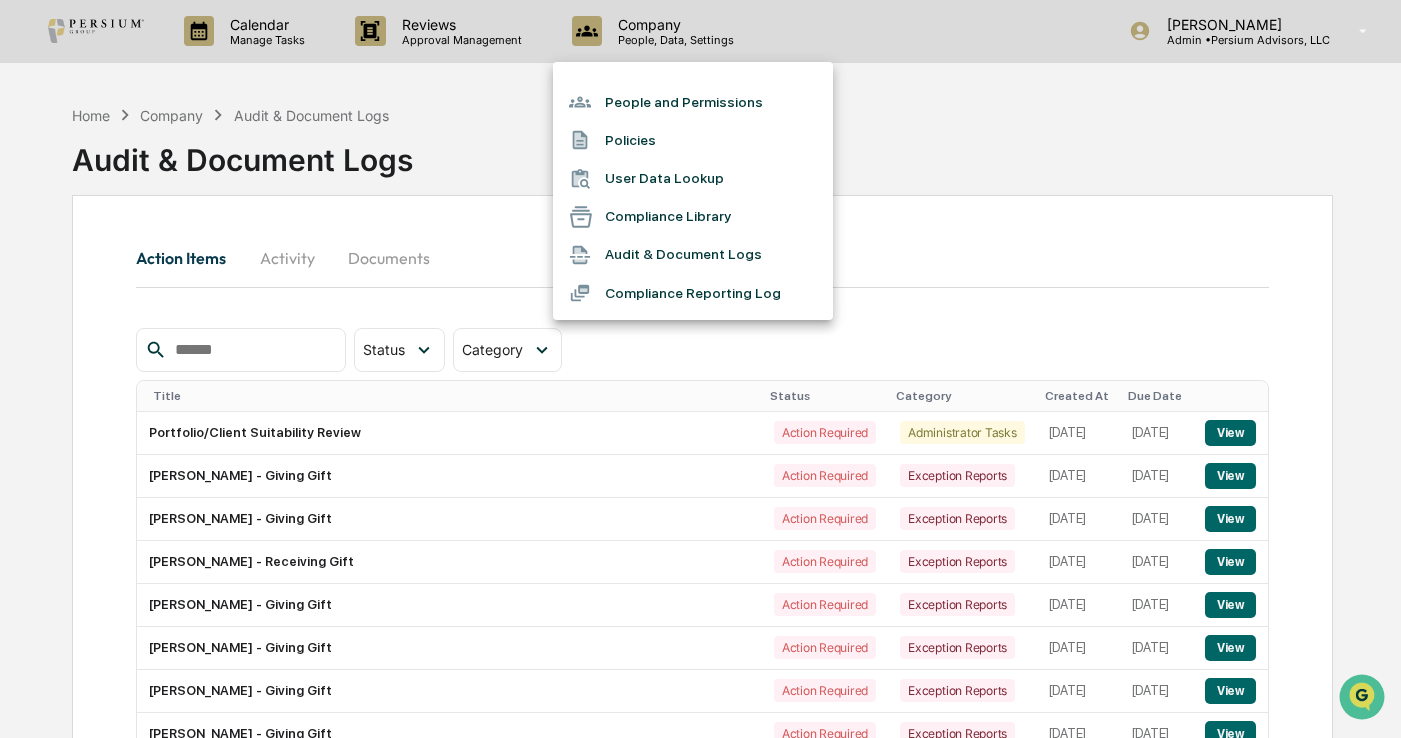 click at bounding box center [700, 369] 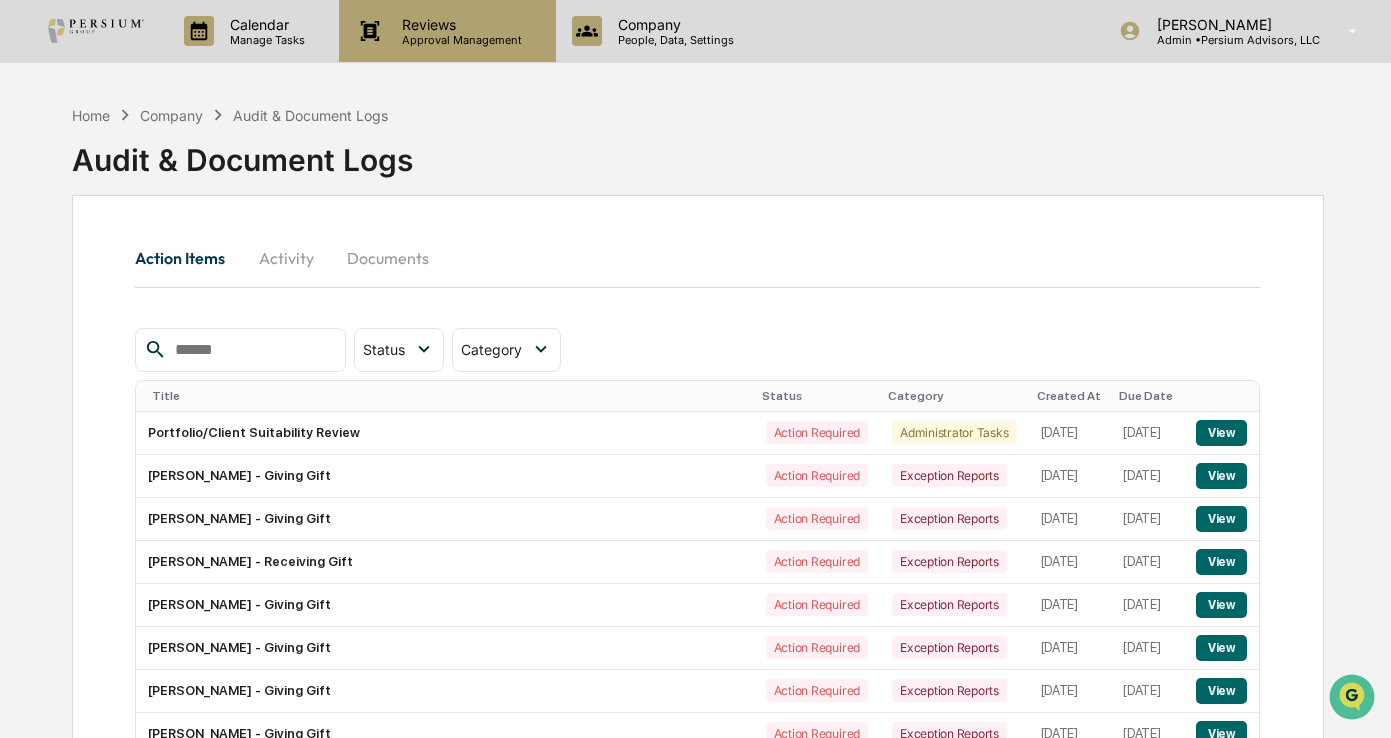 click on "Reviews" at bounding box center (459, 24) 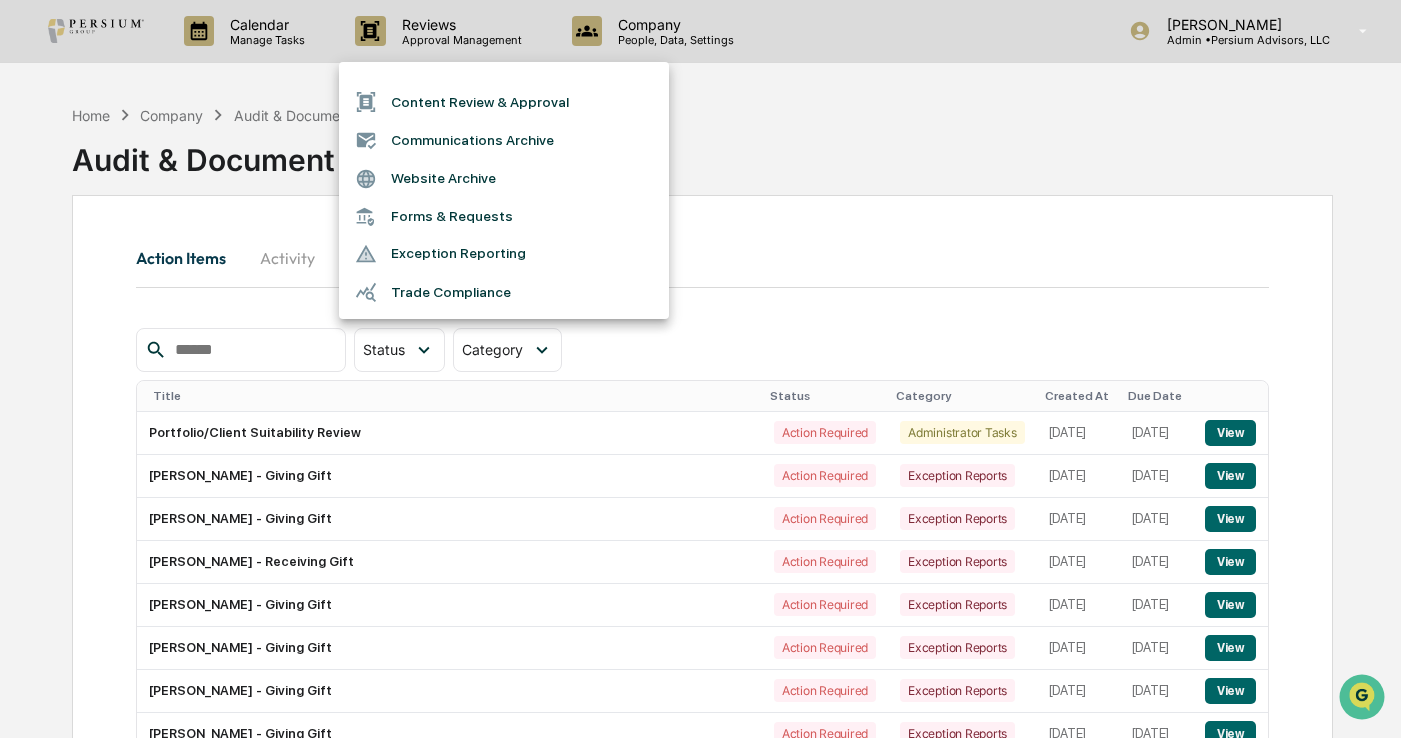 click at bounding box center [700, 369] 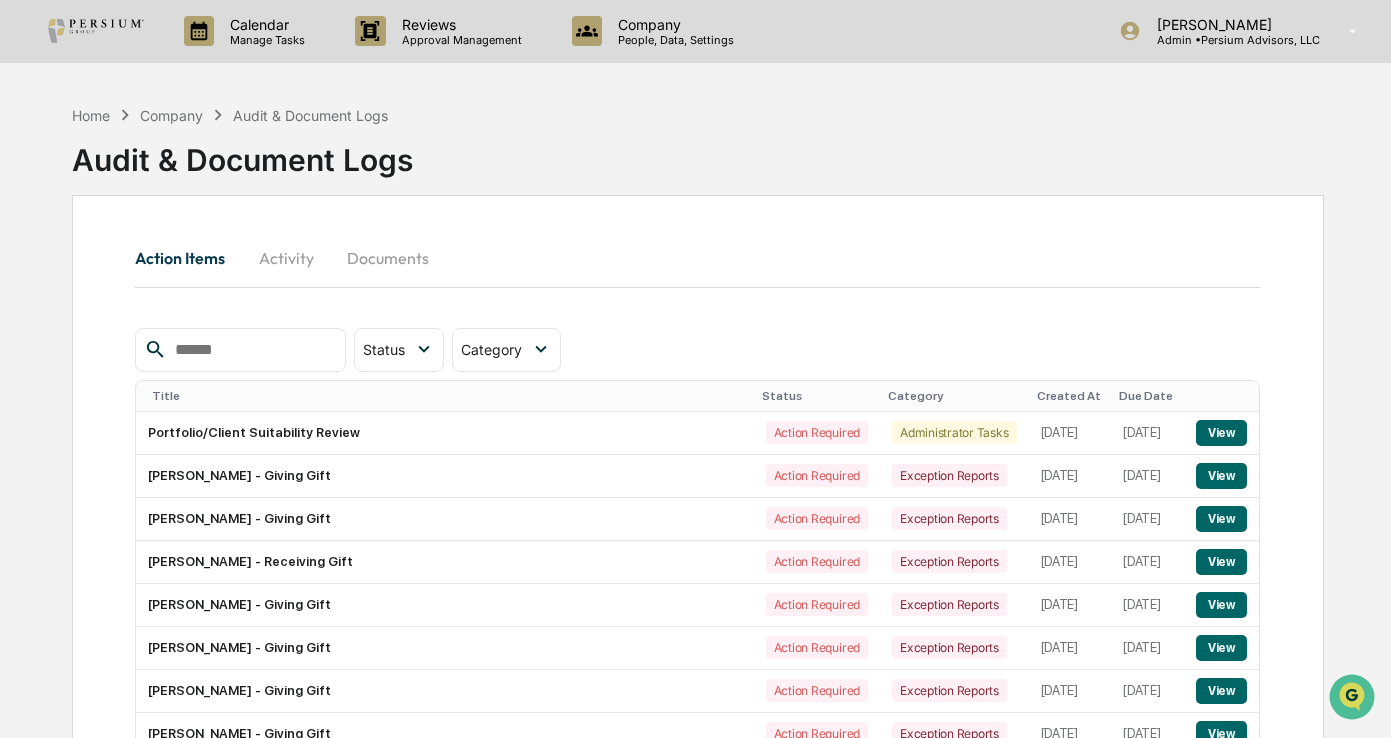 click on "Manage Tasks" at bounding box center [264, 40] 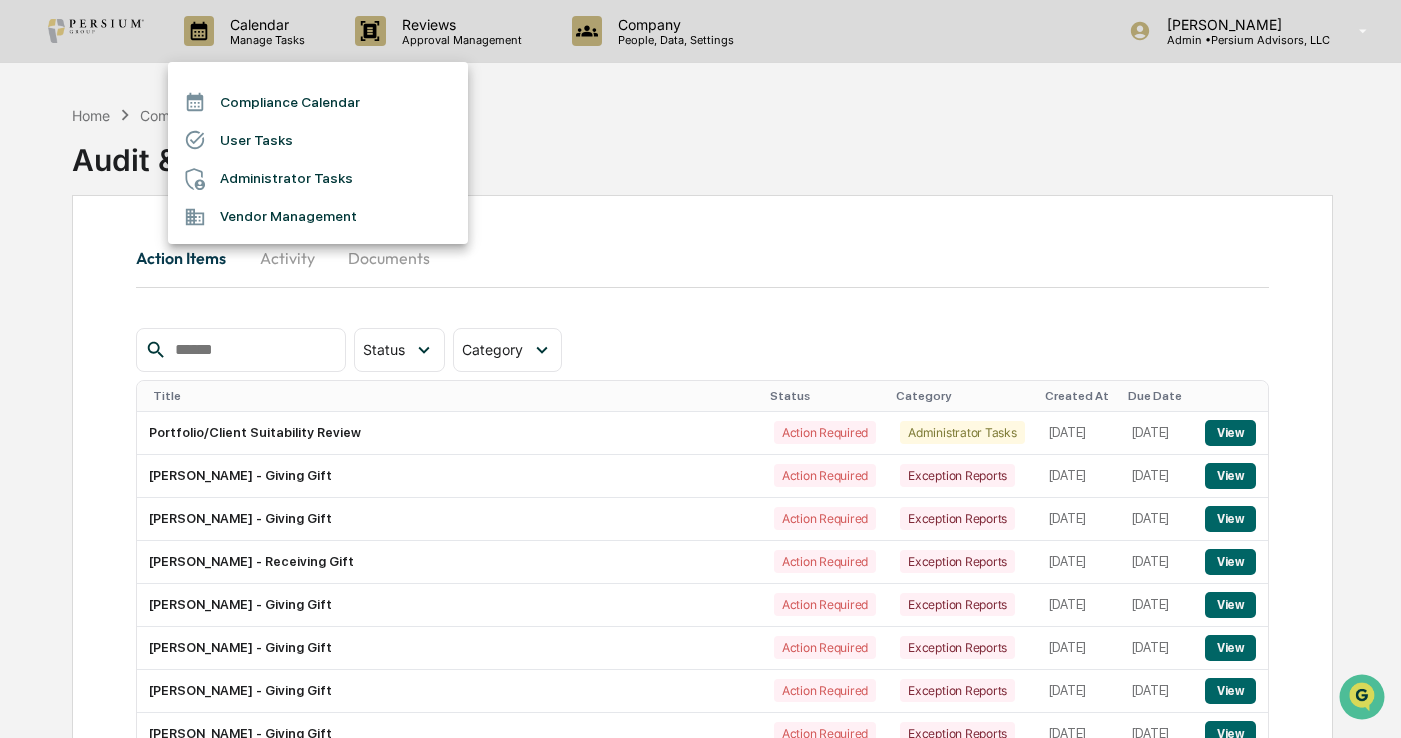 click at bounding box center [700, 369] 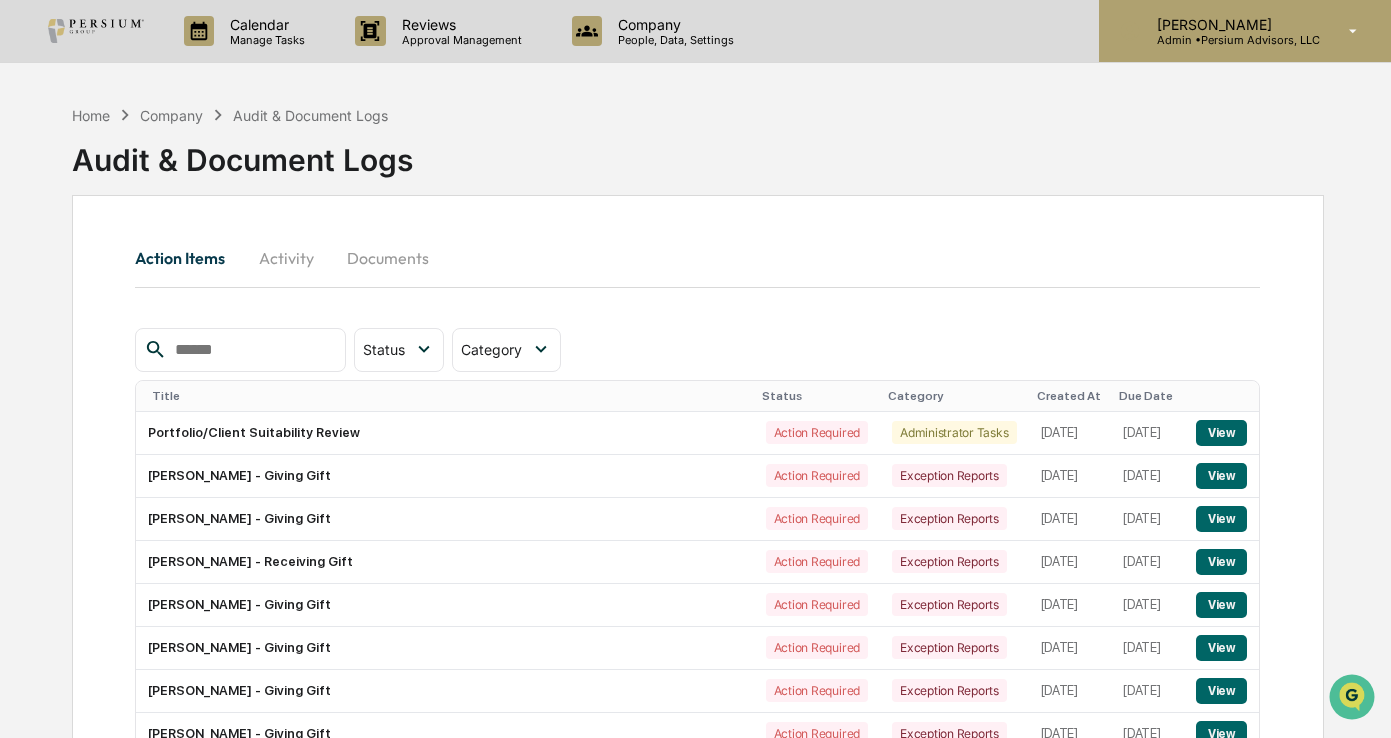 click on "[PERSON_NAME]" at bounding box center [1230, 24] 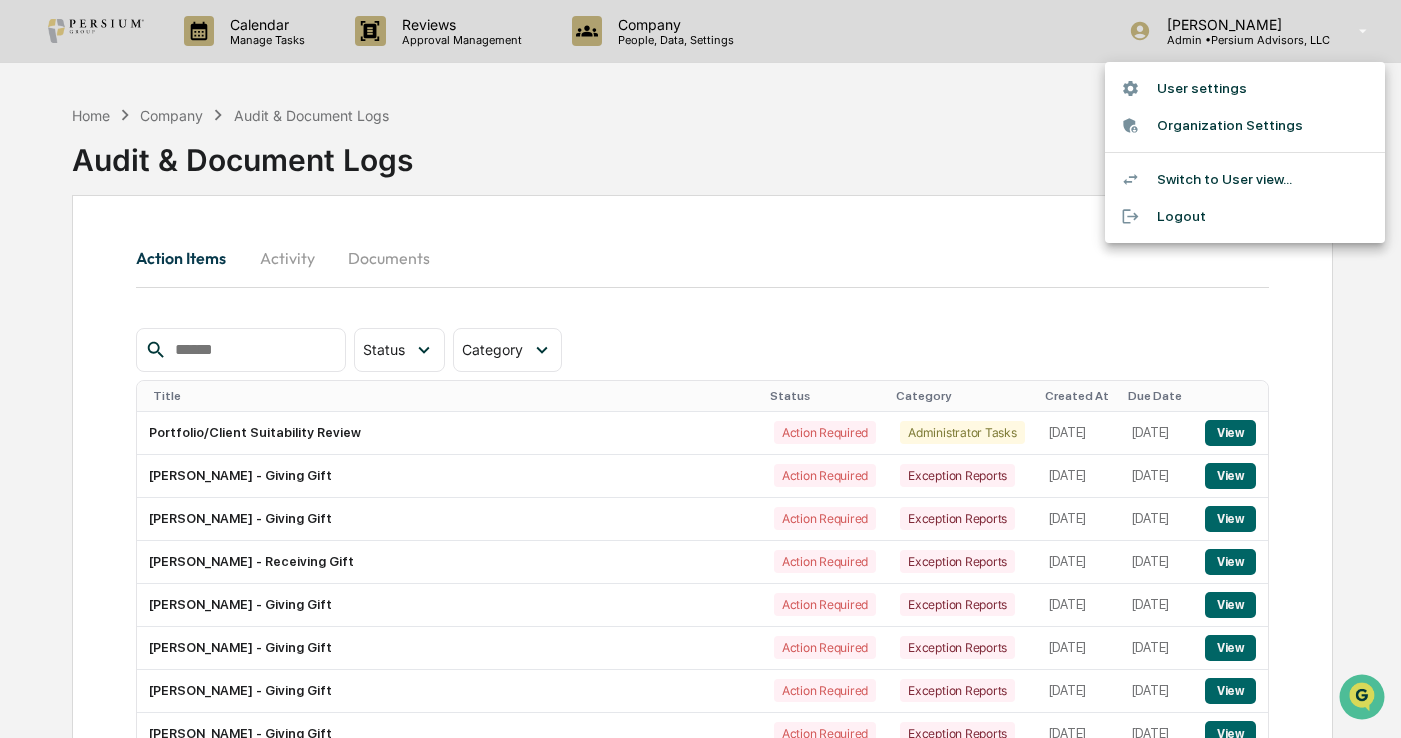 click on "Organization Settings" at bounding box center (1245, 125) 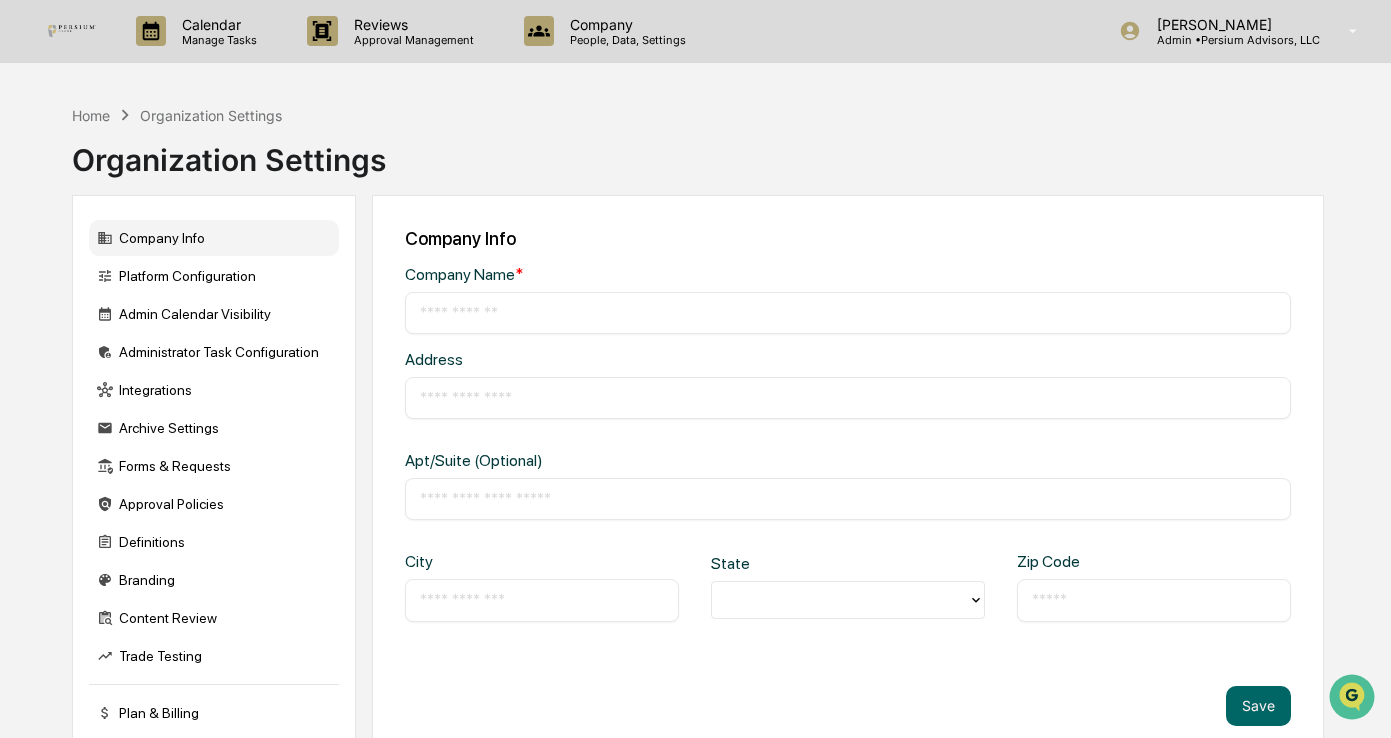 type on "**********" 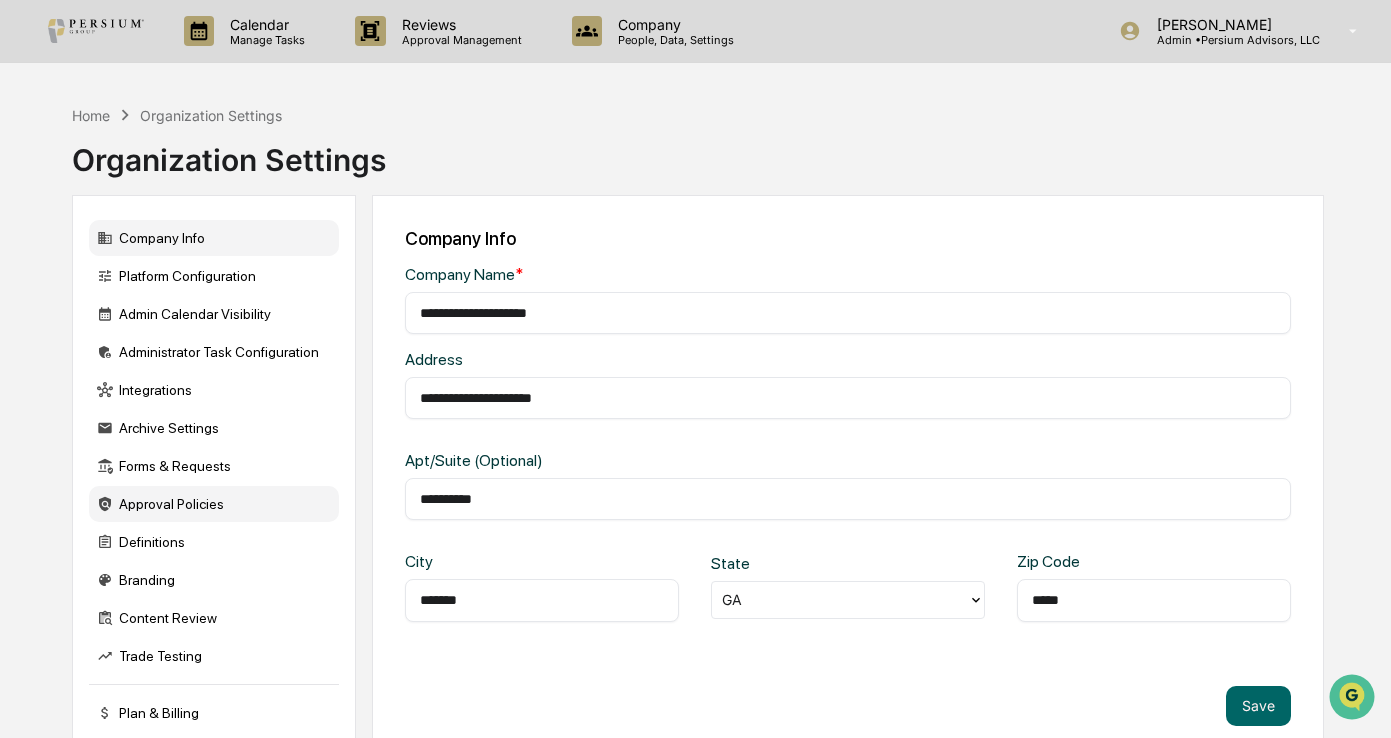 click on "Approval Policies" at bounding box center (214, 504) 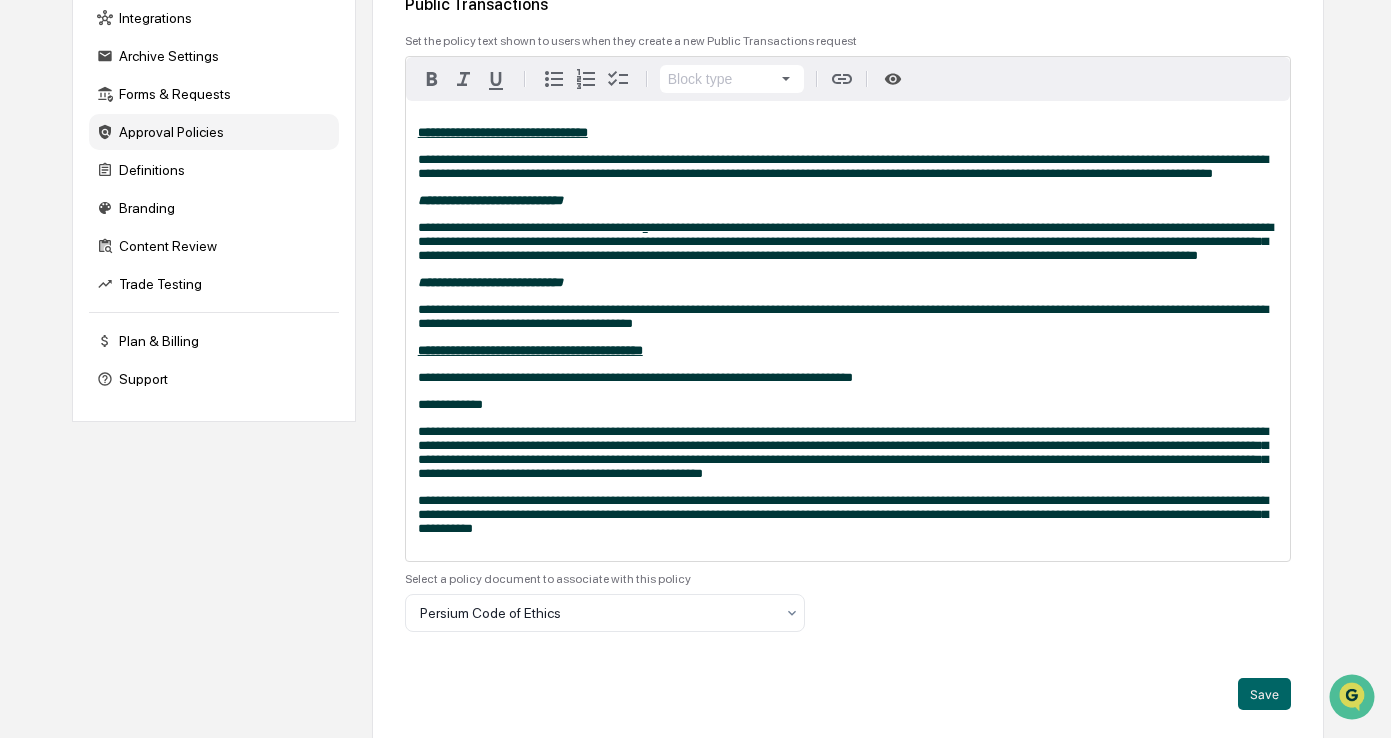 scroll, scrollTop: 200, scrollLeft: 0, axis: vertical 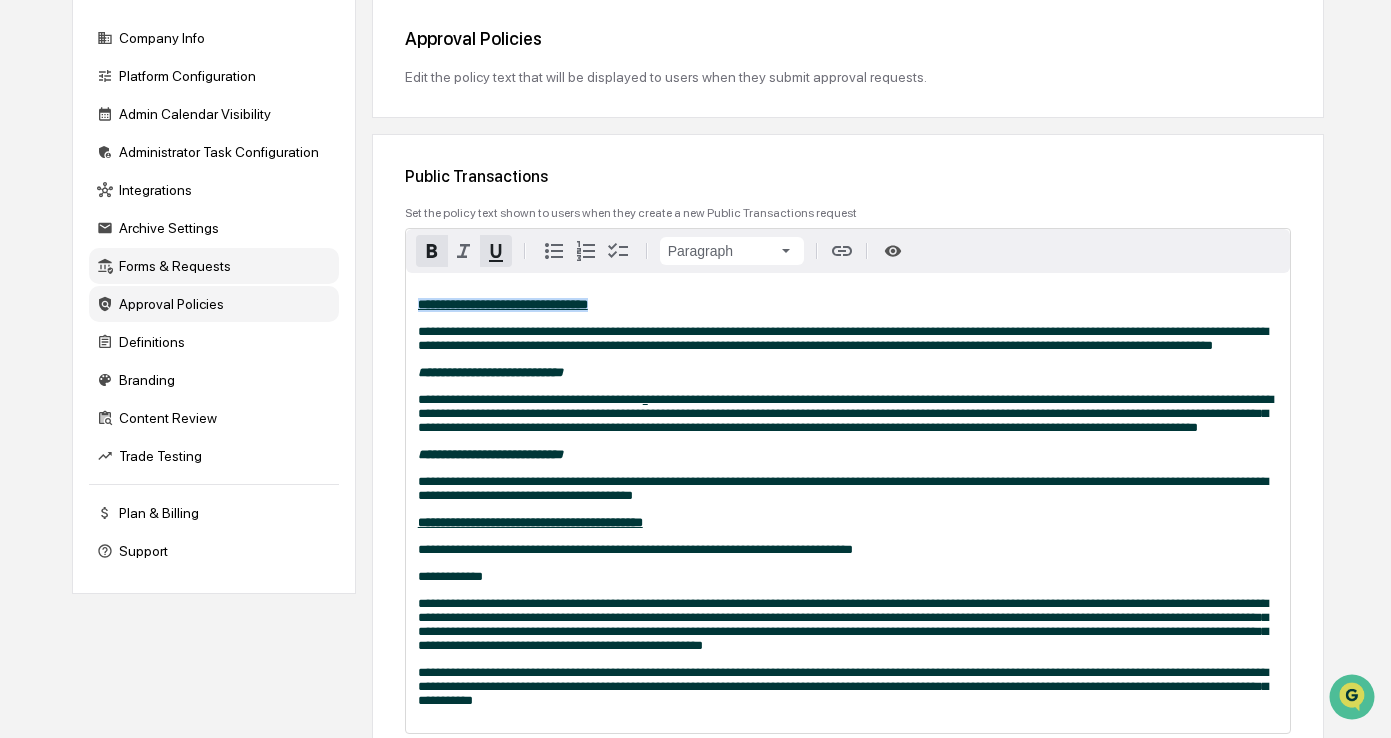 drag, startPoint x: 630, startPoint y: 301, endPoint x: 278, endPoint y: 276, distance: 352.88666 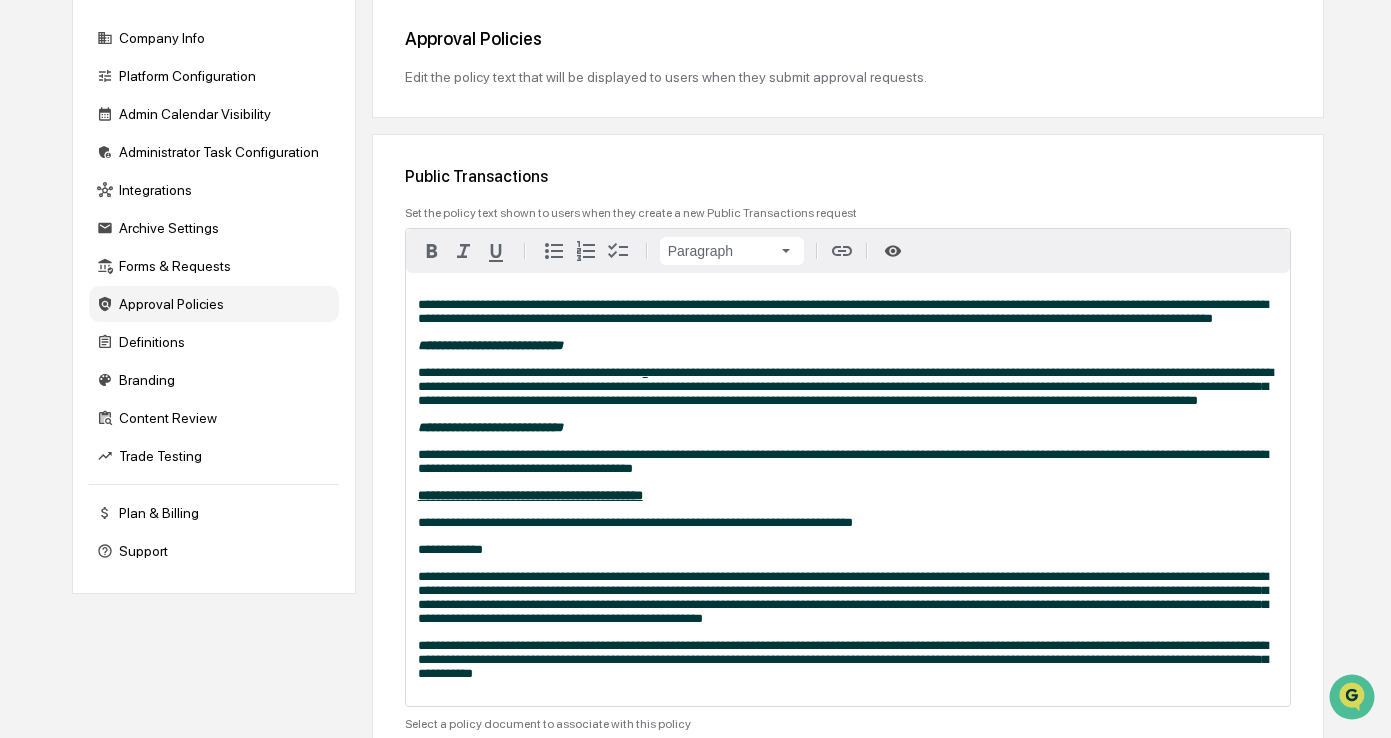 click on "**********" at bounding box center [843, 311] 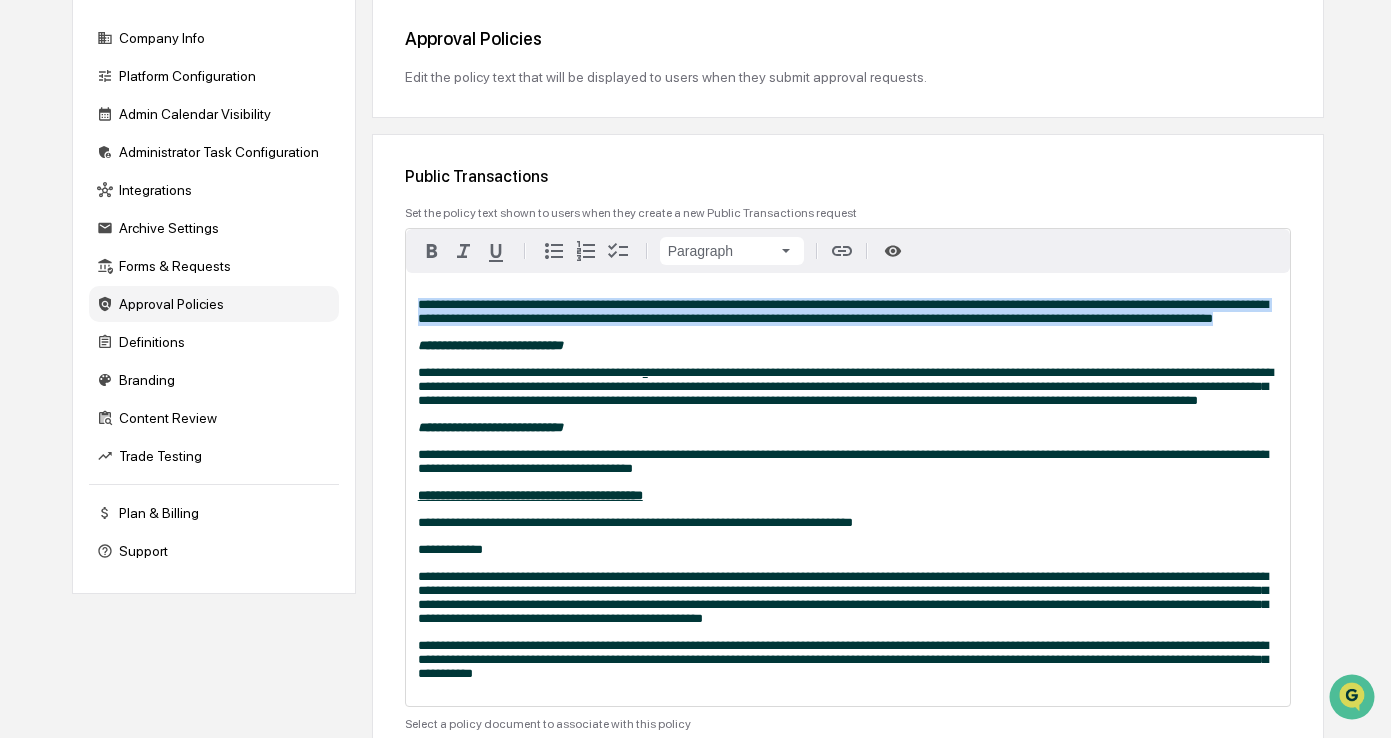drag, startPoint x: 1225, startPoint y: 325, endPoint x: 353, endPoint y: 281, distance: 873.1094 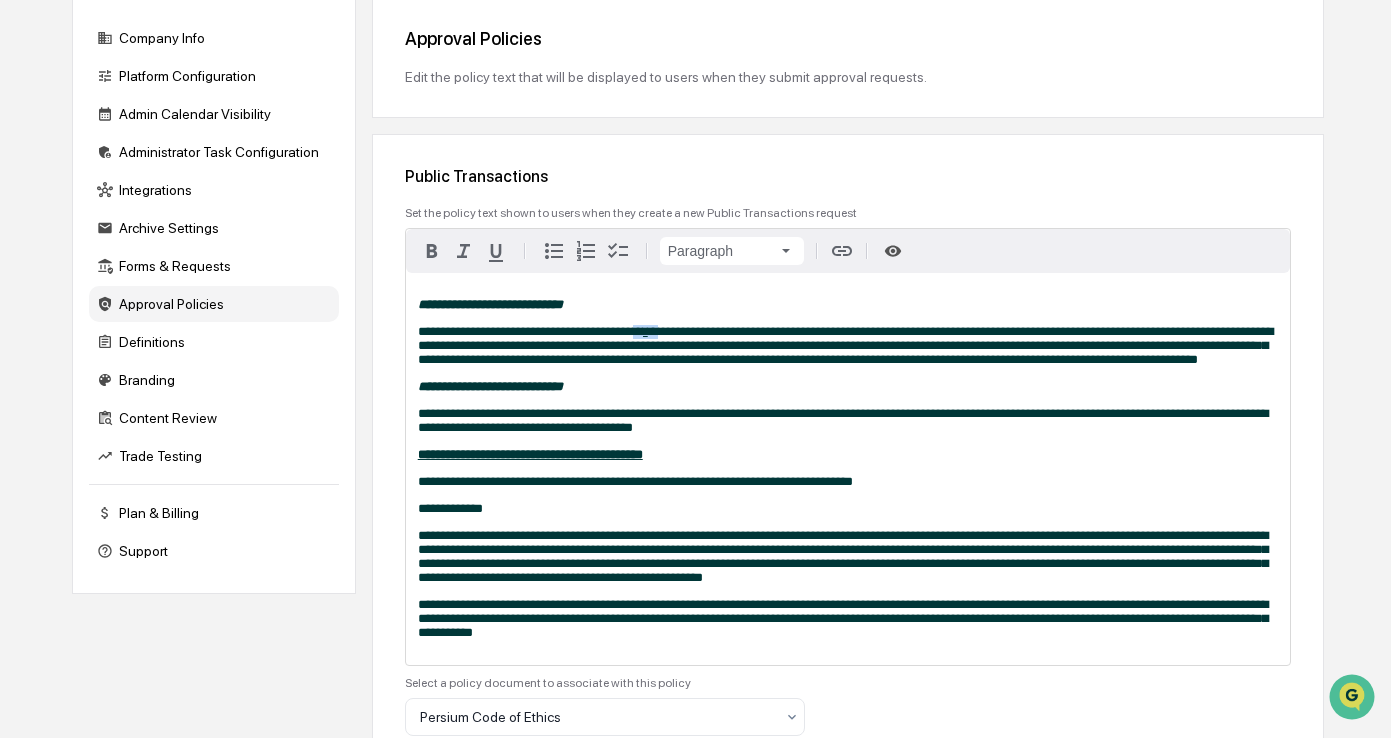 drag, startPoint x: 678, startPoint y: 334, endPoint x: 654, endPoint y: 333, distance: 24.020824 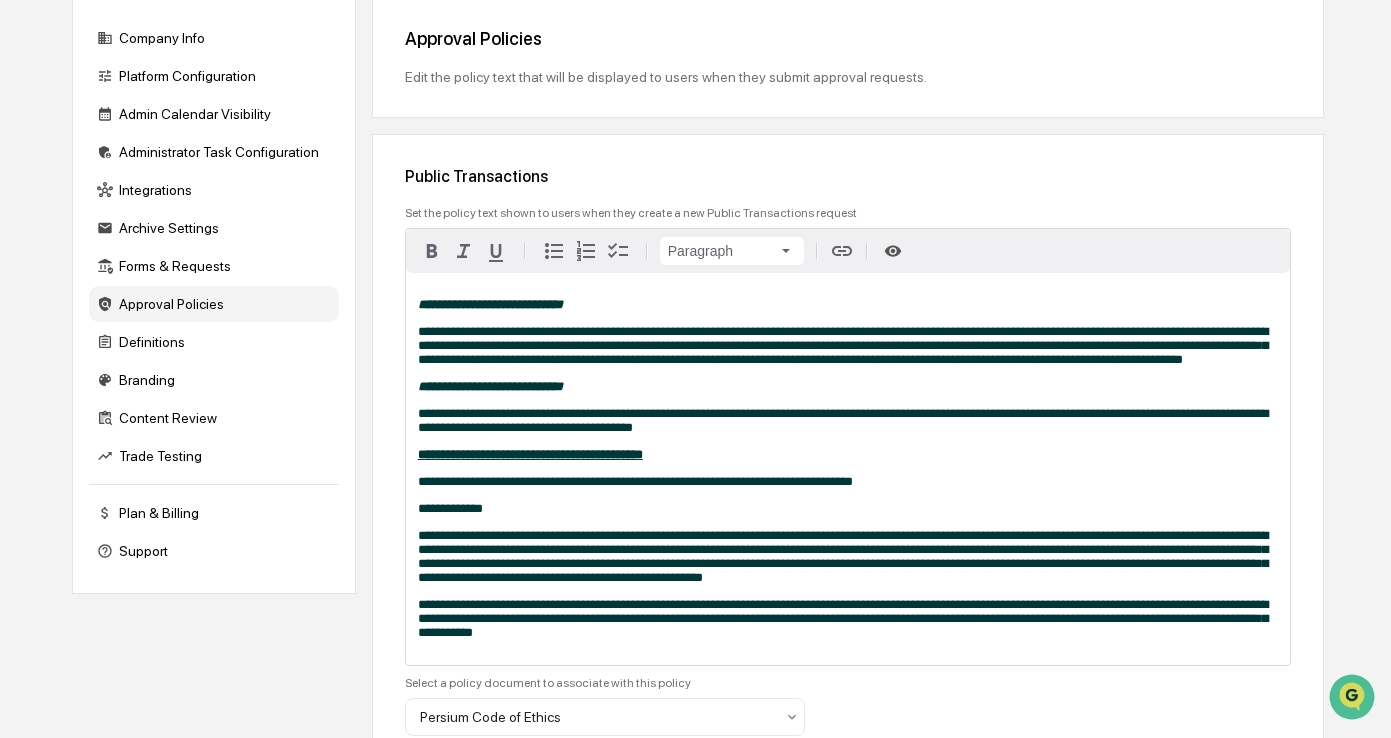 type 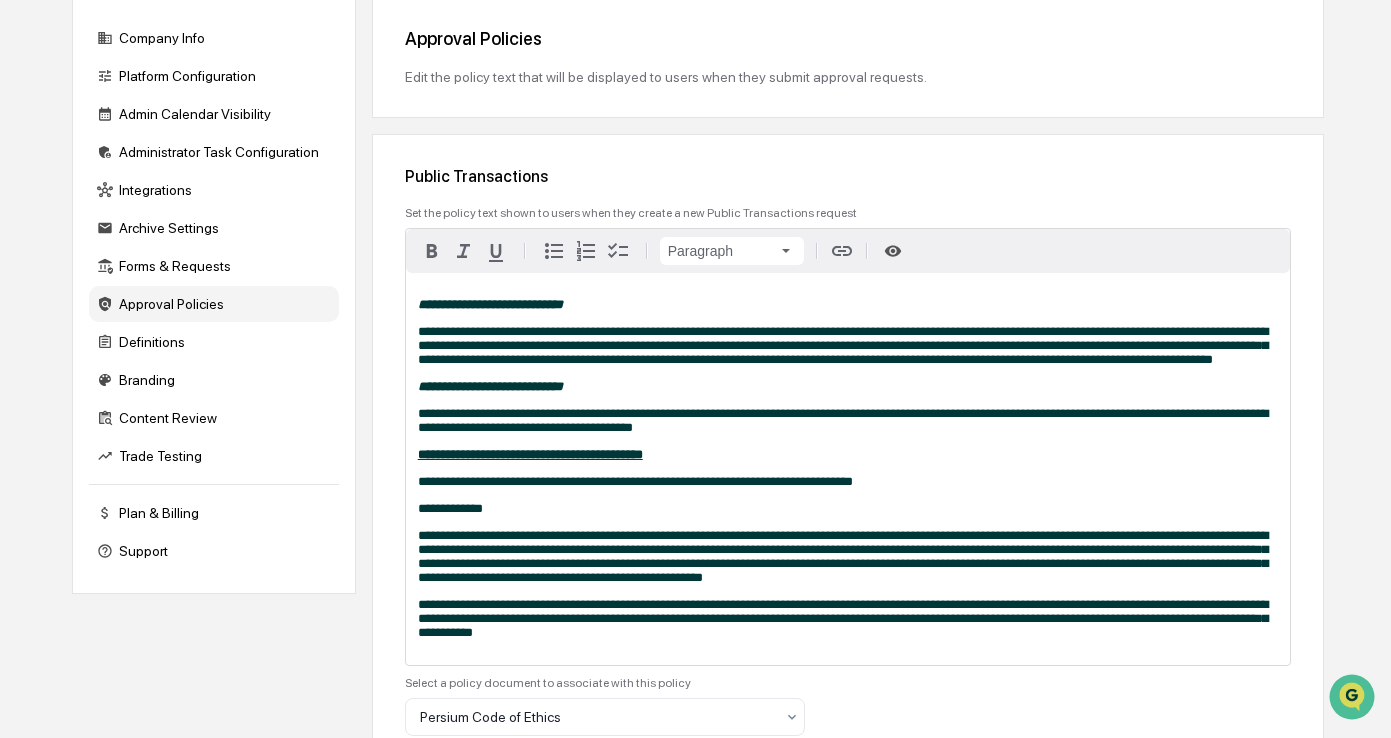 click on "**********" at bounding box center (843, 420) 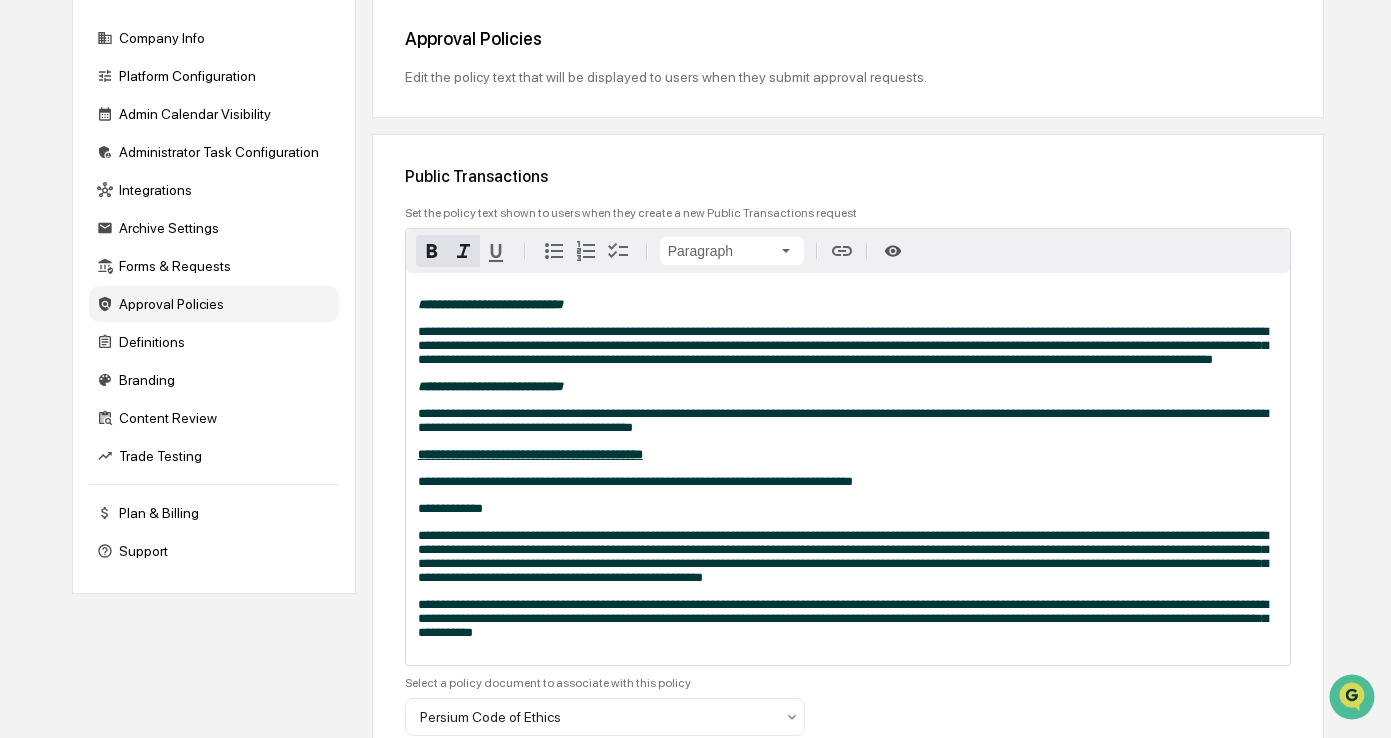 click on "**********" at bounding box center (848, 469) 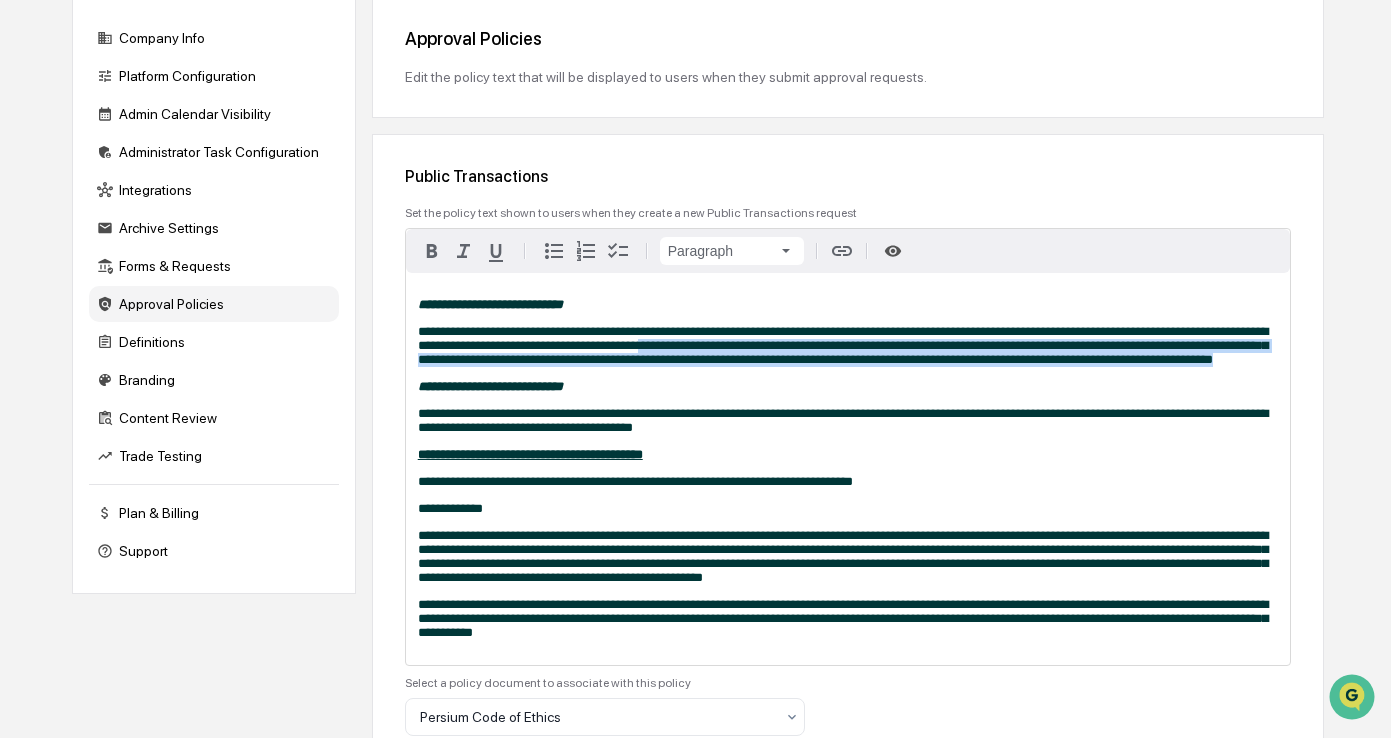 drag, startPoint x: 1259, startPoint y: 368, endPoint x: 636, endPoint y: 349, distance: 623.2897 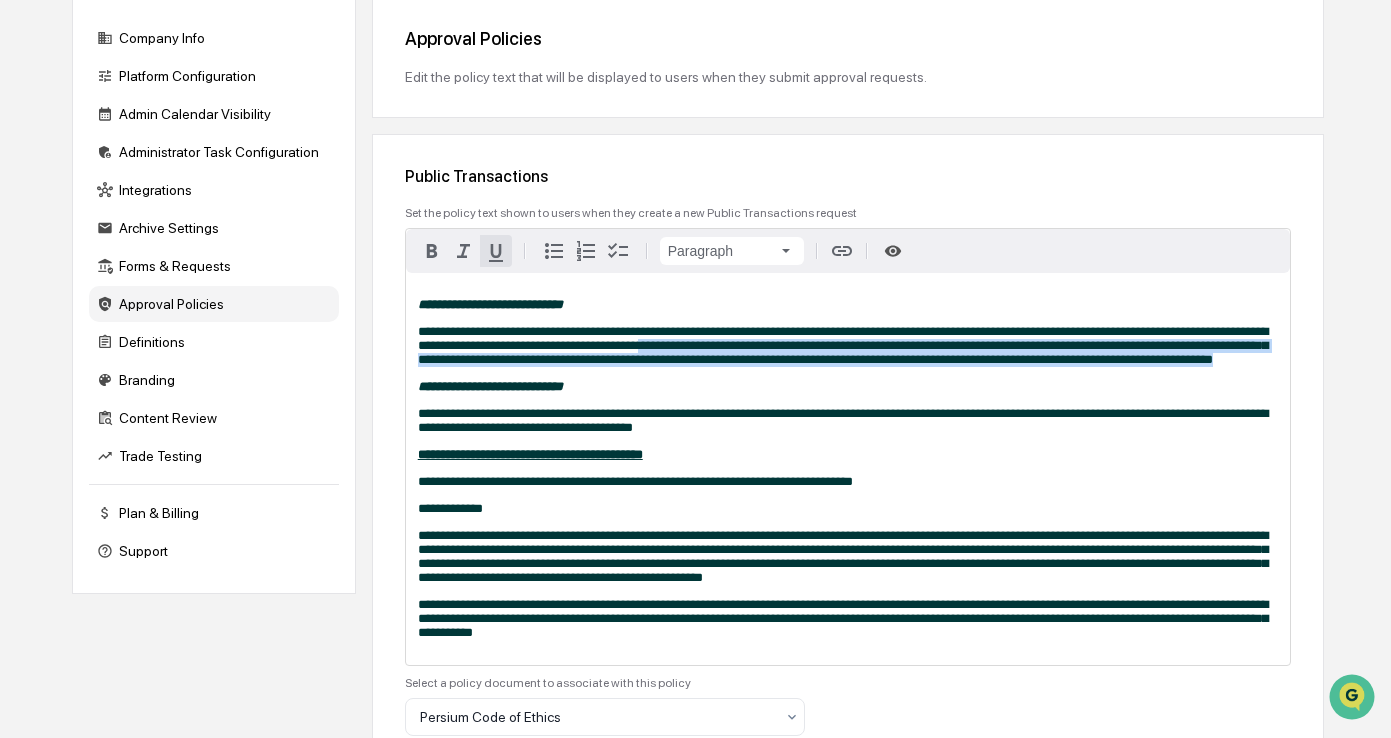 click 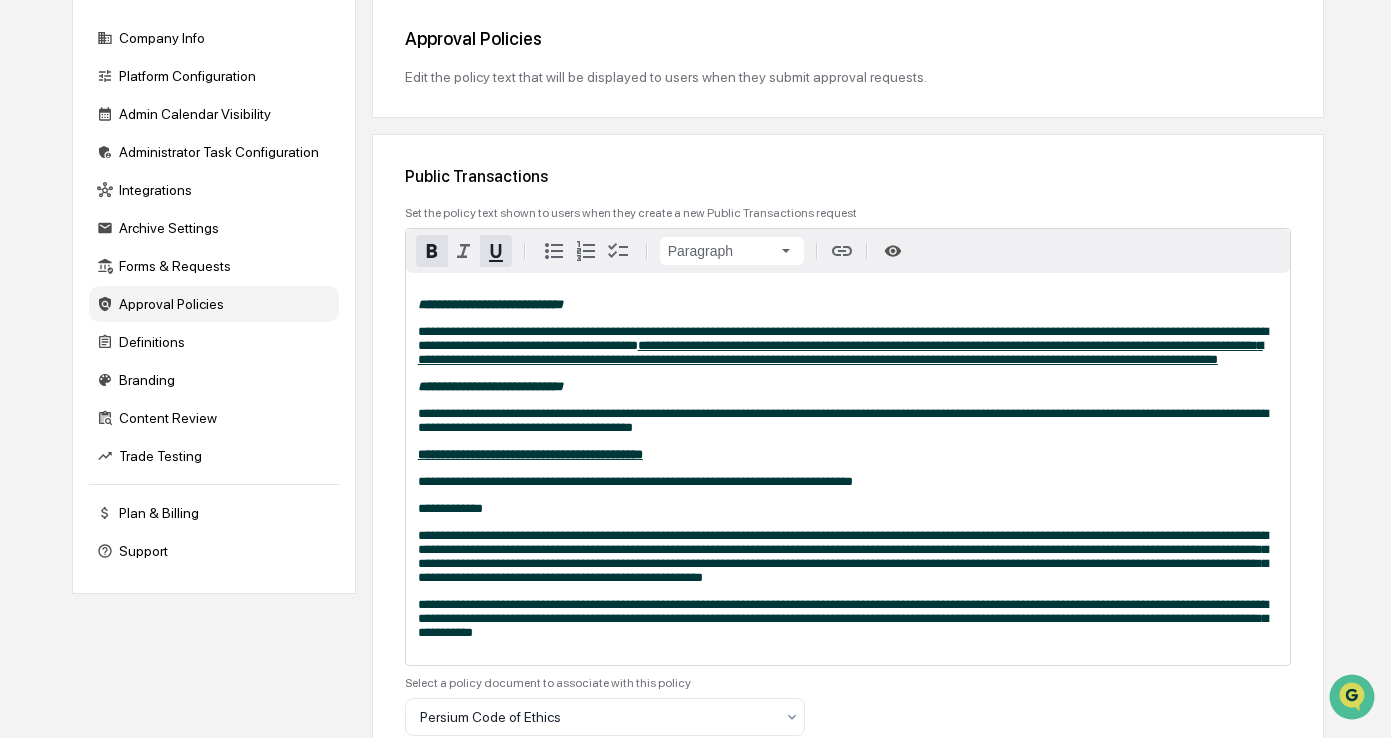 click on "**********" at bounding box center [848, 469] 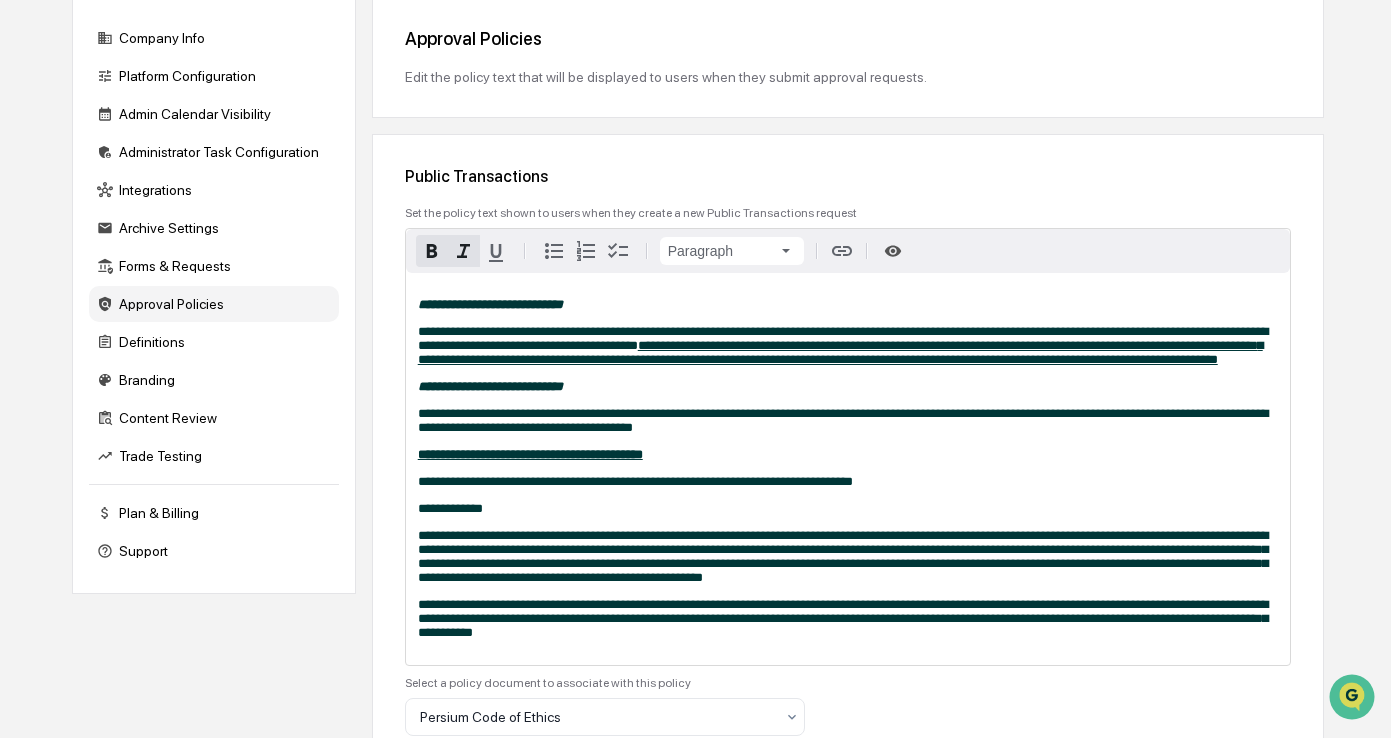 click on "**********" at bounding box center (848, 387) 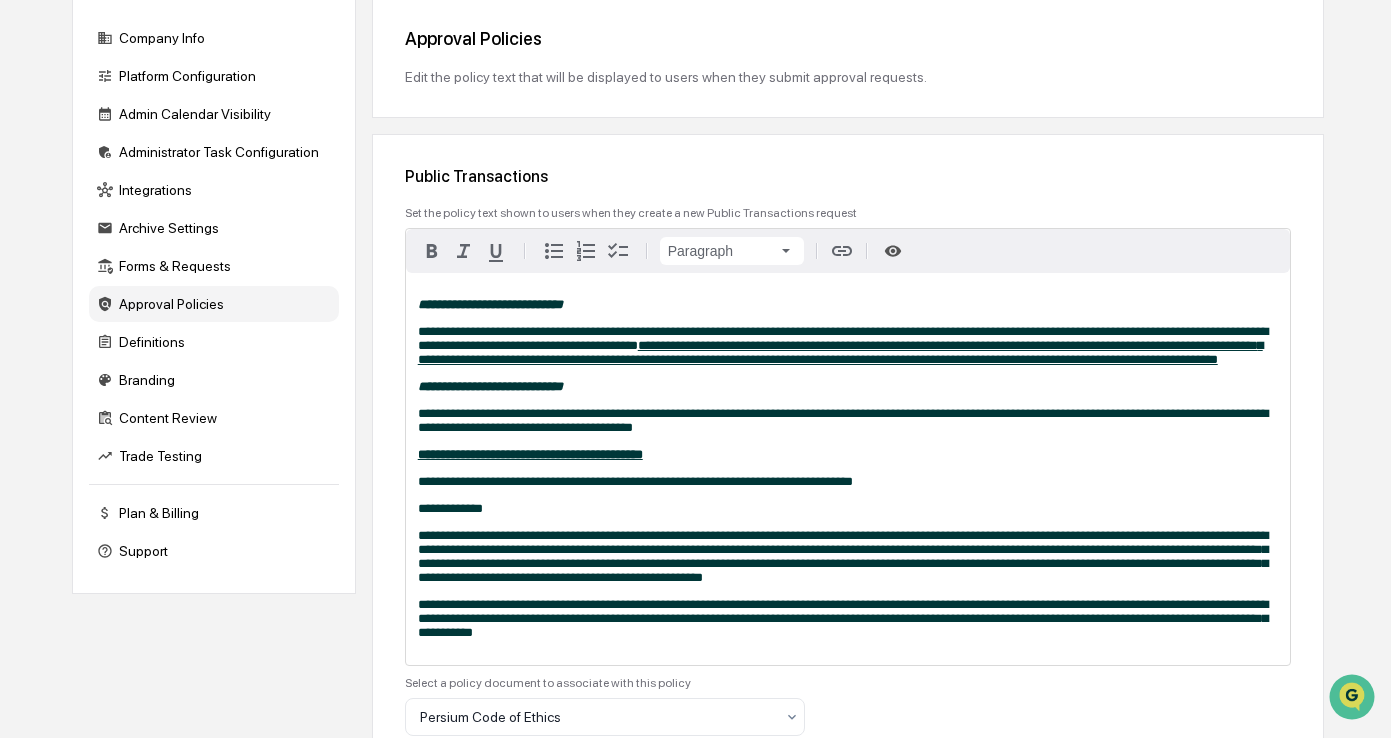 click on "**********" at bounding box center (848, 469) 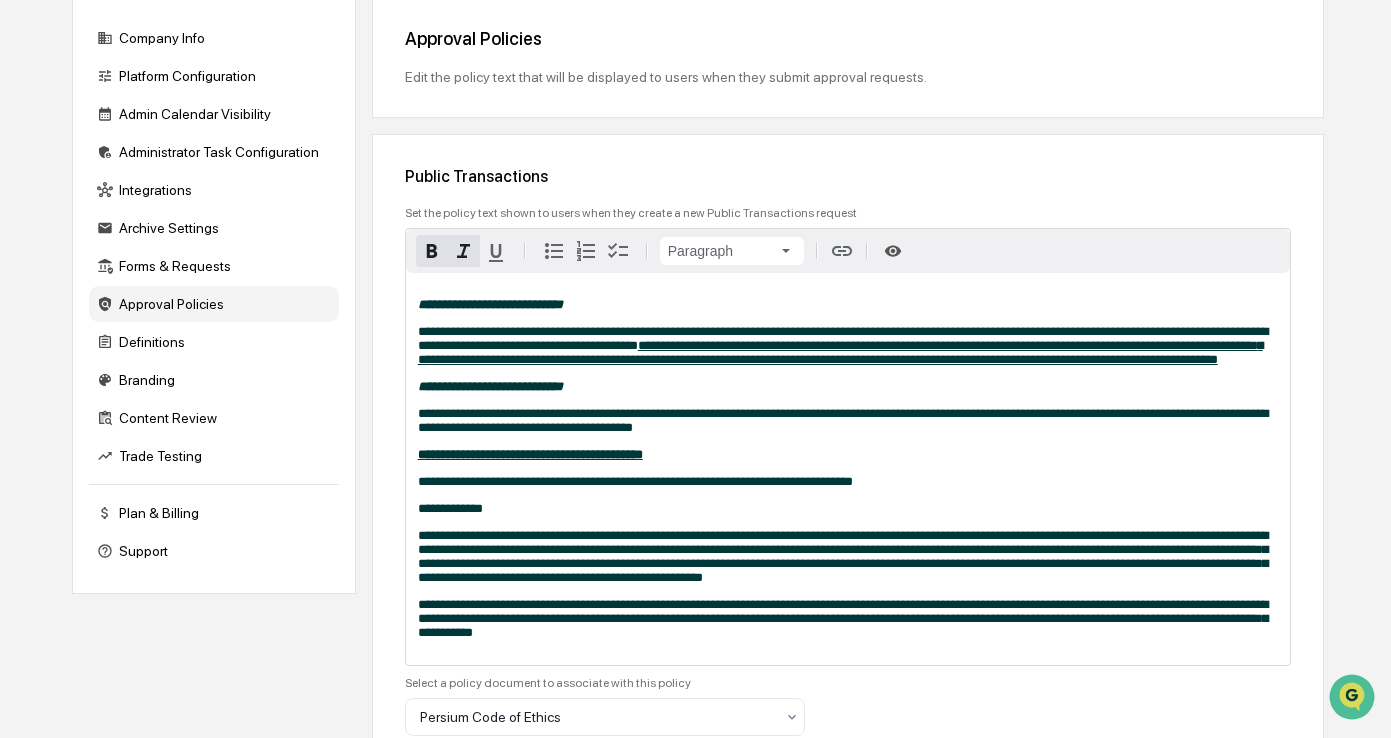 click on "**********" at bounding box center (843, 420) 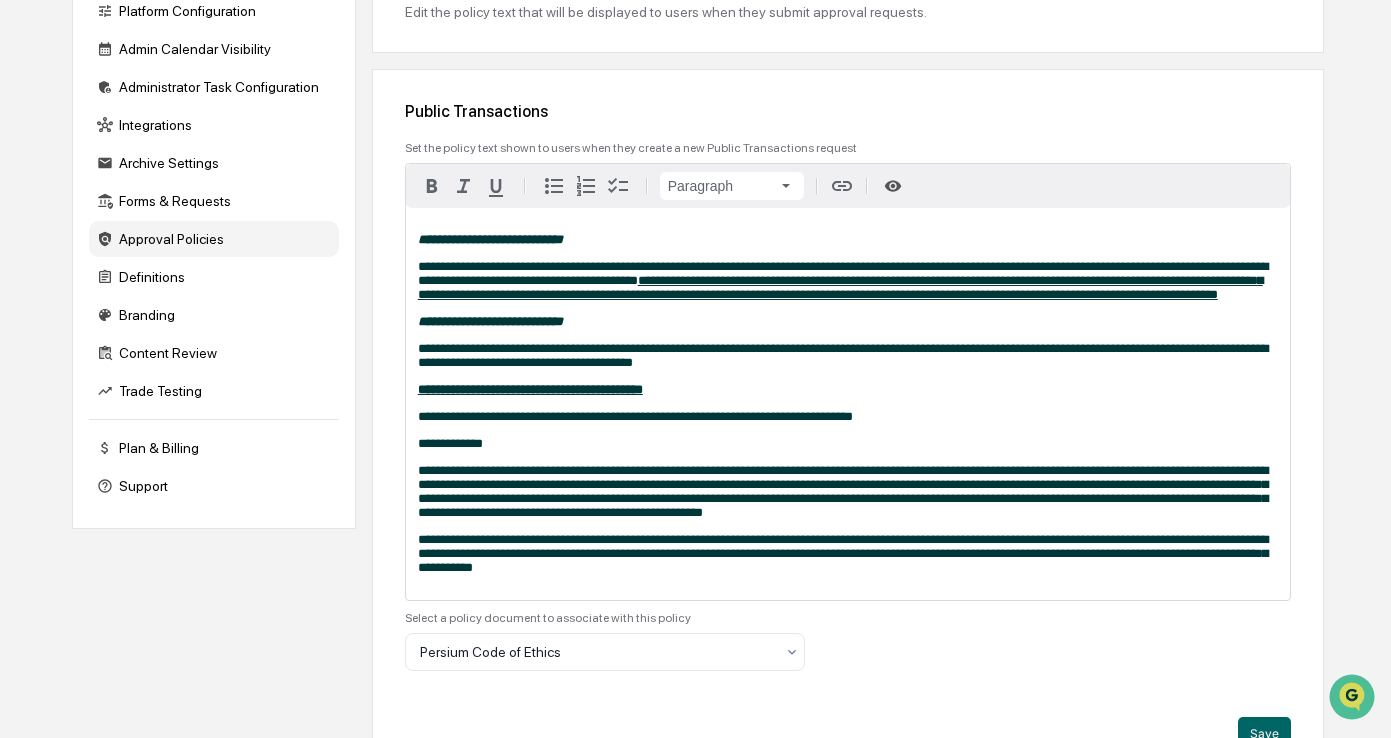 scroll, scrollTop: 300, scrollLeft: 0, axis: vertical 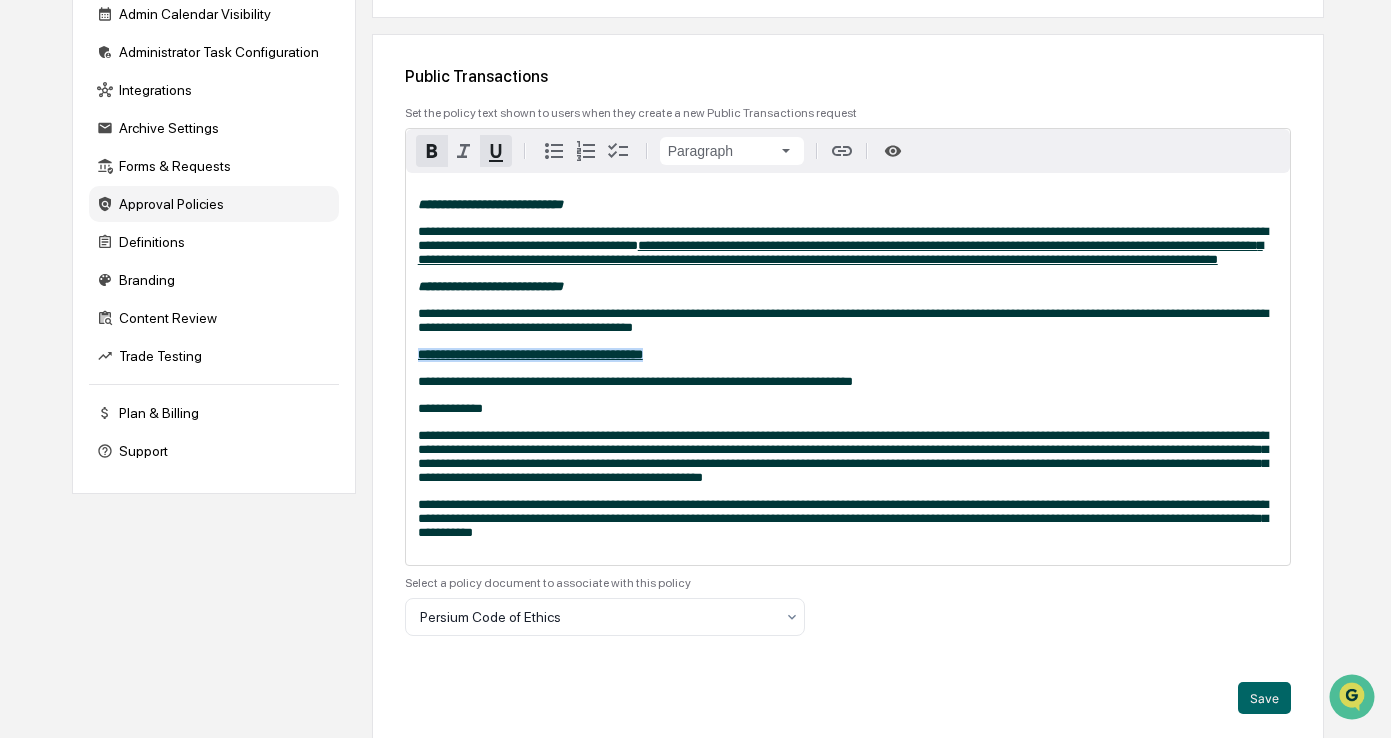 drag, startPoint x: 718, startPoint y: 360, endPoint x: 412, endPoint y: 356, distance: 306.02615 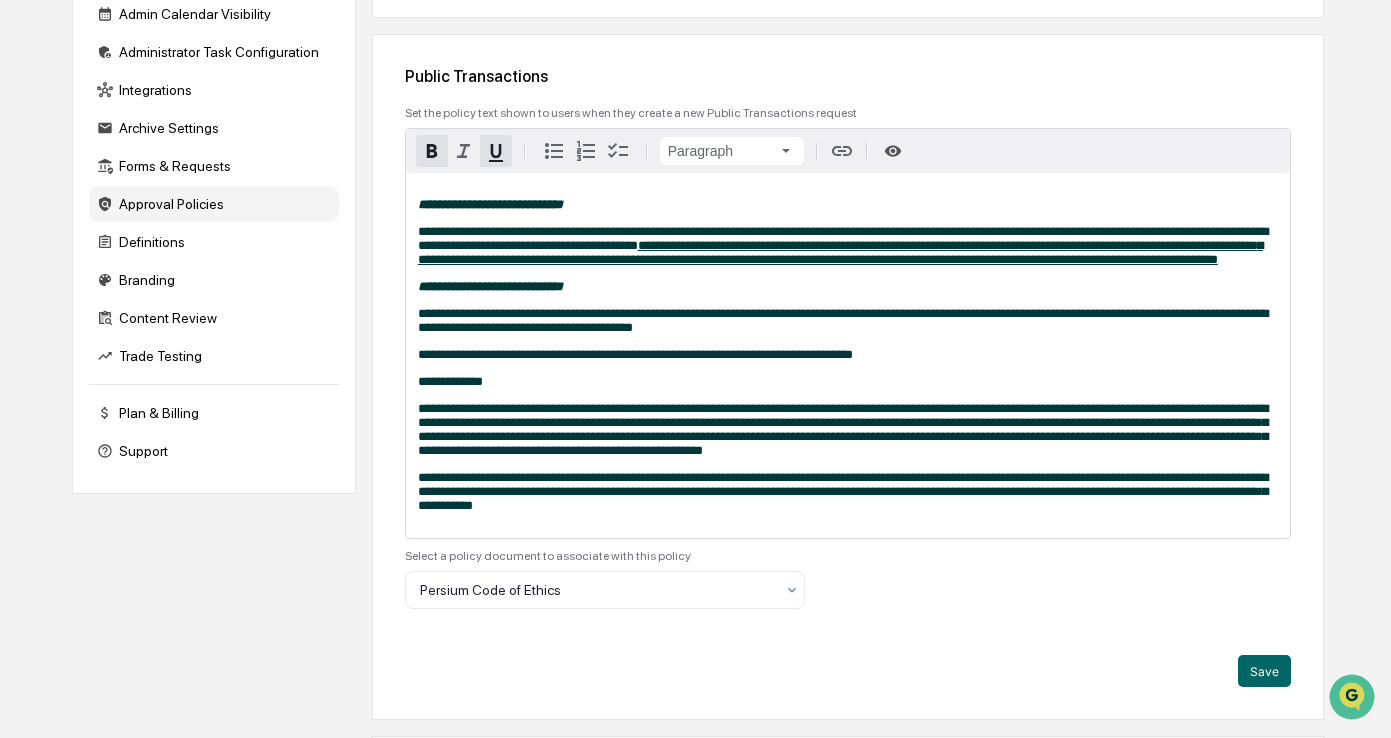 click on "**********" at bounding box center (450, 381) 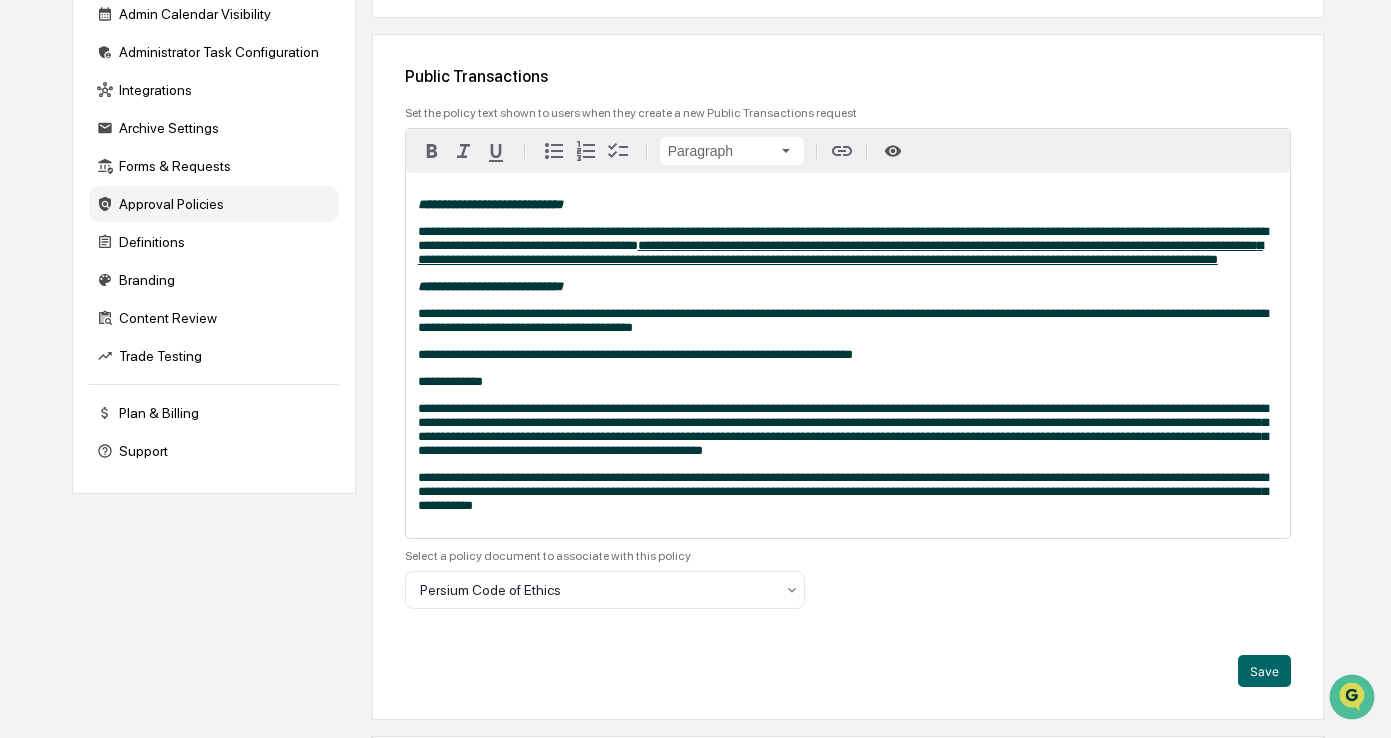 click on "**********" at bounding box center [848, 355] 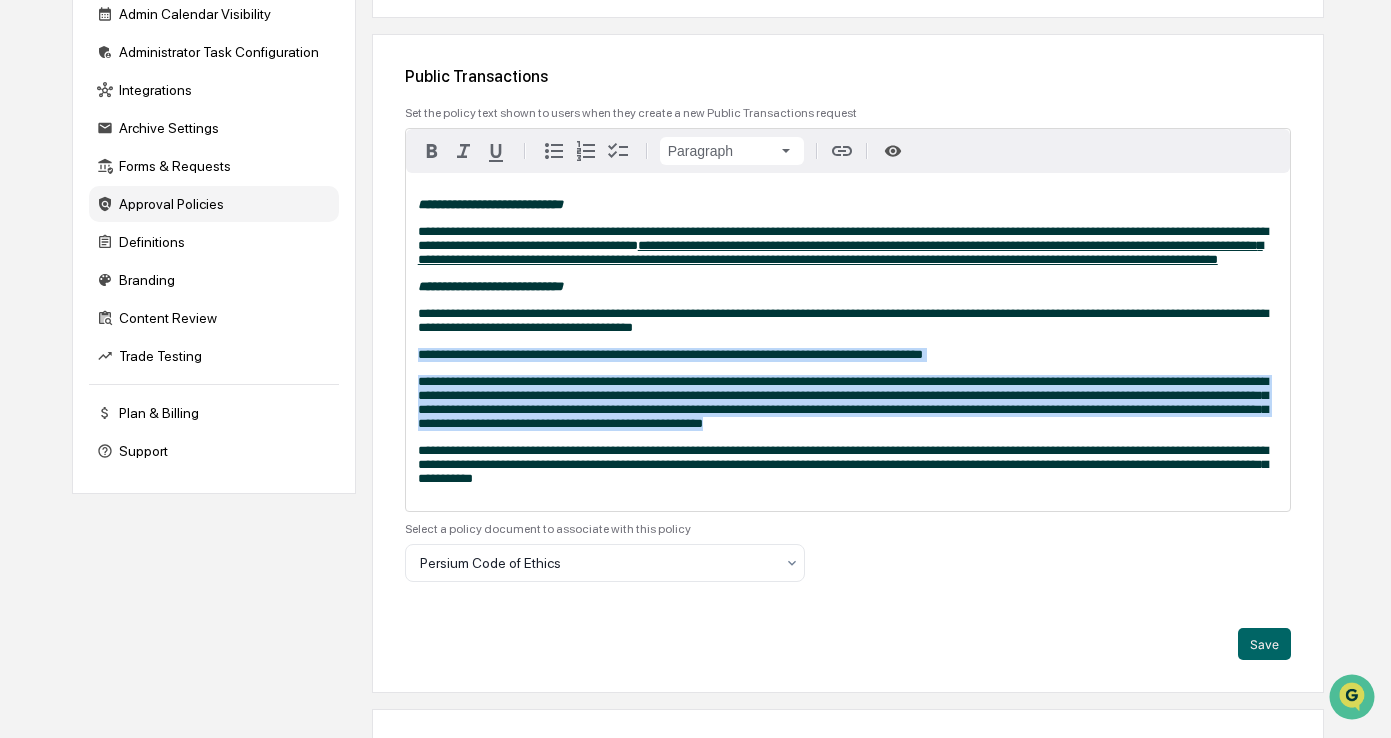 drag, startPoint x: 416, startPoint y: 364, endPoint x: 871, endPoint y: 433, distance: 460.20212 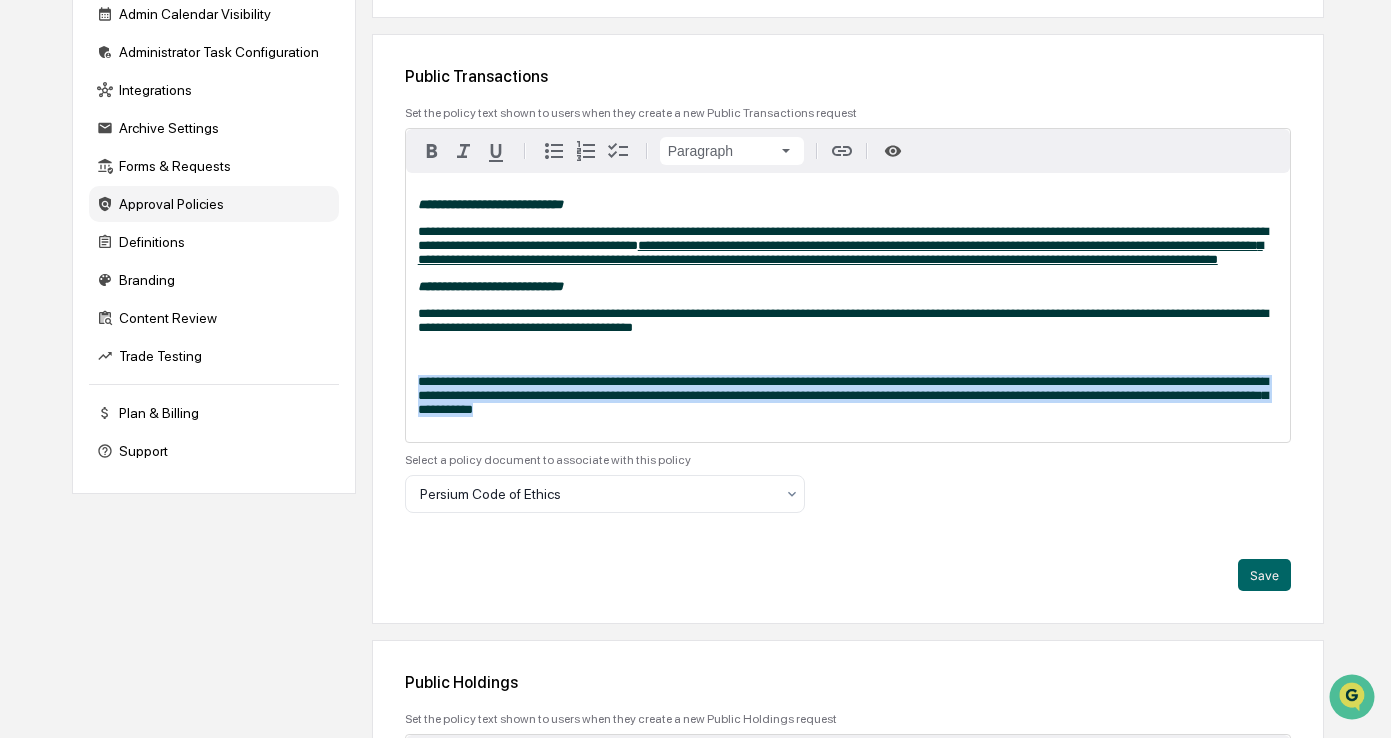 drag, startPoint x: 507, startPoint y: 420, endPoint x: 394, endPoint y: 388, distance: 117.4436 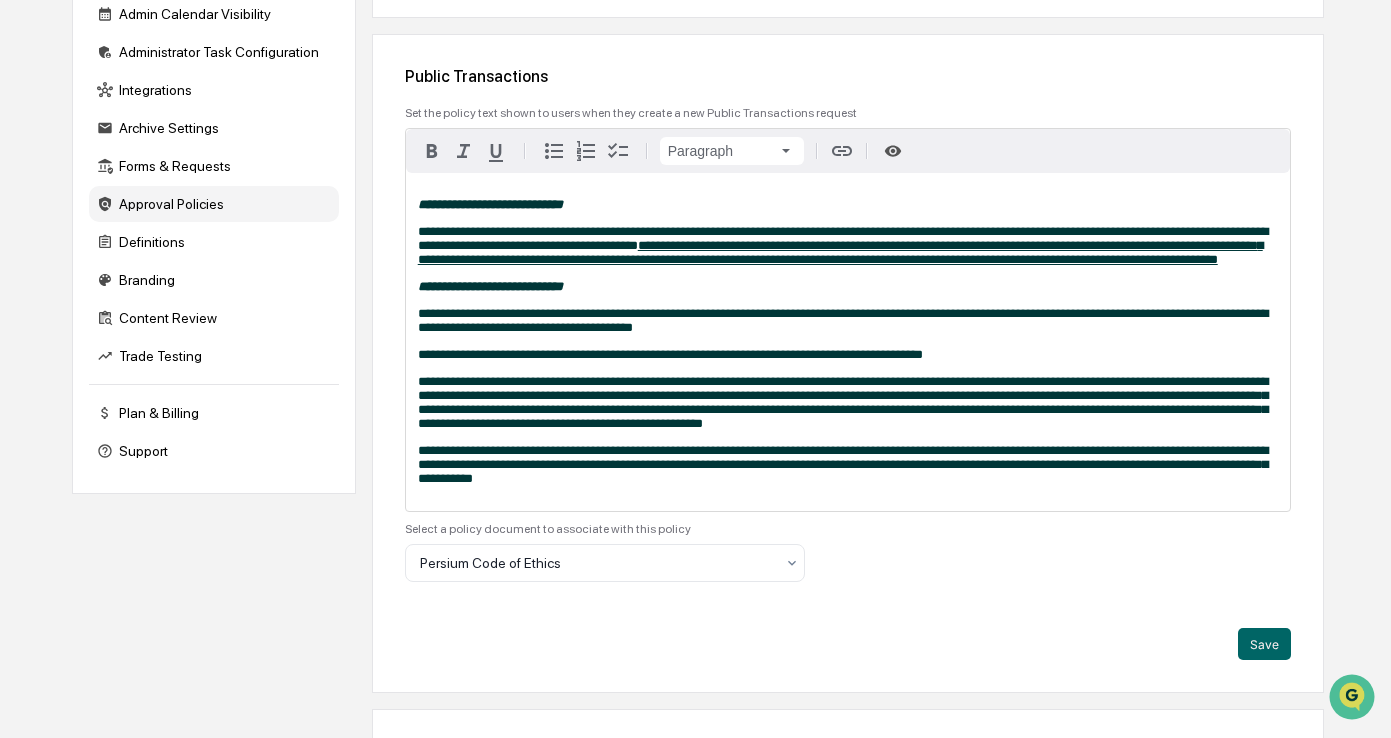 click on "**********" at bounding box center (843, 402) 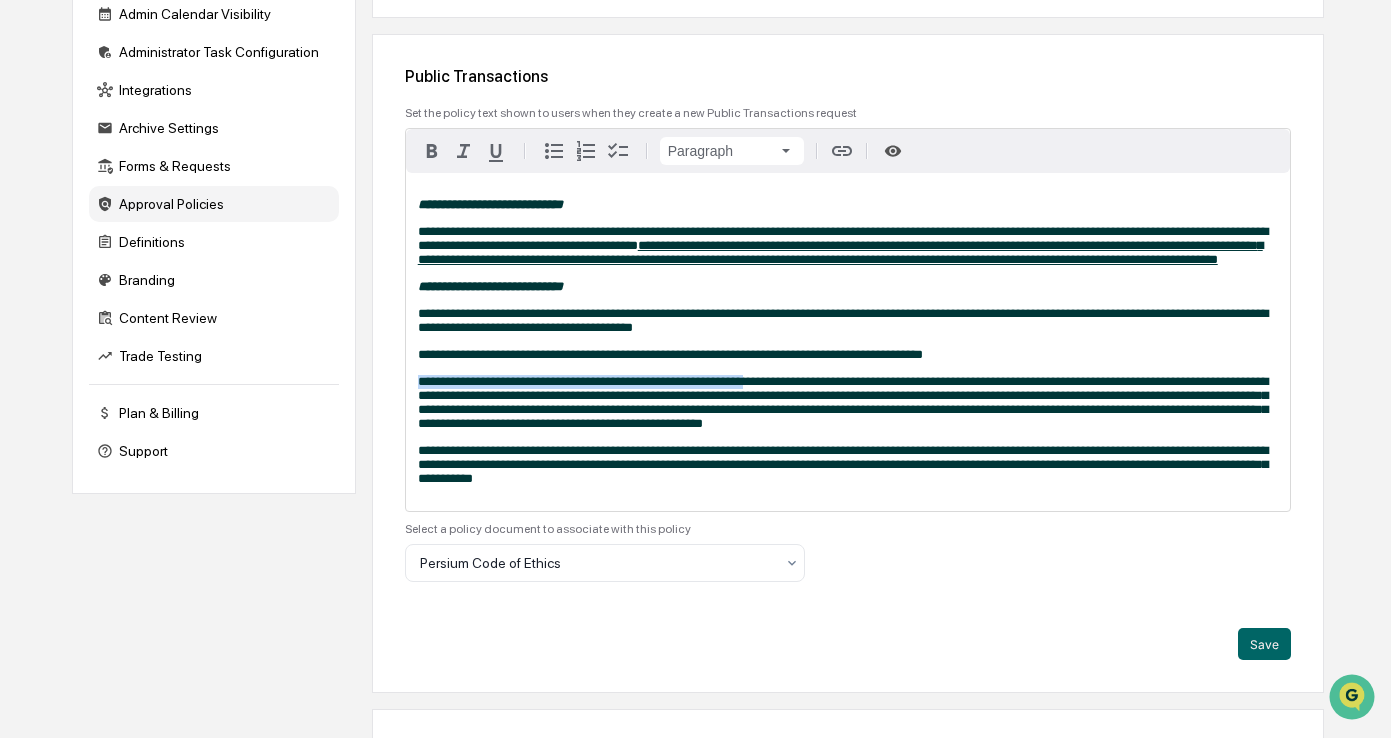 drag, startPoint x: 414, startPoint y: 387, endPoint x: 737, endPoint y: 393, distance: 323.05573 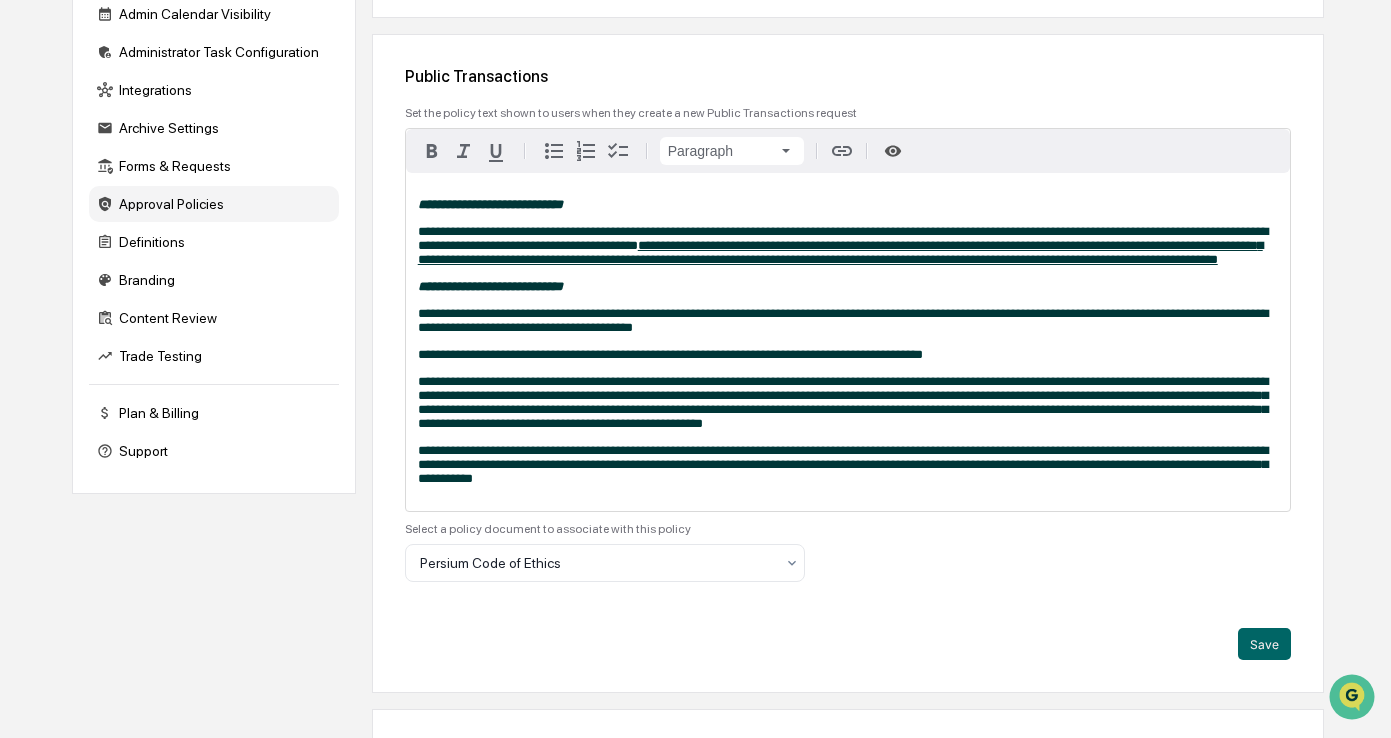 click on "**********" at bounding box center [843, 402] 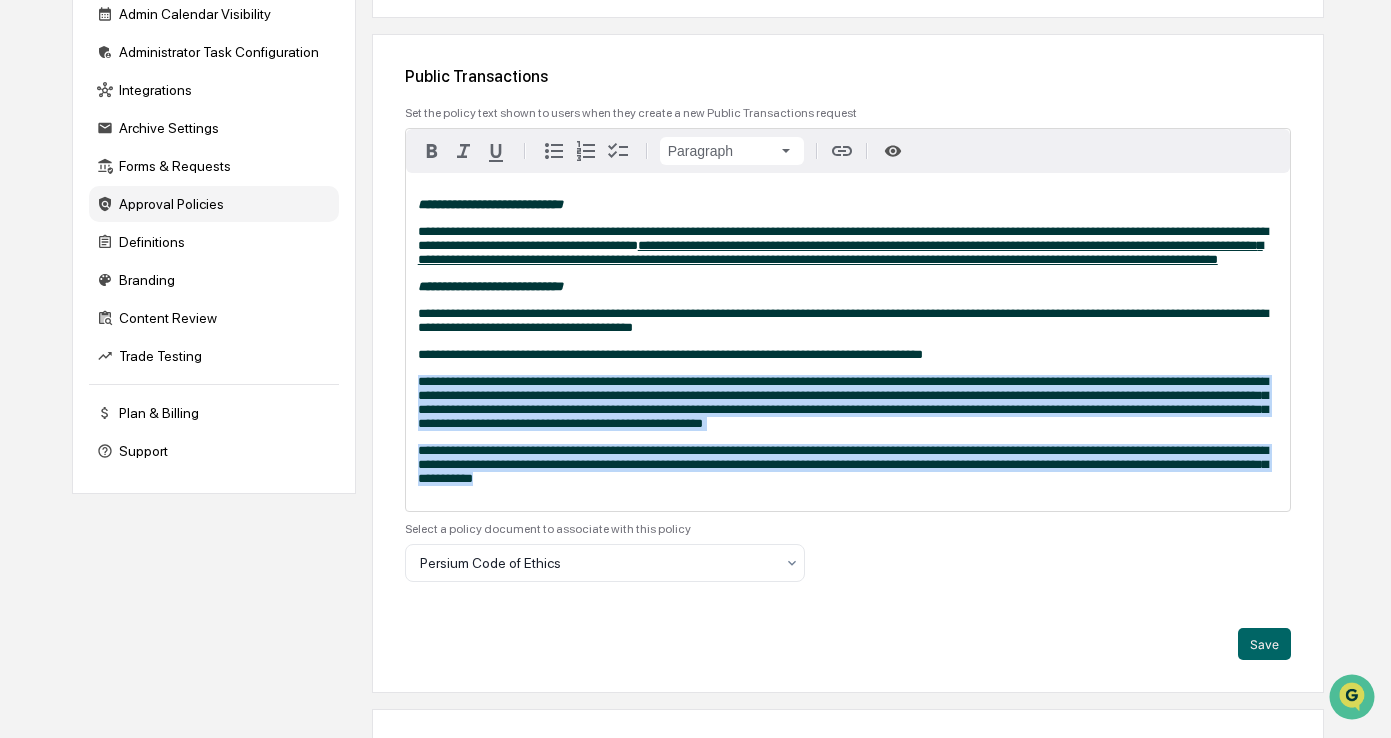 drag, startPoint x: 414, startPoint y: 389, endPoint x: 938, endPoint y: 514, distance: 538.70306 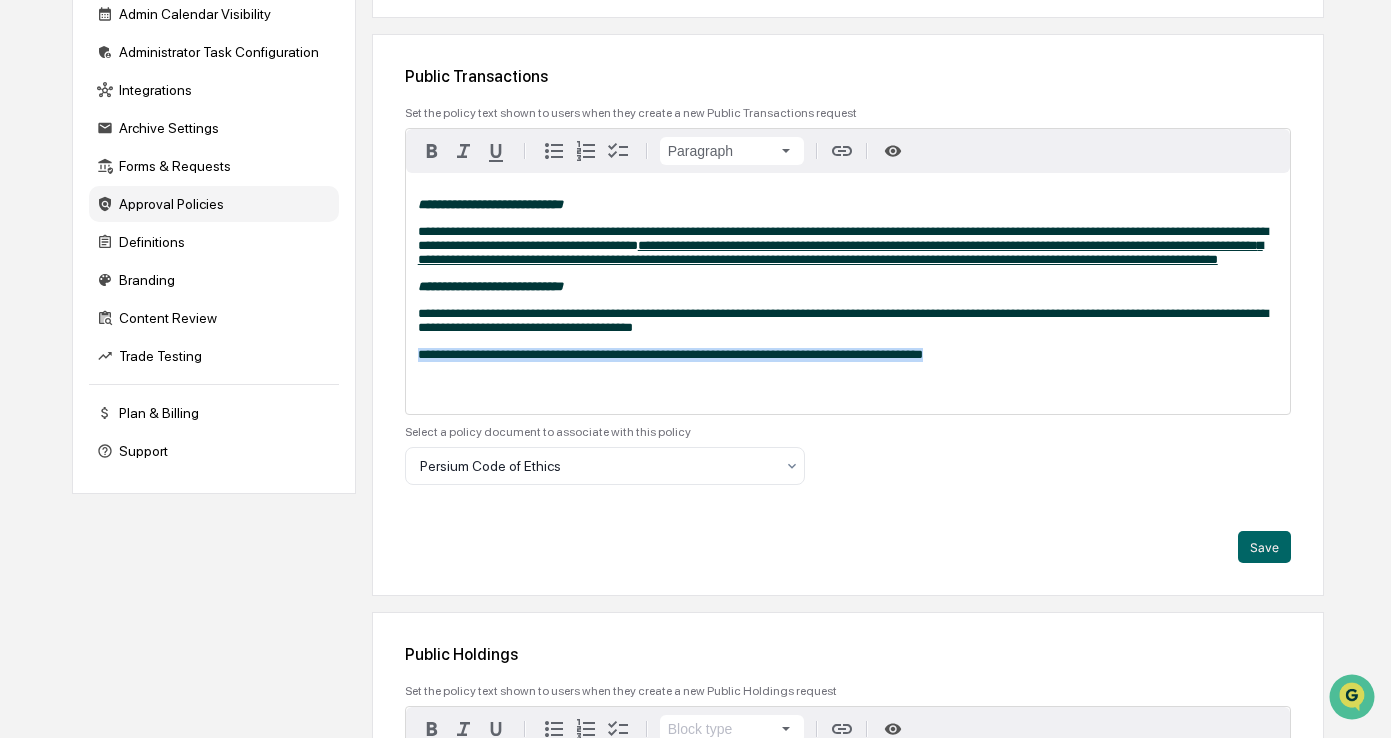 drag, startPoint x: 949, startPoint y: 362, endPoint x: 366, endPoint y: 353, distance: 583.06946 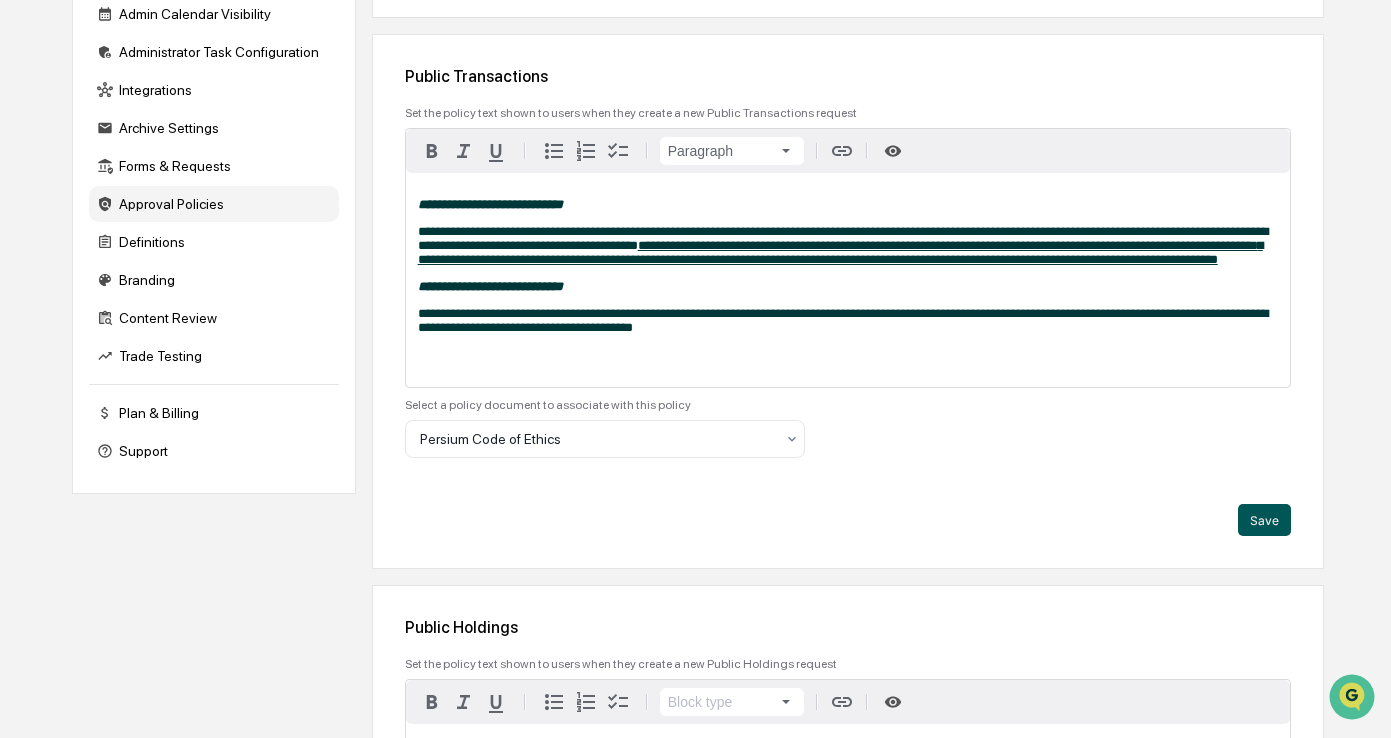 click on "Save" at bounding box center [1264, 520] 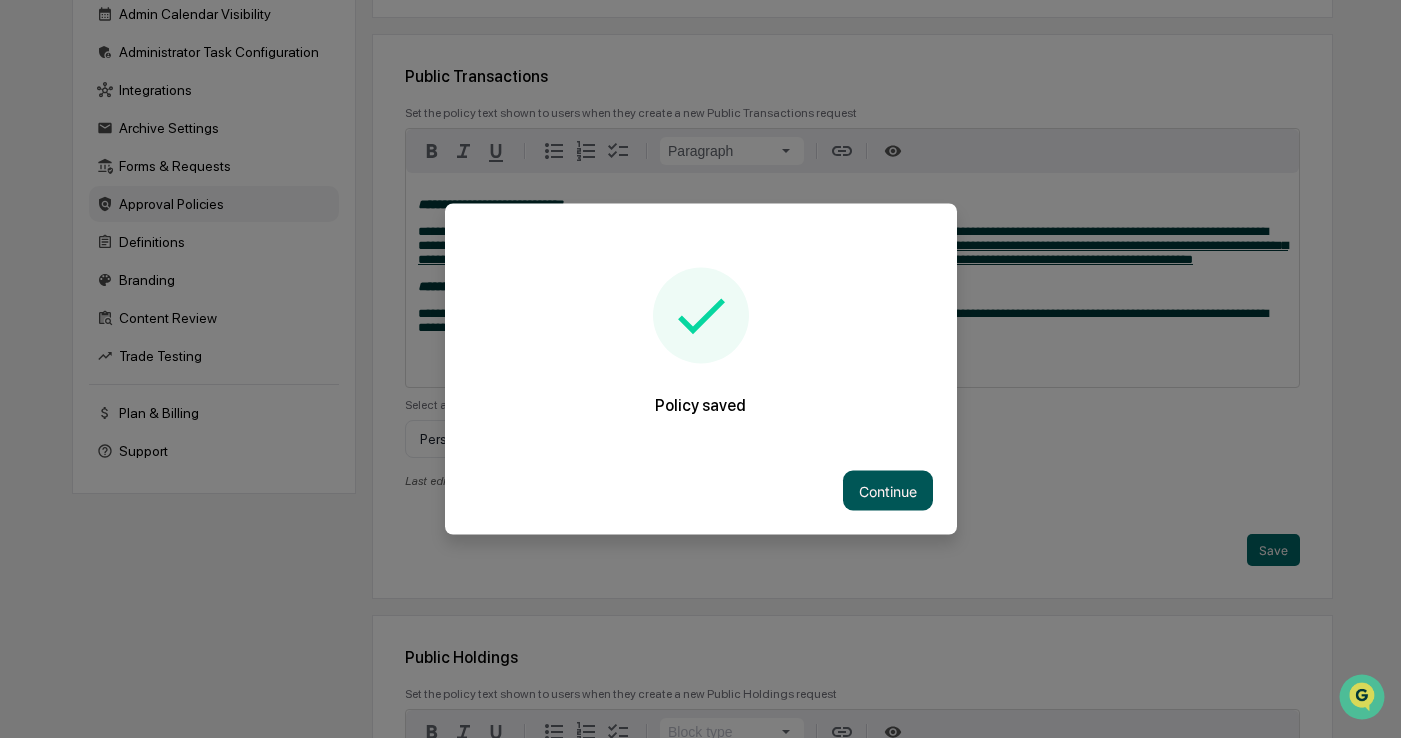 click on "Continue" at bounding box center [888, 491] 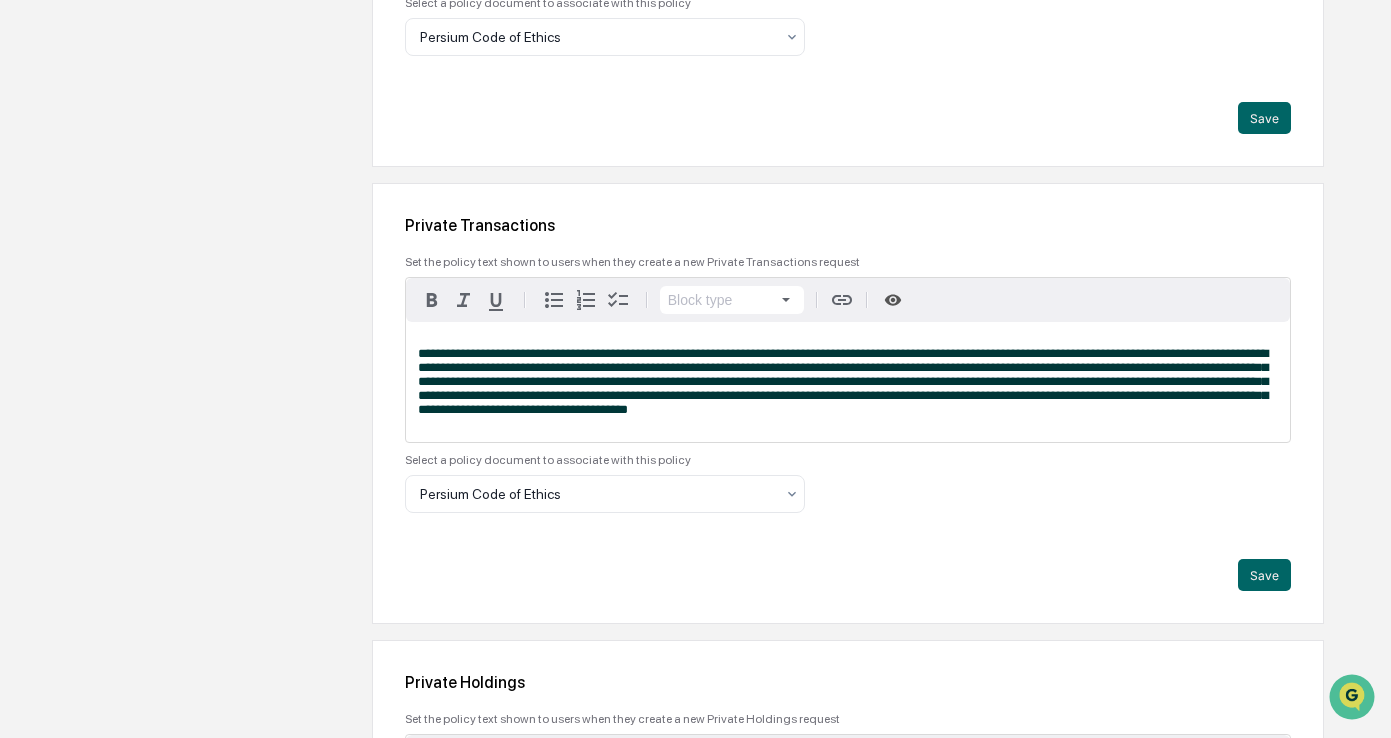 scroll, scrollTop: 1500, scrollLeft: 0, axis: vertical 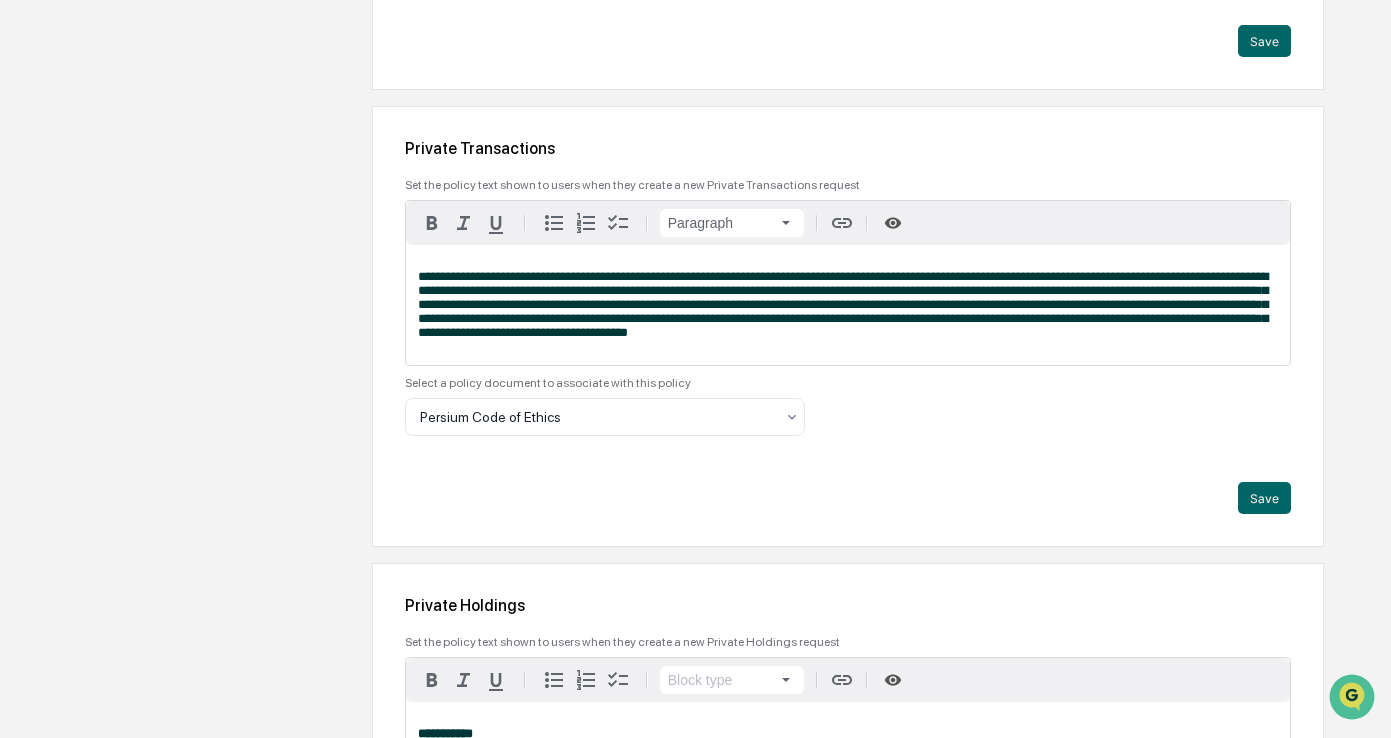 click on "**********" at bounding box center (848, 305) 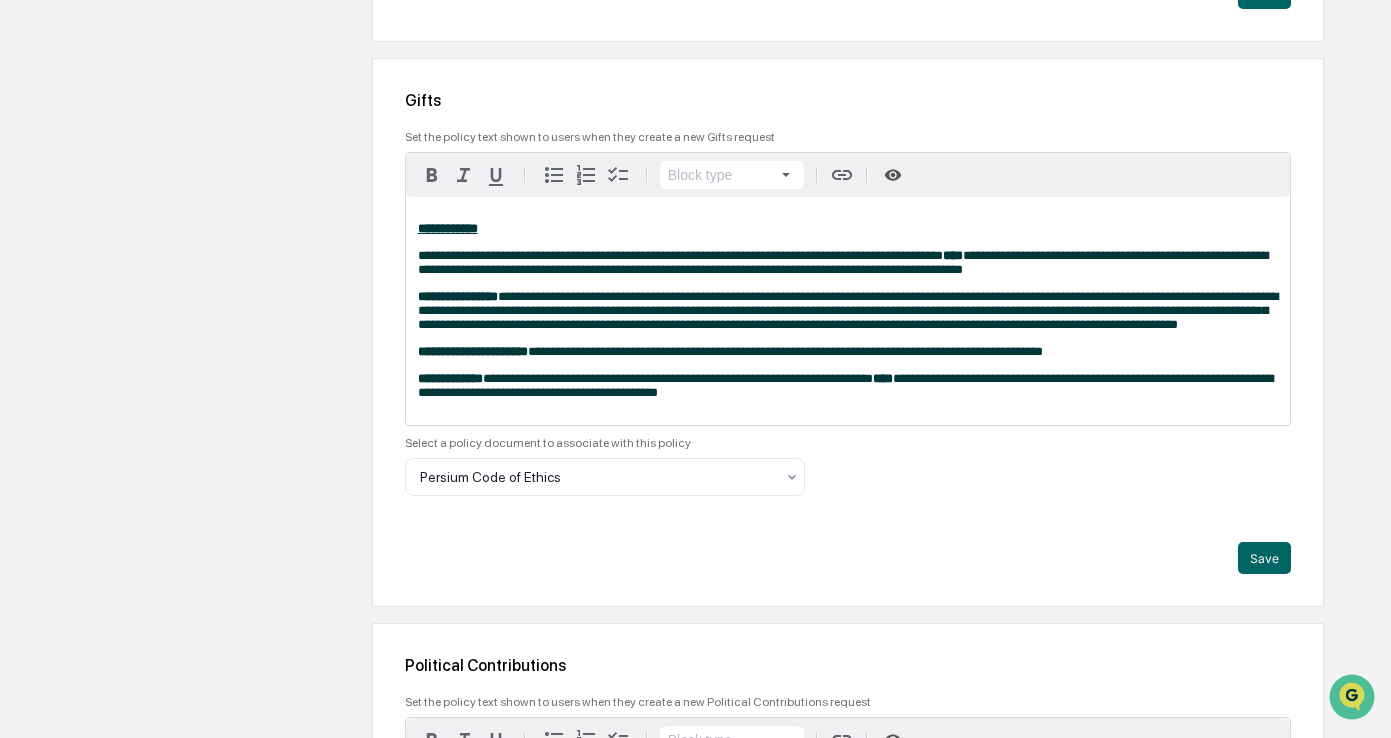 scroll, scrollTop: 4800, scrollLeft: 0, axis: vertical 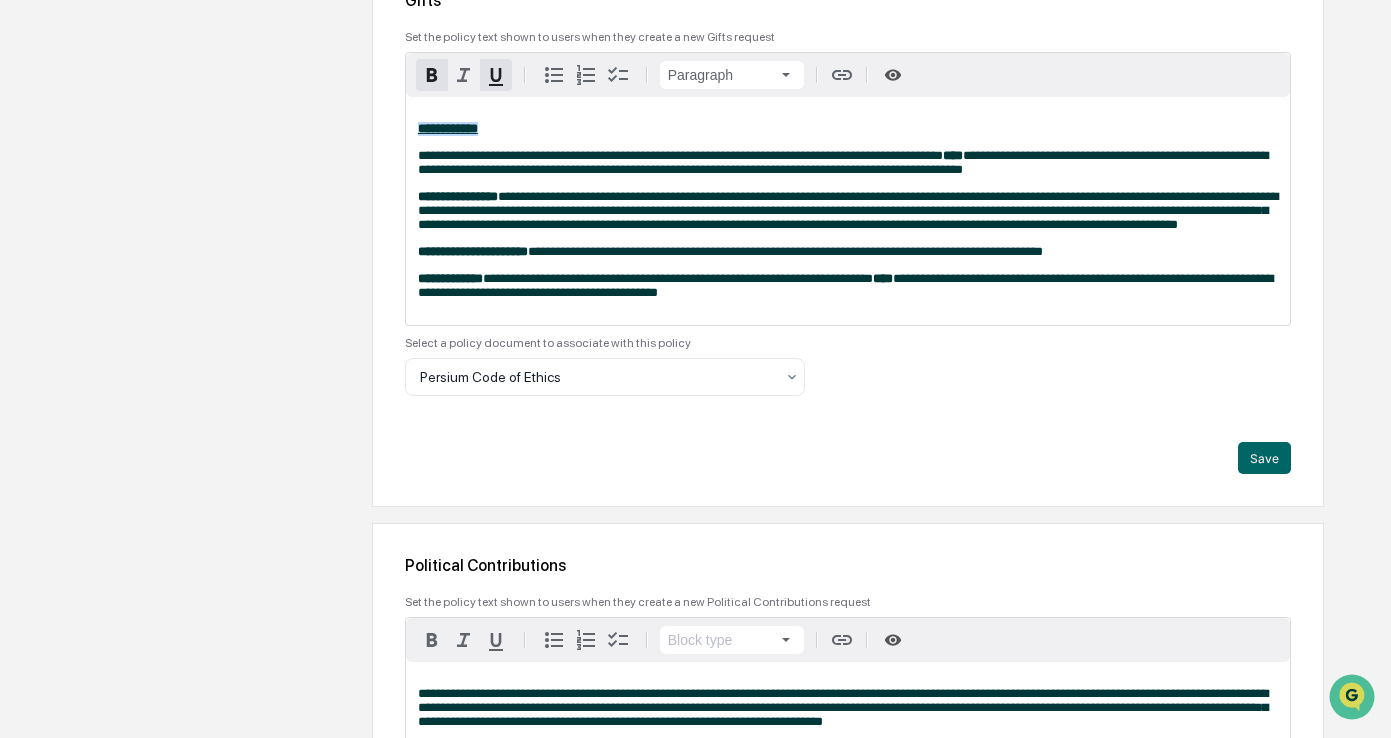 drag, startPoint x: 515, startPoint y: 307, endPoint x: 357, endPoint y: 285, distance: 159.52429 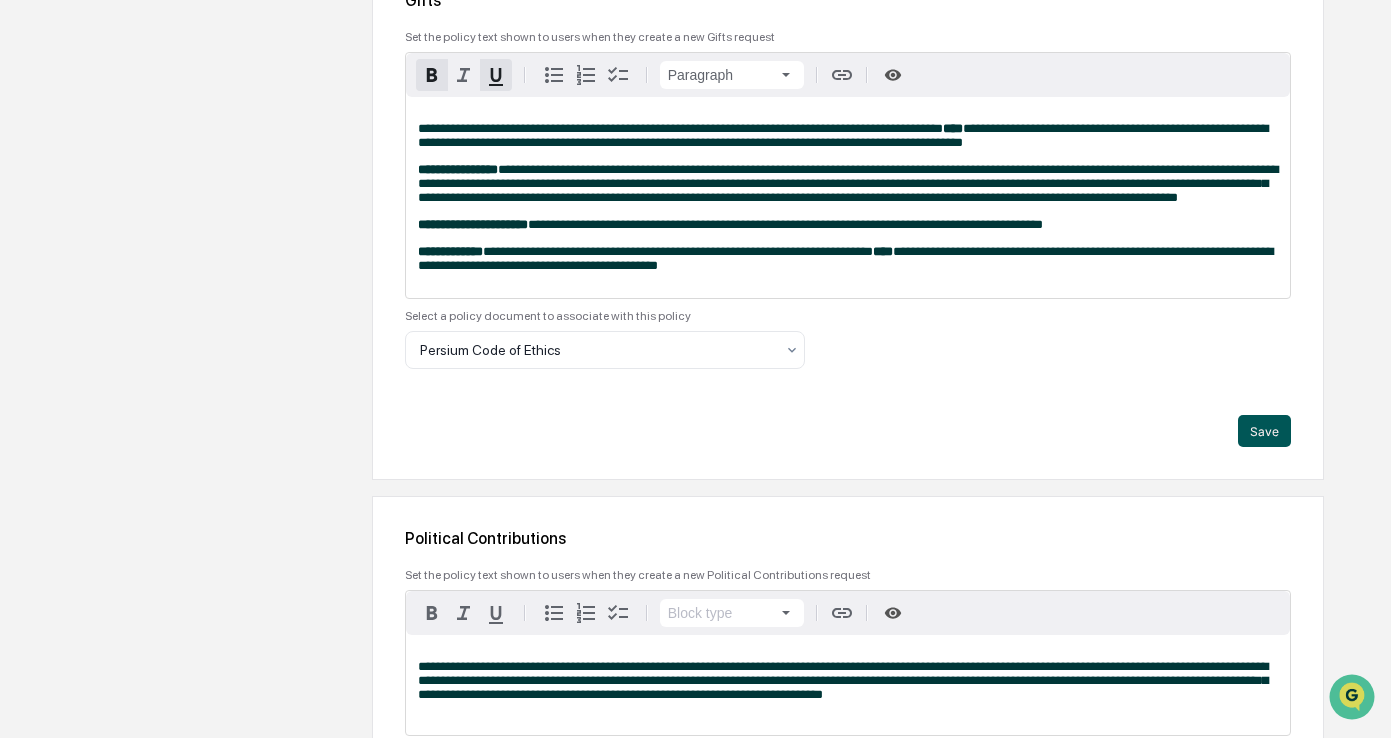 click on "Save" at bounding box center (1264, 431) 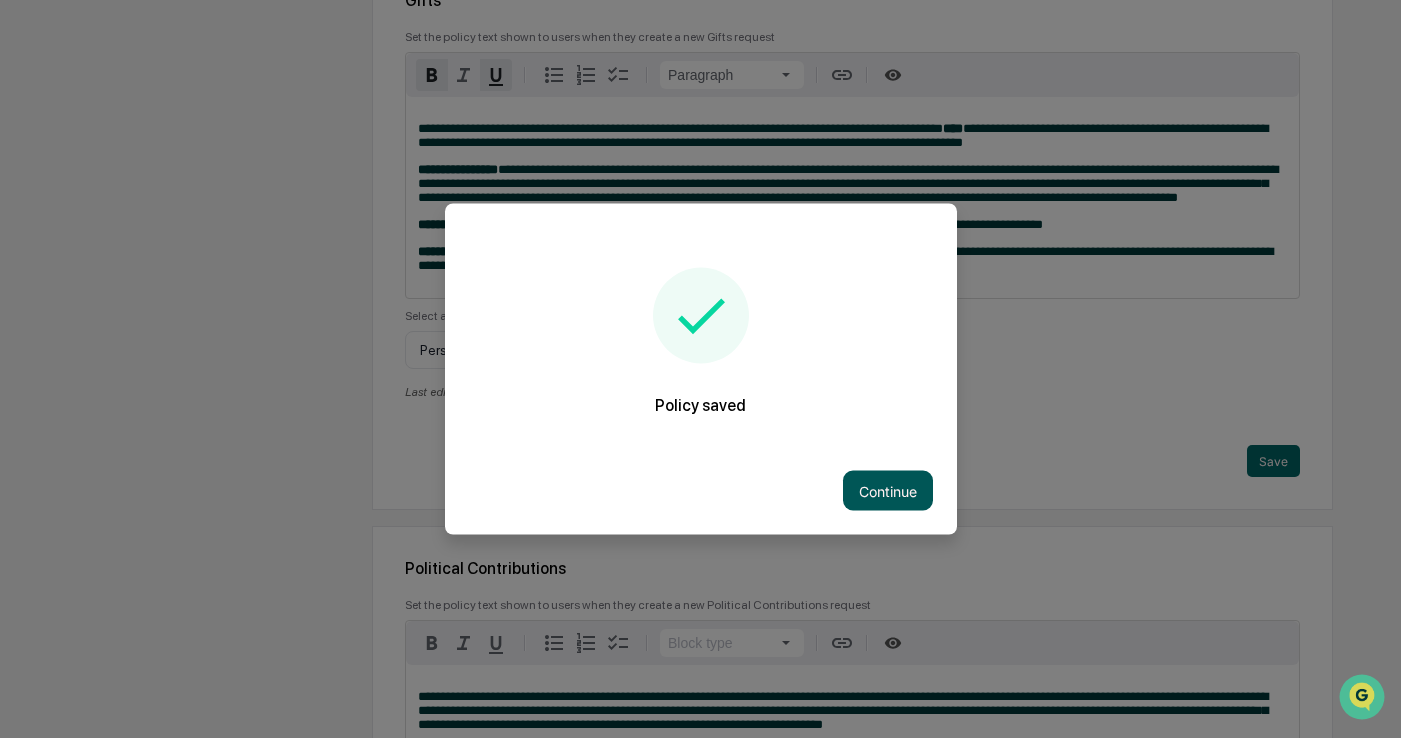 click on "Continue" at bounding box center (888, 491) 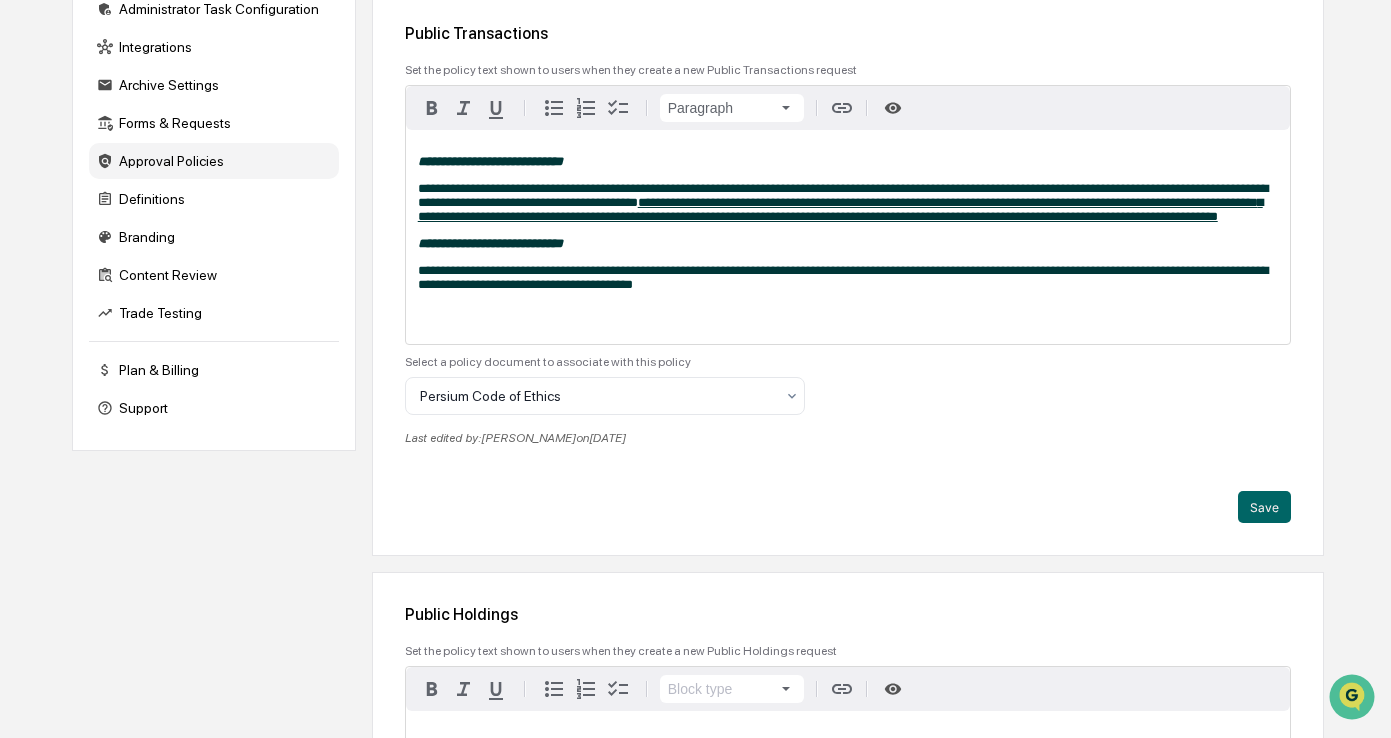 scroll, scrollTop: 4, scrollLeft: 0, axis: vertical 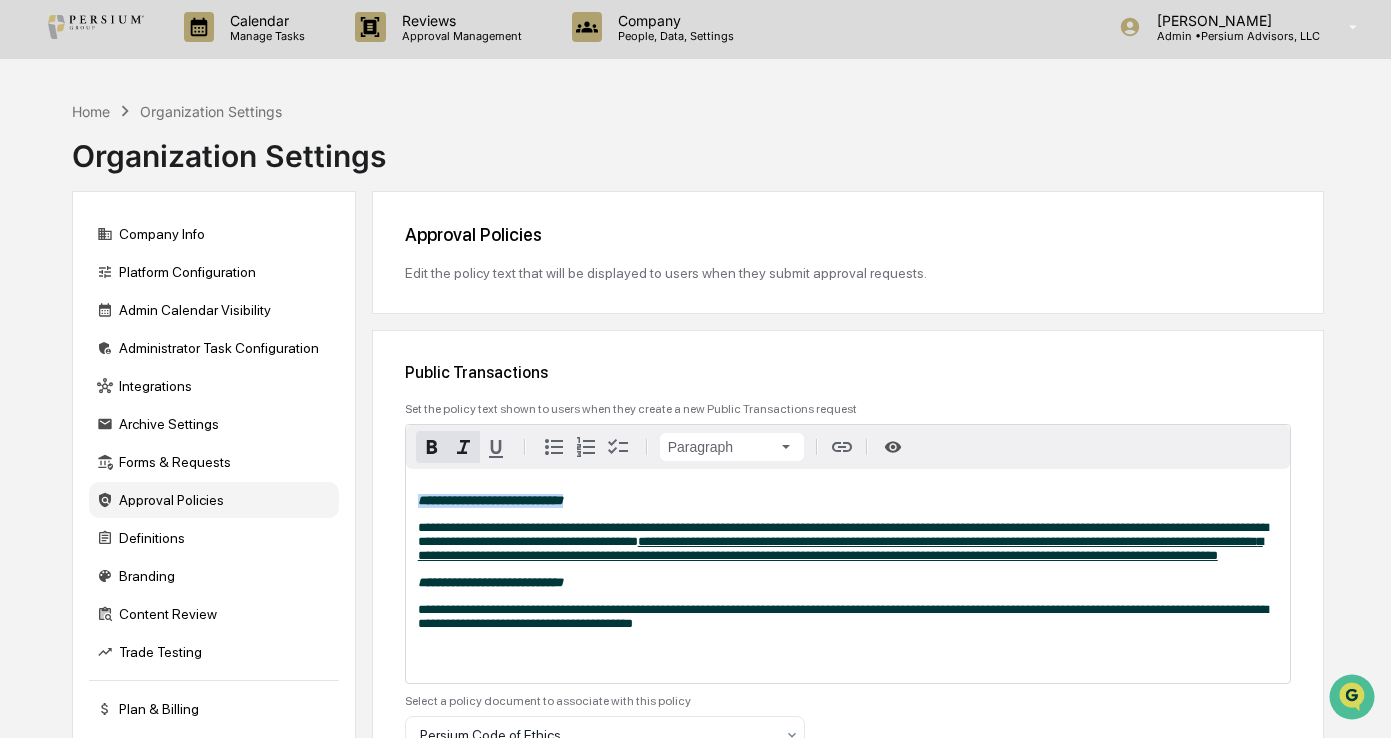 drag, startPoint x: 614, startPoint y: 500, endPoint x: 328, endPoint y: 484, distance: 286.4472 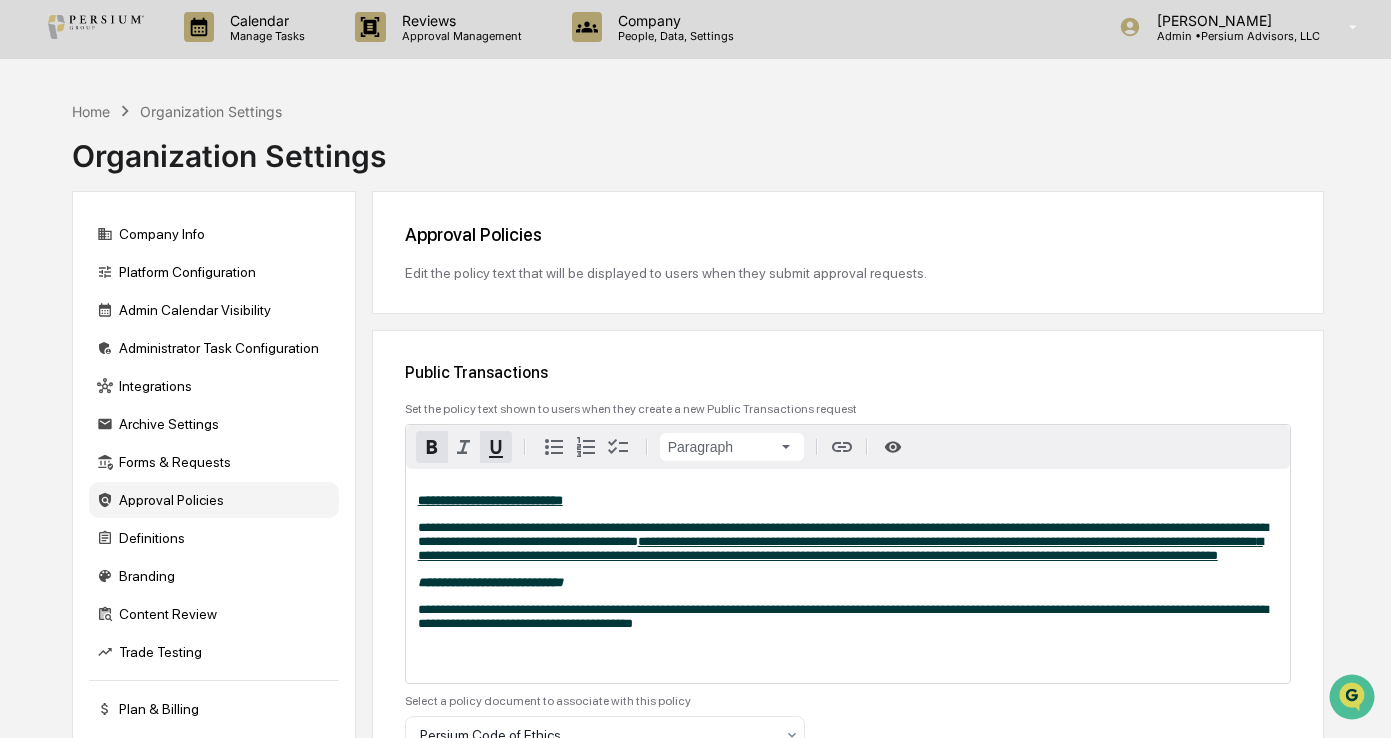 click on "**********" at bounding box center (490, 582) 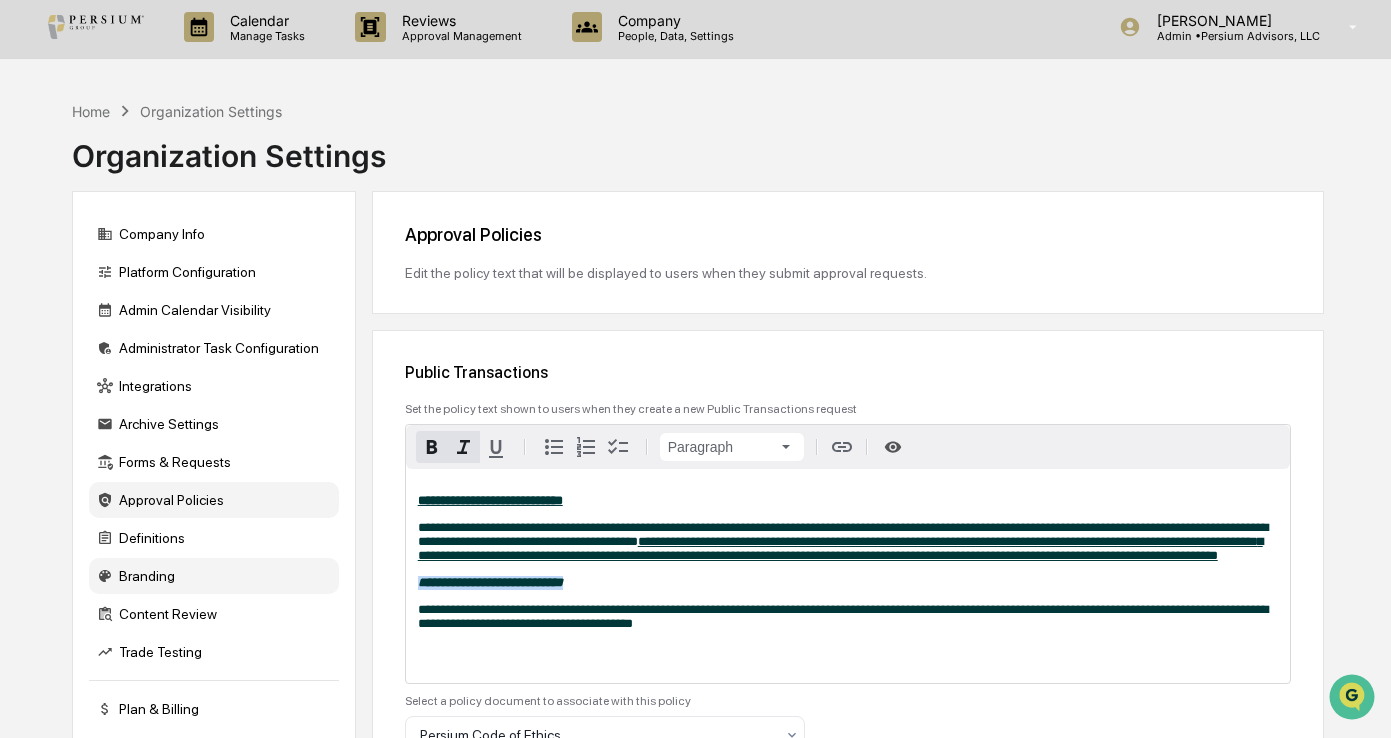 drag, startPoint x: 592, startPoint y: 590, endPoint x: 337, endPoint y: 567, distance: 256.03516 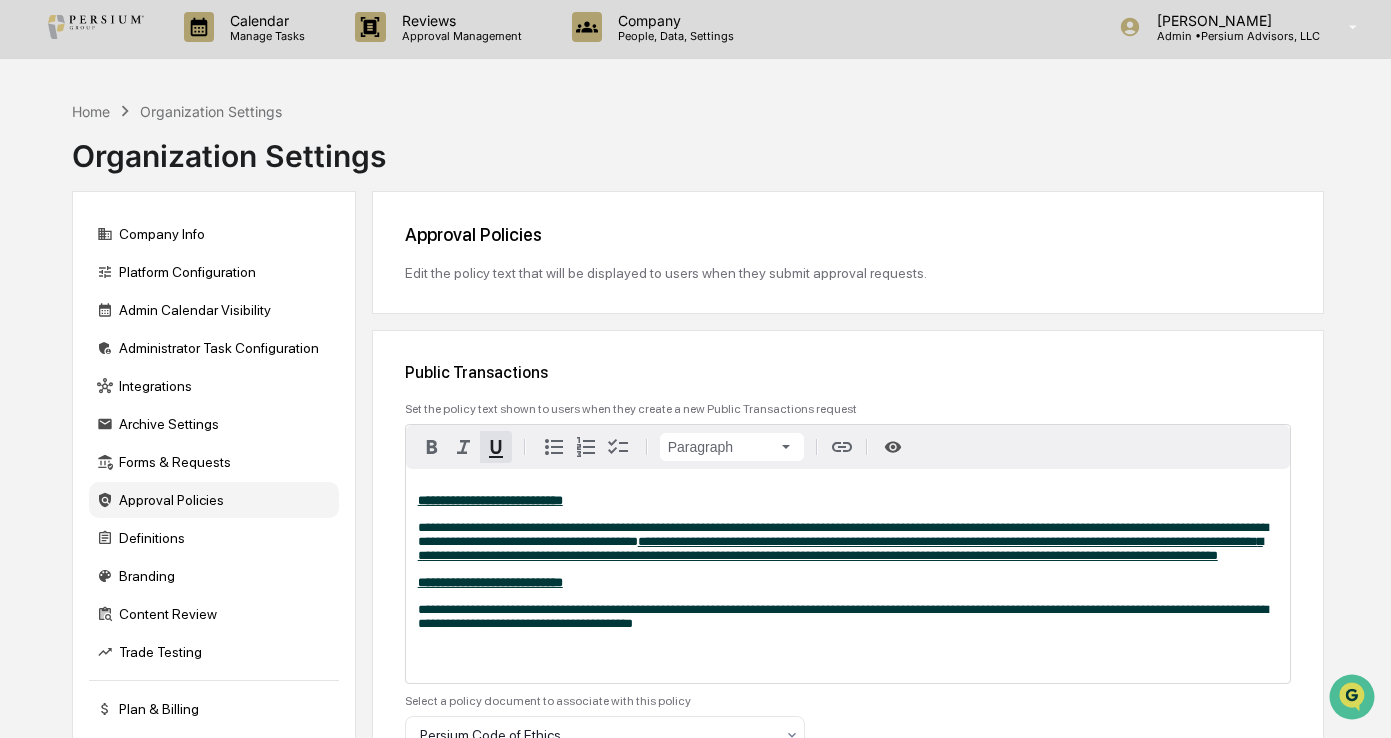 click on "**********" at bounding box center (840, 548) 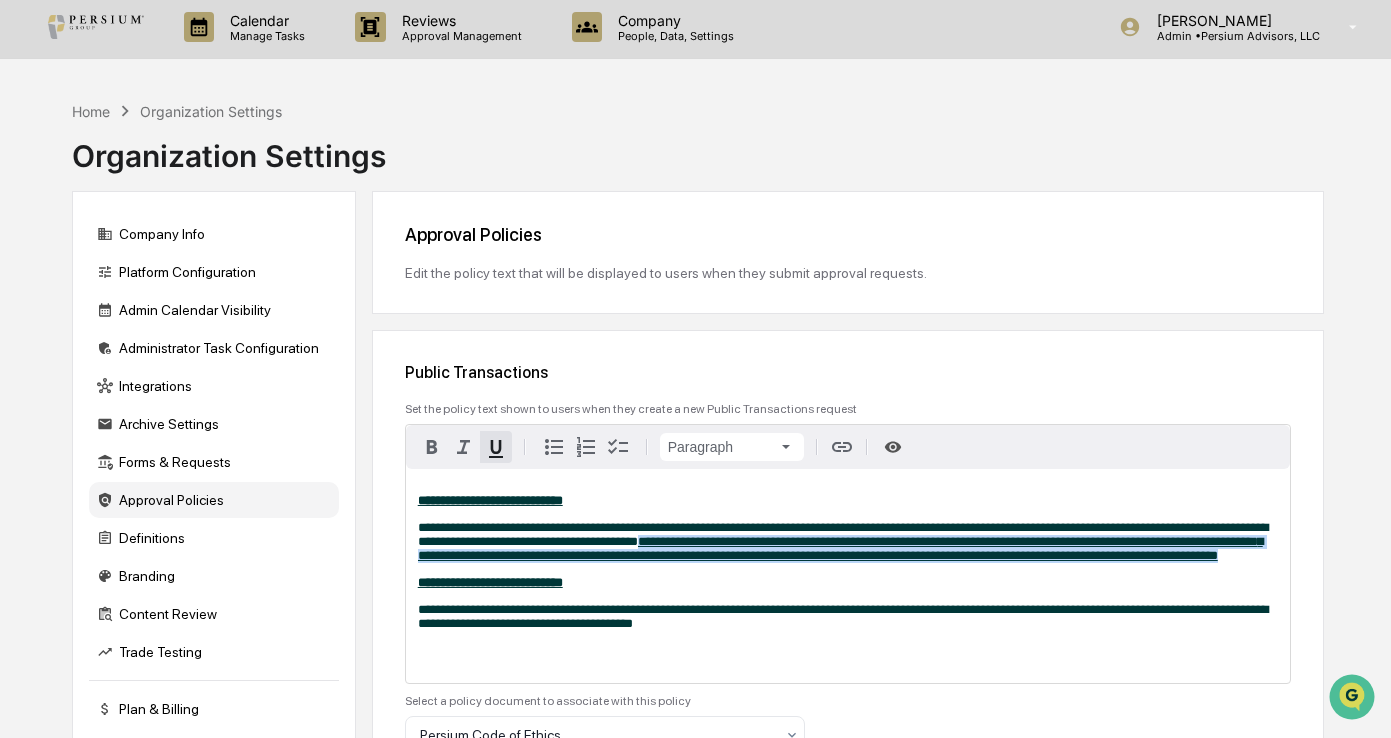 drag, startPoint x: 637, startPoint y: 541, endPoint x: 1257, endPoint y: 553, distance: 620.1161 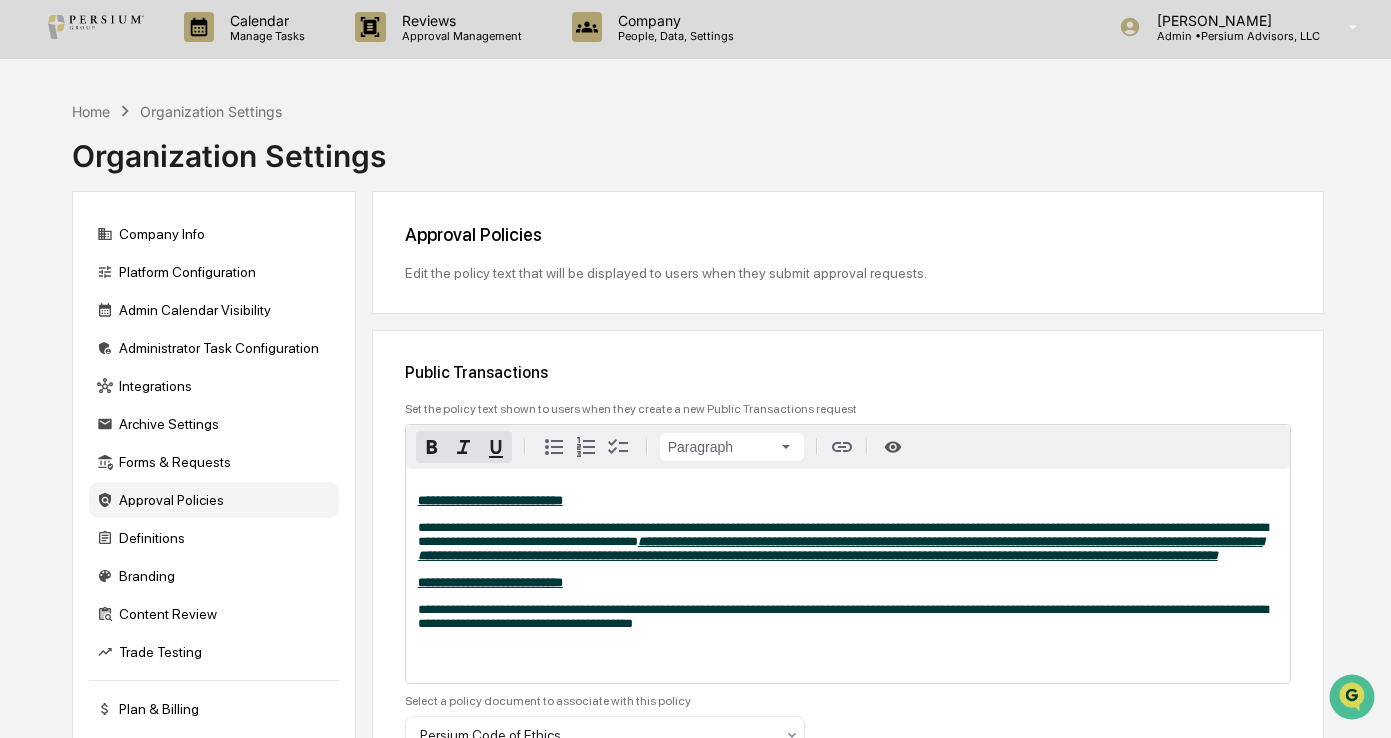 click 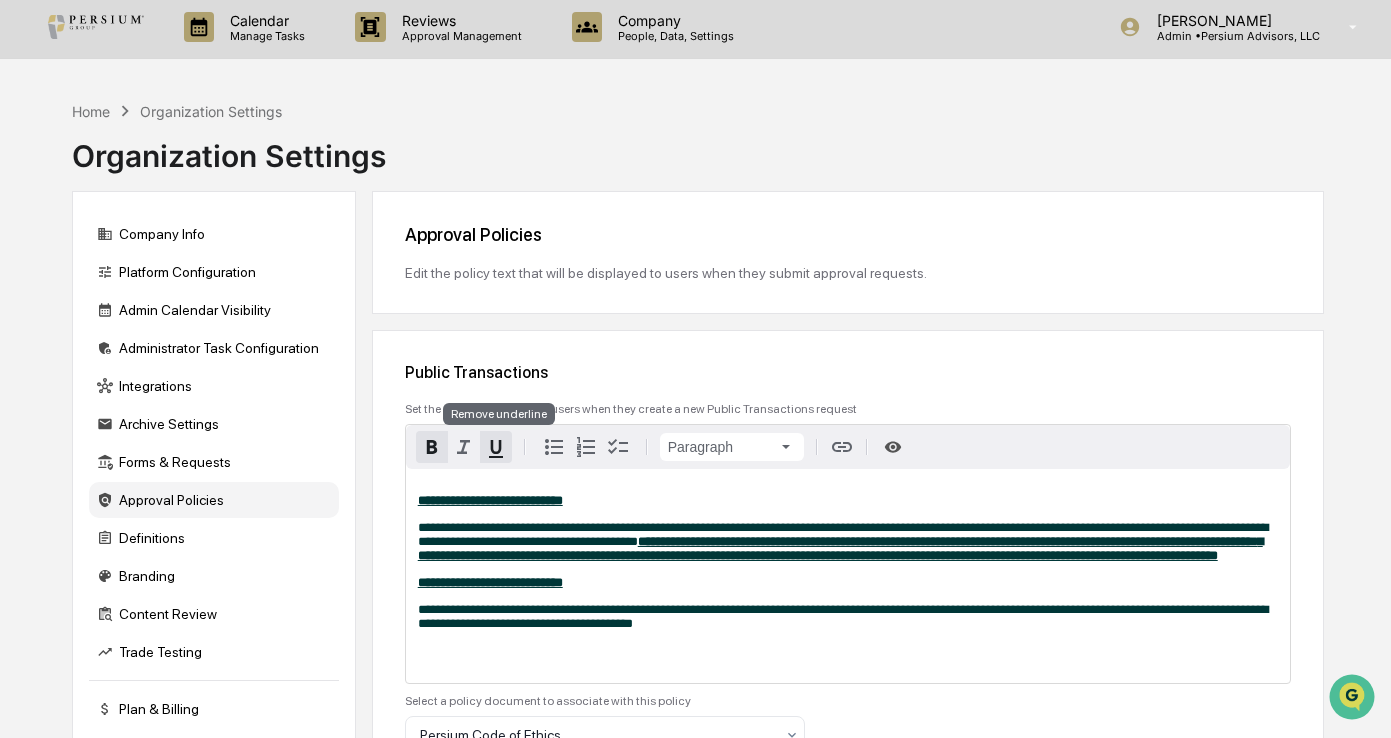 click 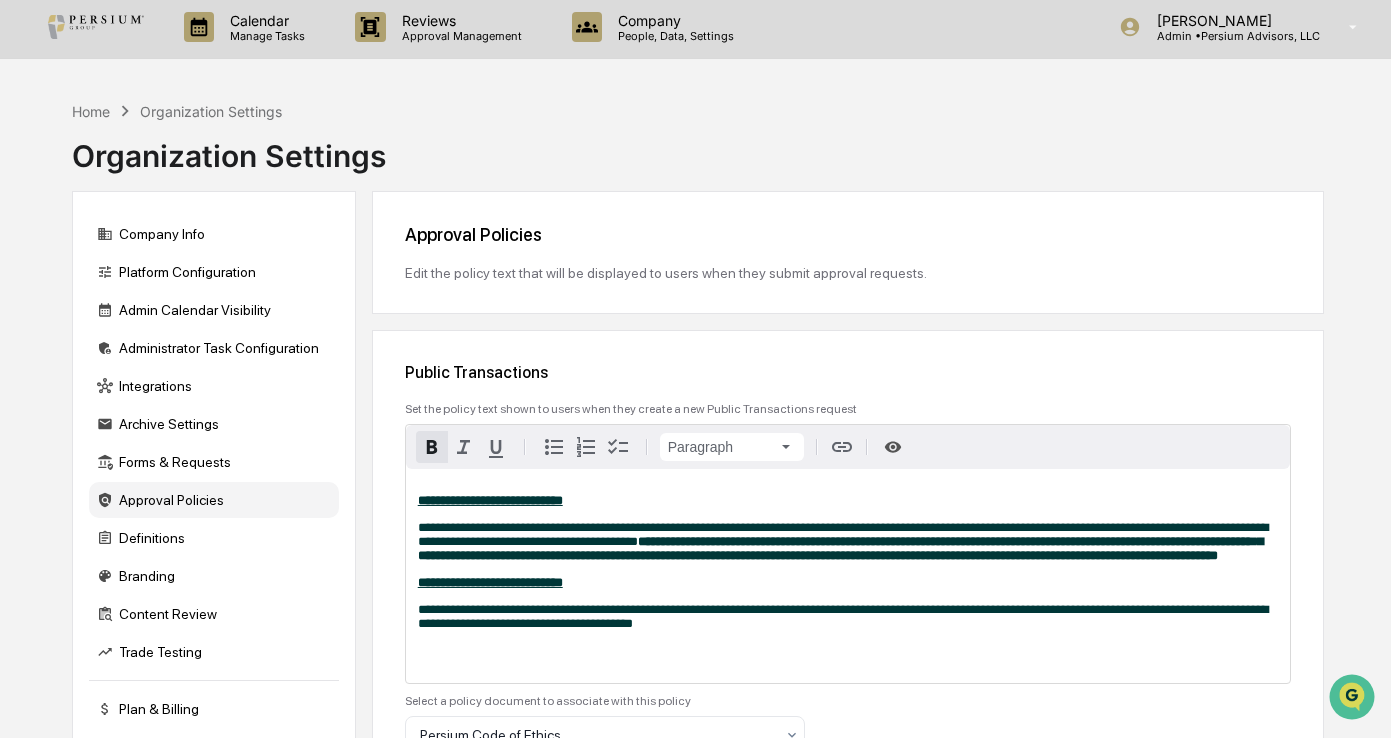 click on "**********" at bounding box center [848, 576] 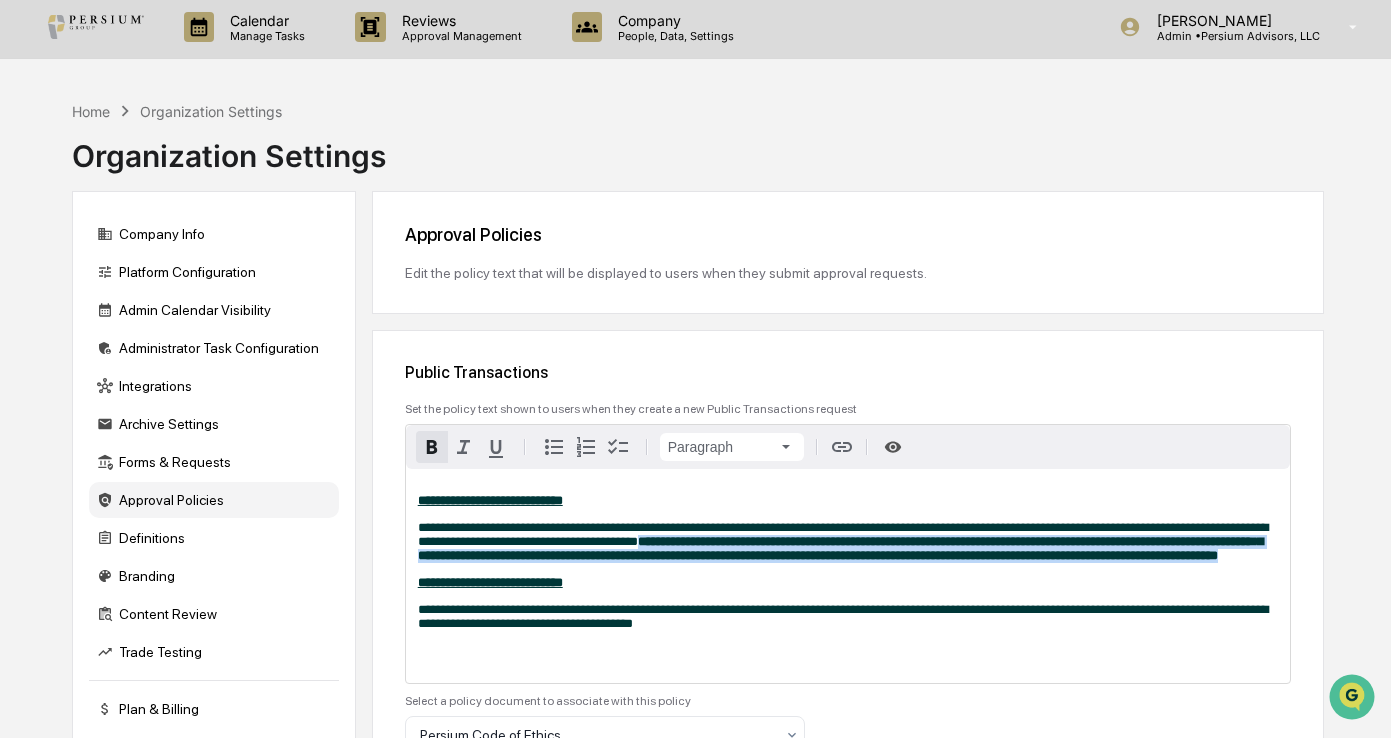 drag, startPoint x: 636, startPoint y: 543, endPoint x: 651, endPoint y: 576, distance: 36.249138 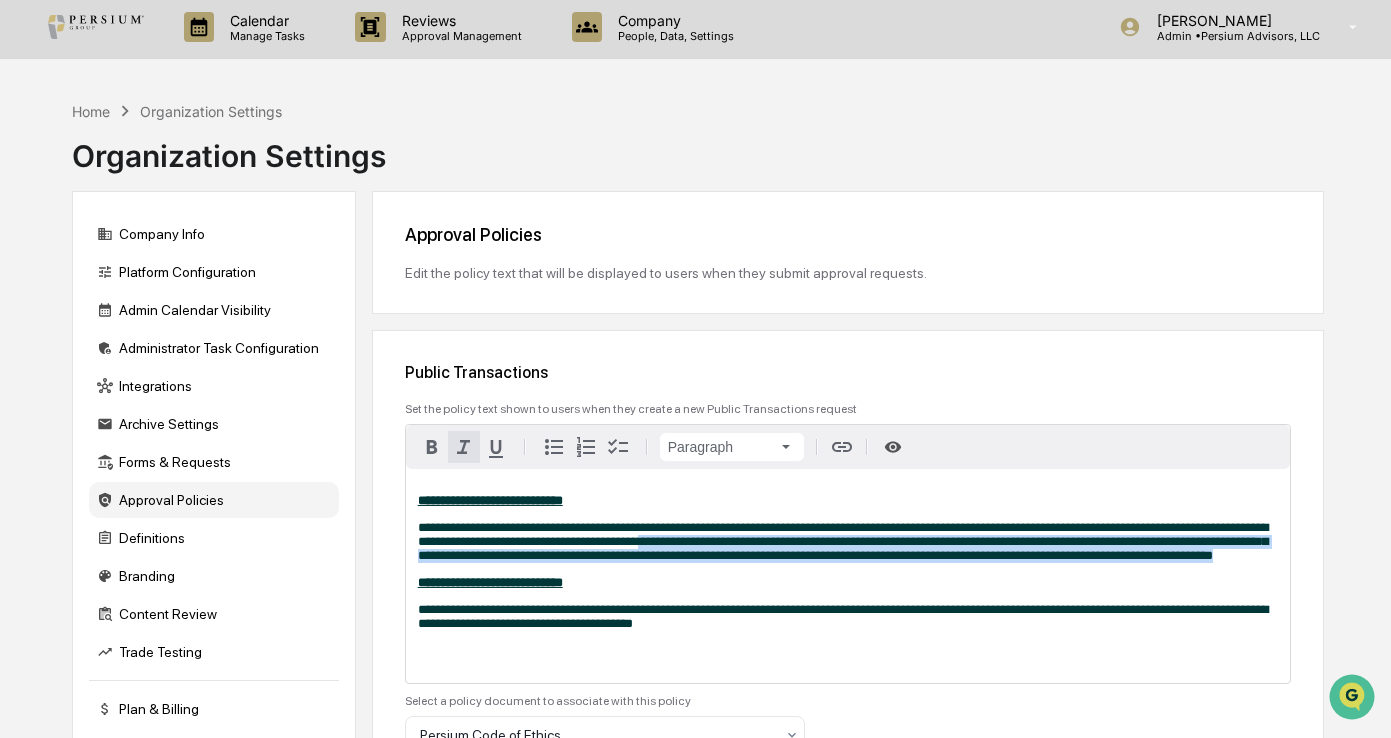 click 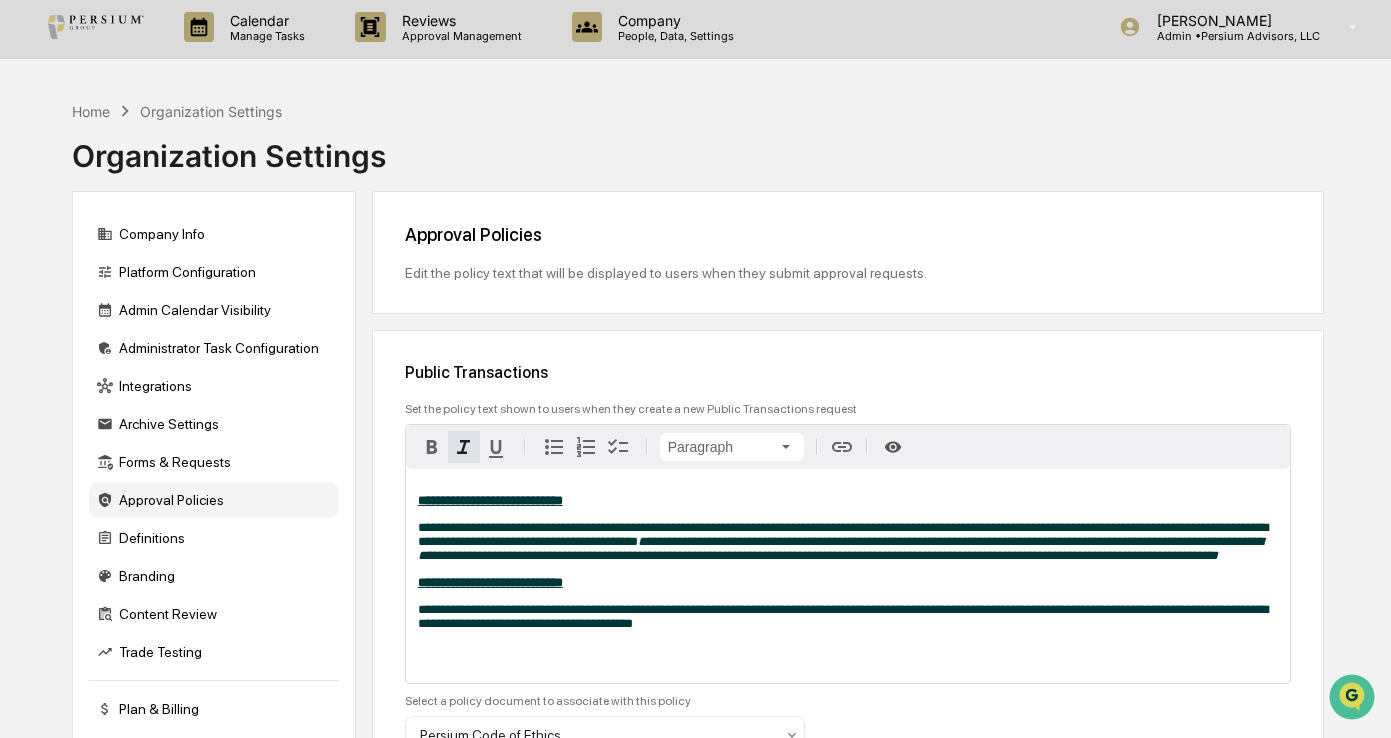 click on "**********" at bounding box center (848, 617) 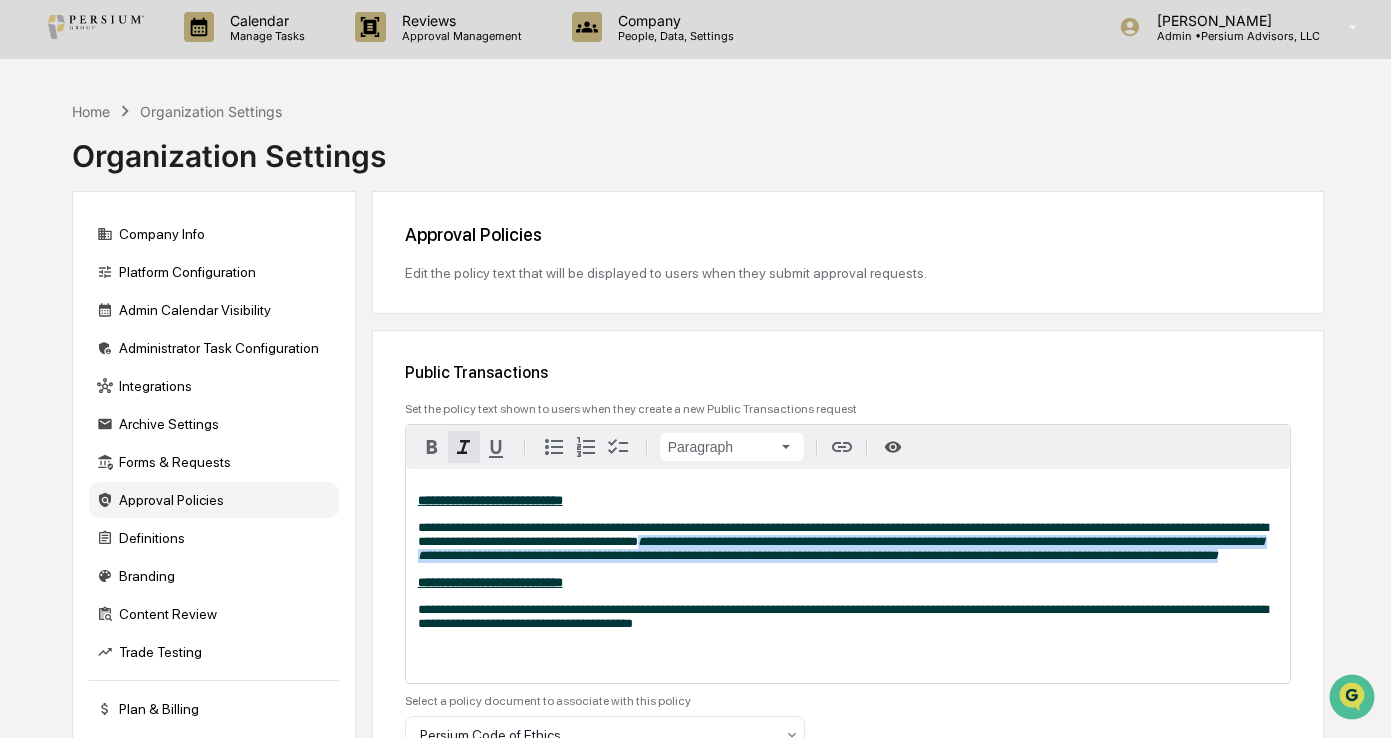 drag, startPoint x: 491, startPoint y: 574, endPoint x: 637, endPoint y: 548, distance: 148.297 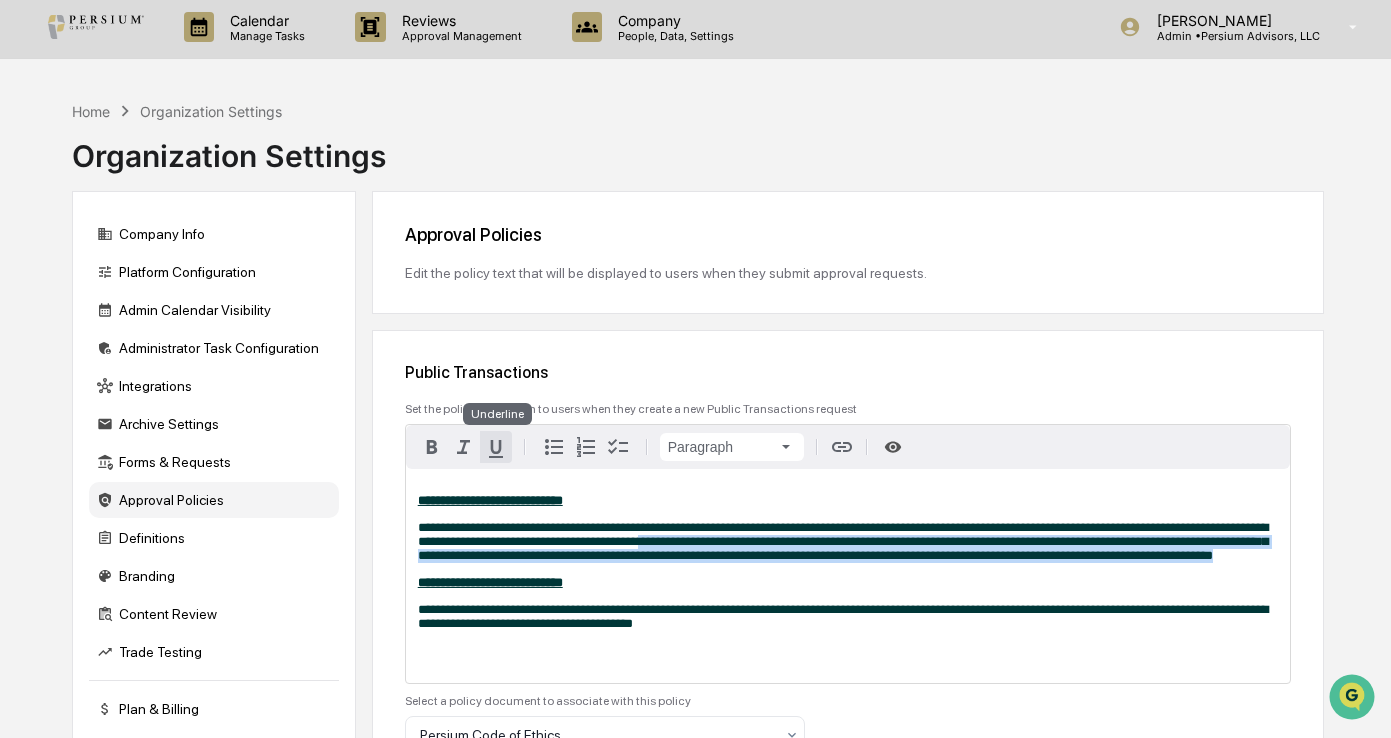 click 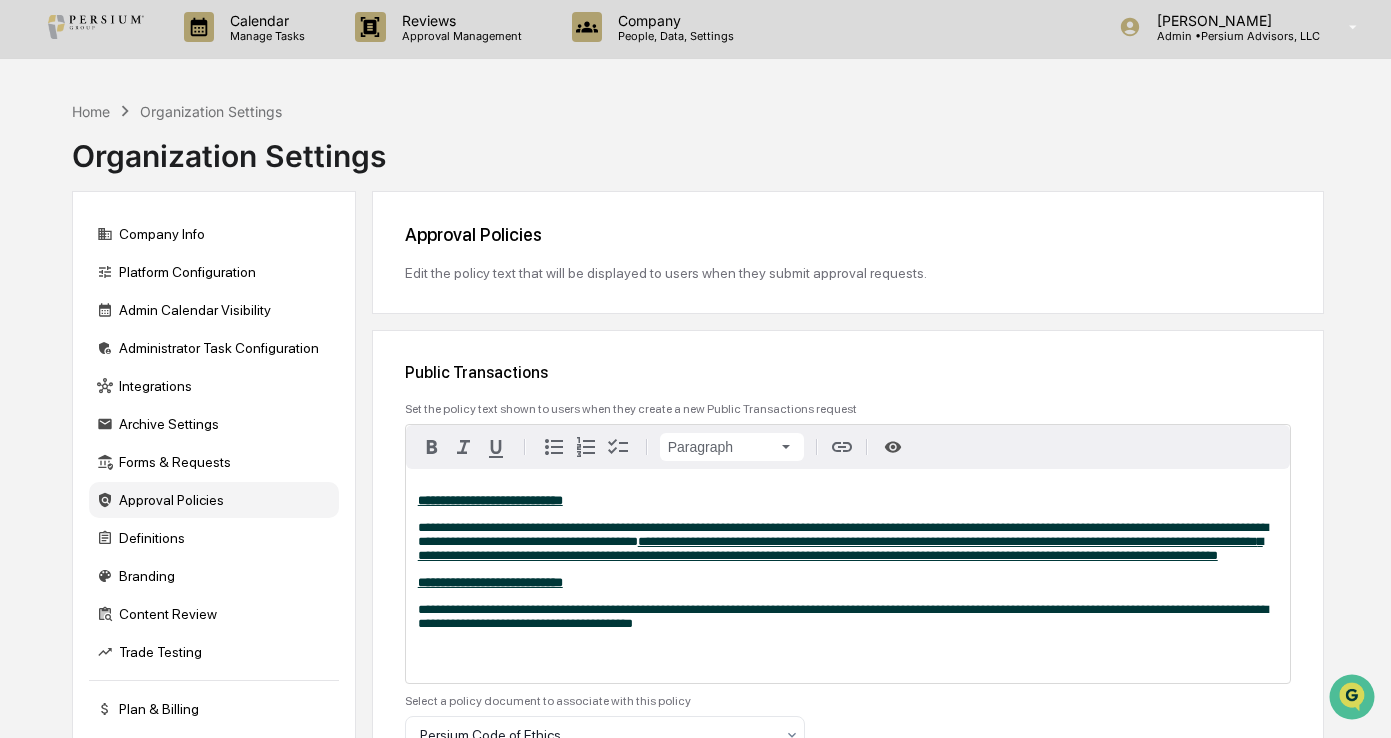 click on "**********" at bounding box center (848, 576) 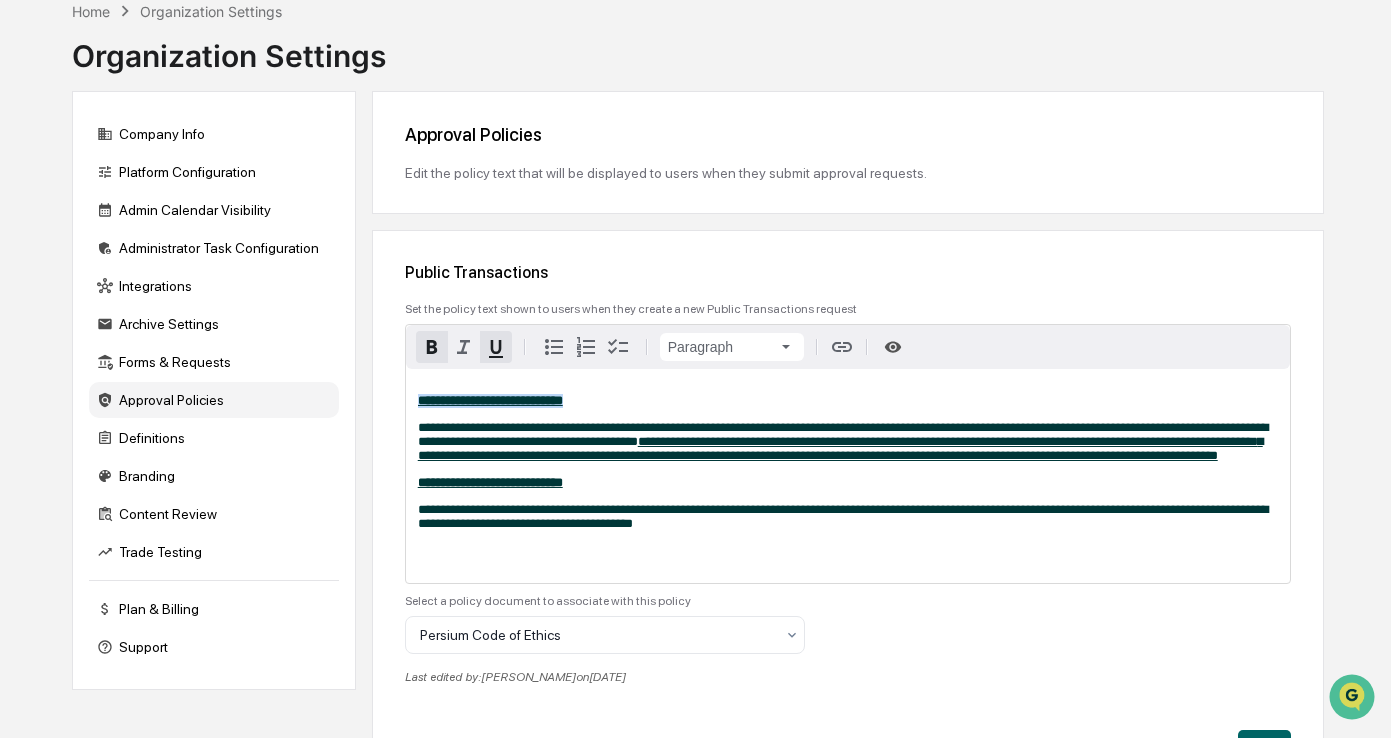 drag, startPoint x: 598, startPoint y: 402, endPoint x: 340, endPoint y: 384, distance: 258.62714 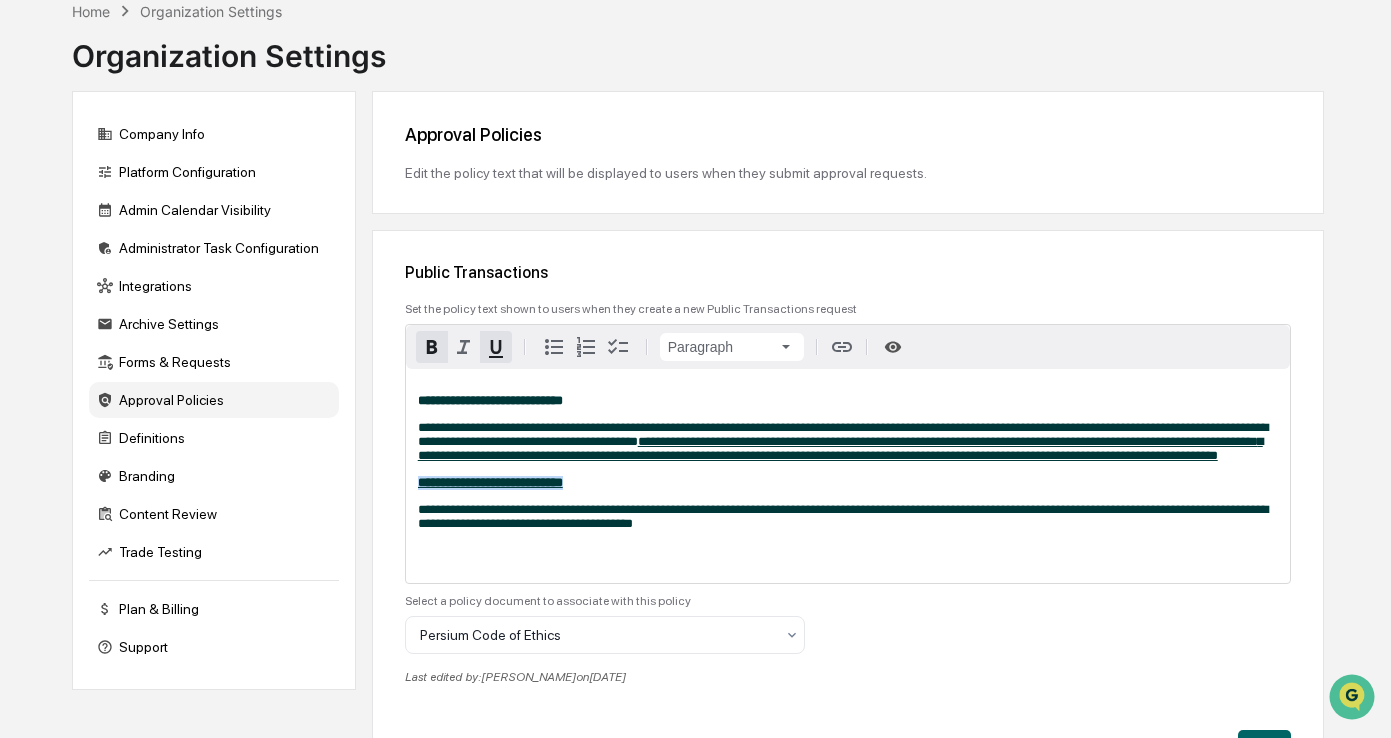 drag, startPoint x: 629, startPoint y: 492, endPoint x: 410, endPoint y: 487, distance: 219.05707 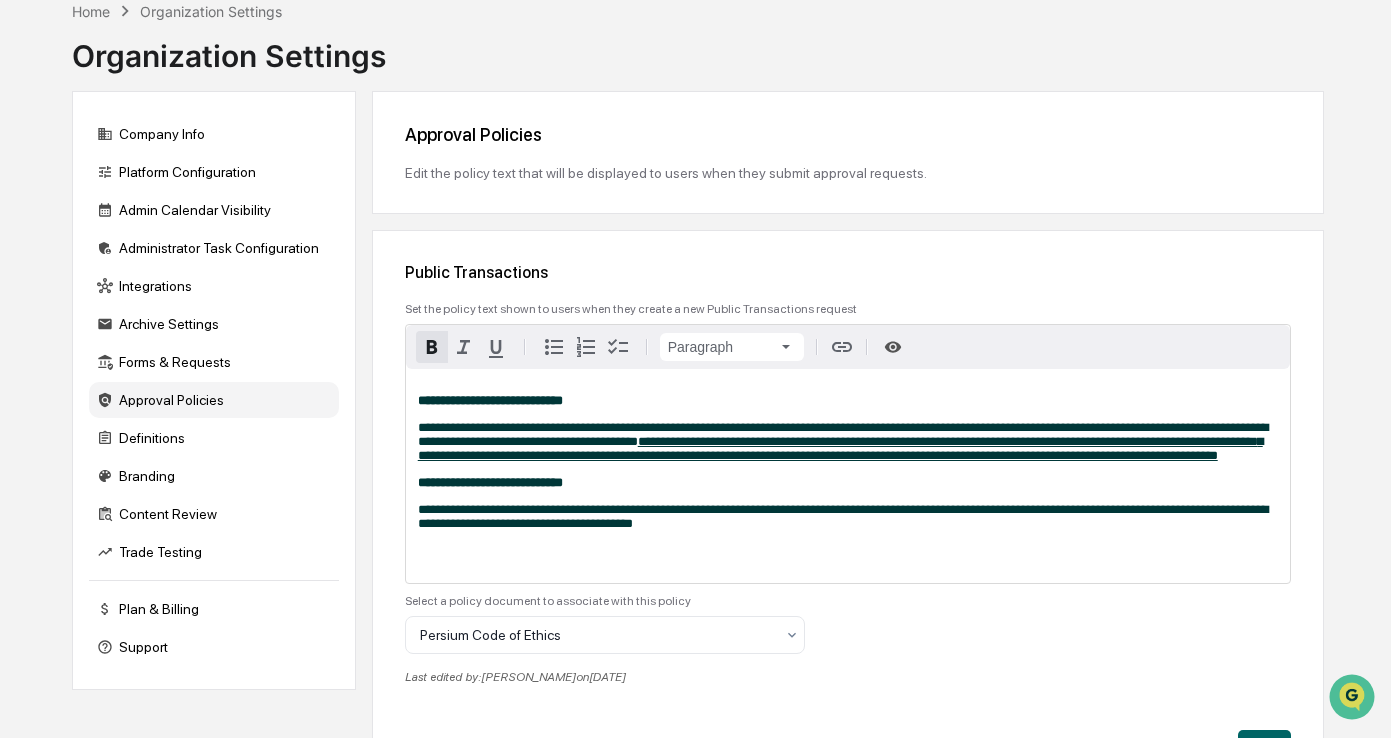 click on "**********" at bounding box center [848, 476] 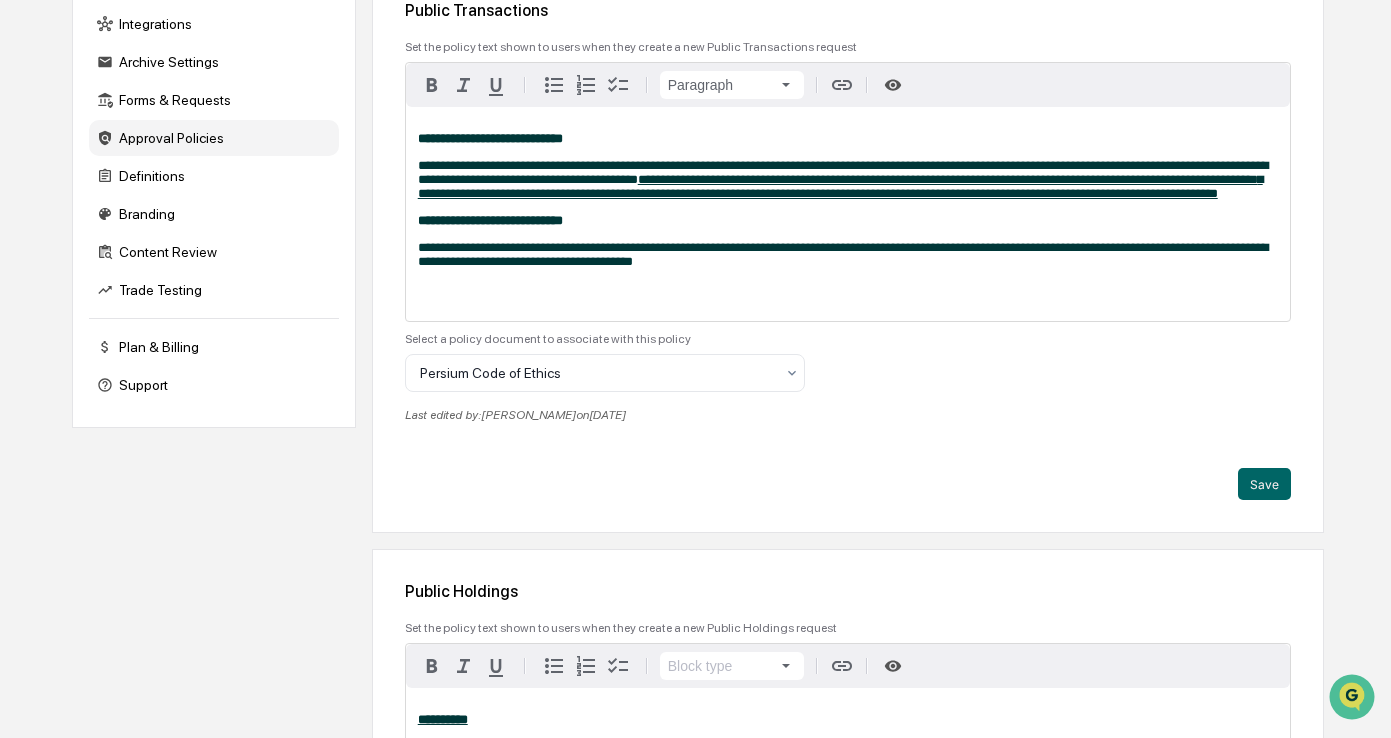 scroll, scrollTop: 604, scrollLeft: 0, axis: vertical 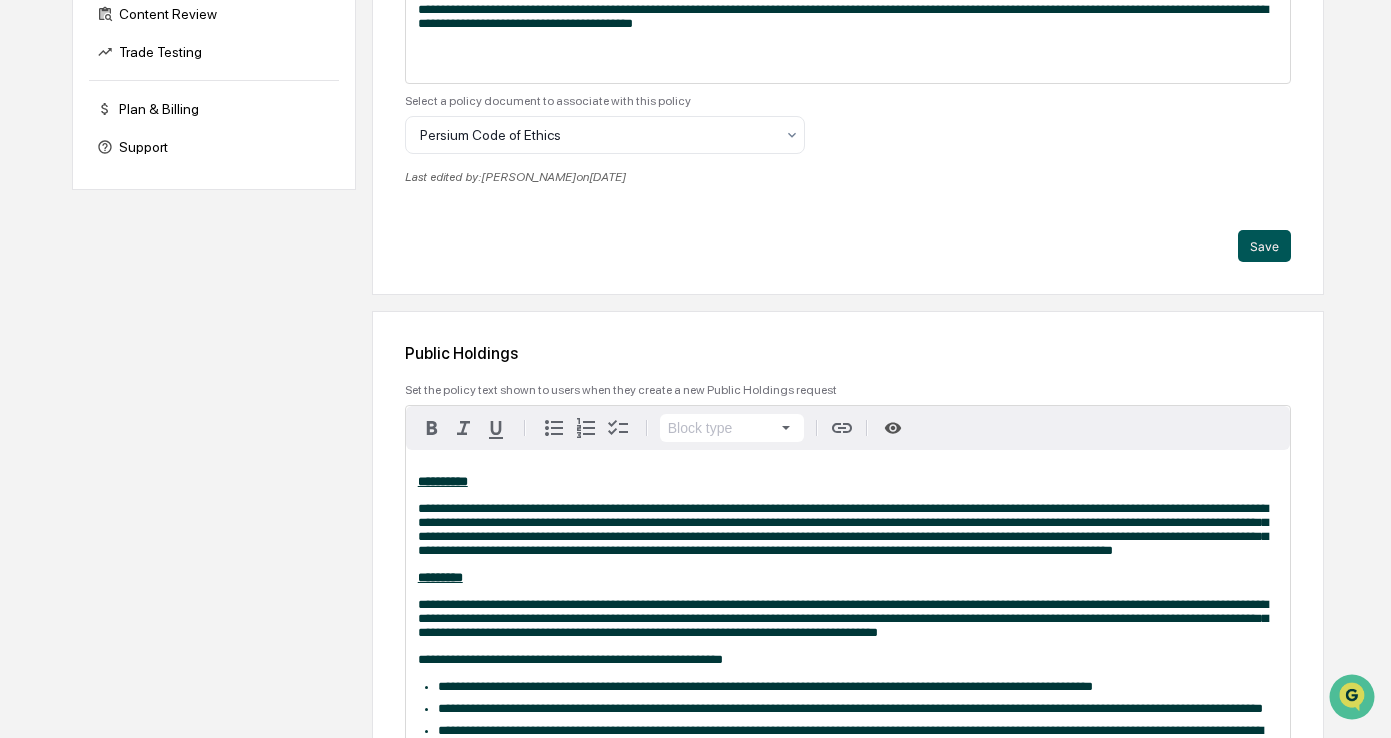 click on "Save" at bounding box center (1264, 246) 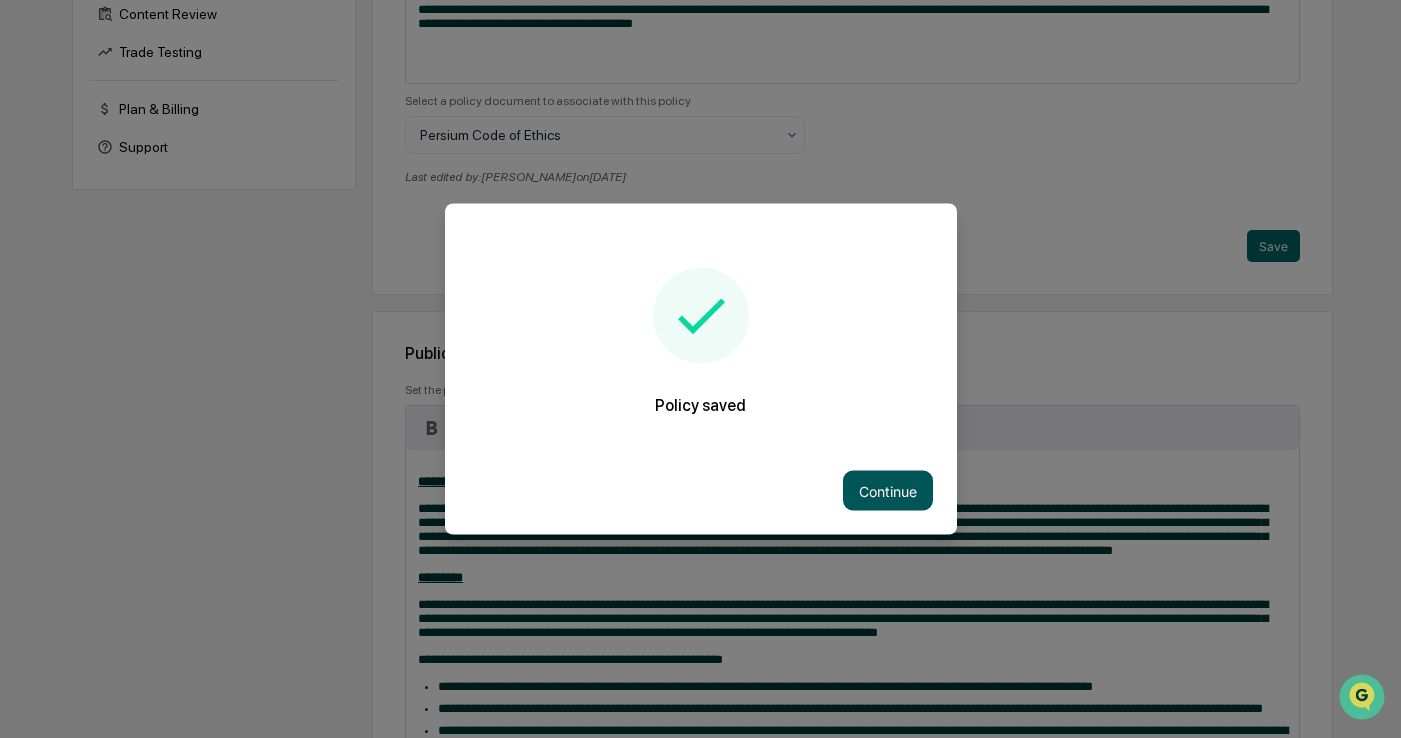 click on "Continue" at bounding box center [888, 491] 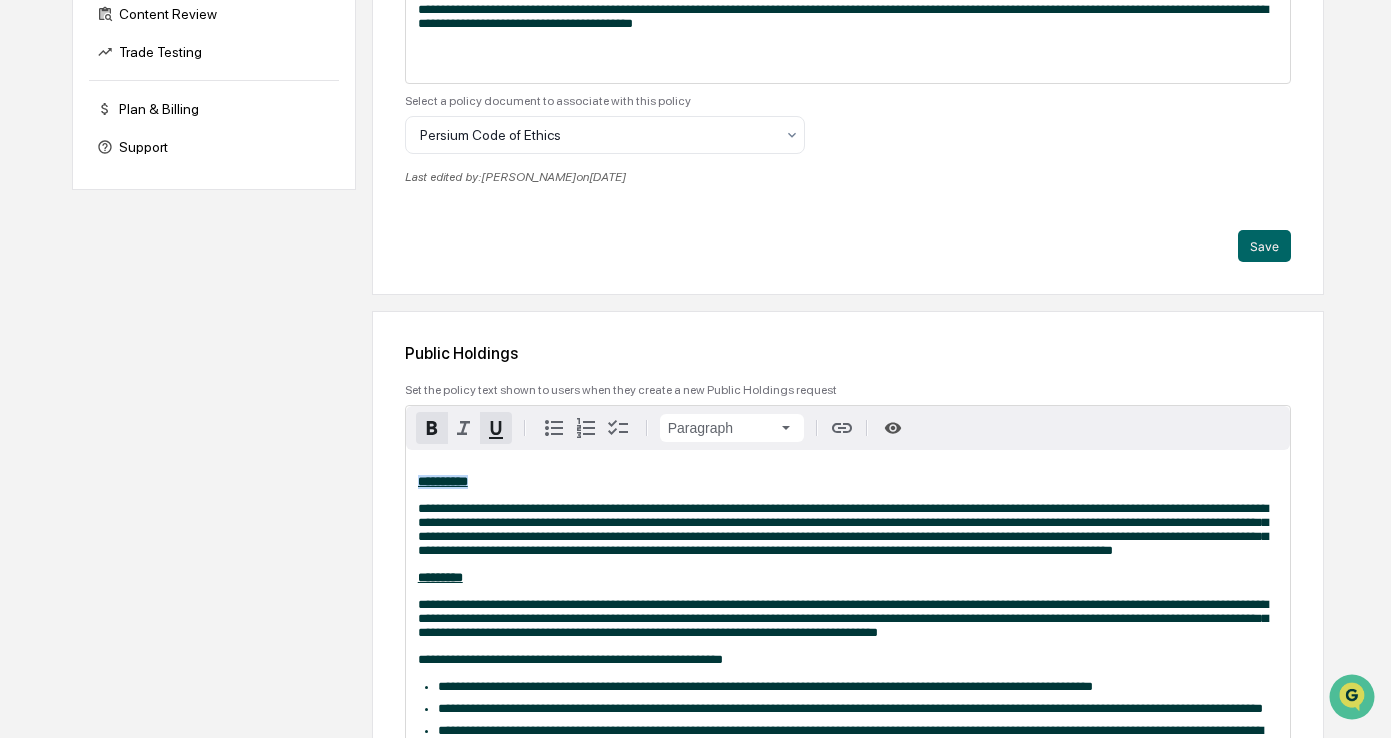 drag, startPoint x: 472, startPoint y: 481, endPoint x: 356, endPoint y: 481, distance: 116 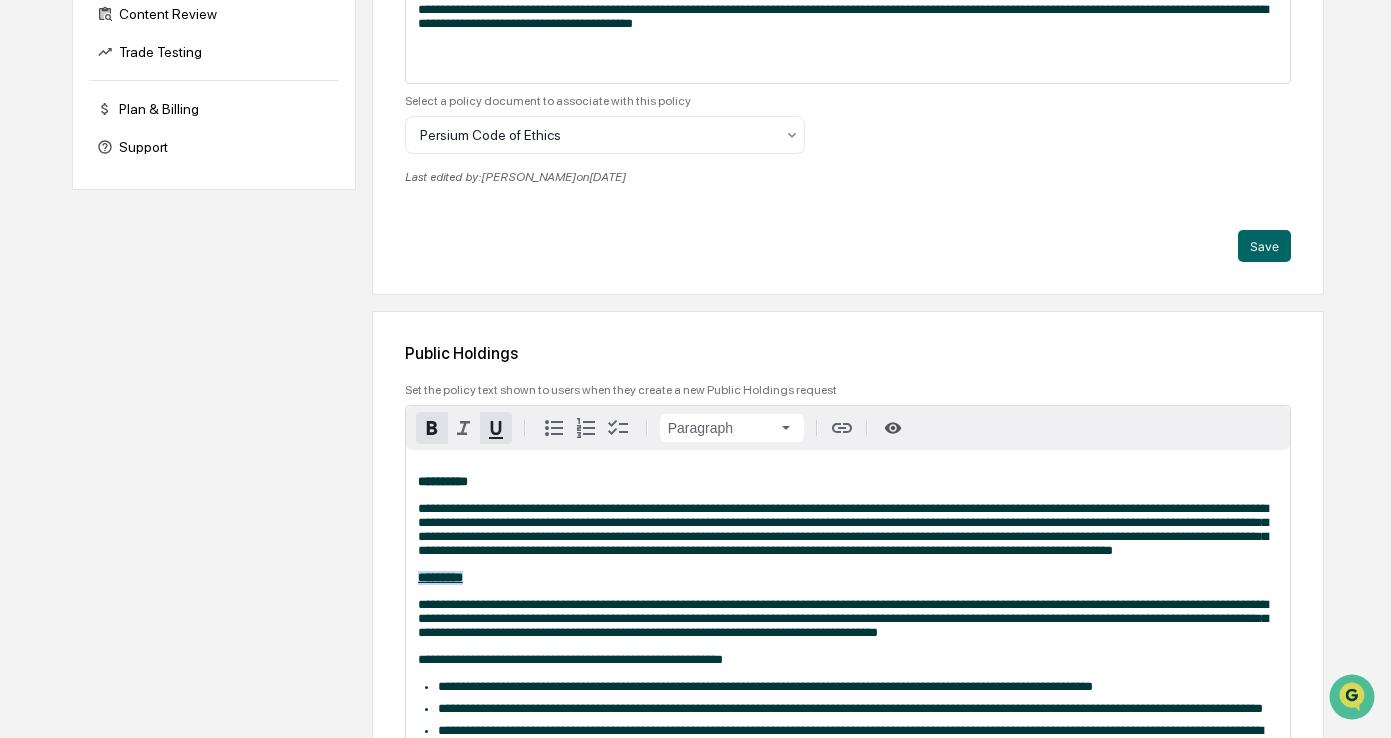 drag, startPoint x: 483, startPoint y: 598, endPoint x: 381, endPoint y: 598, distance: 102 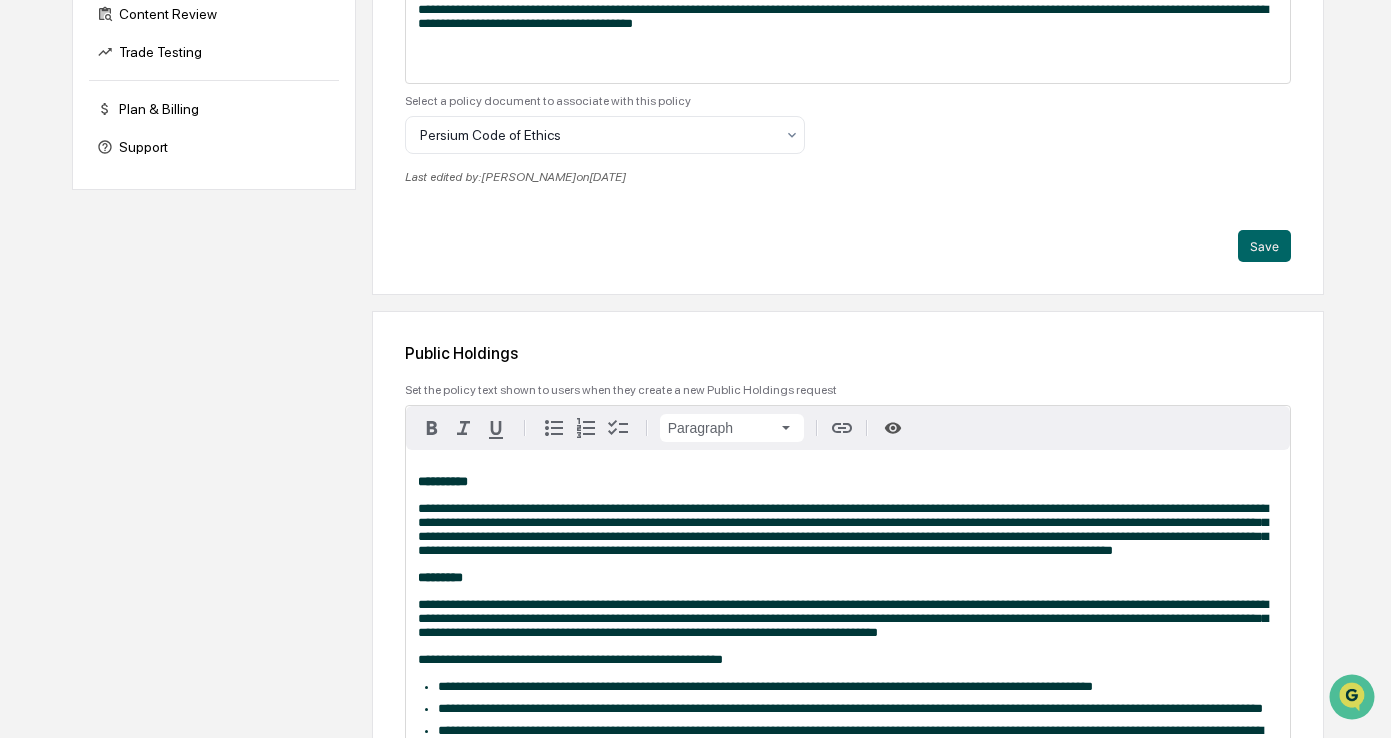 click on "**********" at bounding box center (843, 529) 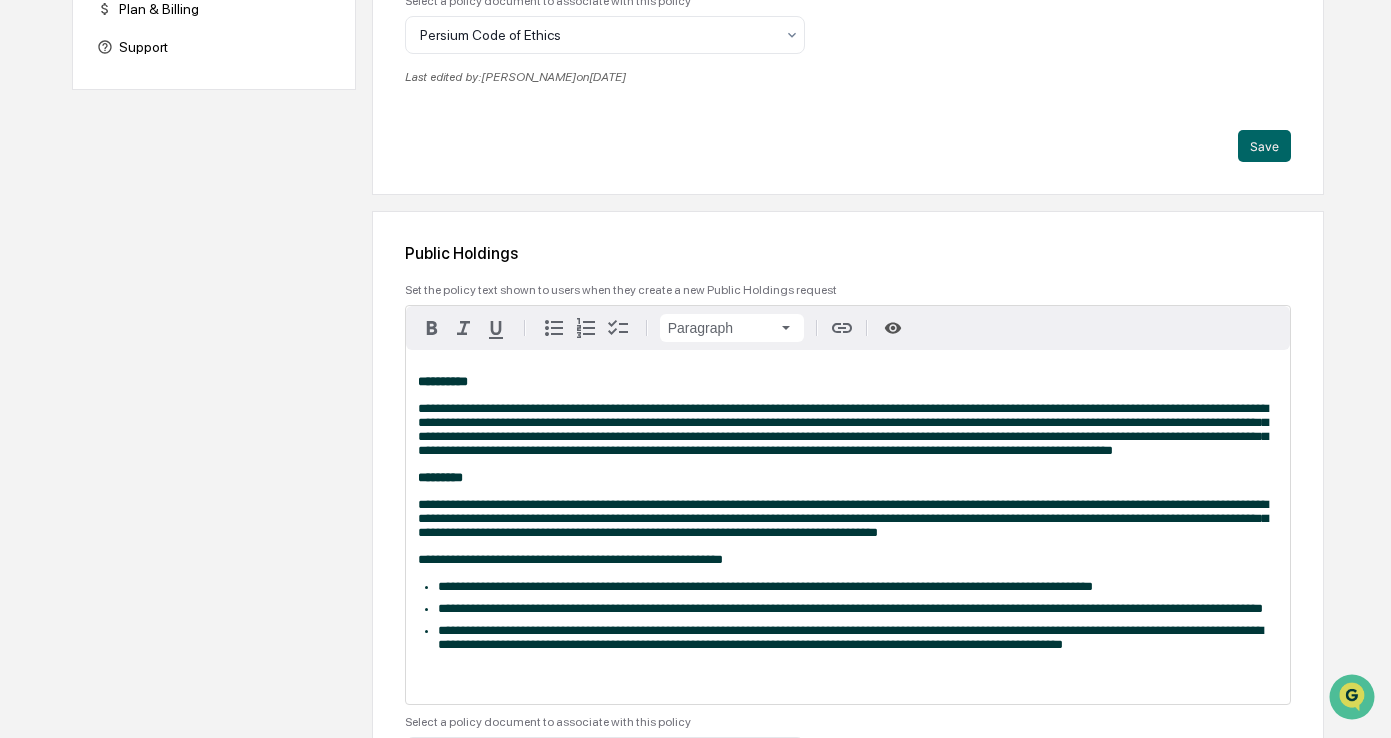 scroll, scrollTop: 1204, scrollLeft: 0, axis: vertical 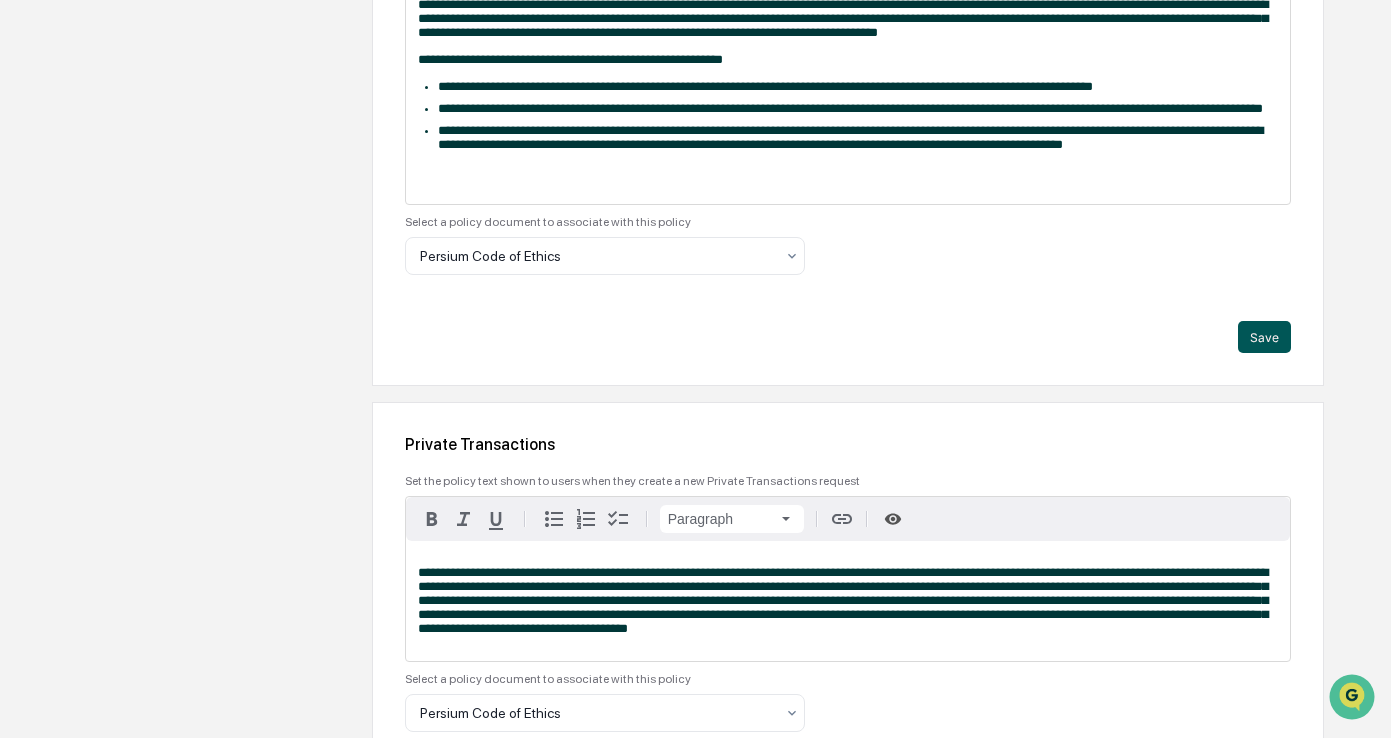 click on "Save" at bounding box center (1264, 337) 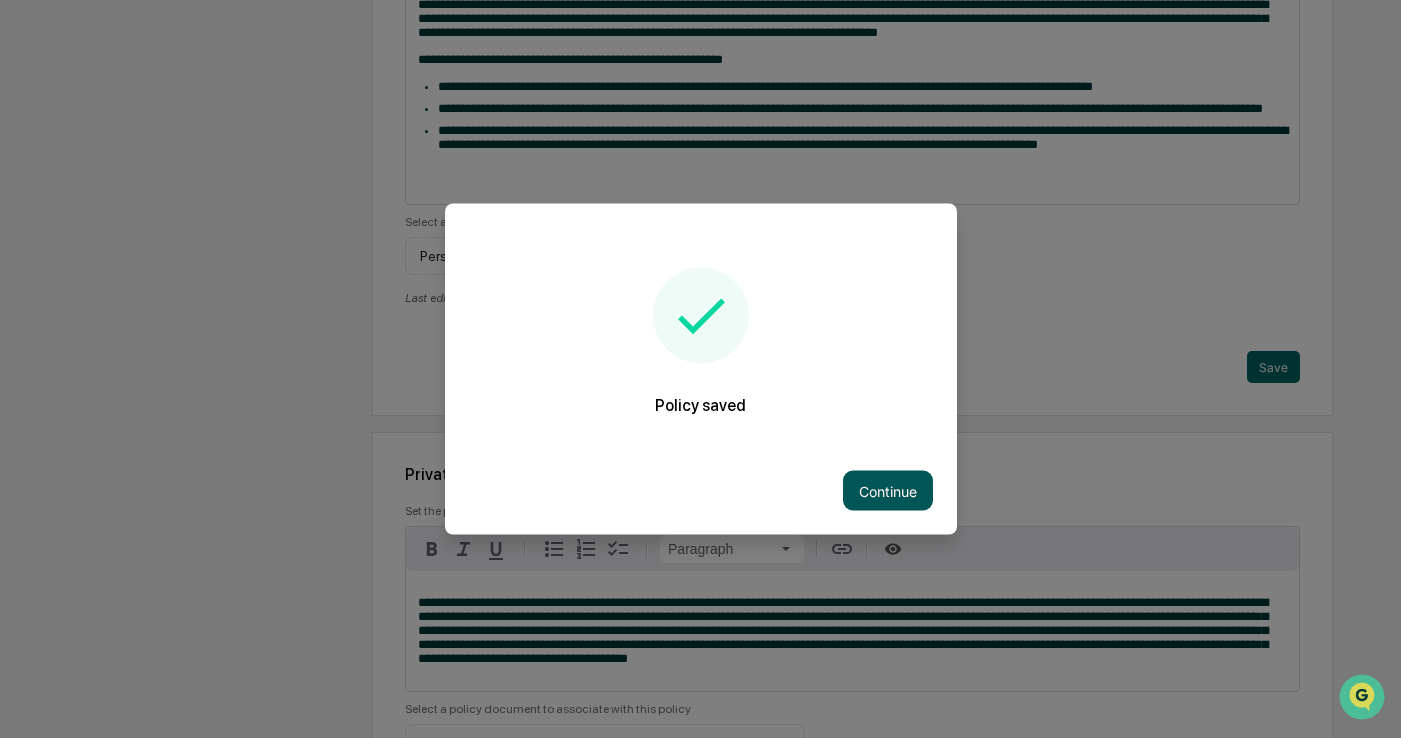 drag, startPoint x: 846, startPoint y: 454, endPoint x: 870, endPoint y: 480, distance: 35.383614 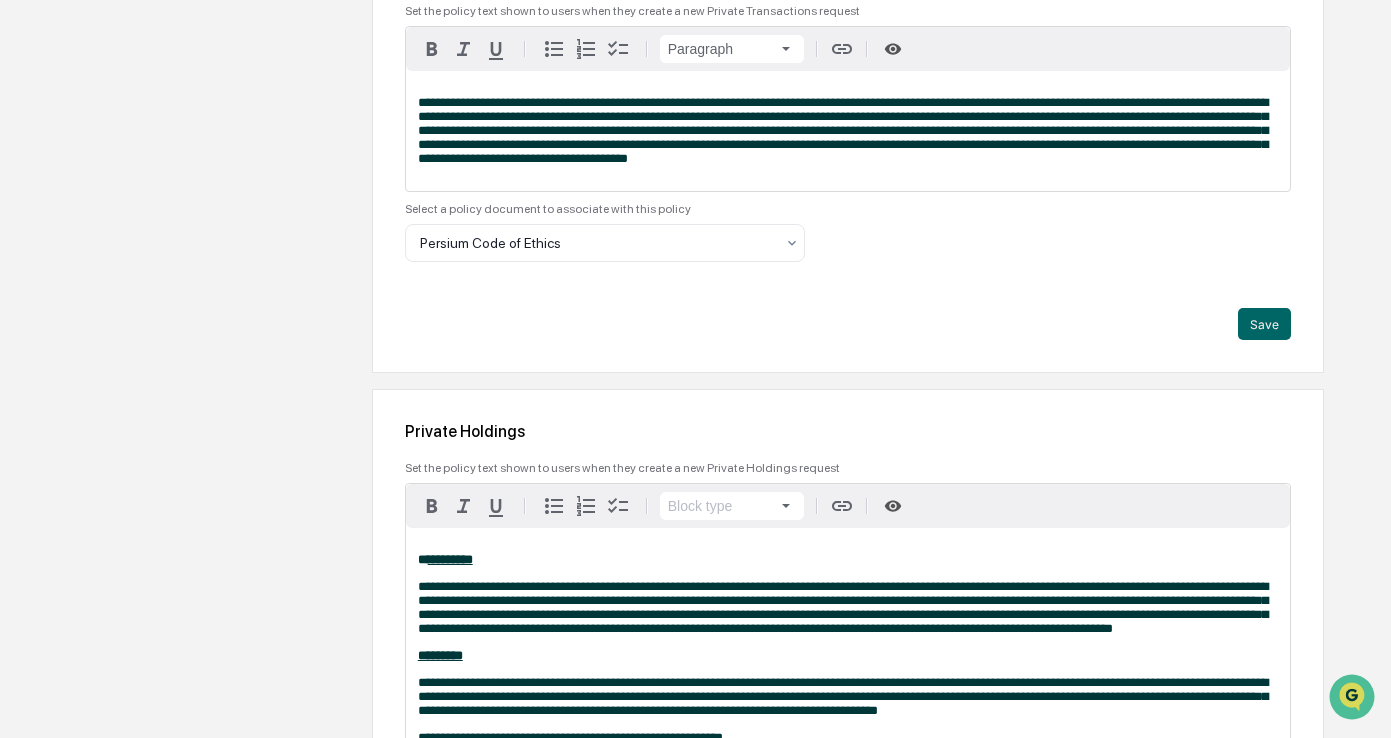 scroll, scrollTop: 2104, scrollLeft: 0, axis: vertical 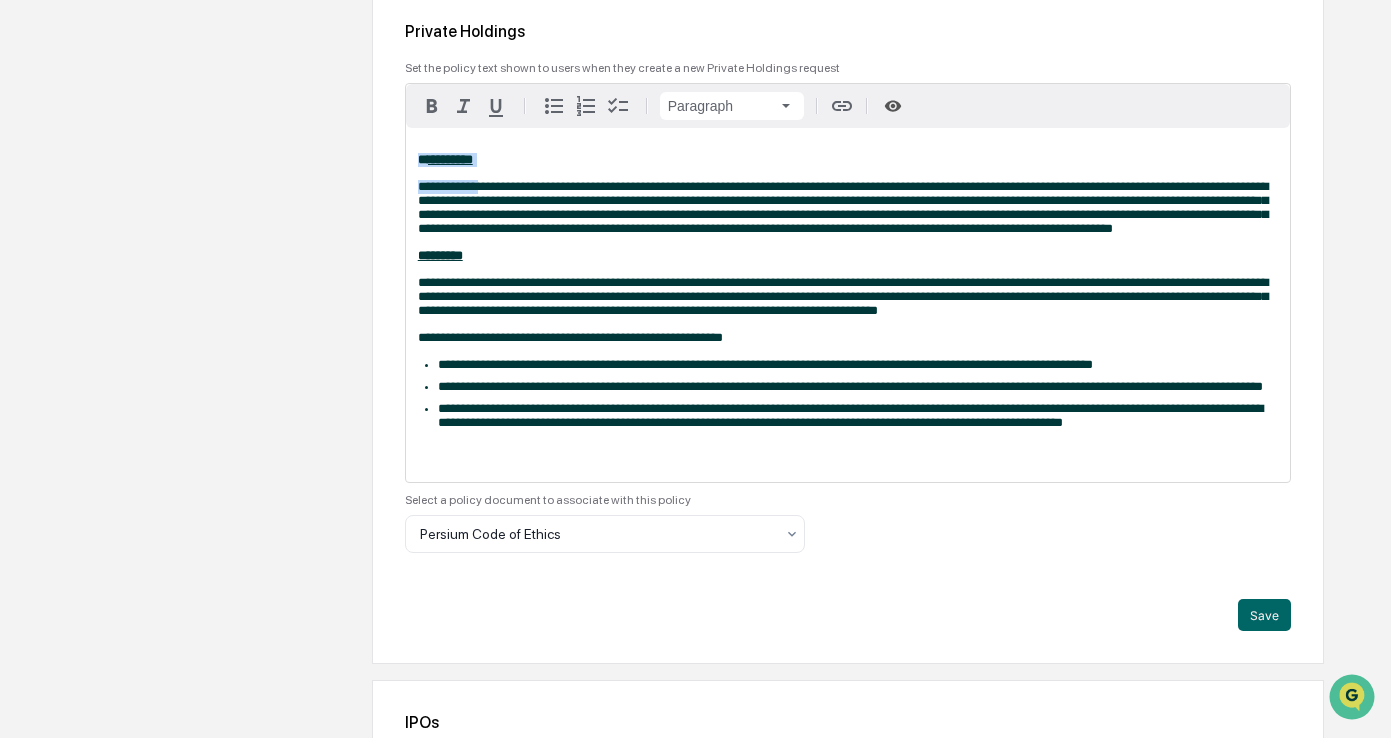 drag, startPoint x: 486, startPoint y: 247, endPoint x: 366, endPoint y: 235, distance: 120.59851 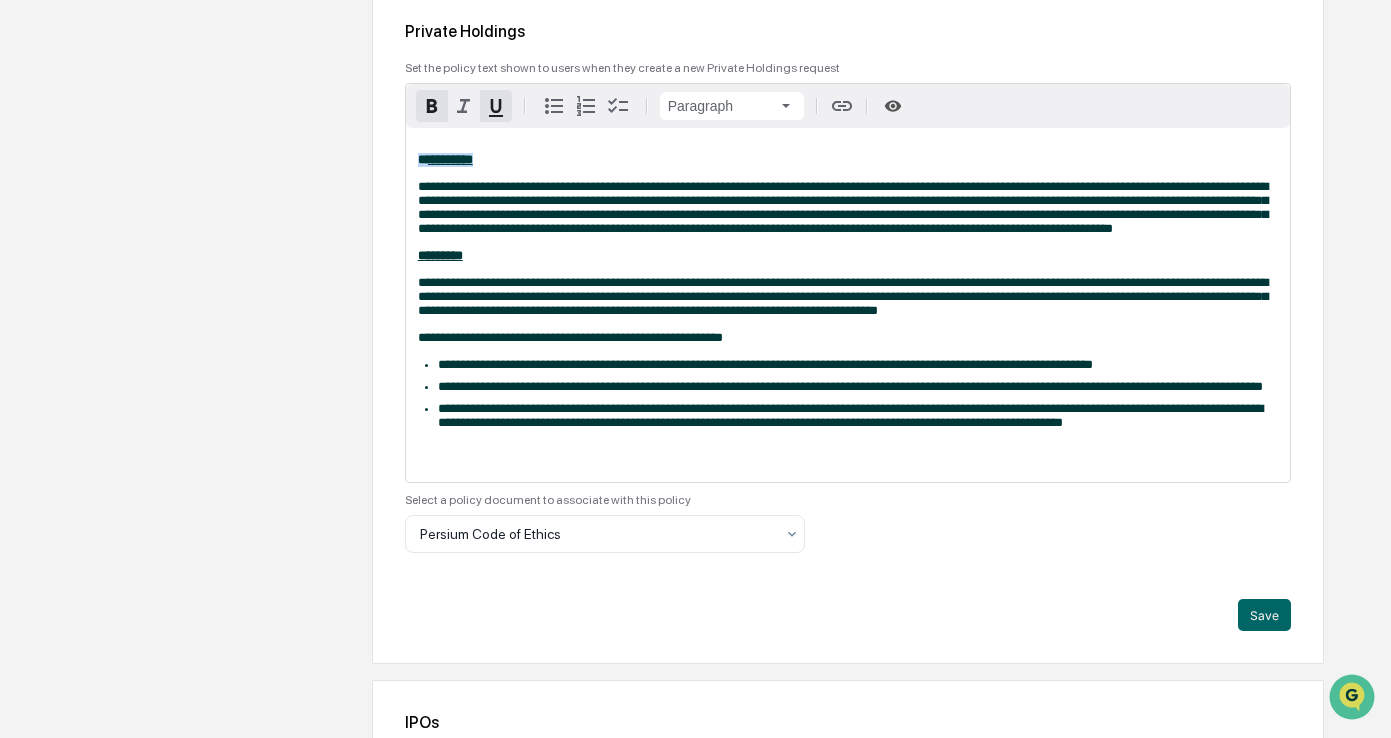 drag, startPoint x: 475, startPoint y: 238, endPoint x: 407, endPoint y: 235, distance: 68.06615 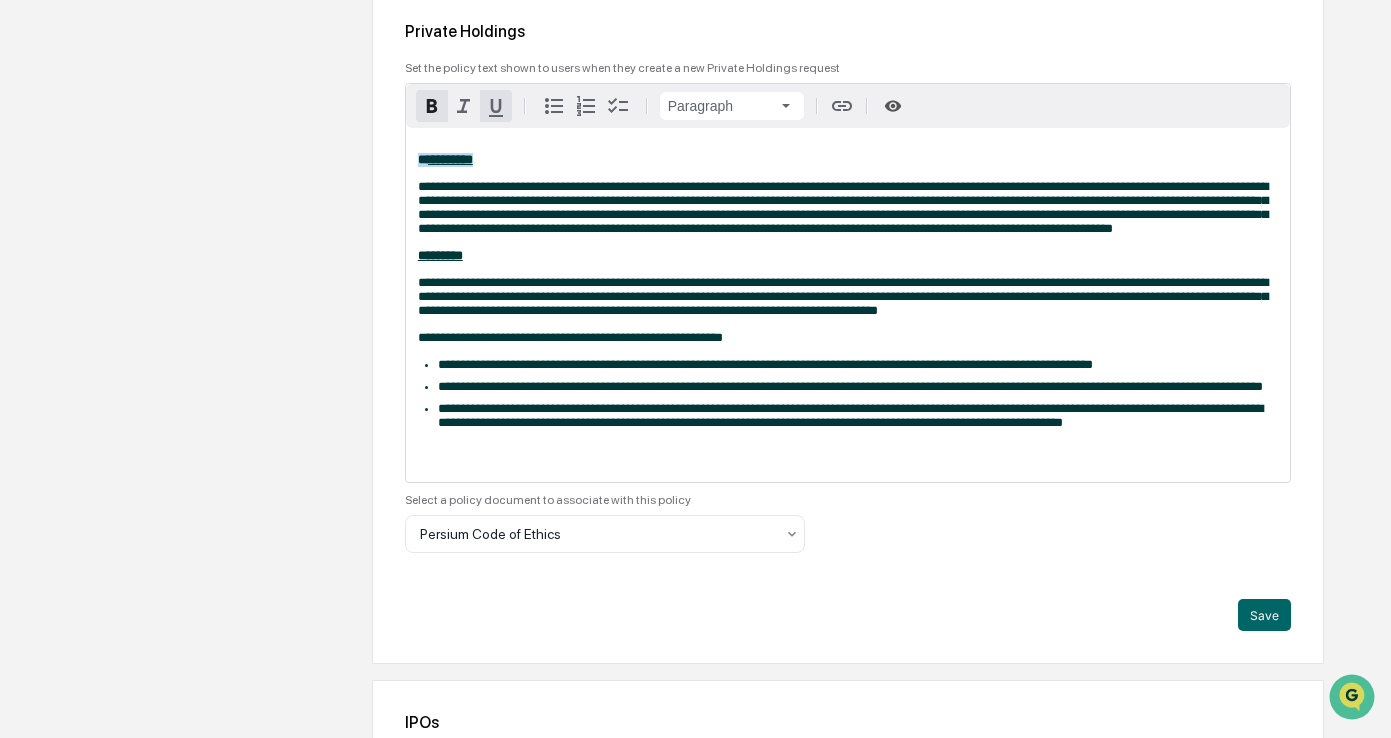 click 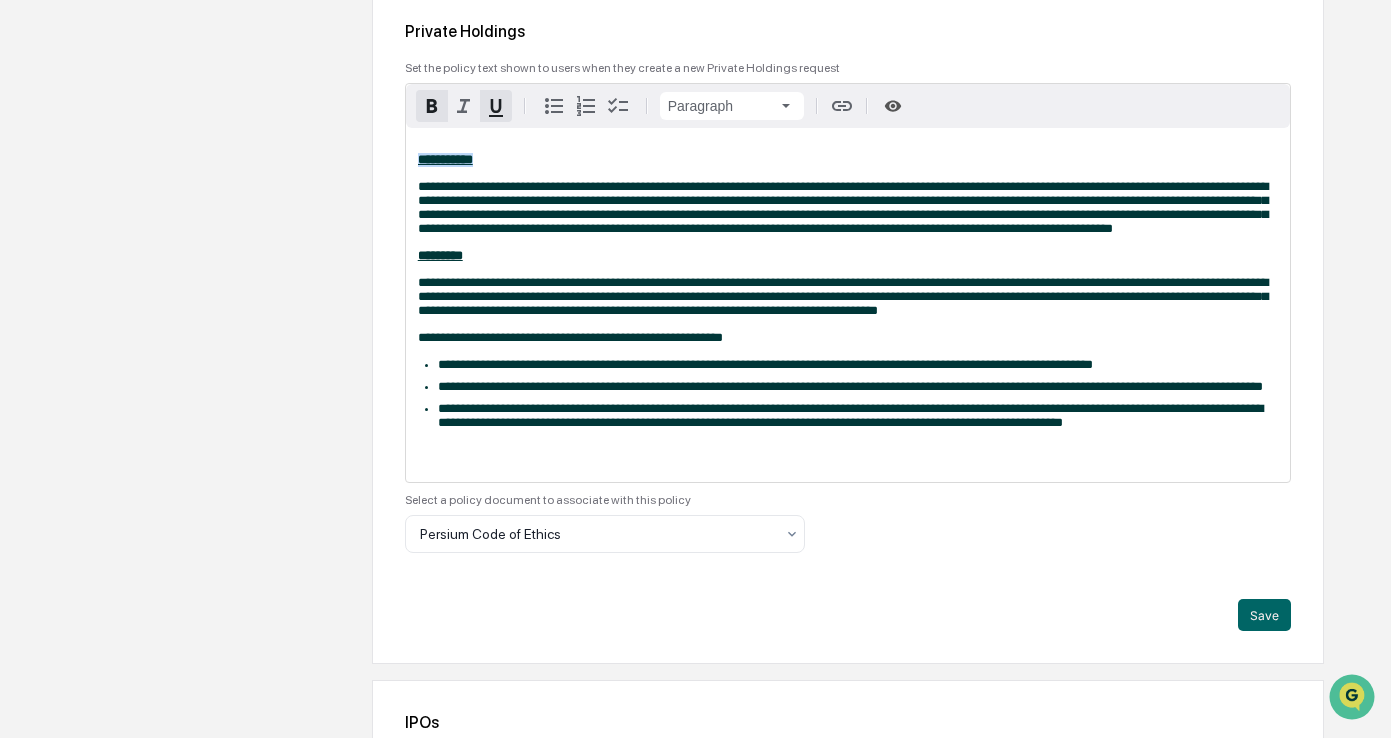 click 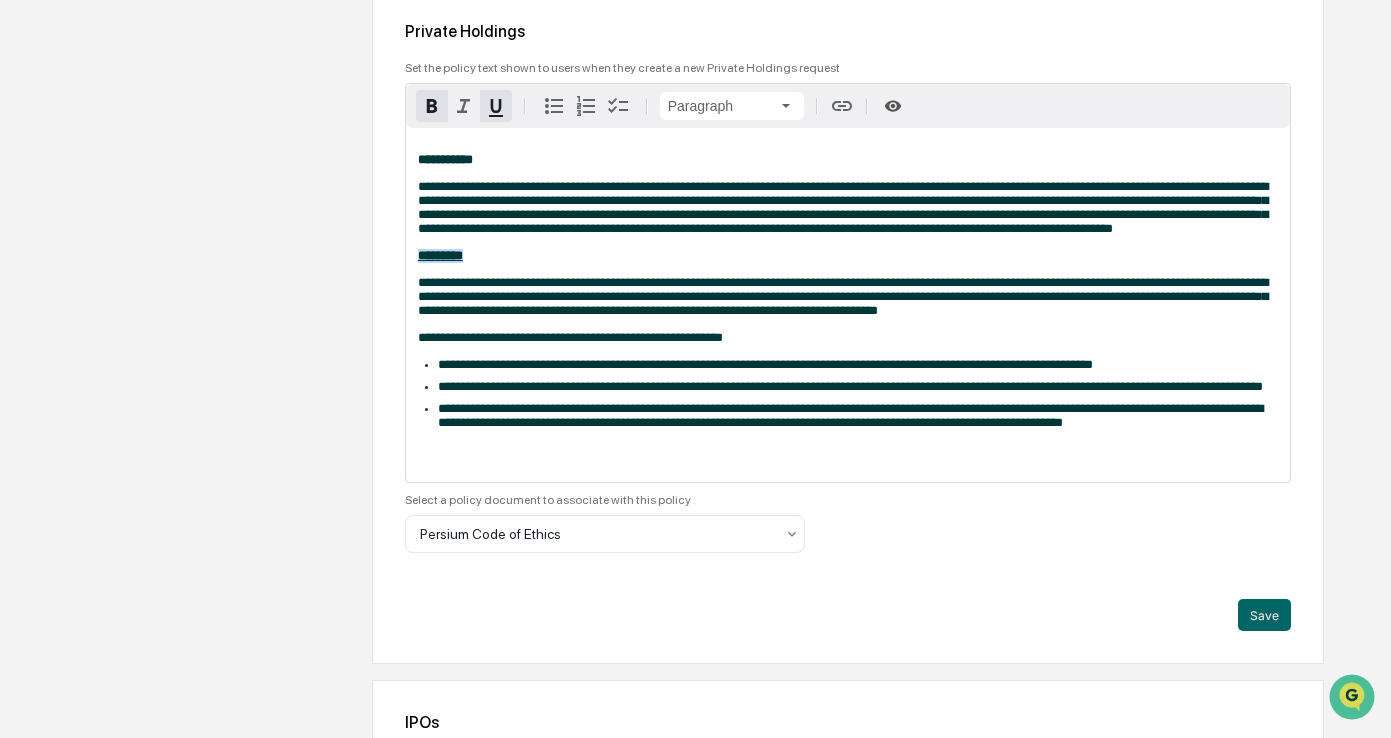 drag, startPoint x: 478, startPoint y: 362, endPoint x: 384, endPoint y: 356, distance: 94.19129 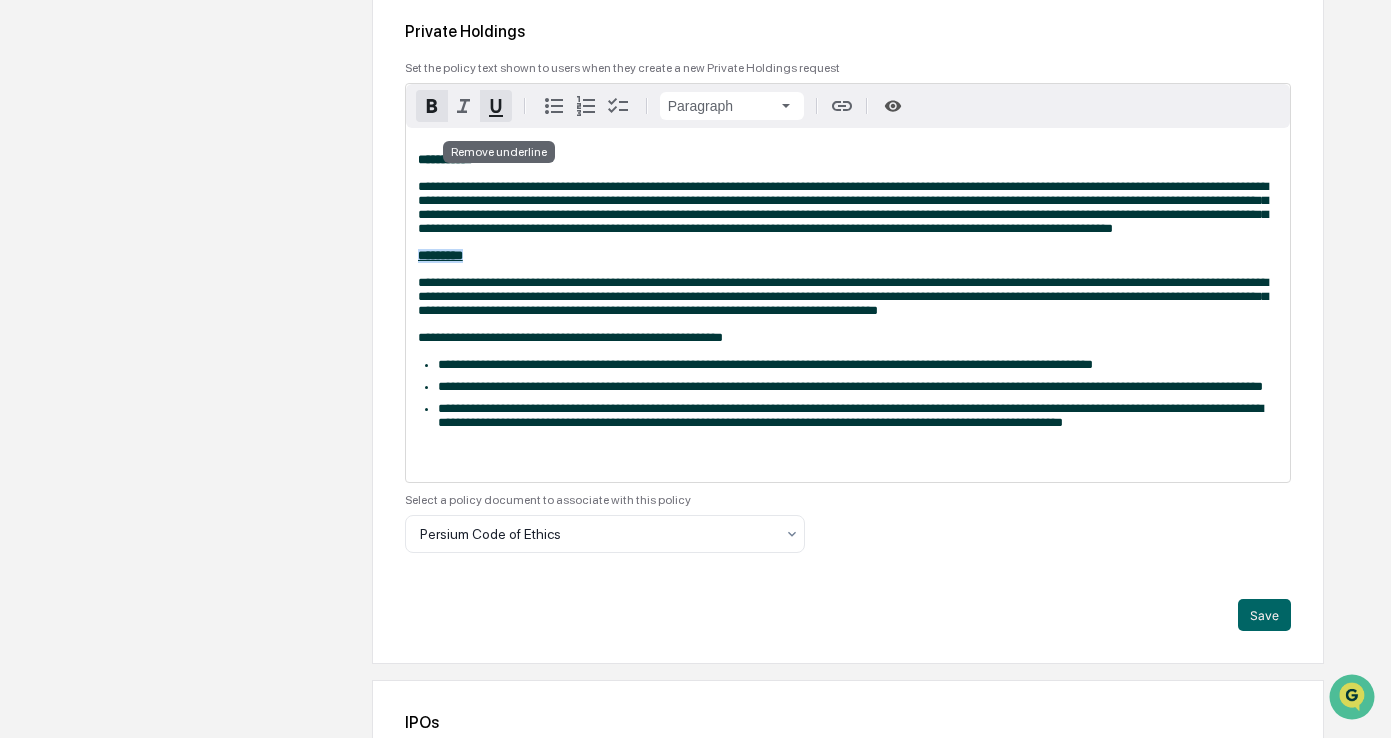 click 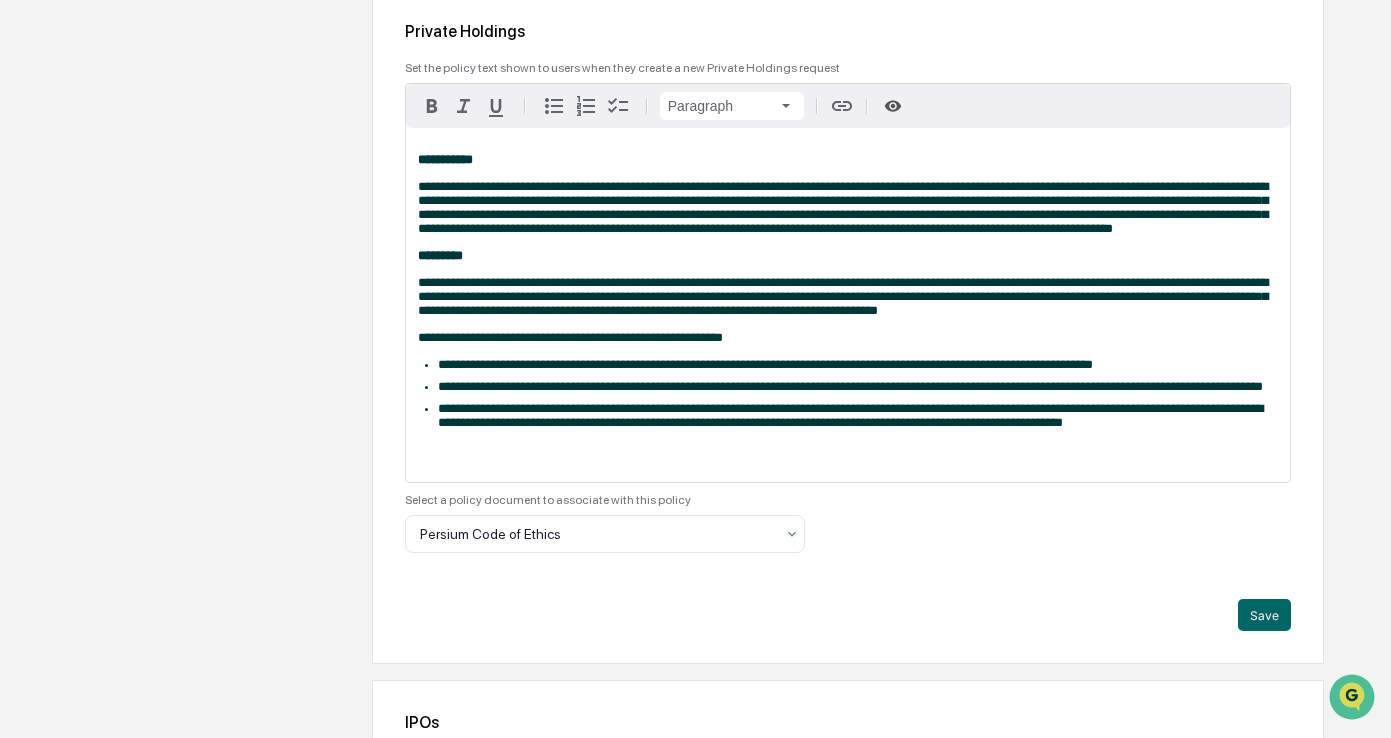 click on "**********" at bounding box center (843, 296) 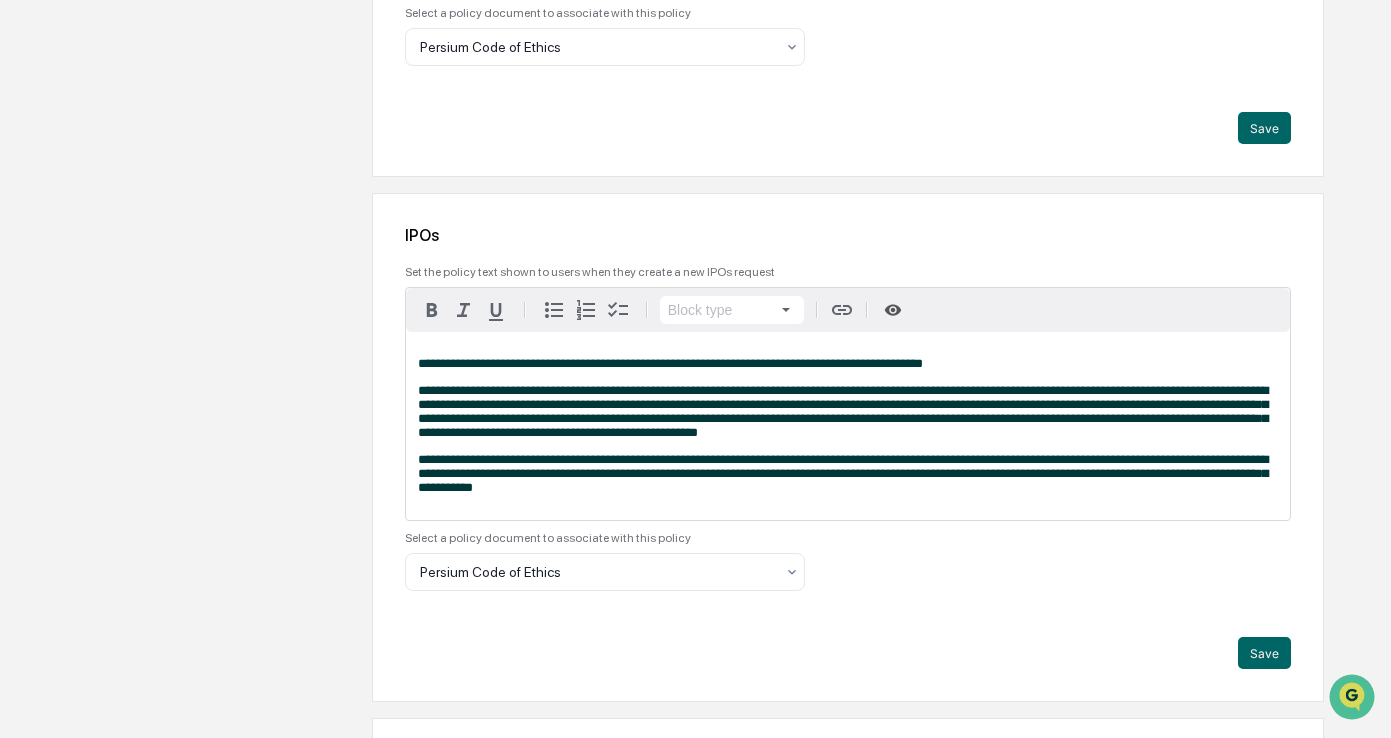 scroll, scrollTop: 2704, scrollLeft: 0, axis: vertical 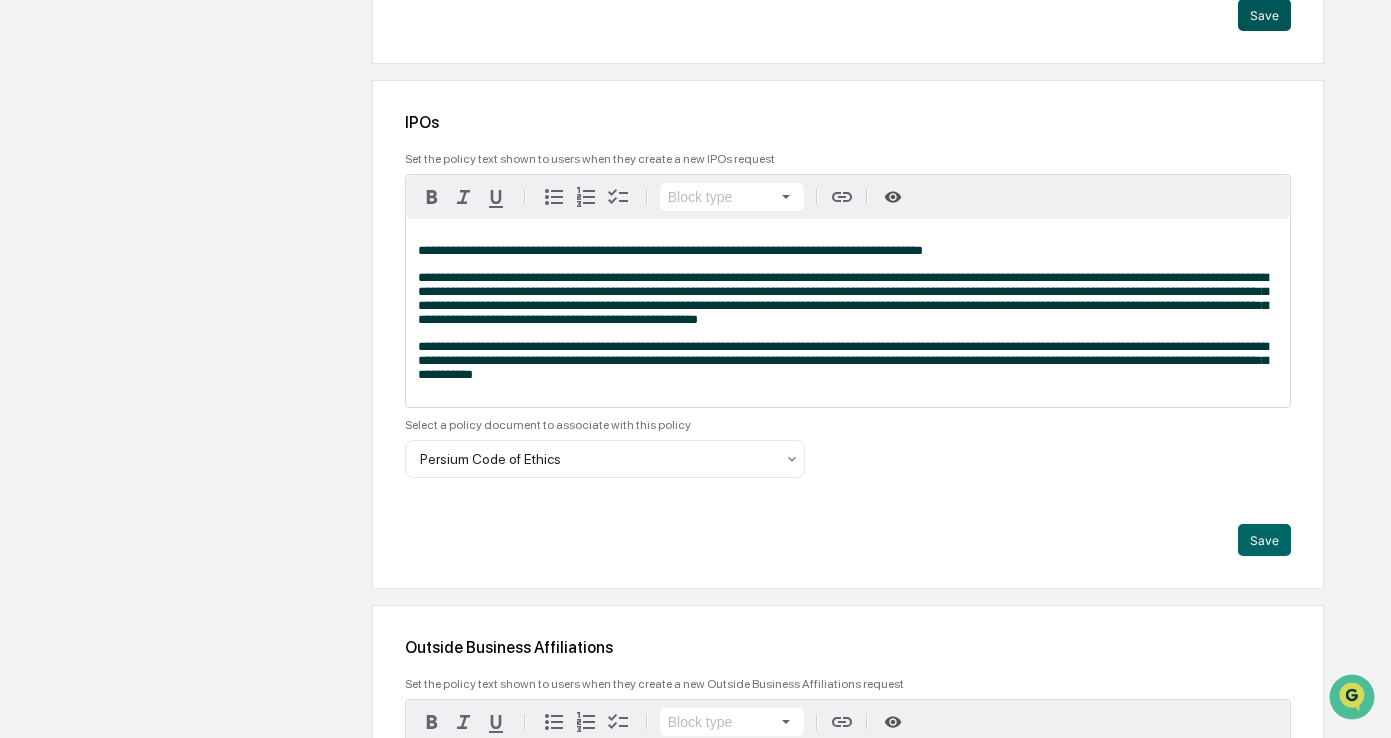 click on "Save" at bounding box center (1264, 15) 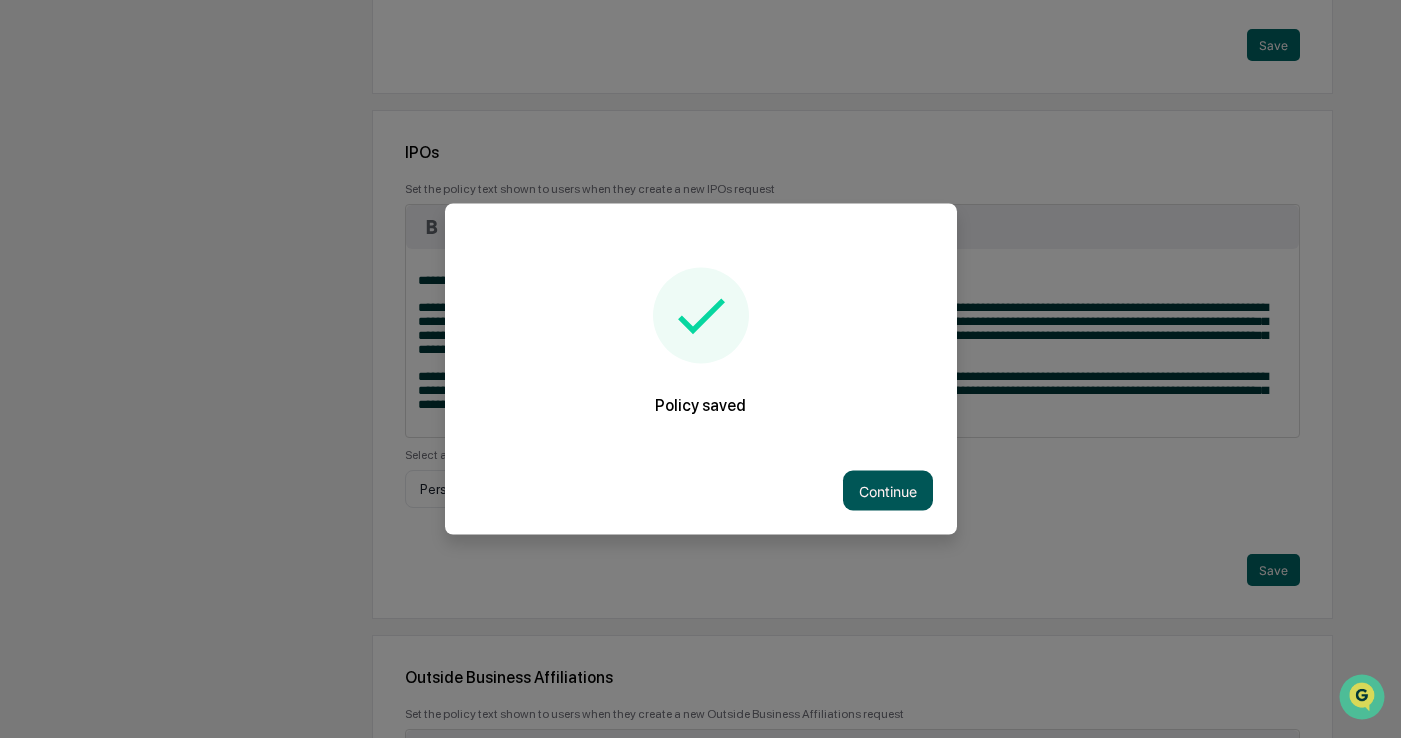 click on "Continue" at bounding box center (888, 491) 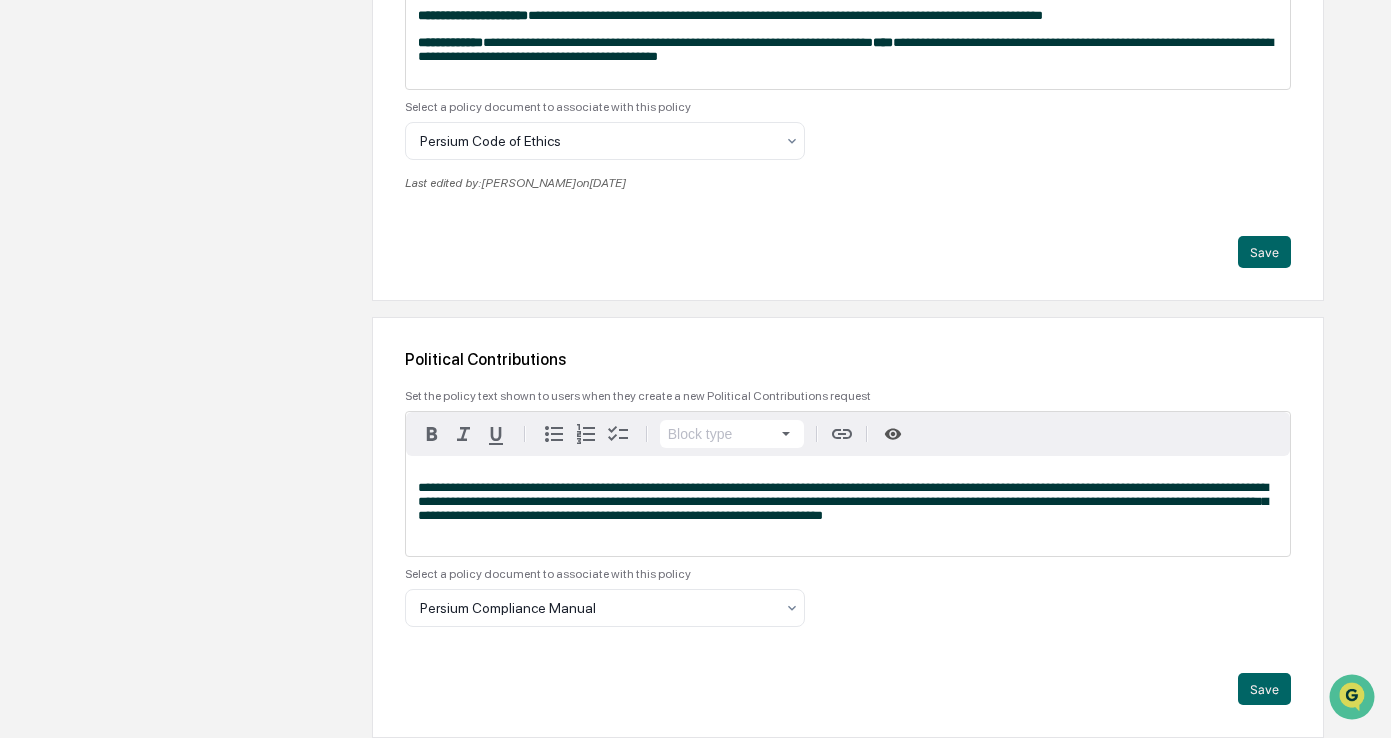 scroll, scrollTop: 5264, scrollLeft: 0, axis: vertical 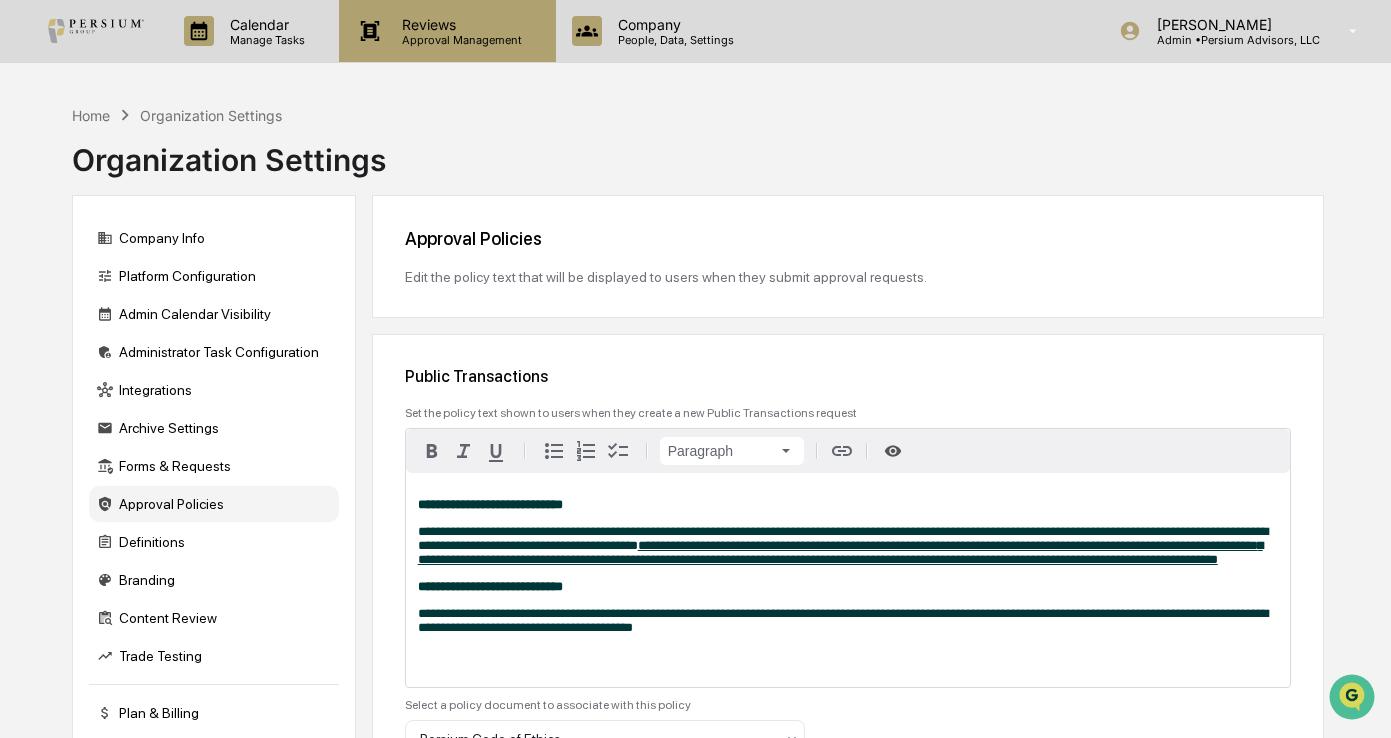 click on "Approval Management" at bounding box center (459, 40) 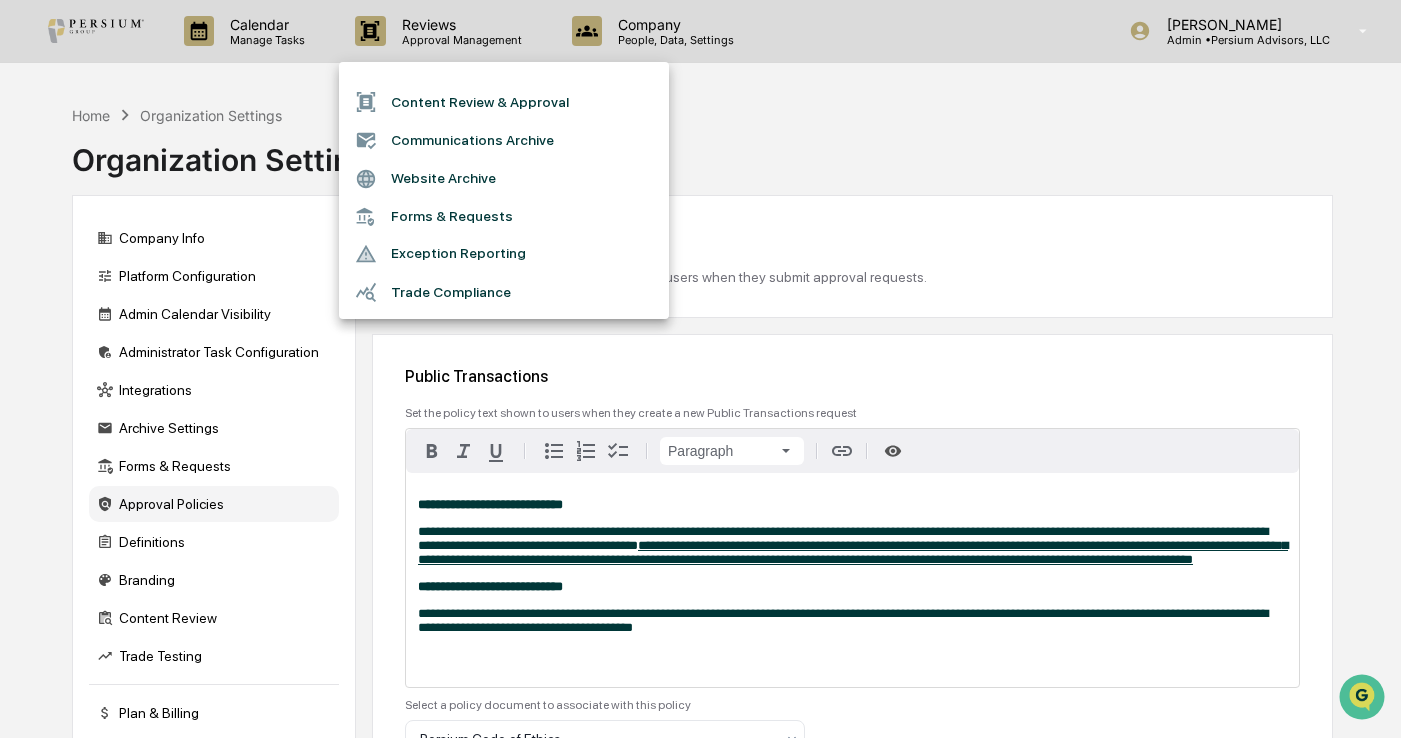 click on "Forms & Requests" at bounding box center [504, 216] 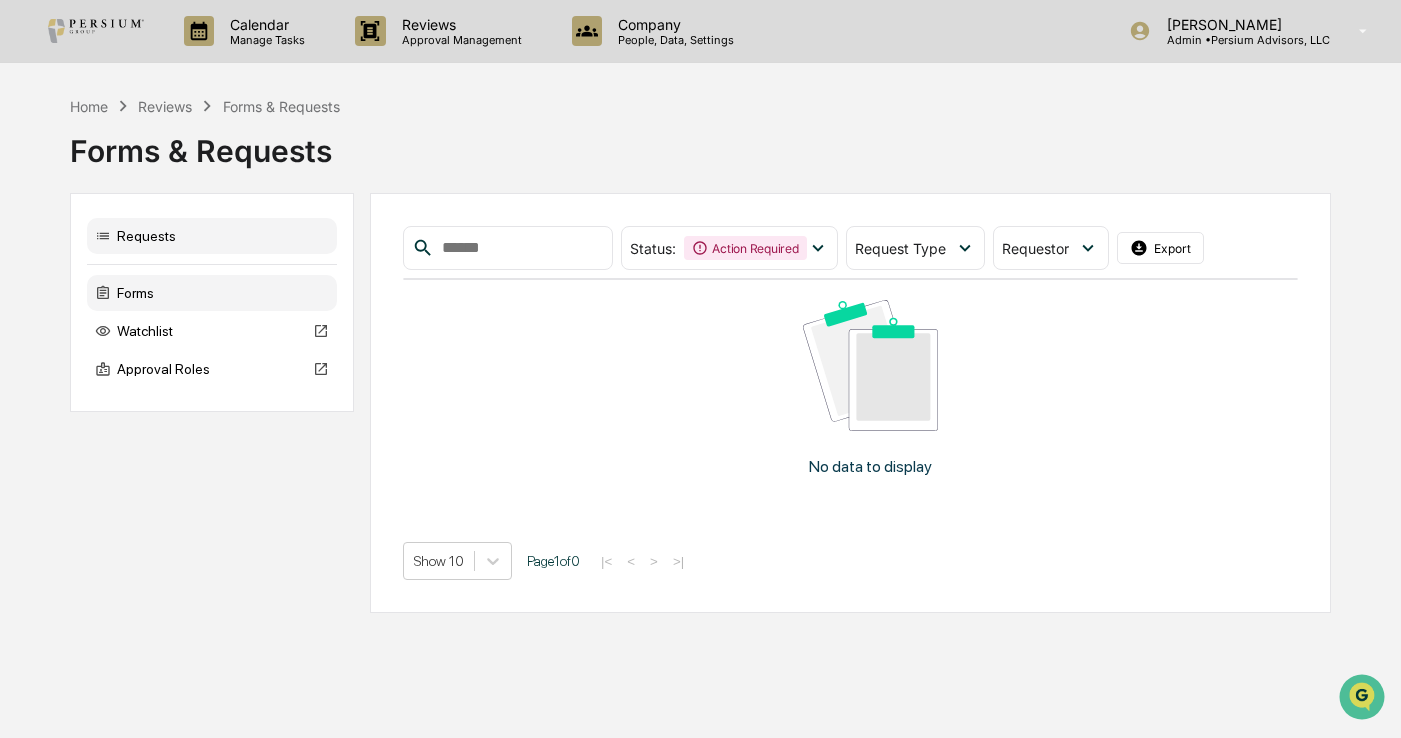 click on "Forms" at bounding box center (212, 293) 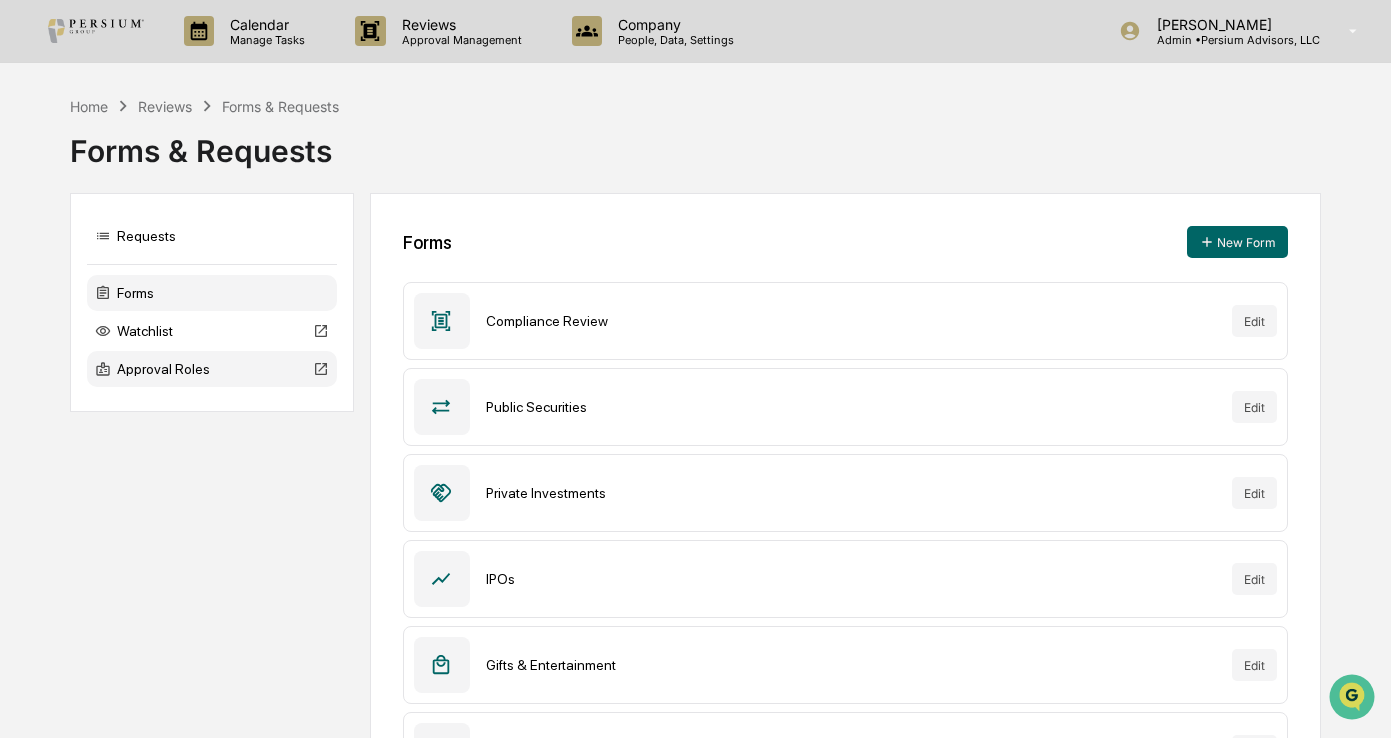 click on "Approval Roles" at bounding box center (212, 369) 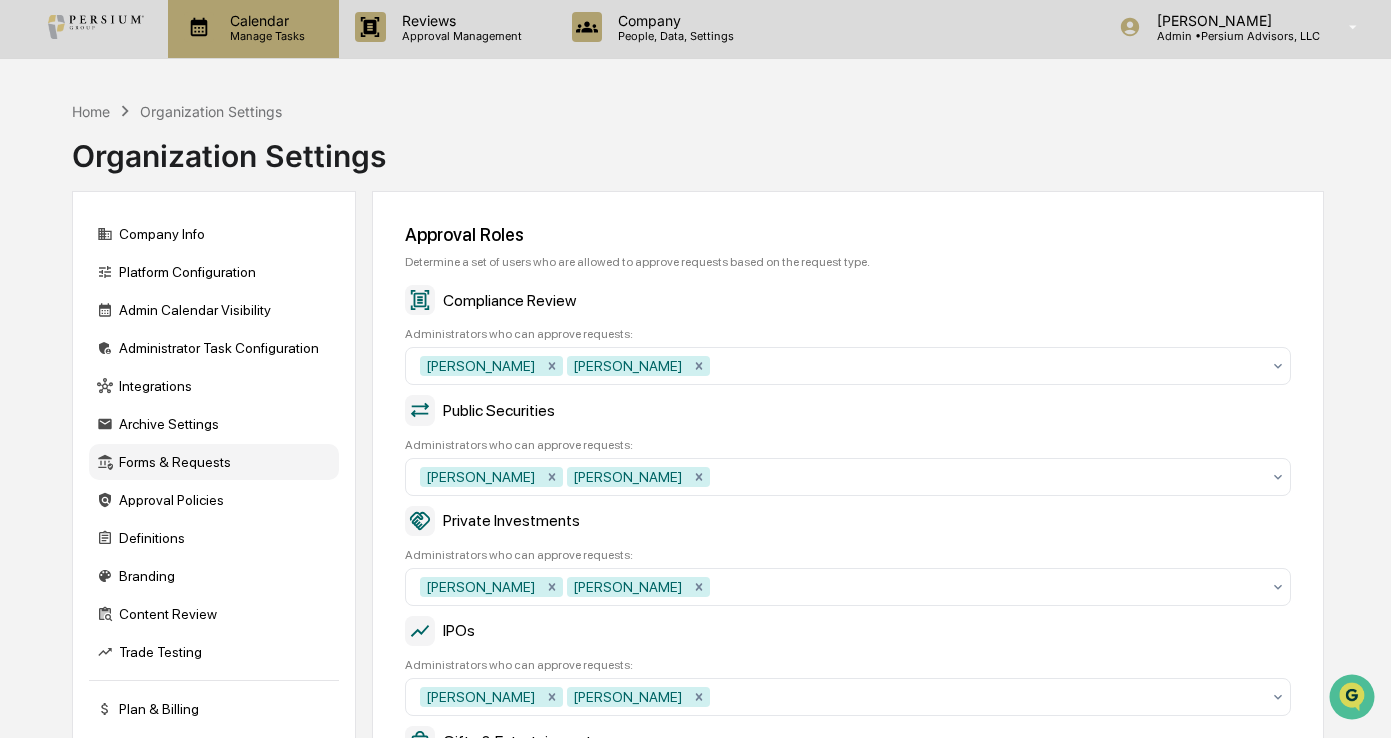 scroll, scrollTop: 0, scrollLeft: 0, axis: both 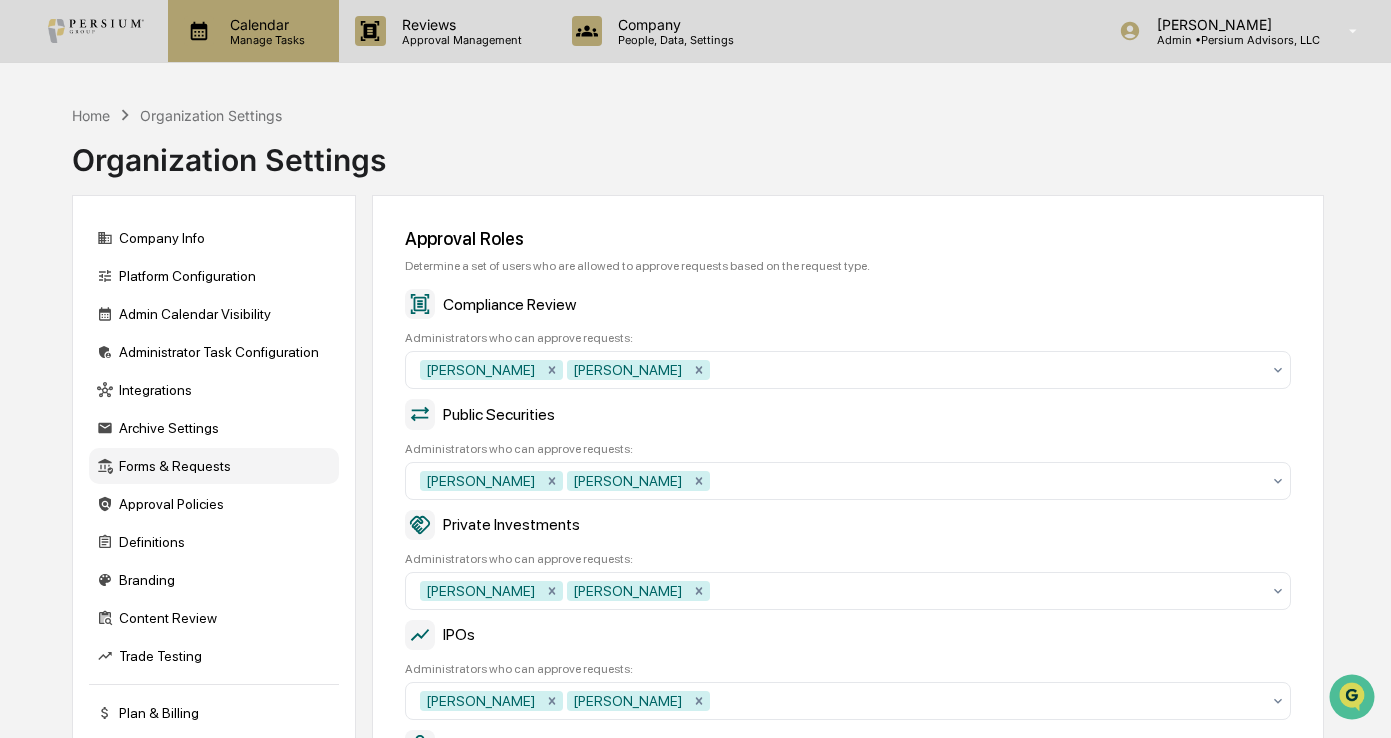 click on "Calendar Manage Tasks" at bounding box center [253, 31] 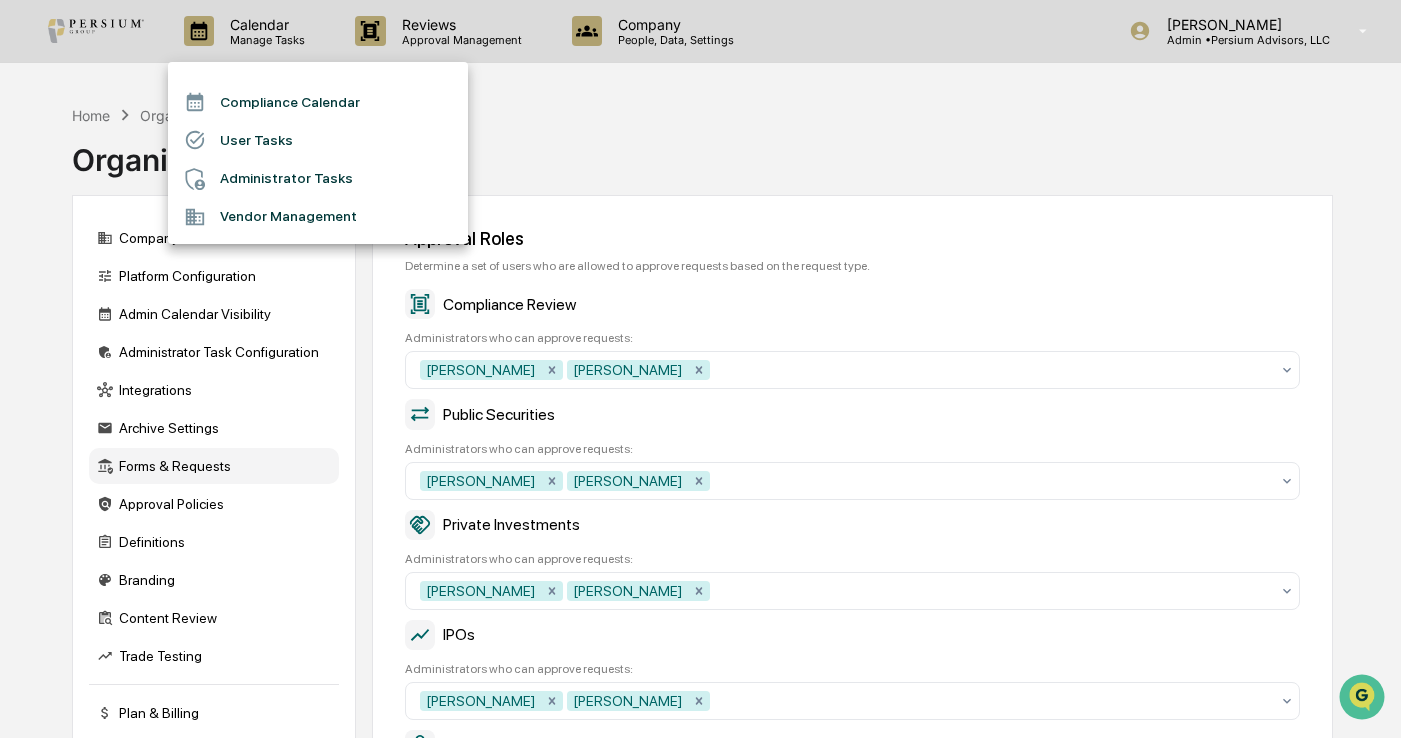 click on "Administrator Tasks" at bounding box center [318, 179] 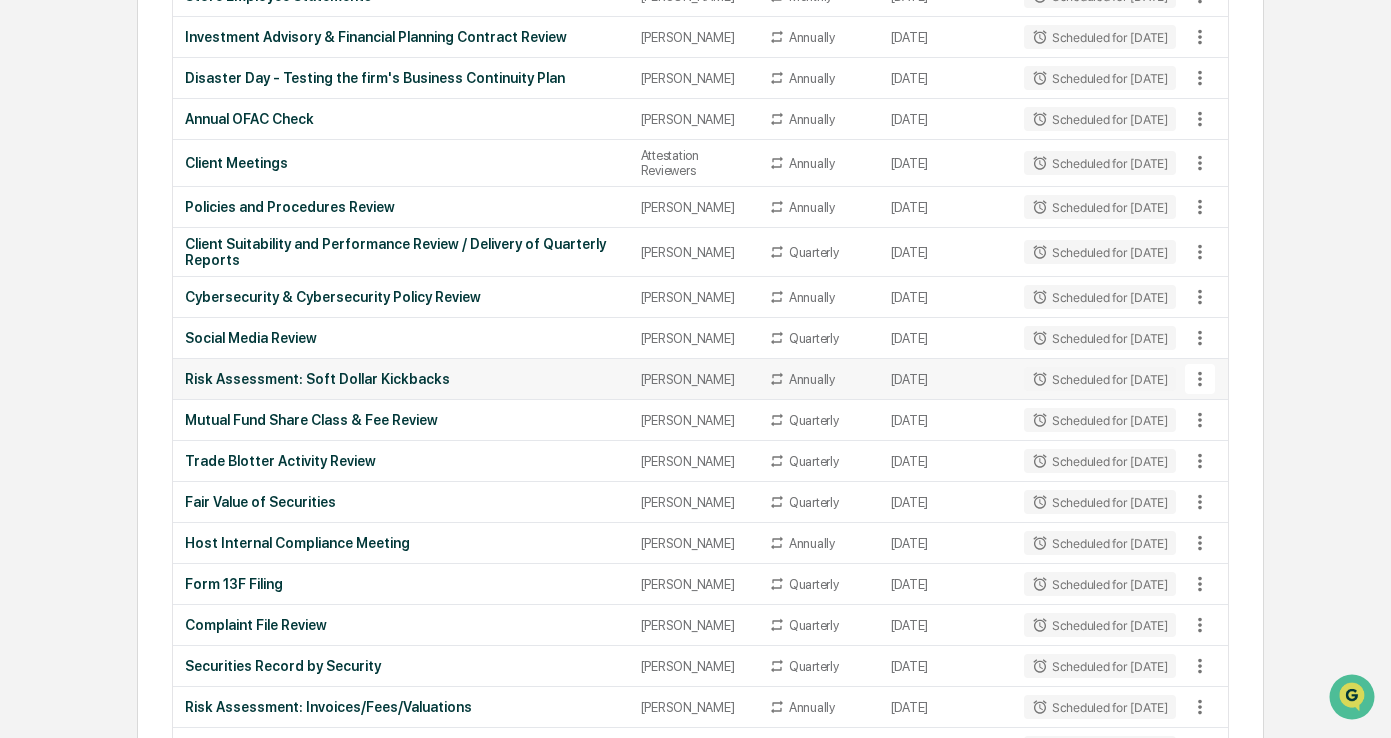 scroll, scrollTop: 0, scrollLeft: 0, axis: both 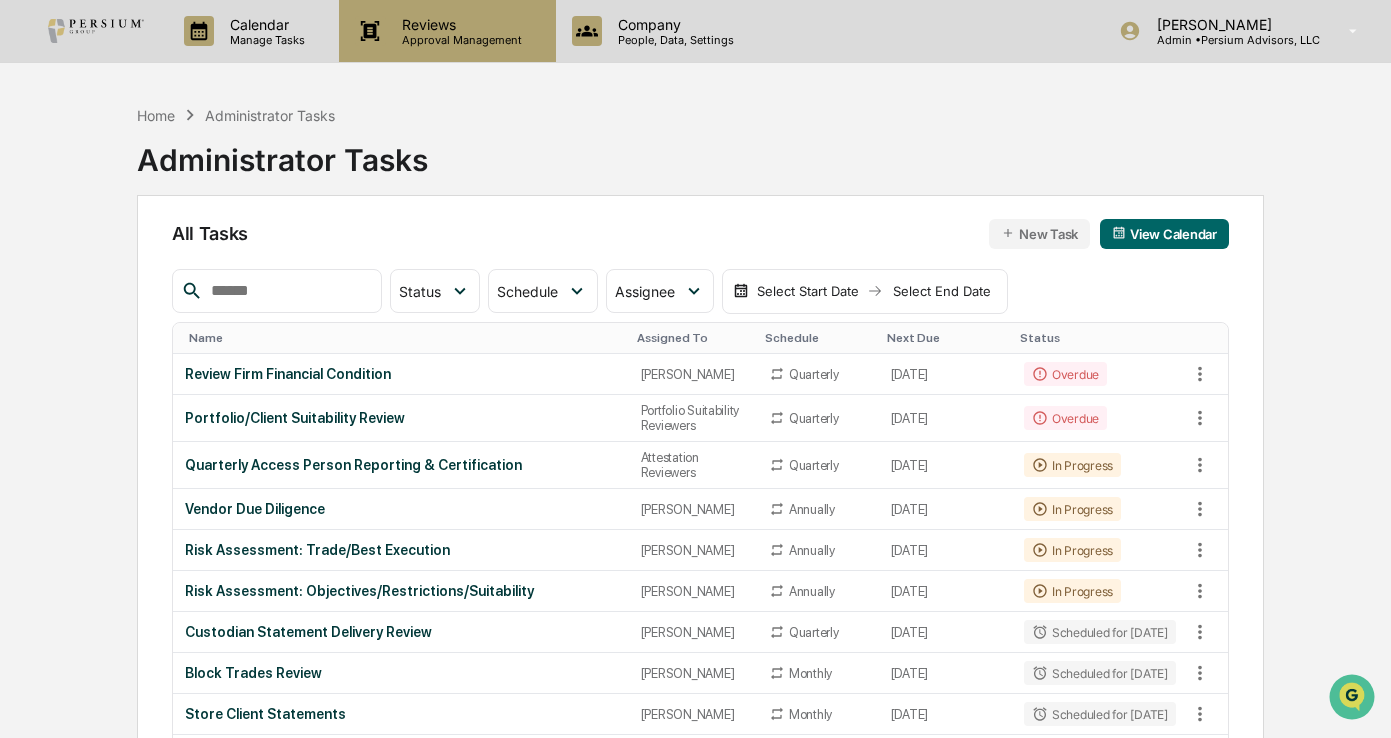 click on "Reviews" at bounding box center (459, 24) 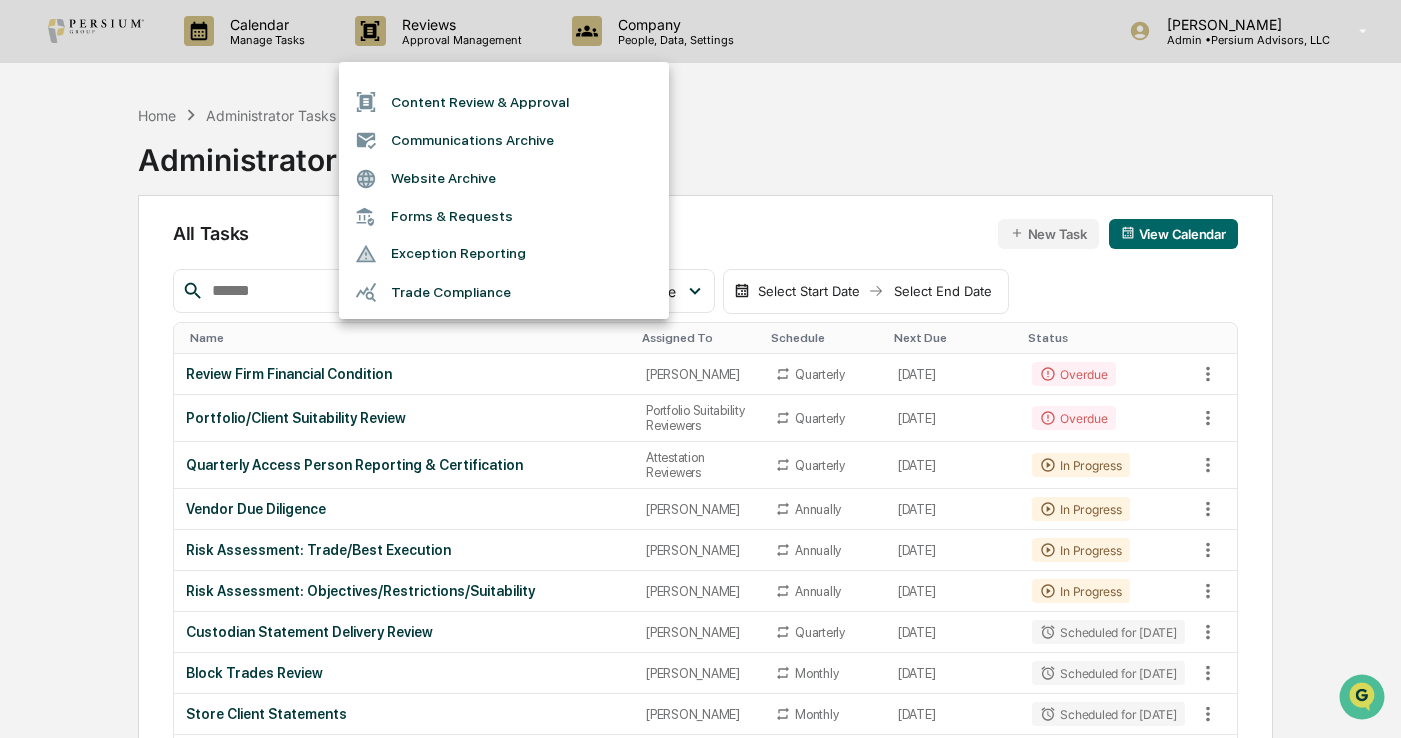 click at bounding box center [700, 369] 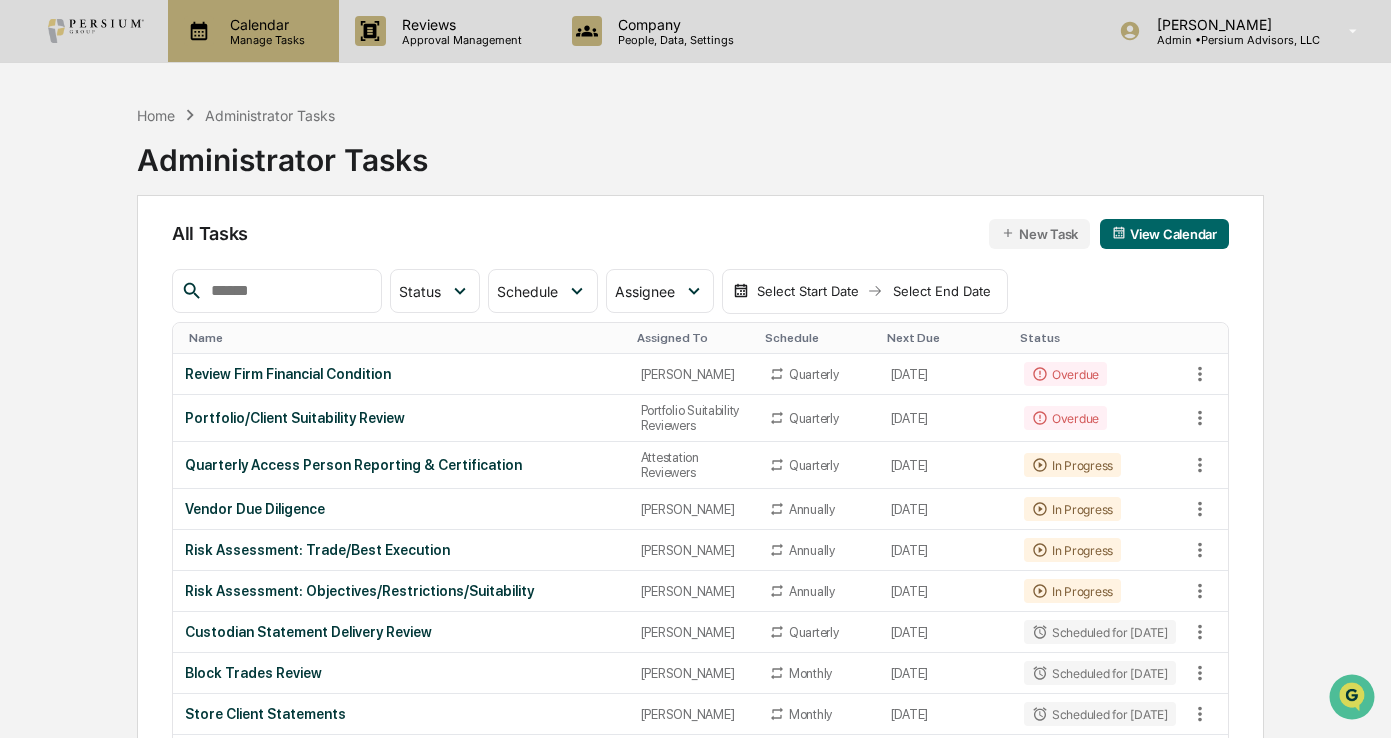click on "Calendar" at bounding box center (264, 24) 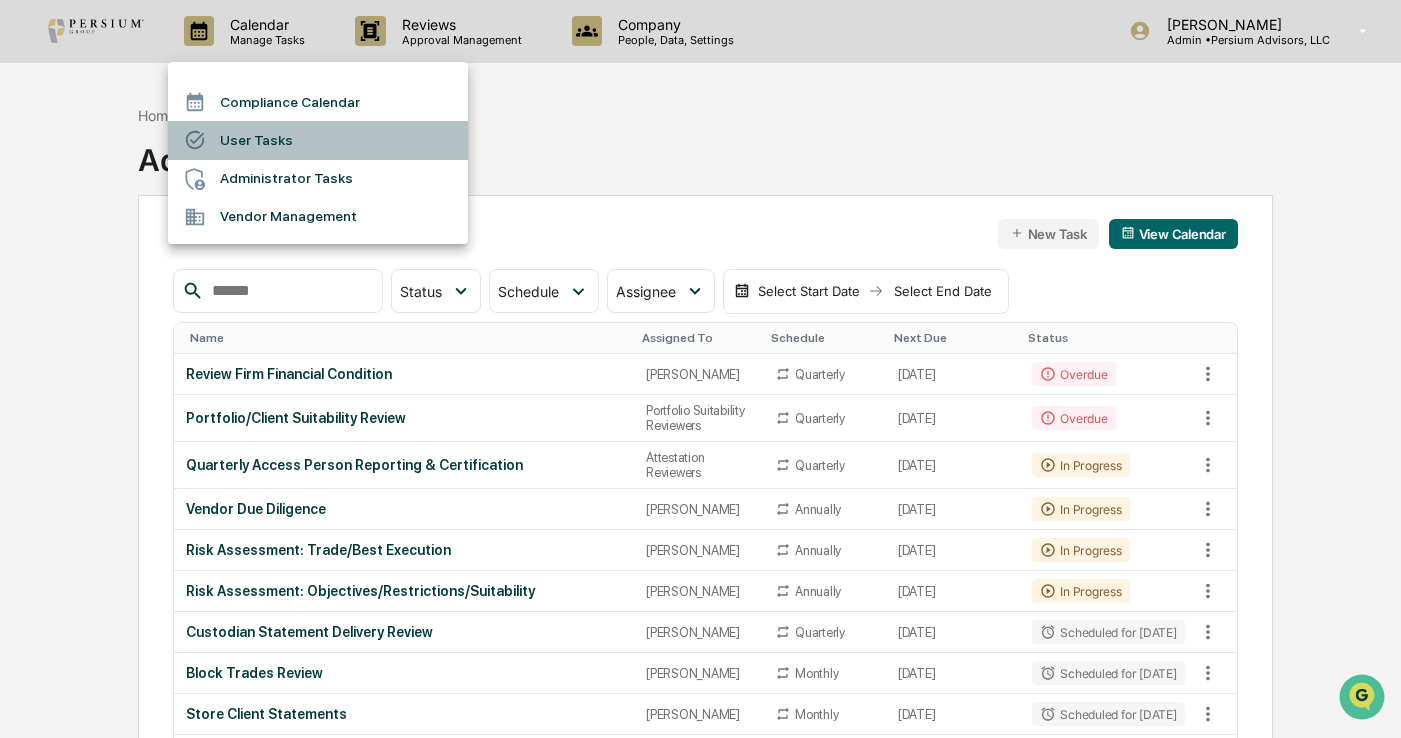 click on "User Tasks" at bounding box center [318, 140] 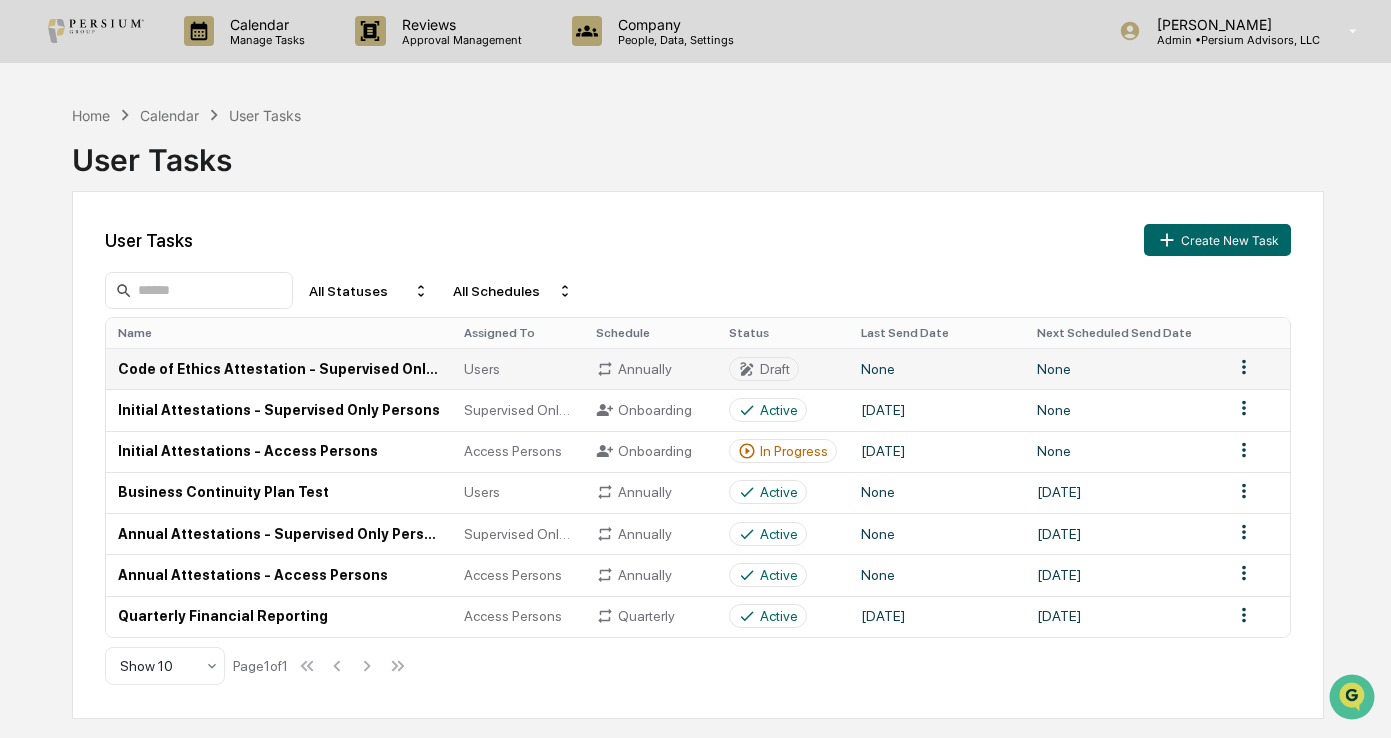 click on "Code of Ethics Attestation - Supervised Only or Access Person" at bounding box center [279, 368] 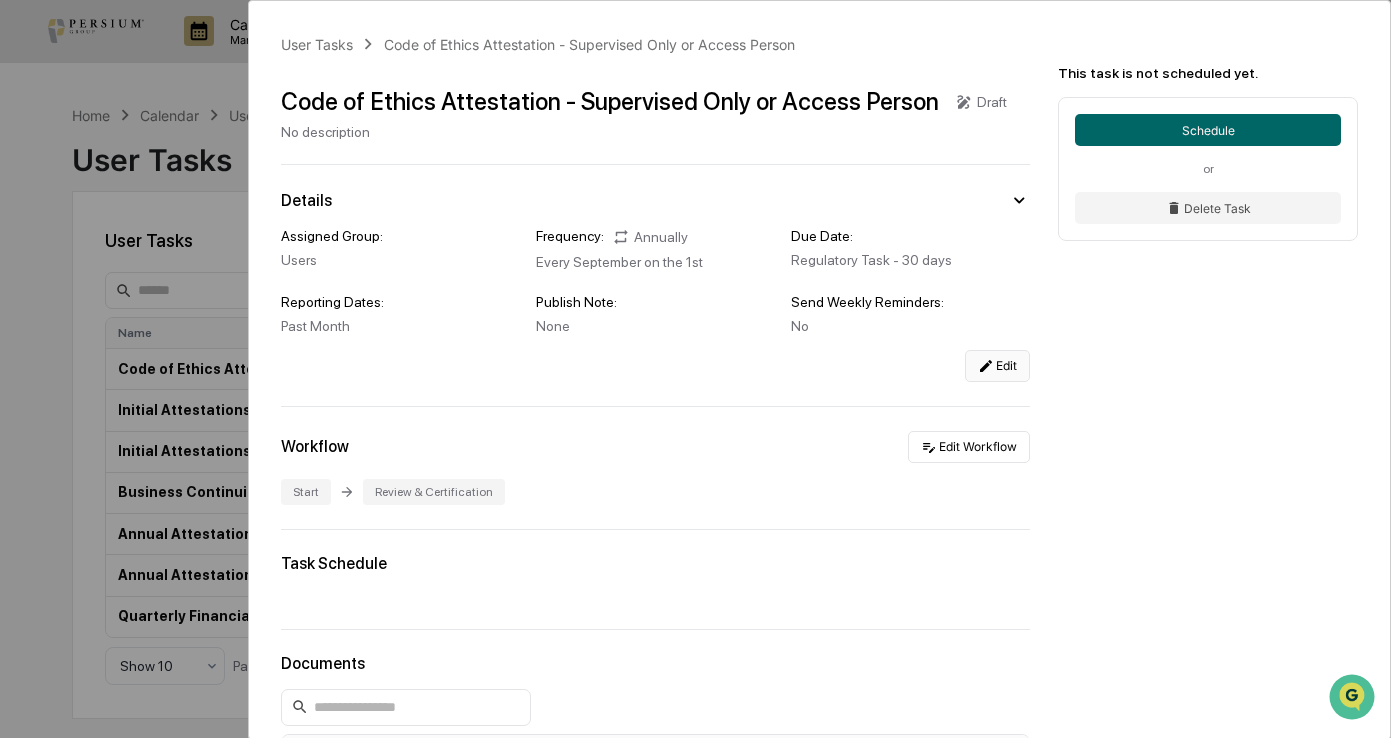 click on "Edit" at bounding box center (997, 366) 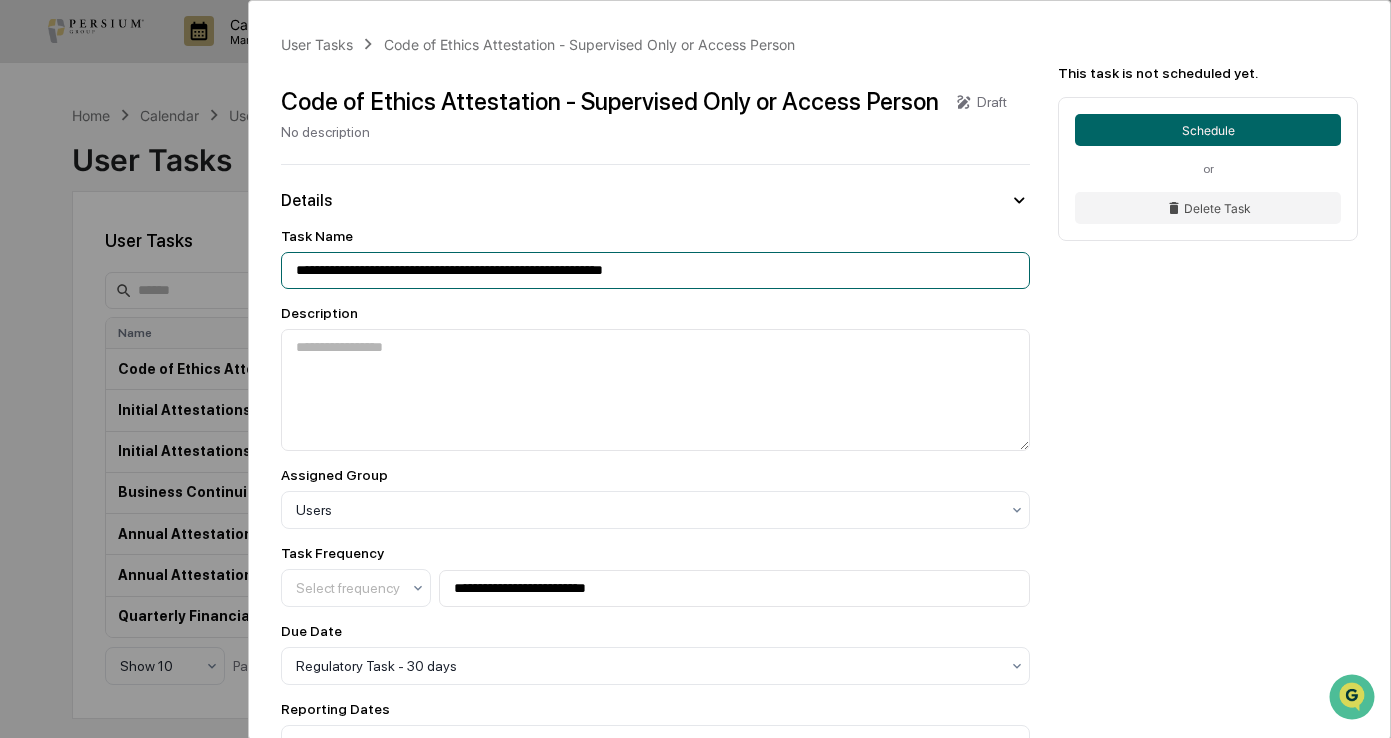 click on "**********" at bounding box center (655, 270) 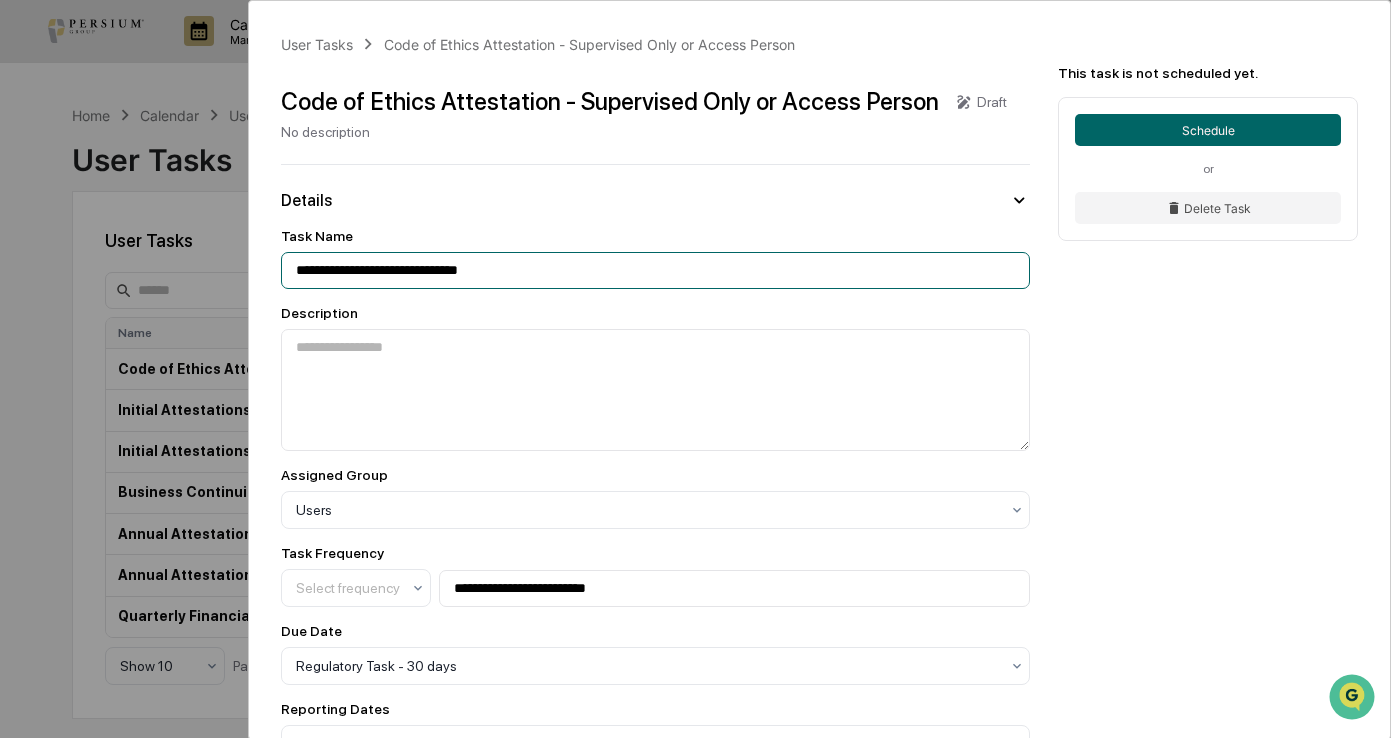 click on "**********" at bounding box center (655, 270) 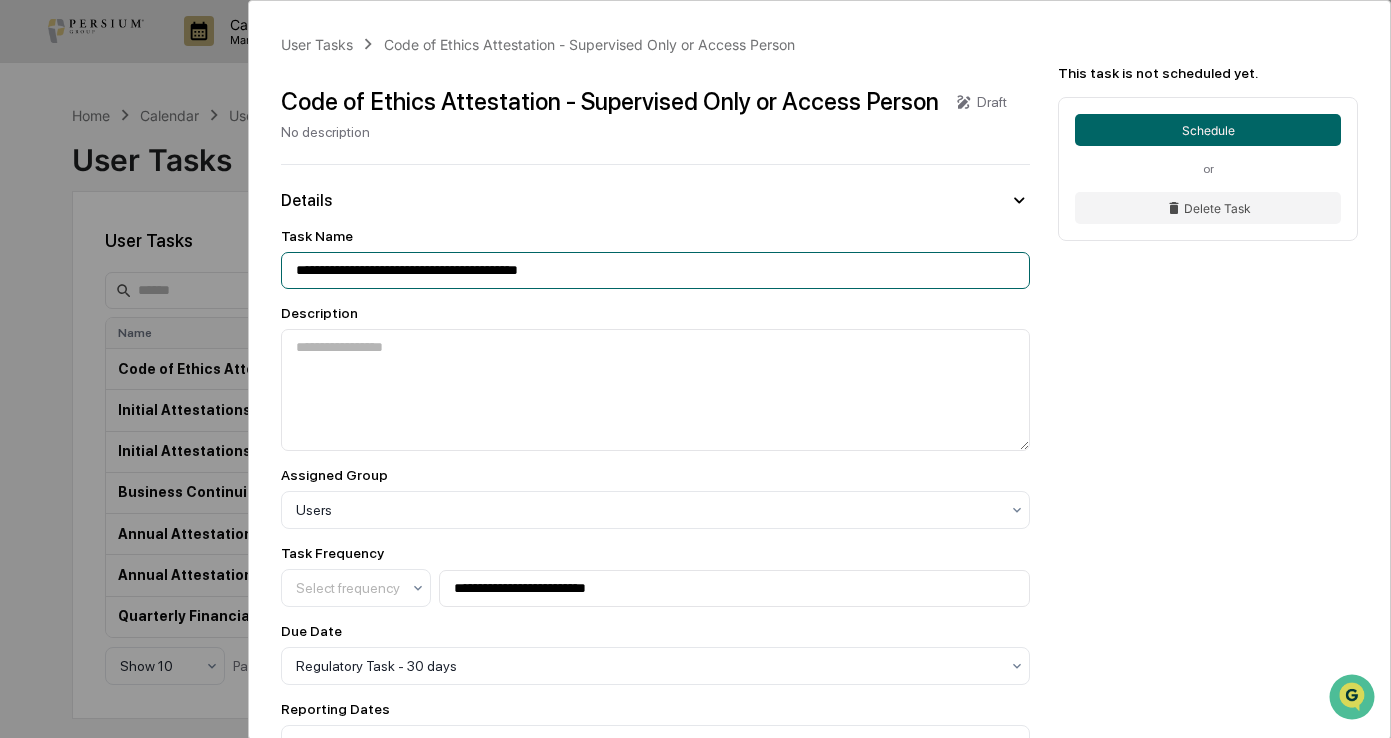 type on "**********" 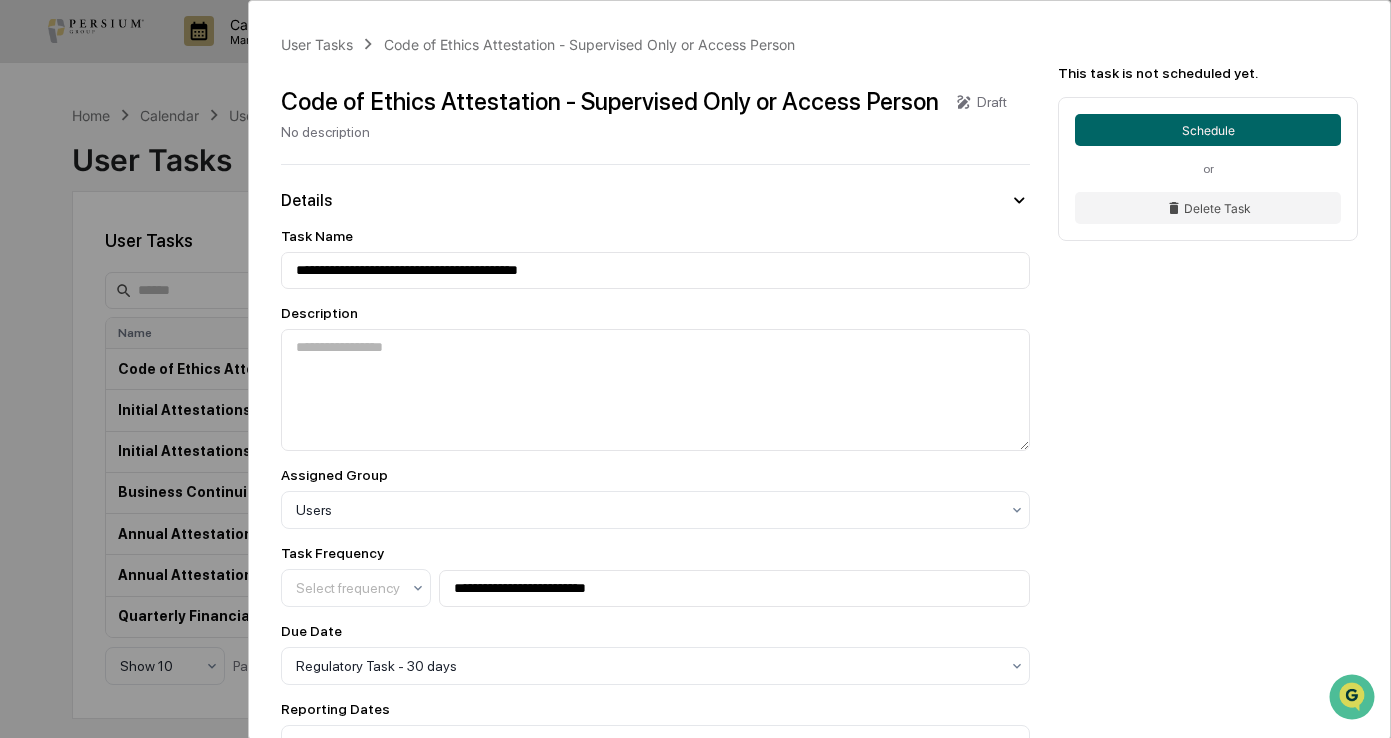 click on "**********" at bounding box center [819, 831] 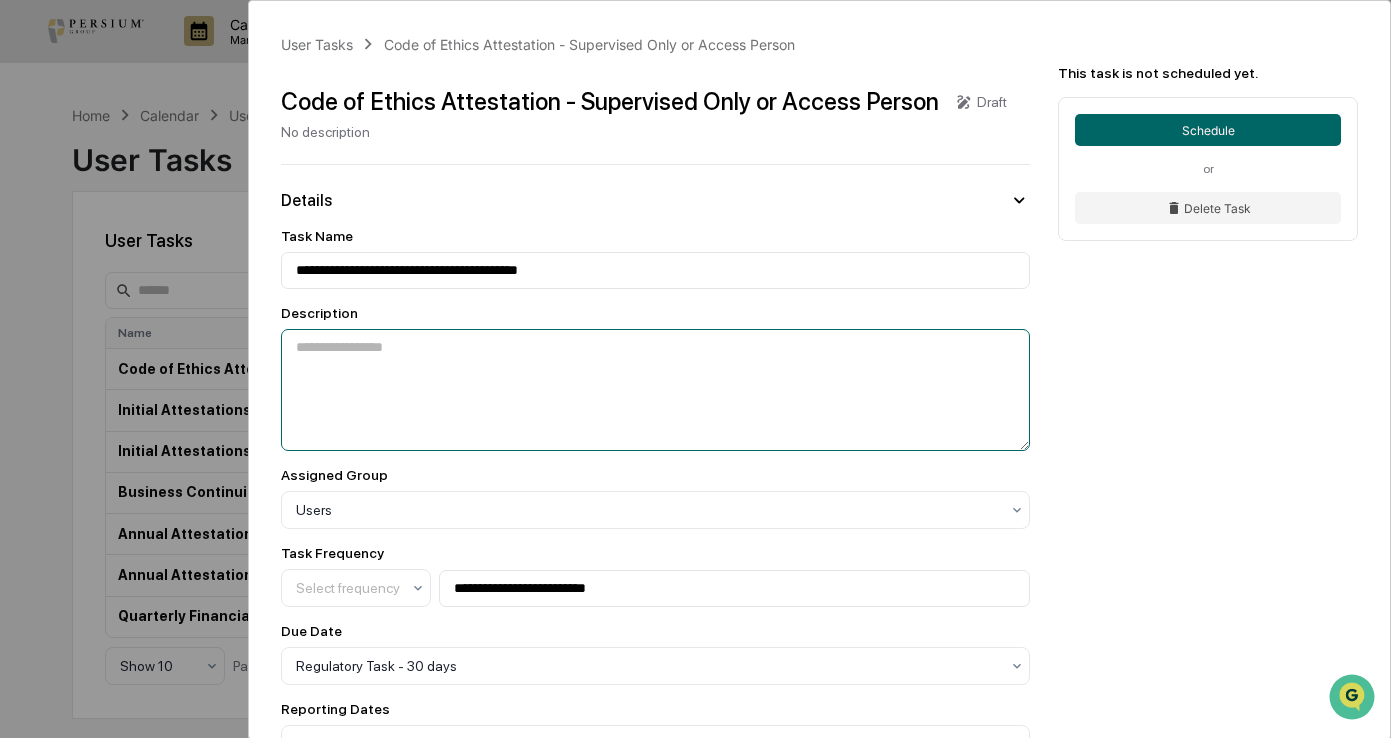 click at bounding box center (655, 390) 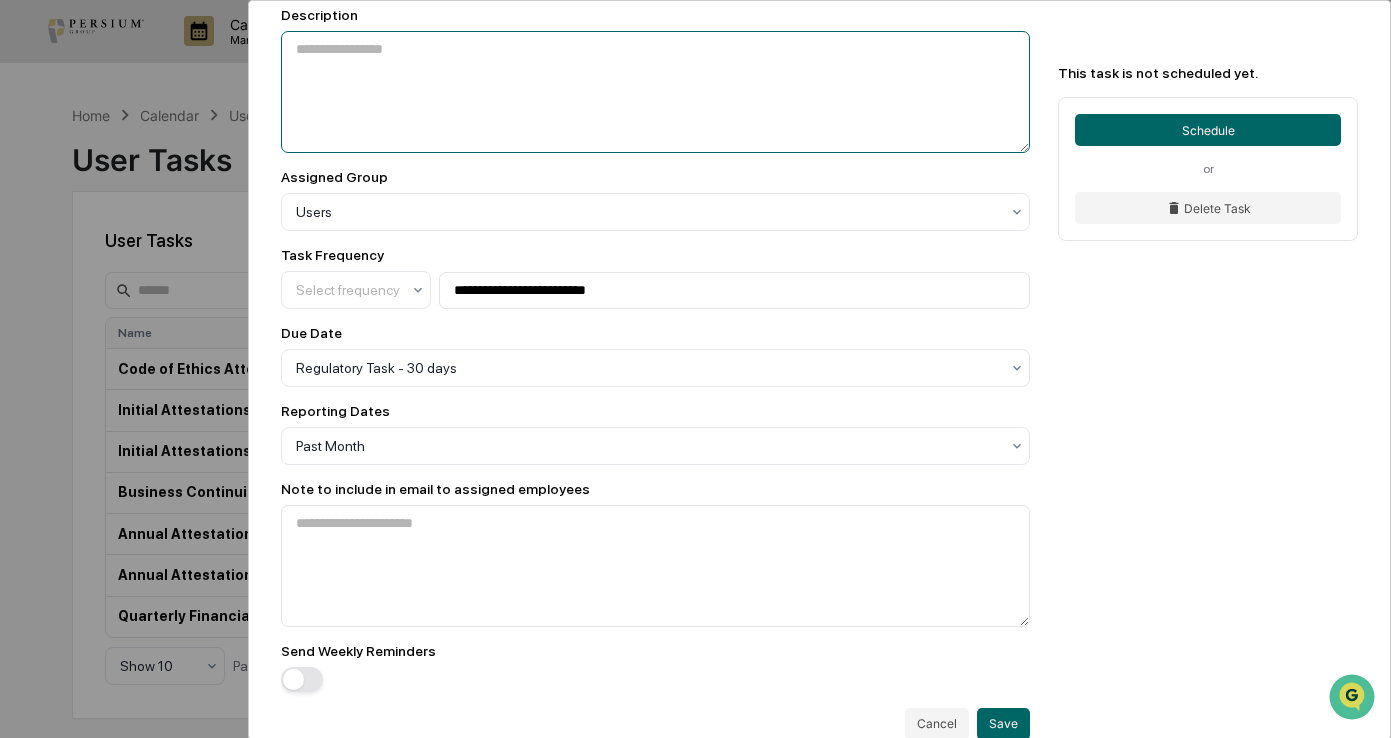 scroll, scrollTop: 300, scrollLeft: 0, axis: vertical 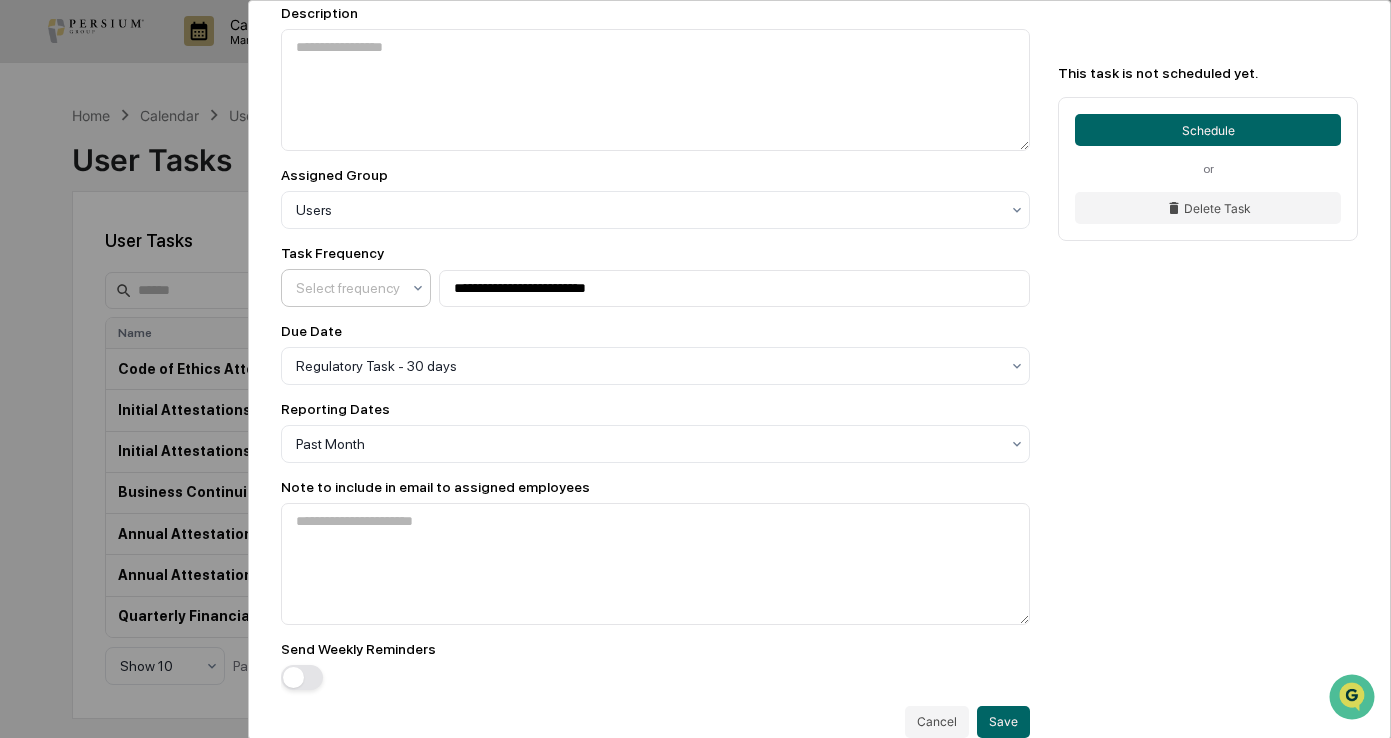 click on "Select frequency" at bounding box center [348, 288] 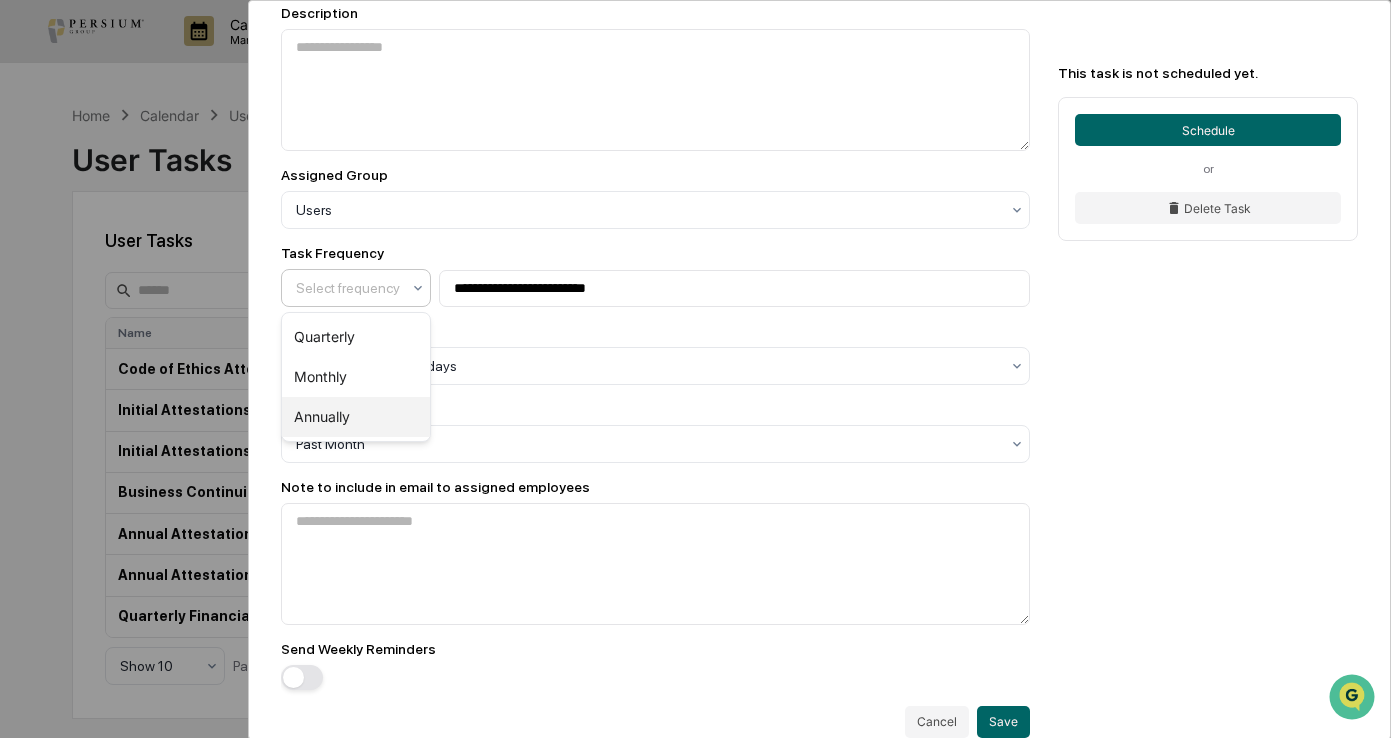 click on "Annually" at bounding box center (356, 417) 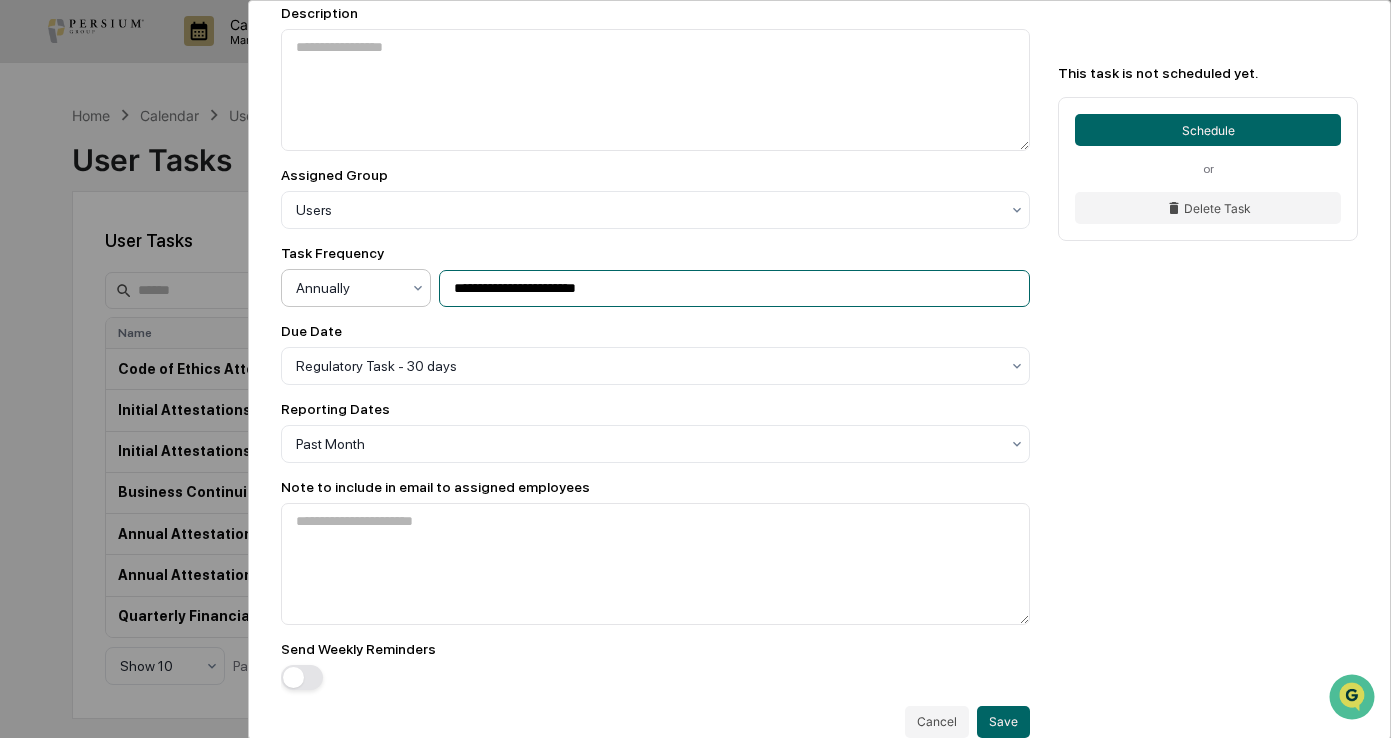 click on "**********" at bounding box center [734, 288] 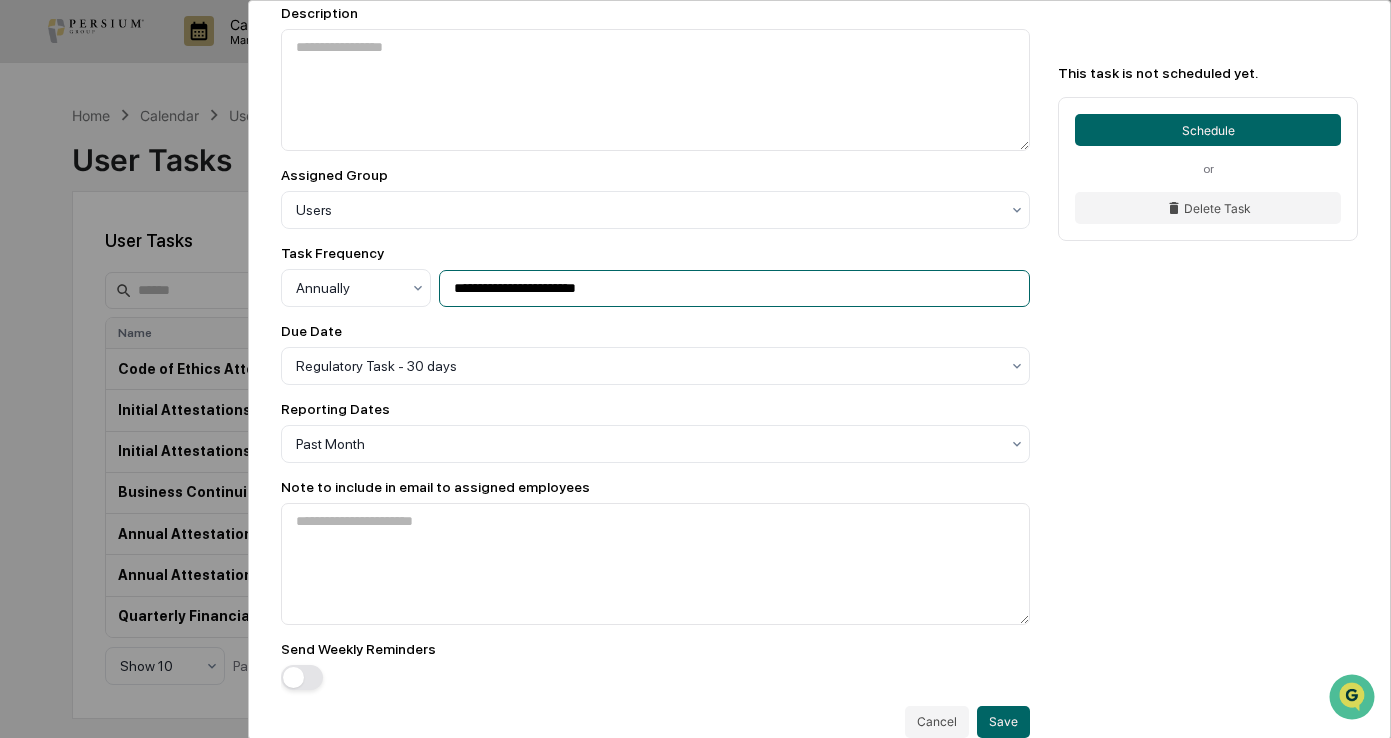 drag, startPoint x: 545, startPoint y: 289, endPoint x: 495, endPoint y: 292, distance: 50.08992 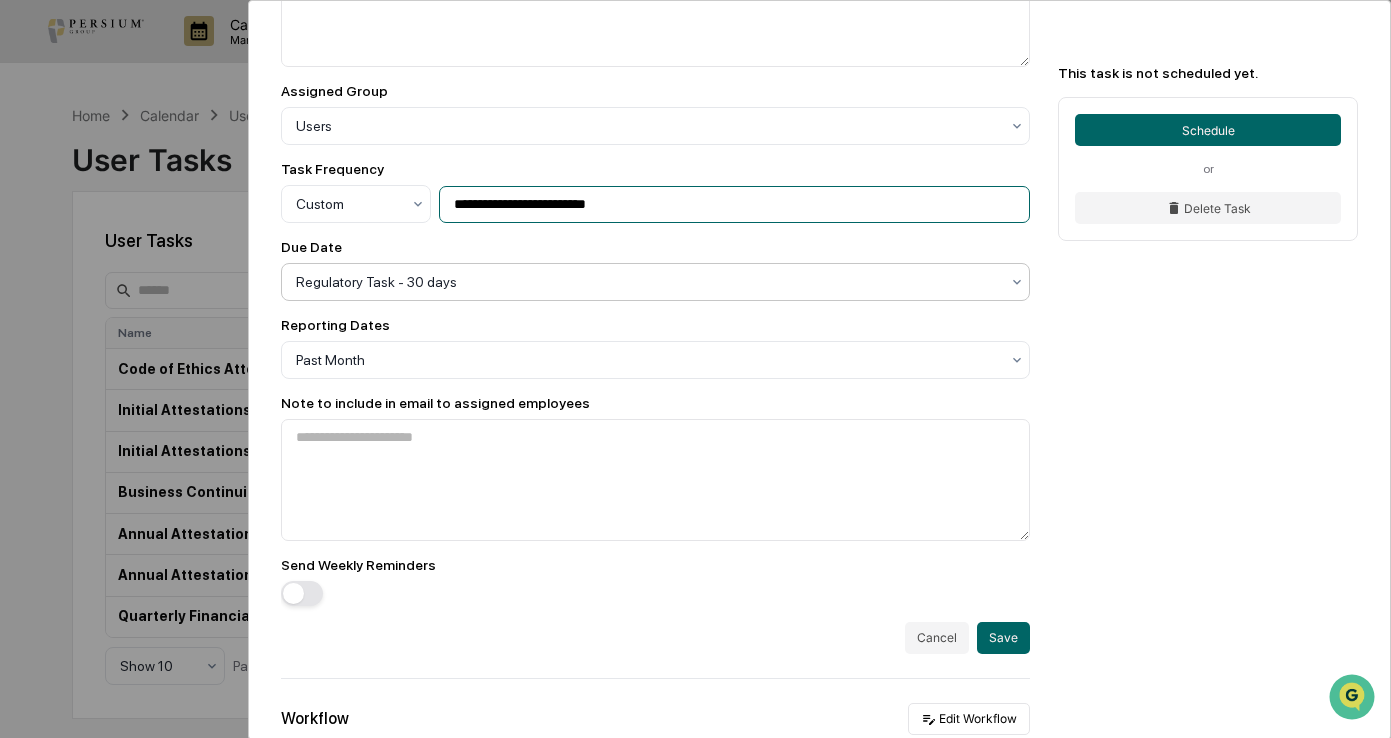 scroll, scrollTop: 500, scrollLeft: 0, axis: vertical 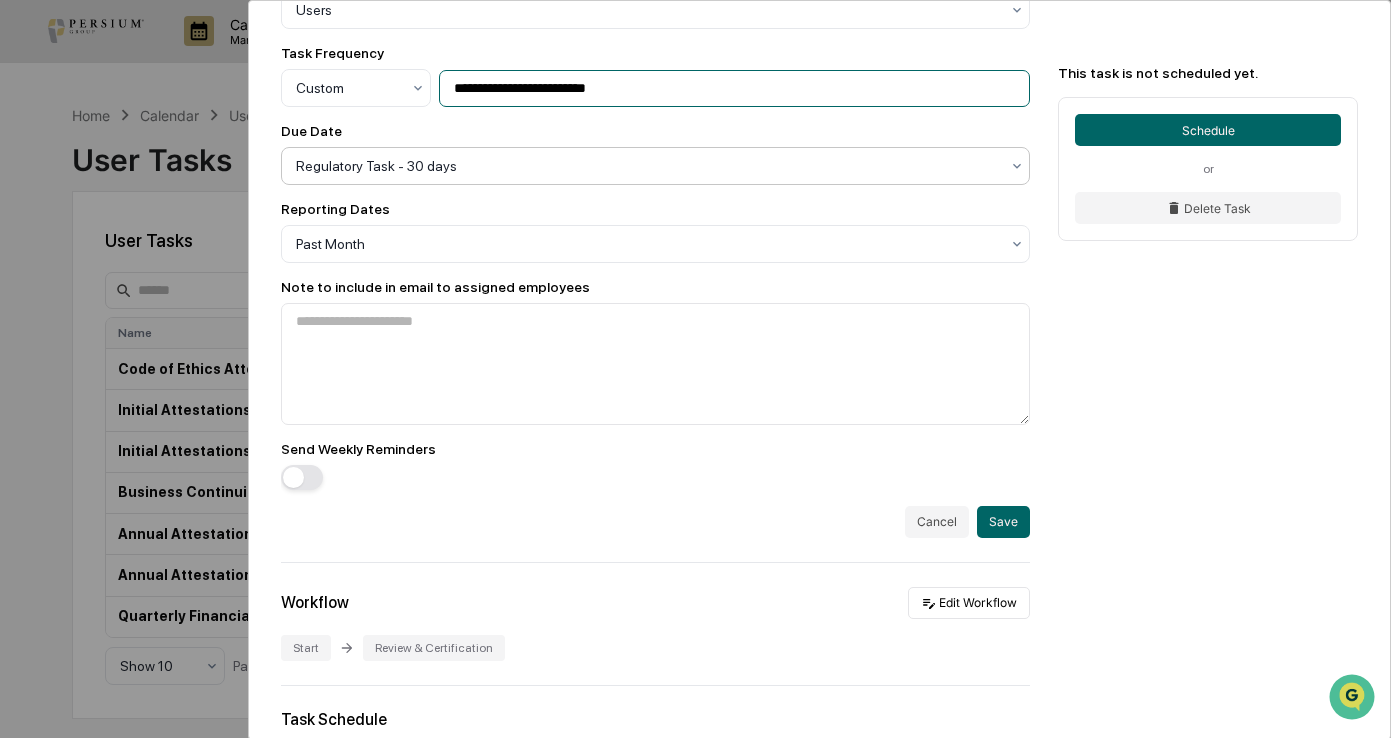 type on "**********" 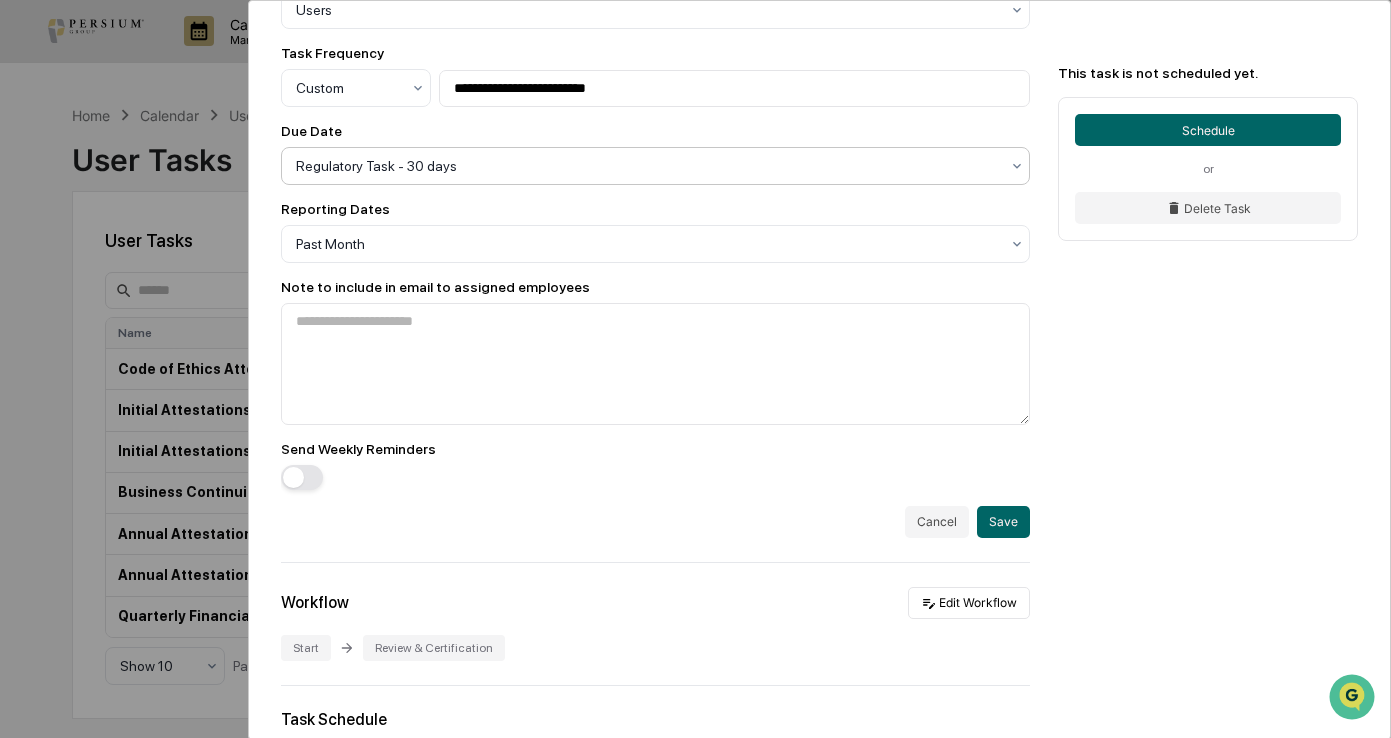 click at bounding box center (647, 10) 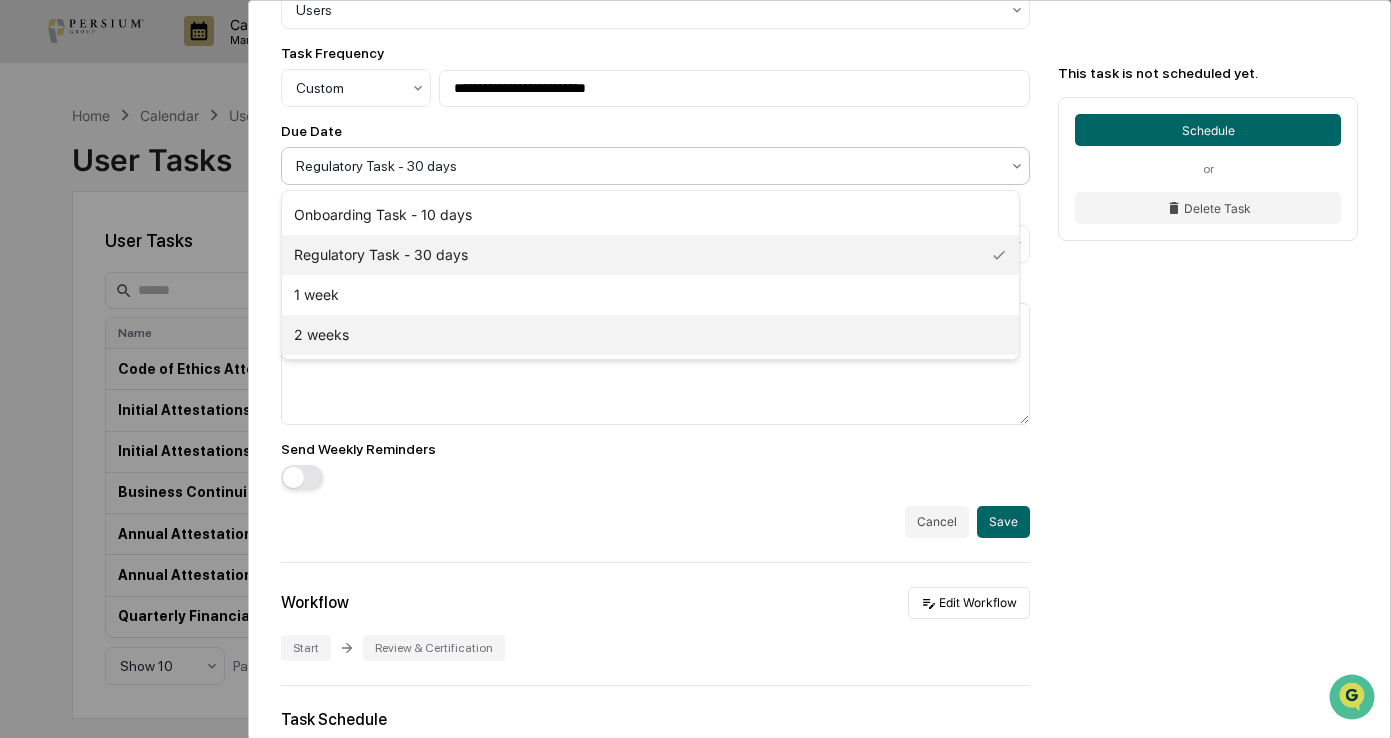 click on "**********" at bounding box center [819, 331] 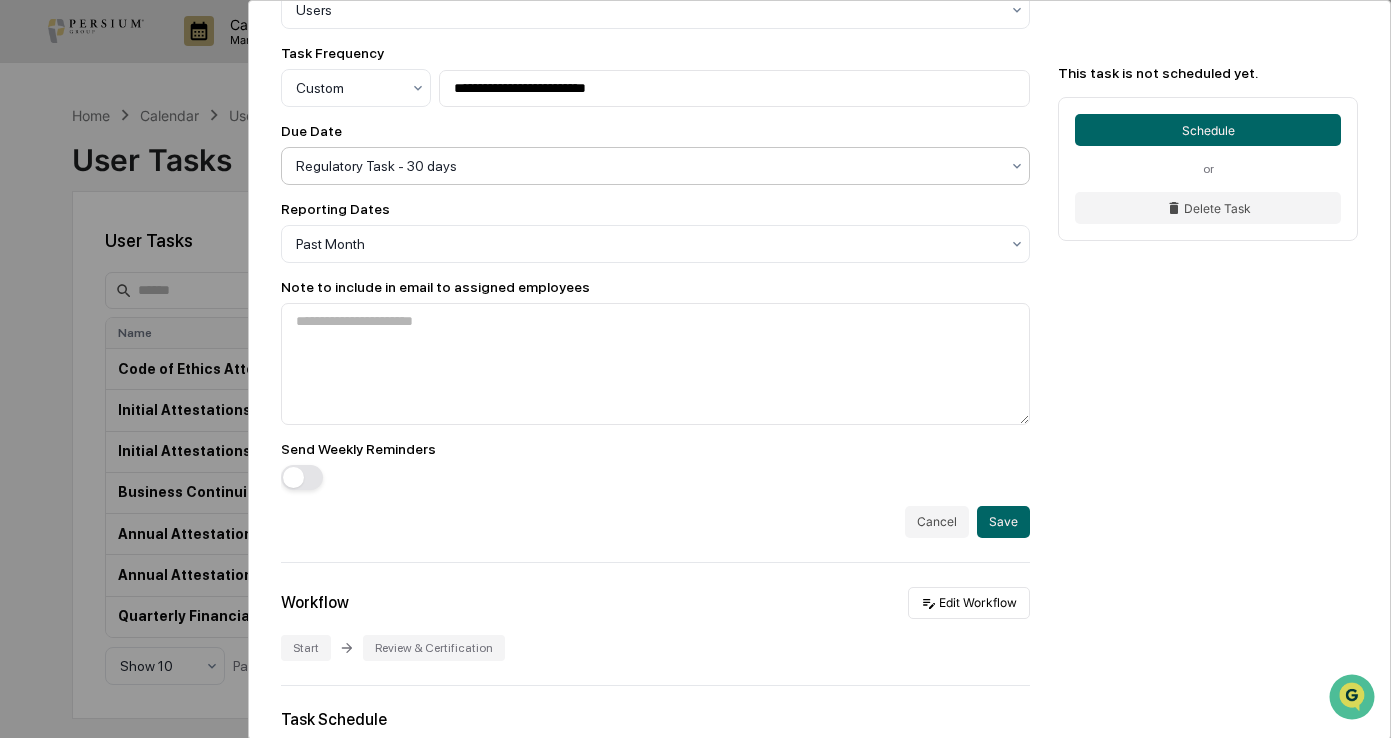 click at bounding box center (647, 10) 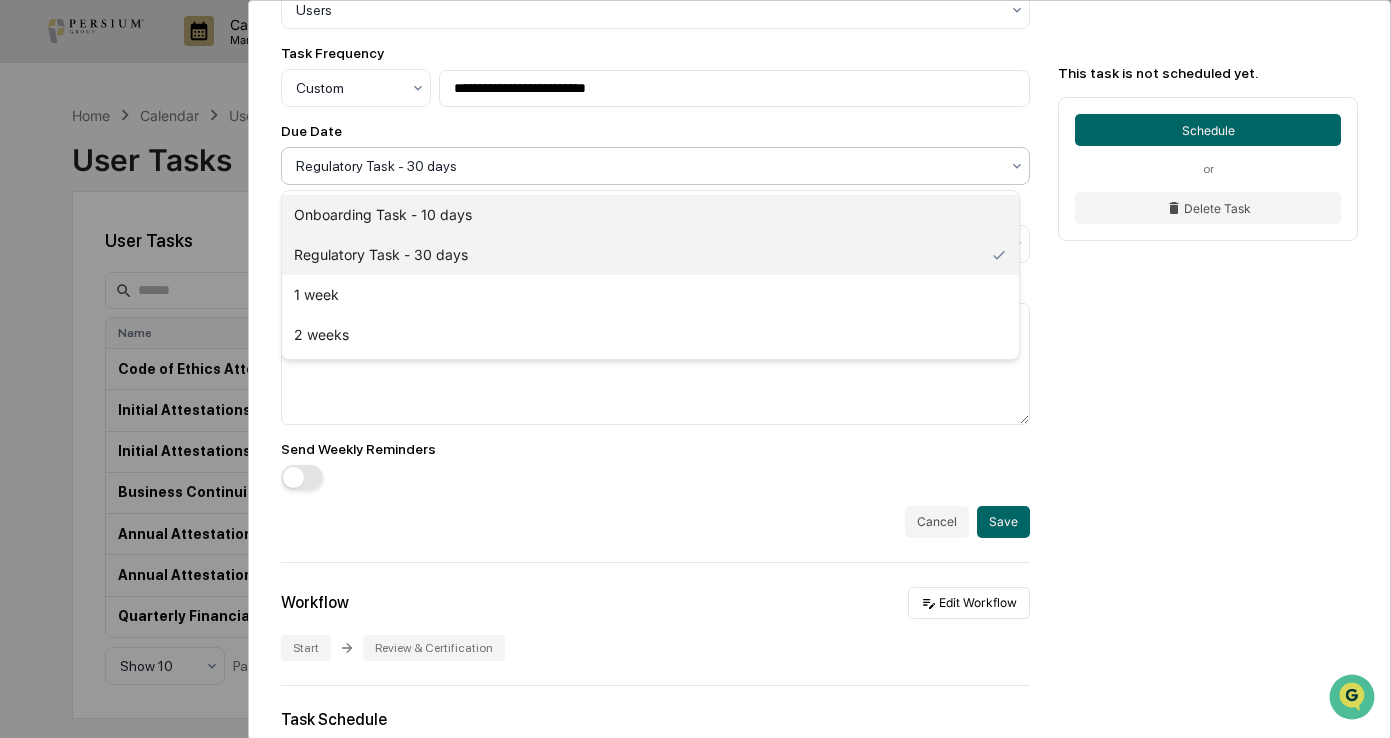 click on "Onboarding Task - 10 days" at bounding box center (650, 215) 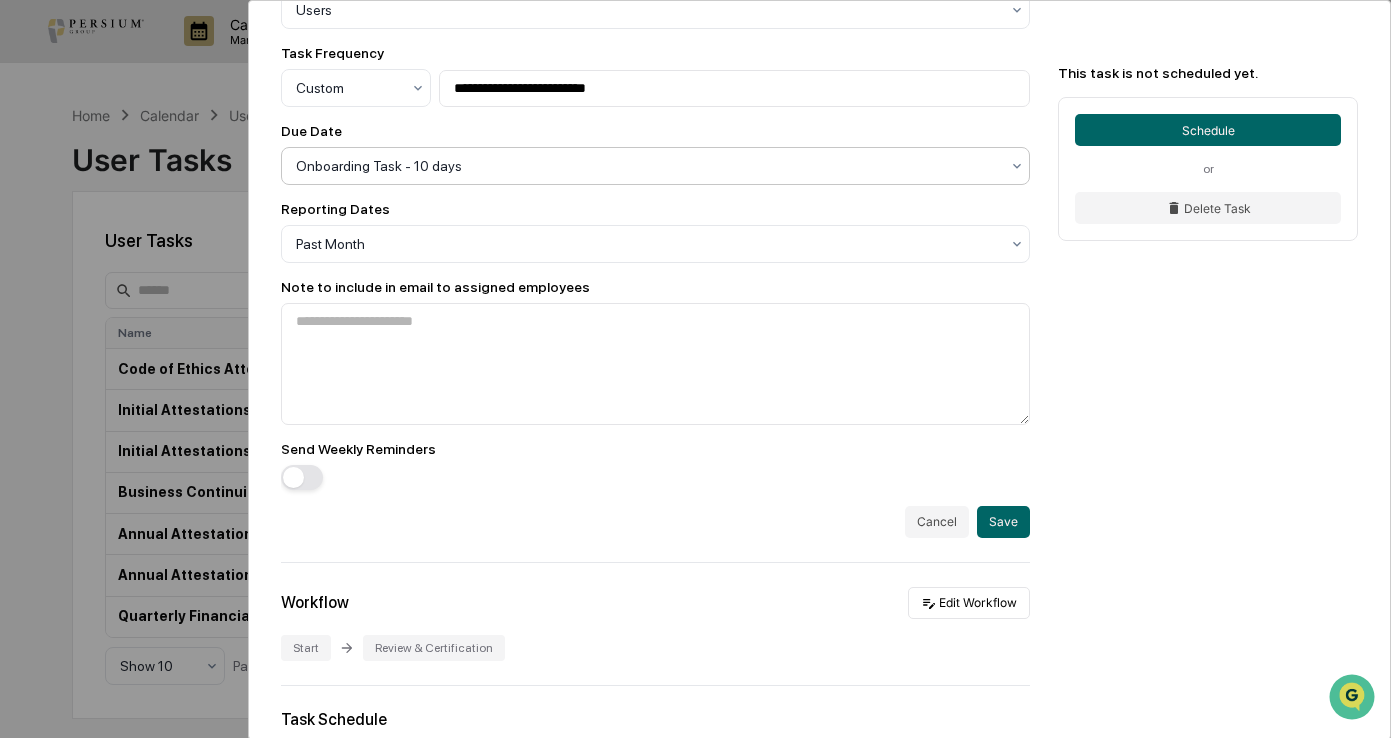 click on "Reporting Dates" at bounding box center [655, 209] 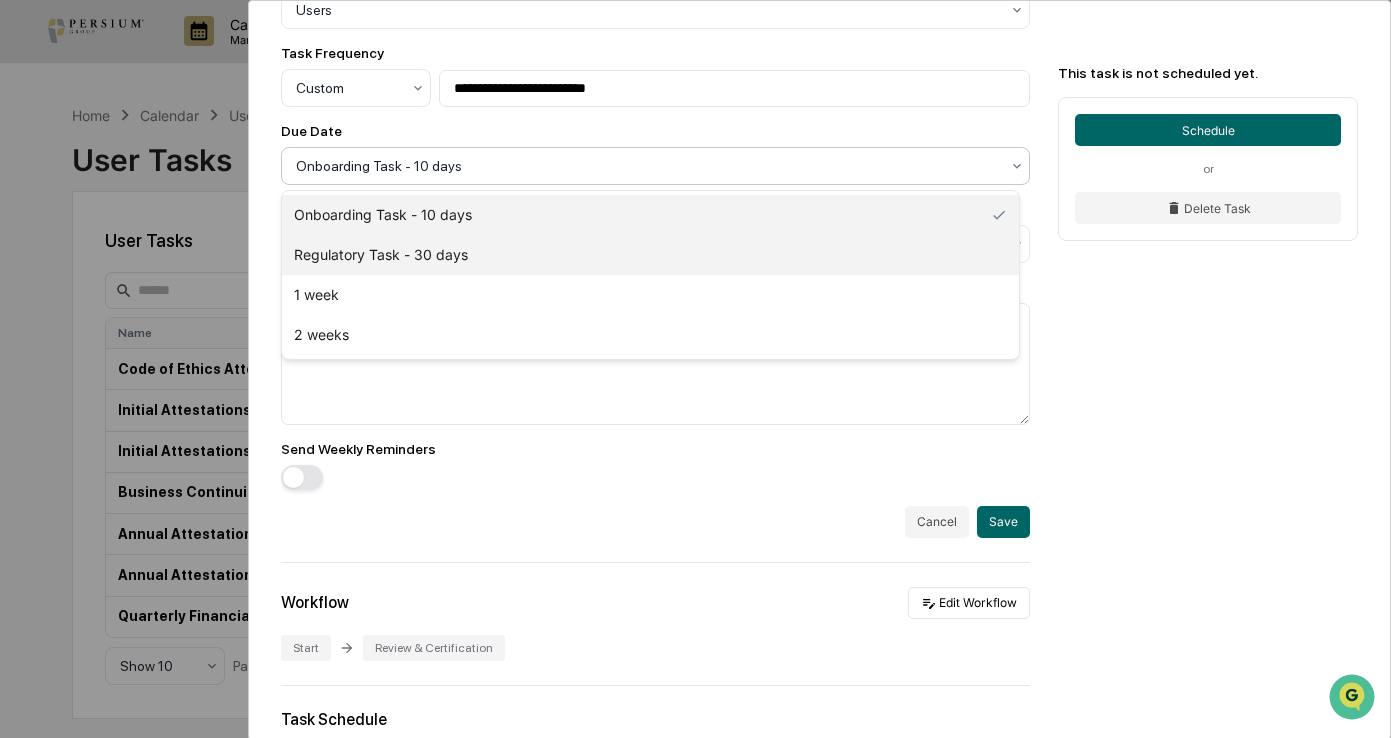 click on "Regulatory Task - 30 days" at bounding box center [650, 255] 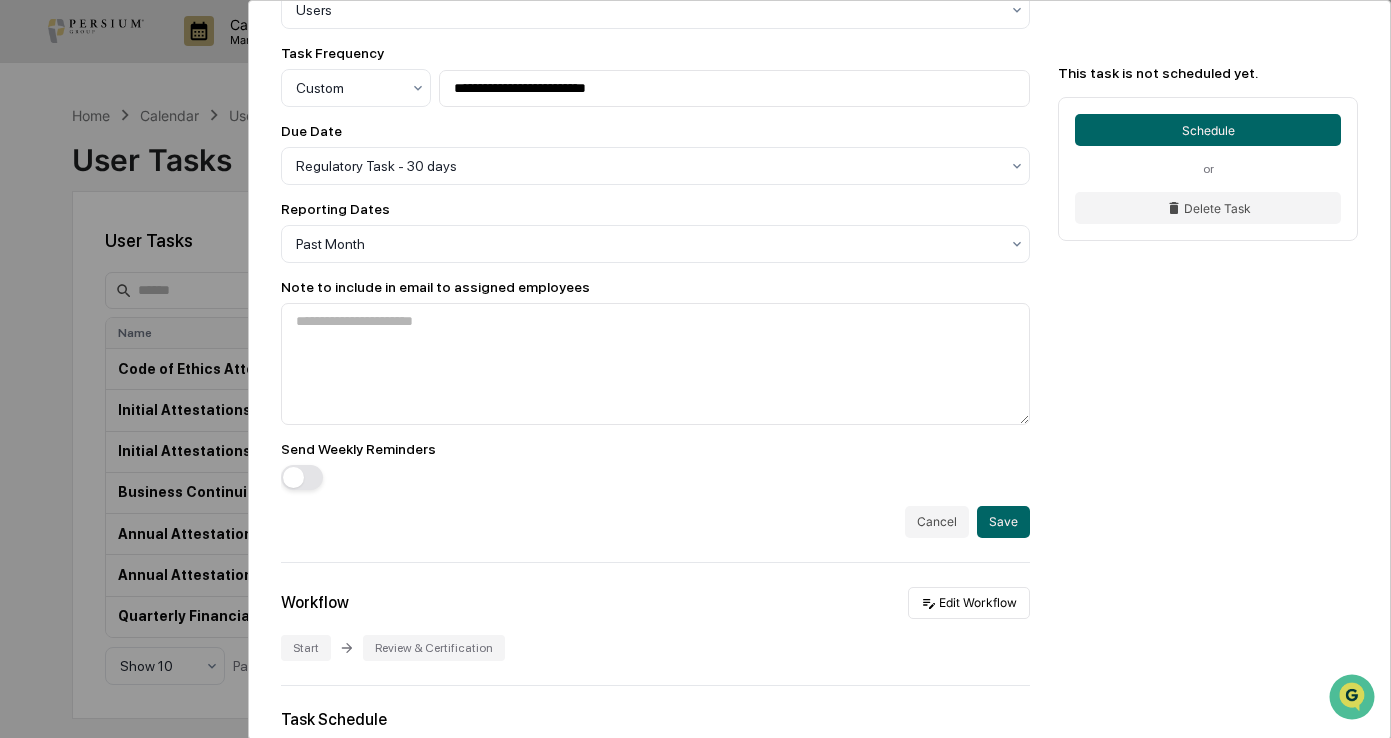 click on "**********" at bounding box center [655, 109] 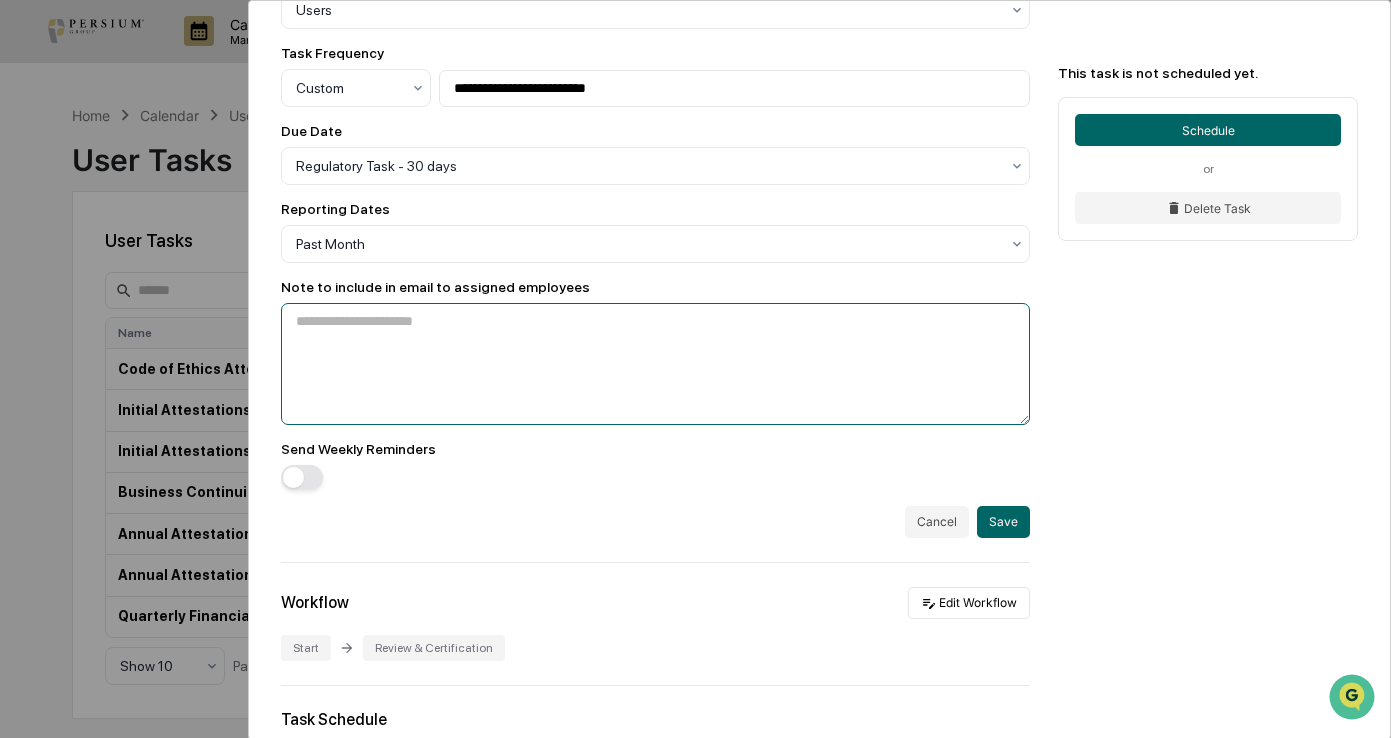 click at bounding box center [655, 364] 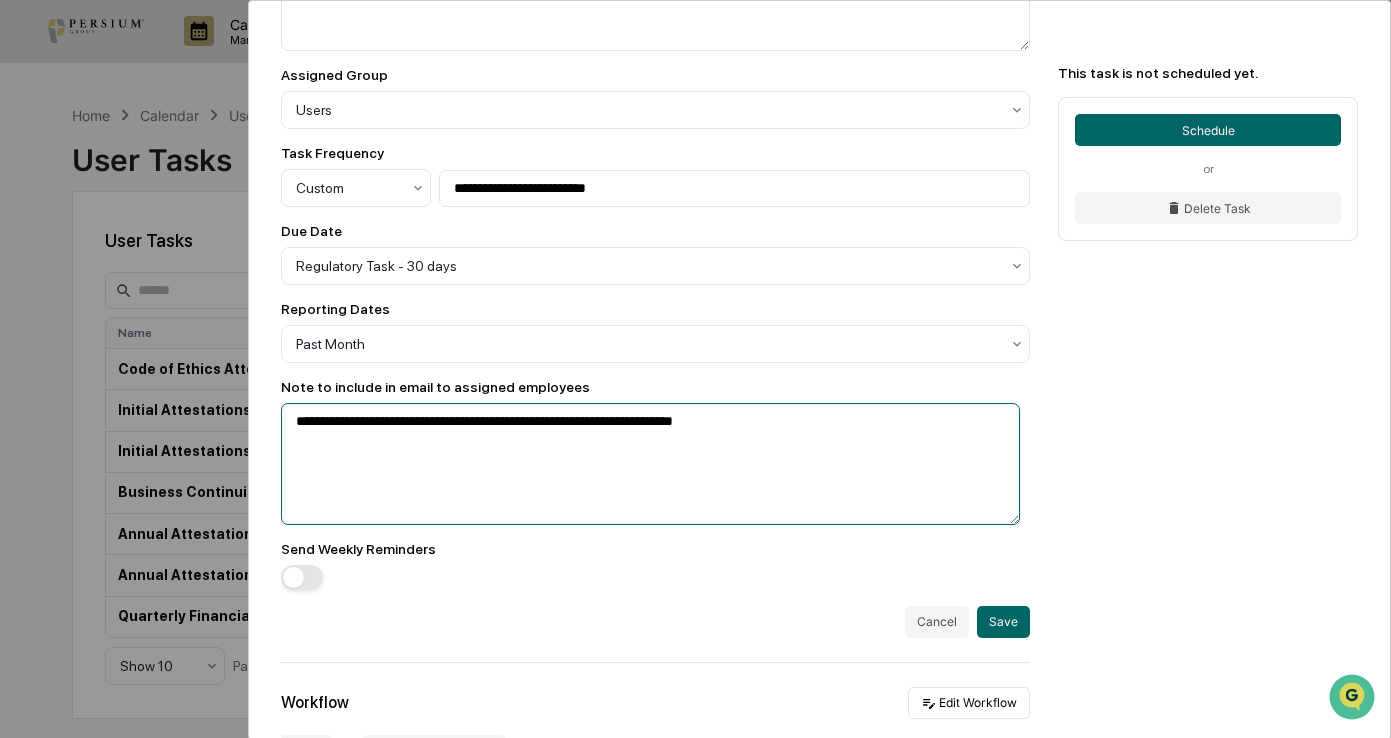 scroll, scrollTop: 500, scrollLeft: 0, axis: vertical 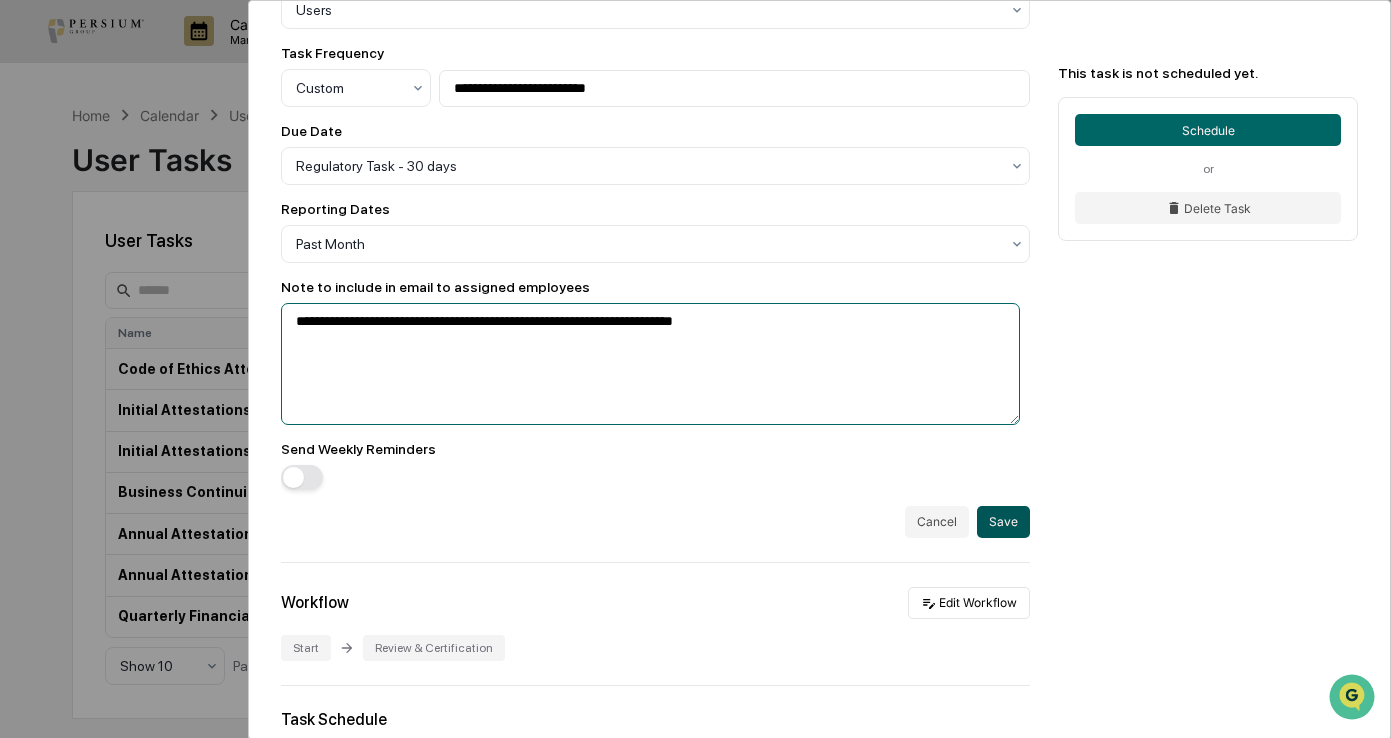 type on "**********" 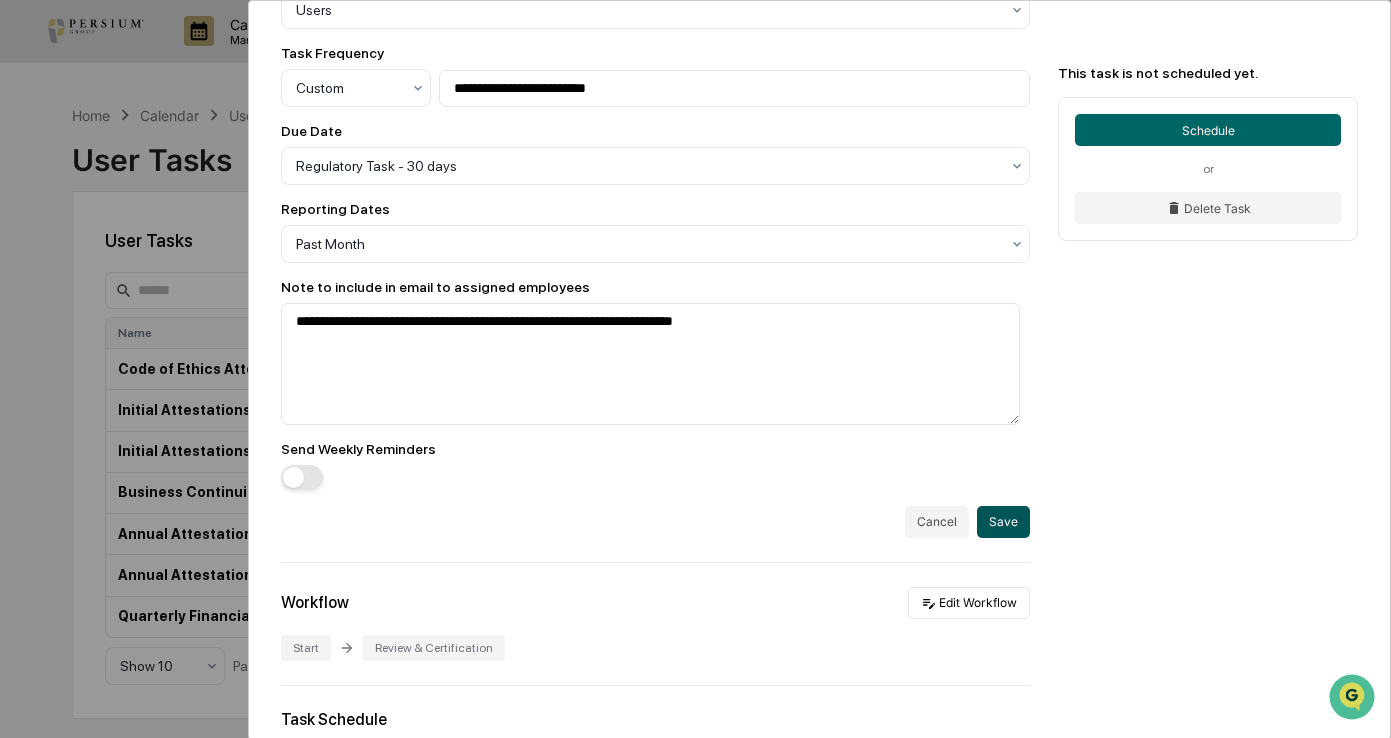 click on "Save" at bounding box center (1003, 522) 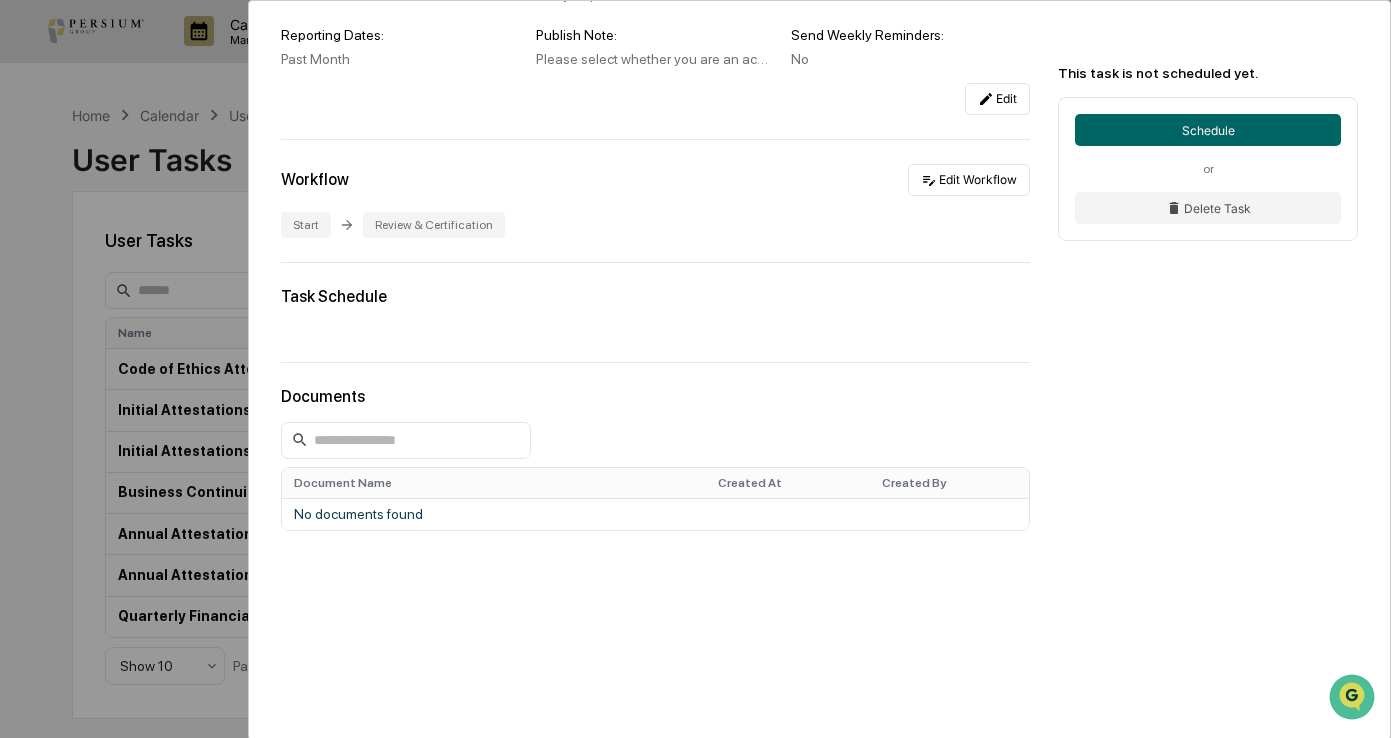 scroll, scrollTop: 278, scrollLeft: 0, axis: vertical 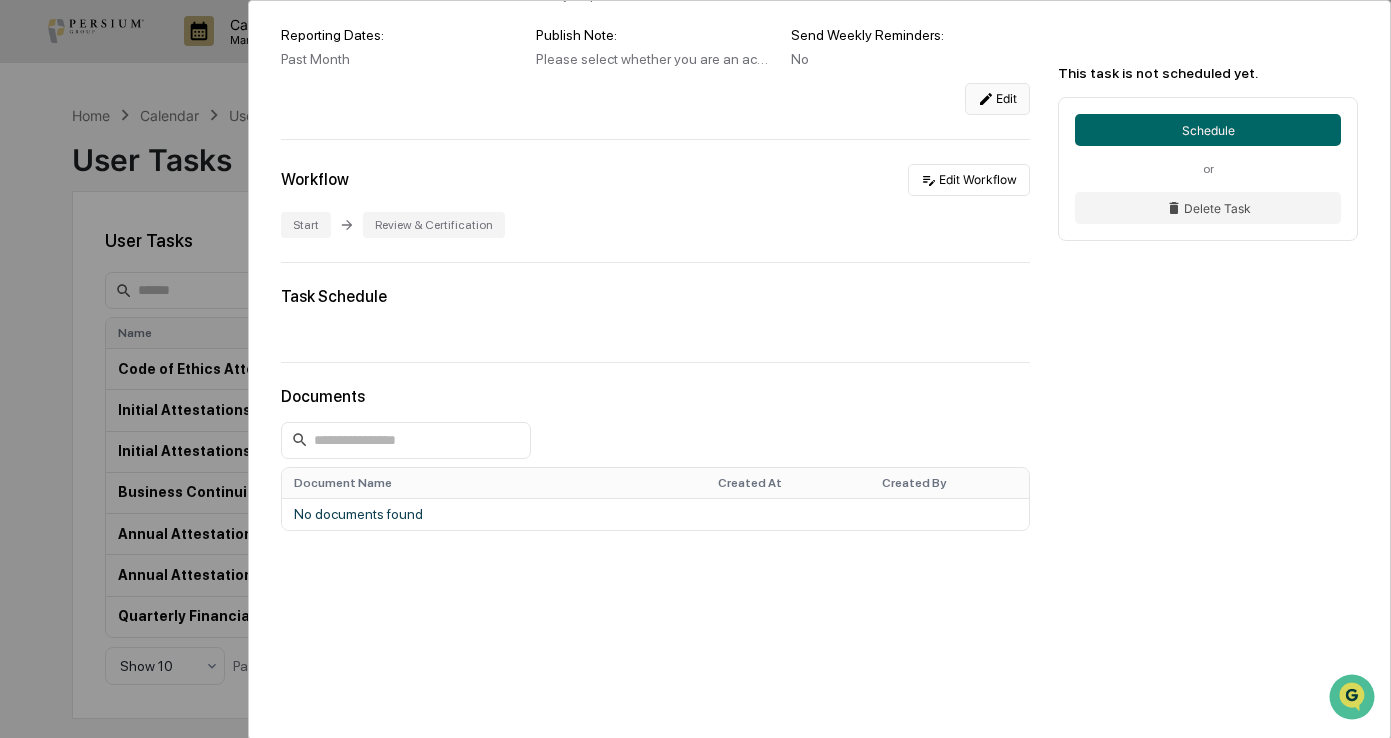 click on "Edit" at bounding box center (997, 99) 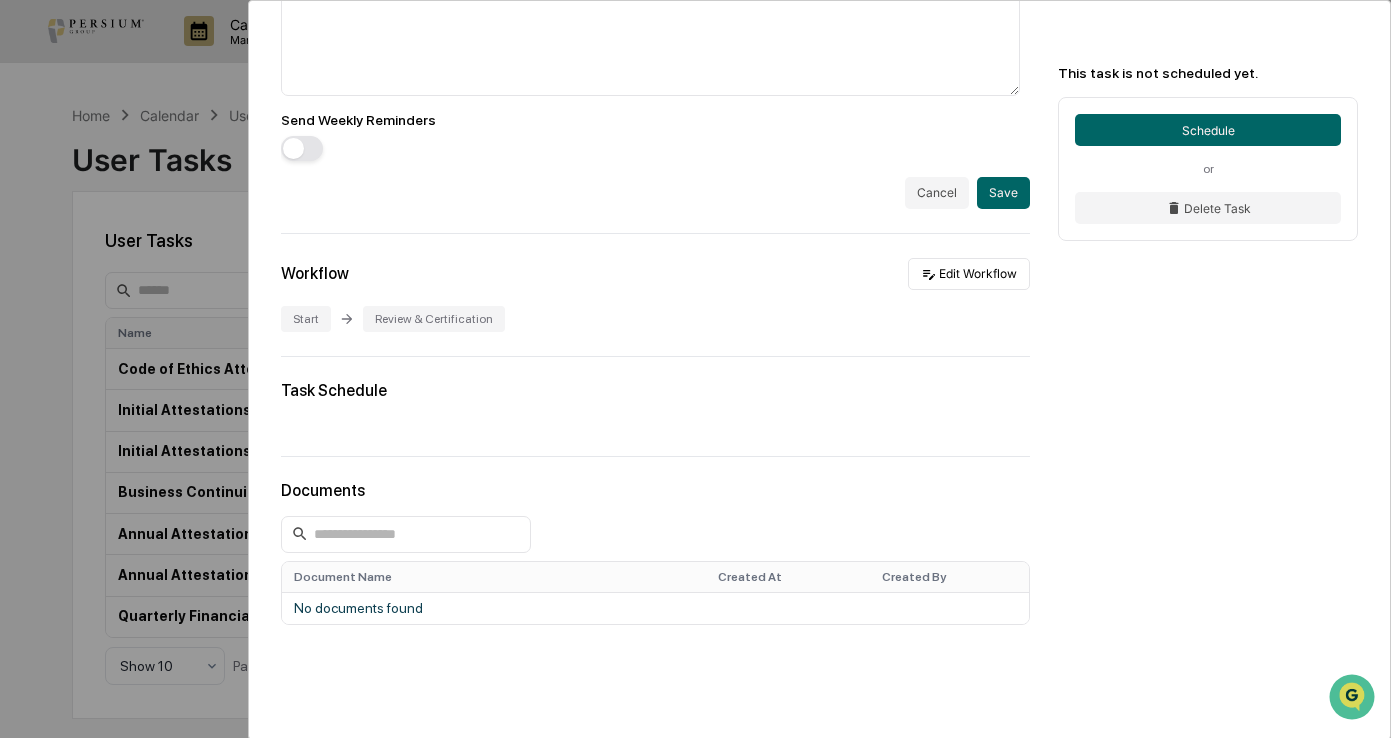 scroll, scrollTop: 735, scrollLeft: 0, axis: vertical 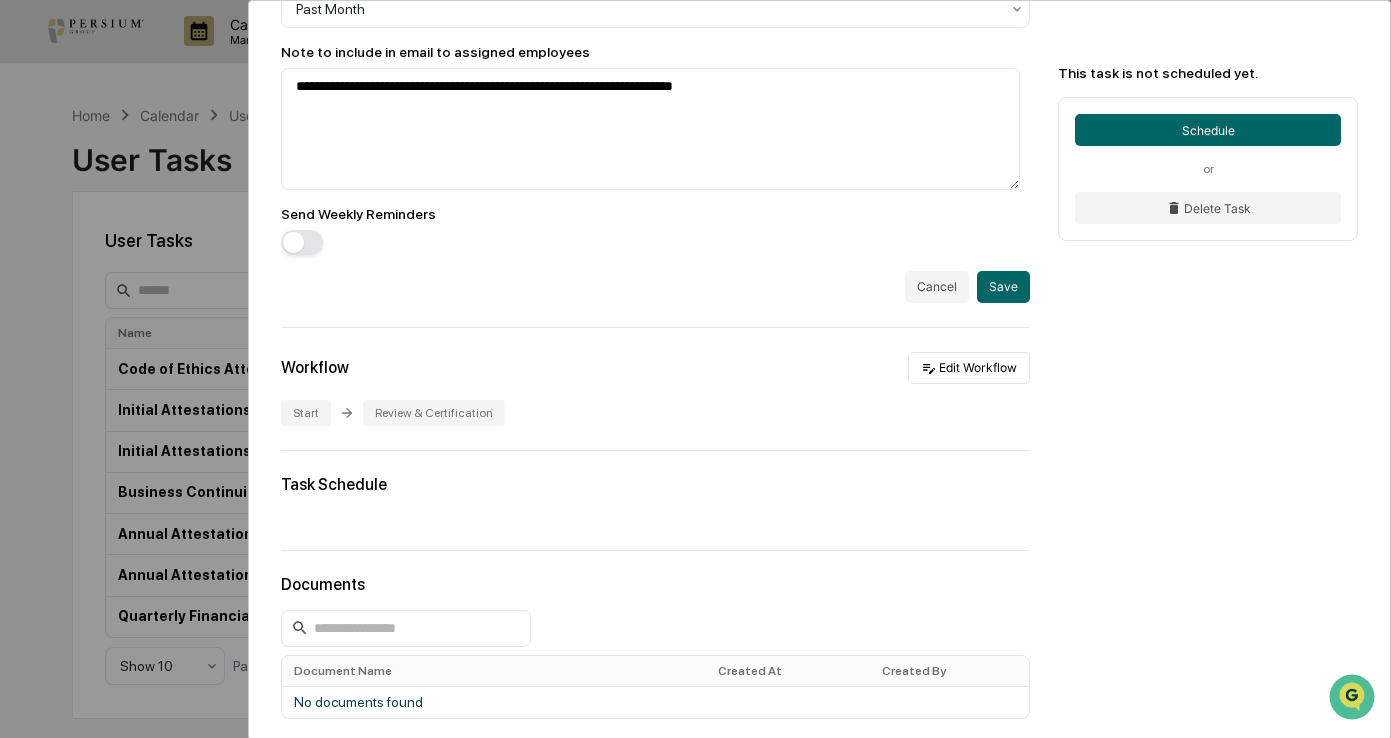 click on "**********" at bounding box center (655, -102) 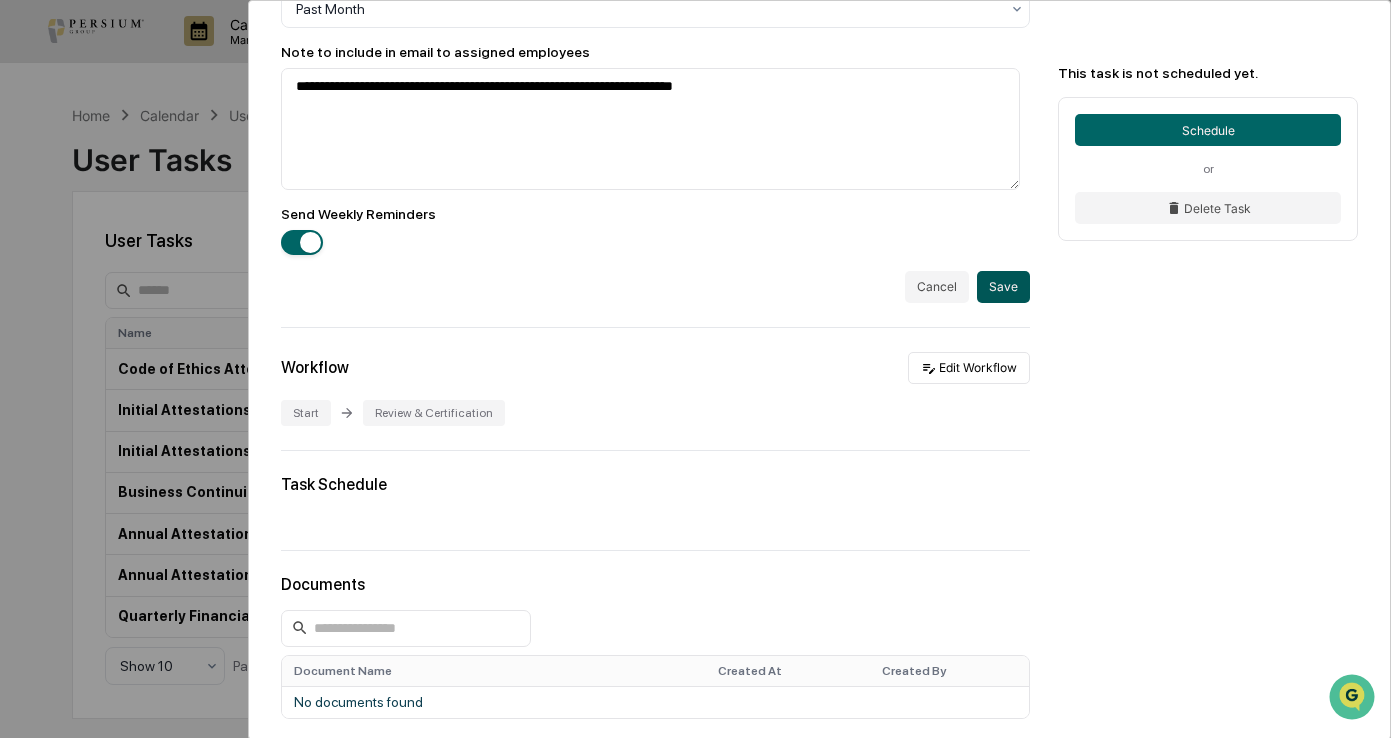 click on "Save" at bounding box center (1003, 287) 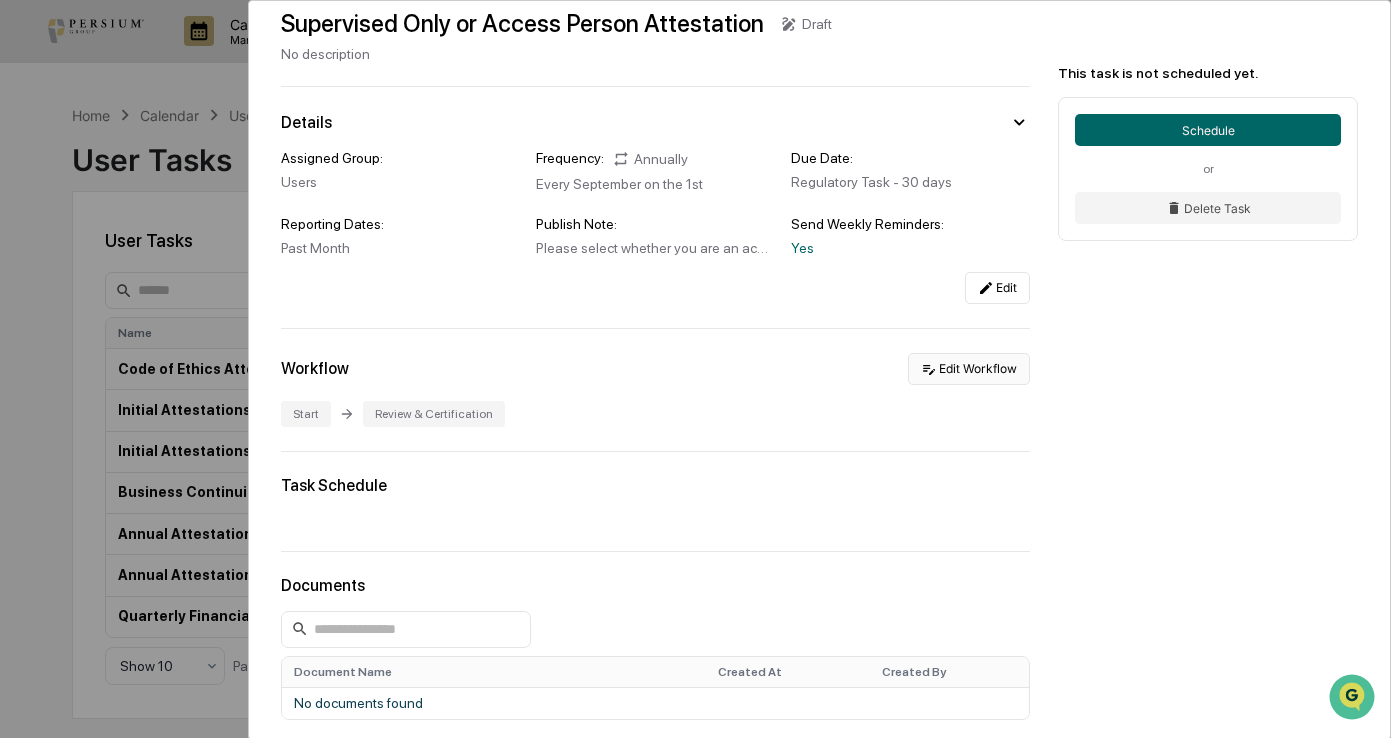 click on "Edit Workflow" at bounding box center (969, 369) 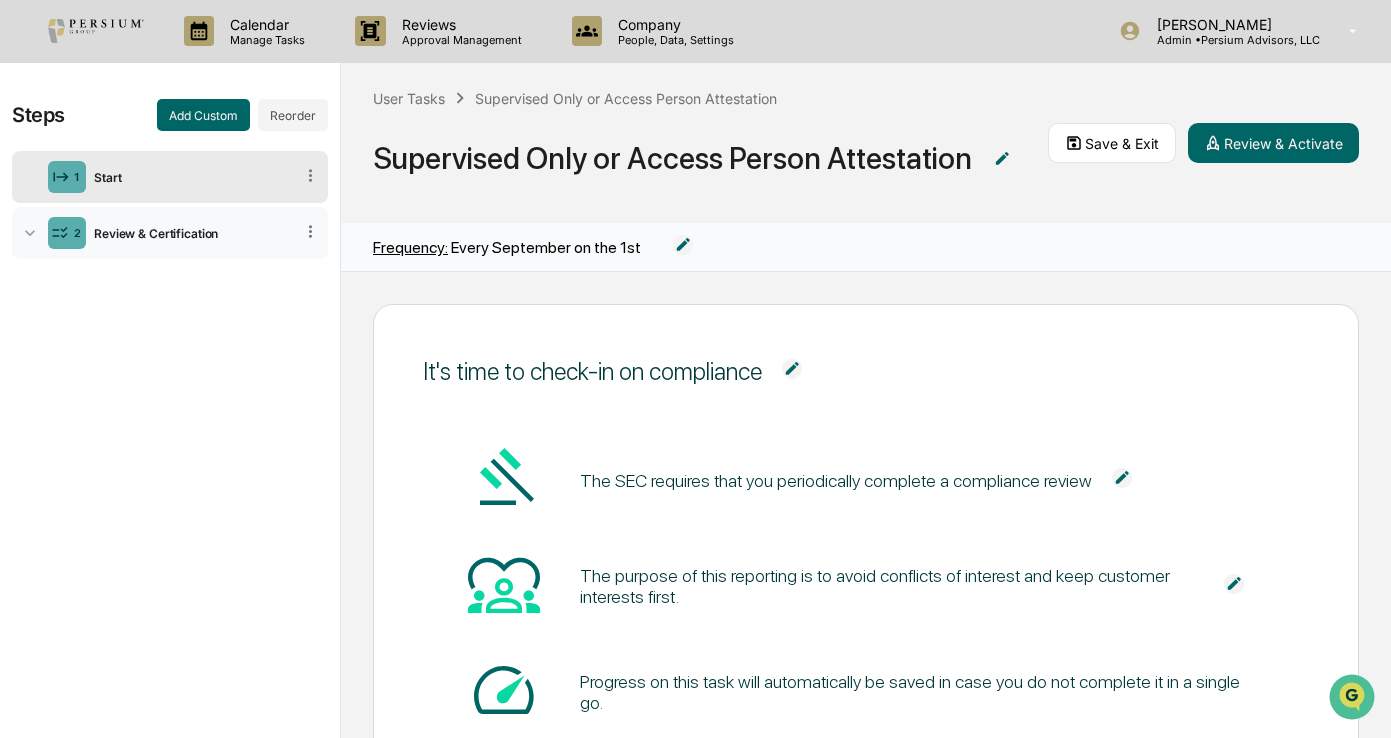 click on "Review & Certification" at bounding box center [189, 233] 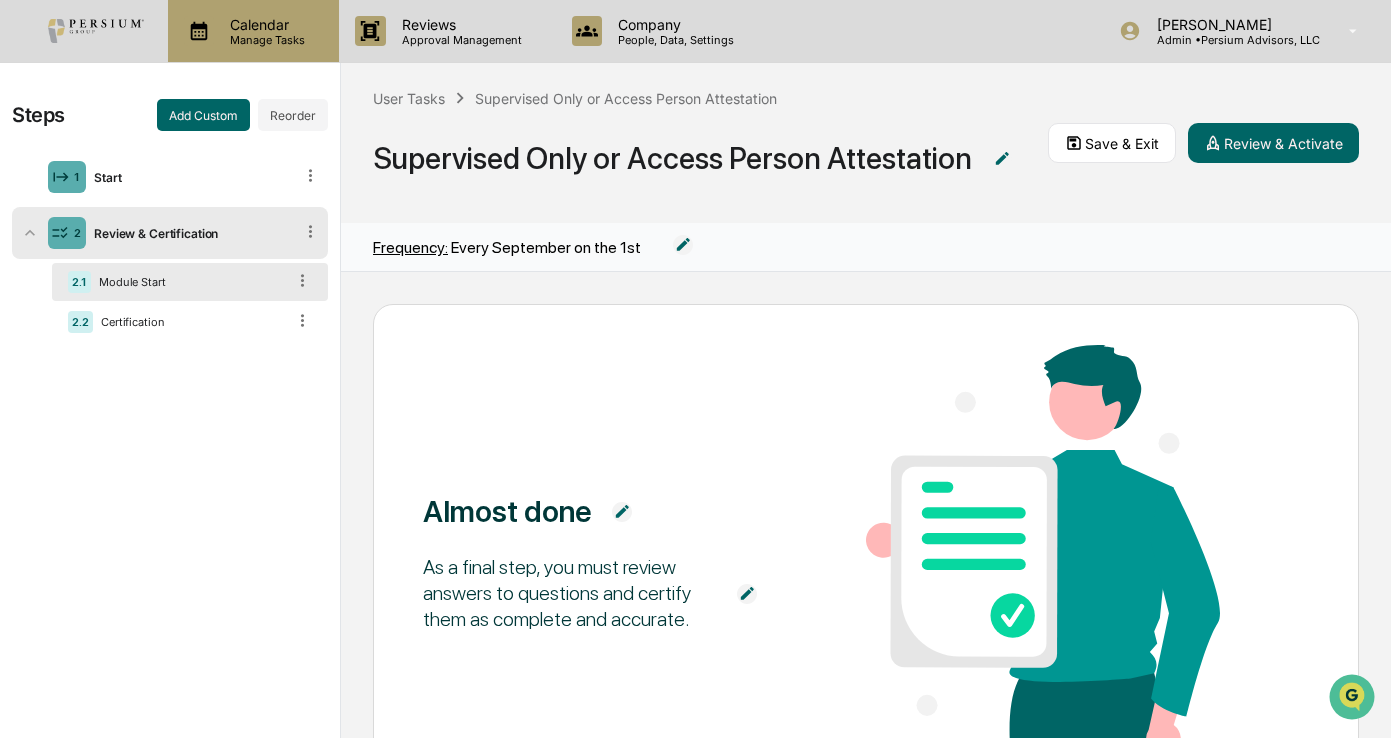 drag, startPoint x: 290, startPoint y: 40, endPoint x: 257, endPoint y: 29, distance: 34.785053 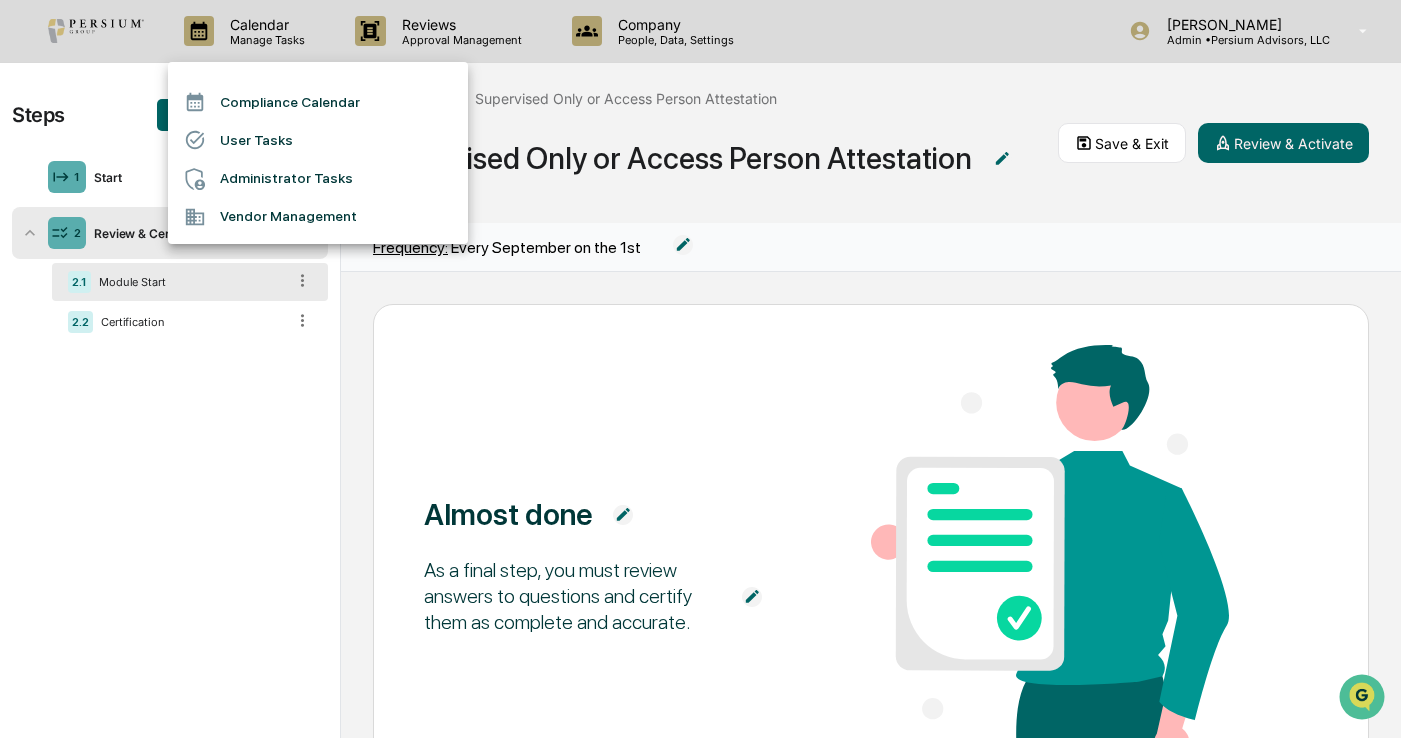 drag, startPoint x: 262, startPoint y: 133, endPoint x: 621, endPoint y: 78, distance: 363.18866 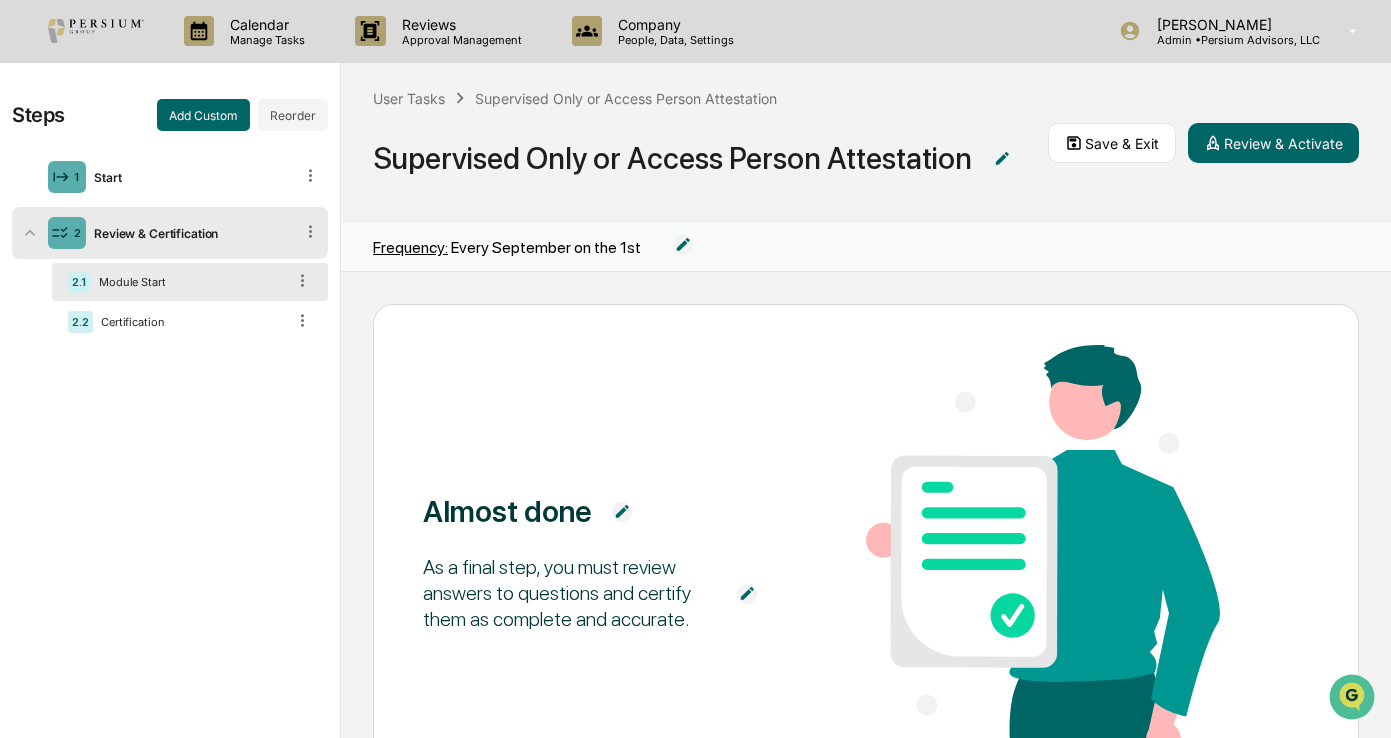 drag, startPoint x: 635, startPoint y: 33, endPoint x: 580, endPoint y: 72, distance: 67.424034 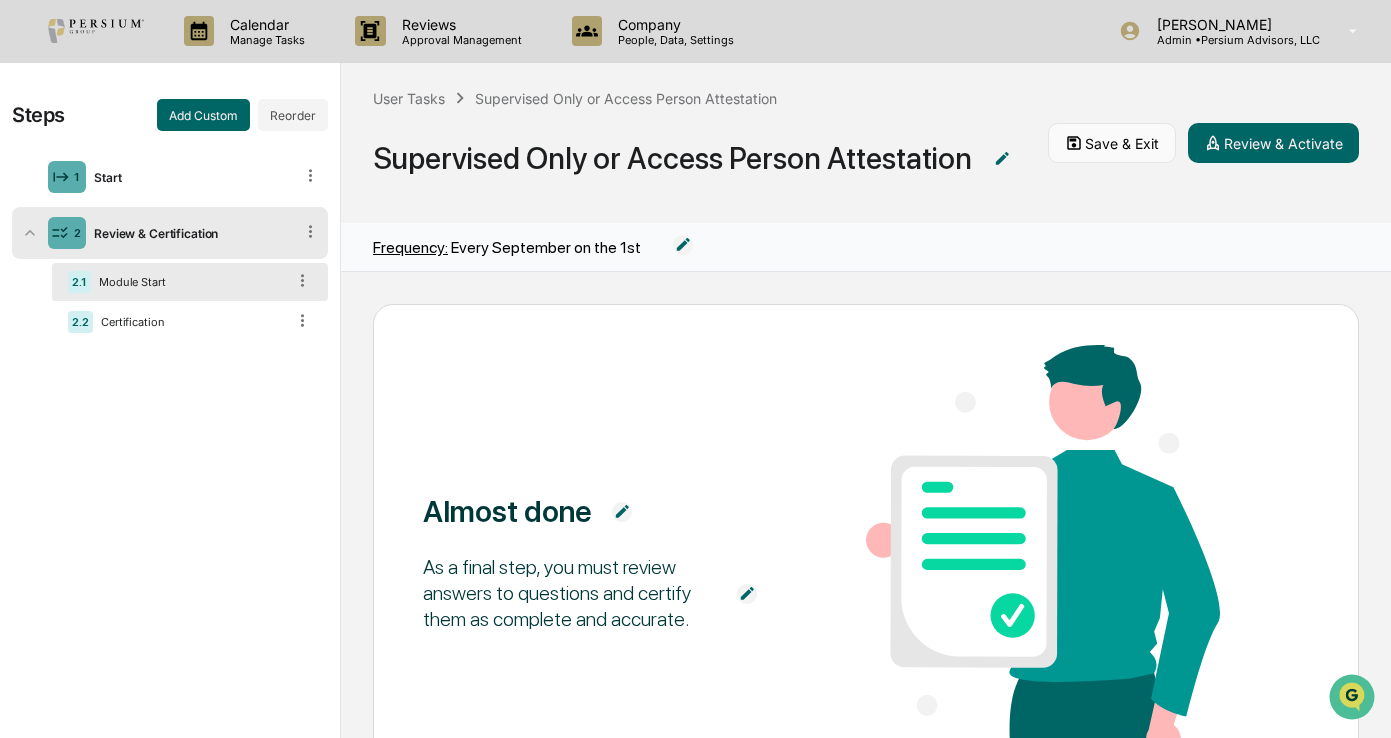 click on "Save & Exit" at bounding box center (1112, 143) 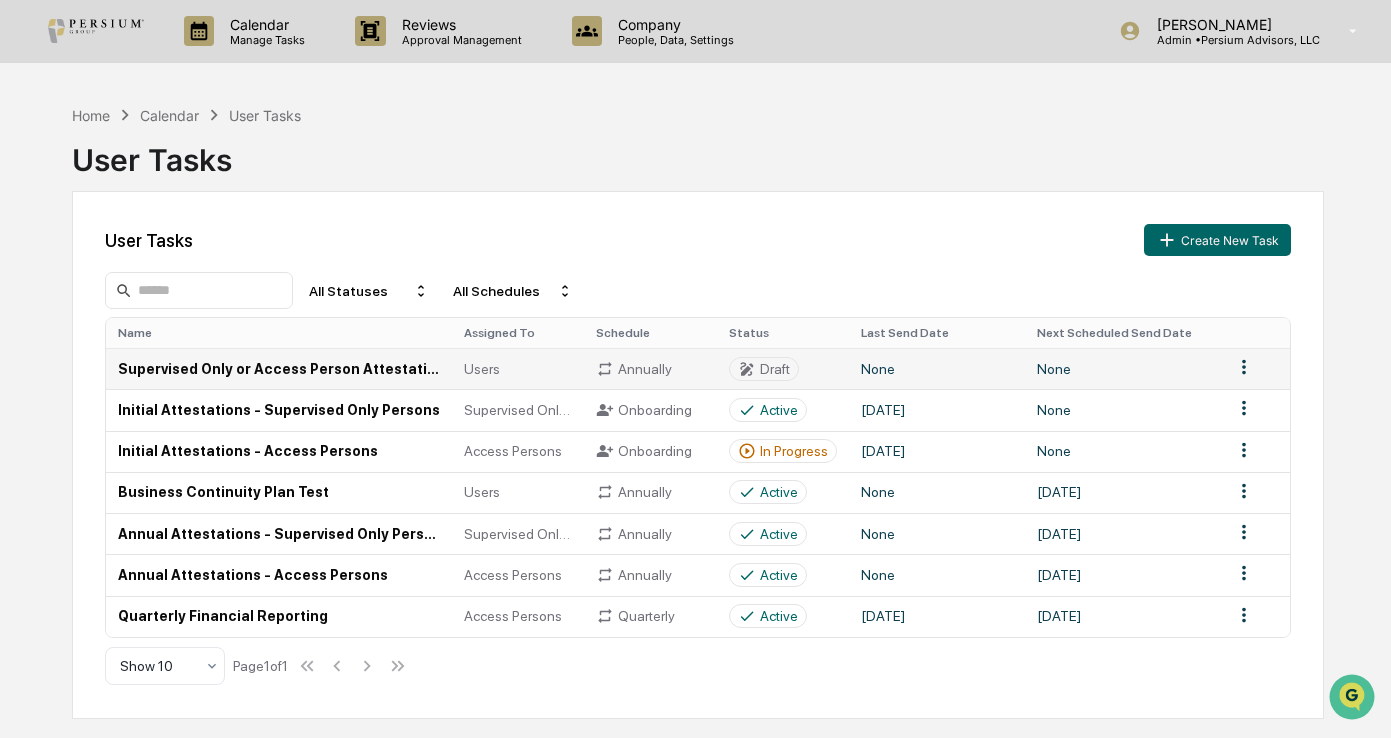 click at bounding box center (1255, 368) 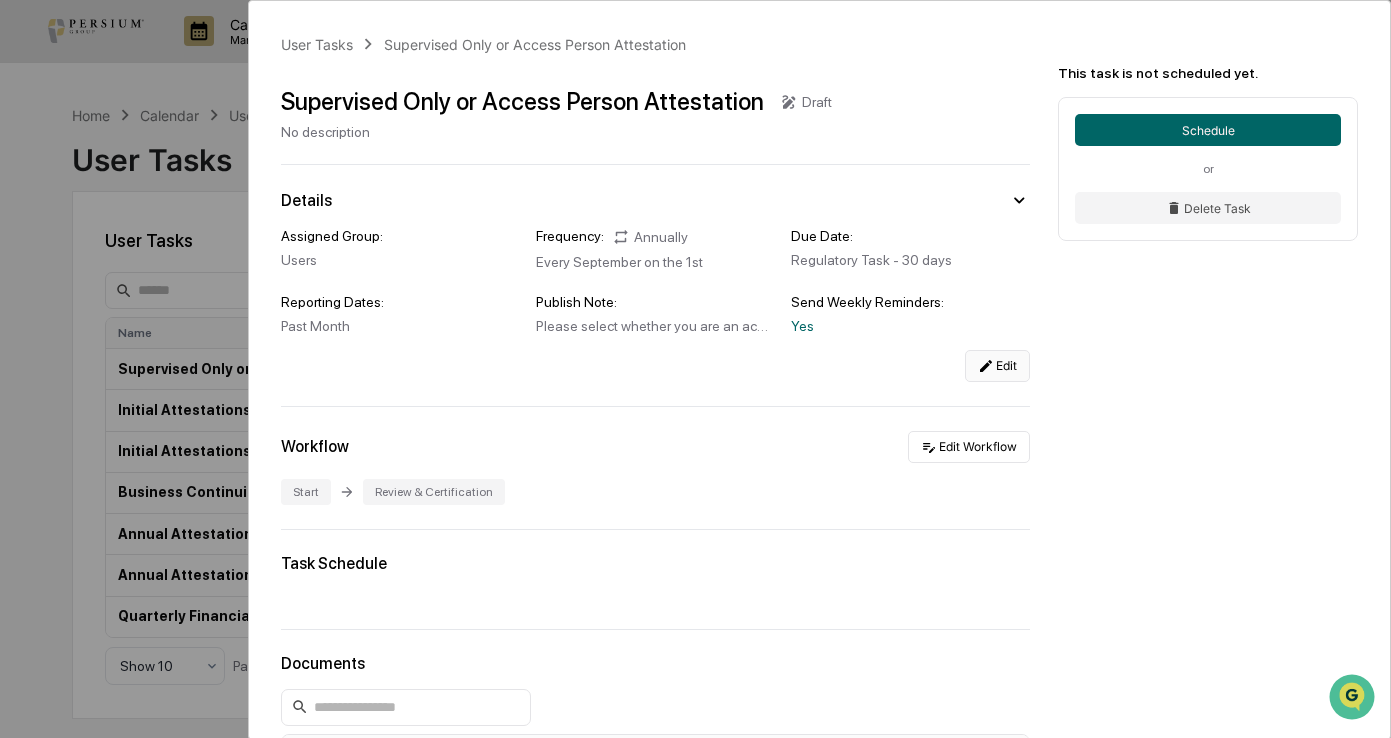 click on "Edit" at bounding box center [997, 366] 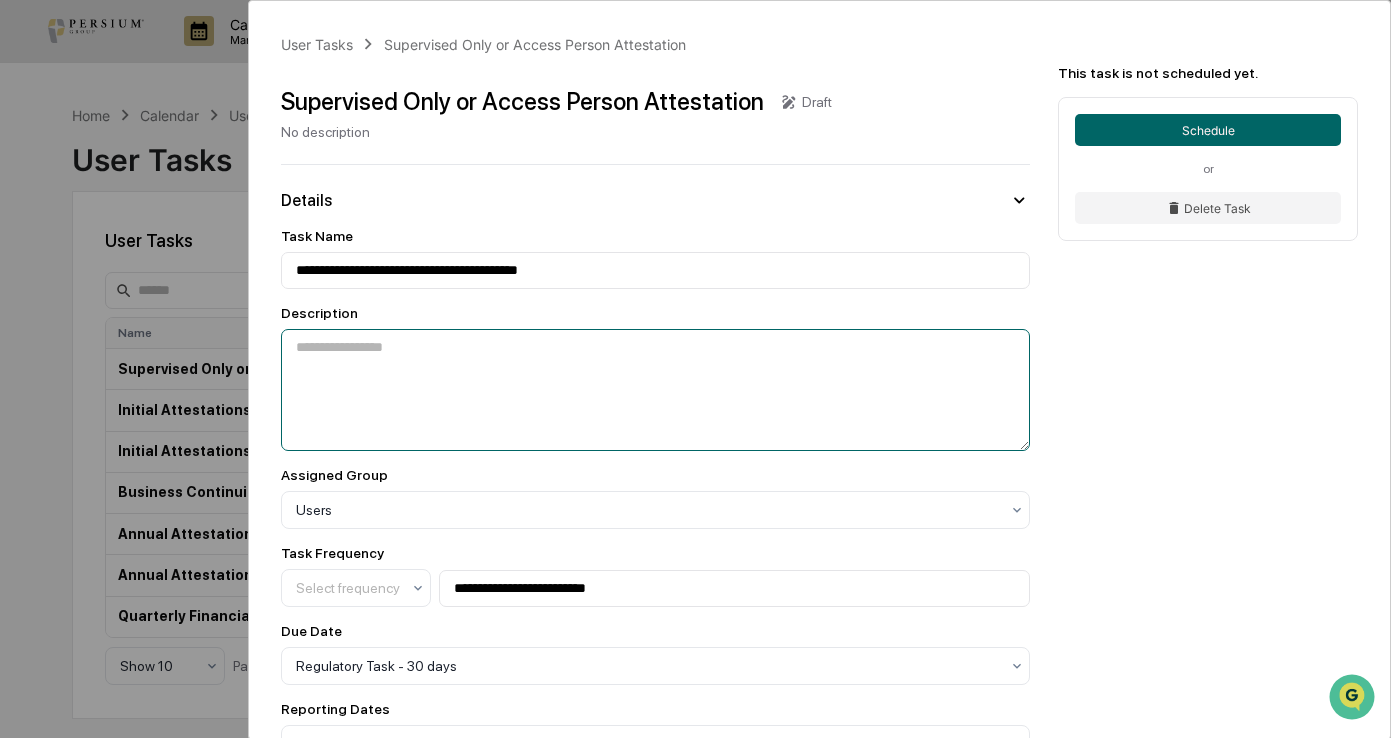 click at bounding box center [655, 390] 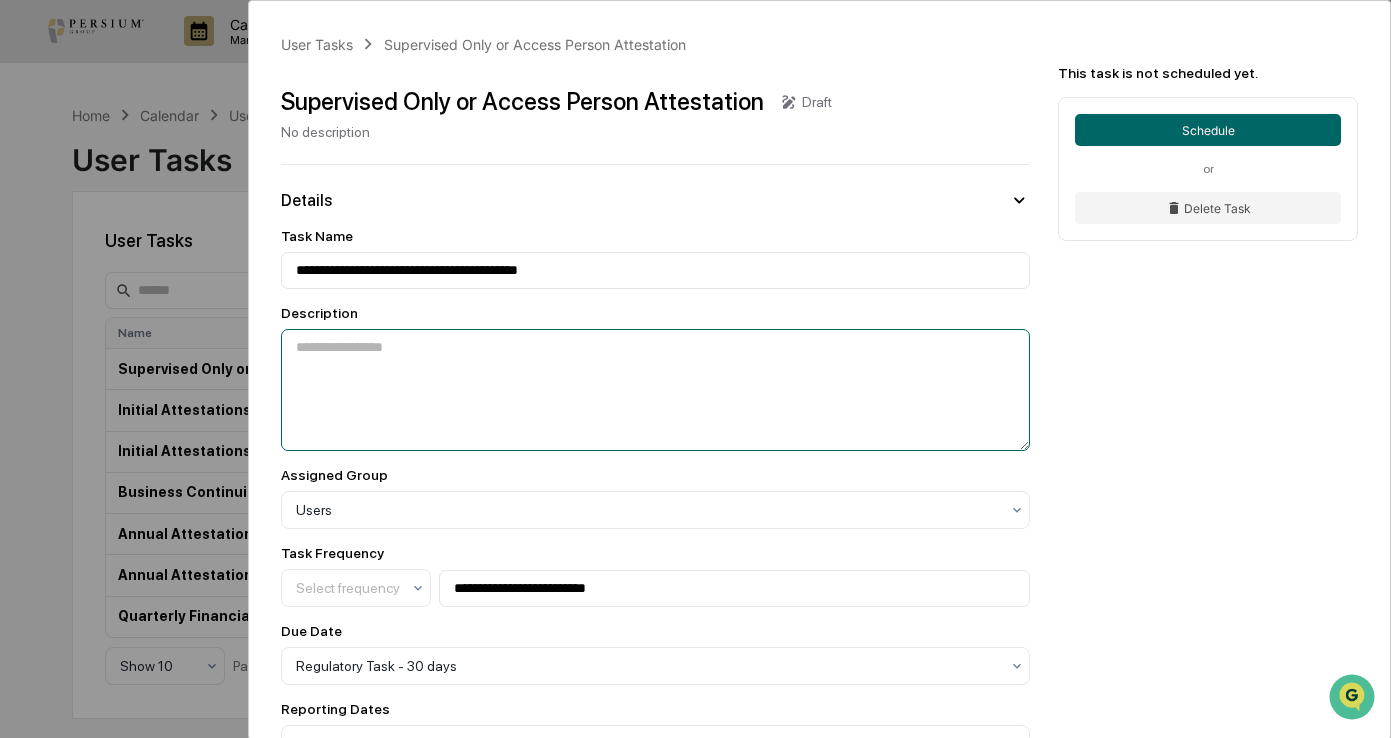 paste on "**********" 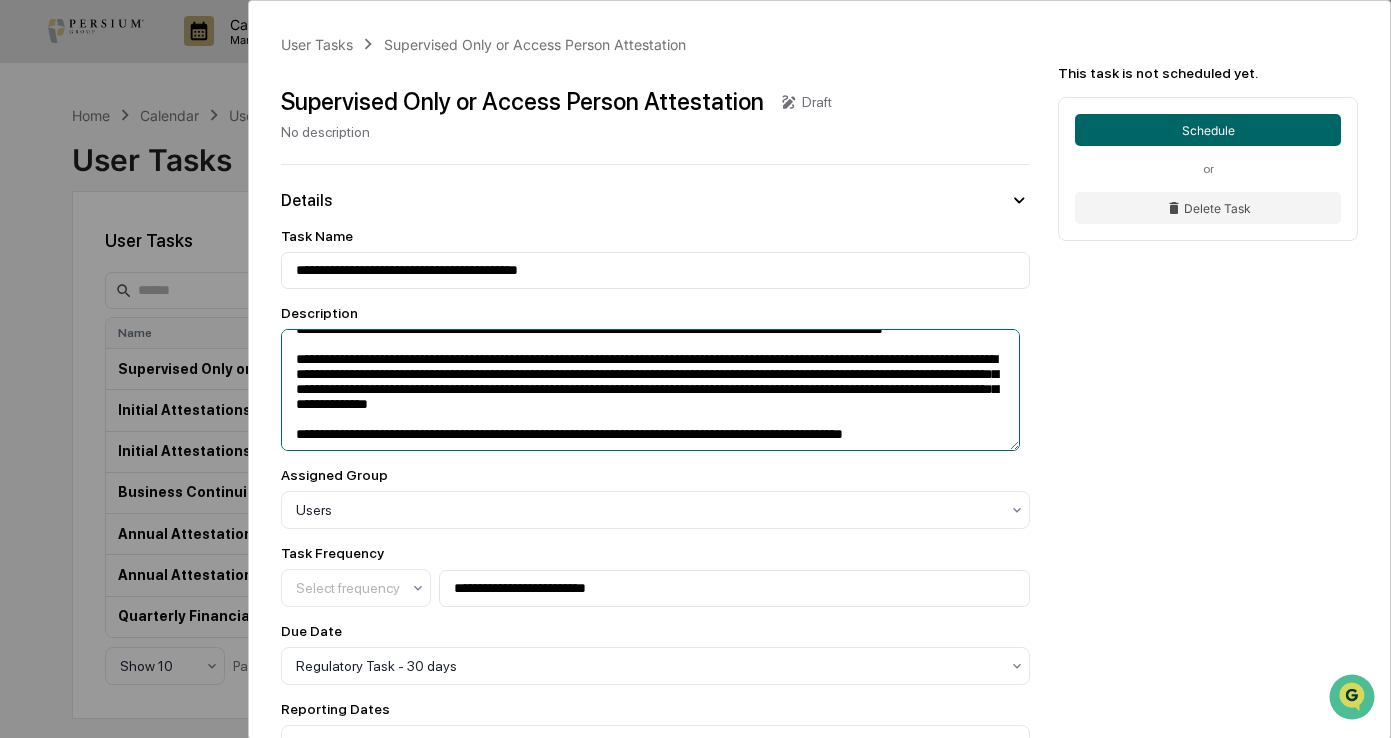 scroll, scrollTop: 0, scrollLeft: 0, axis: both 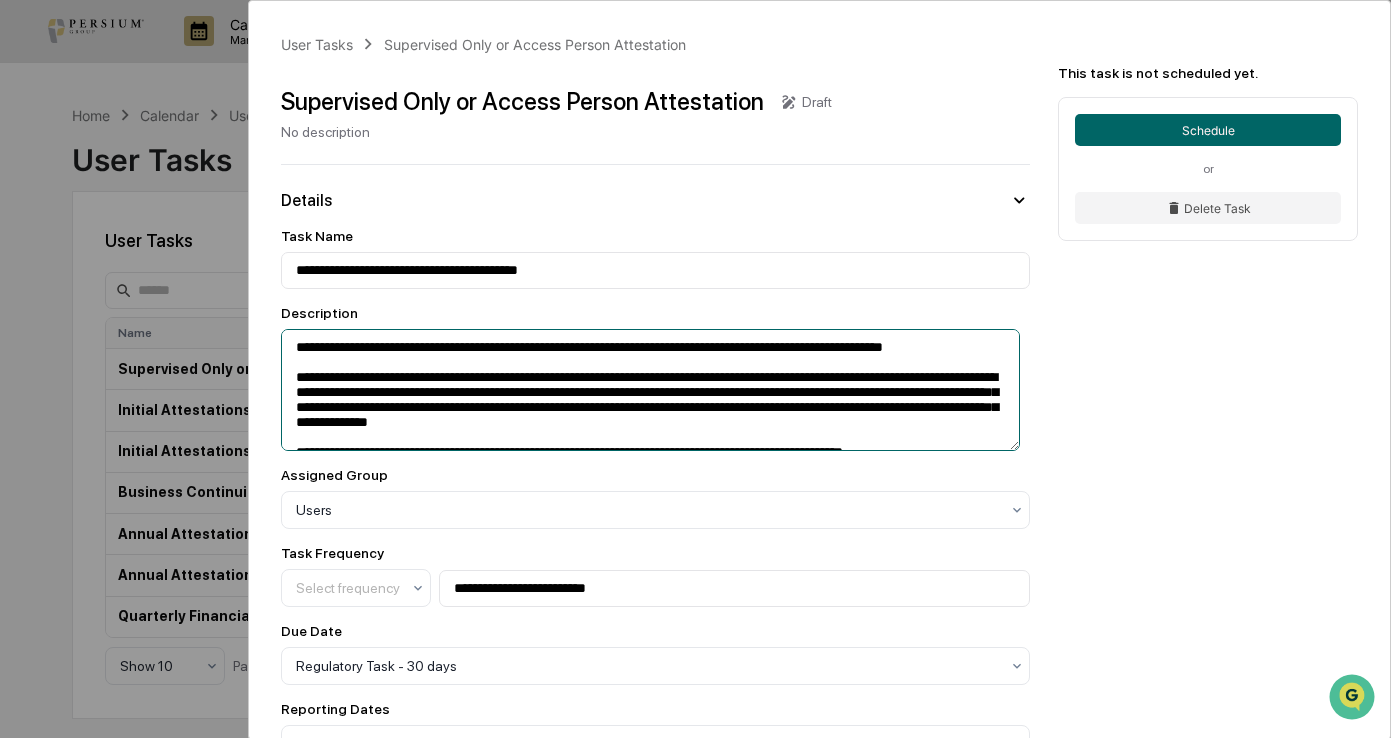 drag, startPoint x: 971, startPoint y: 445, endPoint x: 300, endPoint y: 367, distance: 675.5183 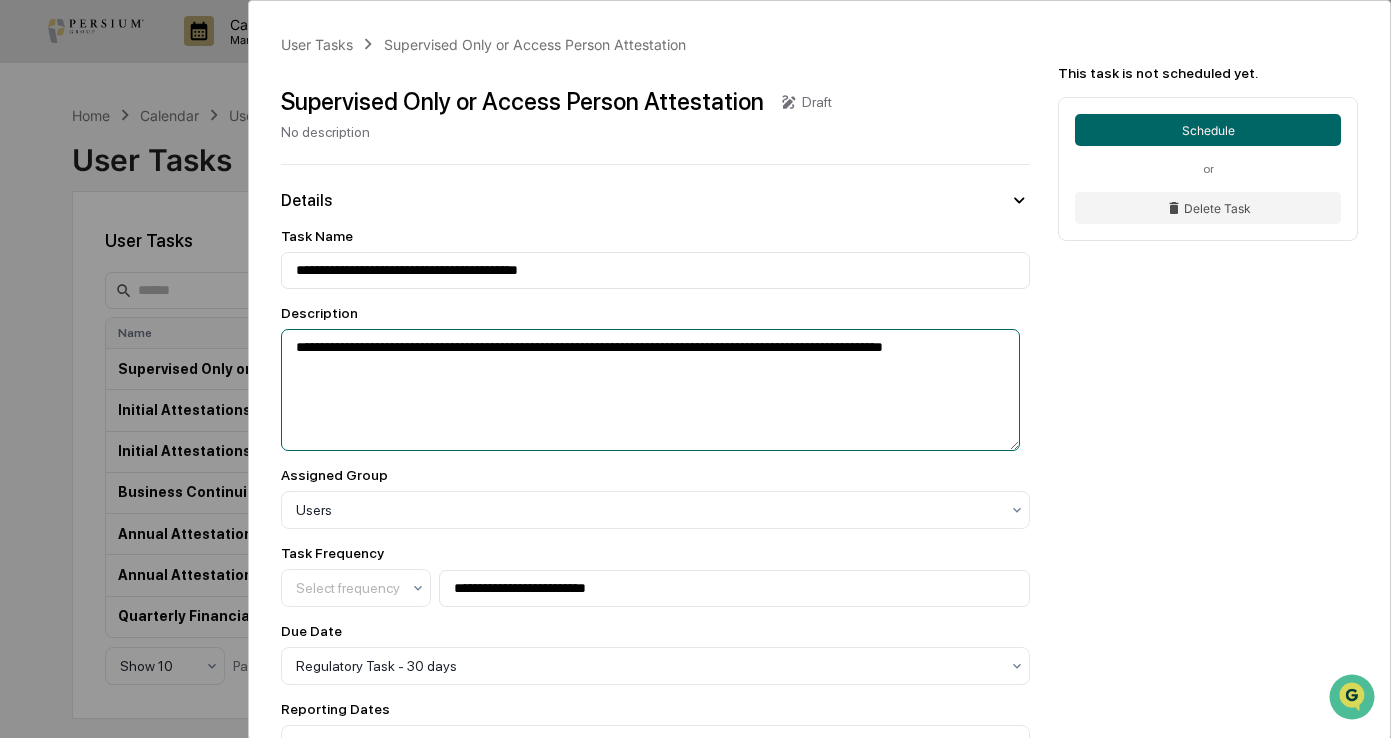 type on "**********" 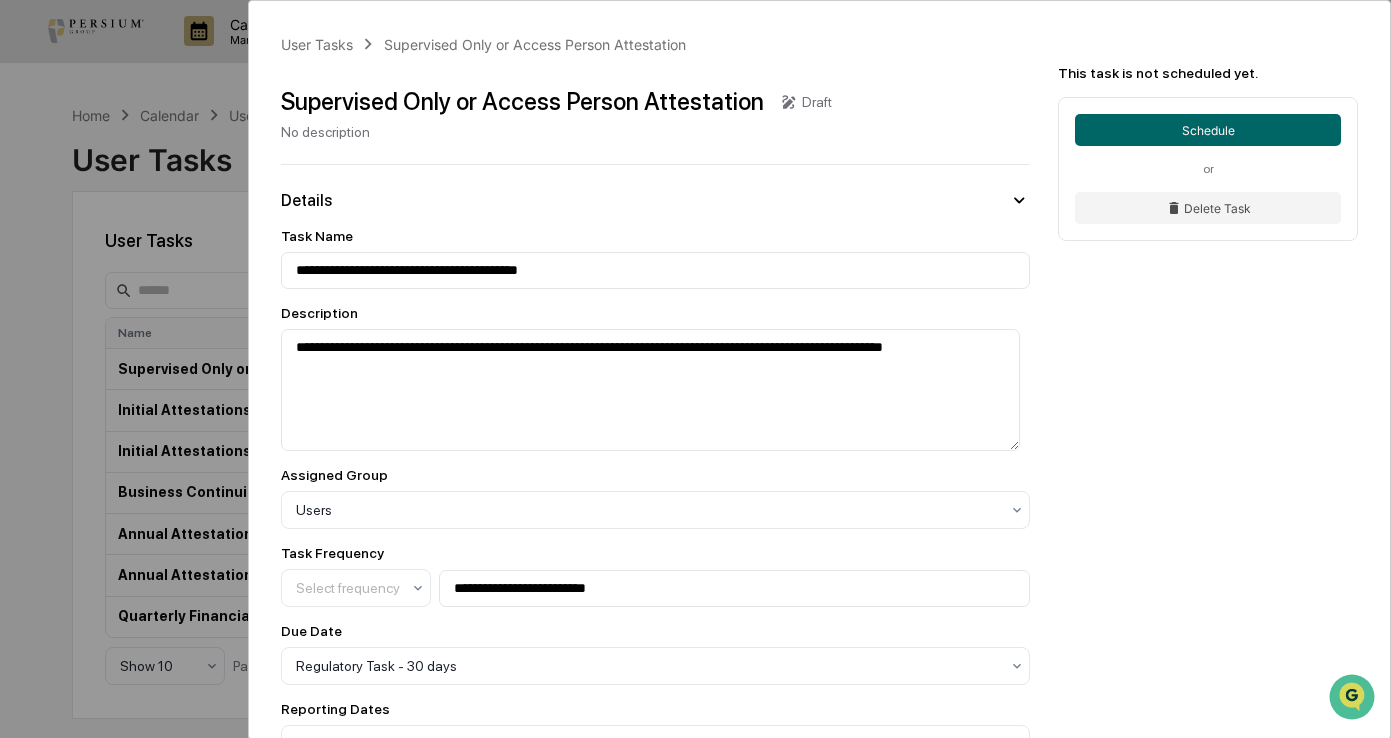 click on "**********" at bounding box center [819, 831] 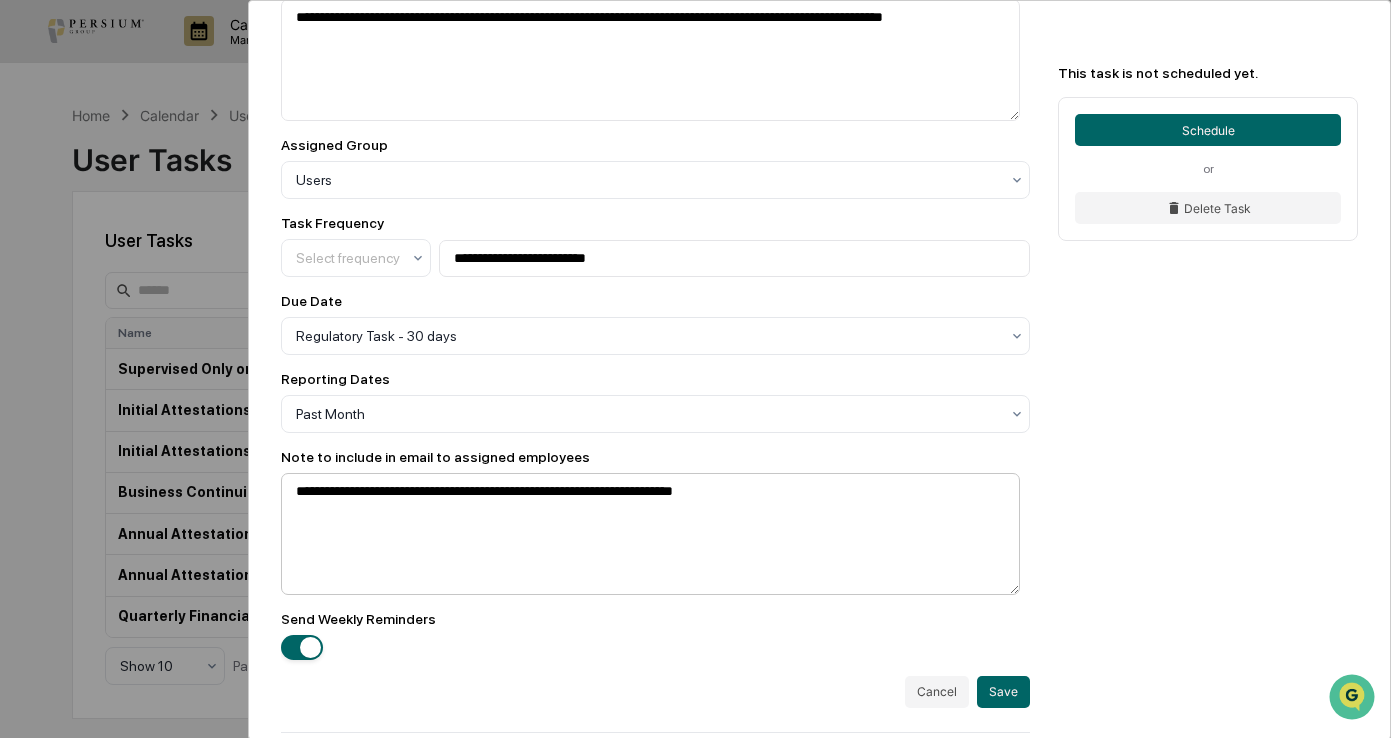 scroll, scrollTop: 400, scrollLeft: 0, axis: vertical 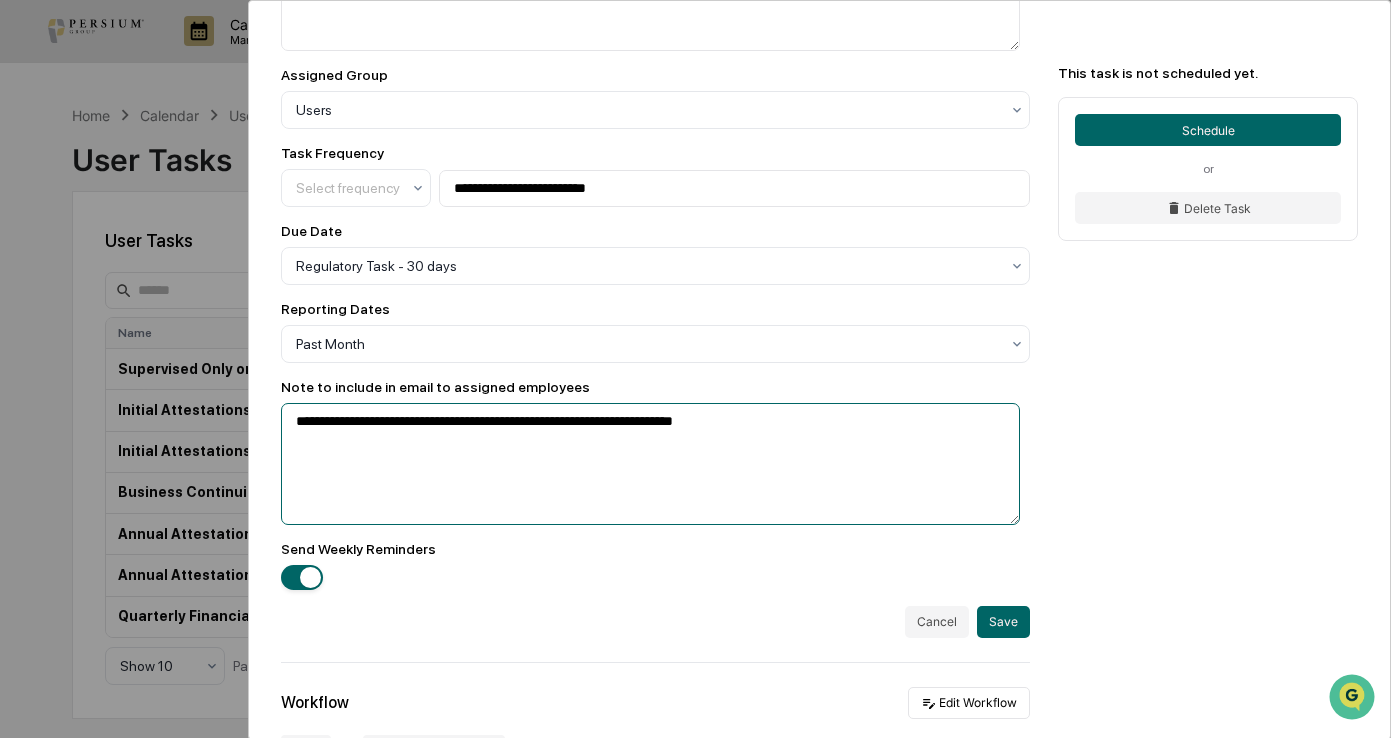 drag, startPoint x: 799, startPoint y: 426, endPoint x: 764, endPoint y: 425, distance: 35.014282 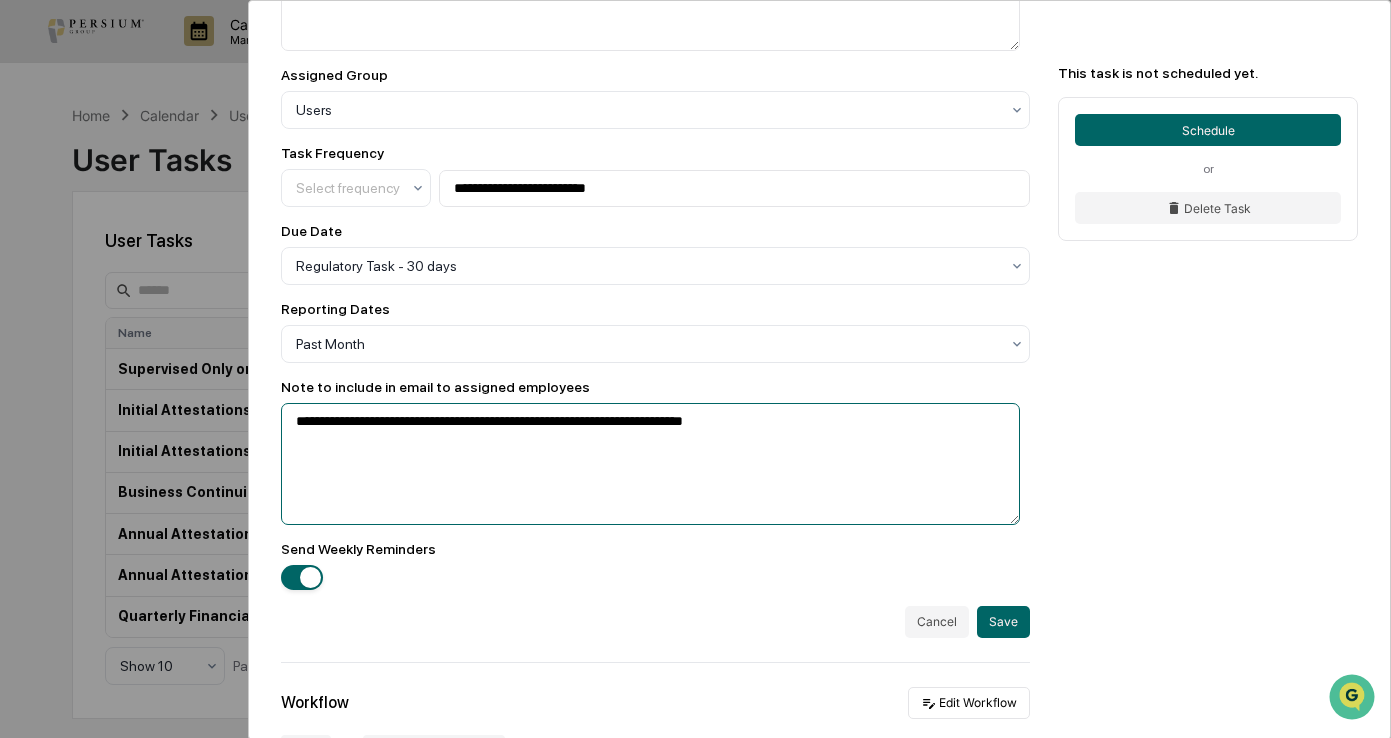 paste on "**********" 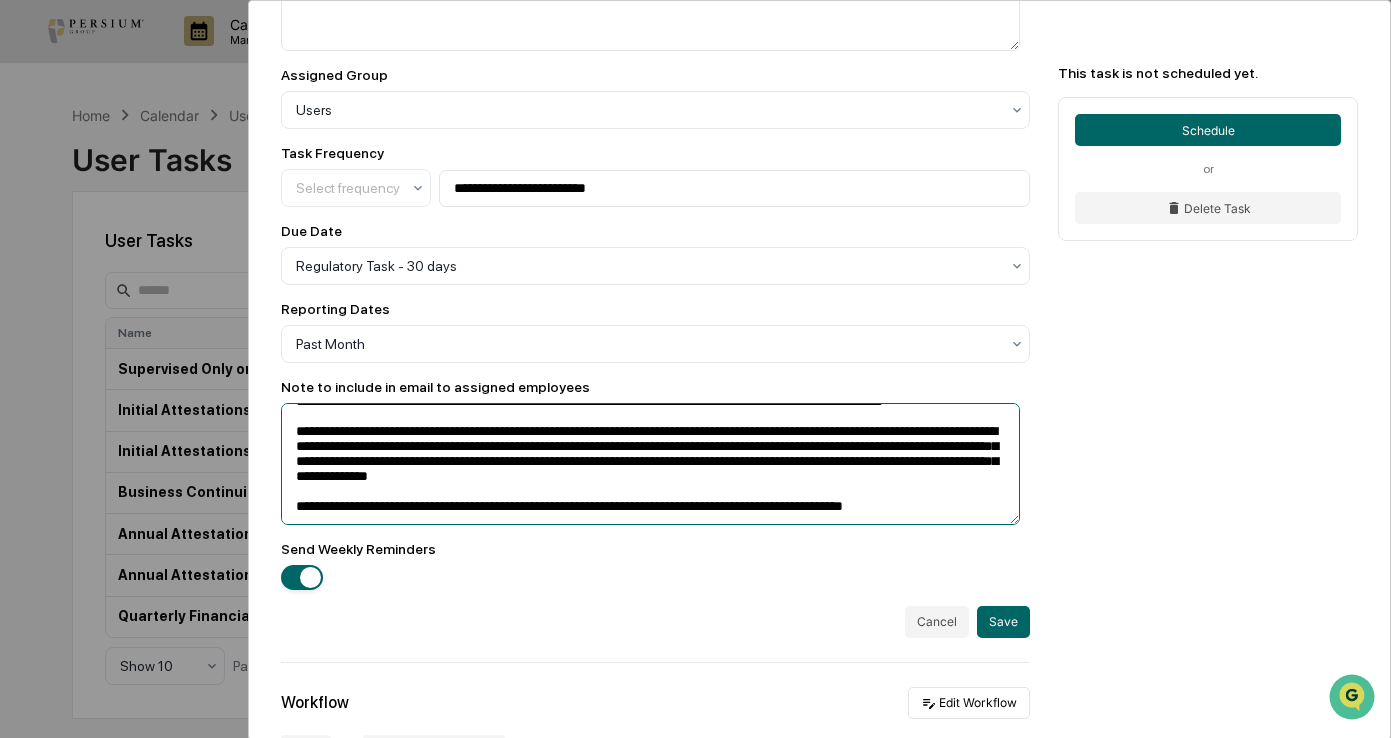 scroll, scrollTop: 0, scrollLeft: 0, axis: both 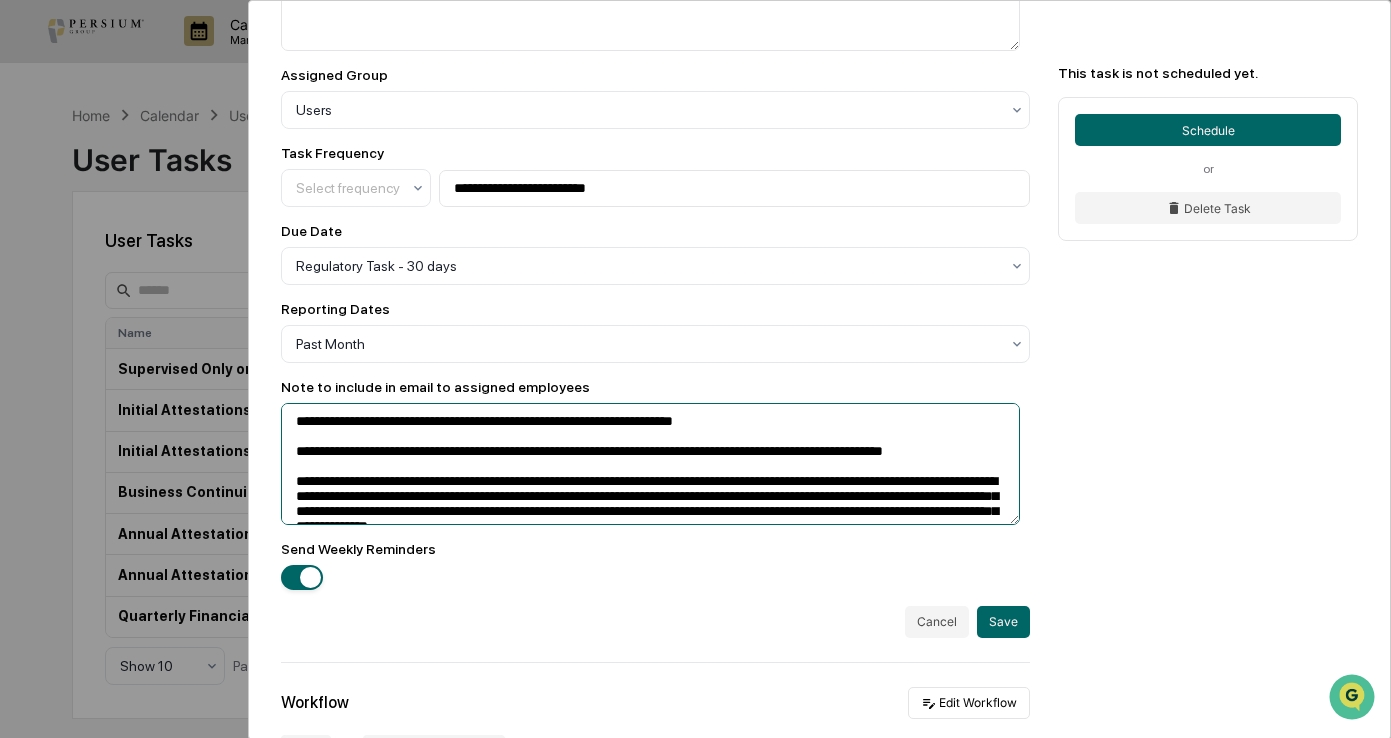 drag, startPoint x: 306, startPoint y: 454, endPoint x: 291, endPoint y: 454, distance: 15 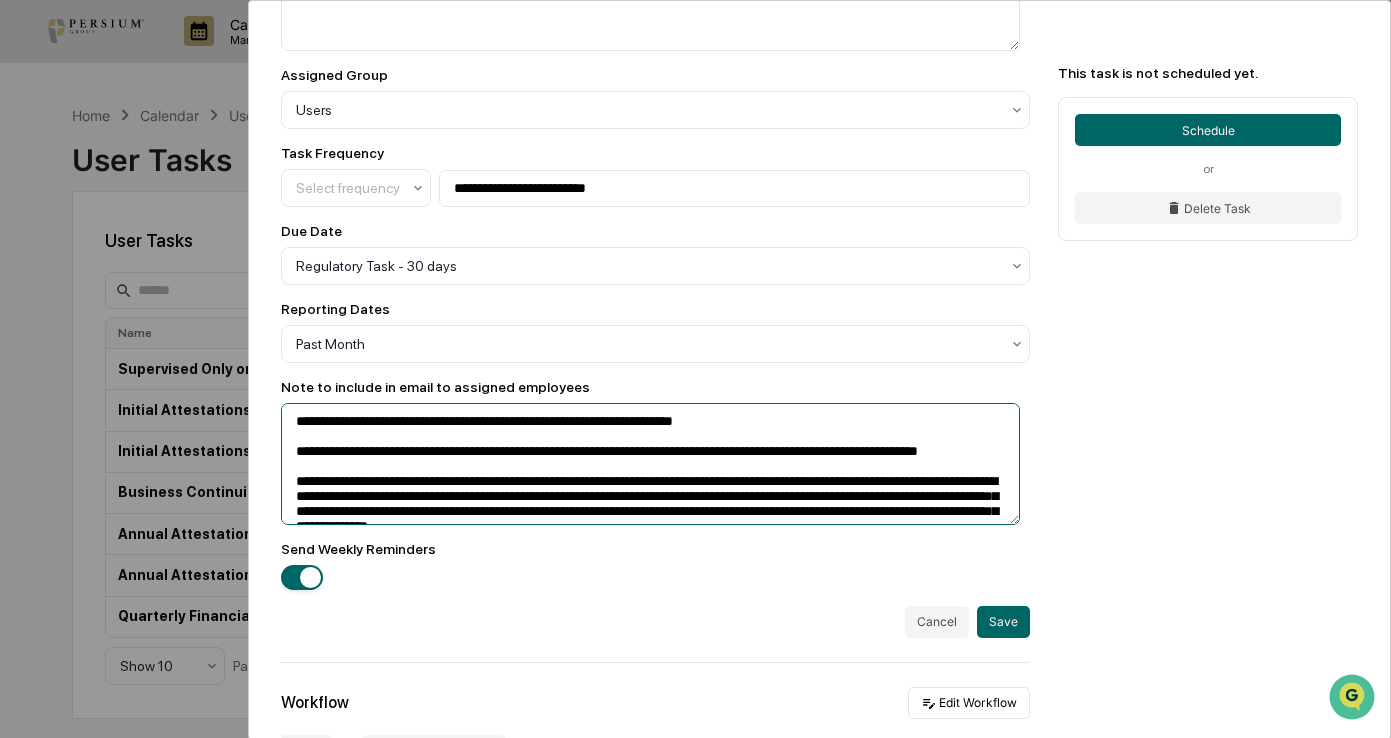 drag, startPoint x: 670, startPoint y: 392, endPoint x: 261, endPoint y: 379, distance: 409.20654 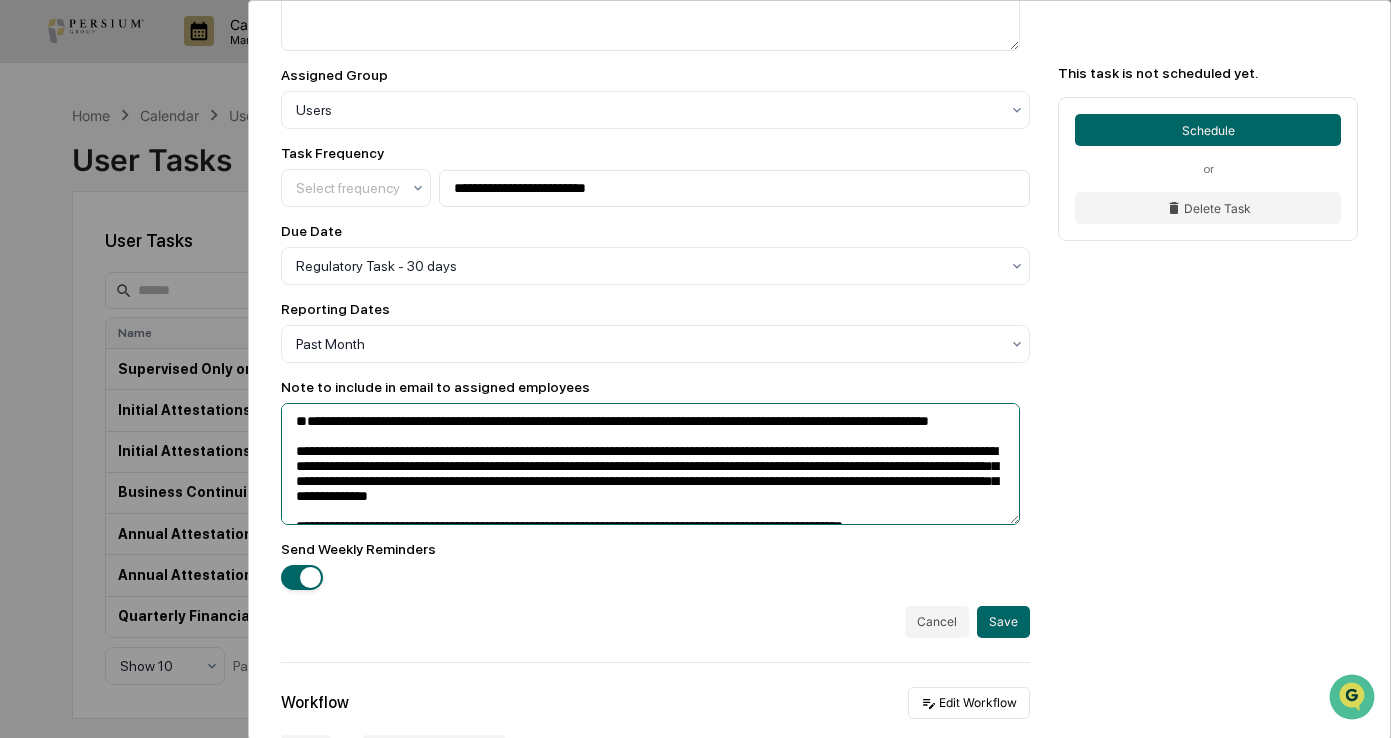 click on "**********" at bounding box center [650, 464] 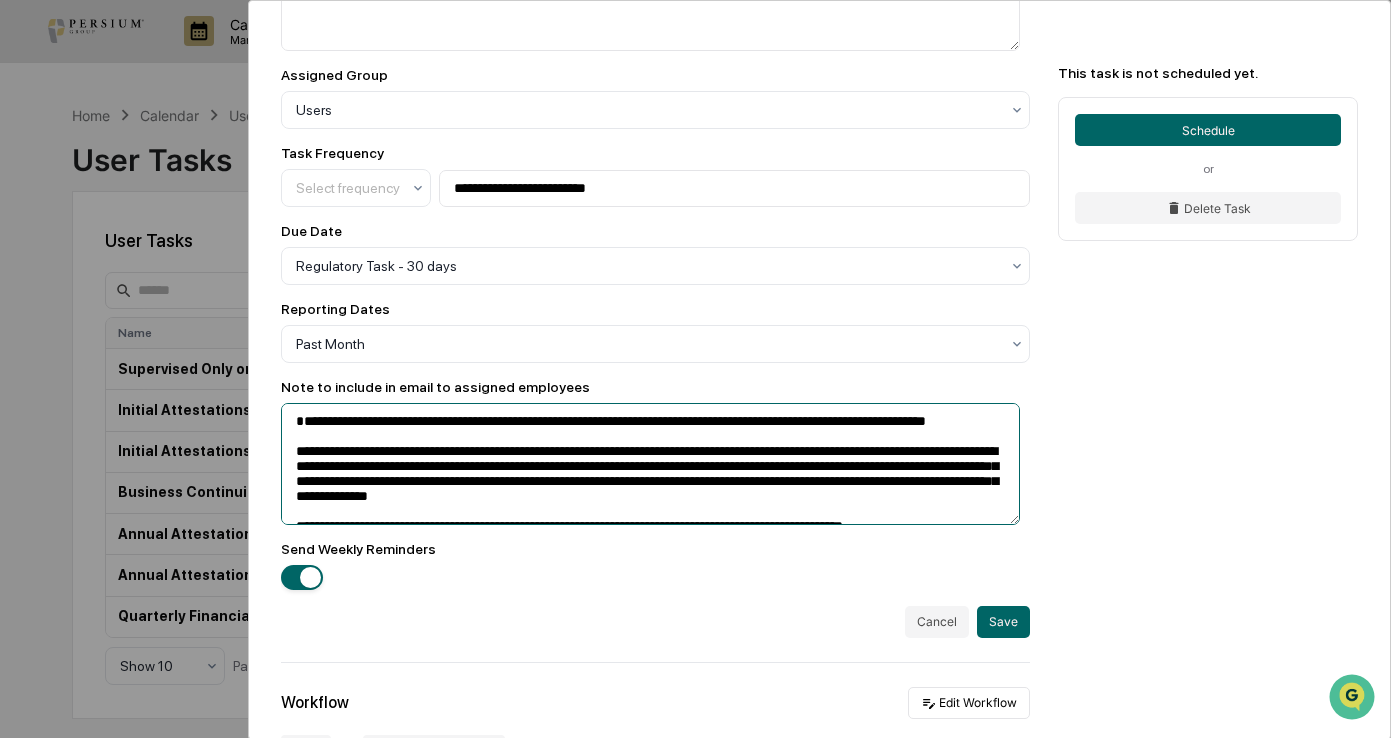 click on "**********" at bounding box center (650, 464) 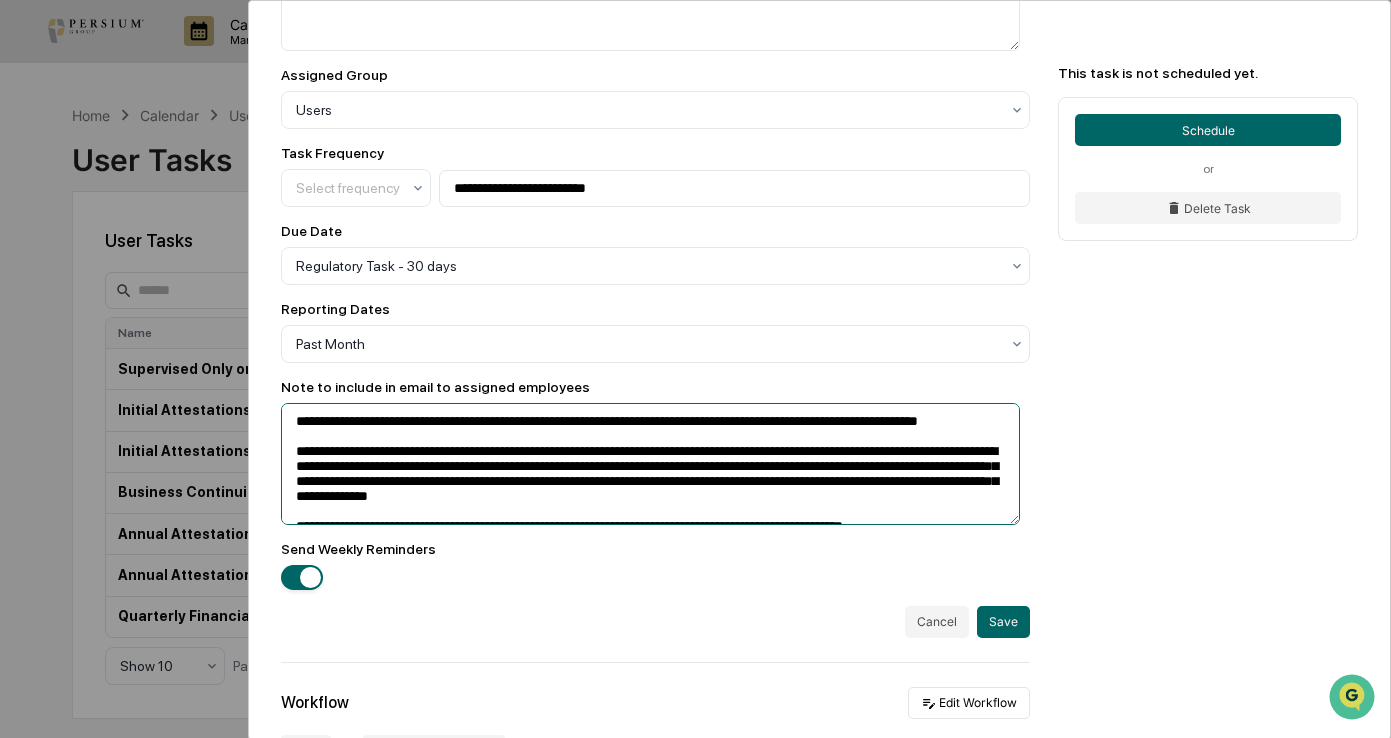 scroll, scrollTop: 44, scrollLeft: 0, axis: vertical 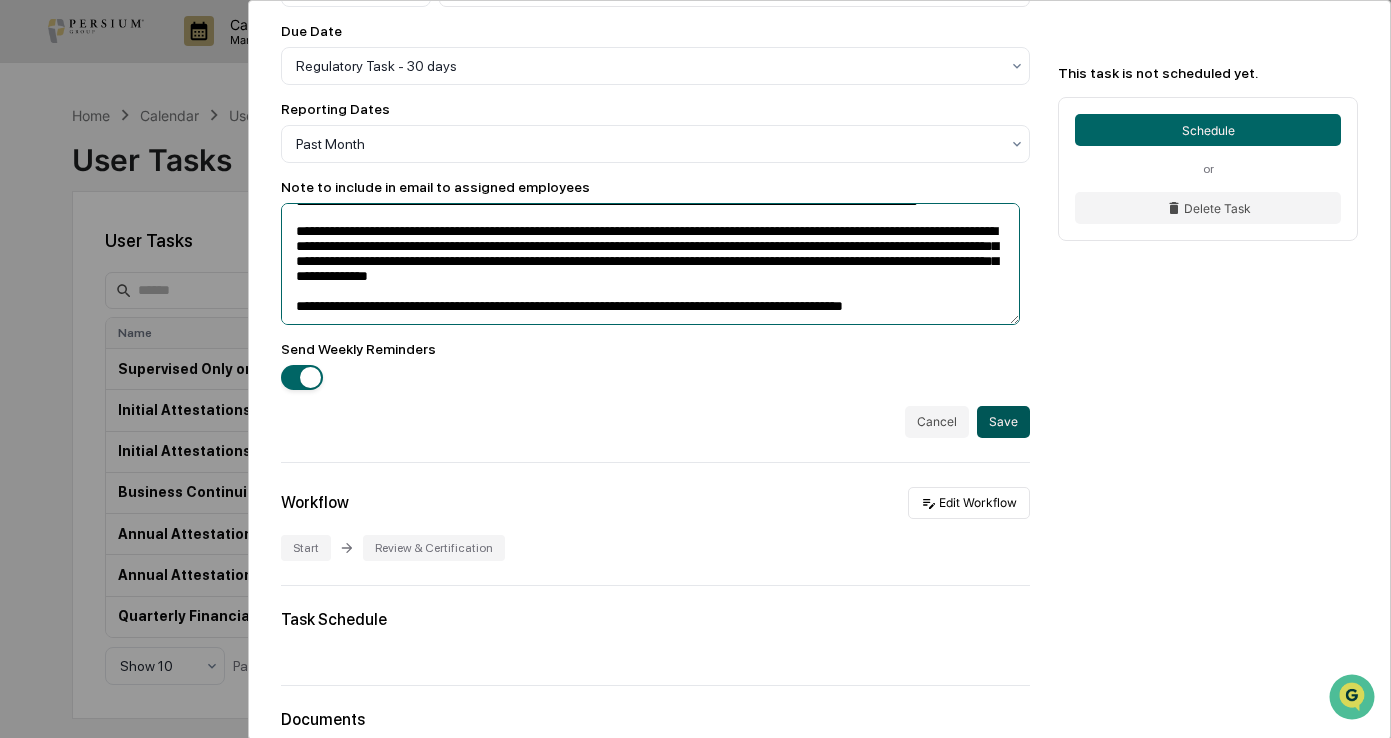 type on "**********" 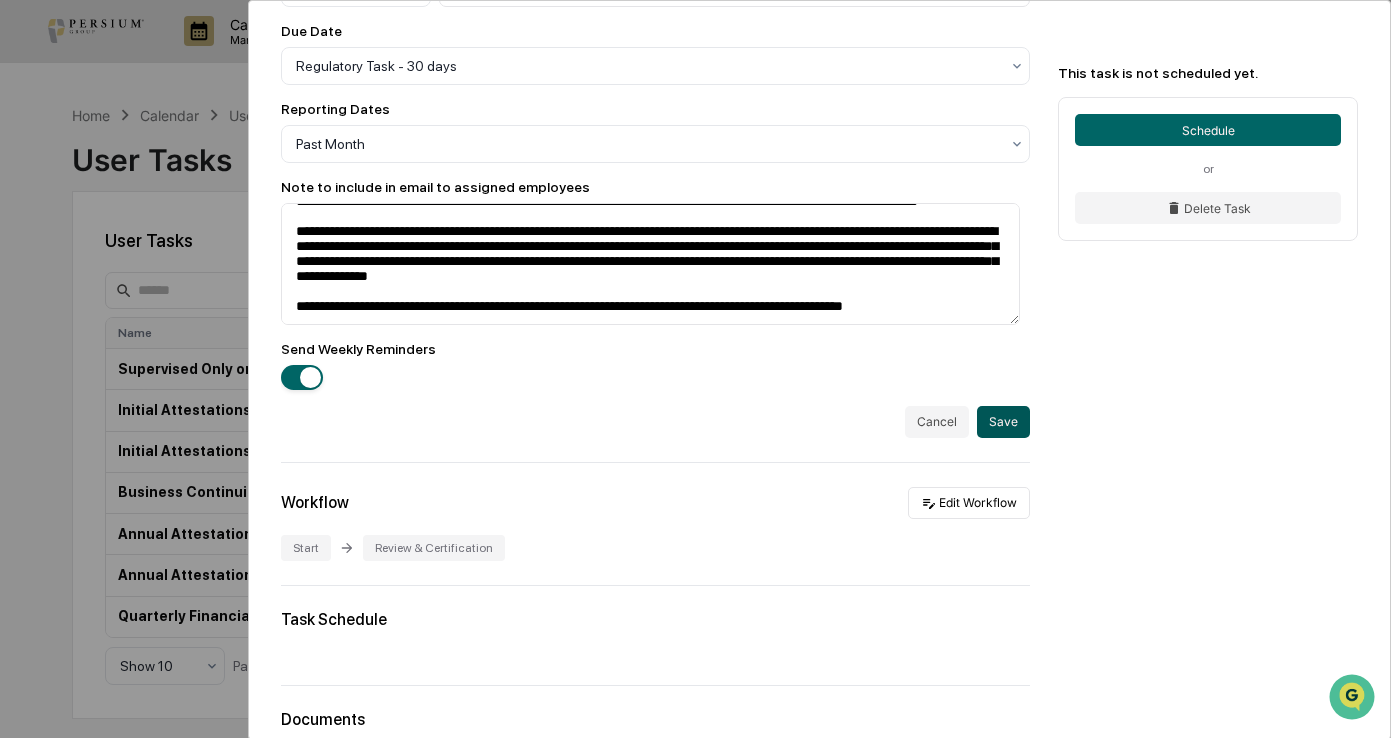 click on "Save" at bounding box center (1003, 422) 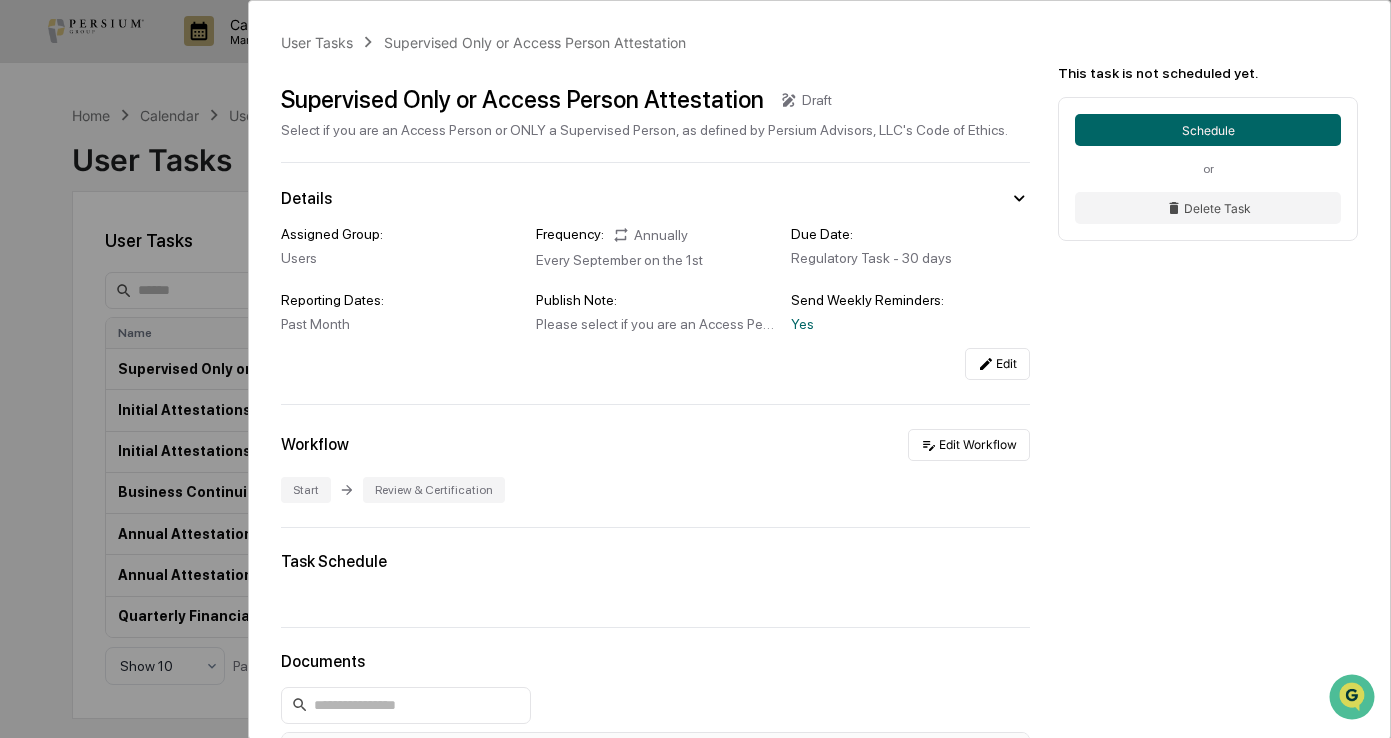 scroll, scrollTop: 0, scrollLeft: 0, axis: both 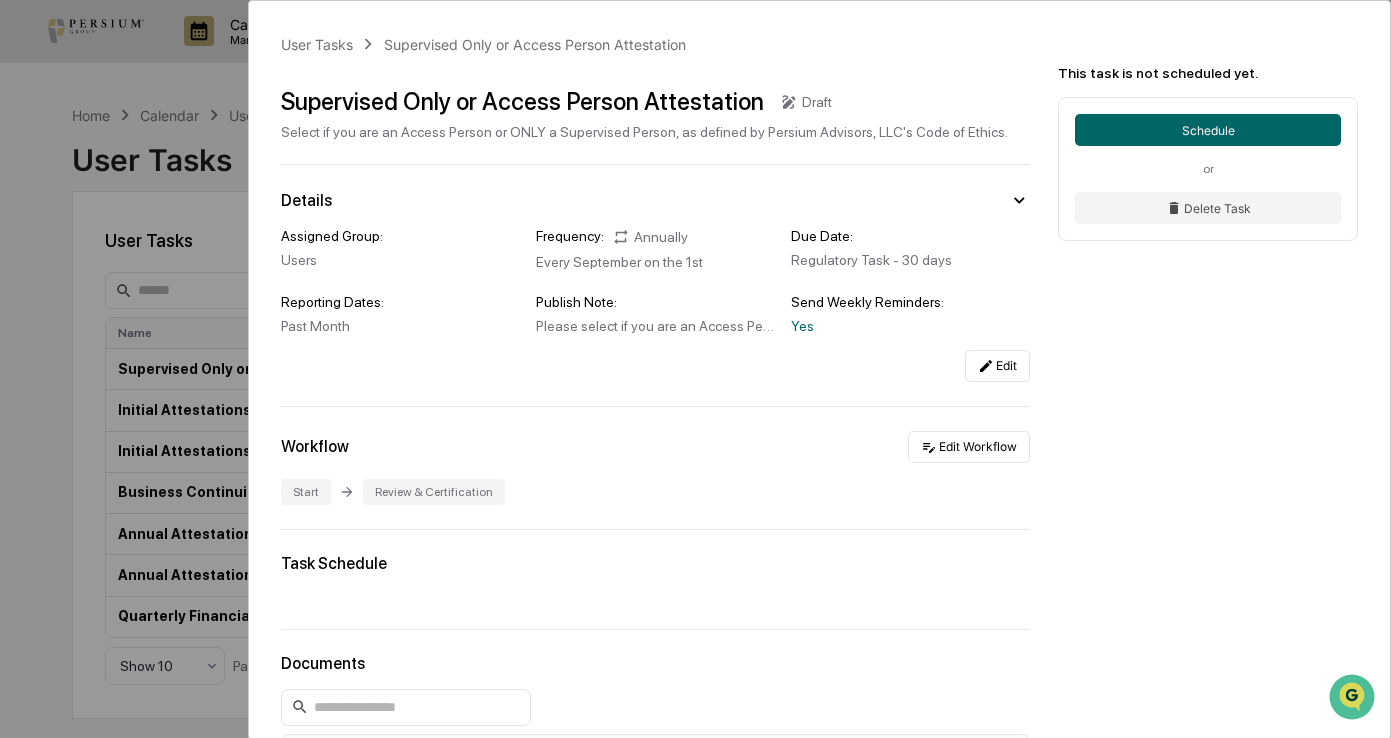 click on "Workflow Edit Workflow Start Review & Certification" at bounding box center [655, 468] 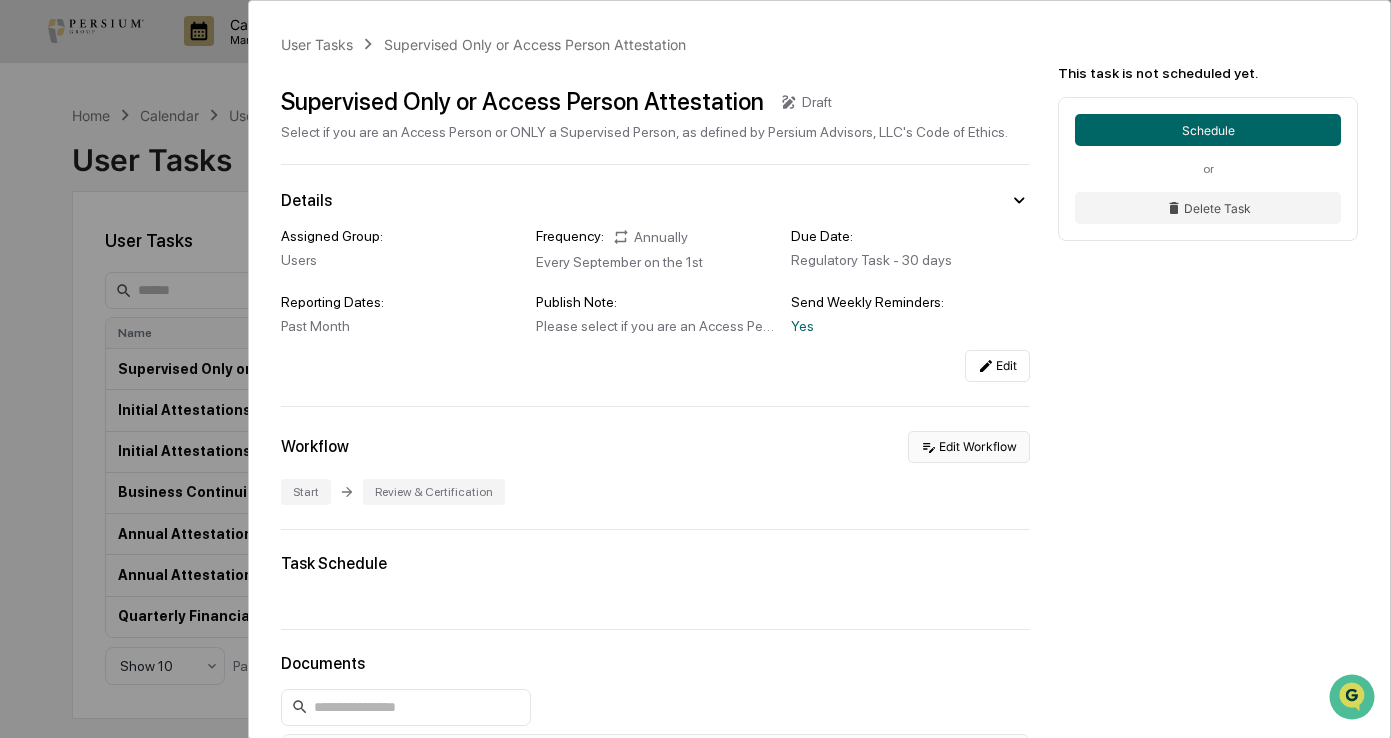 click on "Edit Workflow" at bounding box center [969, 447] 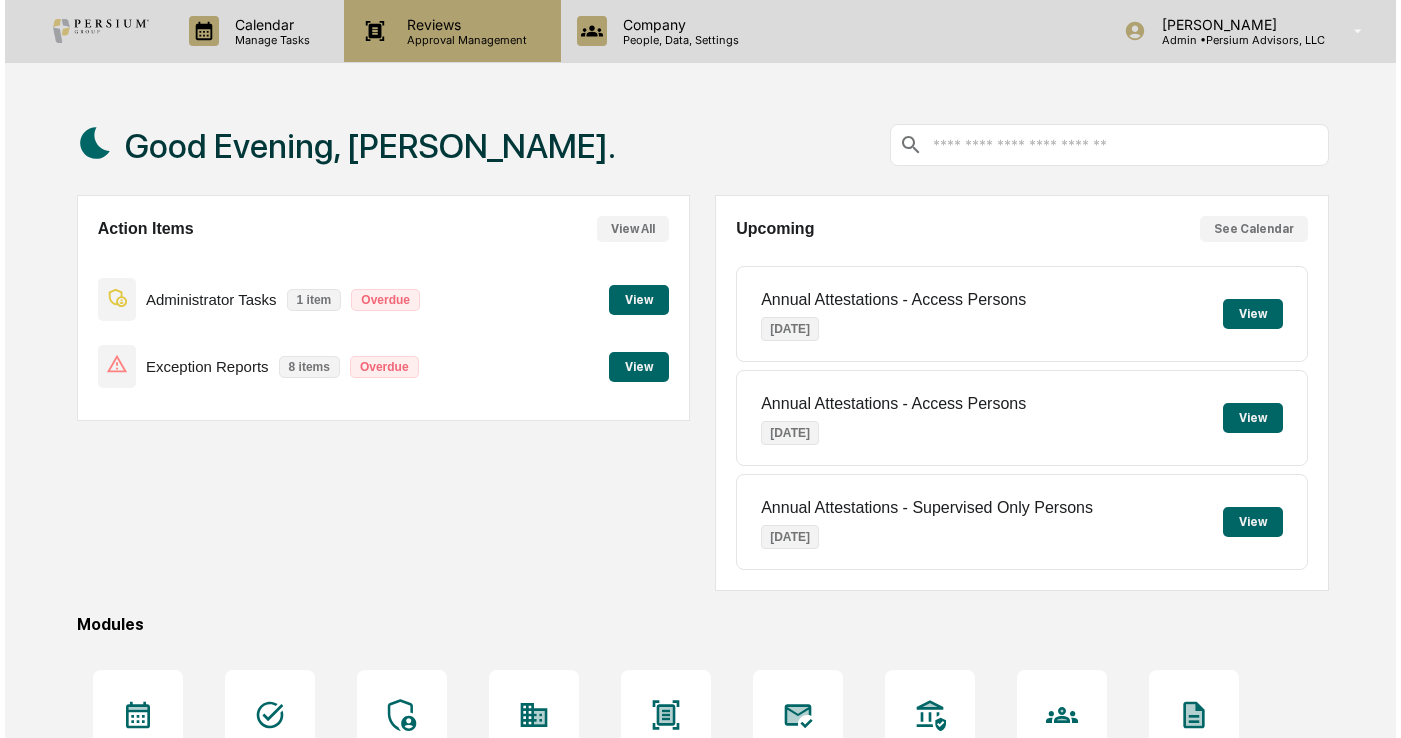 scroll, scrollTop: 0, scrollLeft: 0, axis: both 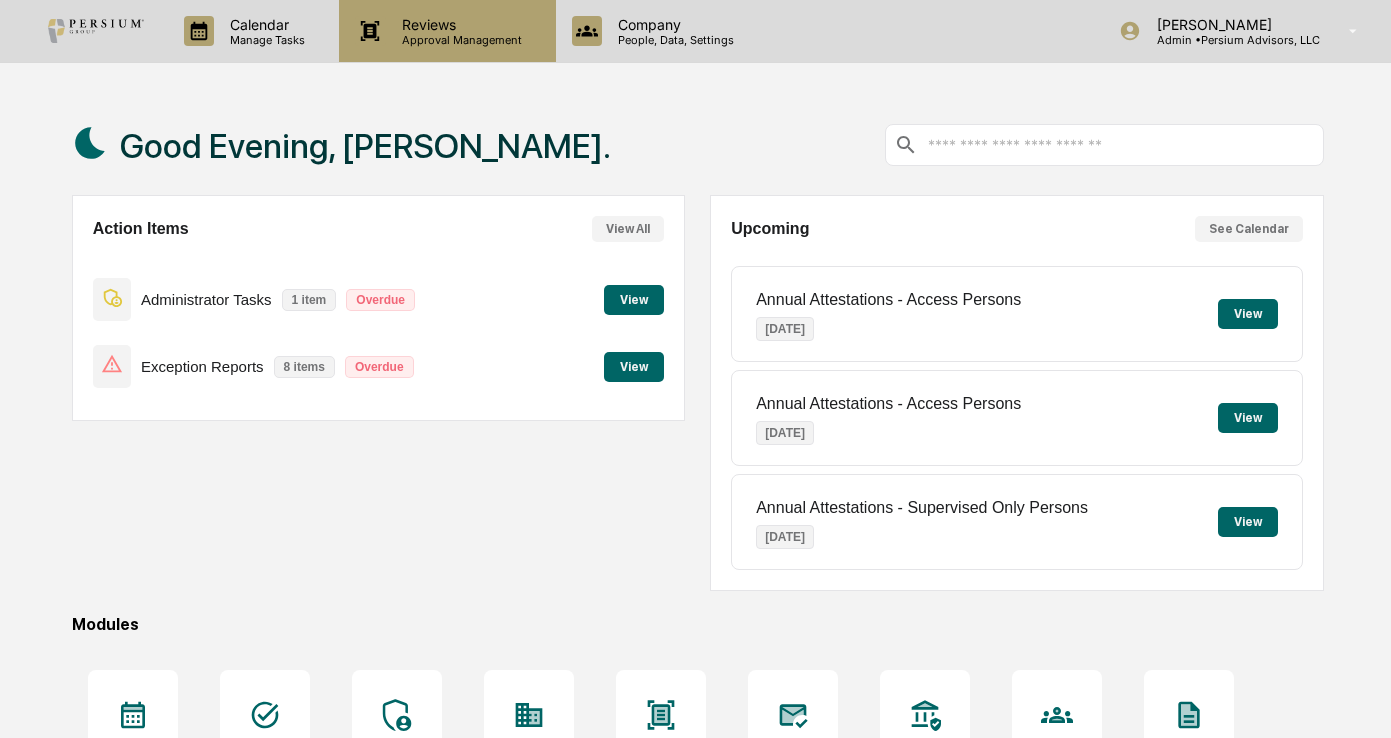 click on "Approval Management" at bounding box center (459, 40) 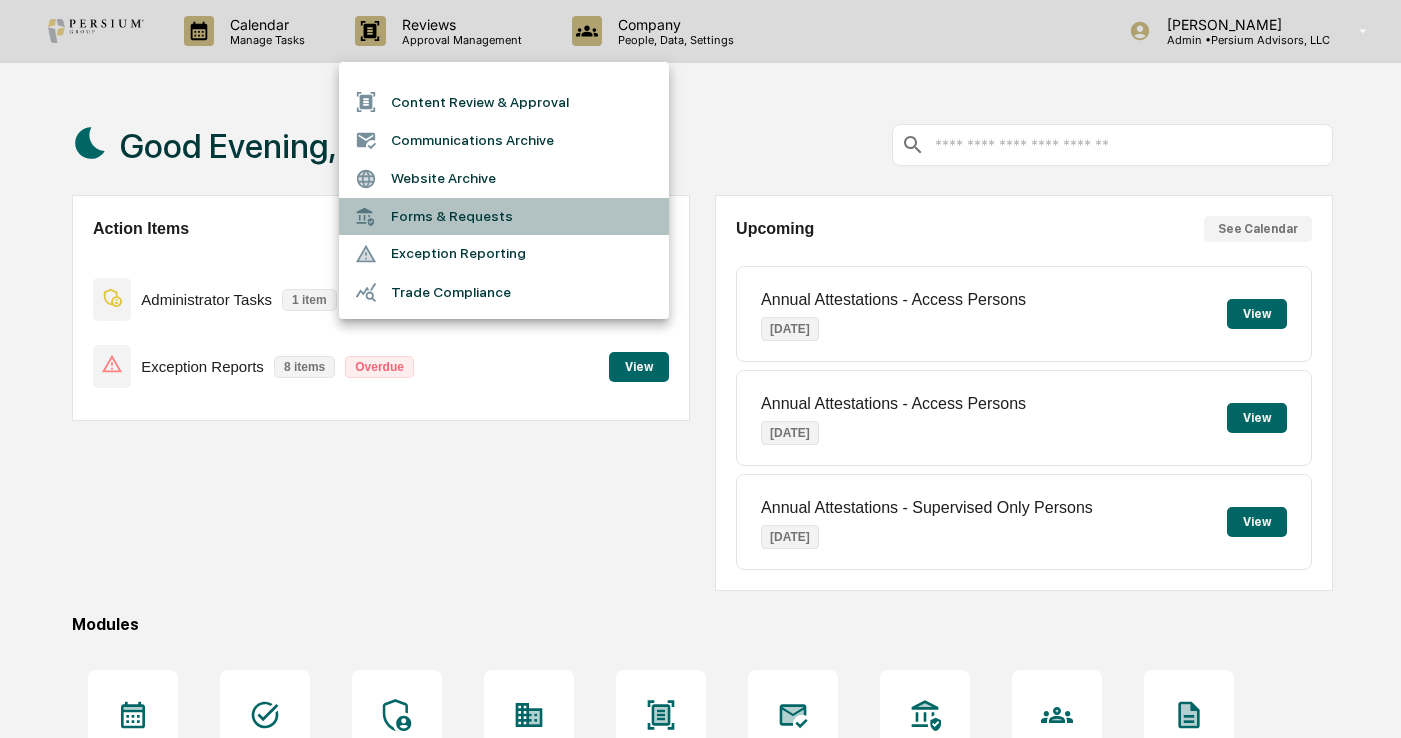 click on "Forms & Requests" at bounding box center [504, 216] 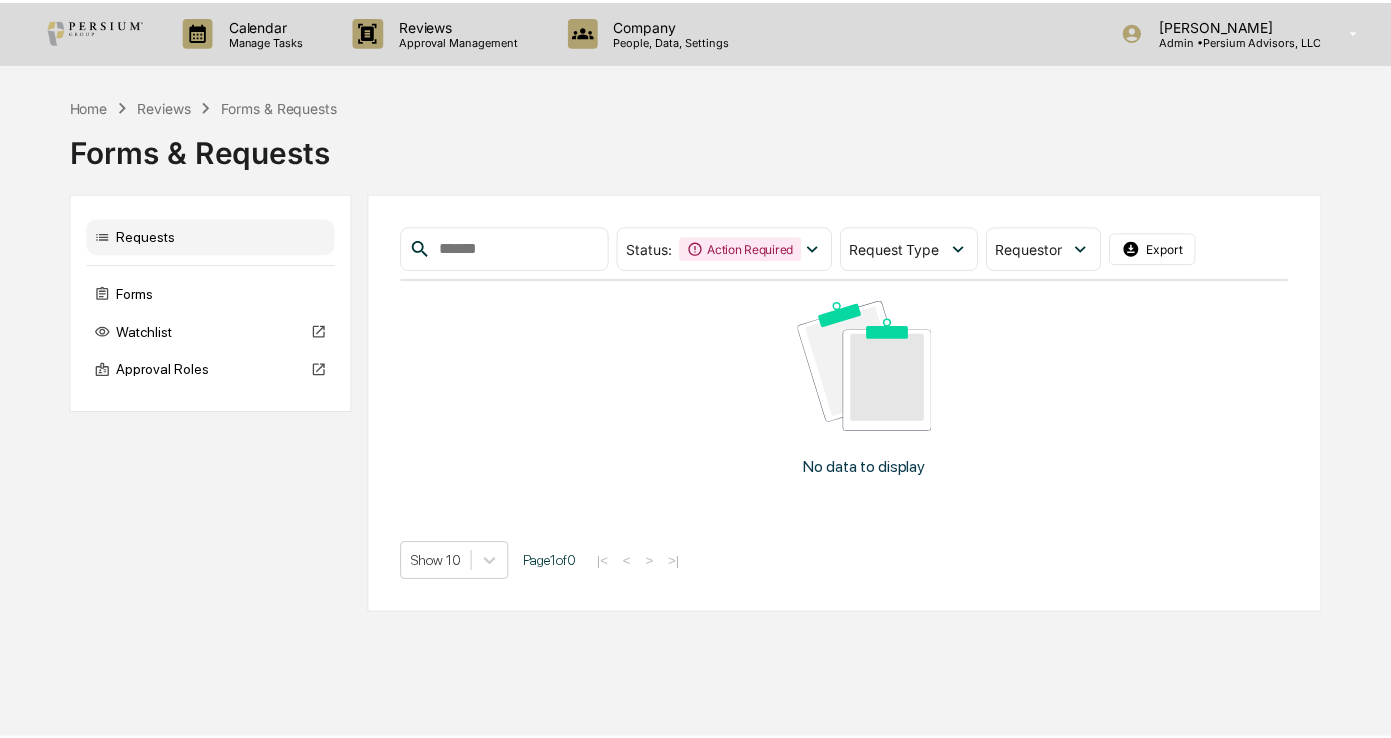 scroll, scrollTop: 0, scrollLeft: 0, axis: both 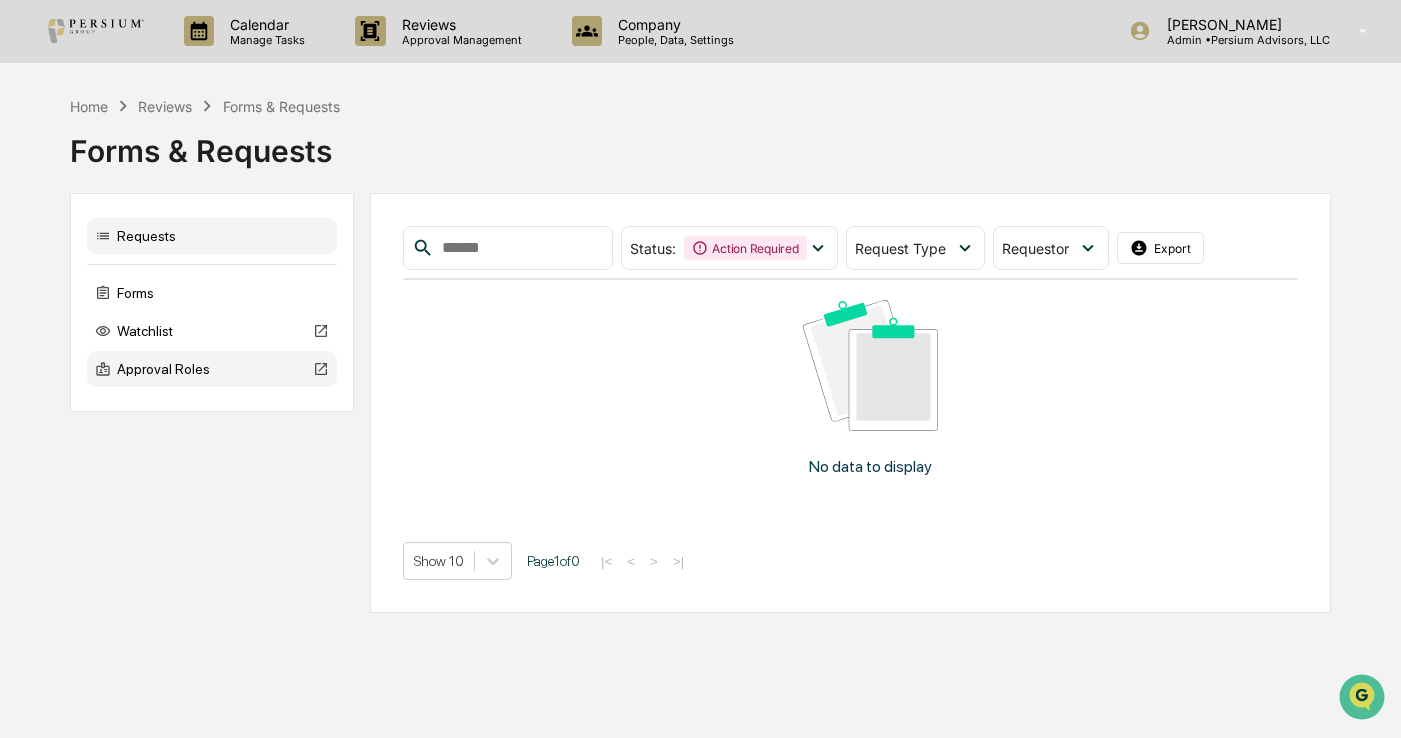 click on "Approval Roles" at bounding box center (212, 369) 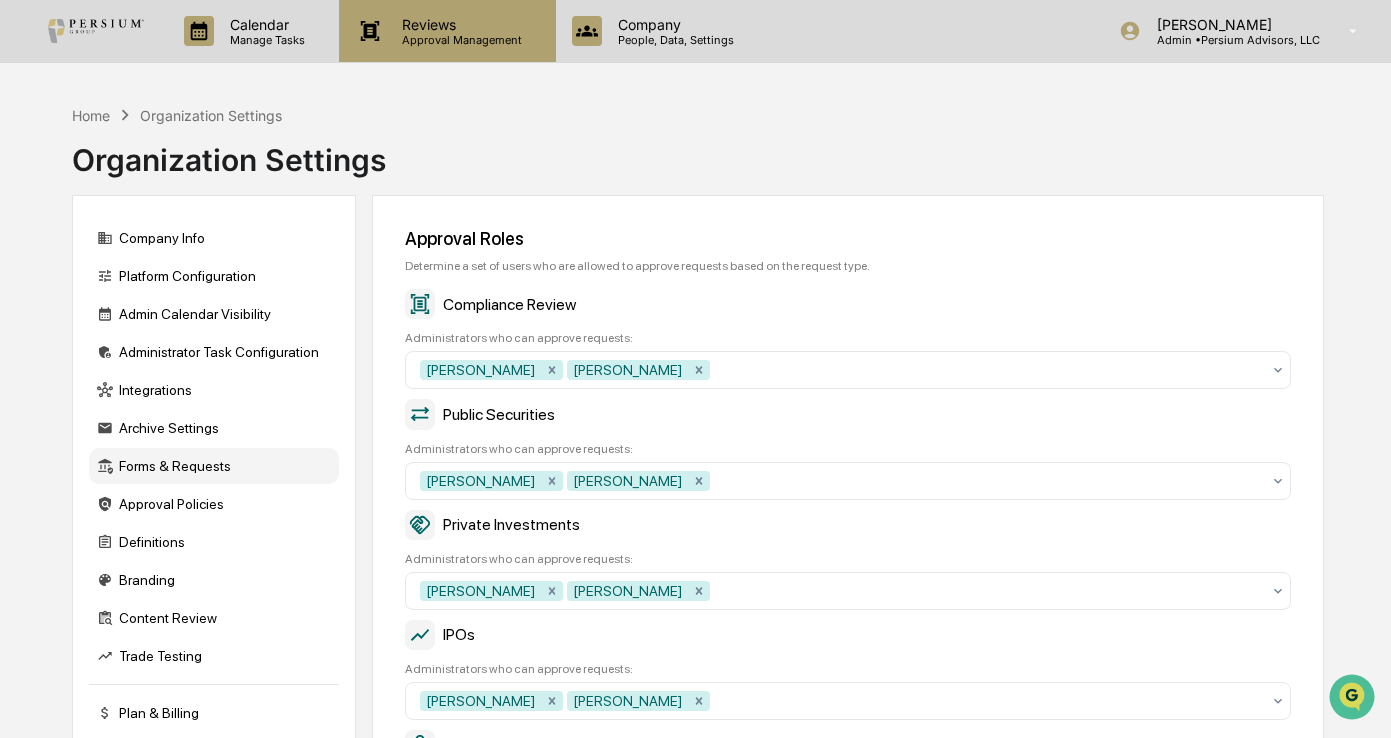 click on "Reviews Approval Management" at bounding box center [447, 31] 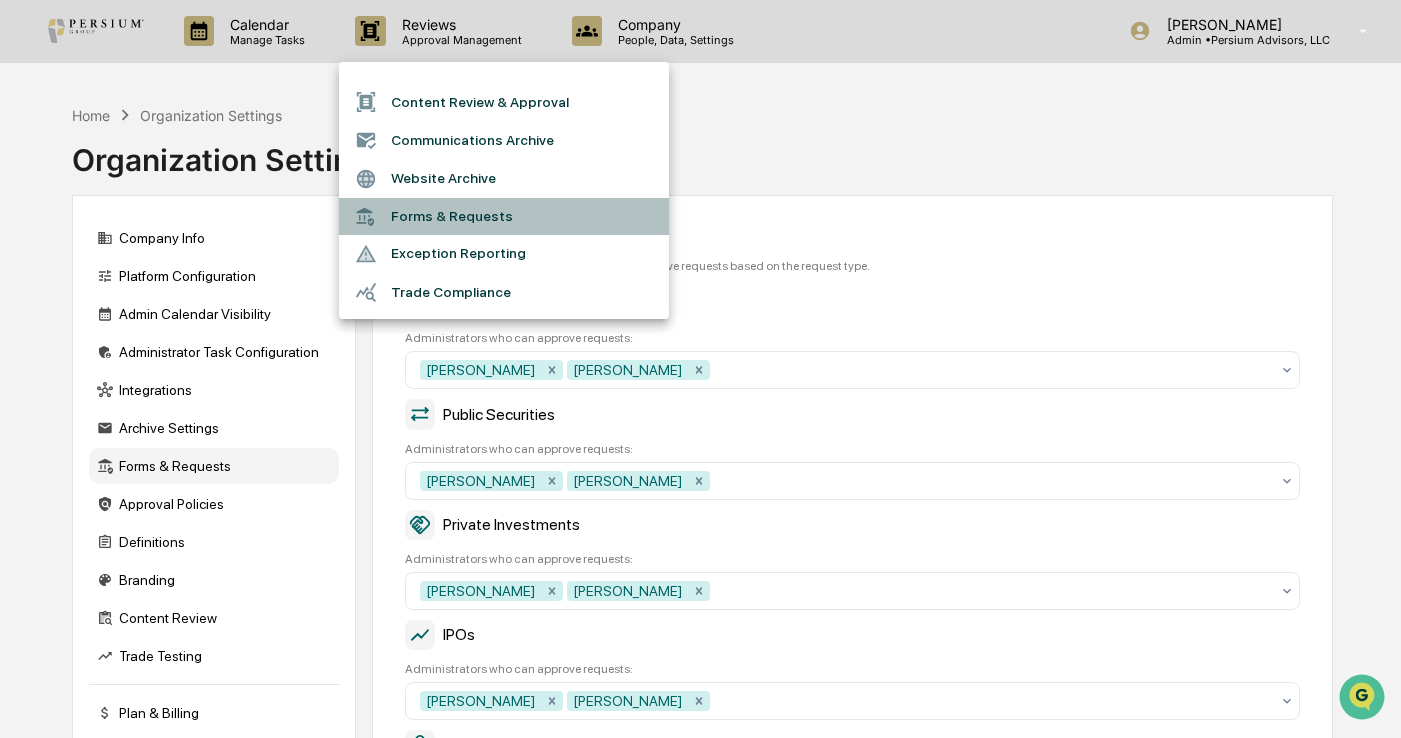 click on "Forms & Requests" at bounding box center [504, 216] 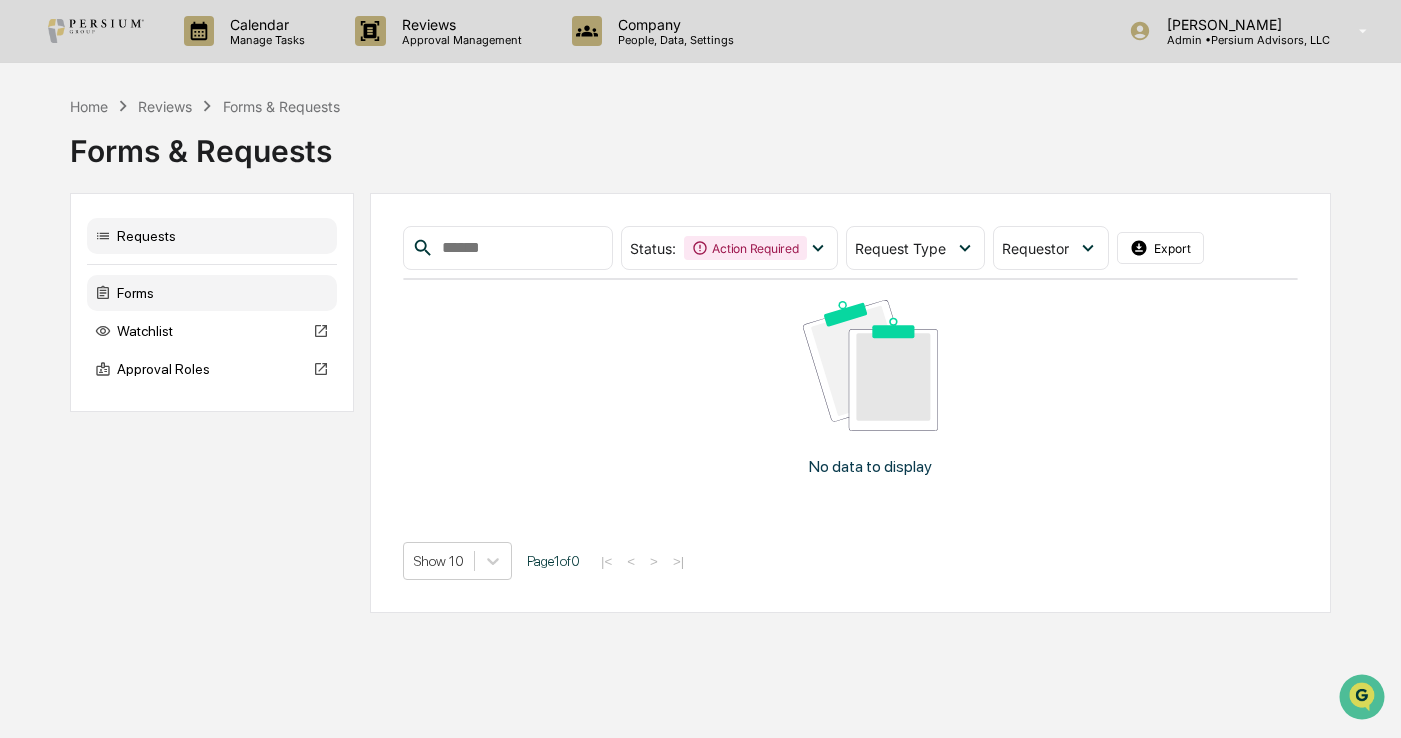 click on "Forms" at bounding box center [212, 293] 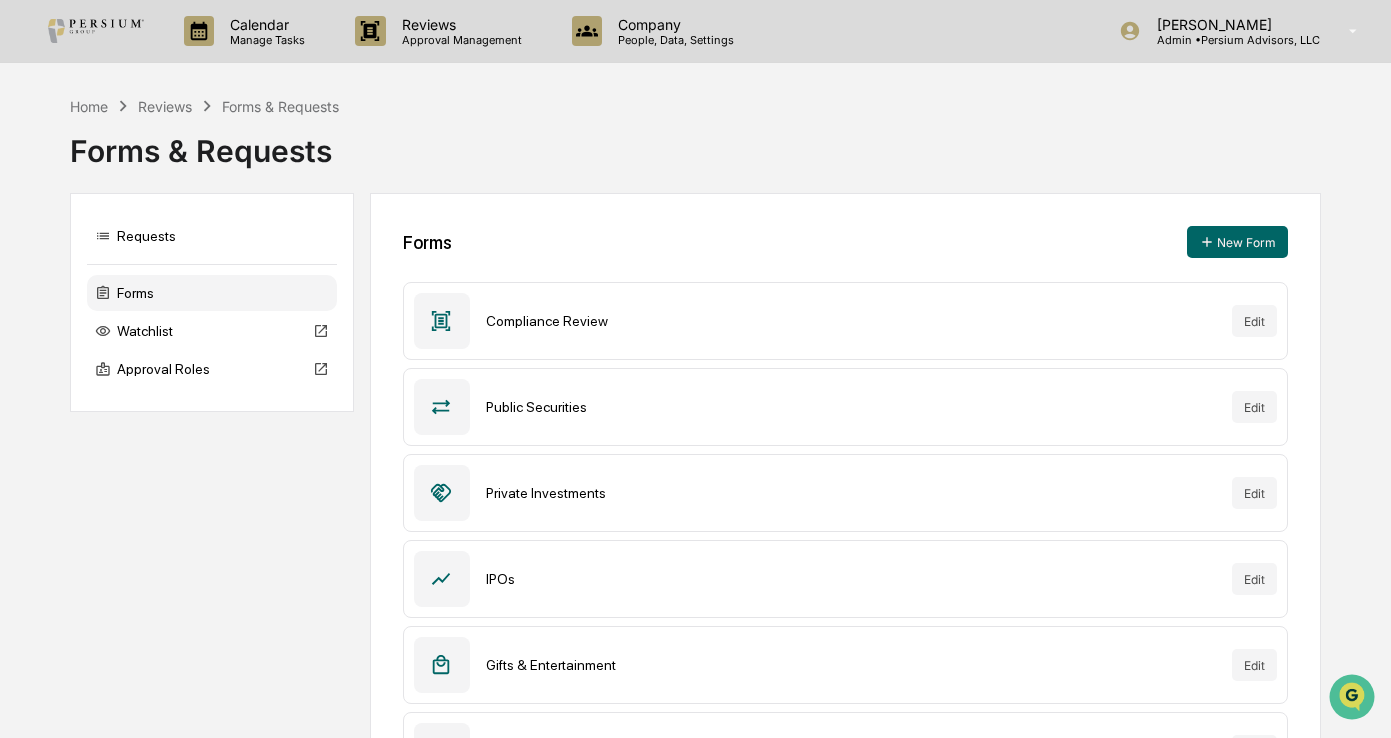 scroll, scrollTop: 523, scrollLeft: 0, axis: vertical 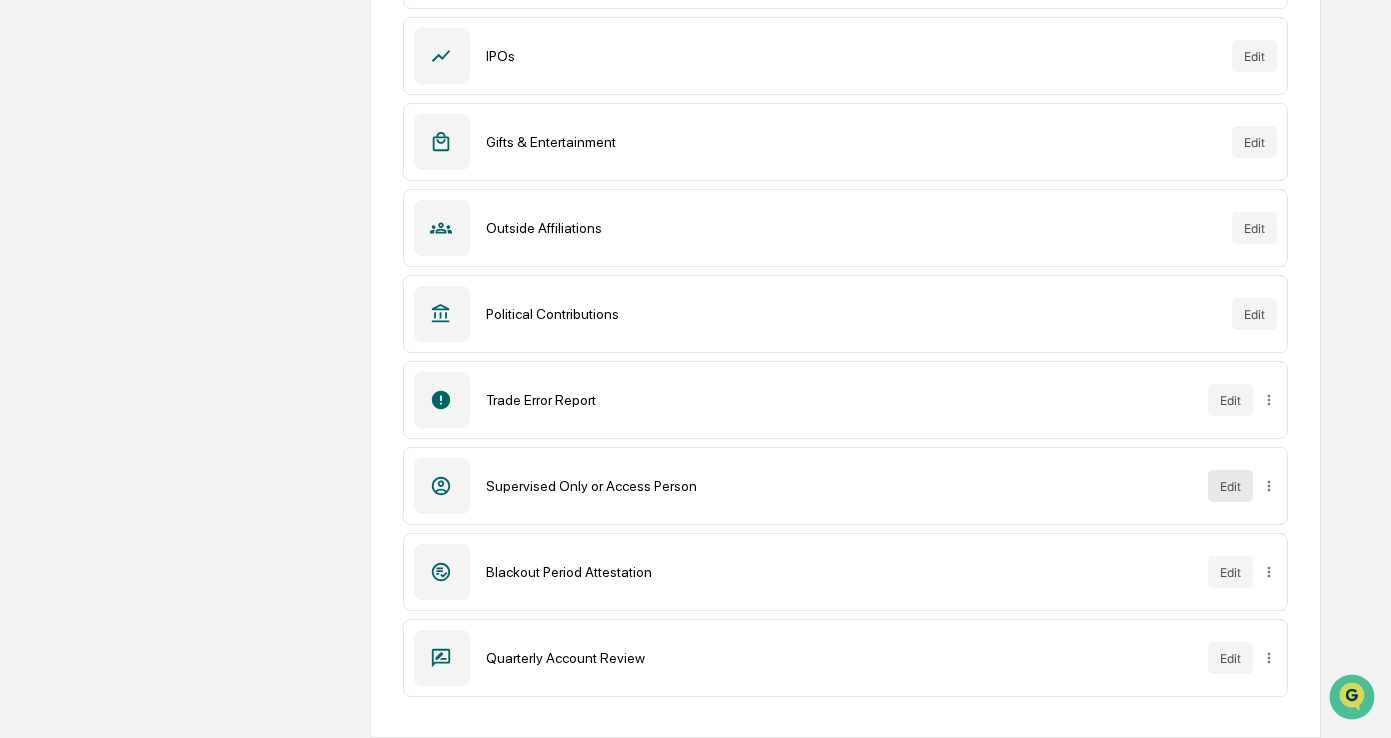 click on "Edit" at bounding box center (1230, 486) 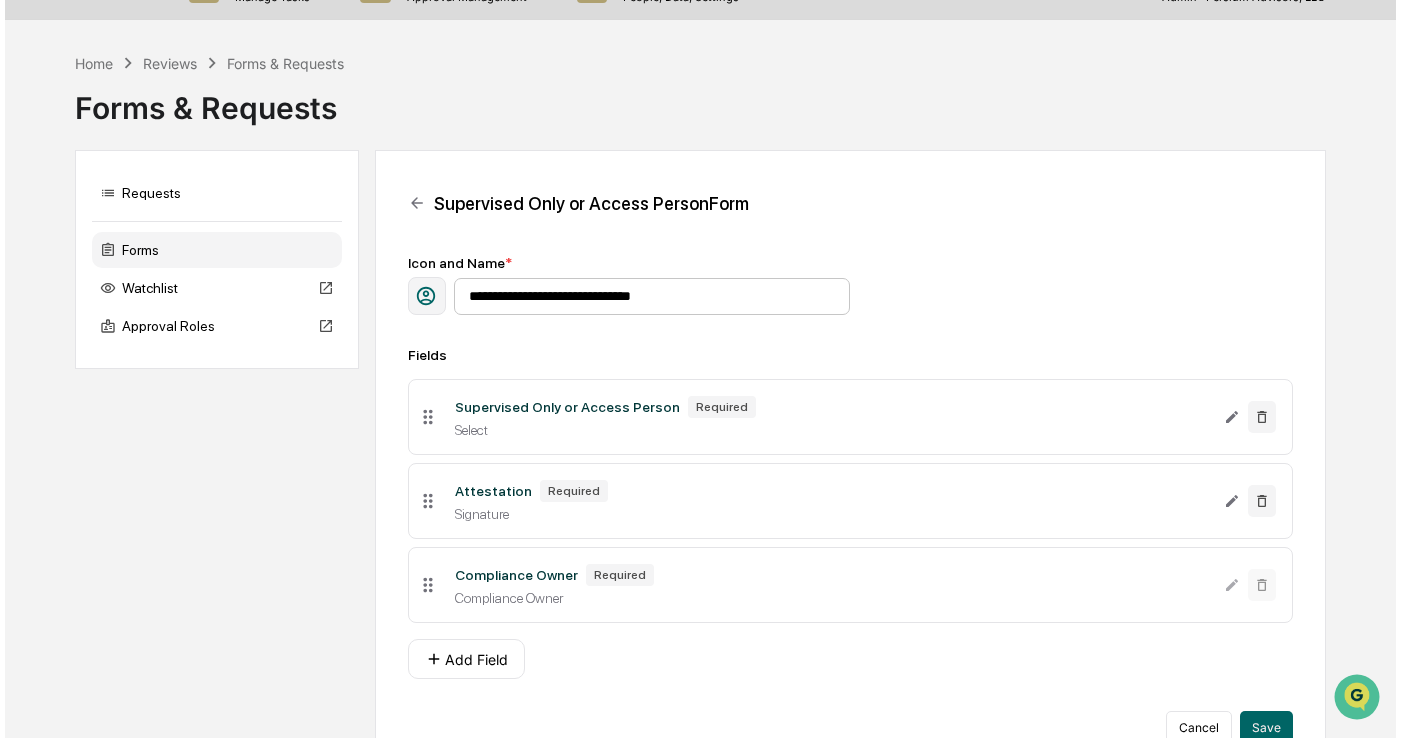 scroll, scrollTop: 81, scrollLeft: 0, axis: vertical 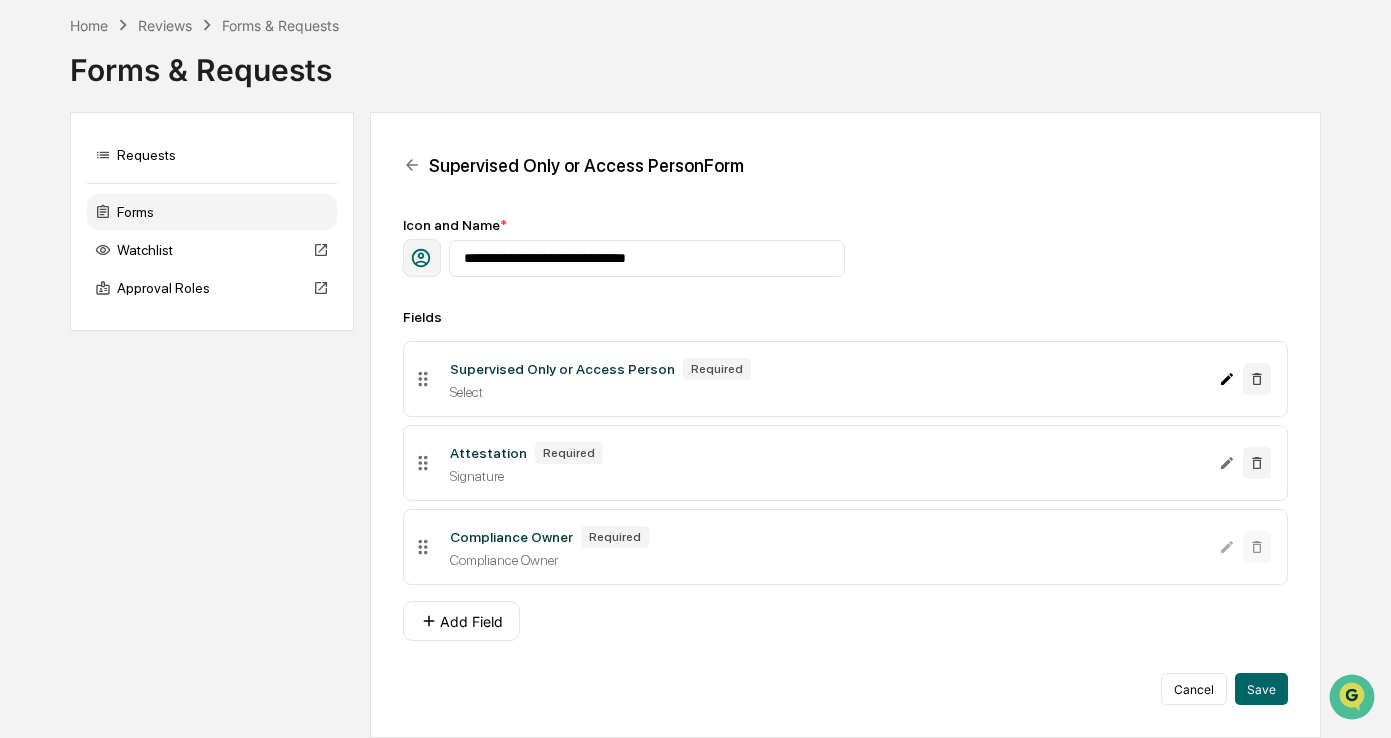 click 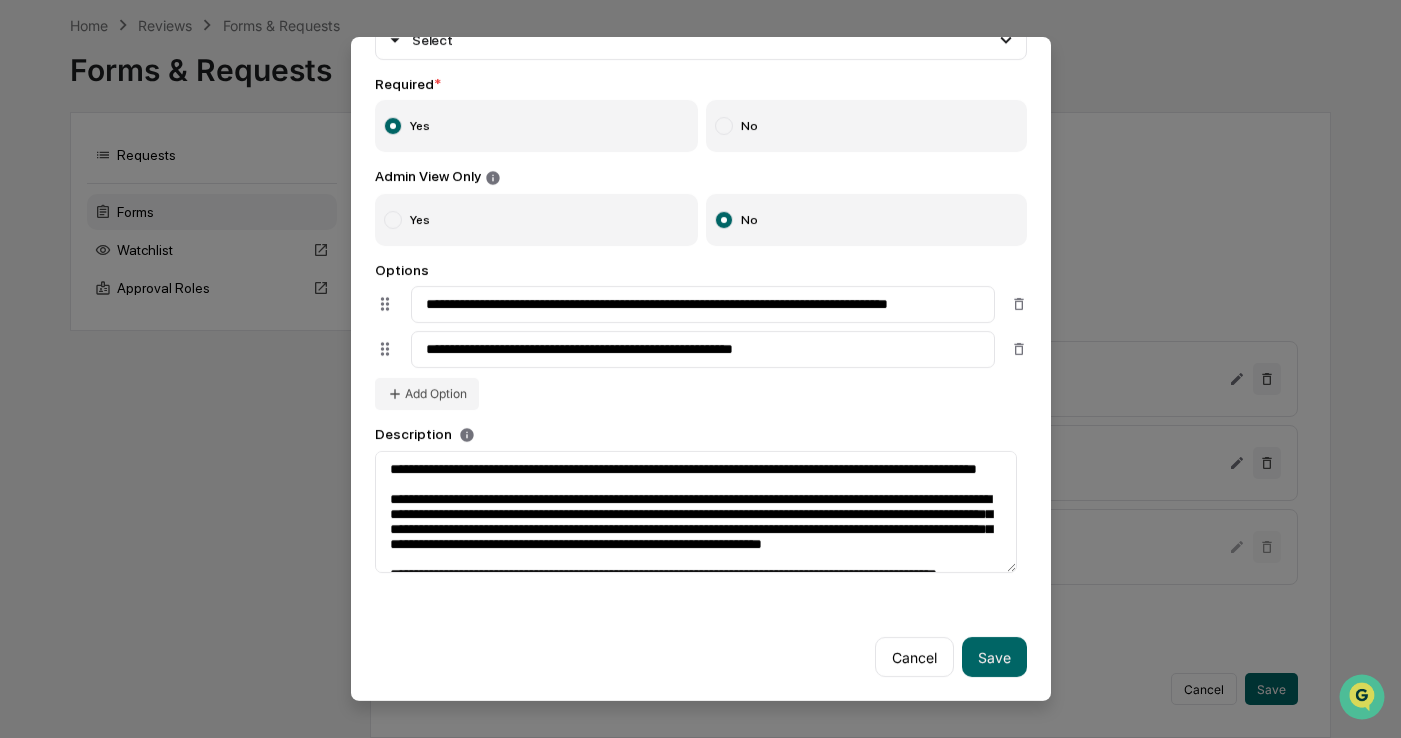 scroll, scrollTop: 212, scrollLeft: 0, axis: vertical 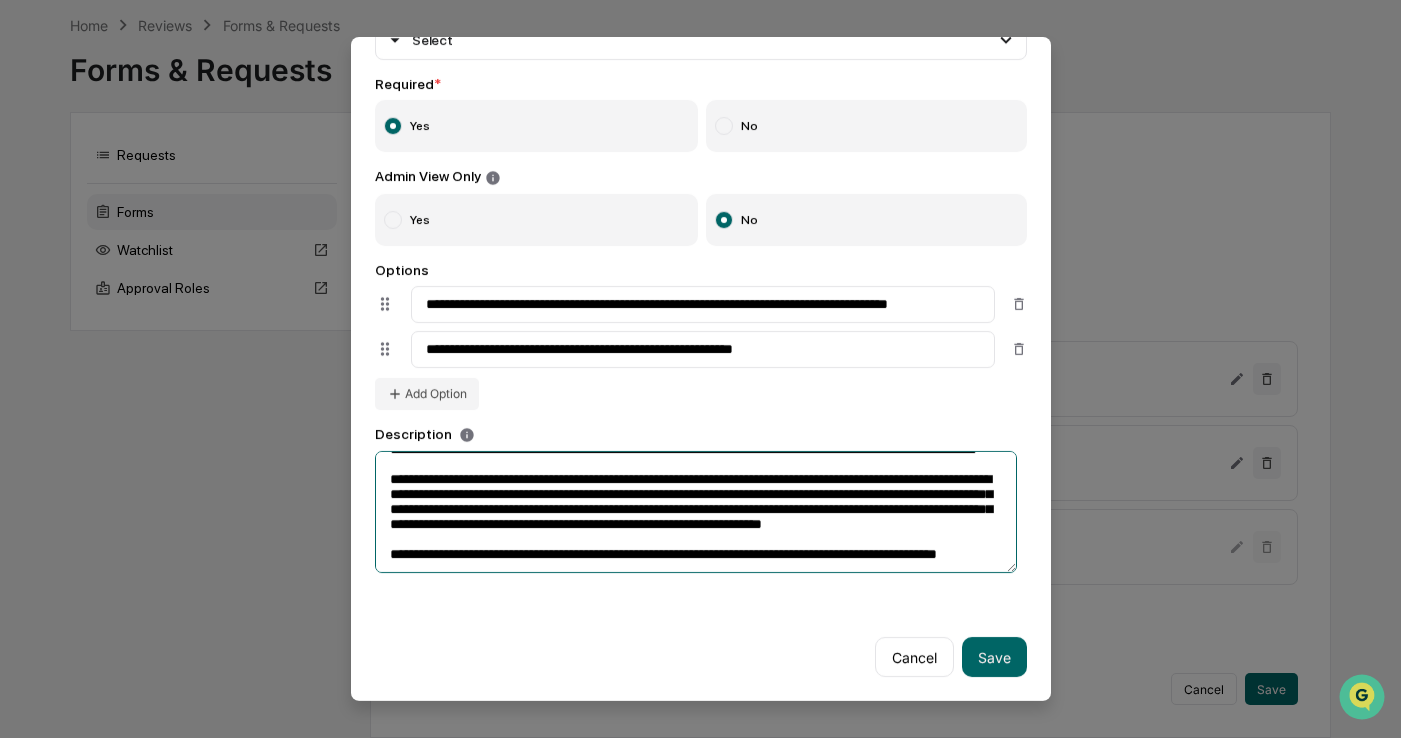 drag, startPoint x: 388, startPoint y: 471, endPoint x: 803, endPoint y: 571, distance: 426.8782 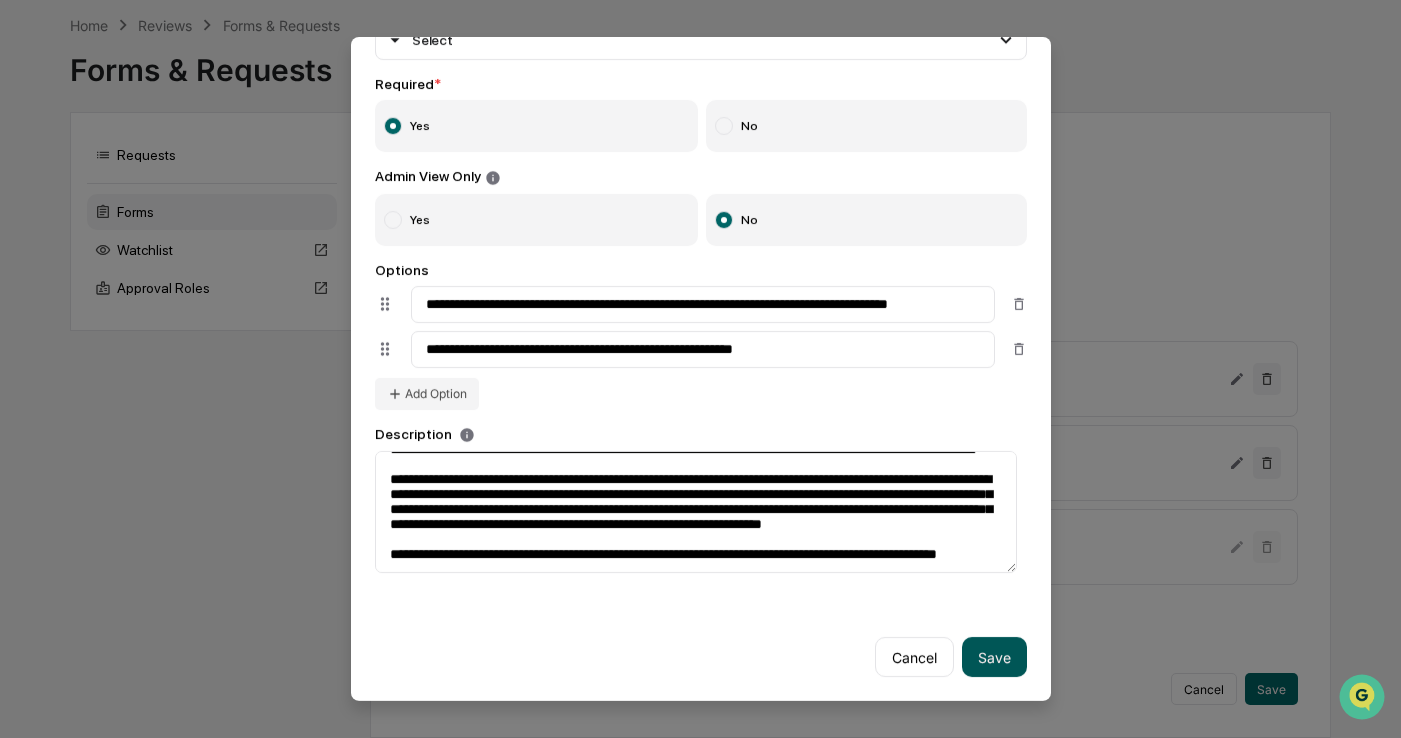 click on "Save" at bounding box center [994, 657] 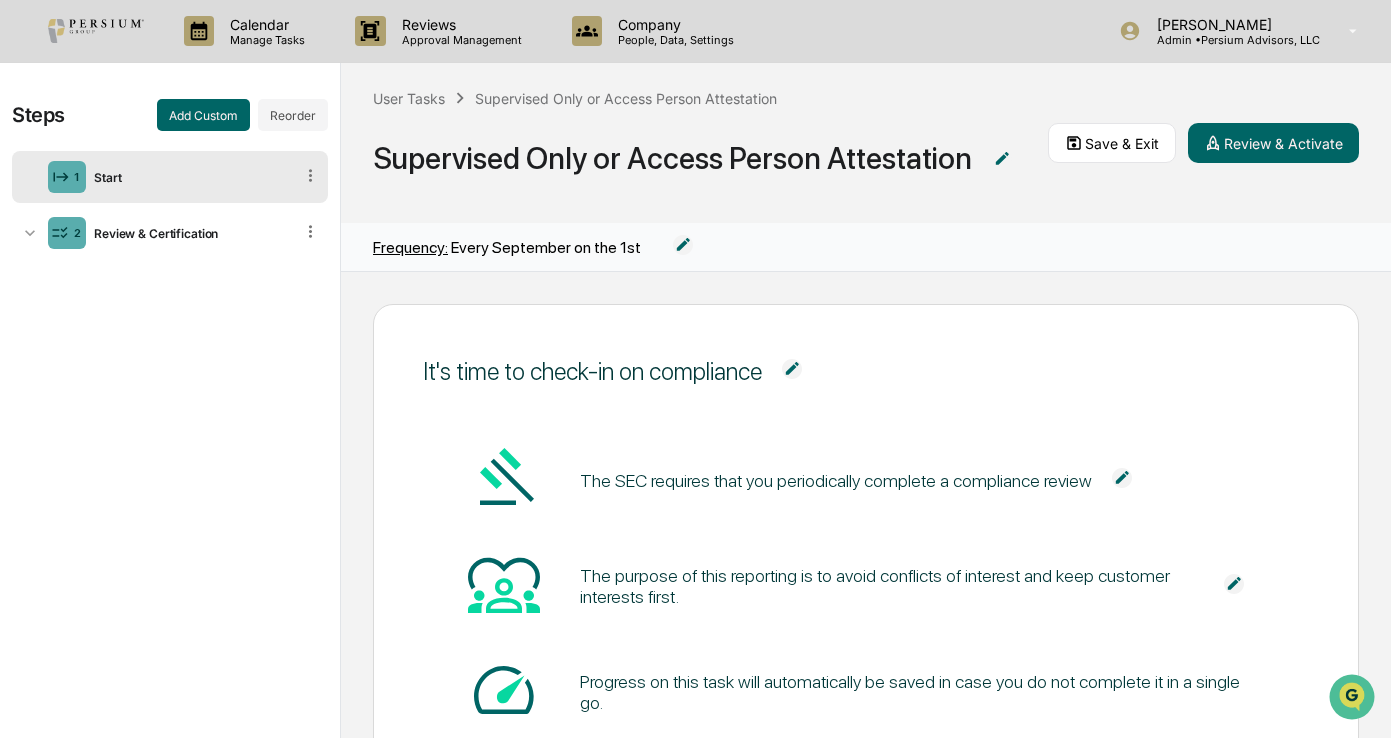 scroll, scrollTop: 0, scrollLeft: 0, axis: both 